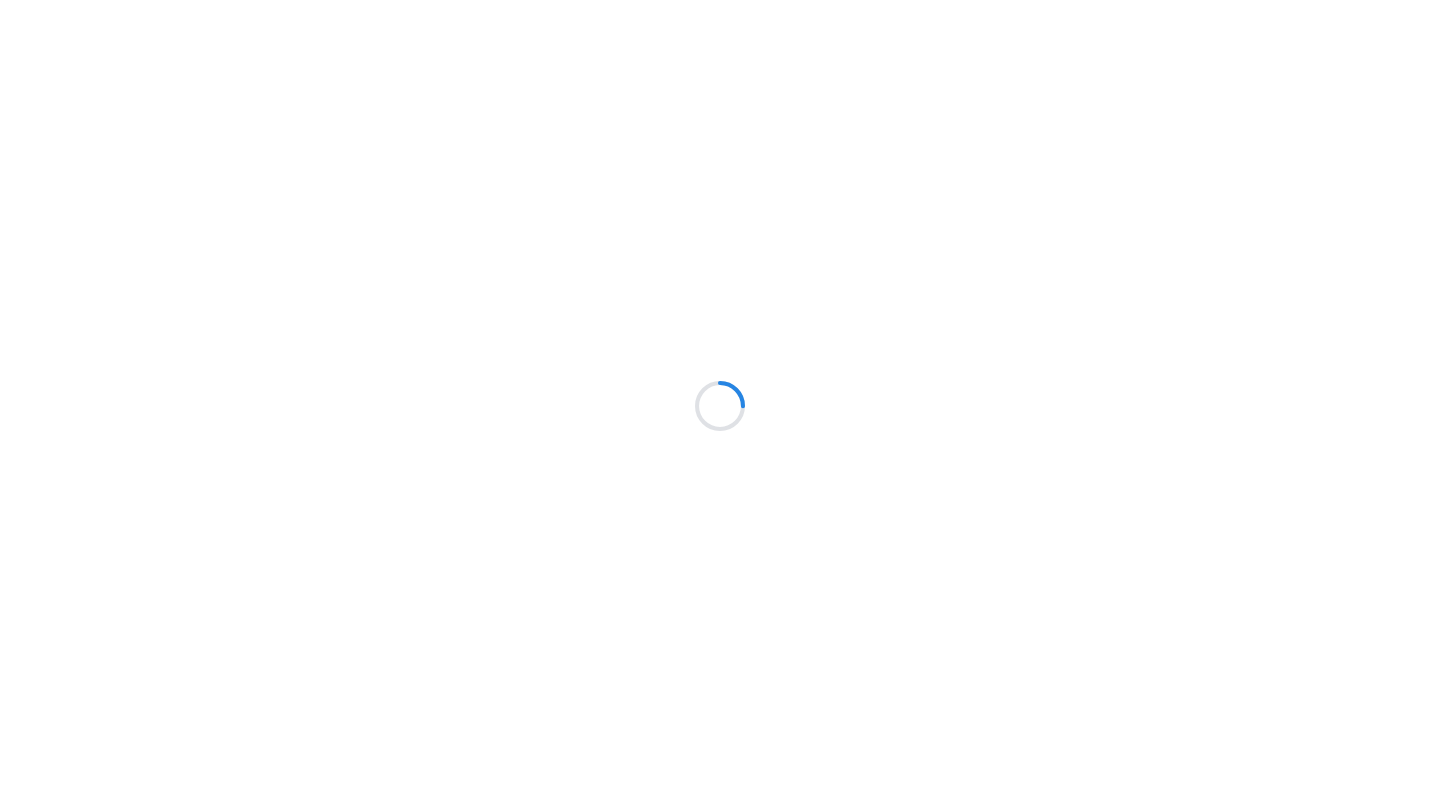 scroll, scrollTop: 0, scrollLeft: 0, axis: both 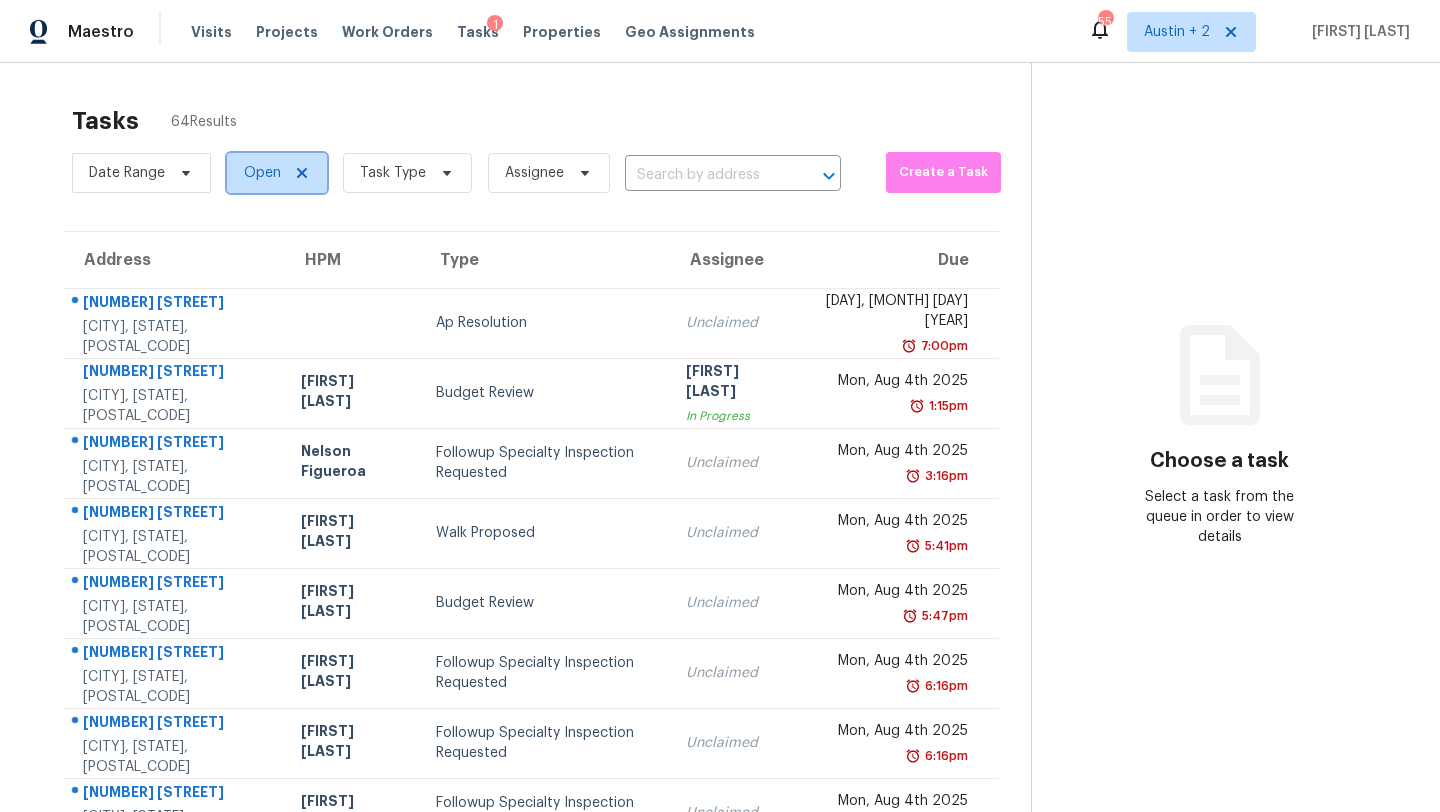 click 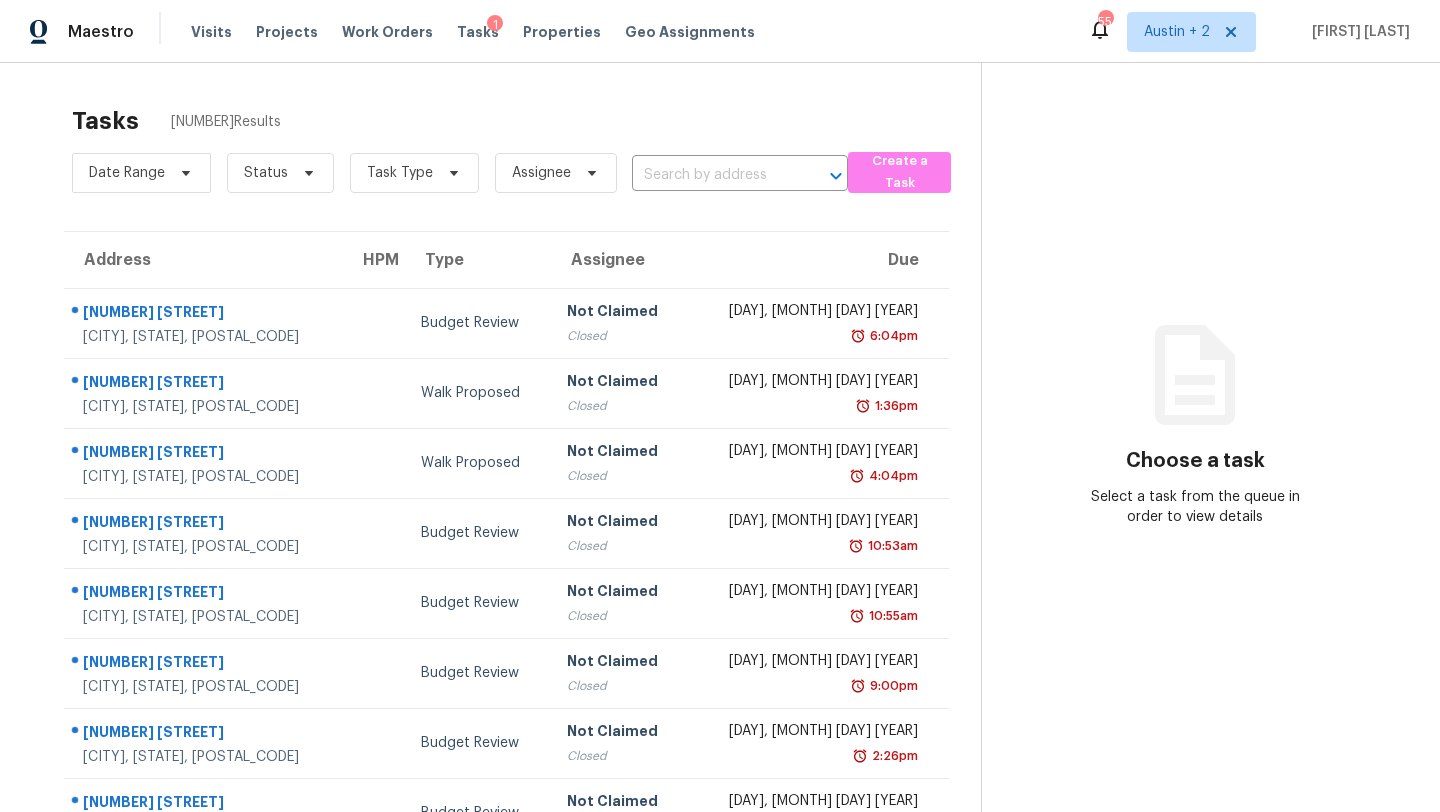 click on "Visits" at bounding box center (211, 32) 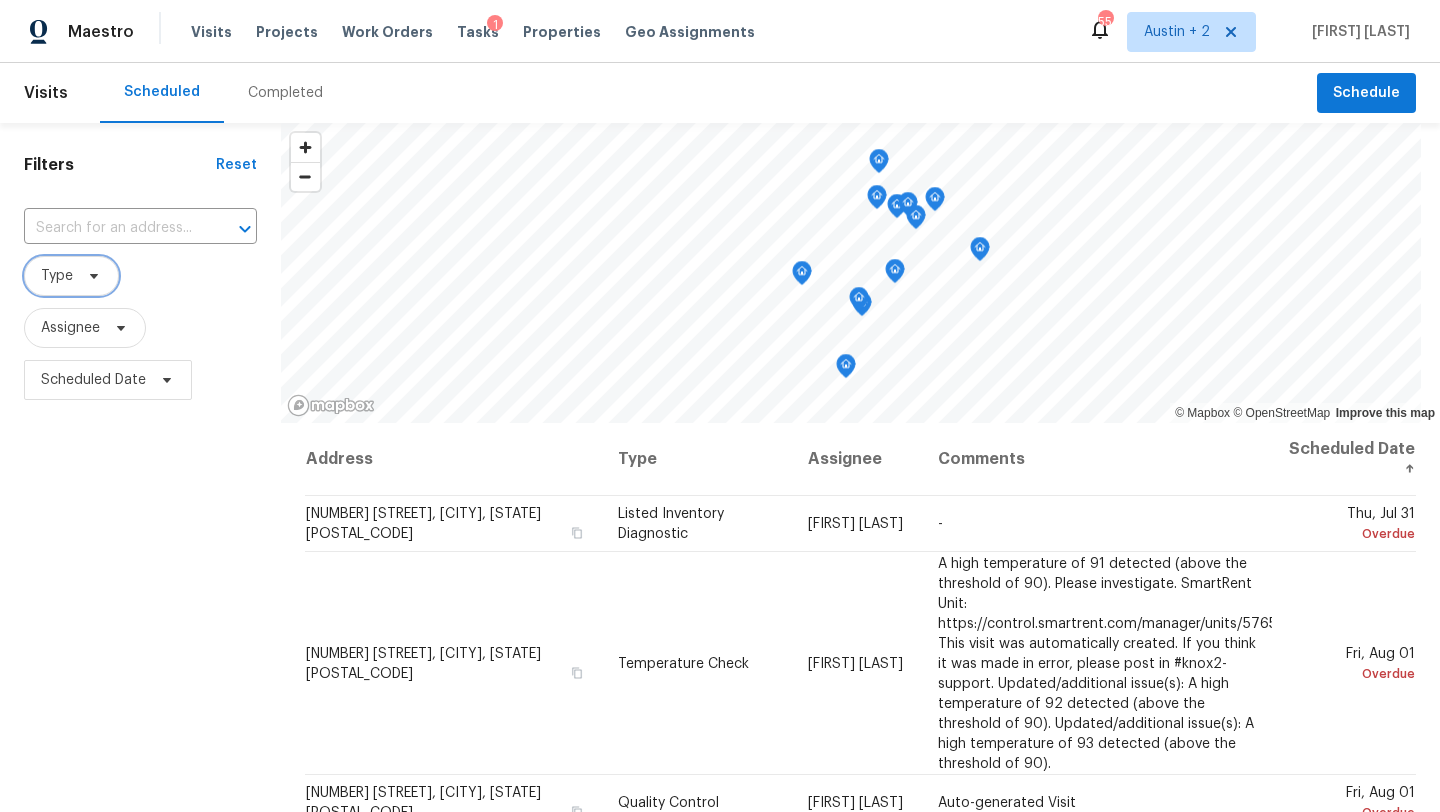 click 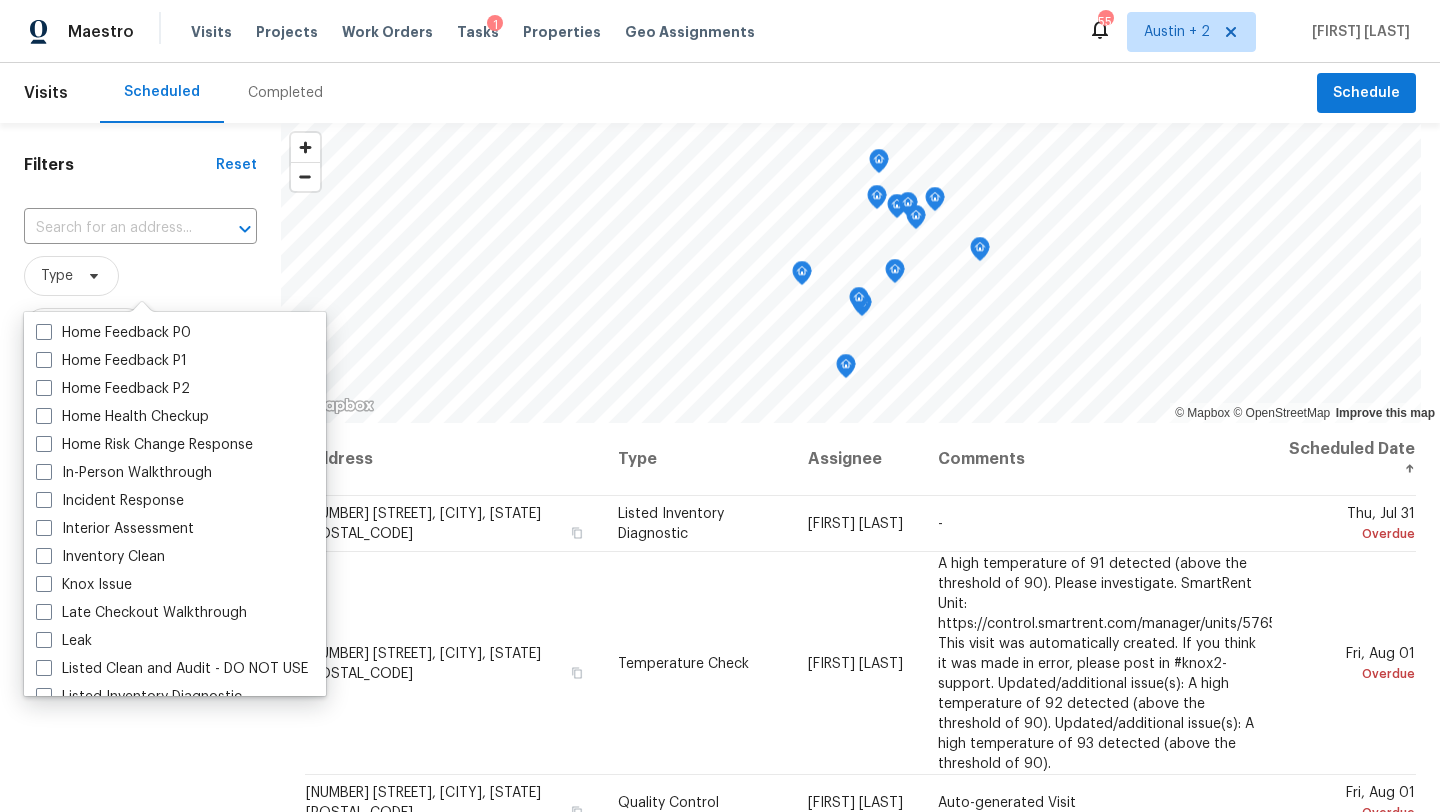 scroll, scrollTop: 662, scrollLeft: 0, axis: vertical 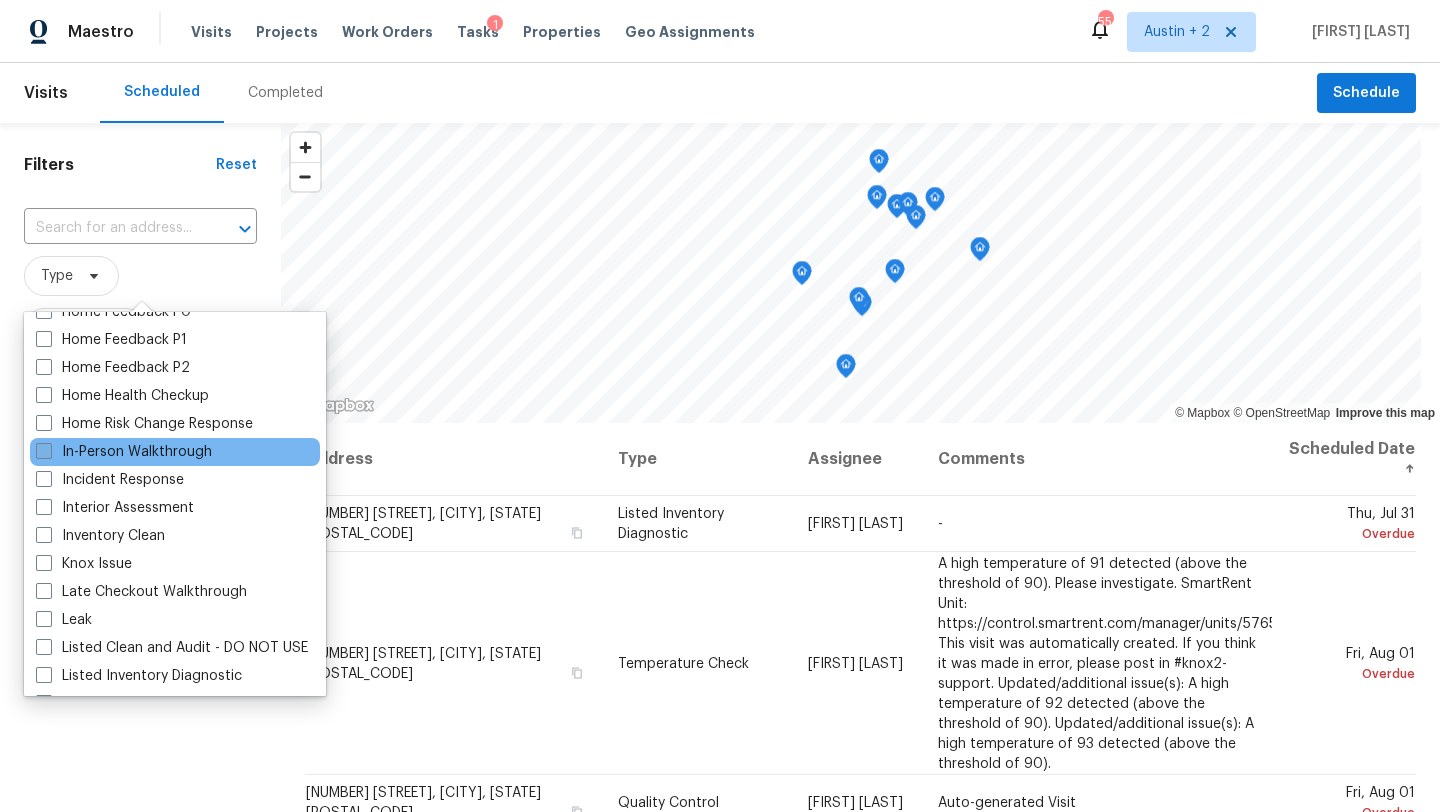 click on "In-Person Walkthrough" at bounding box center (124, 452) 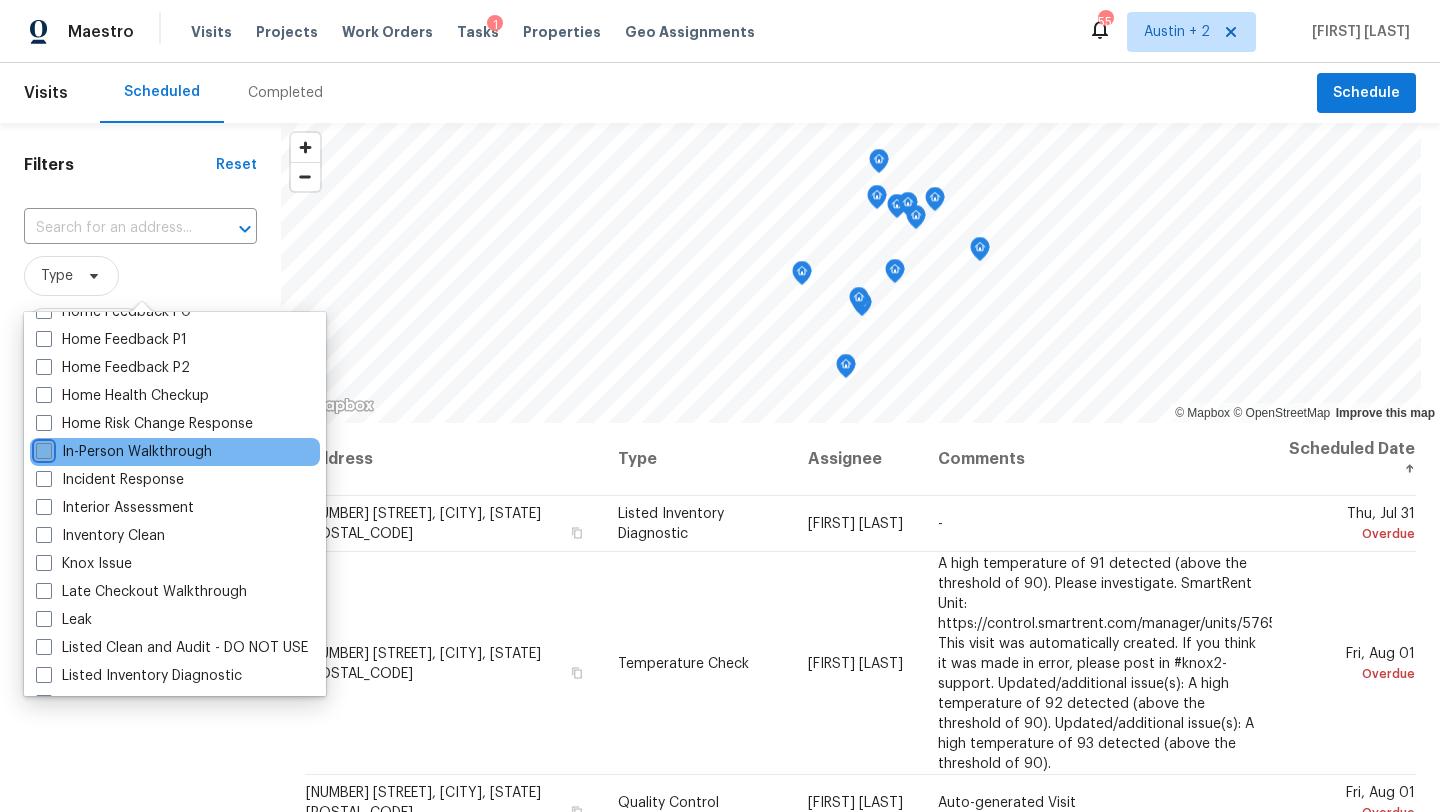 click on "In-Person Walkthrough" at bounding box center [42, 448] 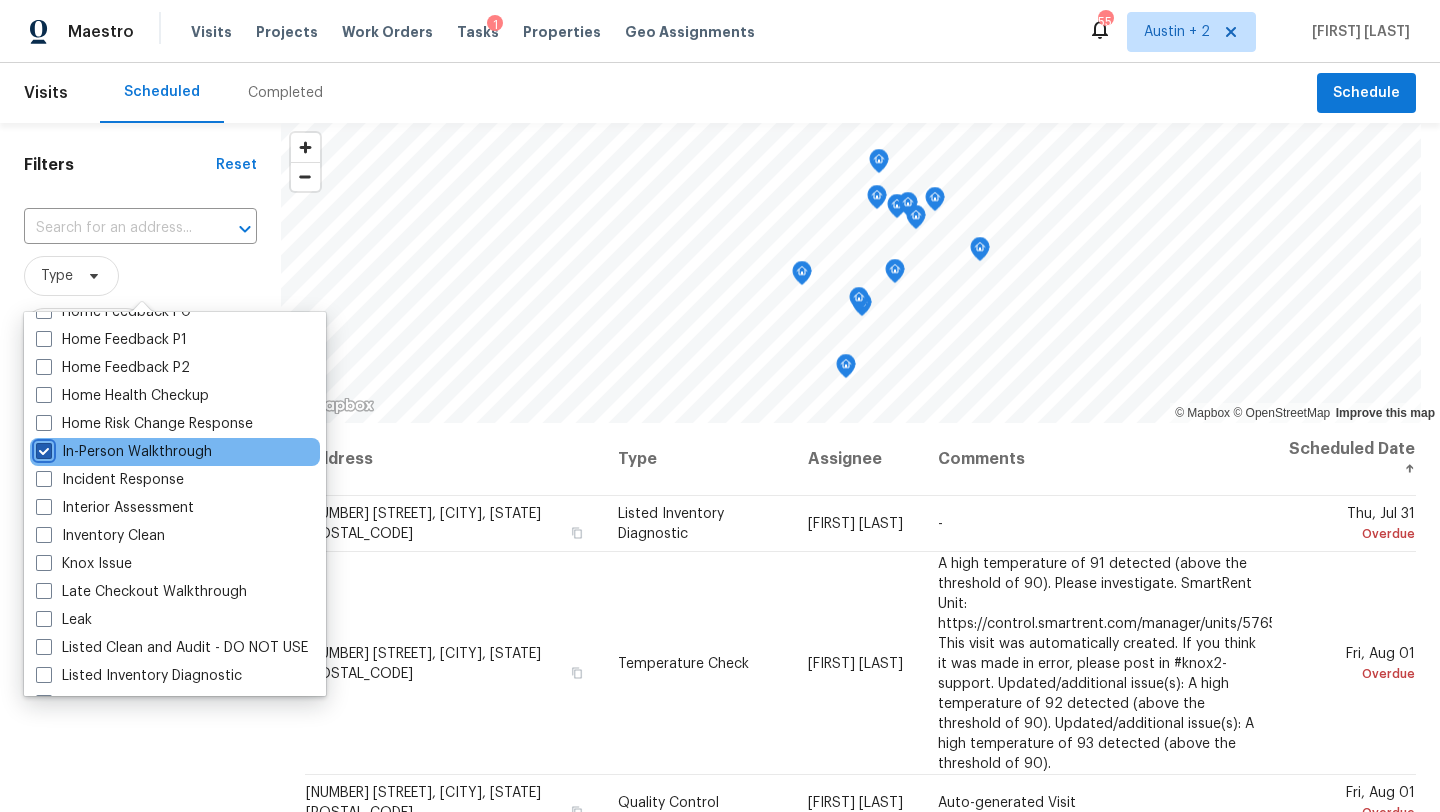 checkbox on "true" 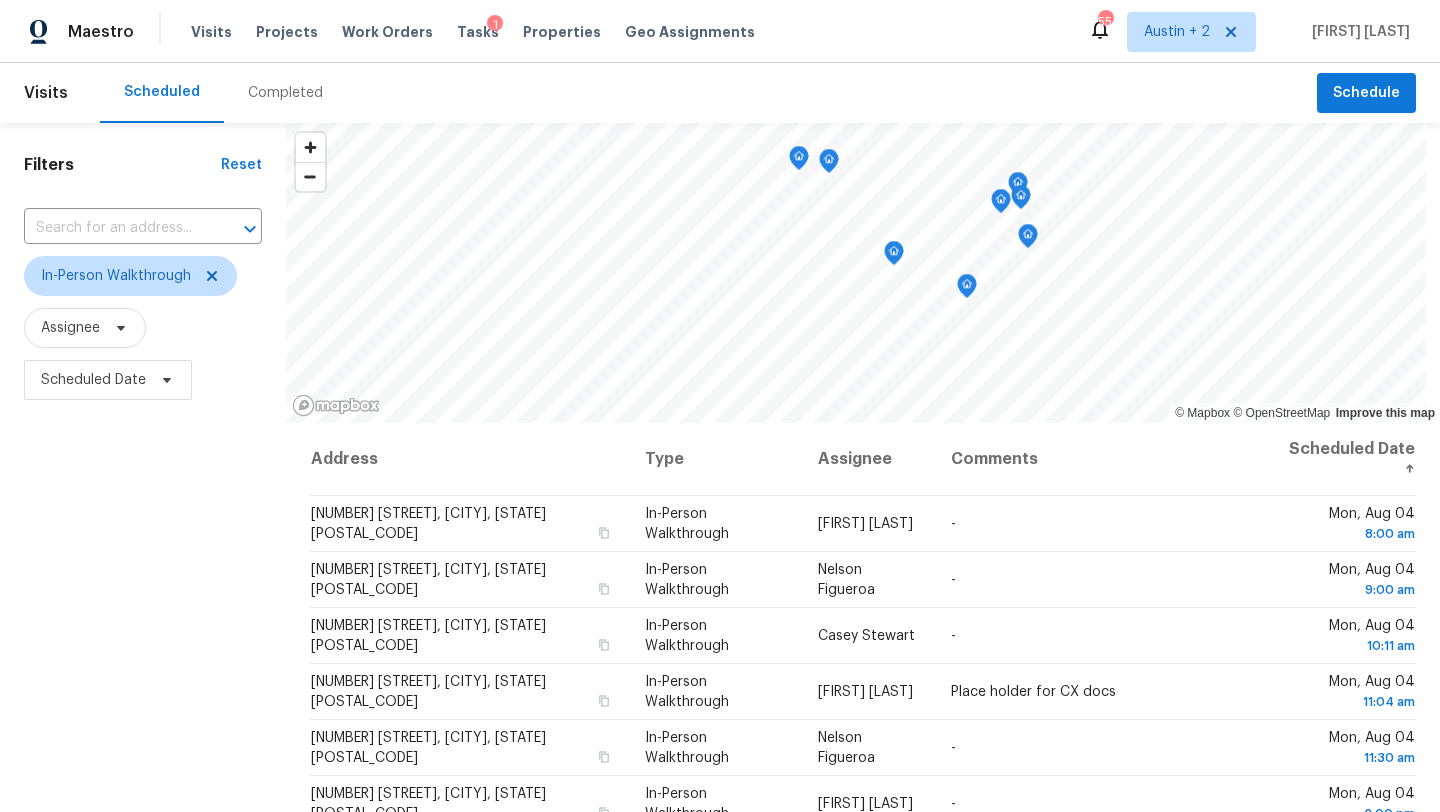 click on "Scheduled Completed" at bounding box center [708, 93] 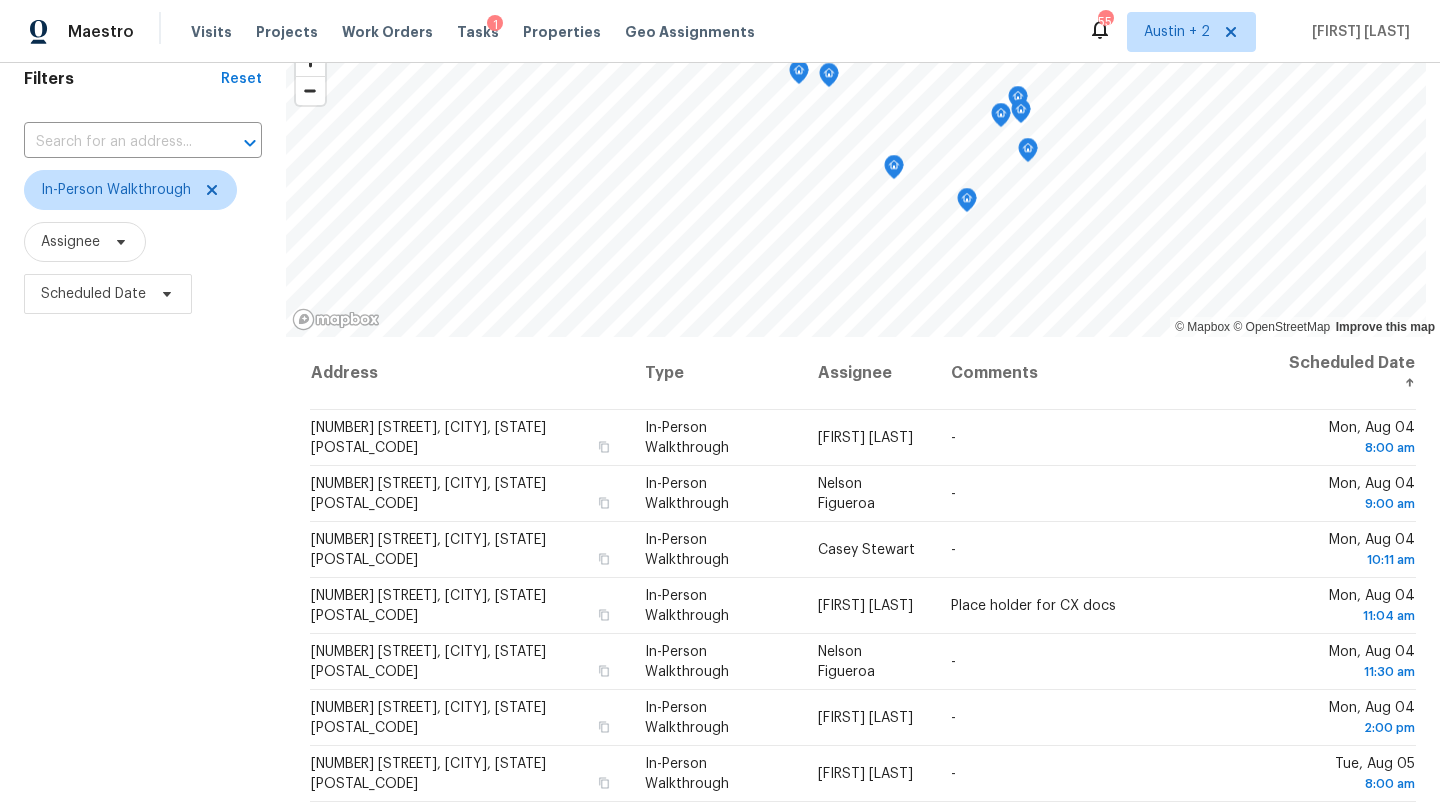 scroll, scrollTop: 85, scrollLeft: 0, axis: vertical 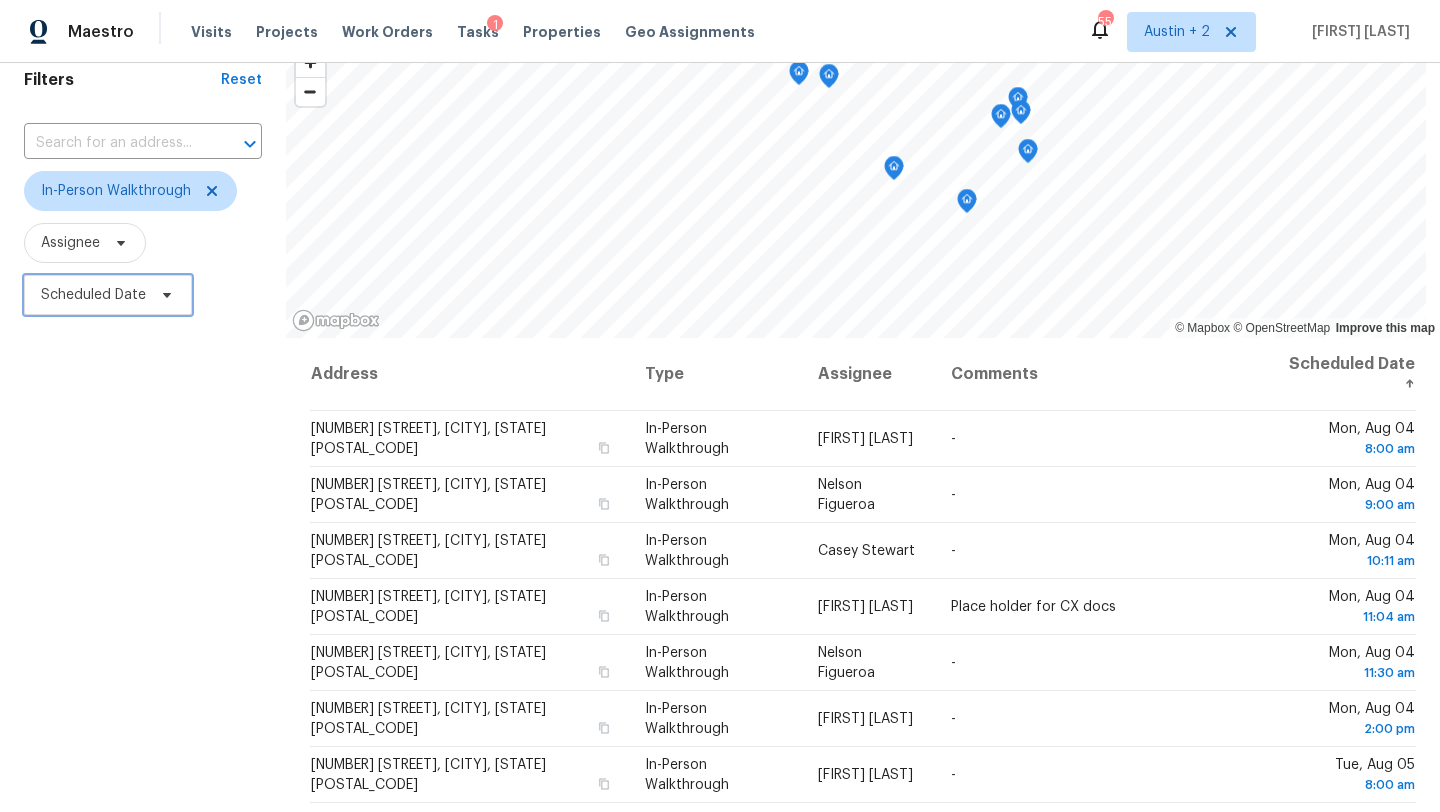 click on "Scheduled Date" at bounding box center (93, 295) 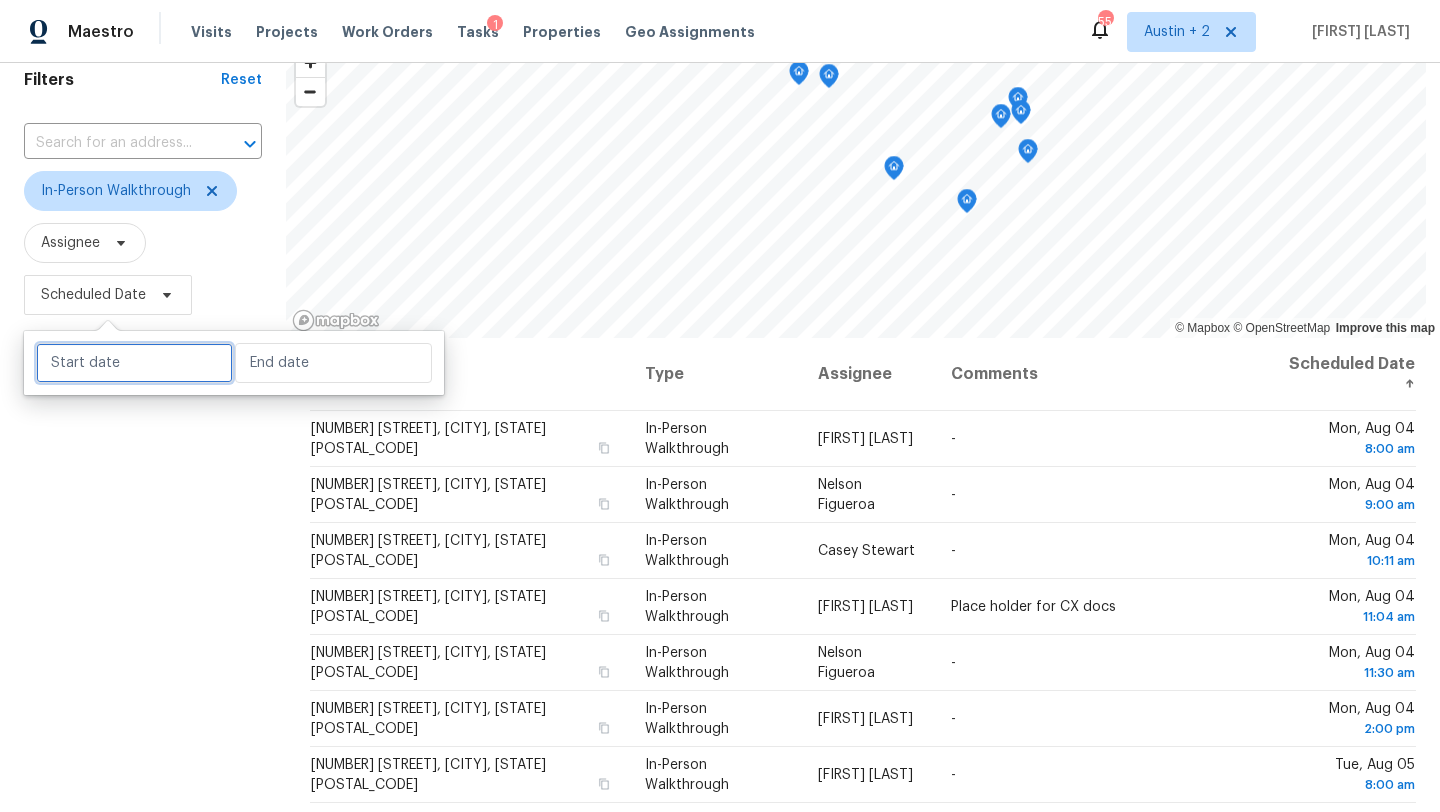 click at bounding box center (134, 363) 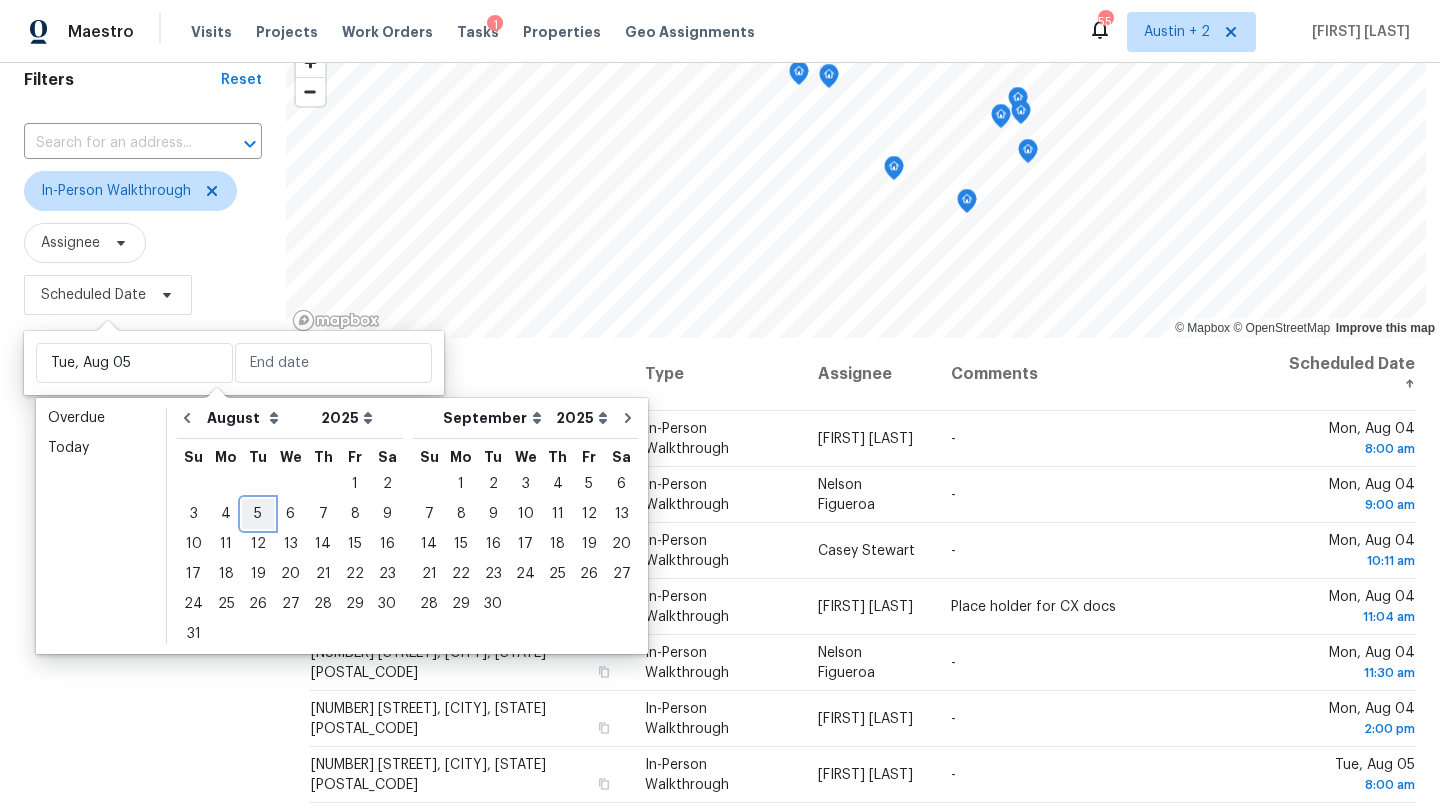 click on "5" at bounding box center (258, 514) 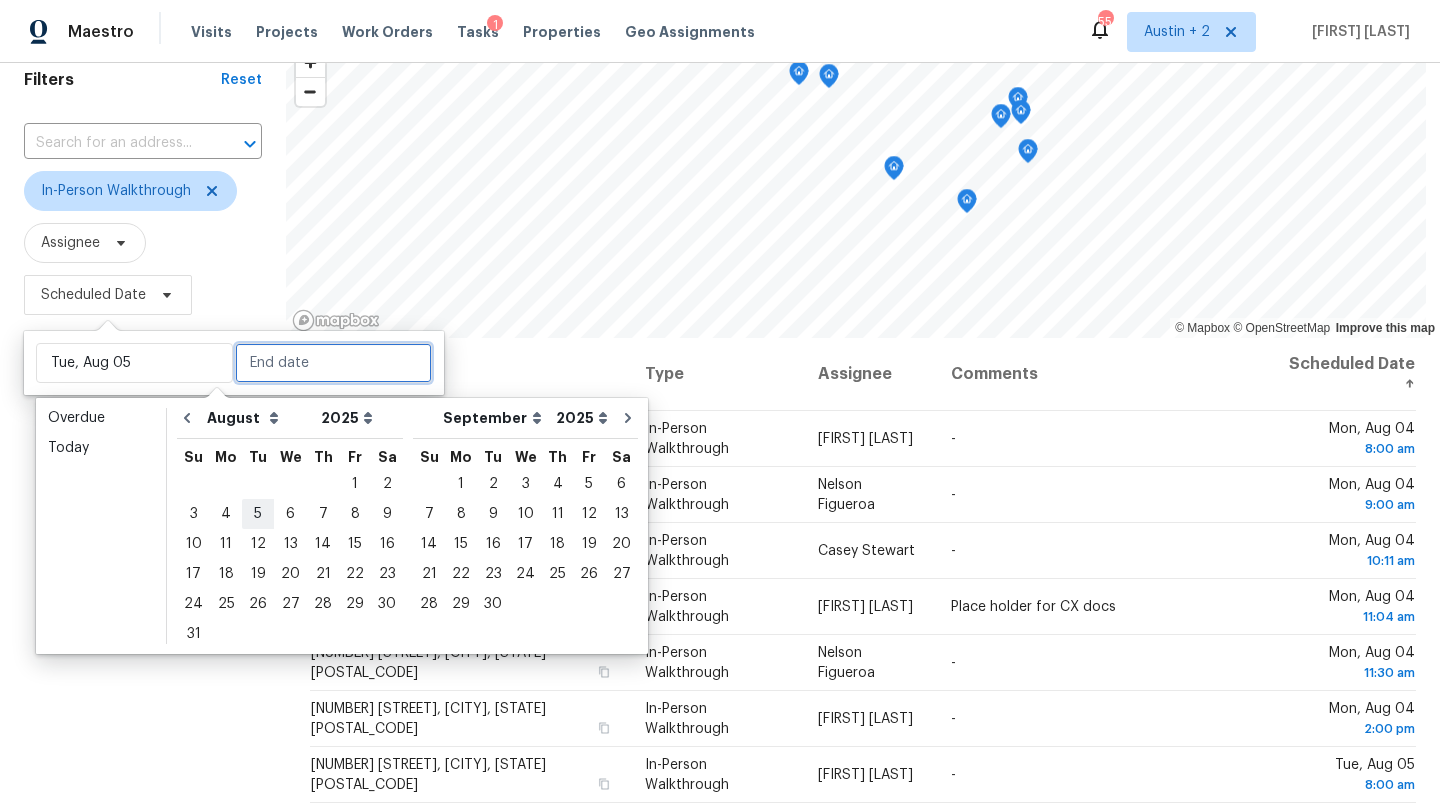 type on "Tue, Aug 05" 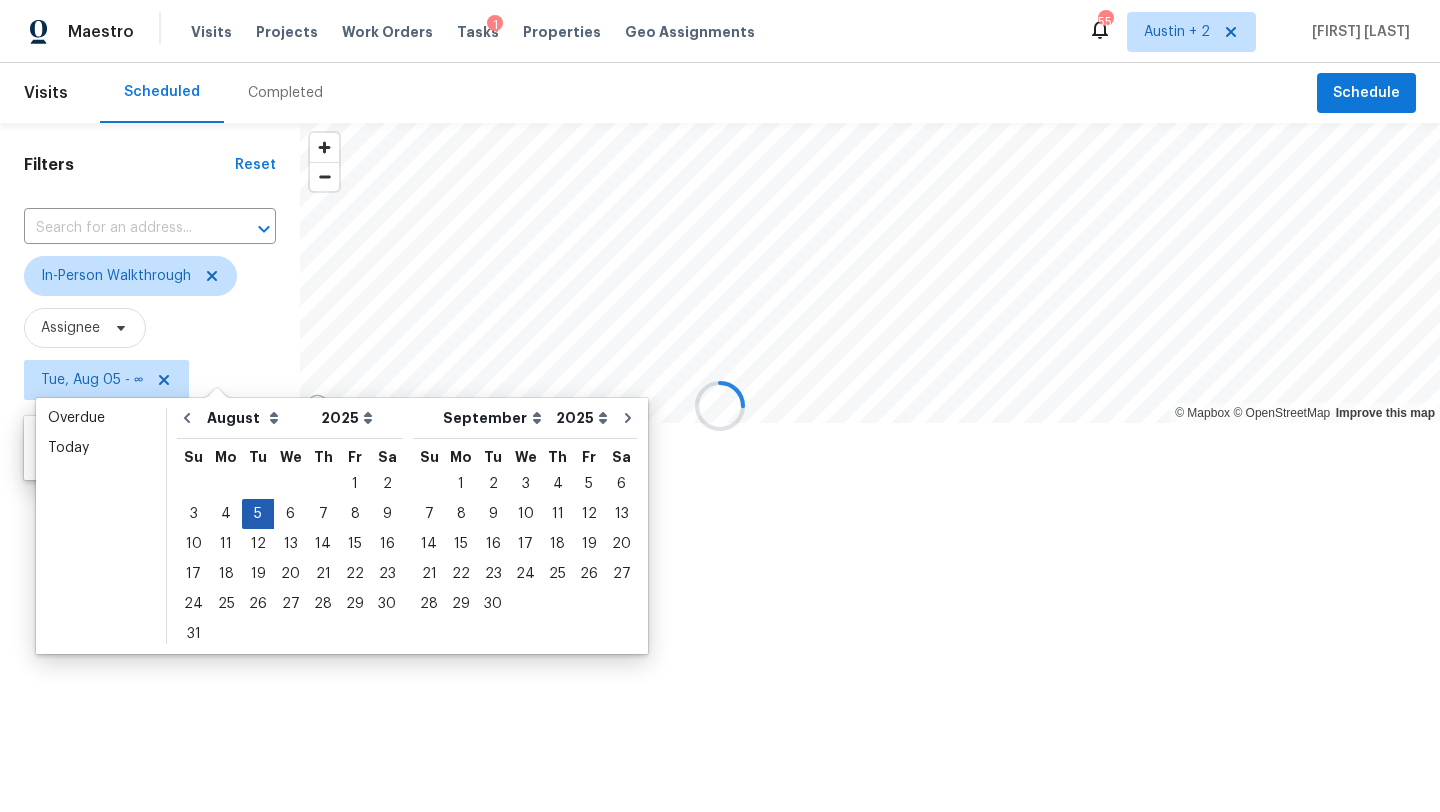 scroll, scrollTop: 0, scrollLeft: 0, axis: both 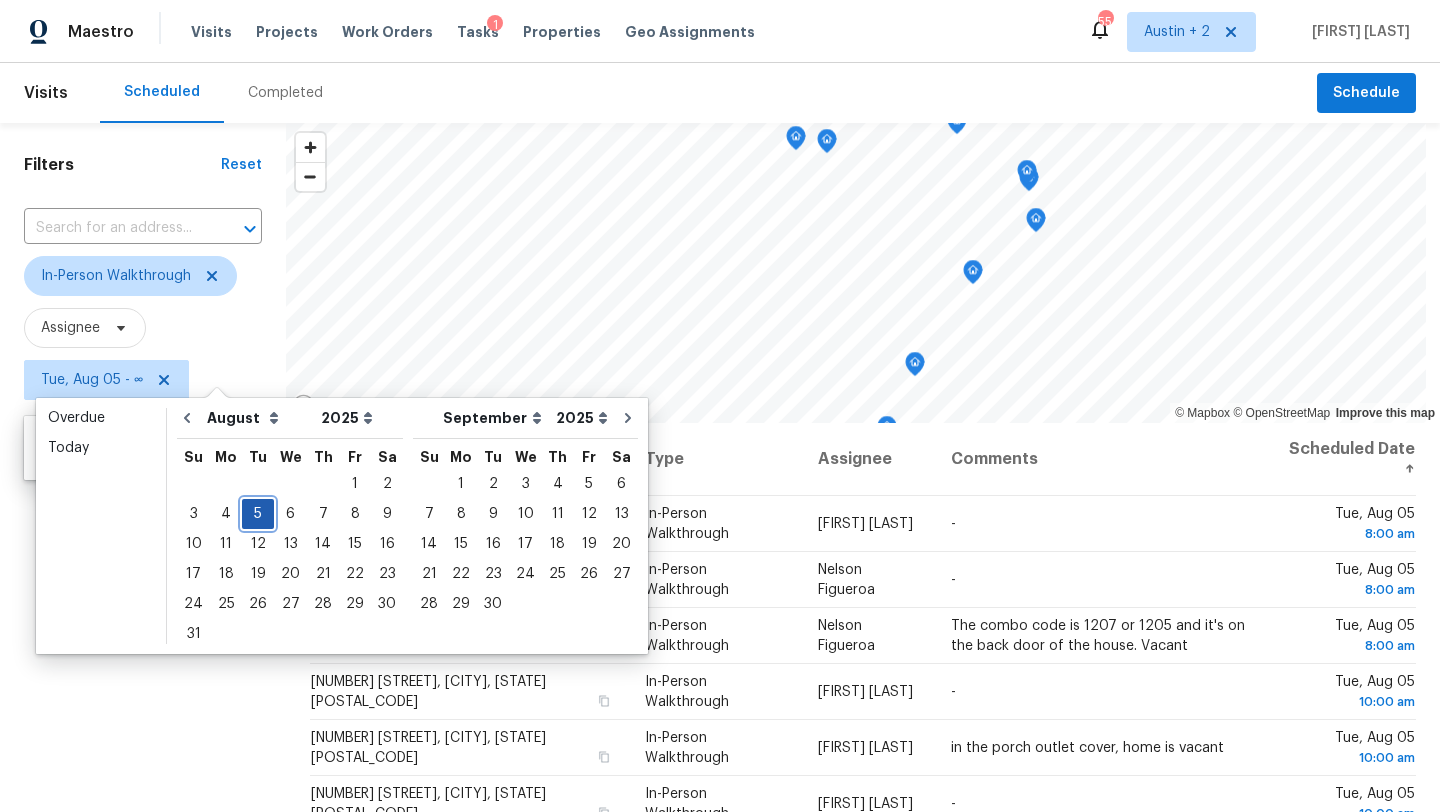 click on "5" at bounding box center [258, 514] 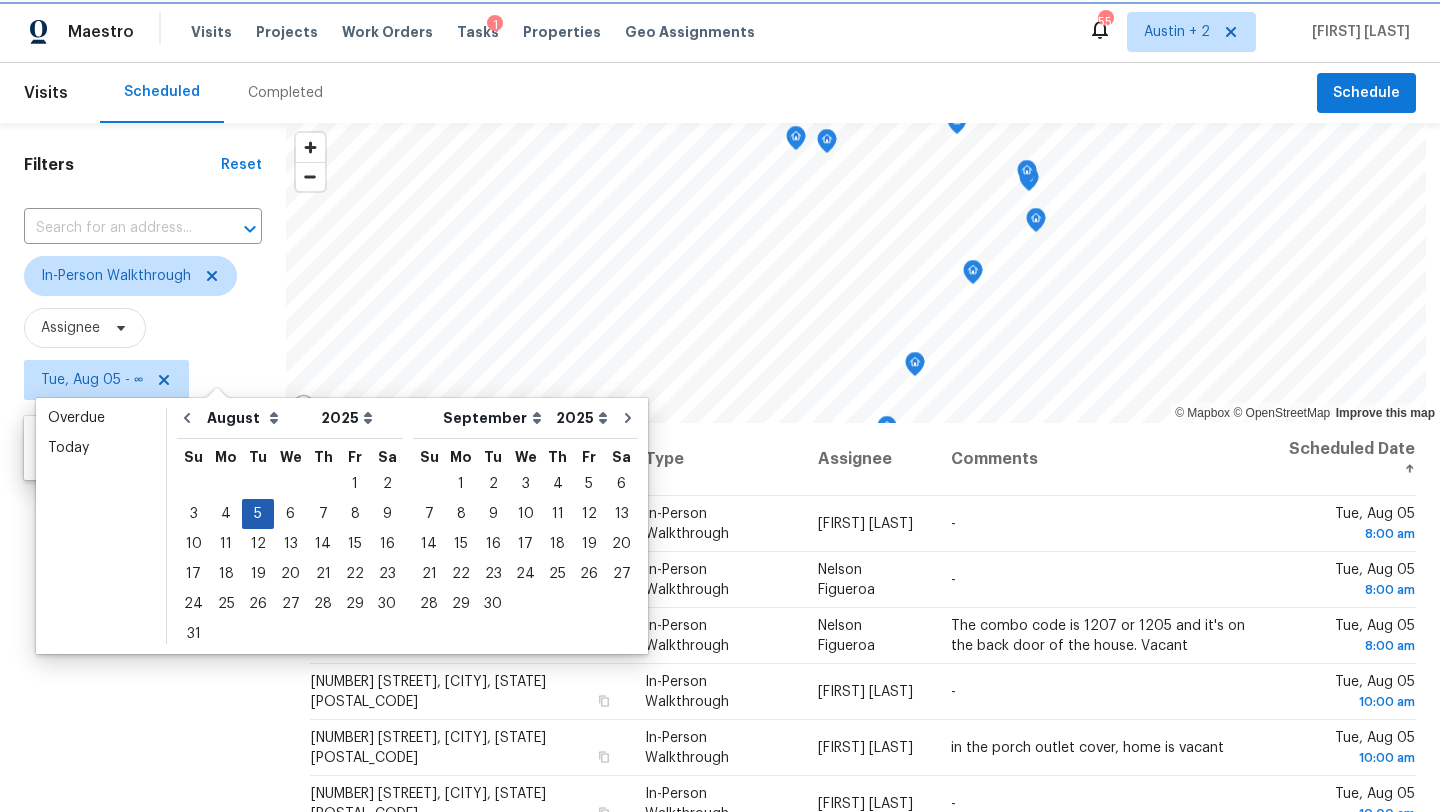 type on "Tue, Aug 05" 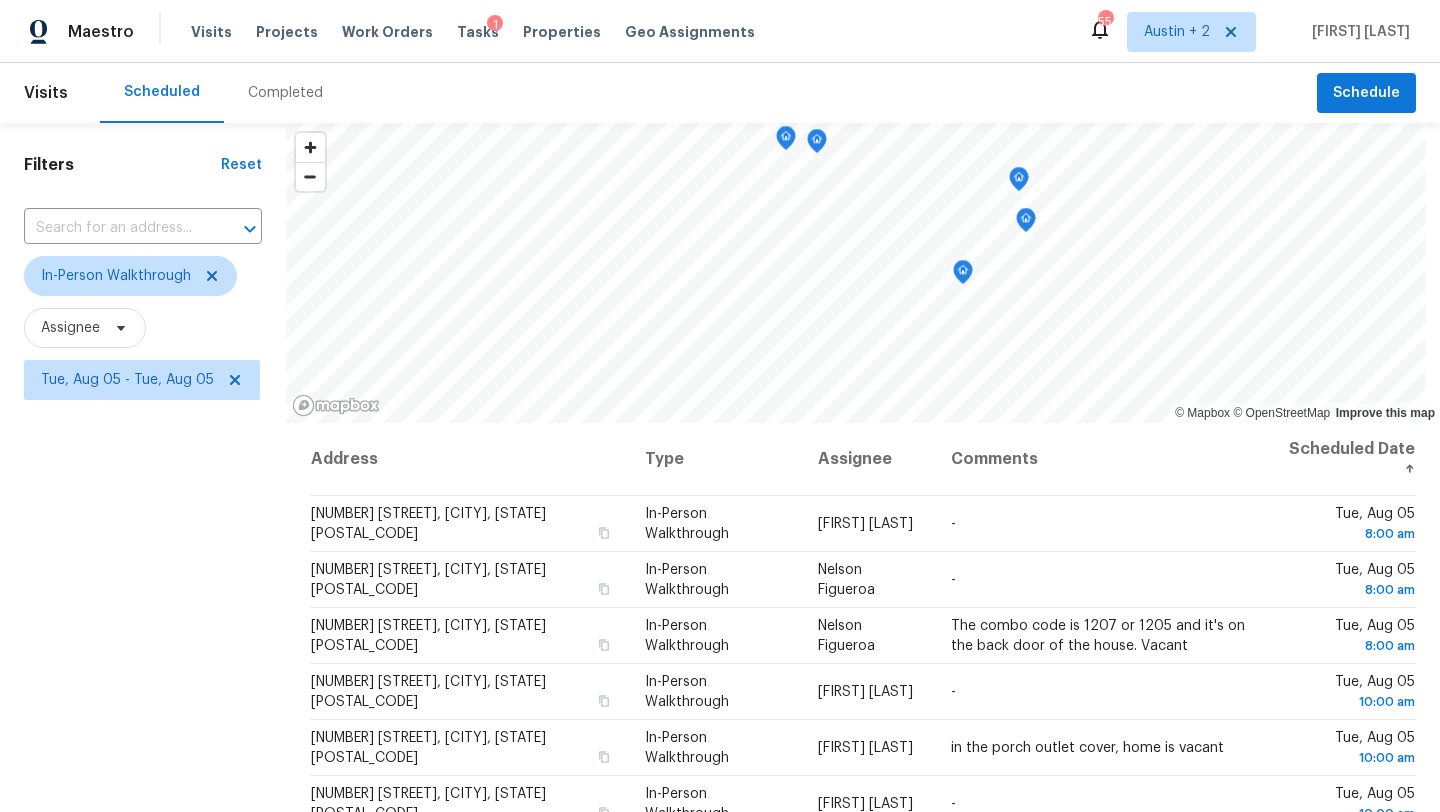 click on "Filters Reset ​ In-Person Walkthrough Assignee Tue, Aug 05 - Tue, Aug 05" at bounding box center [143, 598] 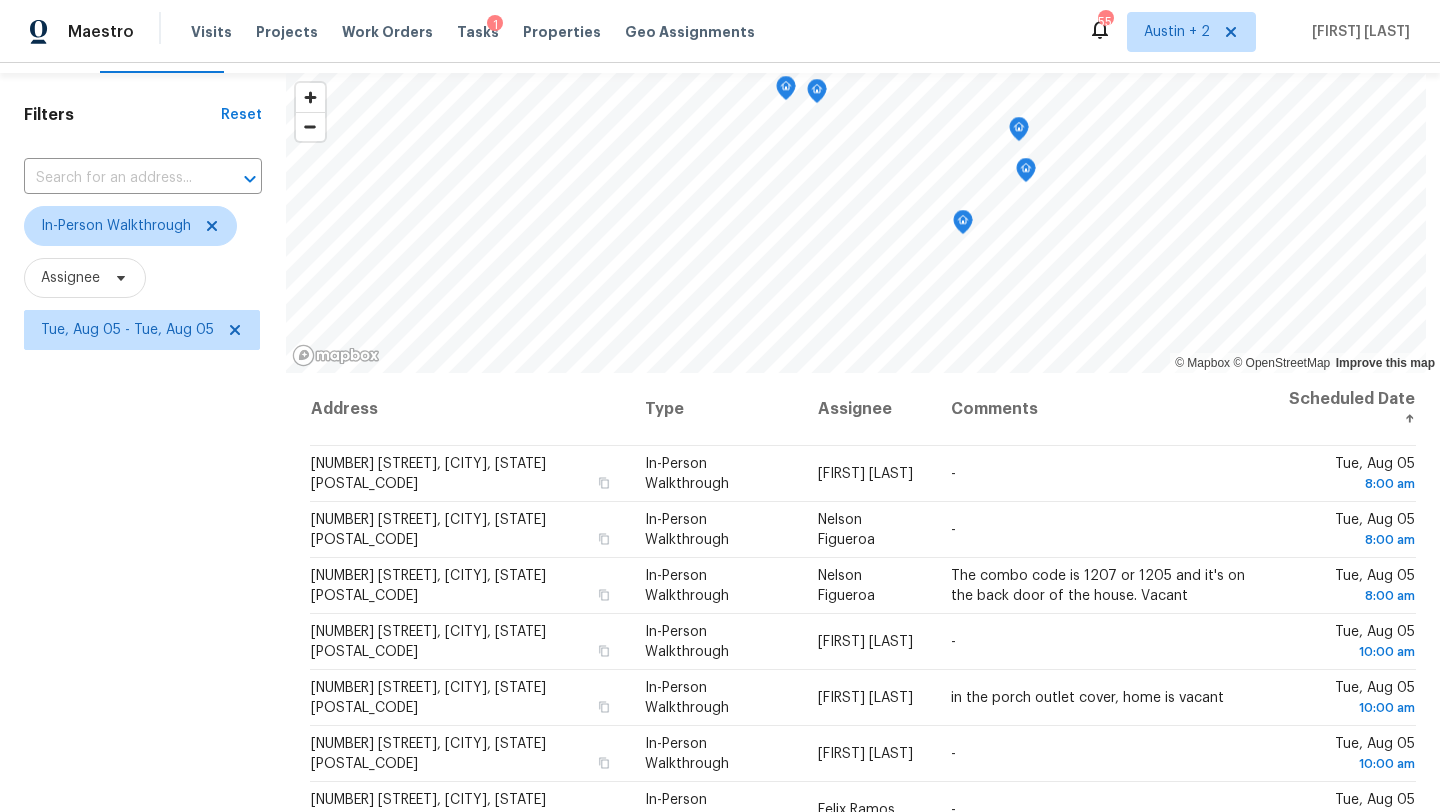 scroll, scrollTop: 5, scrollLeft: 0, axis: vertical 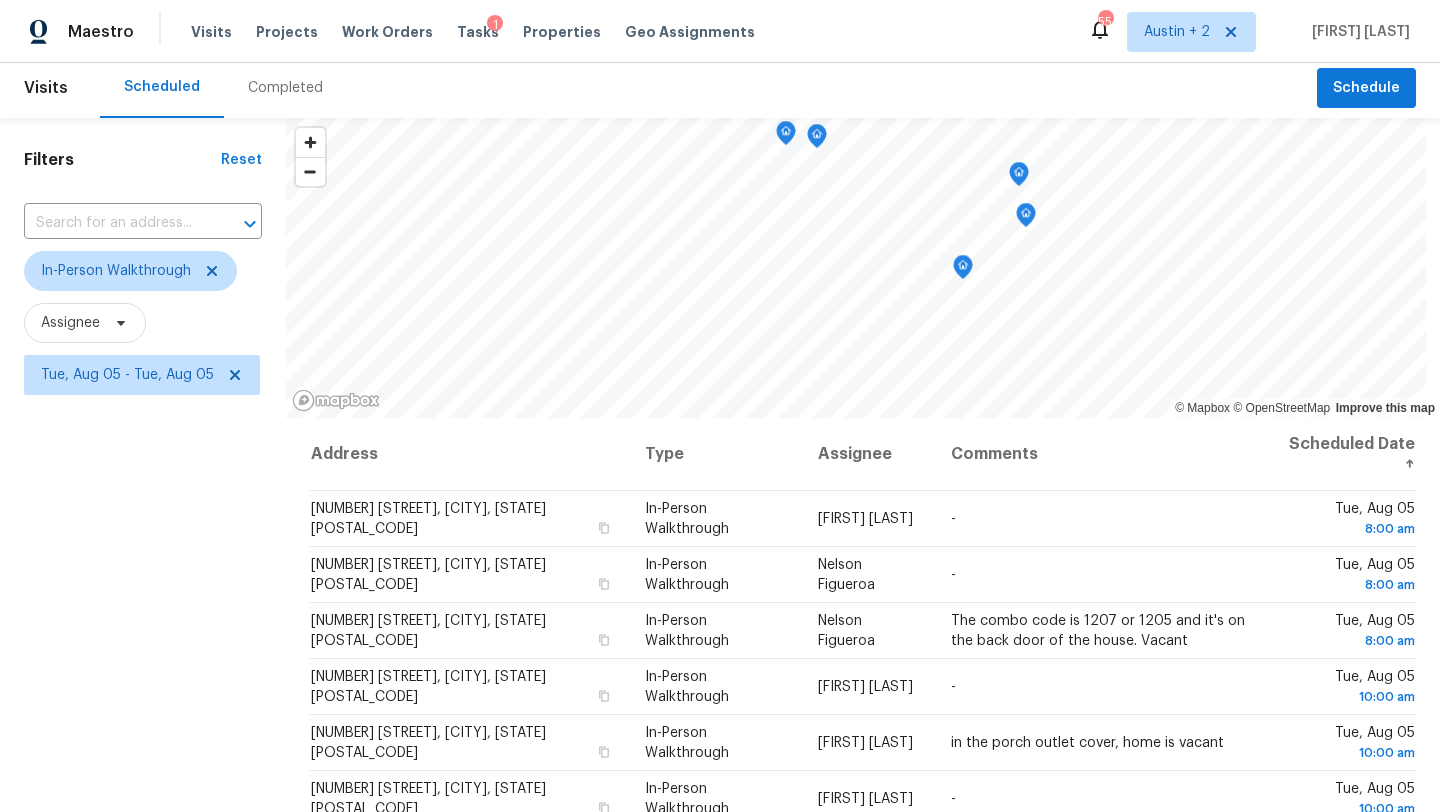 click on "Maestro Visits Projects Work Orders Tasks 1 Properties Geo Assignments 55 Austin + 2 Sheila Cooksey" at bounding box center (720, 31) 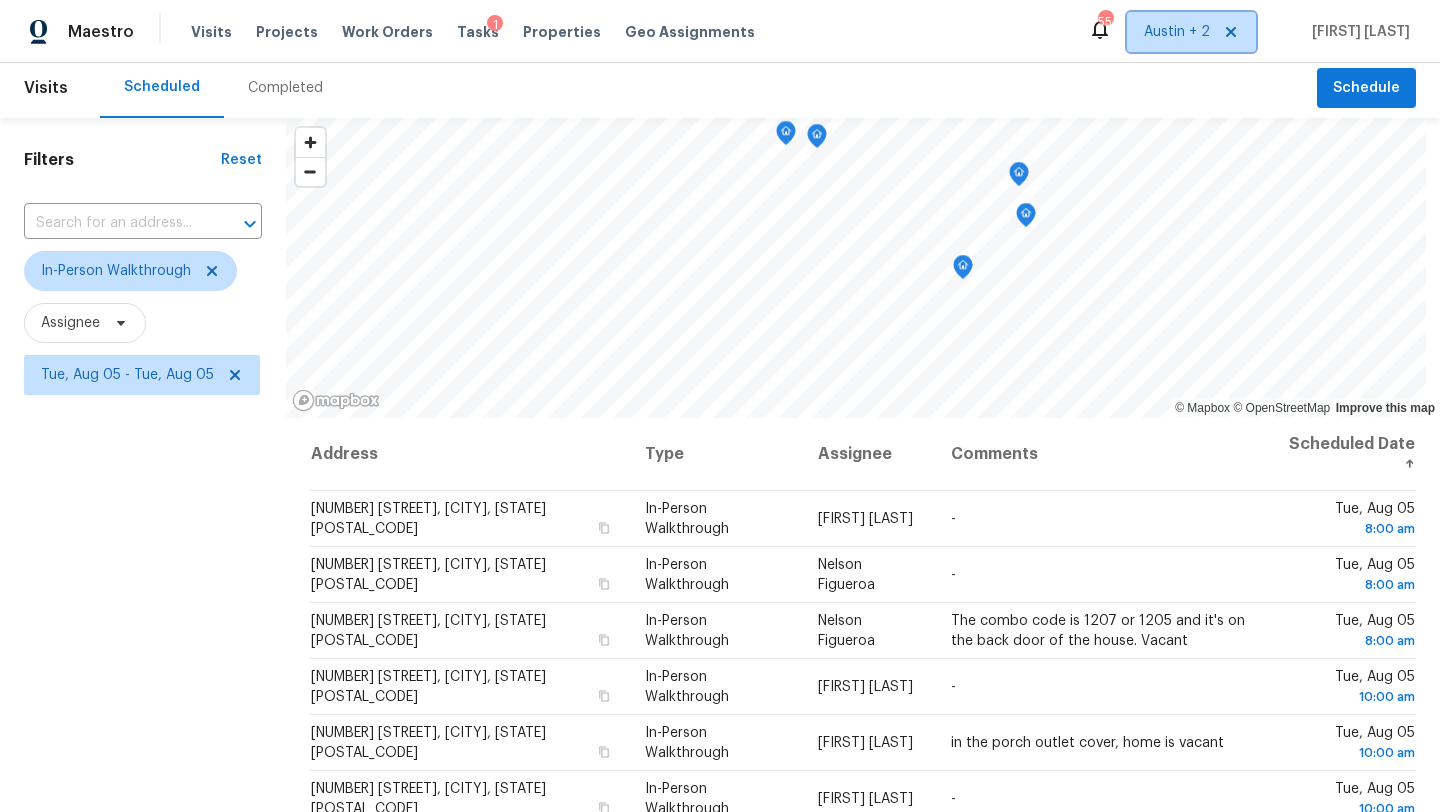 click on "Austin + 2" at bounding box center [1191, 32] 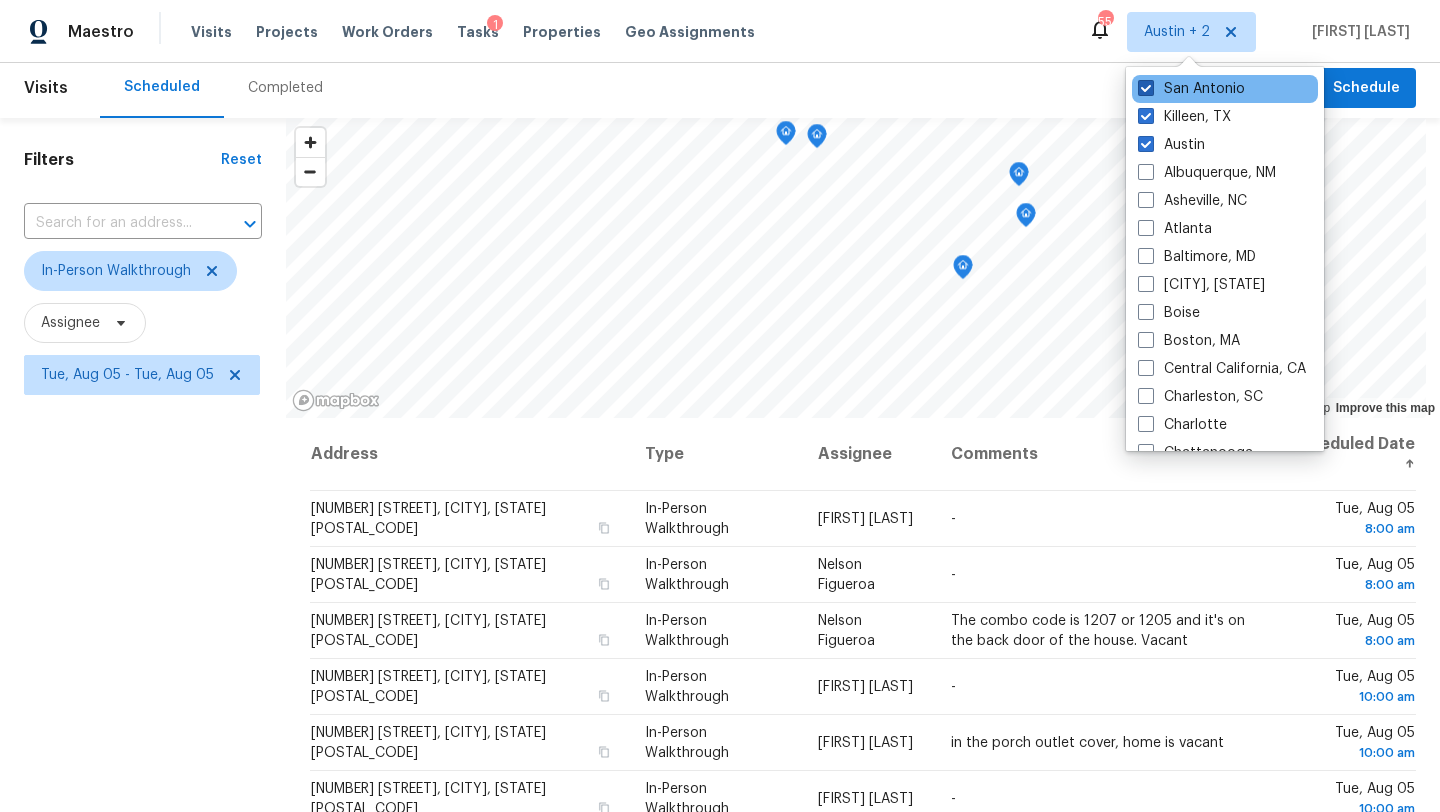 click on "San Antonio" at bounding box center [1191, 89] 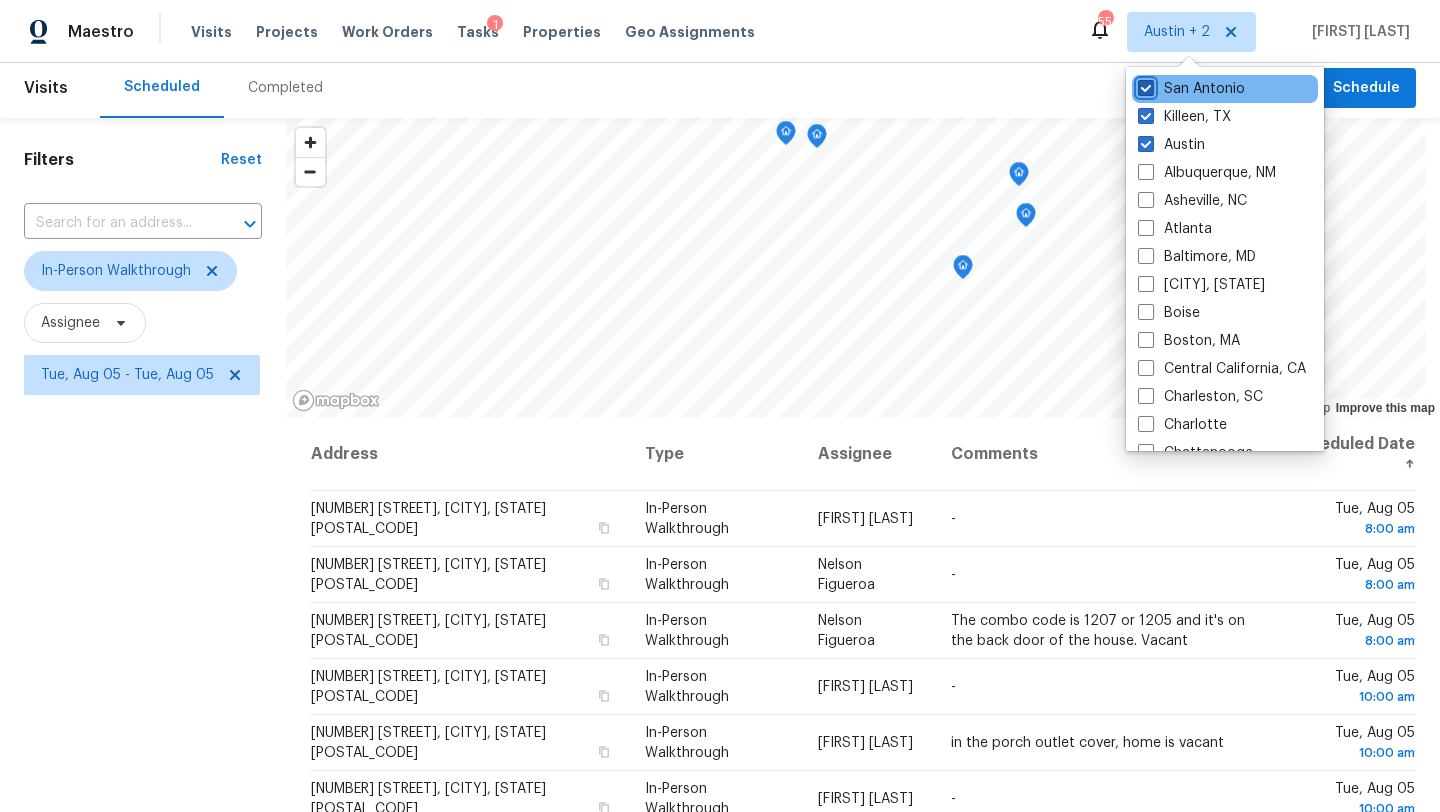click on "San Antonio" at bounding box center (1144, 85) 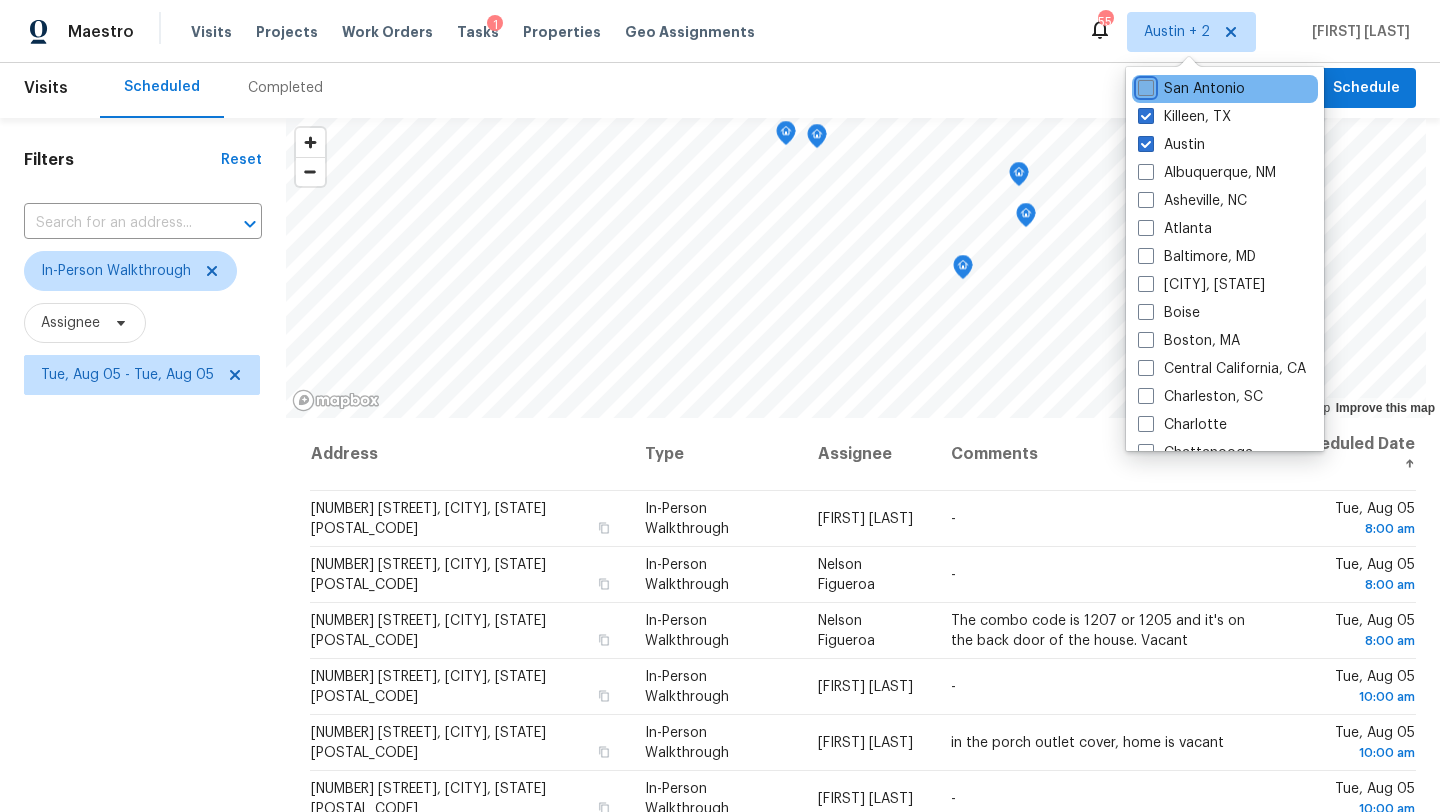 checkbox on "false" 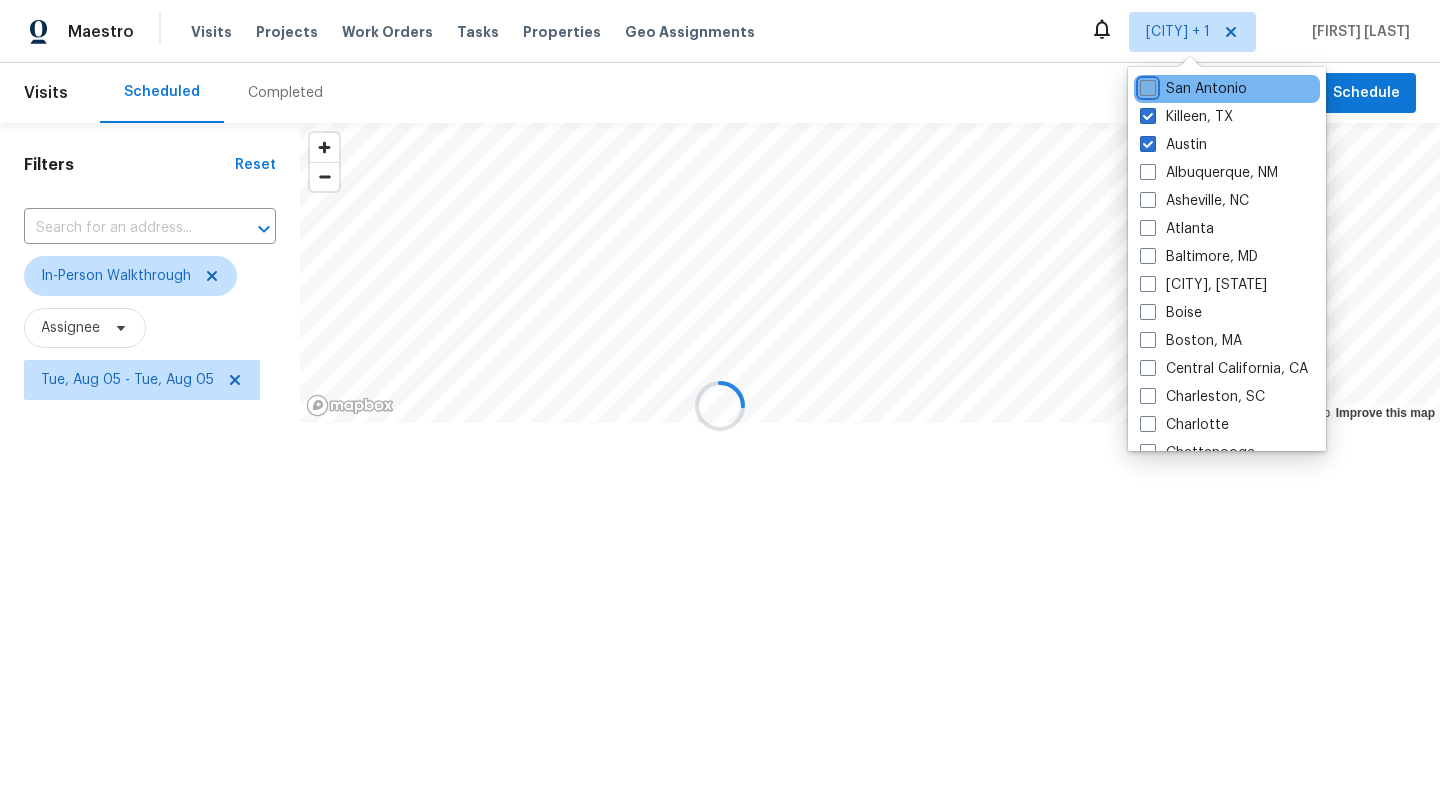 scroll, scrollTop: 0, scrollLeft: 0, axis: both 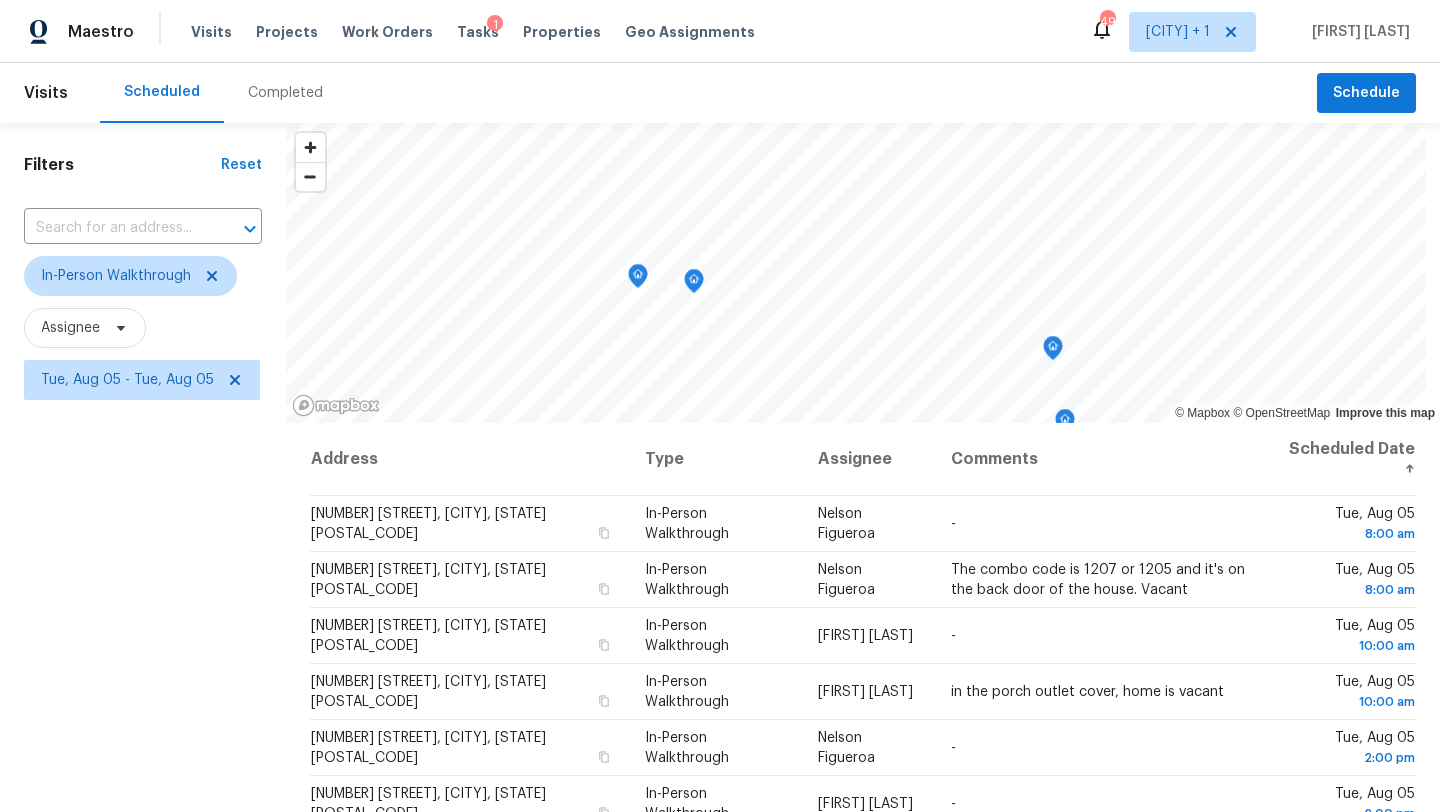 click on "Filters Reset ​ In-Person Walkthrough Assignee Tue, Aug 05 - Tue, Aug 05" at bounding box center [143, 598] 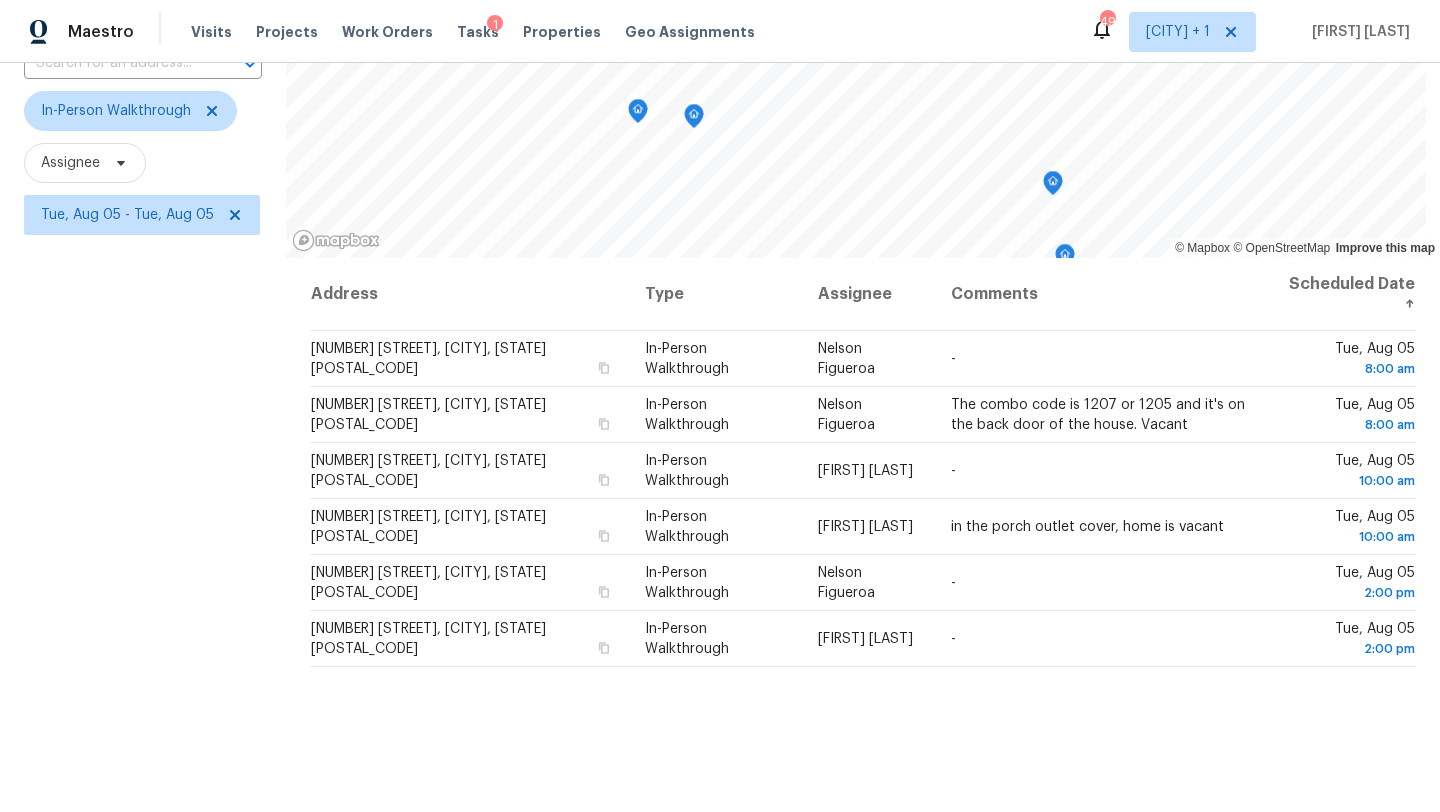 scroll, scrollTop: 170, scrollLeft: 0, axis: vertical 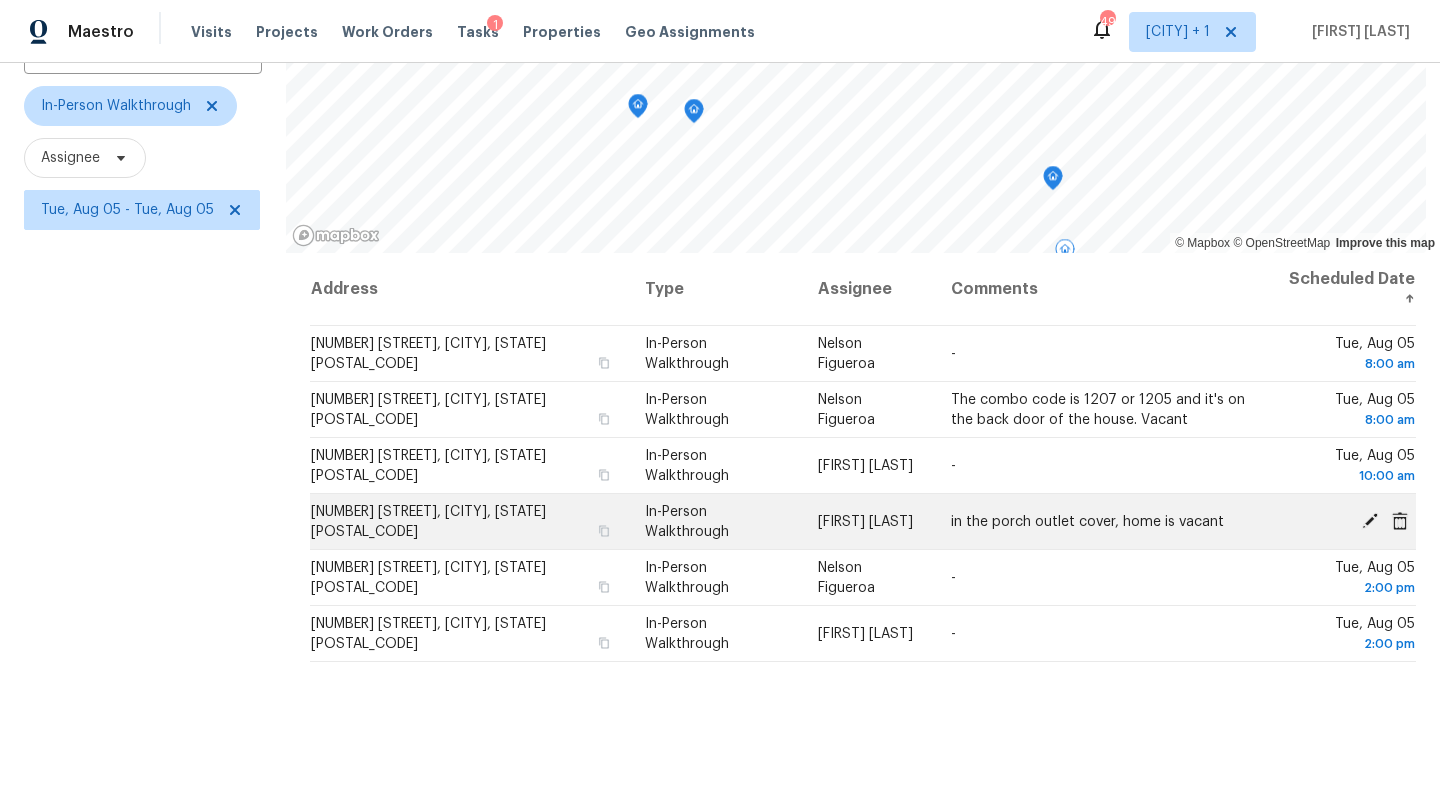 click 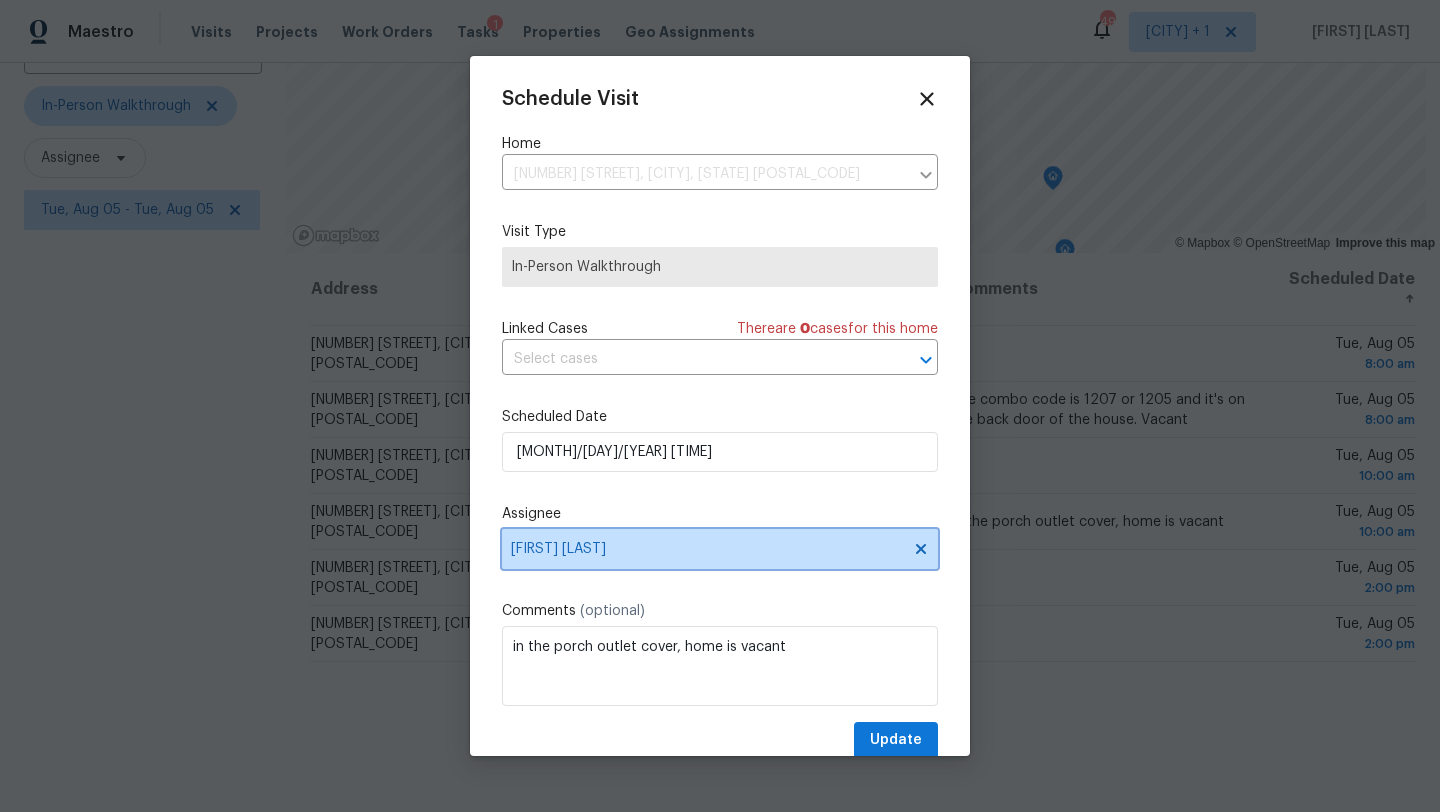 click on "Sheila Cooksey" at bounding box center (720, 549) 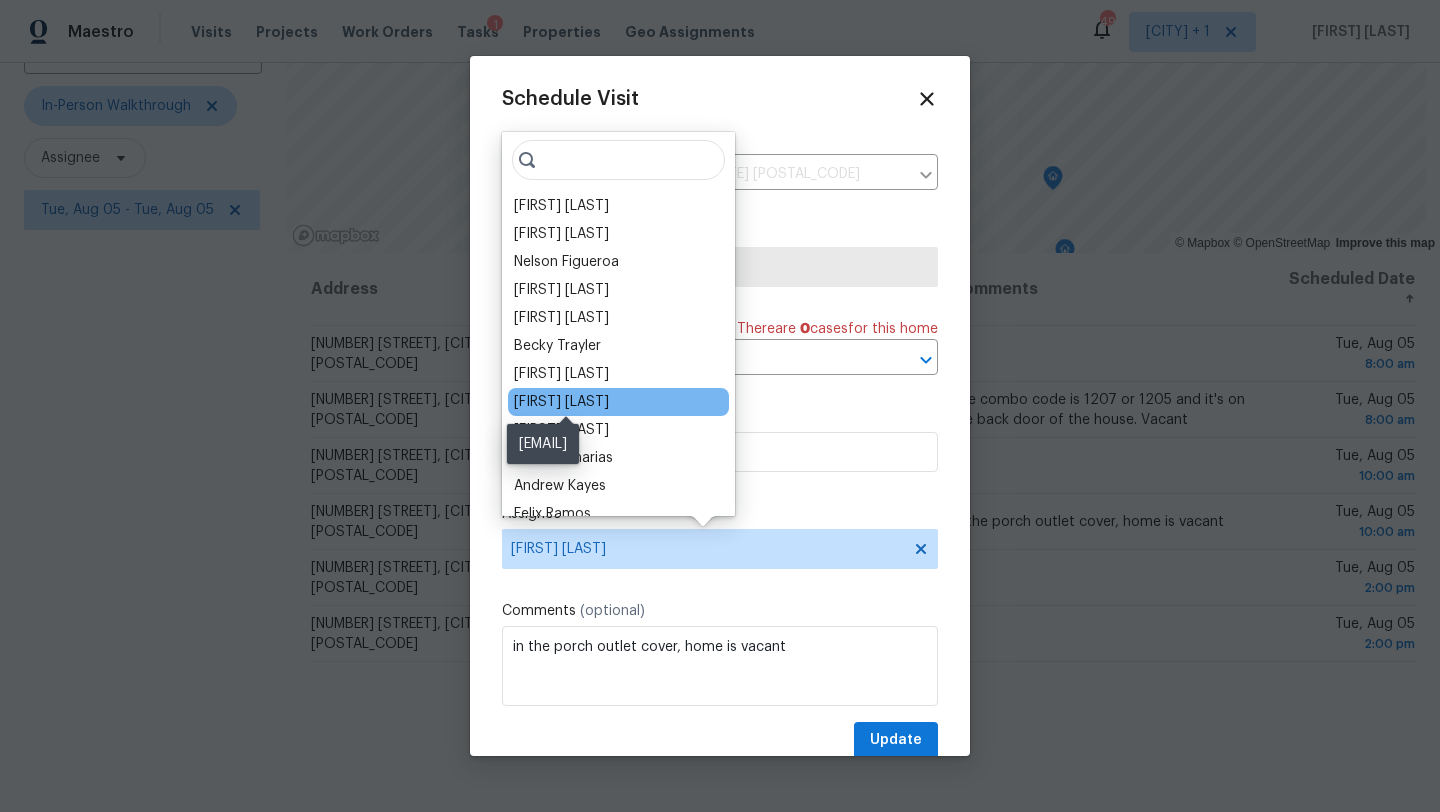 click on "[FIRST] [LAST]" at bounding box center [561, 402] 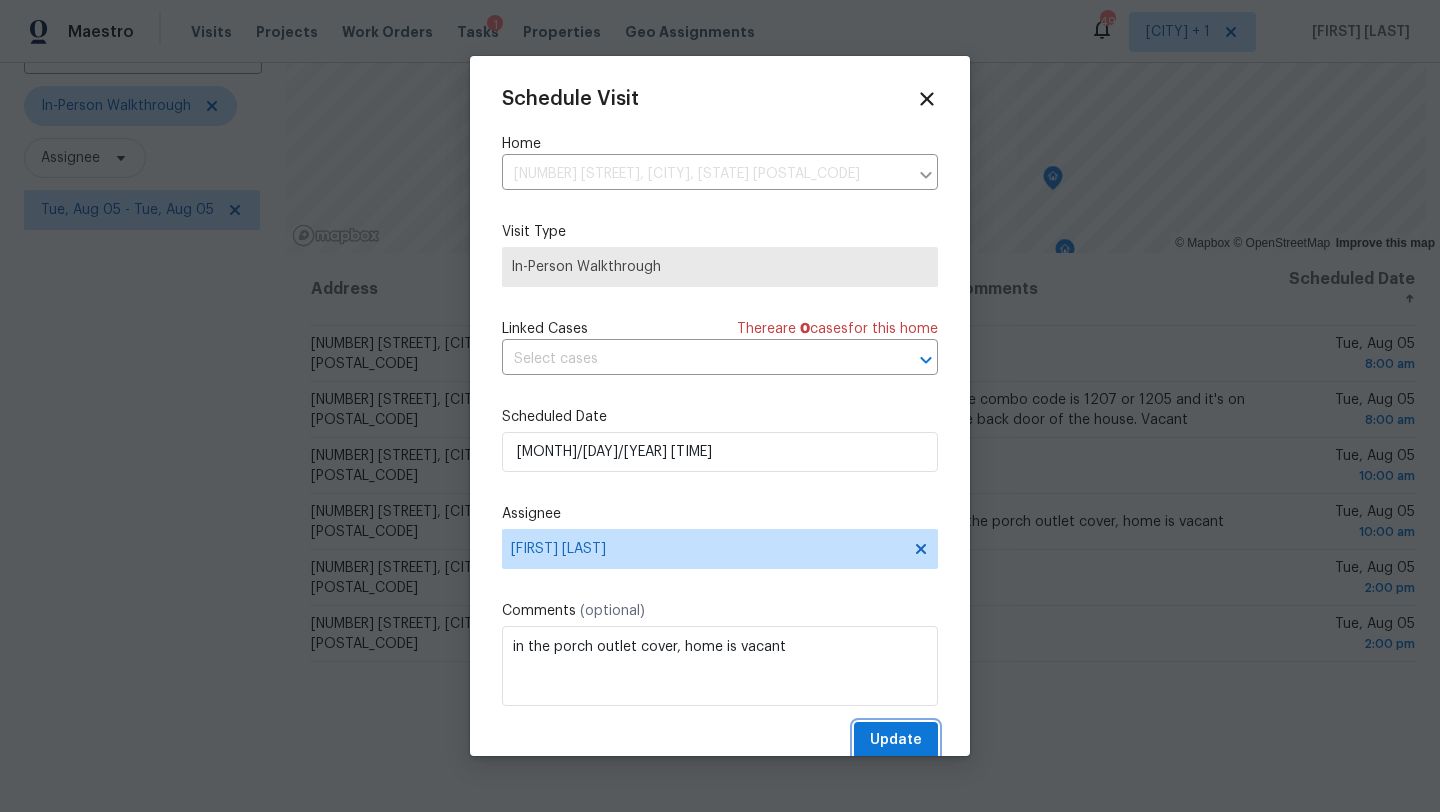 click on "Update" at bounding box center (896, 740) 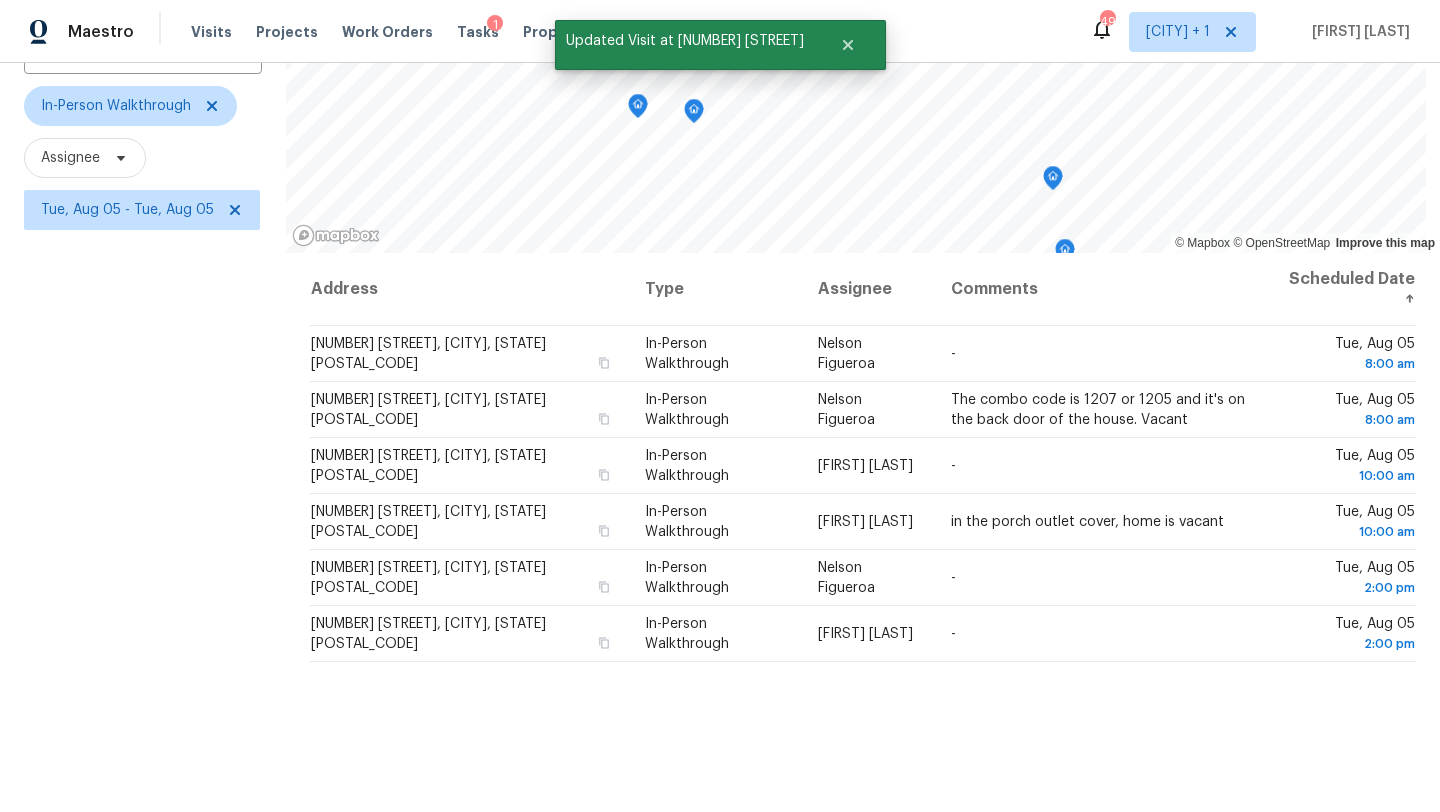 click on "Filters Reset ​ In-Person Walkthrough Assignee Tue, Aug 05 - Tue, Aug 05" at bounding box center (143, 428) 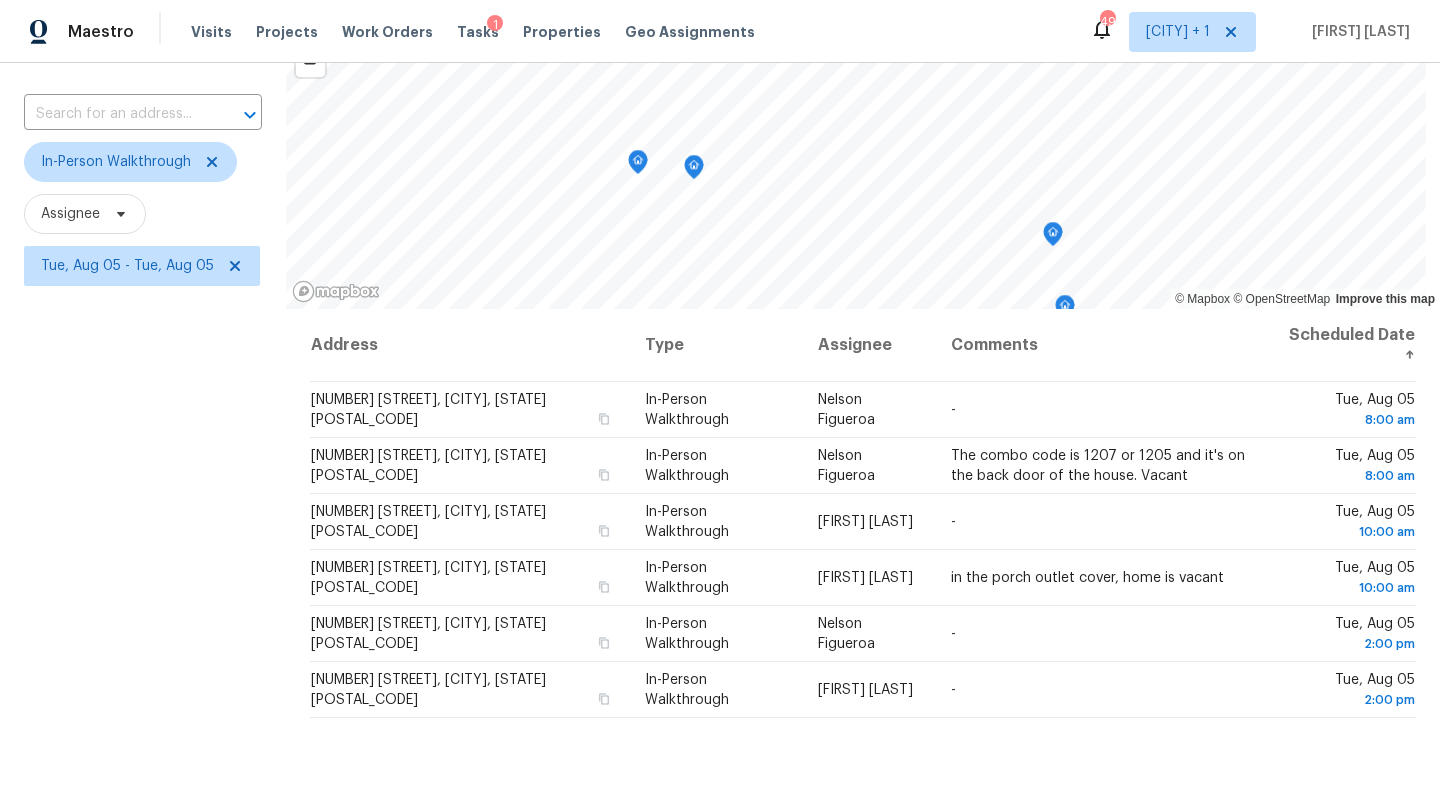 scroll, scrollTop: 0, scrollLeft: 0, axis: both 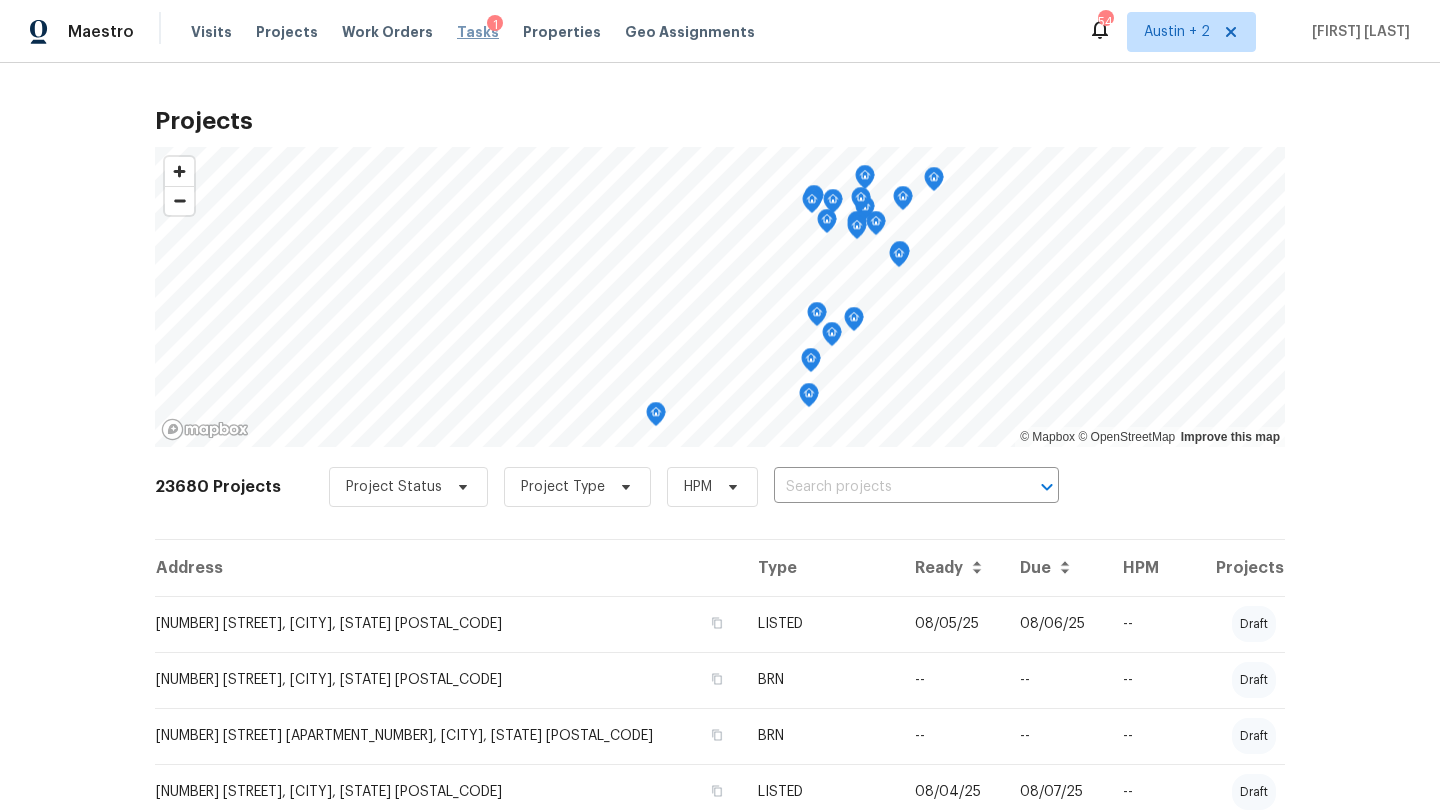 click on "Tasks" at bounding box center (478, 32) 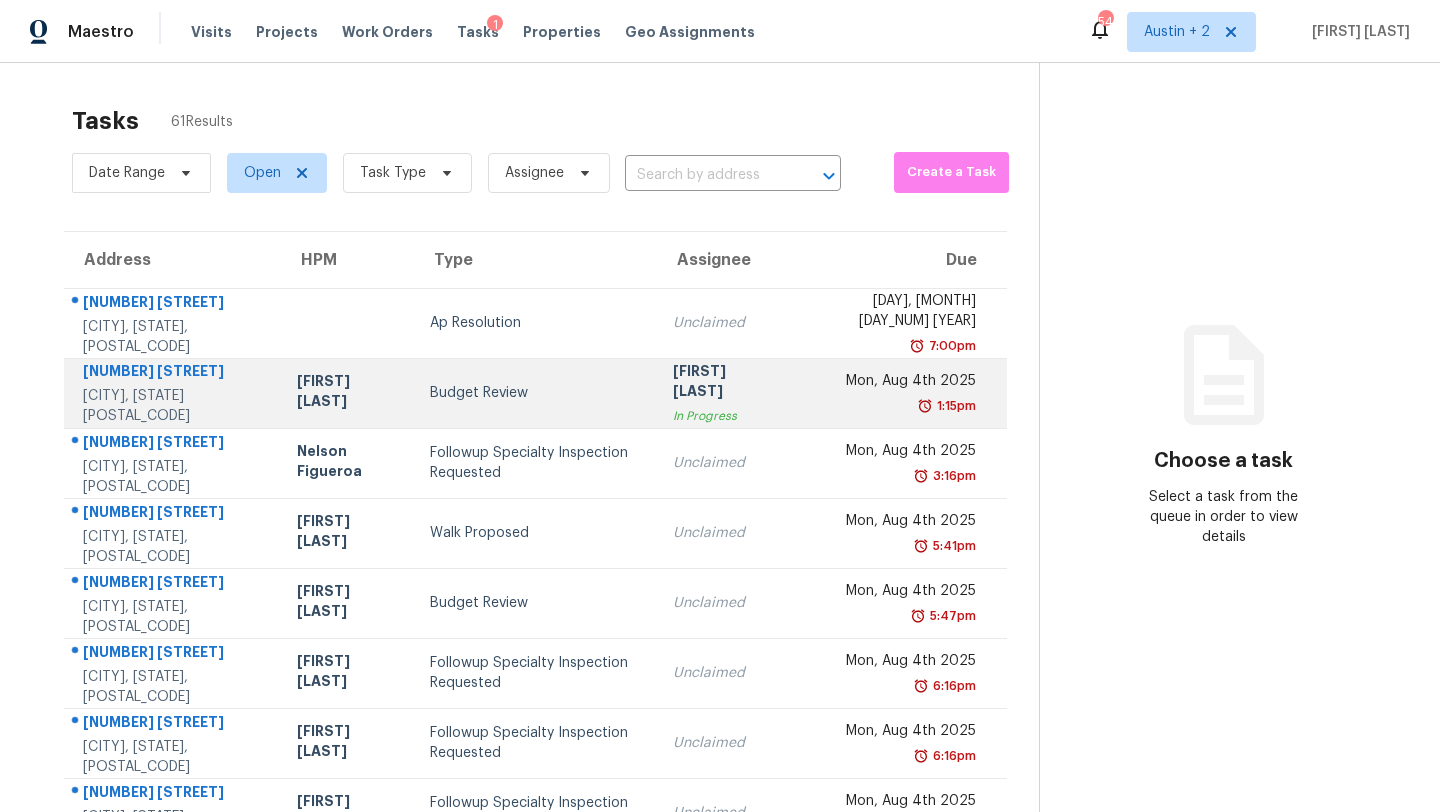 click on "Budget Review" at bounding box center (535, 393) 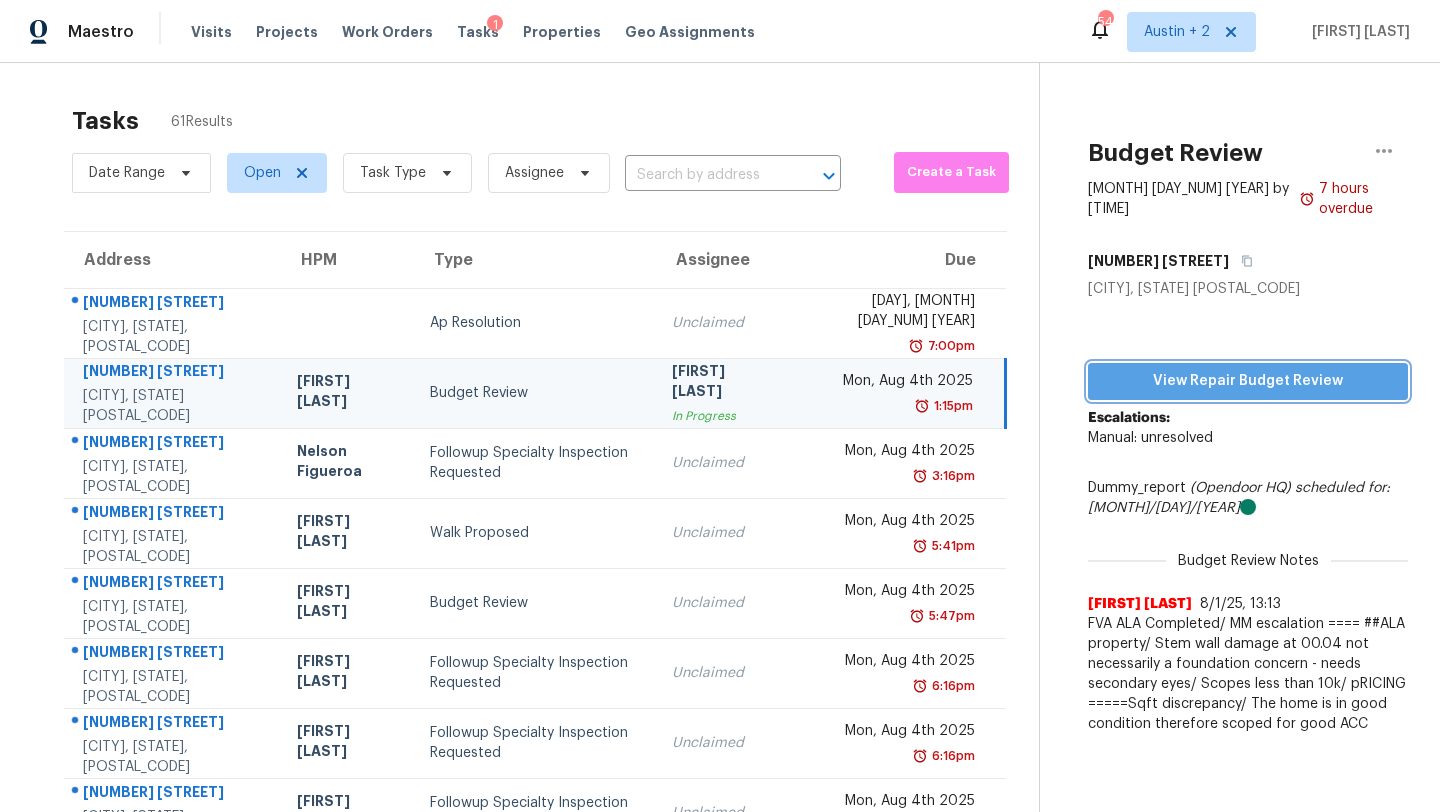 click on "View Repair Budget Review" at bounding box center [1248, 381] 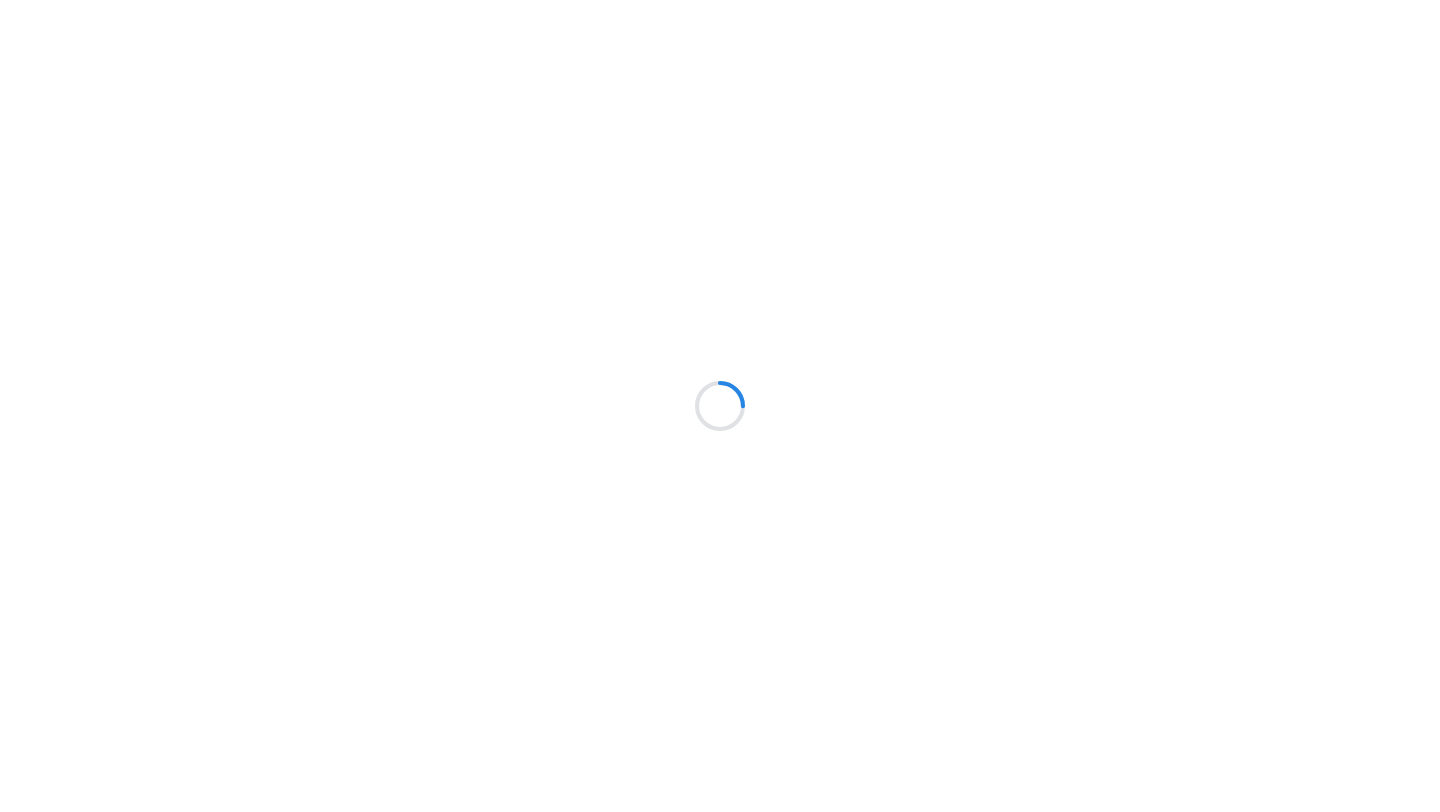 scroll, scrollTop: 0, scrollLeft: 0, axis: both 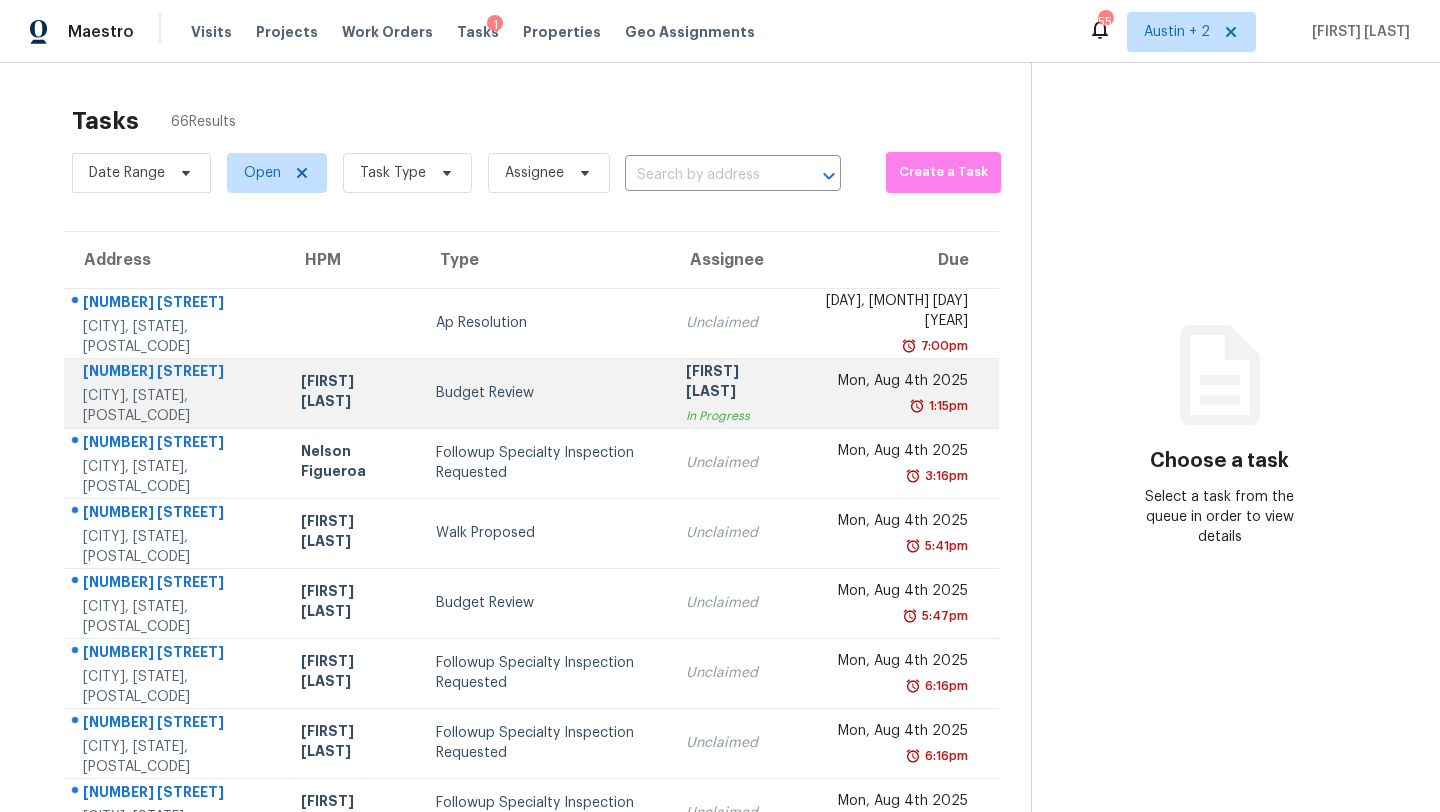 click on "Budget Review" at bounding box center (544, 393) 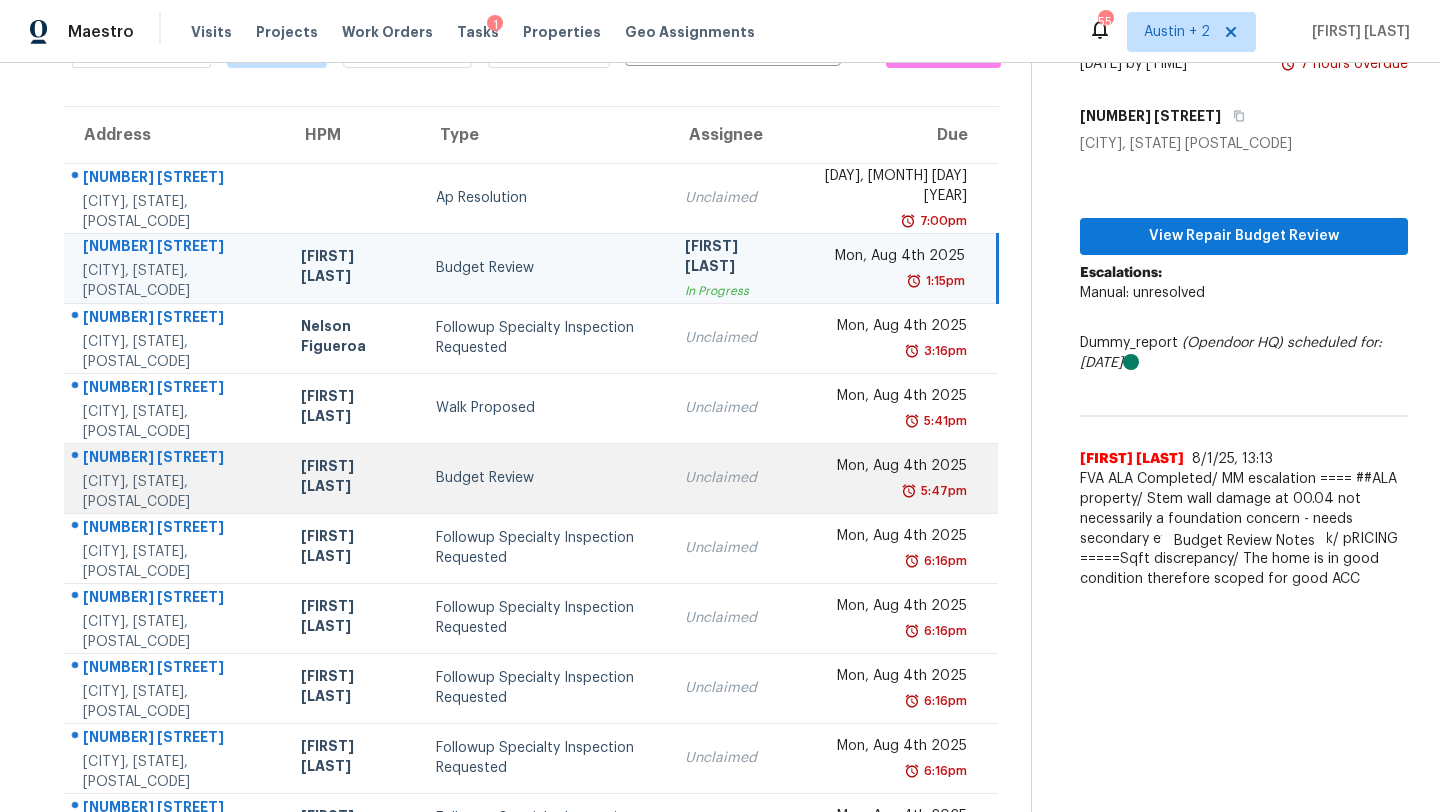 scroll, scrollTop: 132, scrollLeft: 0, axis: vertical 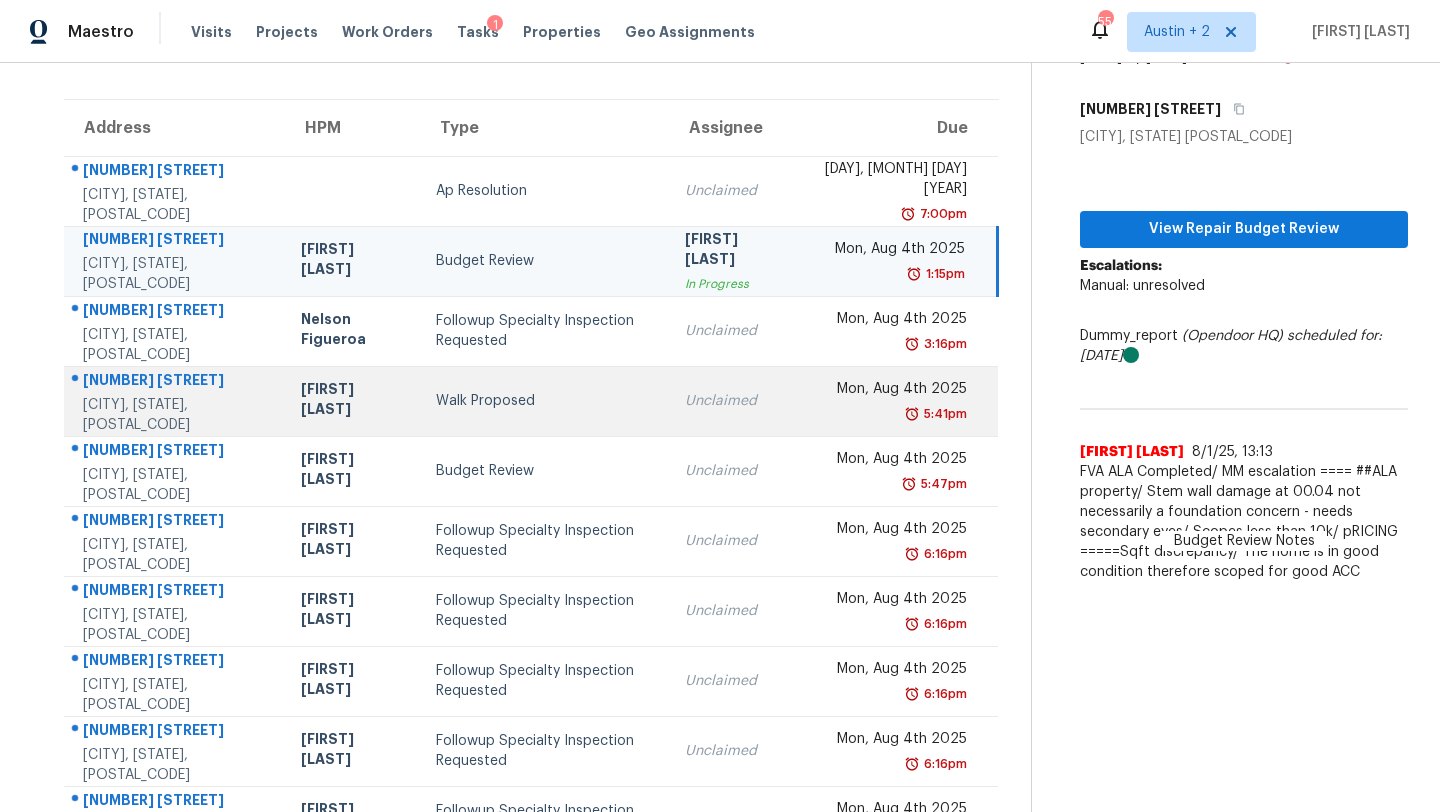 click on "Walk Proposed" at bounding box center (544, 401) 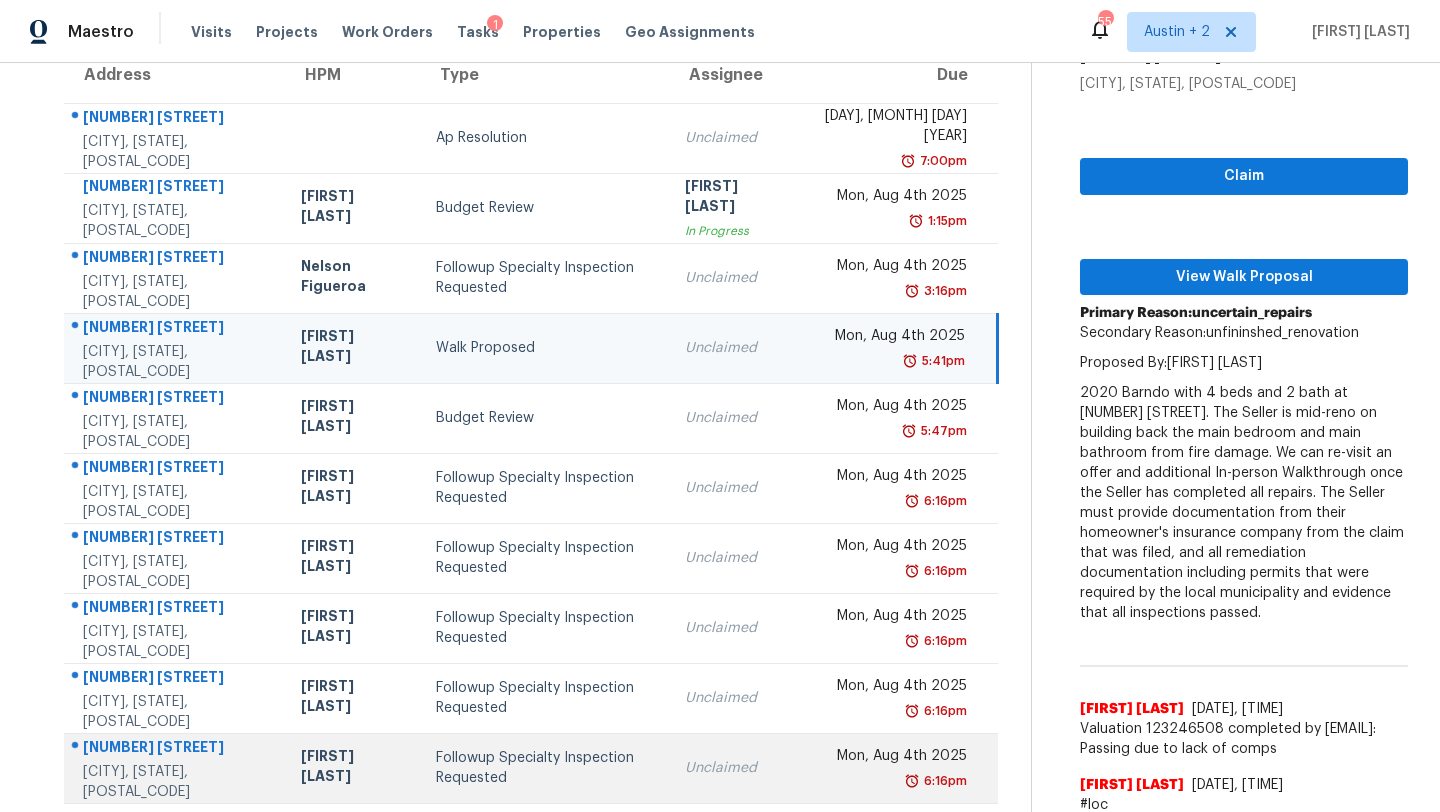 scroll, scrollTop: 176, scrollLeft: 0, axis: vertical 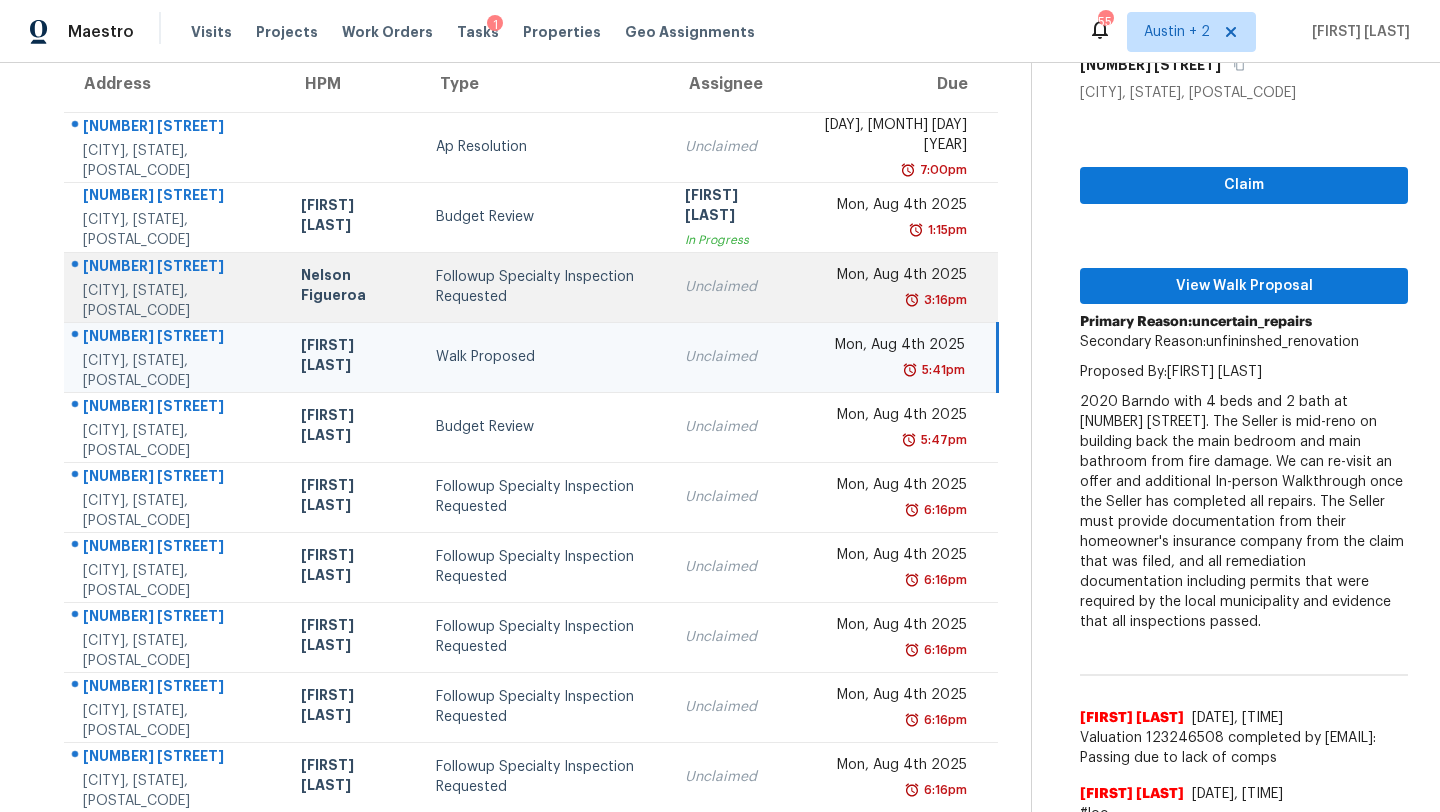 click on "Followup Specialty Inspection Requested" at bounding box center [544, 287] 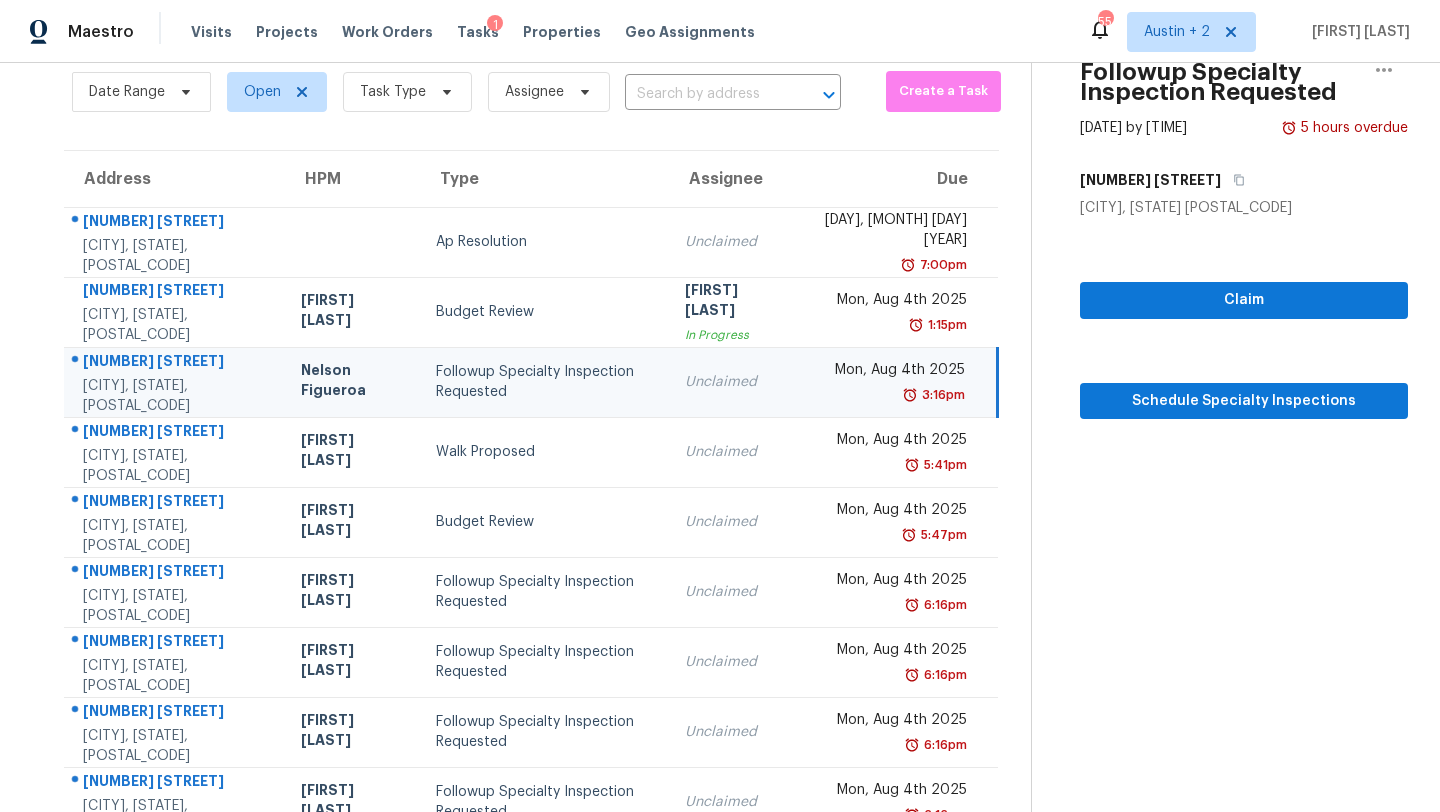 scroll, scrollTop: 0, scrollLeft: 0, axis: both 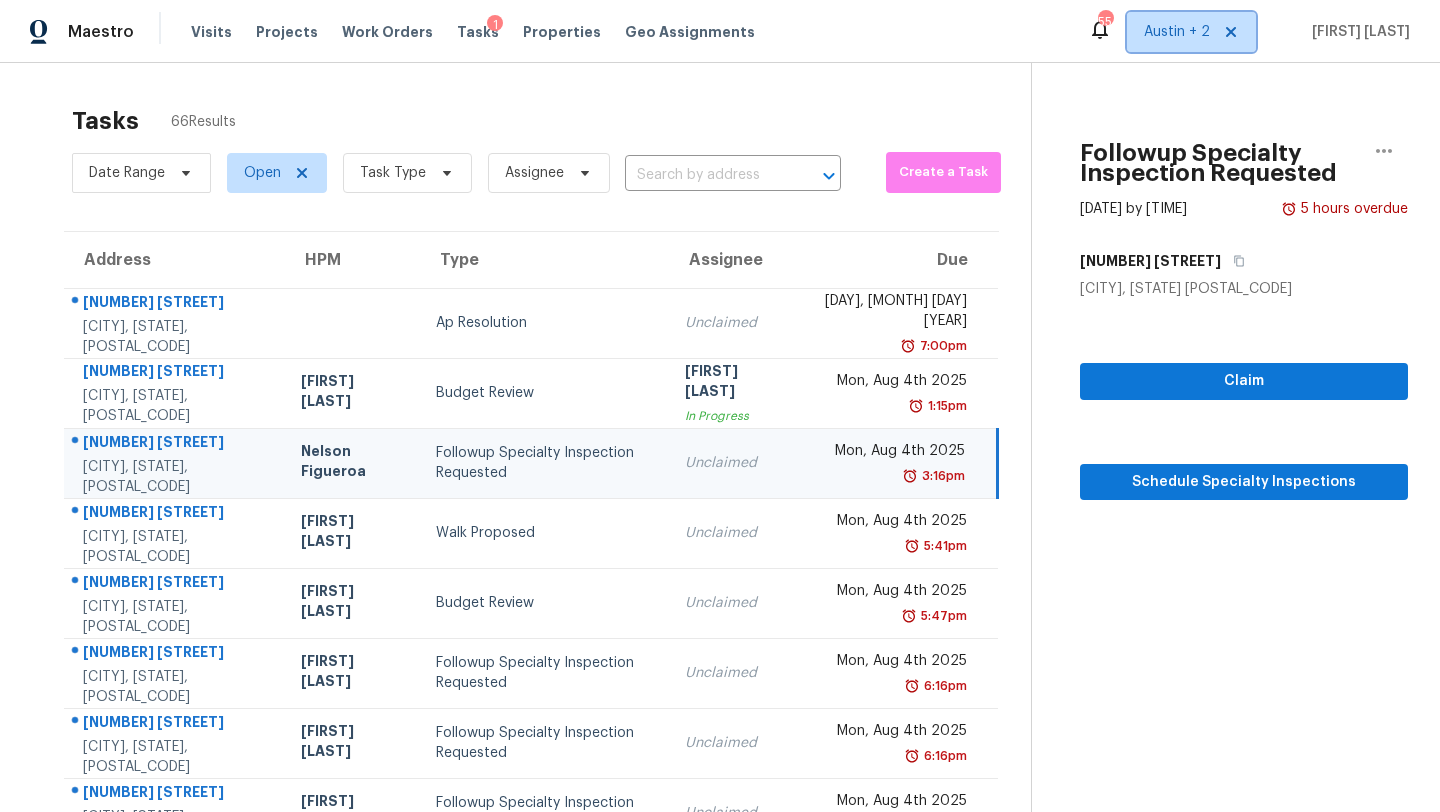 click on "Austin + 2" at bounding box center (1177, 32) 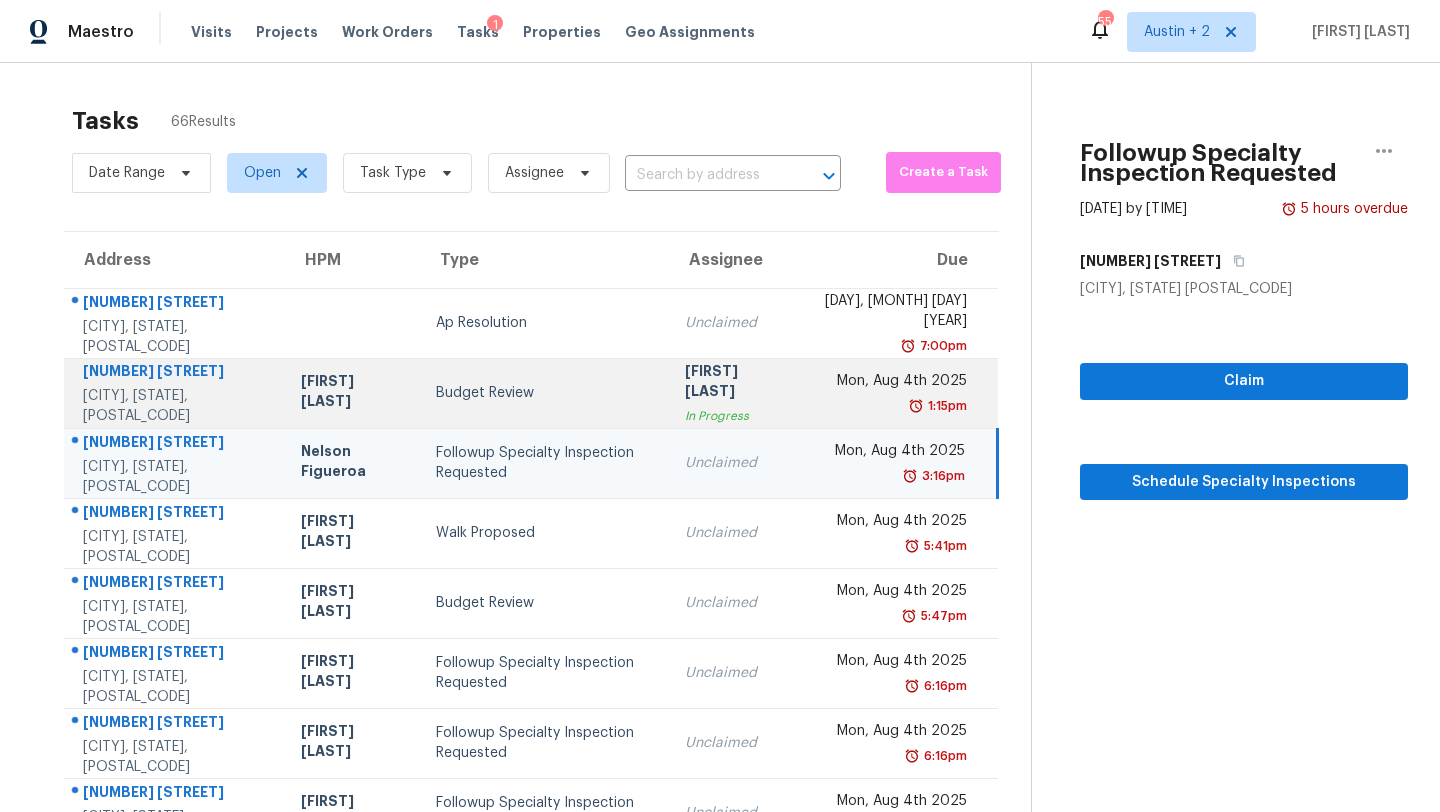 click on "Budget Review" at bounding box center (544, 393) 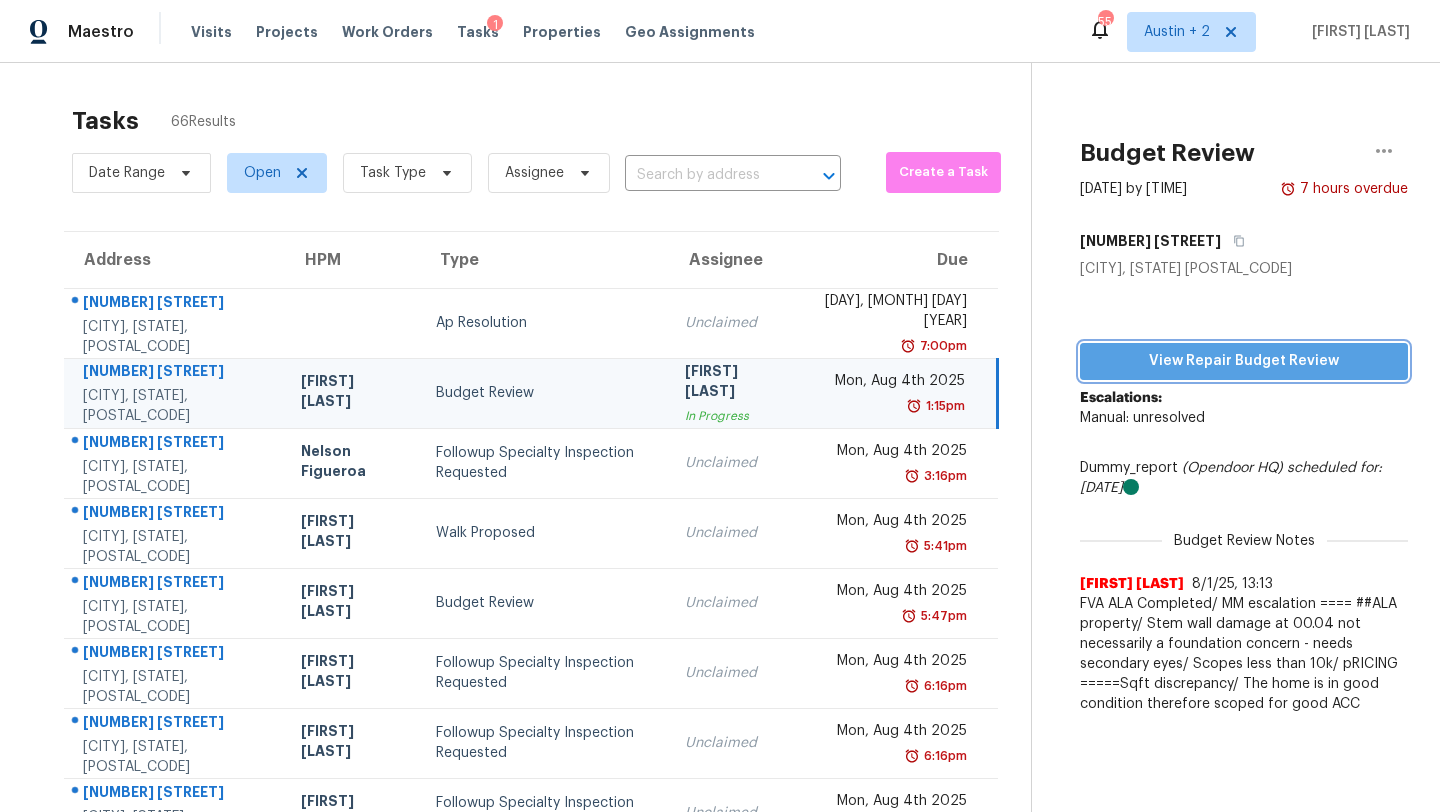 click on "View Repair Budget Review" at bounding box center [1244, 361] 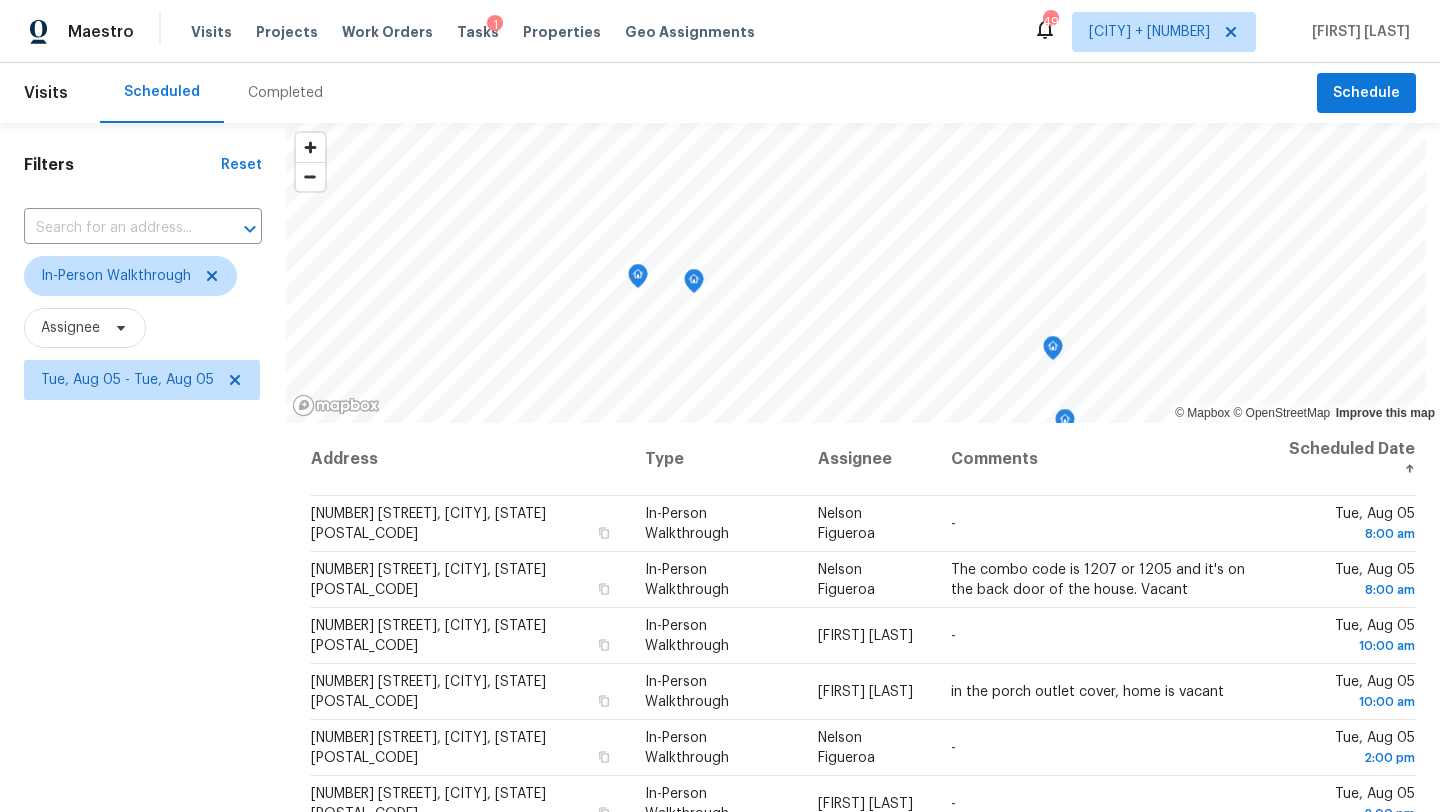 scroll, scrollTop: 0, scrollLeft: 0, axis: both 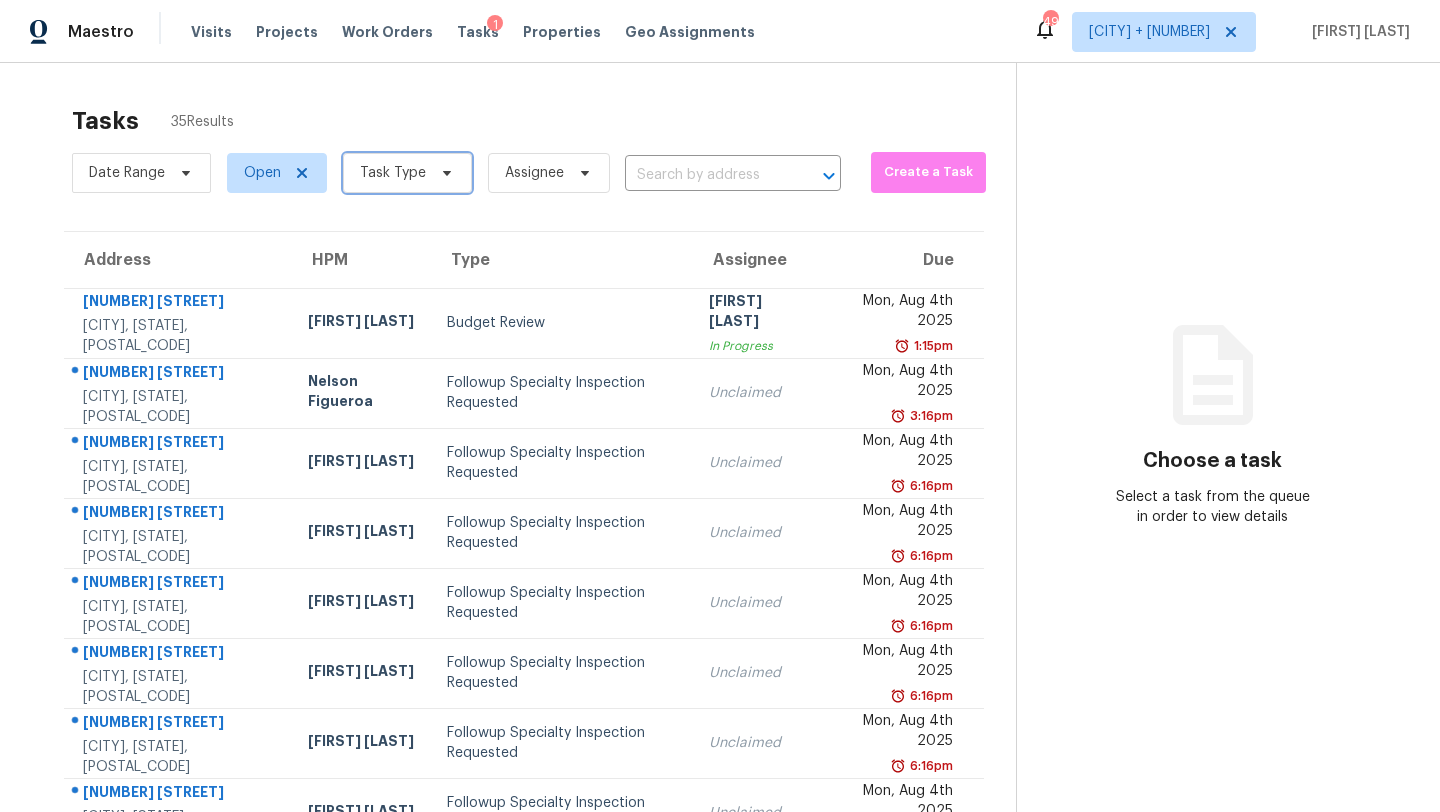 click on "Task Type" at bounding box center (393, 173) 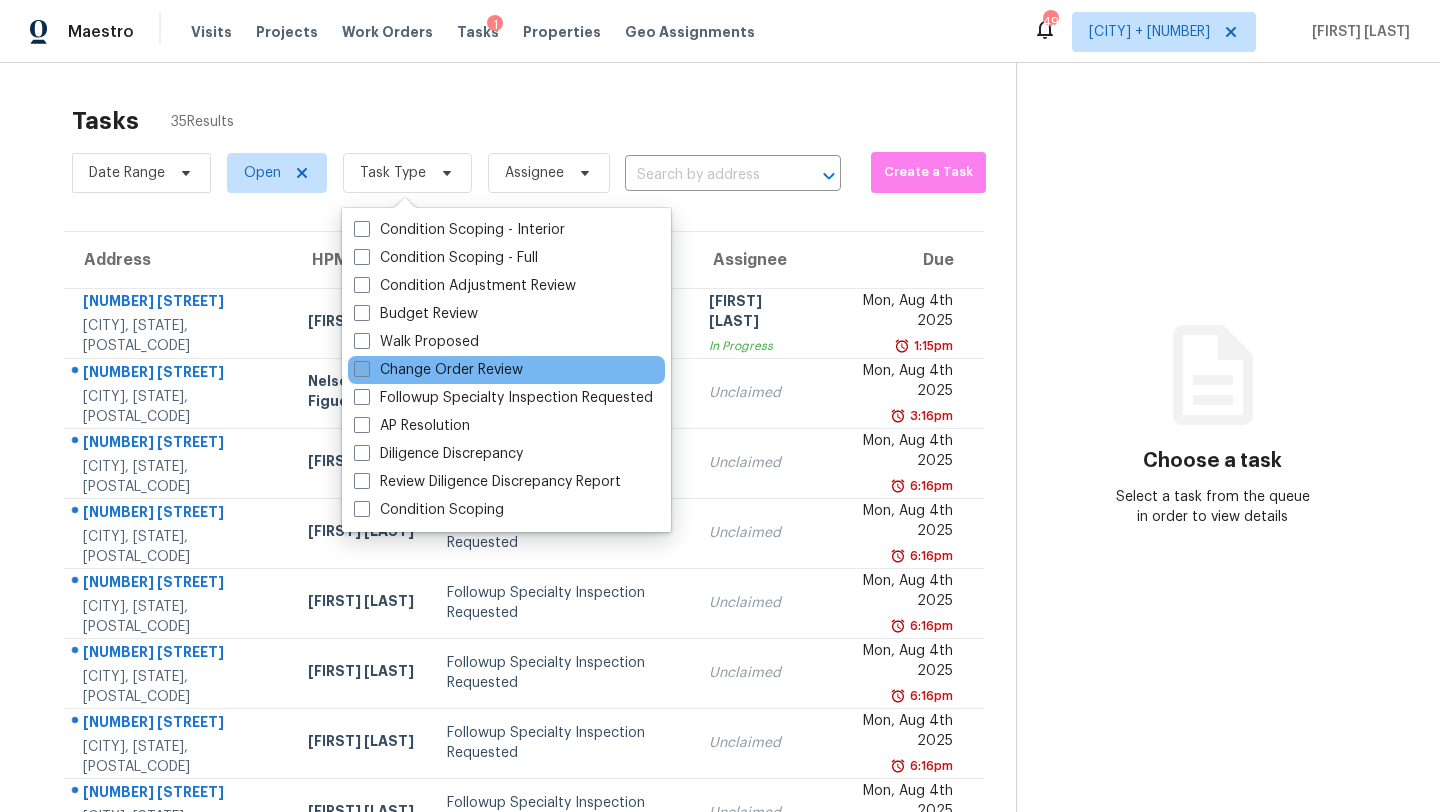 click on "Change Order Review" at bounding box center (438, 370) 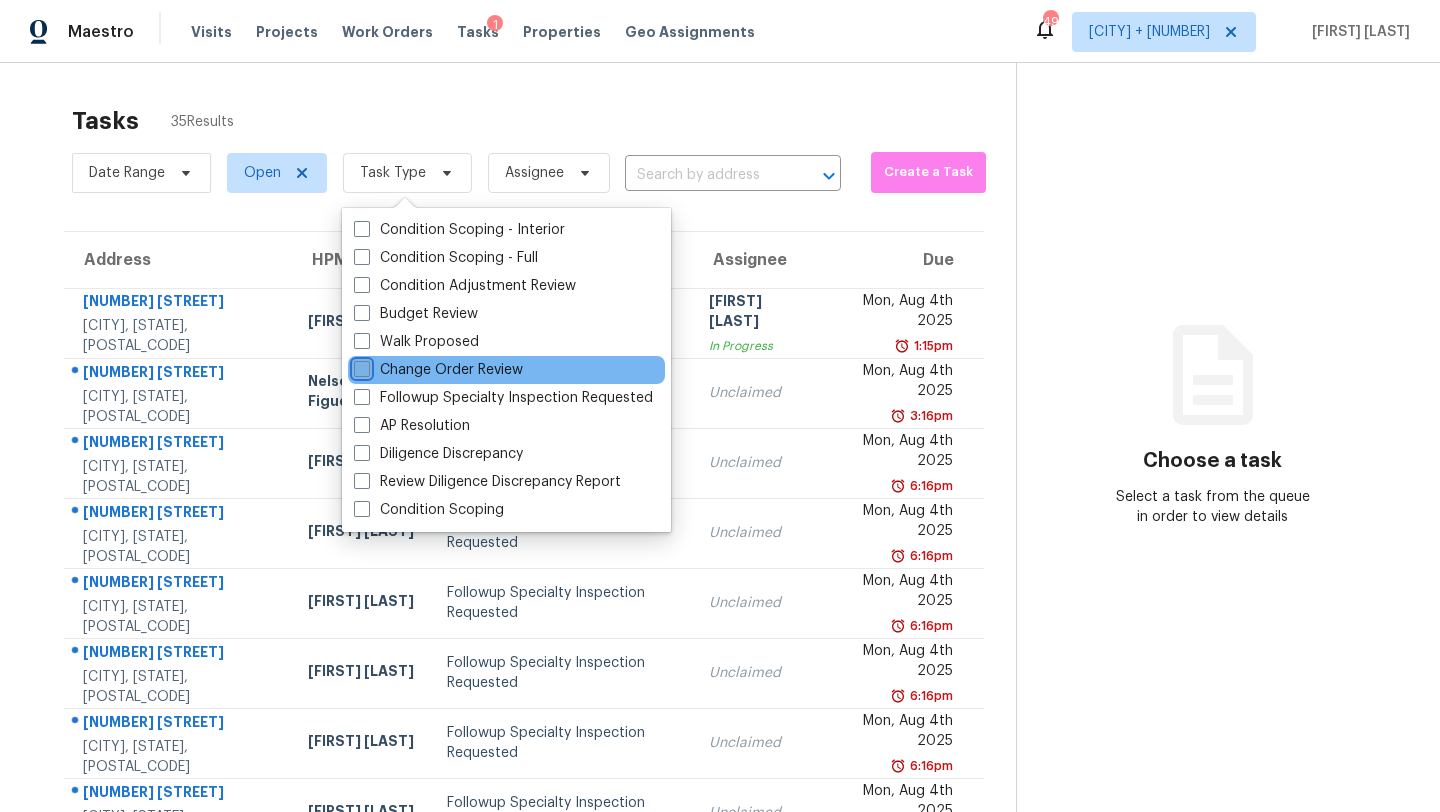 click on "Change Order Review" at bounding box center (360, 366) 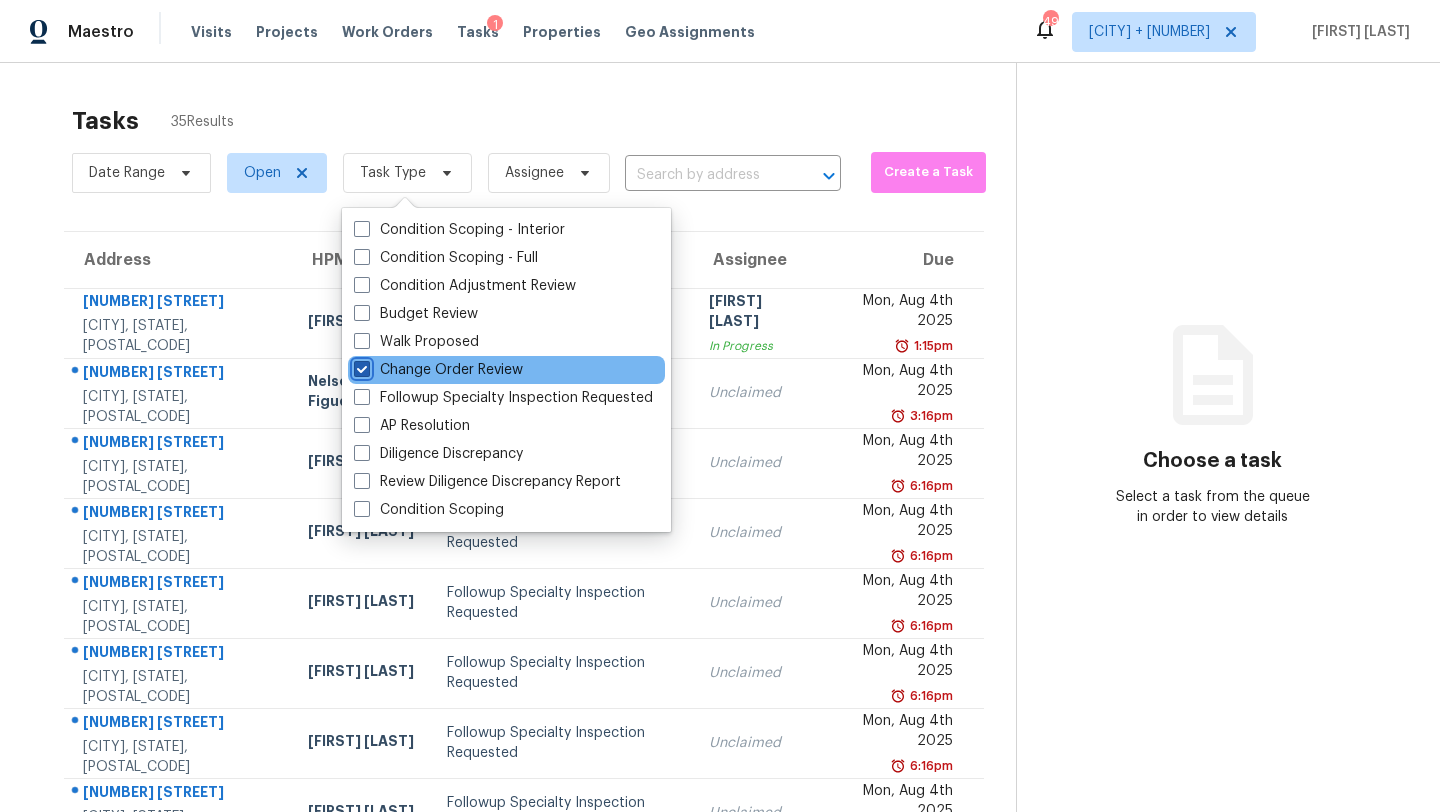 checkbox on "true" 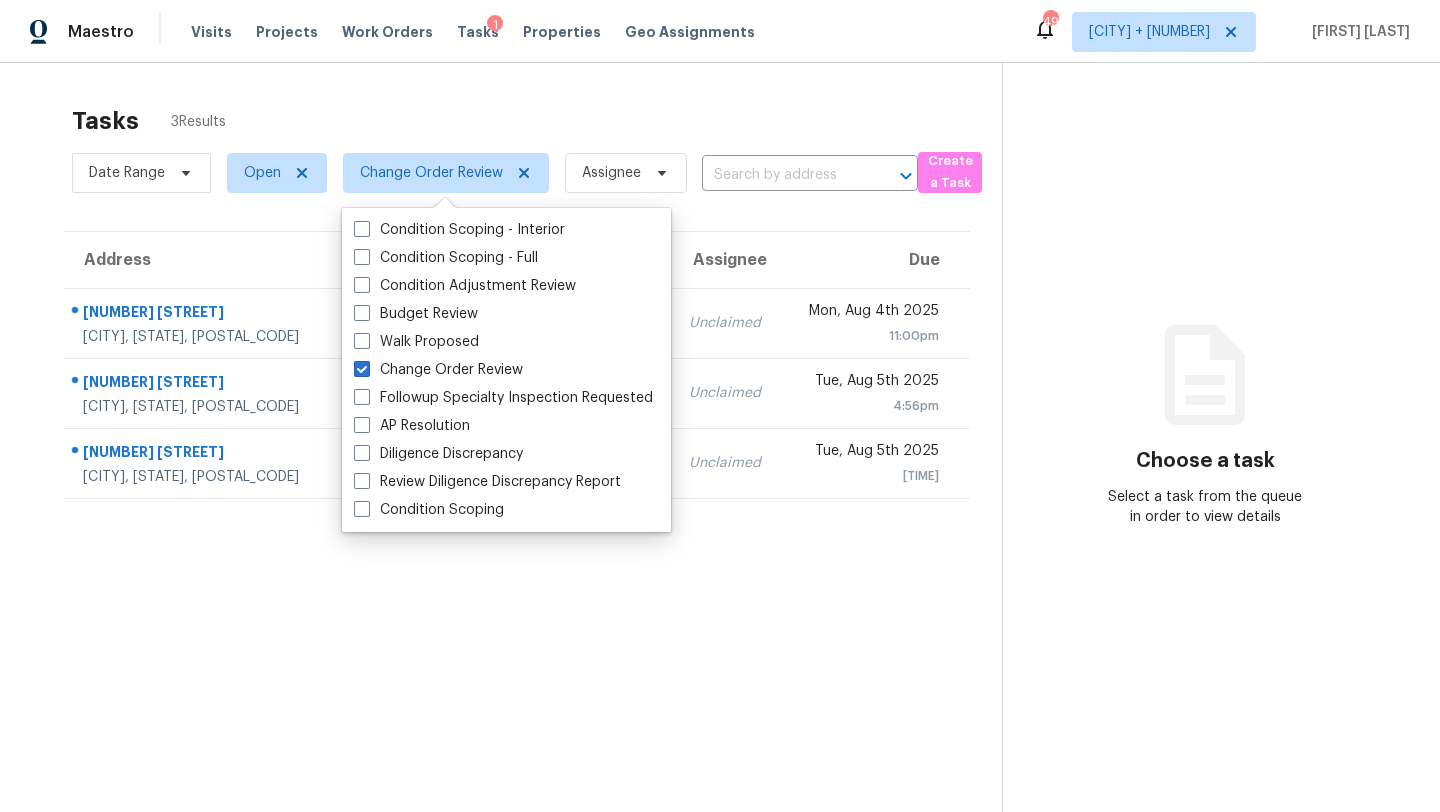 click on "Tasks 3  Results" at bounding box center (537, 121) 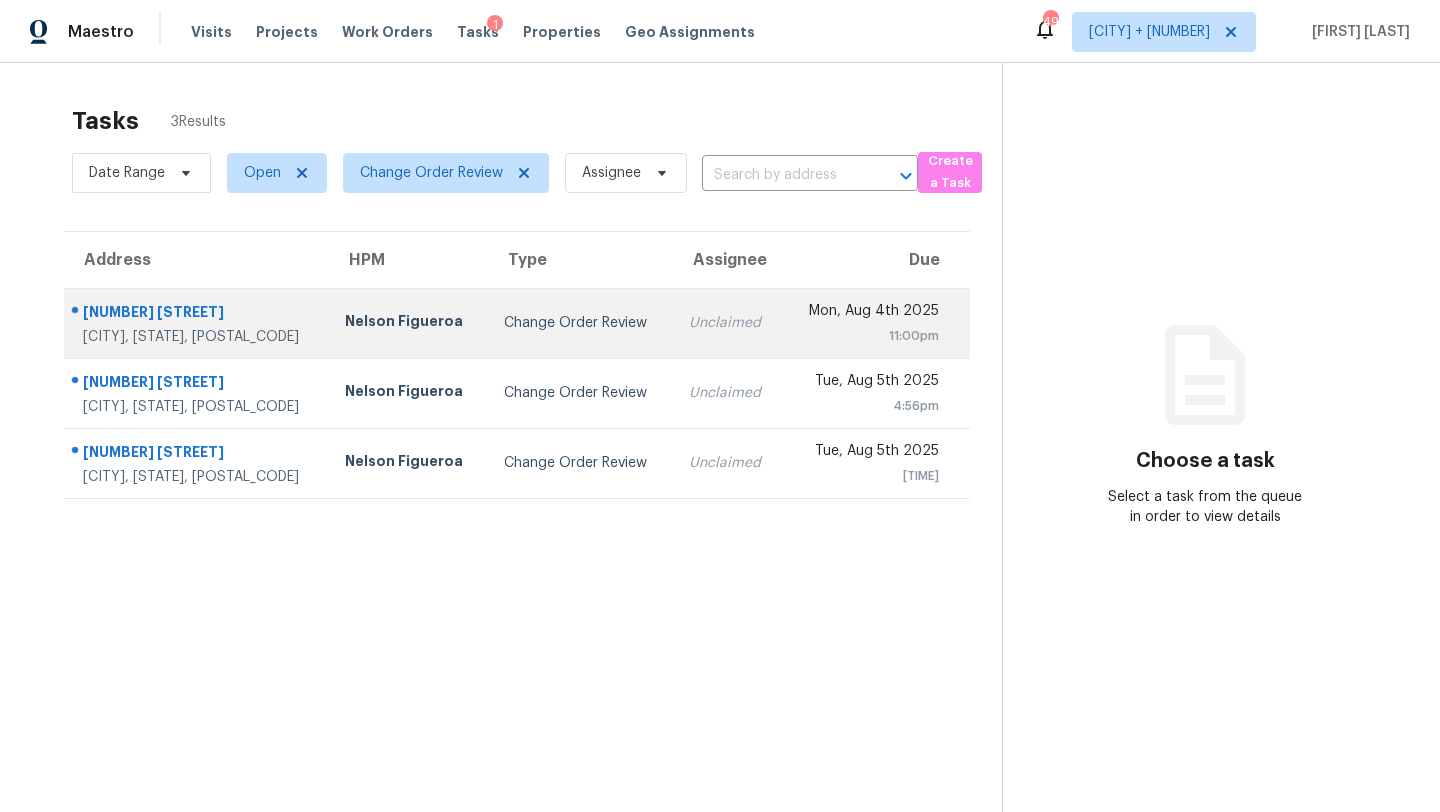 click on "Change Order Review" at bounding box center [580, 323] 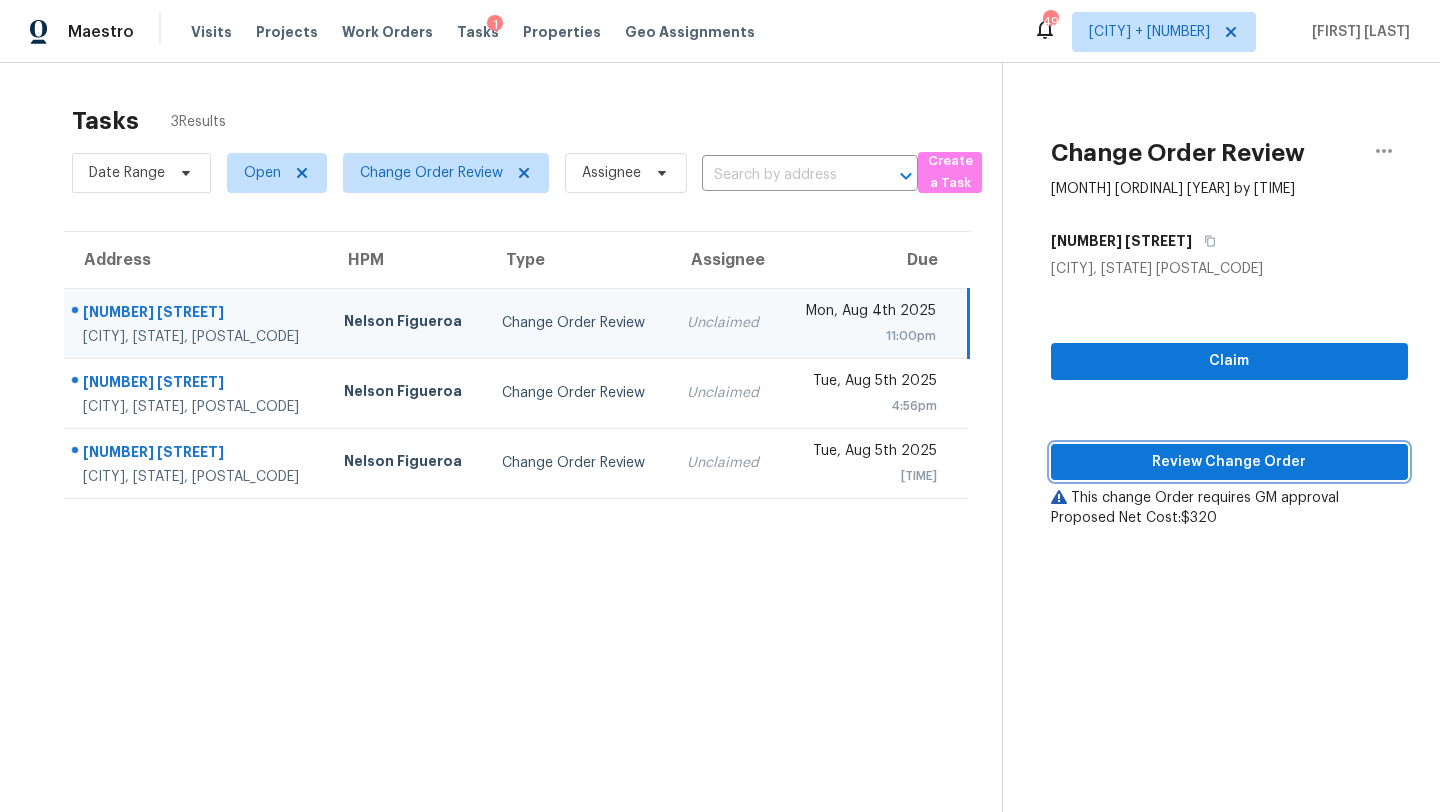 click on "Review Change Order" at bounding box center (1229, 462) 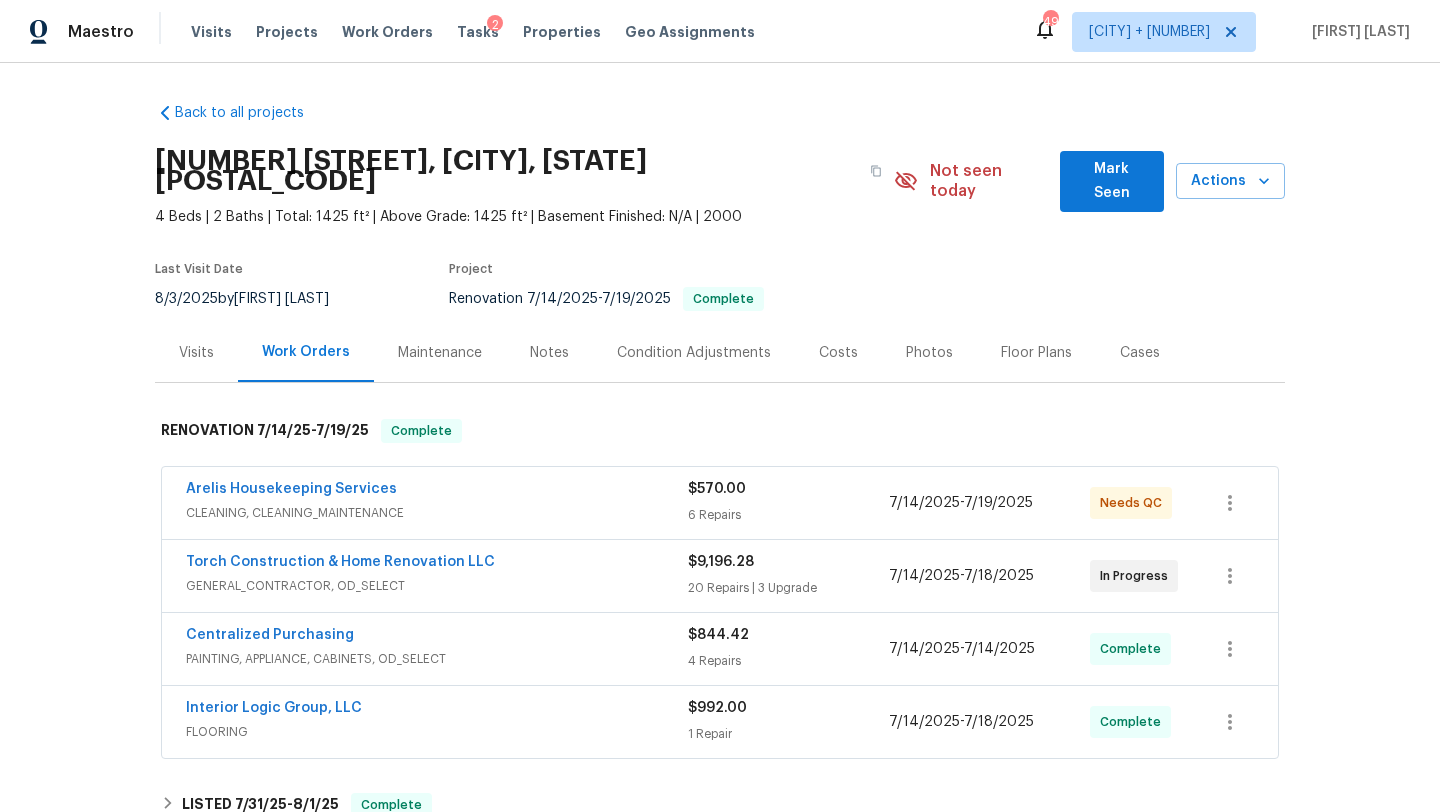 click on "Mark Seen" at bounding box center (1112, 181) 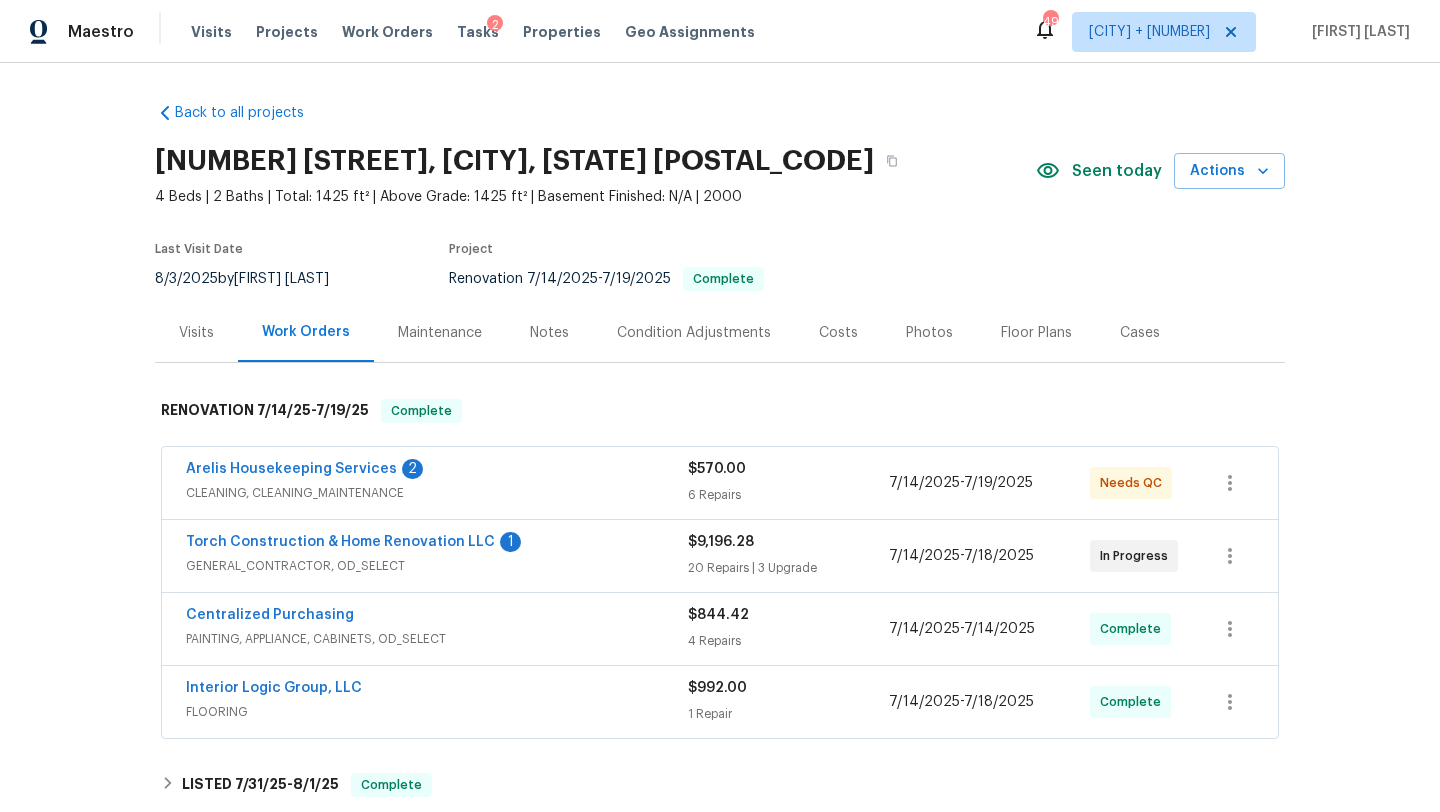 click on "CLEANING, CLEANING_MAINTENANCE" at bounding box center [437, 493] 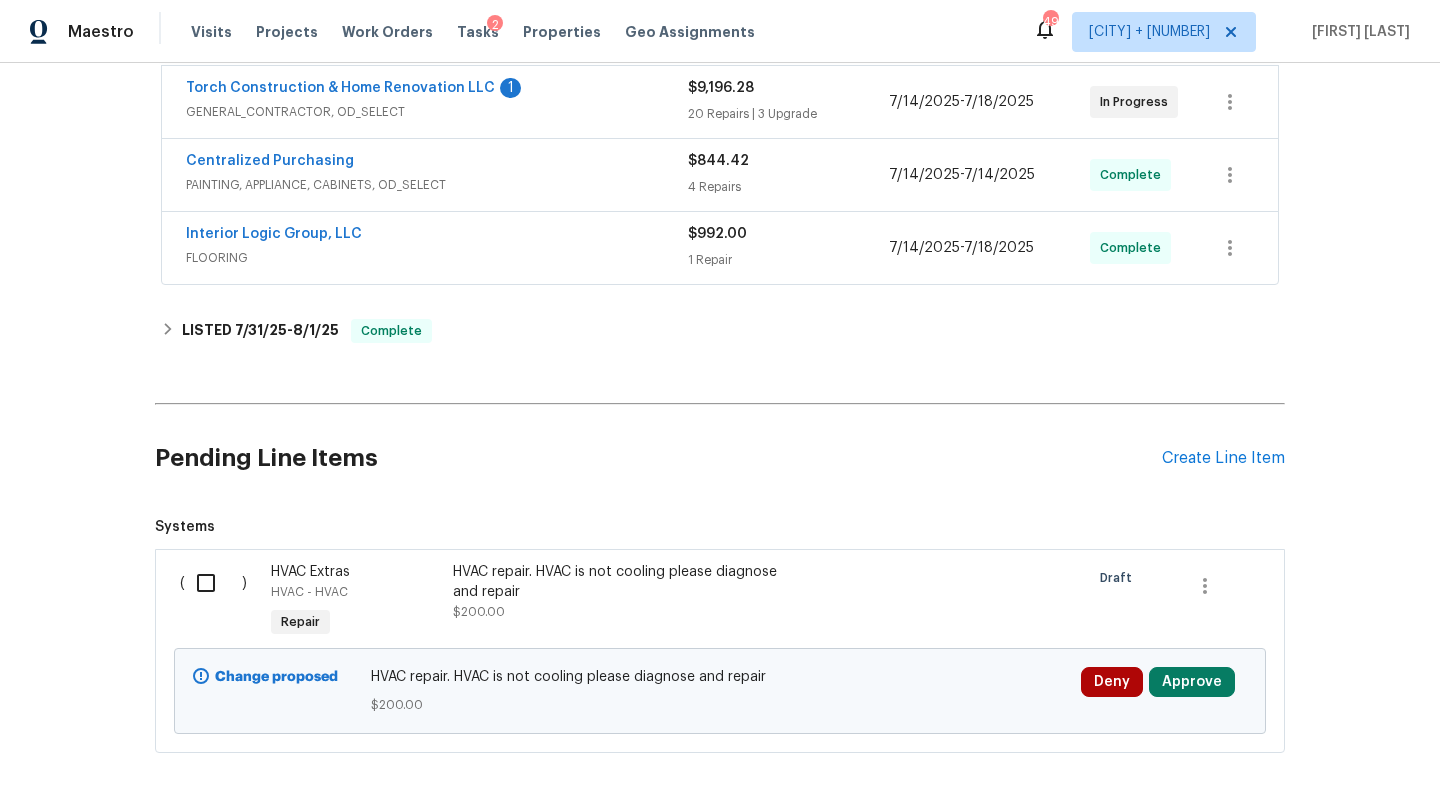 scroll, scrollTop: 2032, scrollLeft: 0, axis: vertical 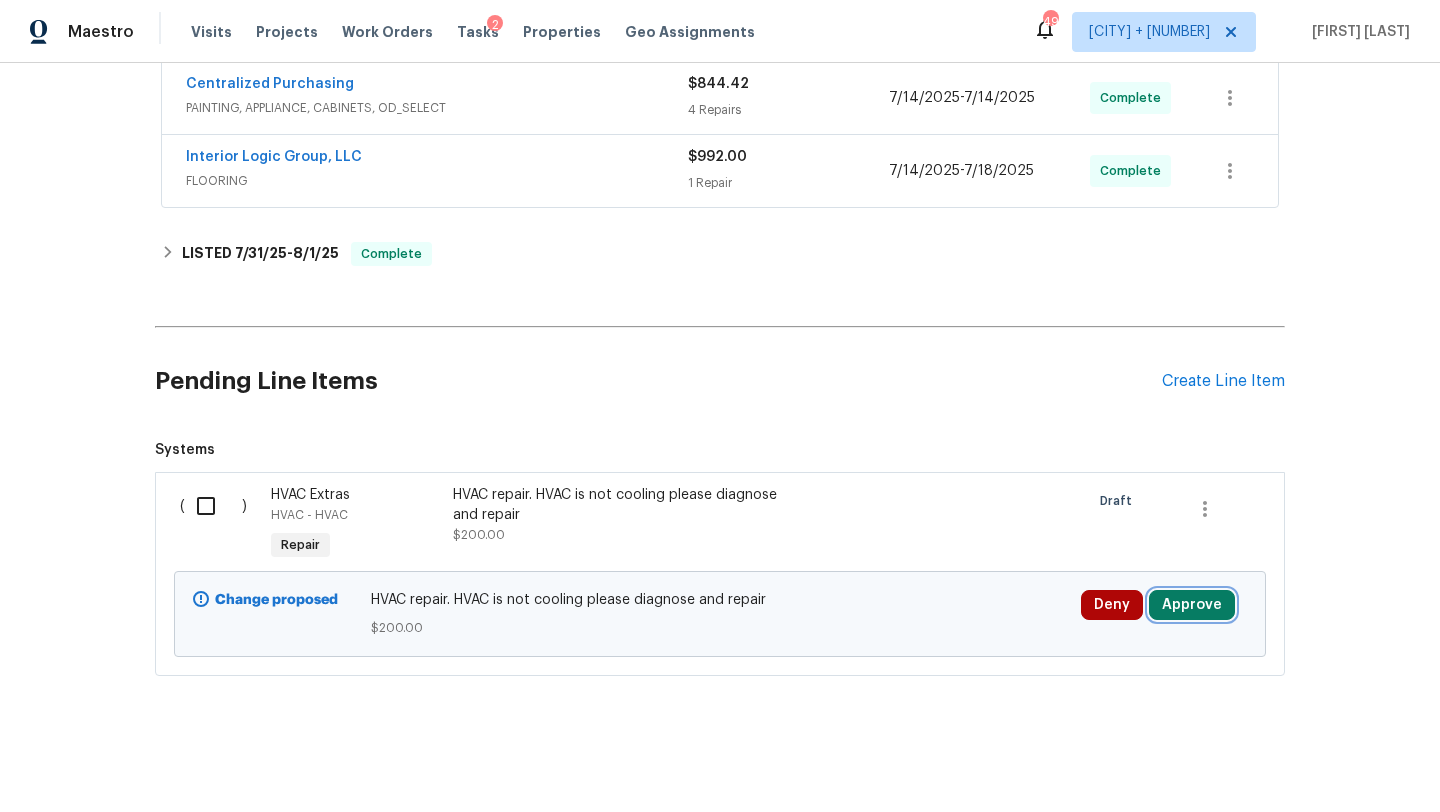 click on "Approve" at bounding box center (1192, 605) 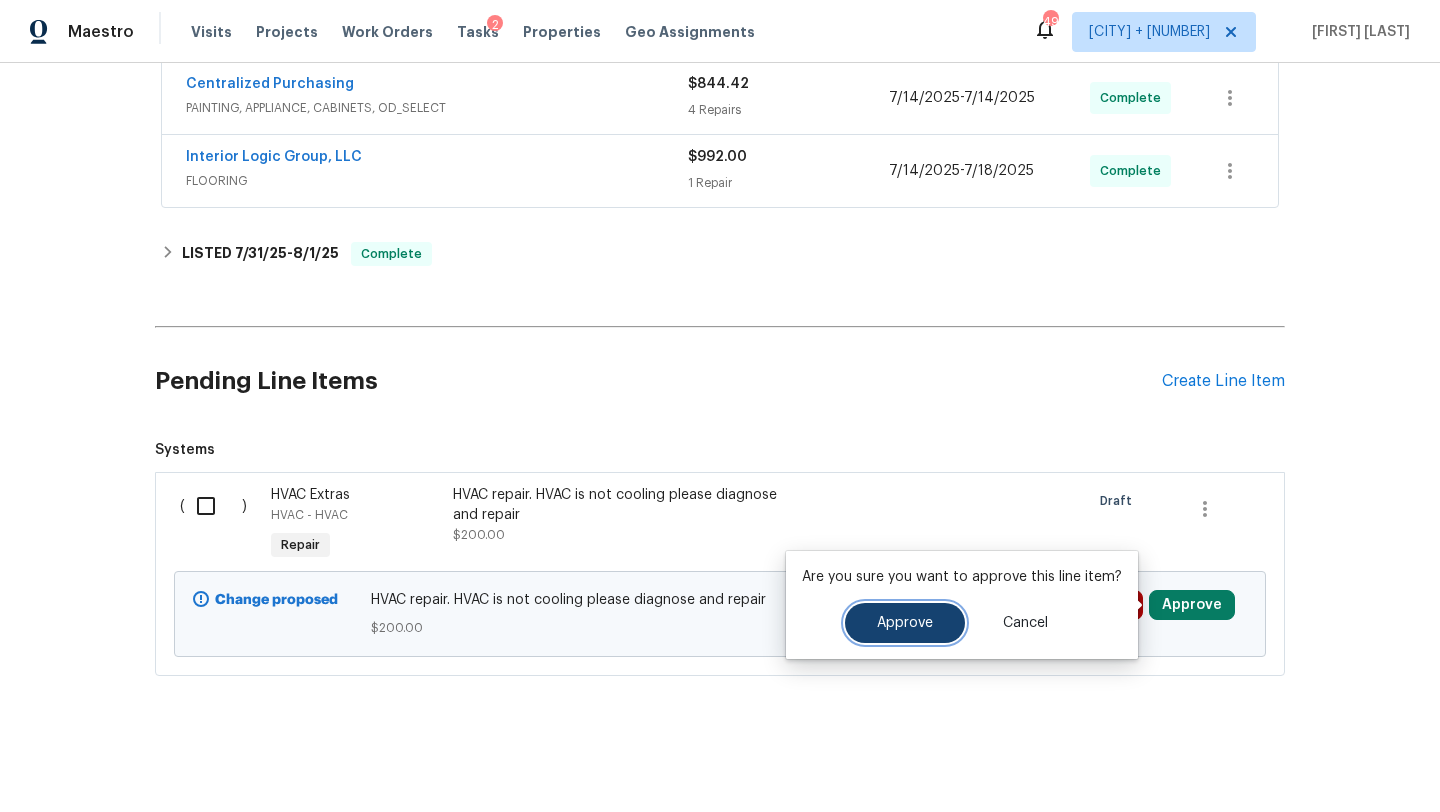 click on "Approve" at bounding box center (905, 623) 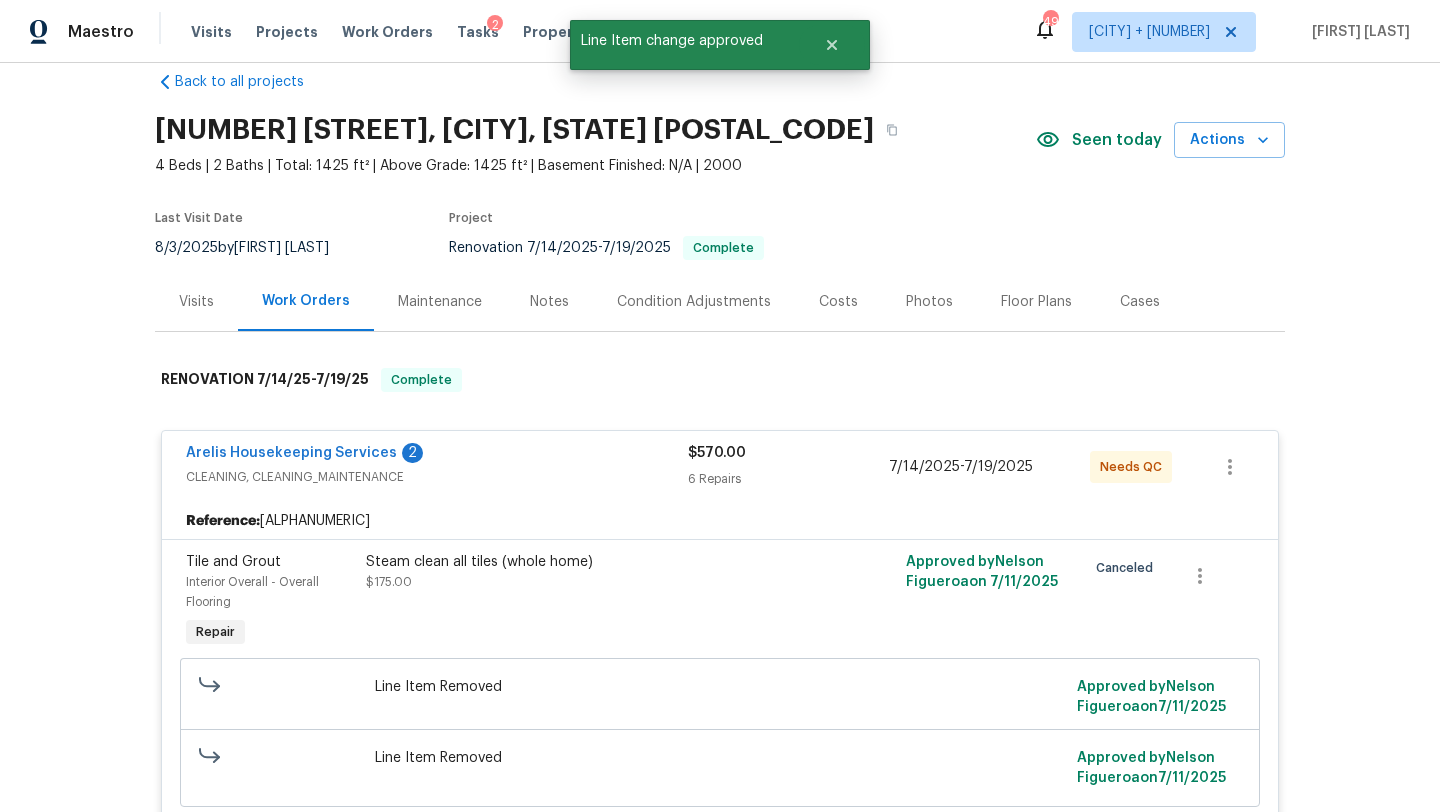 scroll, scrollTop: 0, scrollLeft: 0, axis: both 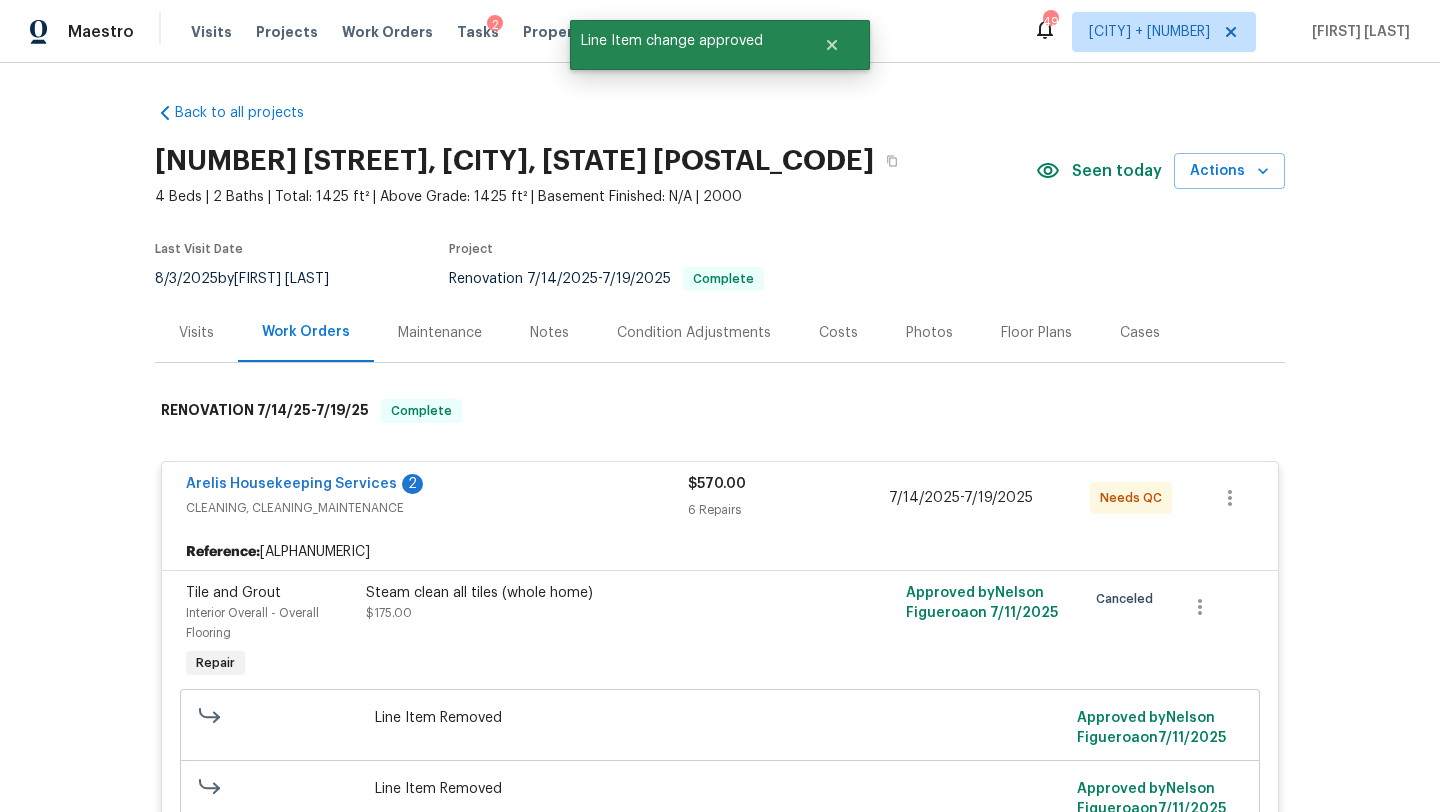 click on "Visits Projects Work Orders Tasks 2 Properties Geo Assignments" at bounding box center (485, 32) 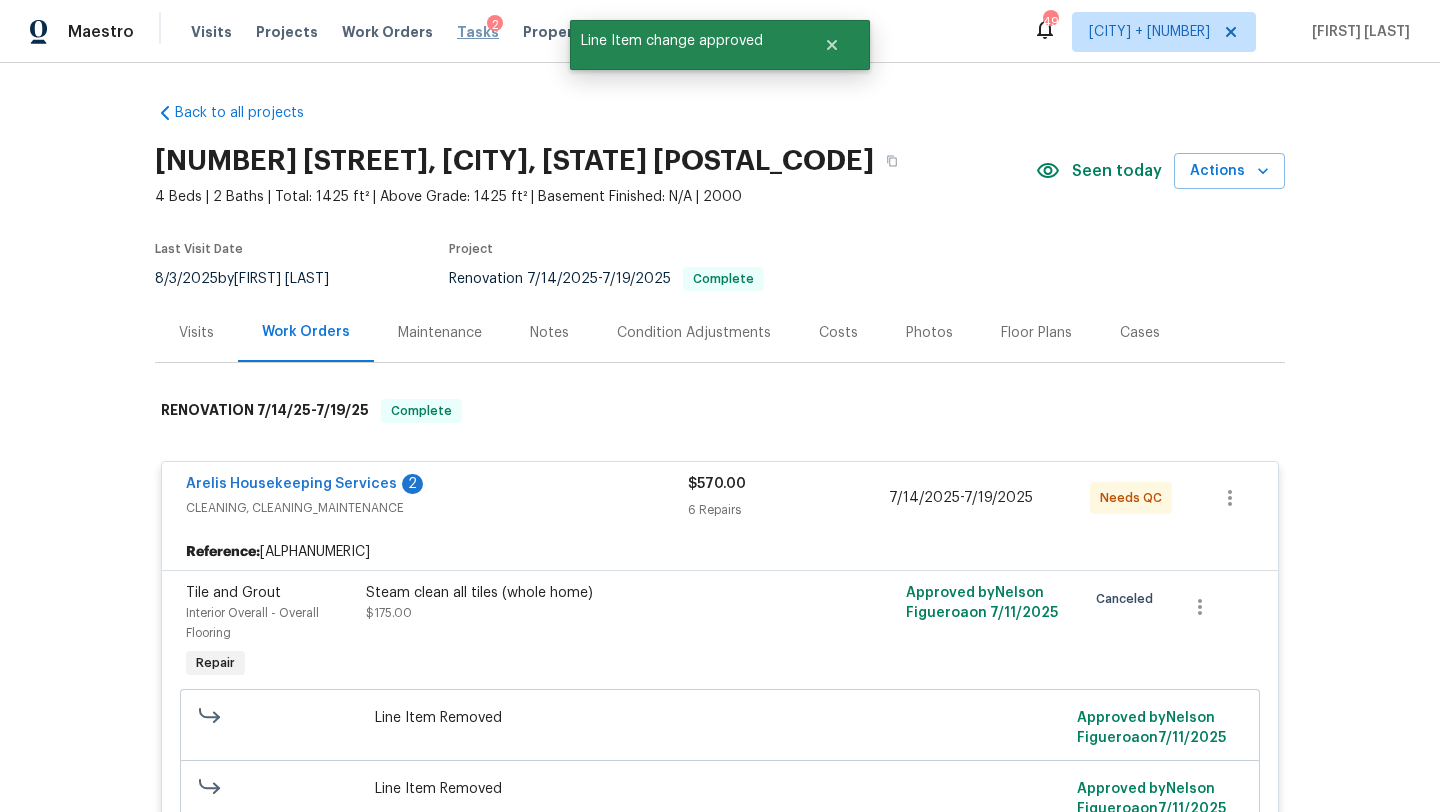 click on "Tasks" at bounding box center (478, 32) 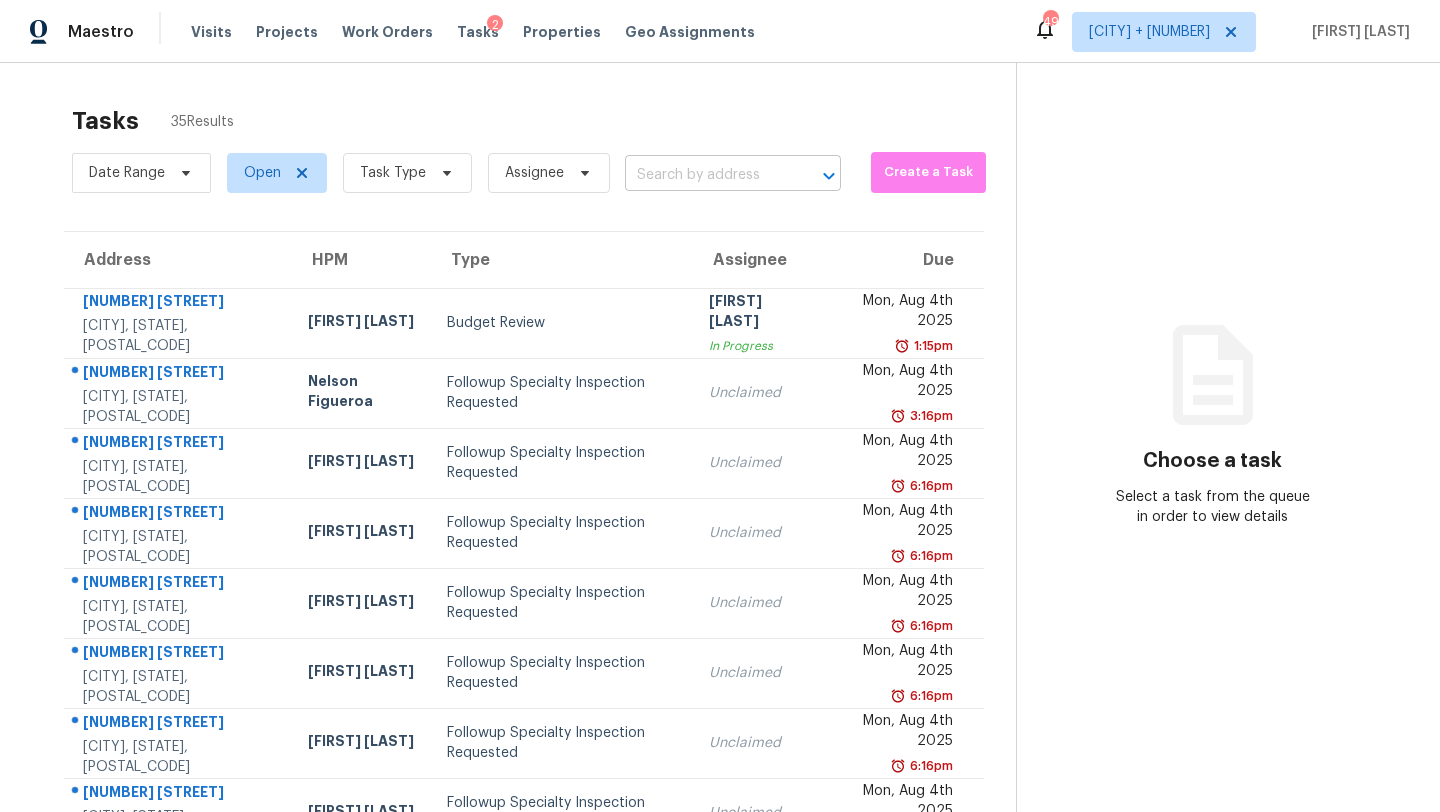 click at bounding box center (705, 175) 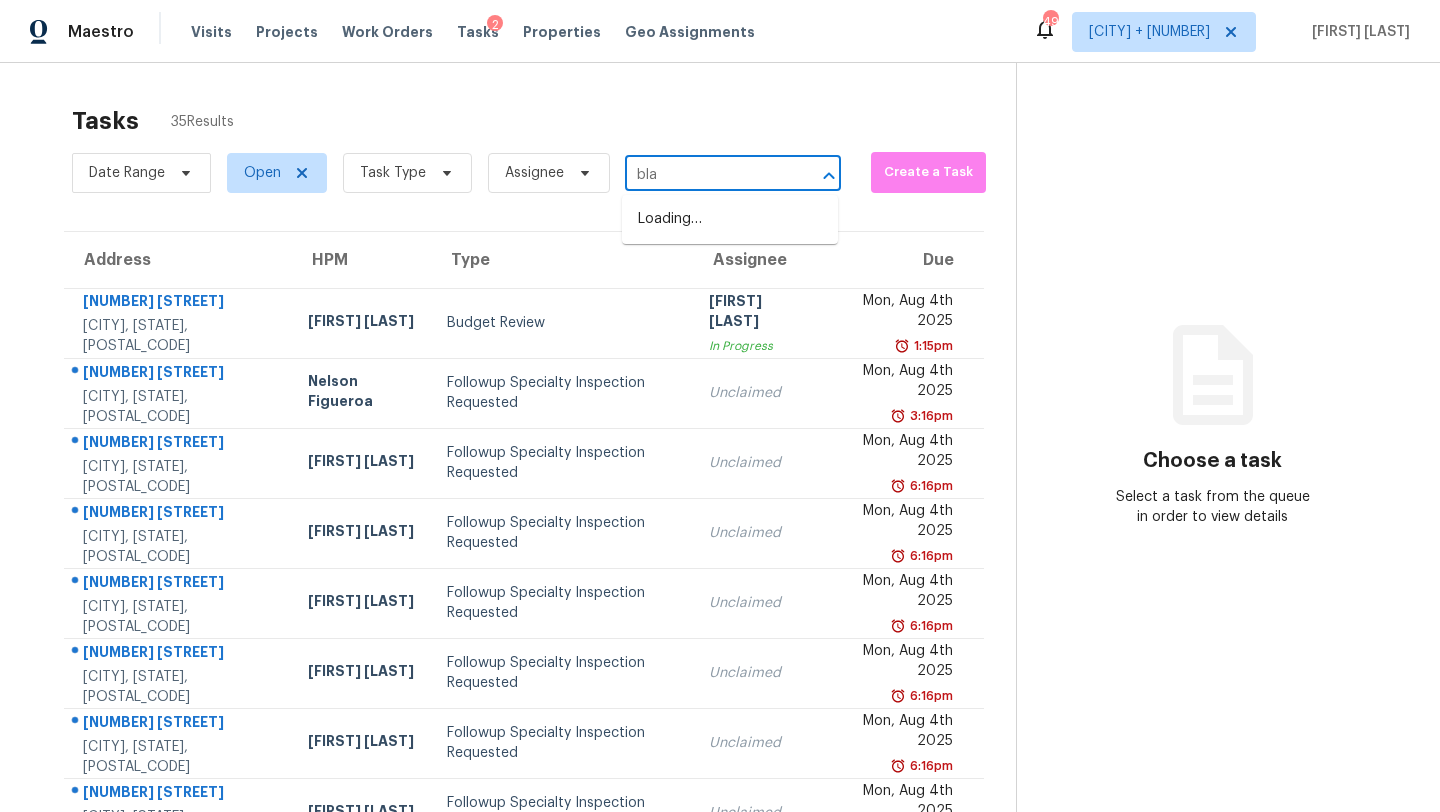 type on "blar" 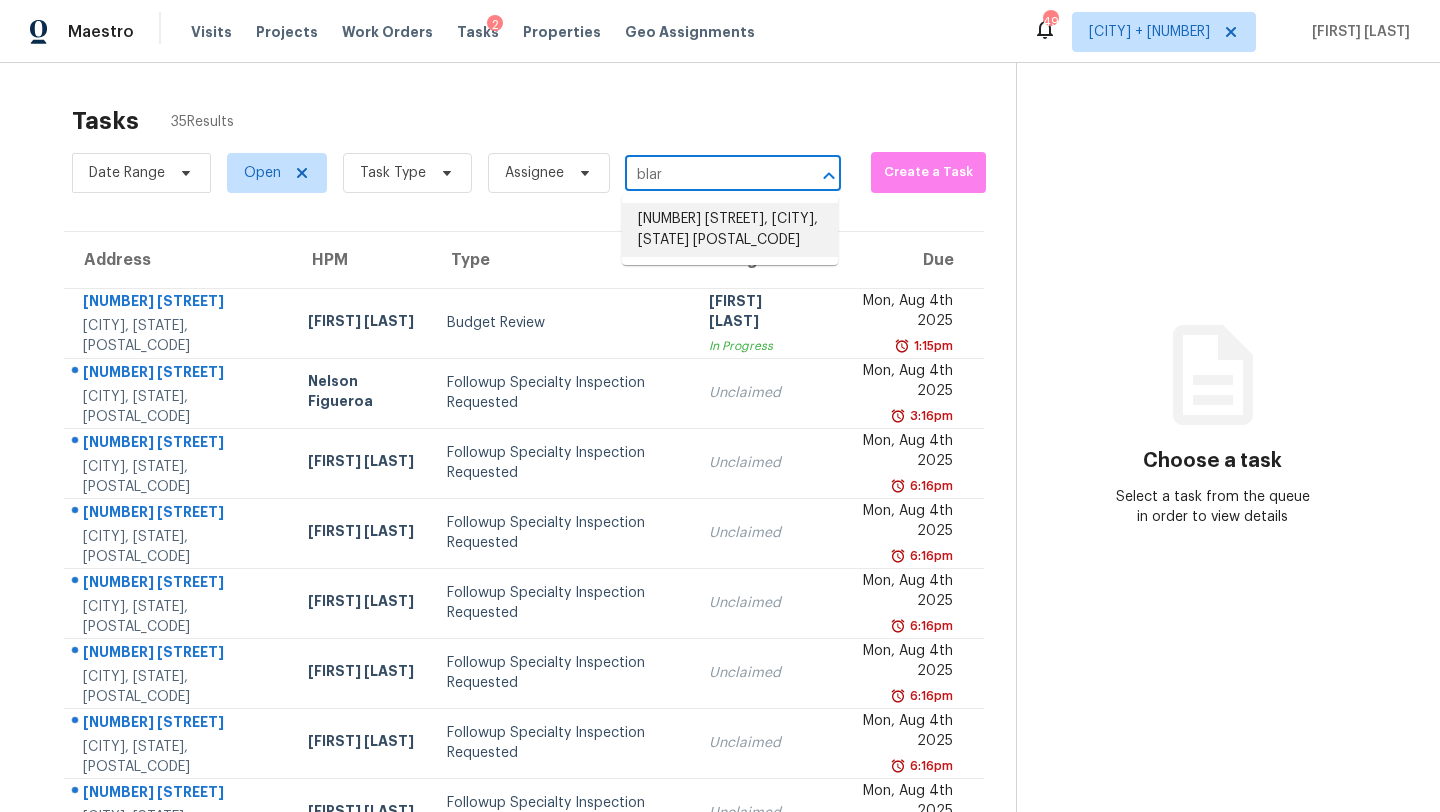 click on "6214 Blarwood Dr, Austin, TX 78745" at bounding box center (730, 230) 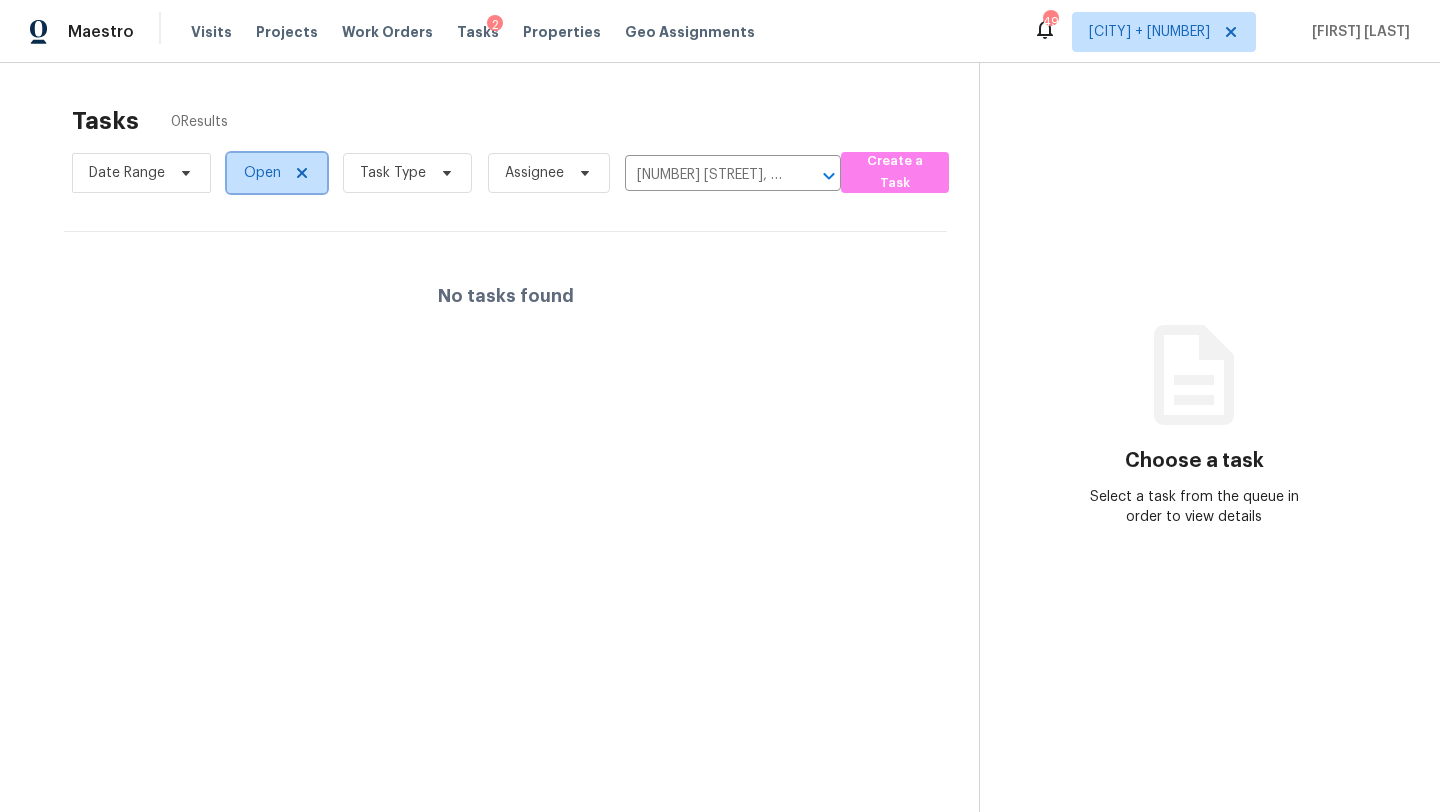 click 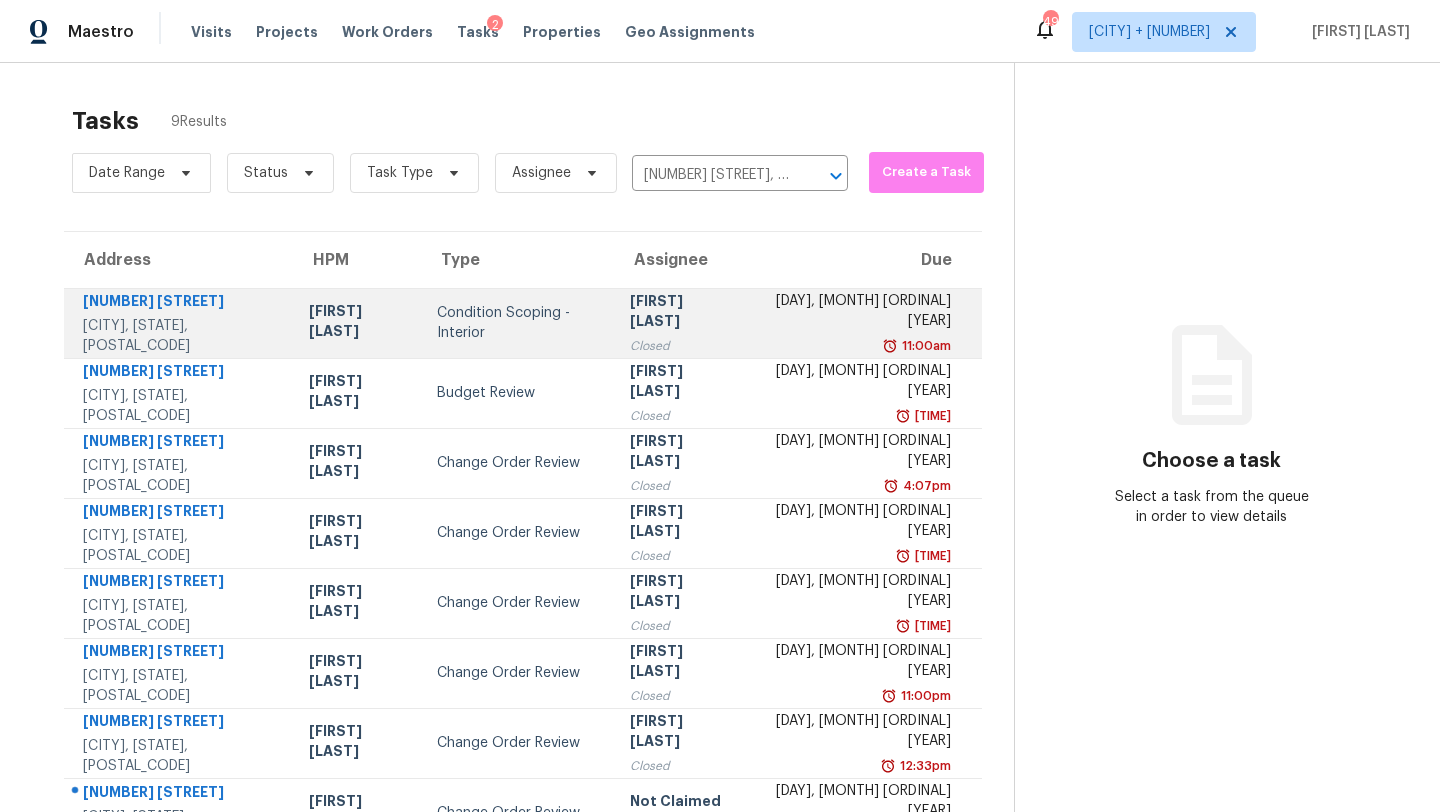 click on "6214 Blarwood Dr" at bounding box center [180, 303] 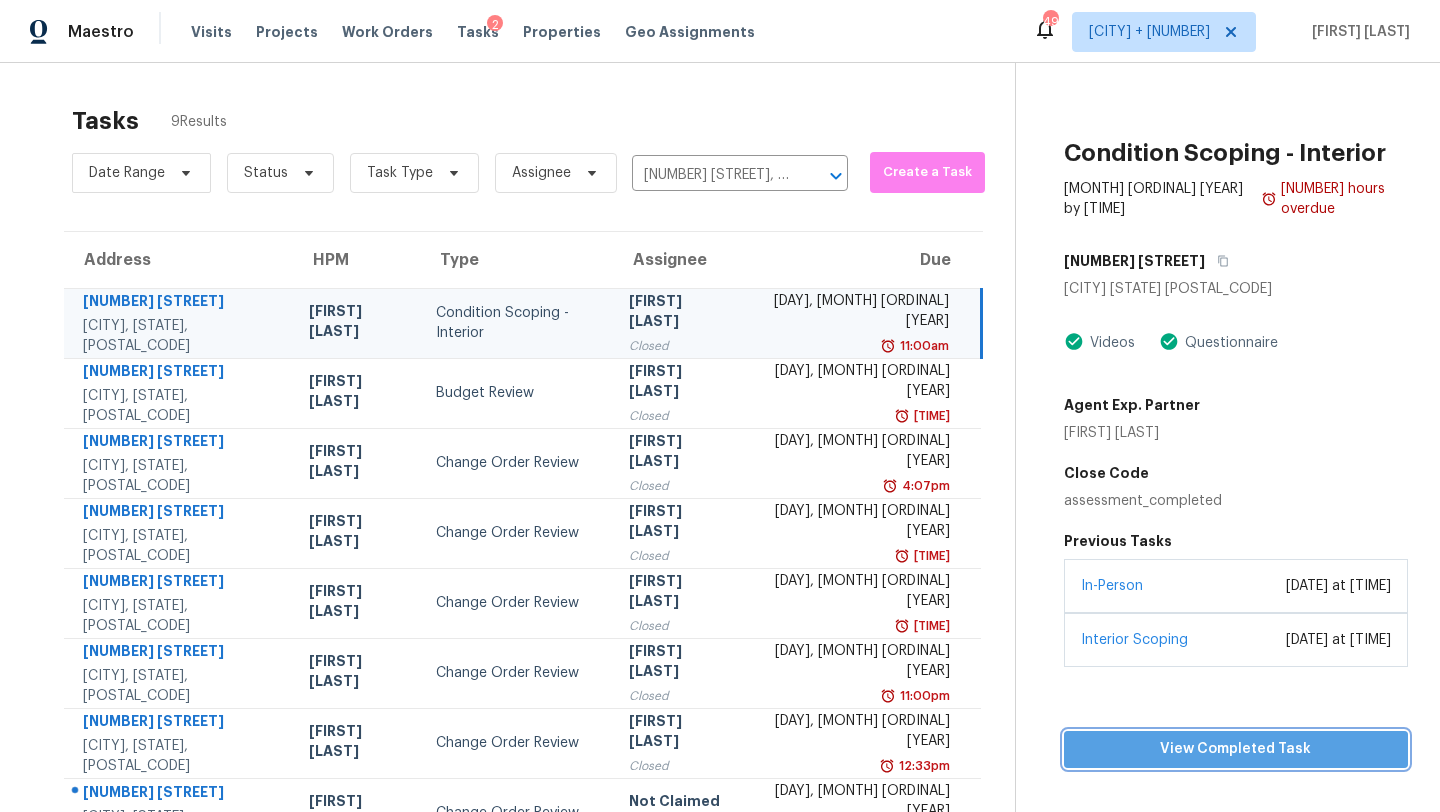 click on "View Completed Task" at bounding box center [1236, 749] 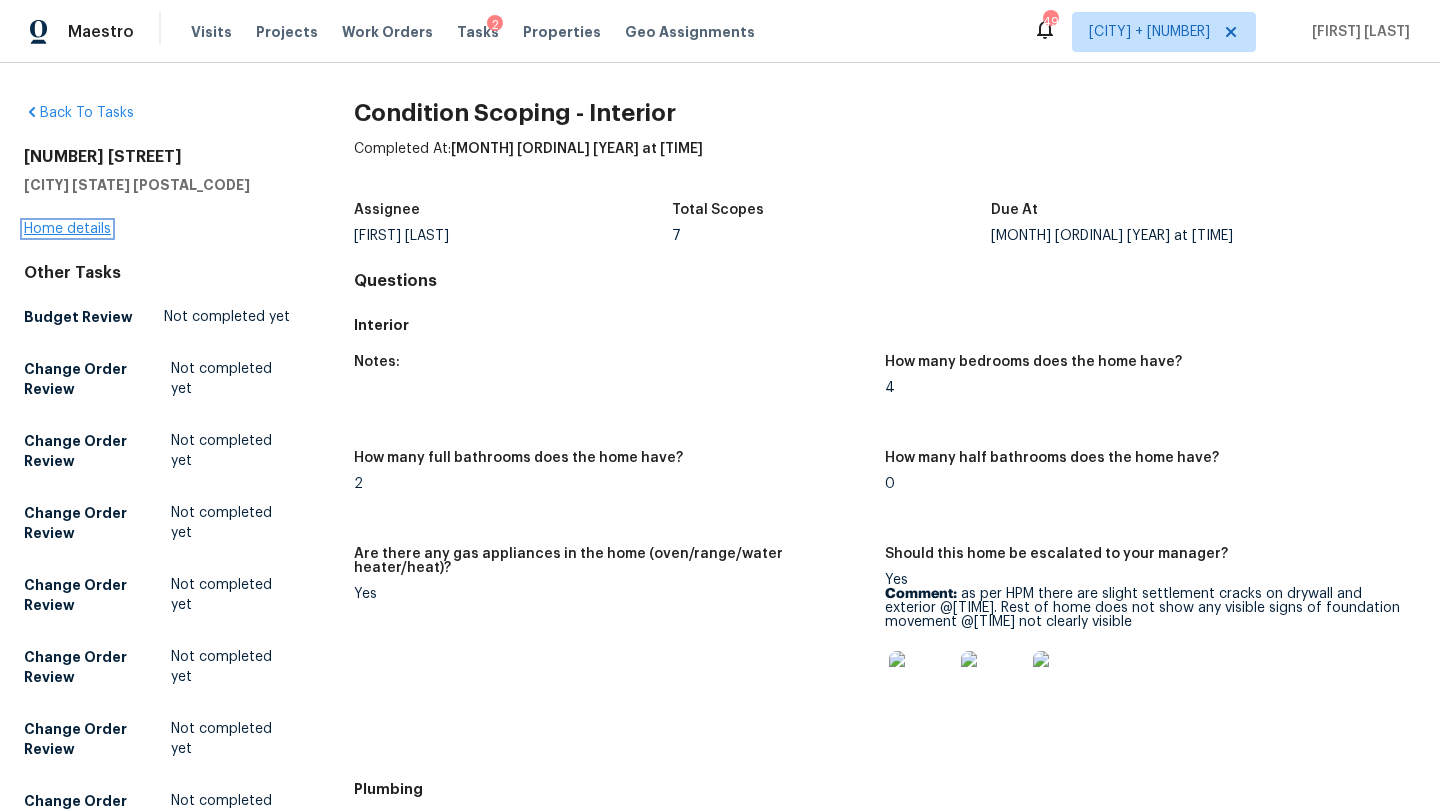 click on "Home details" at bounding box center (67, 229) 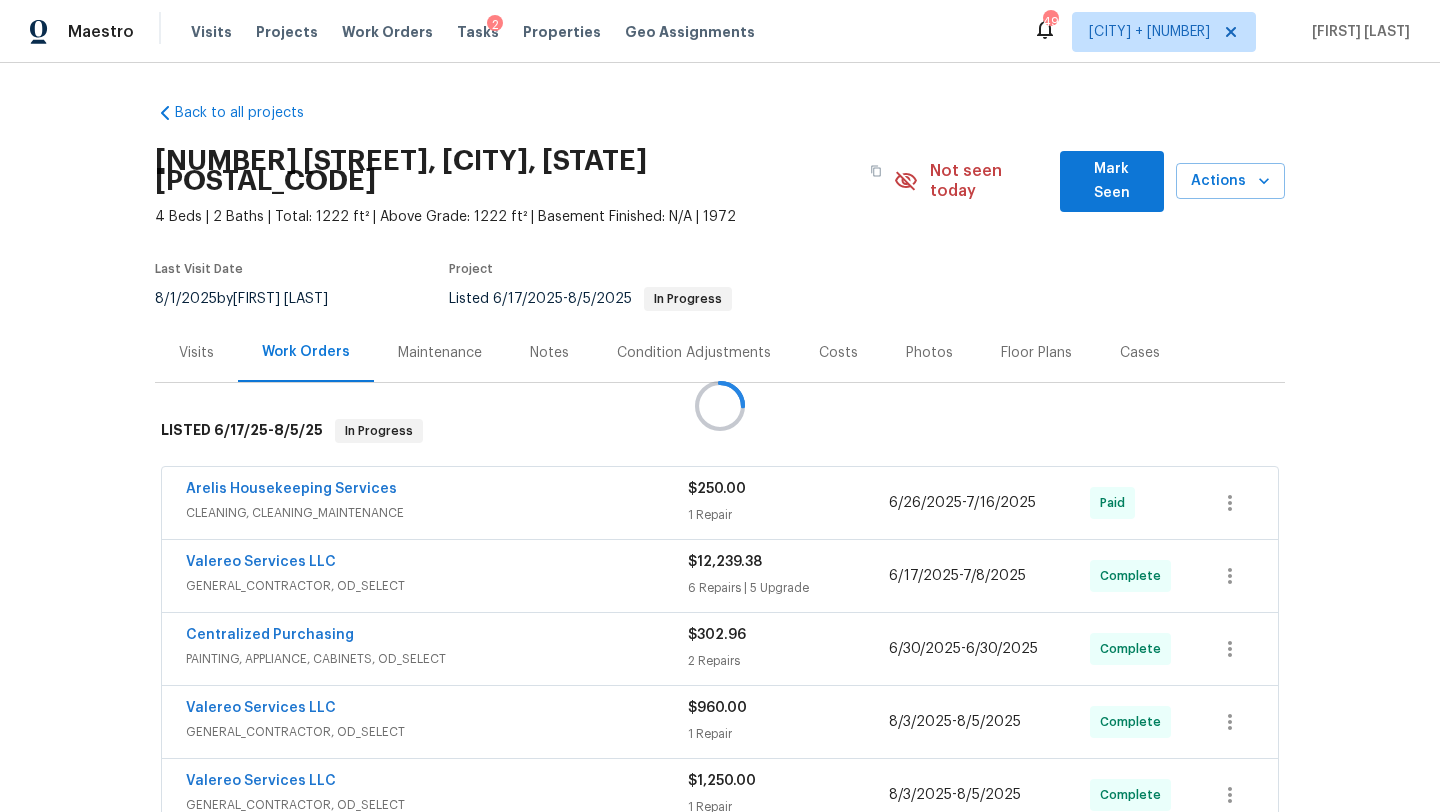 click at bounding box center [720, 406] 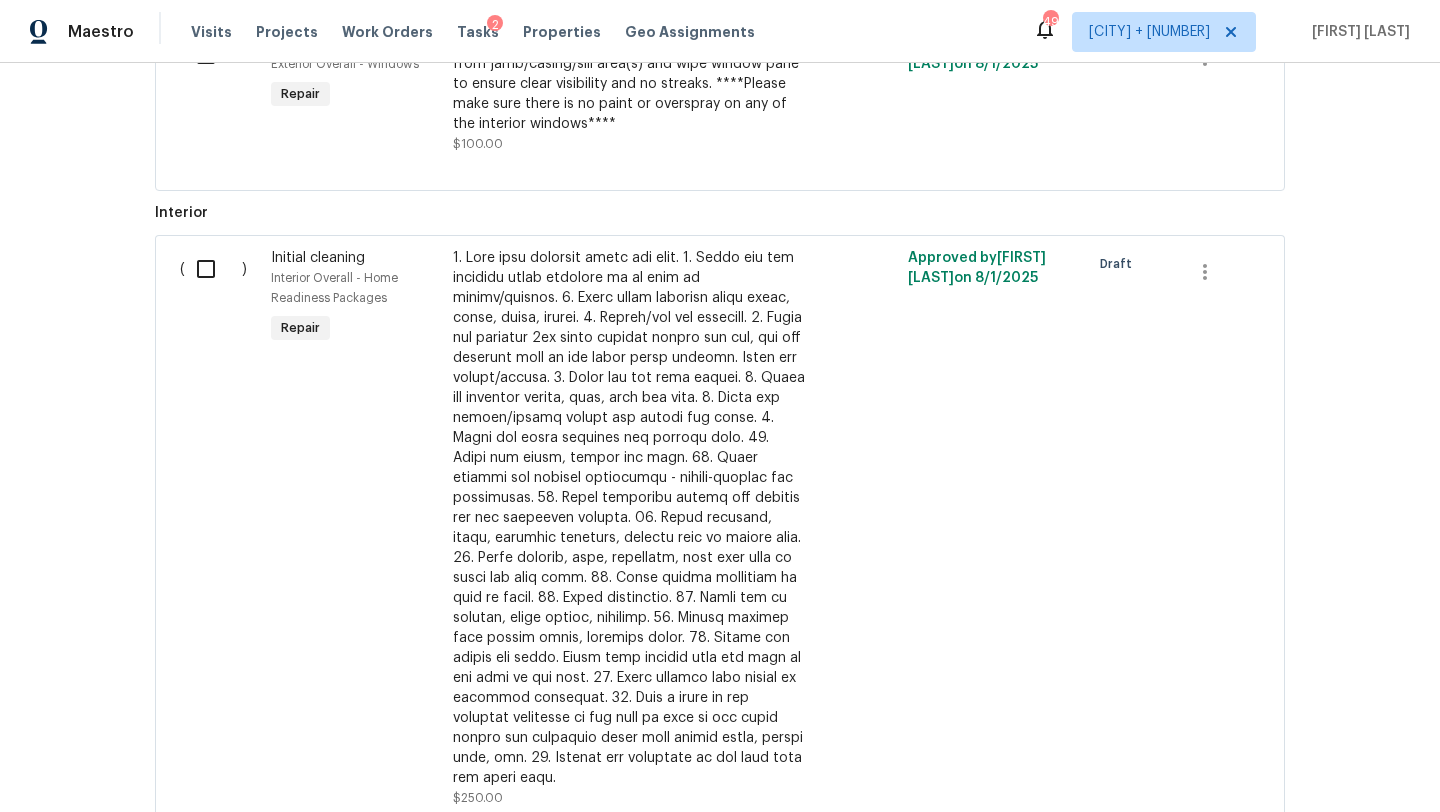 scroll, scrollTop: 2123, scrollLeft: 0, axis: vertical 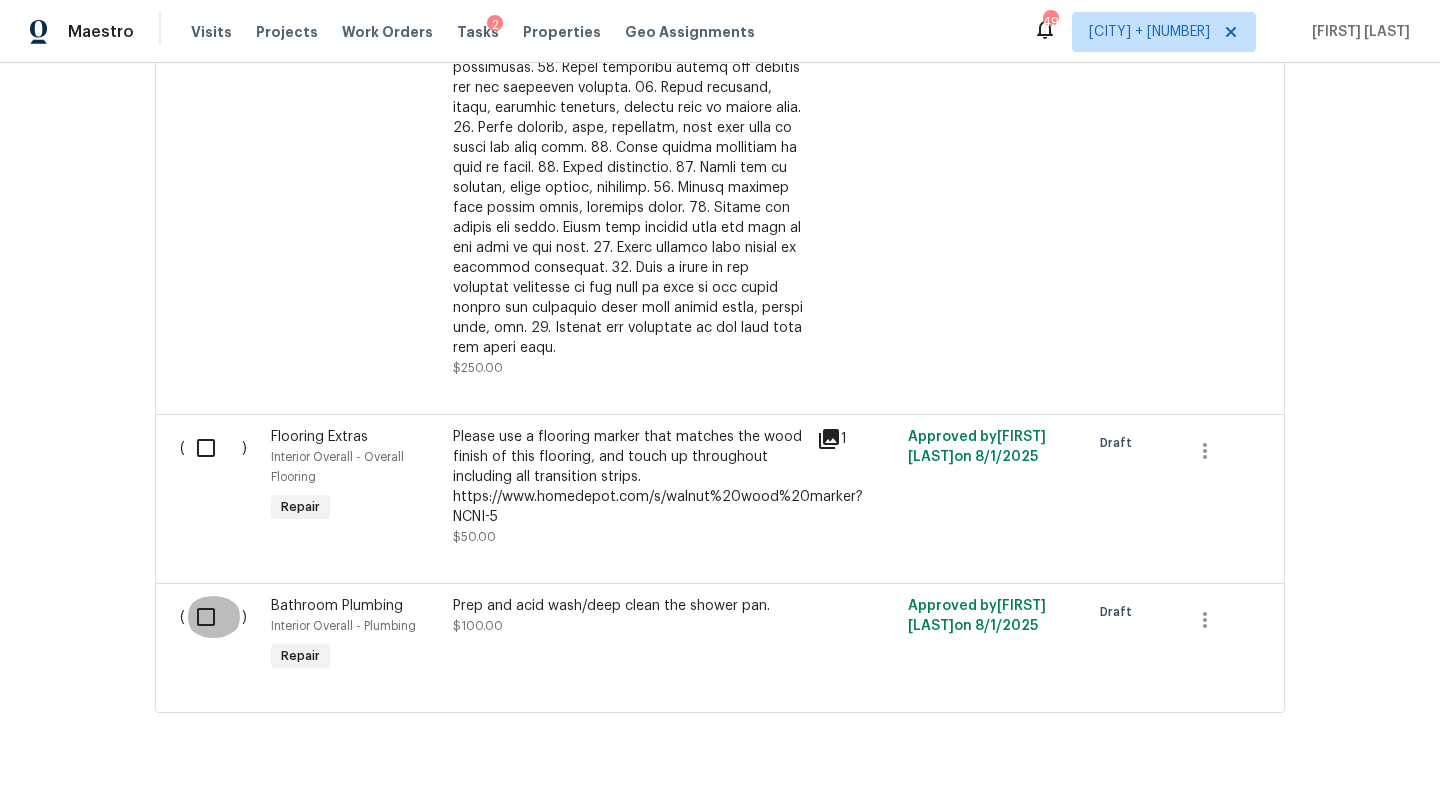 click at bounding box center [213, 617] 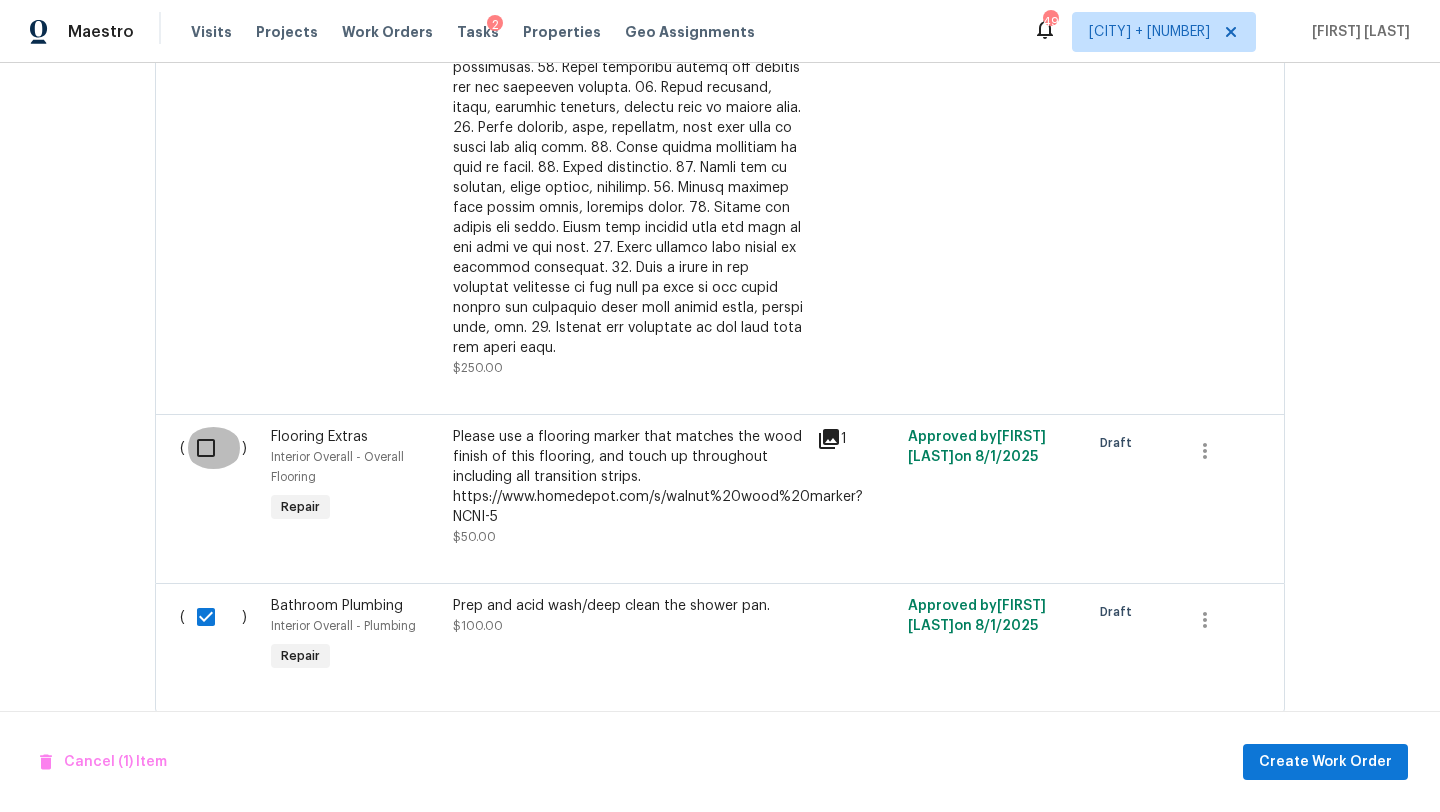 click at bounding box center (213, 448) 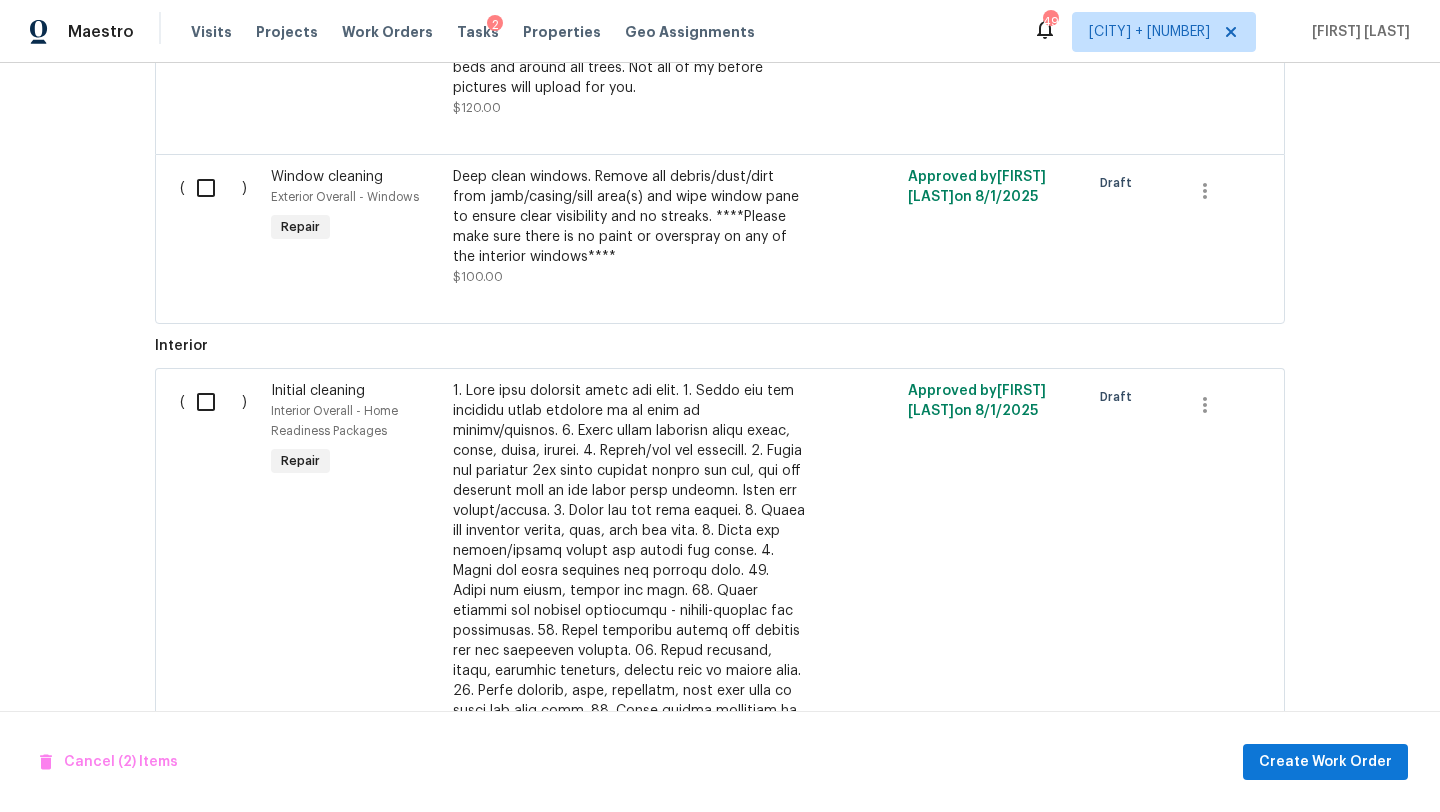 scroll, scrollTop: 1538, scrollLeft: 0, axis: vertical 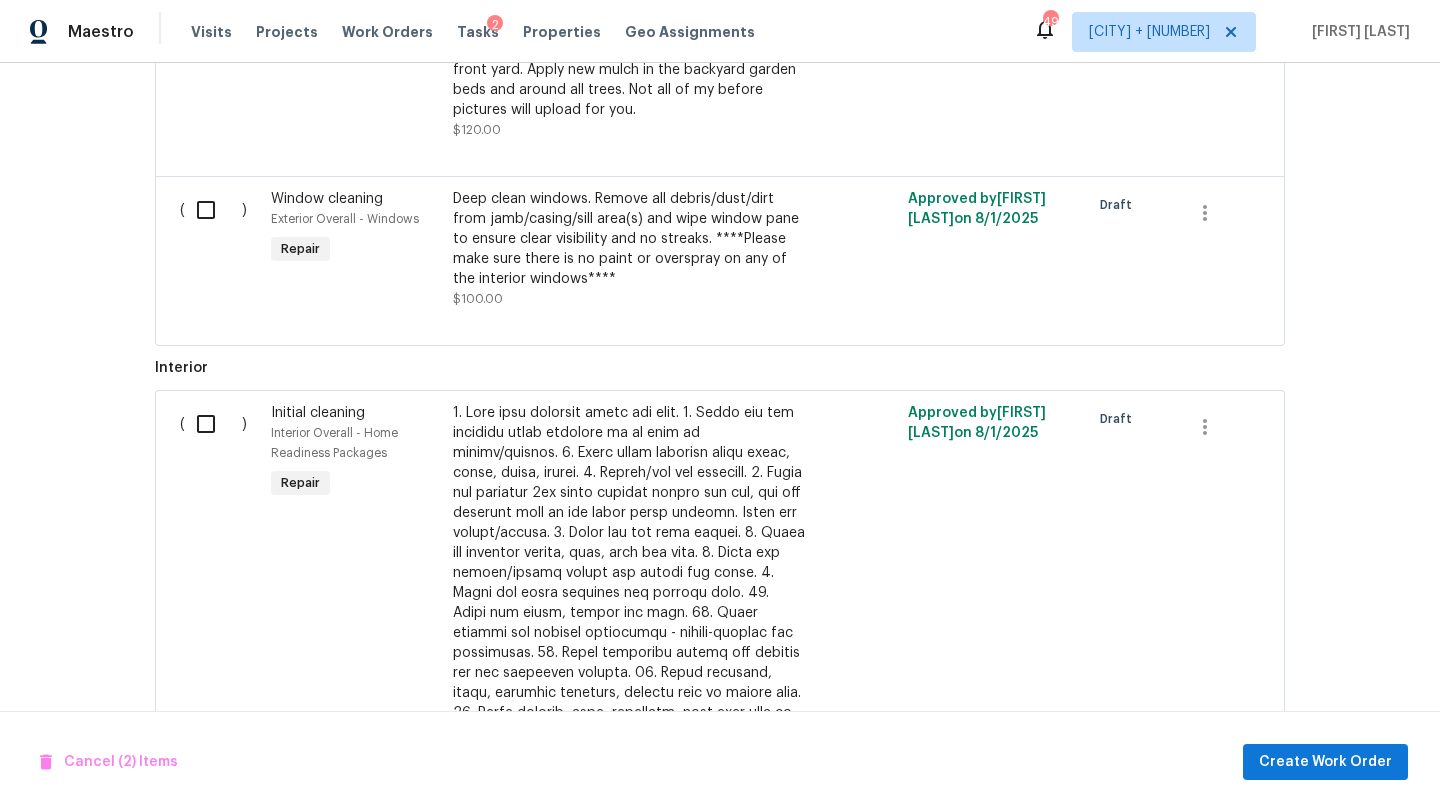 click at bounding box center [213, 424] 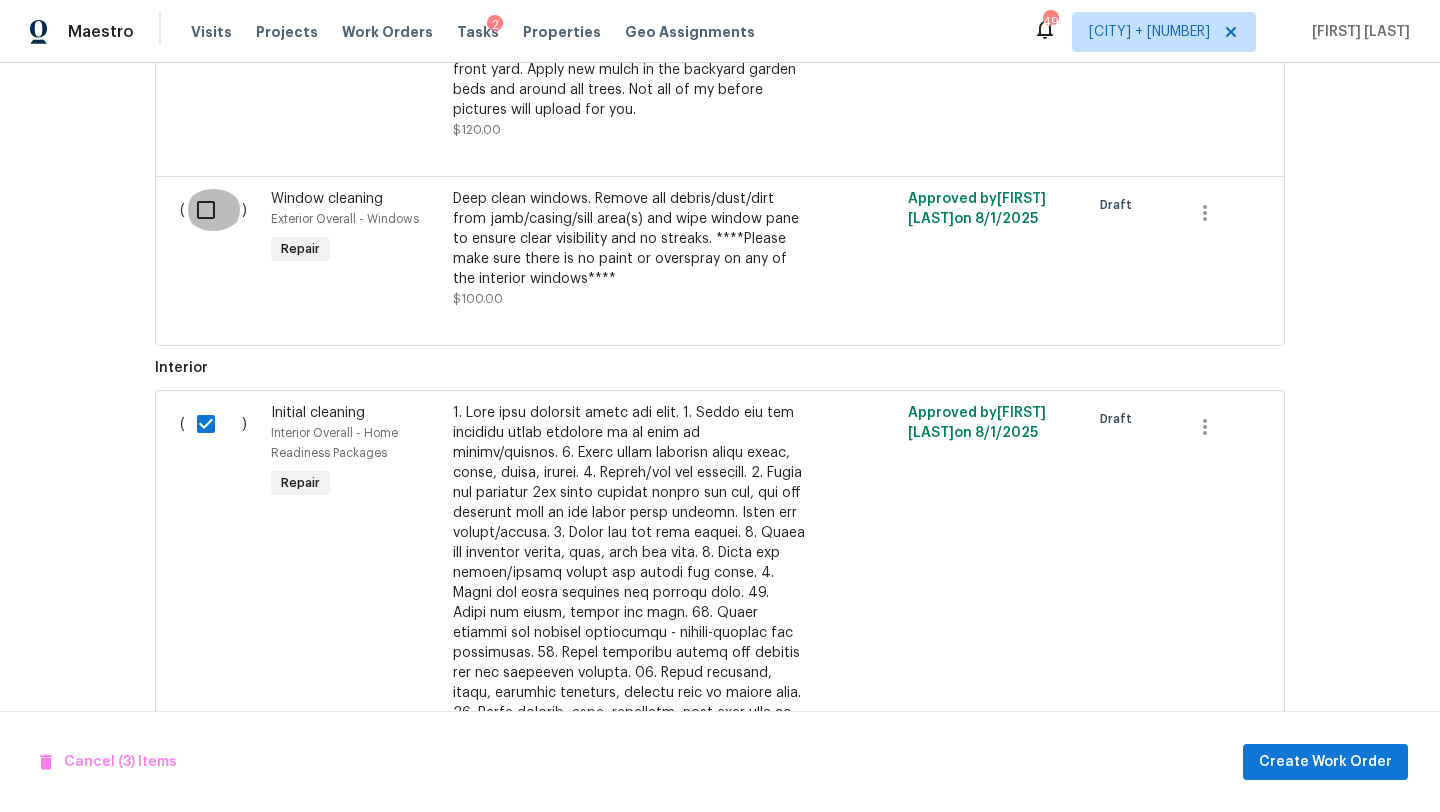click at bounding box center [213, 210] 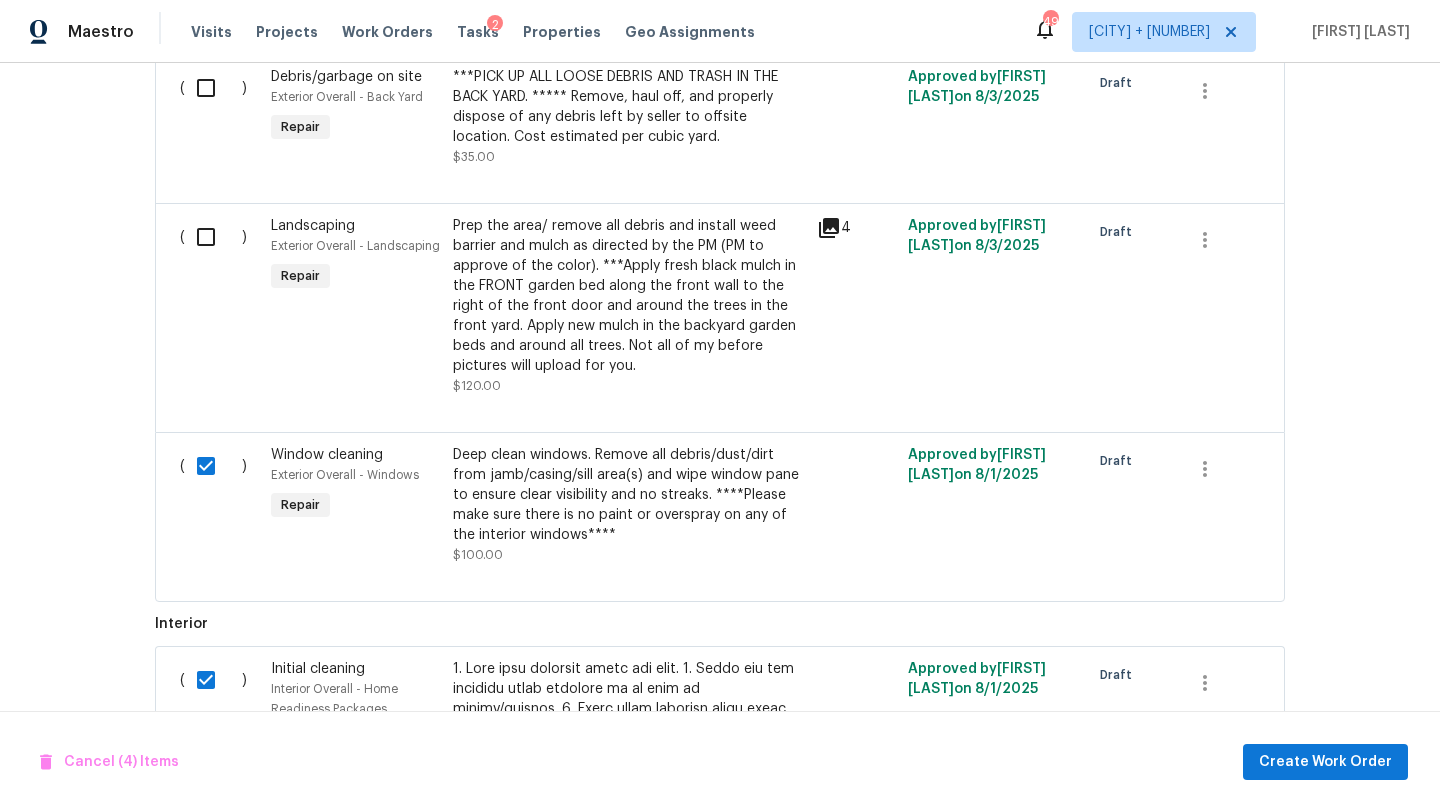 scroll, scrollTop: 1277, scrollLeft: 0, axis: vertical 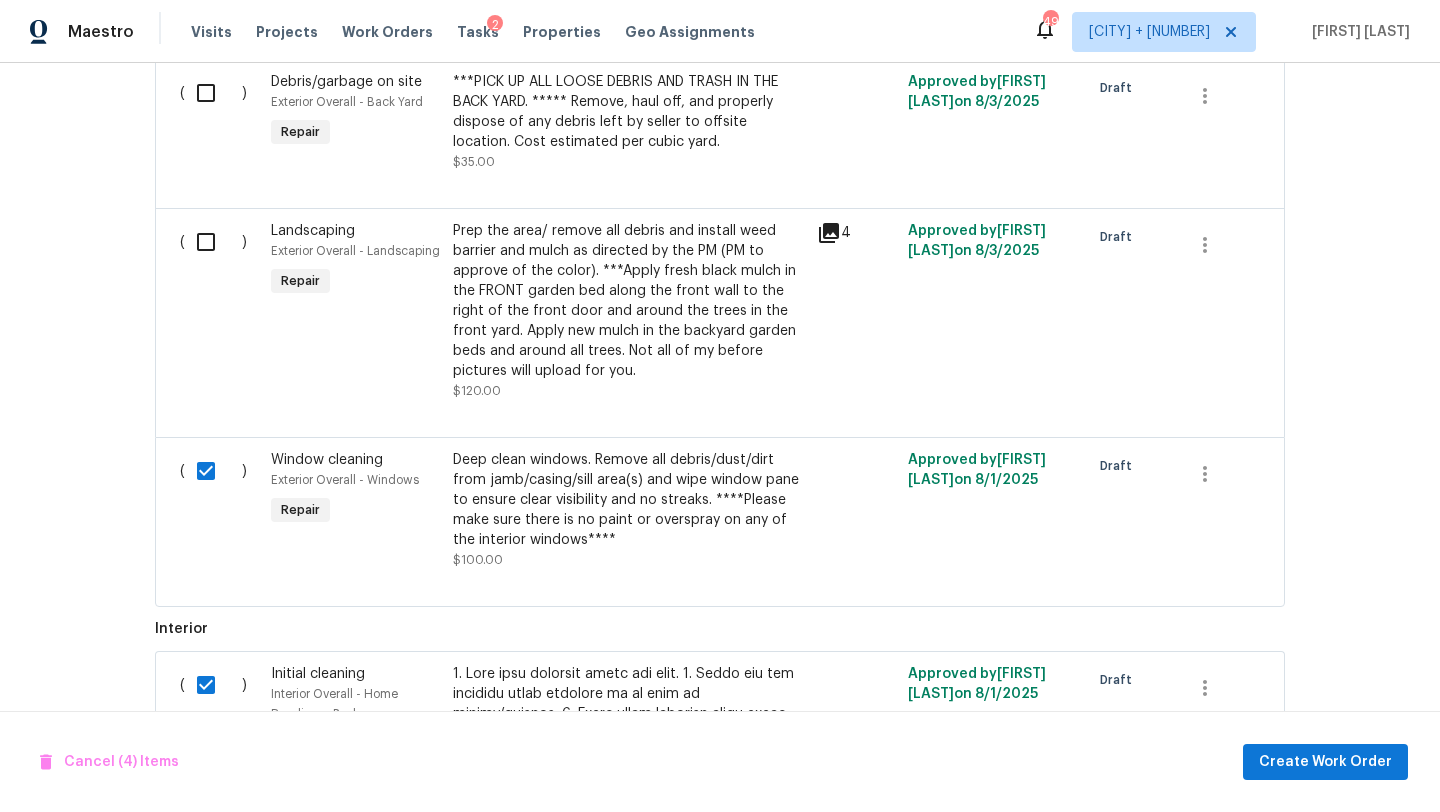 click at bounding box center [213, 242] 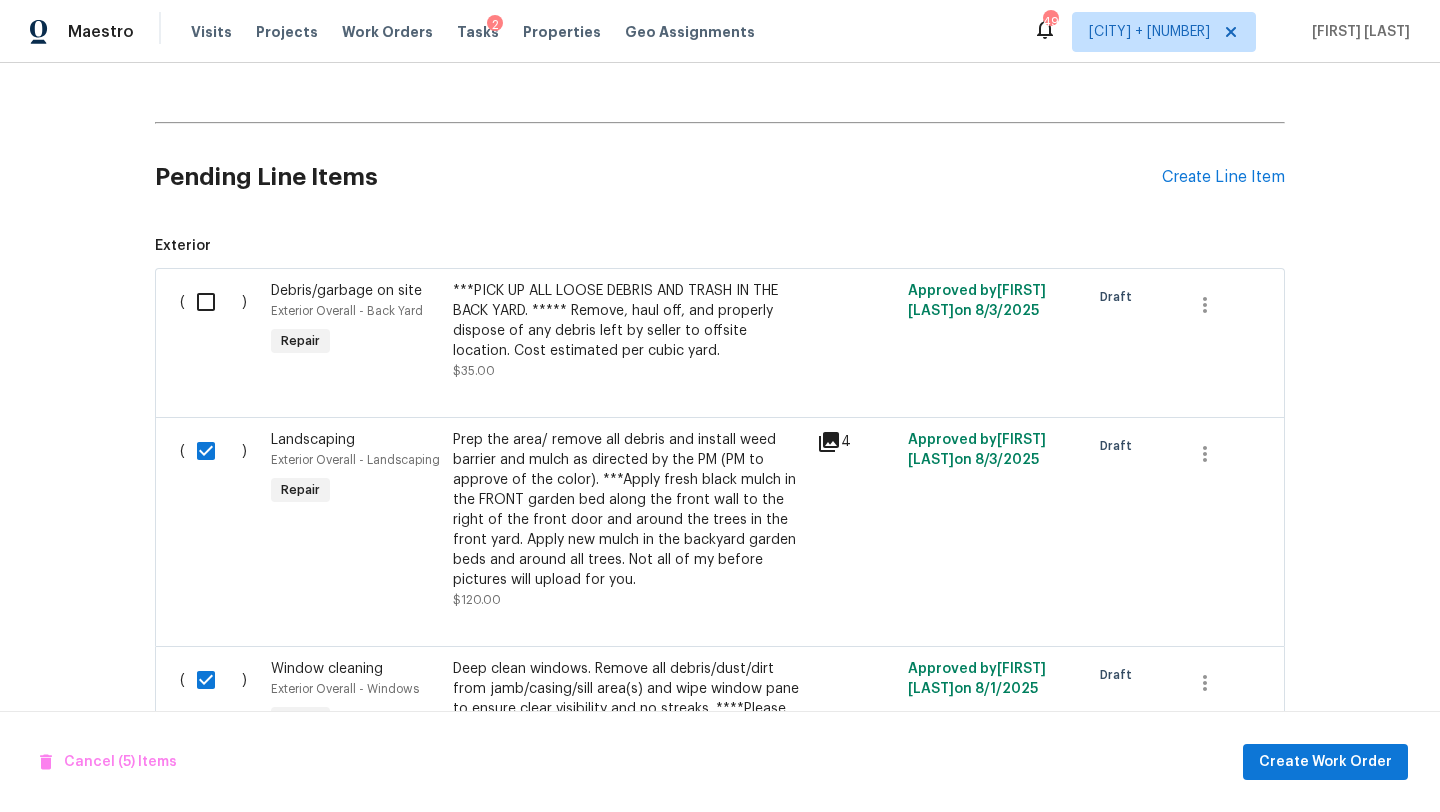 scroll, scrollTop: 1066, scrollLeft: 0, axis: vertical 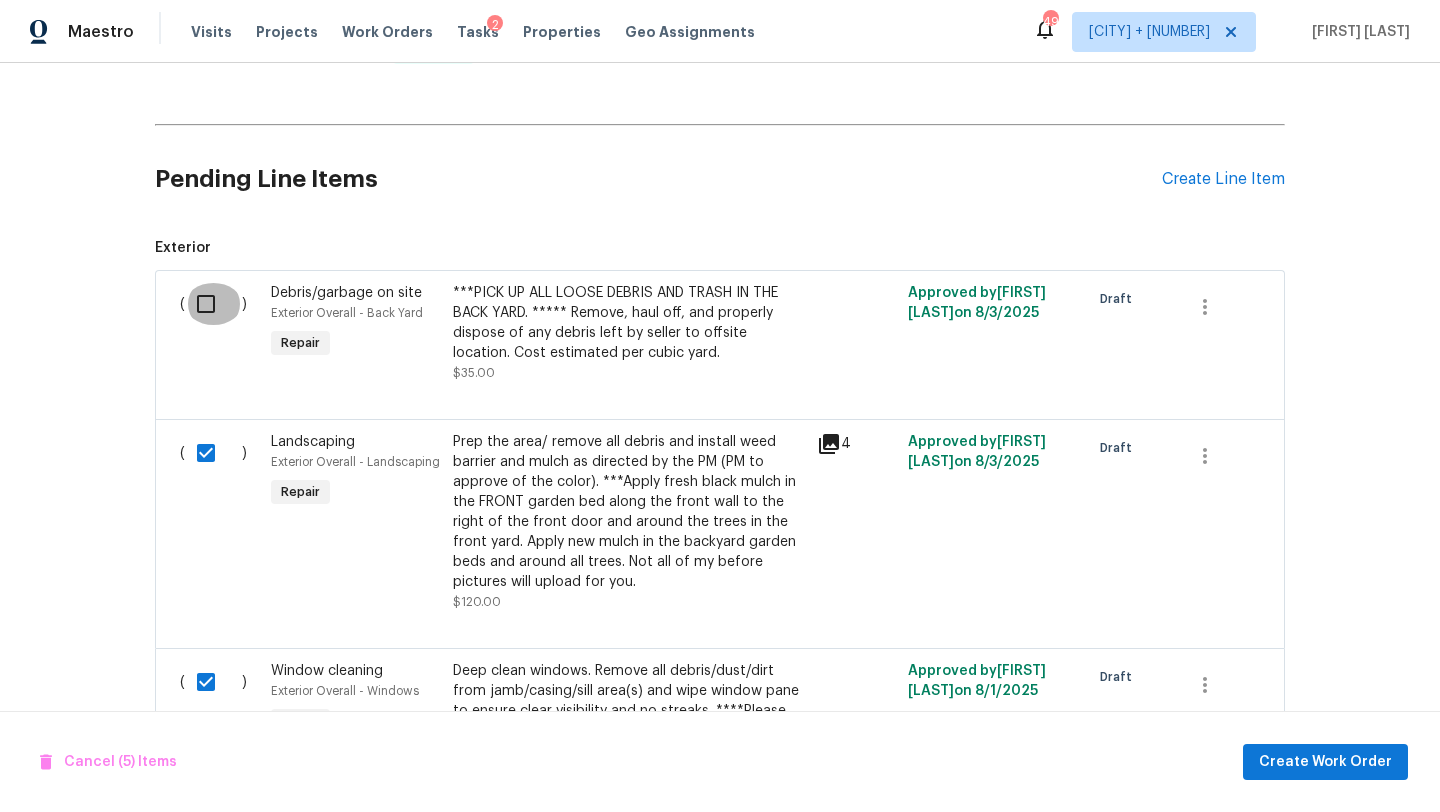 click at bounding box center [213, 304] 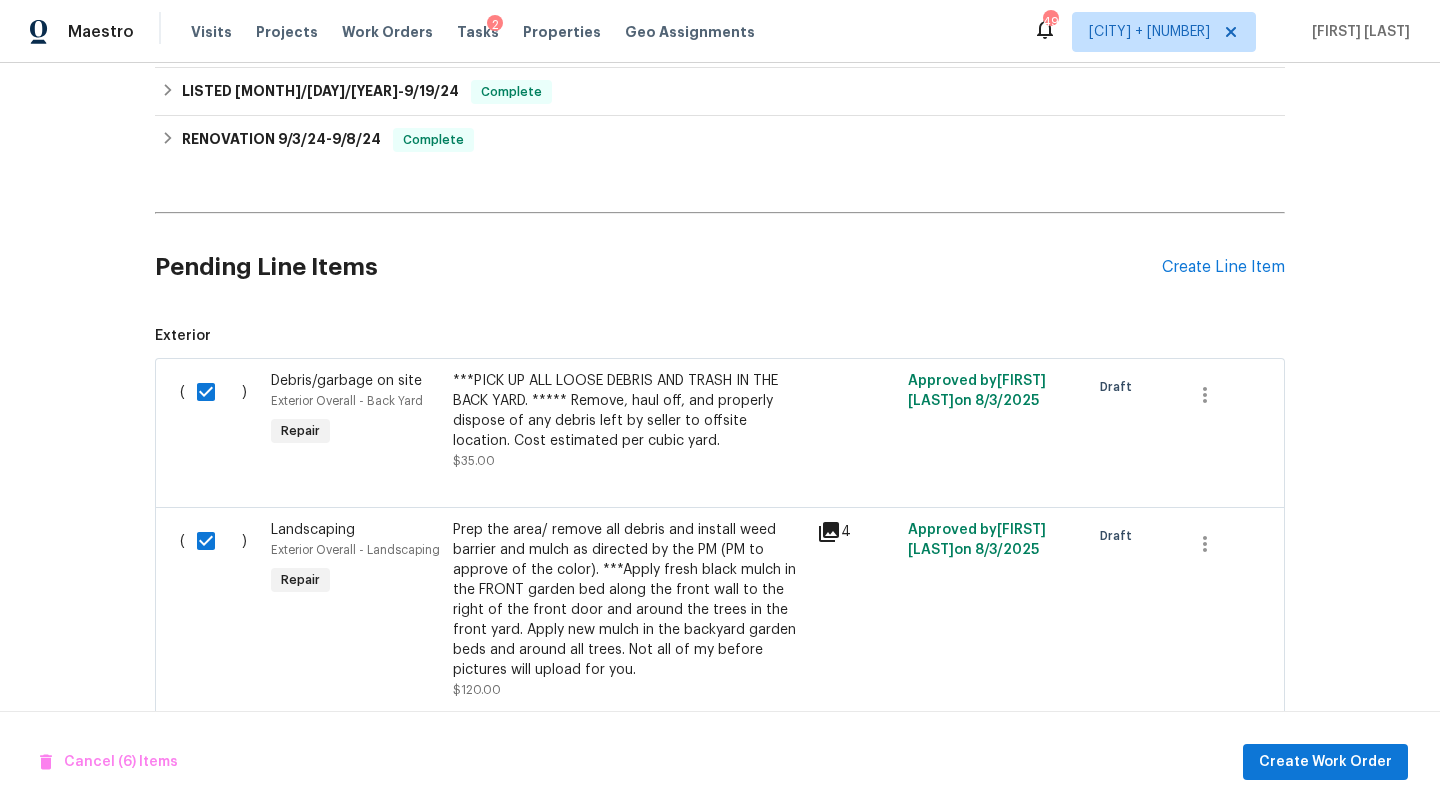 scroll, scrollTop: 956, scrollLeft: 0, axis: vertical 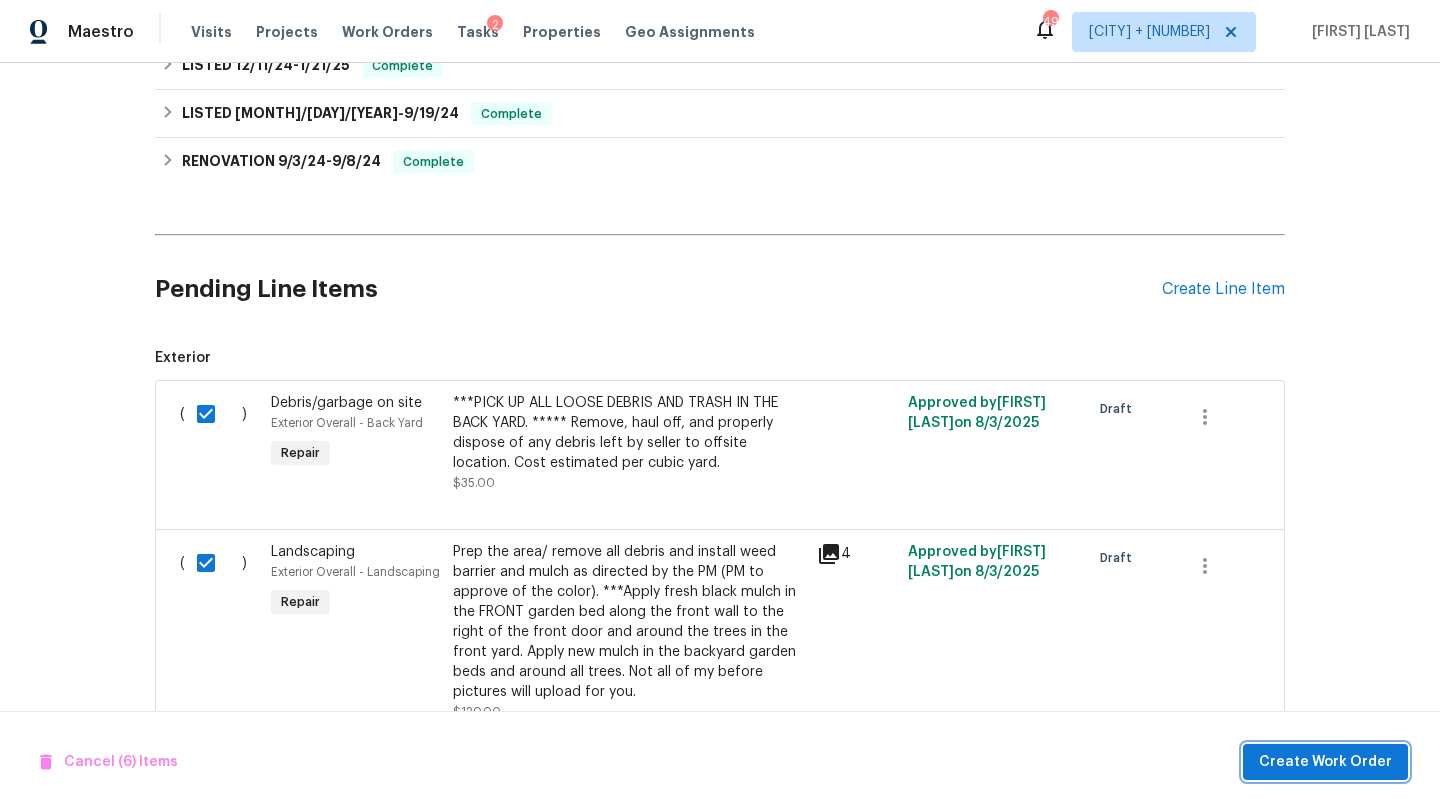 click on "Create Work Order" at bounding box center [1325, 762] 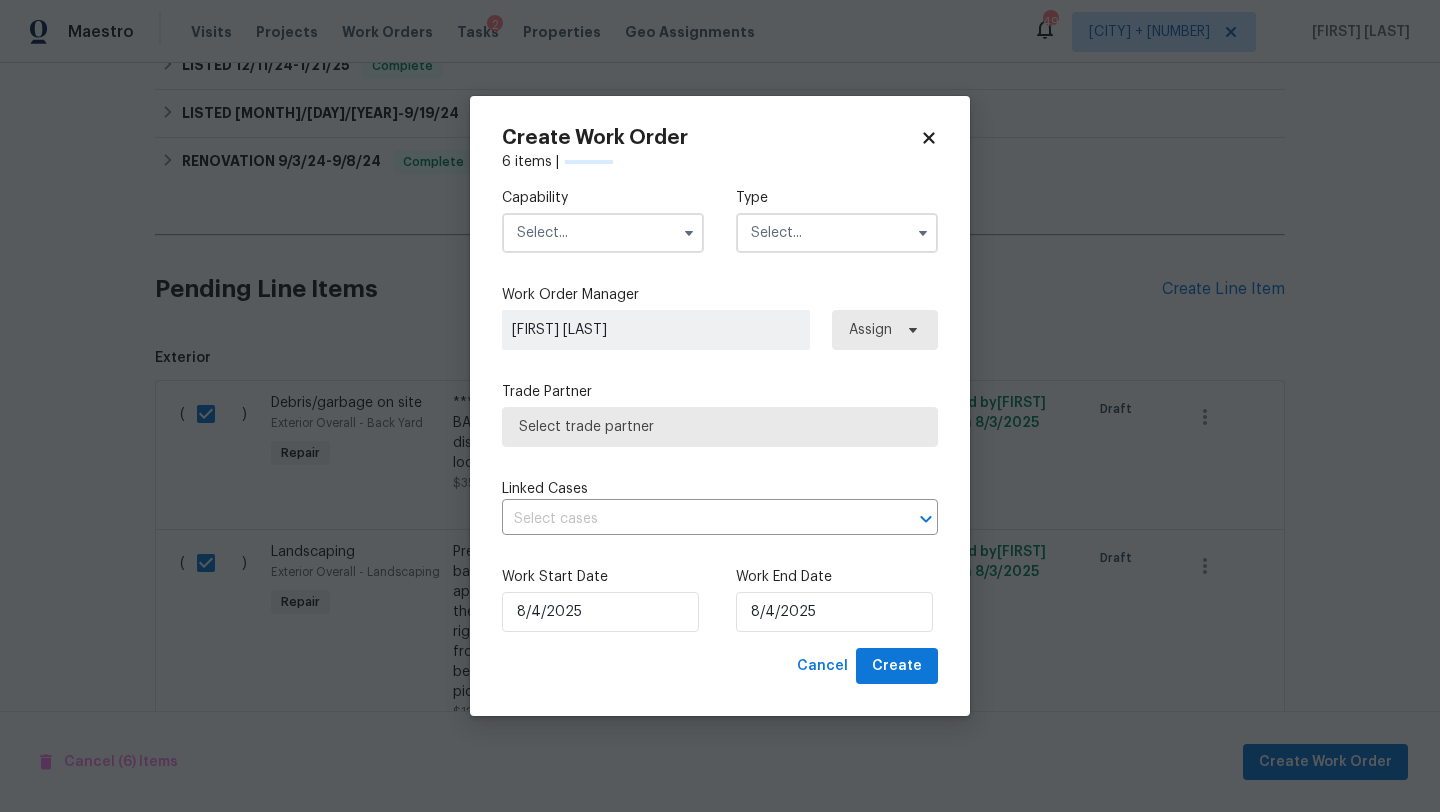 checkbox on "false" 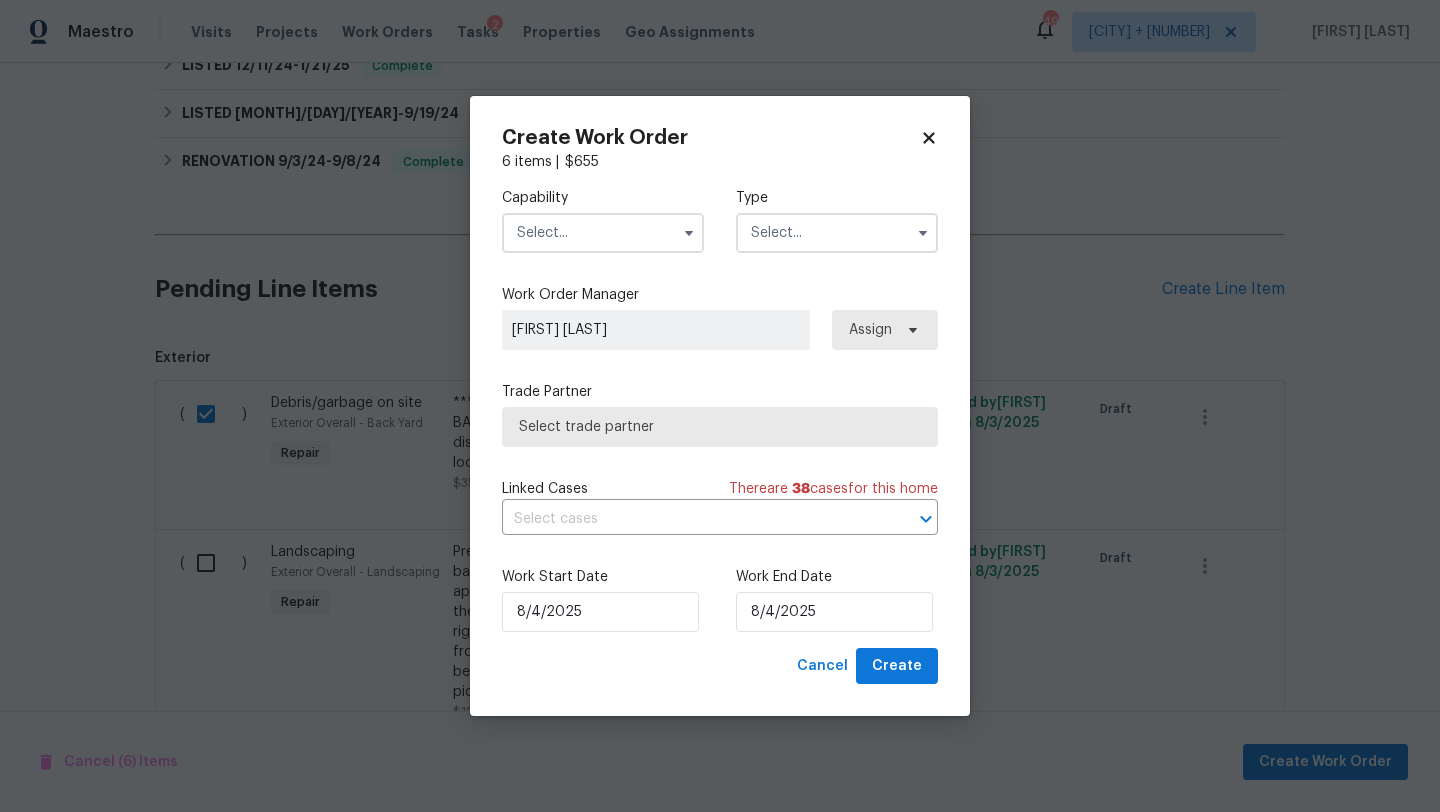 click at bounding box center (603, 233) 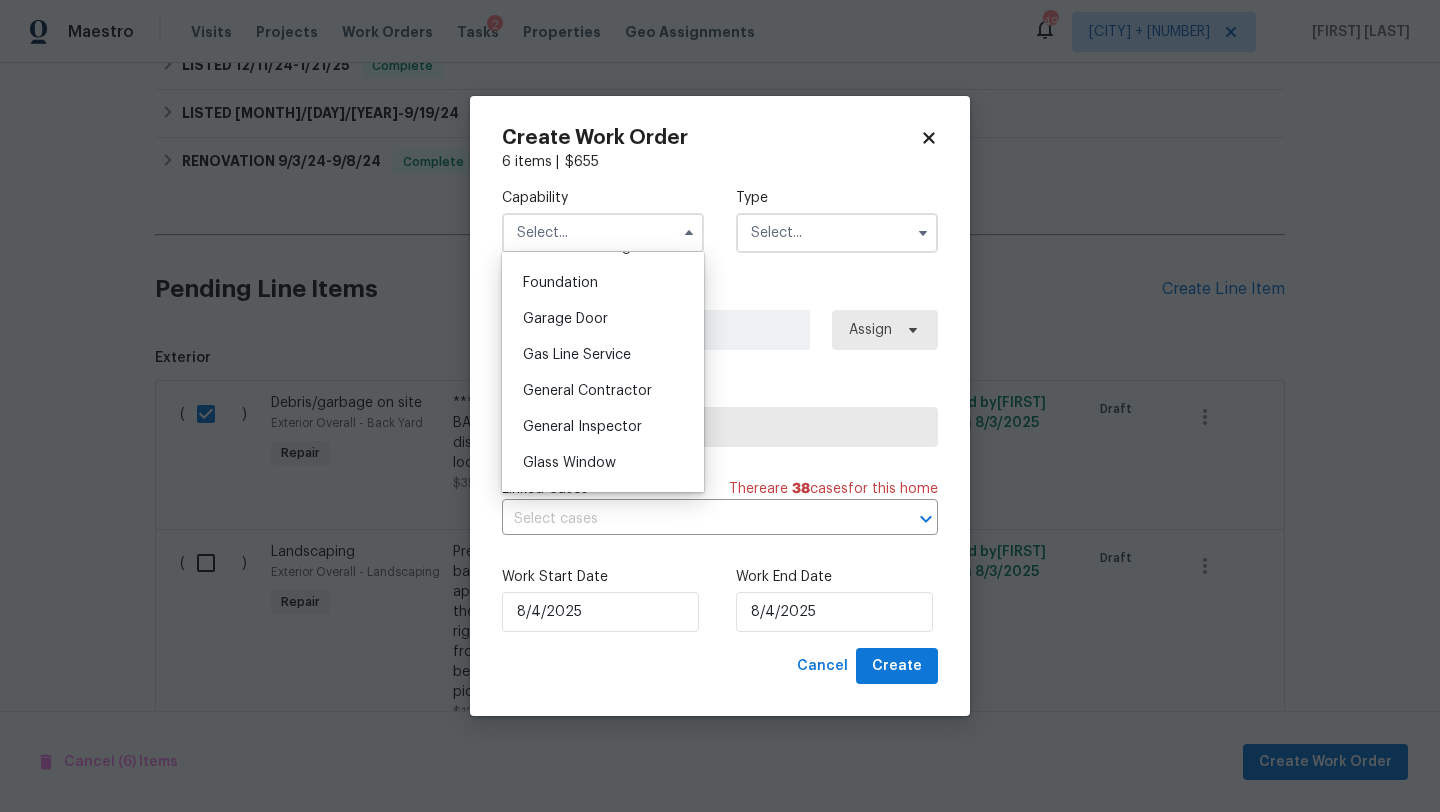 scroll, scrollTop: 842, scrollLeft: 0, axis: vertical 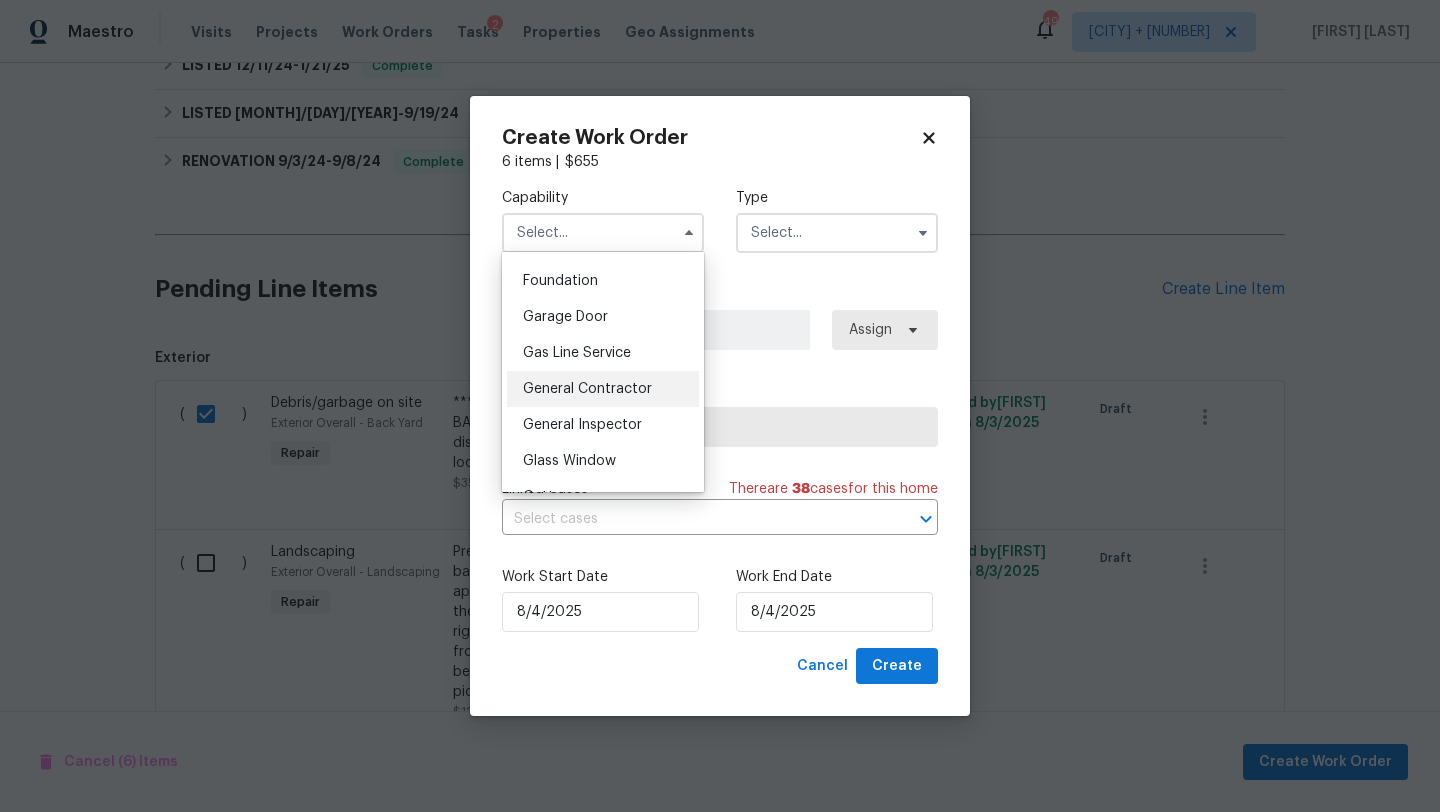 click on "General Contractor" at bounding box center [603, 389] 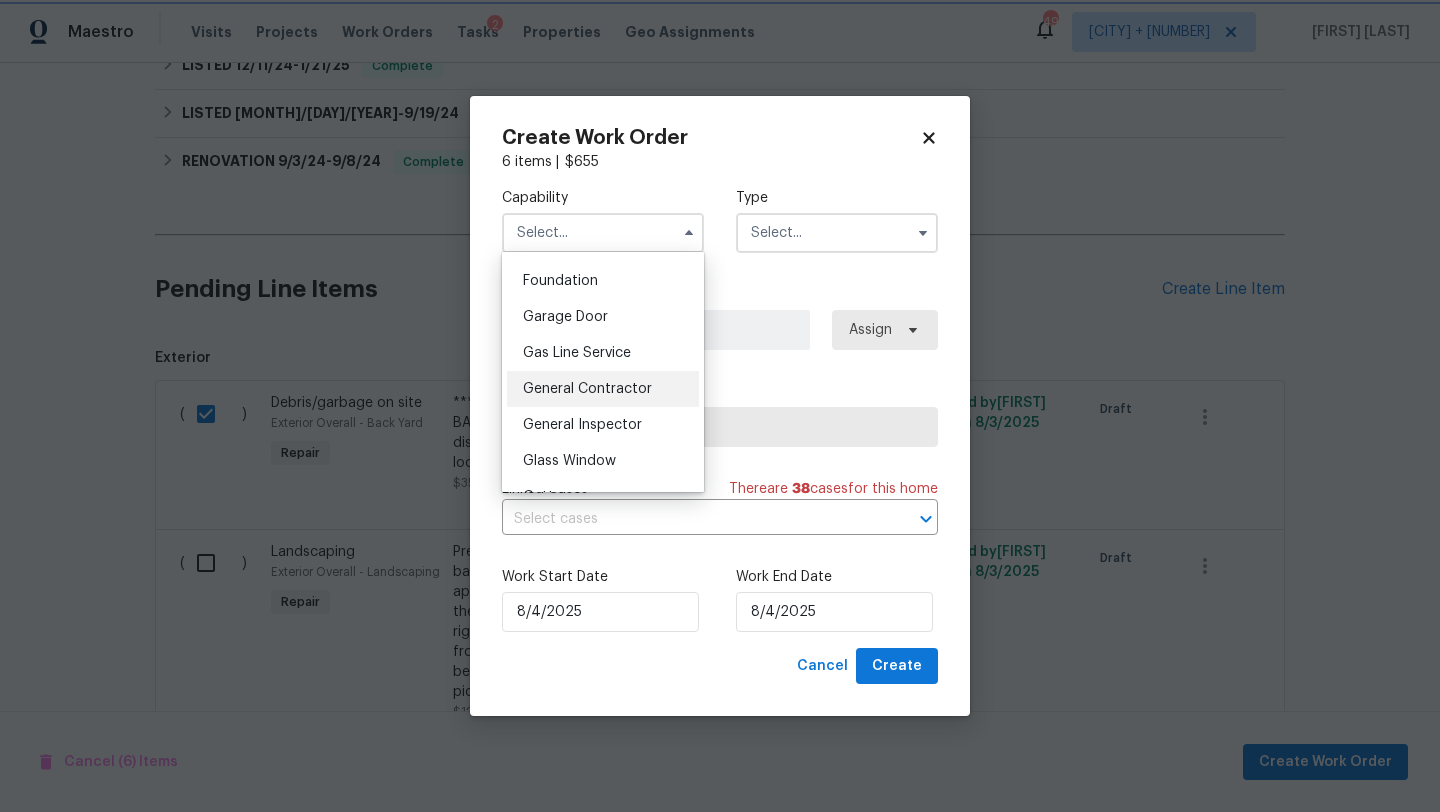 type on "General Contractor" 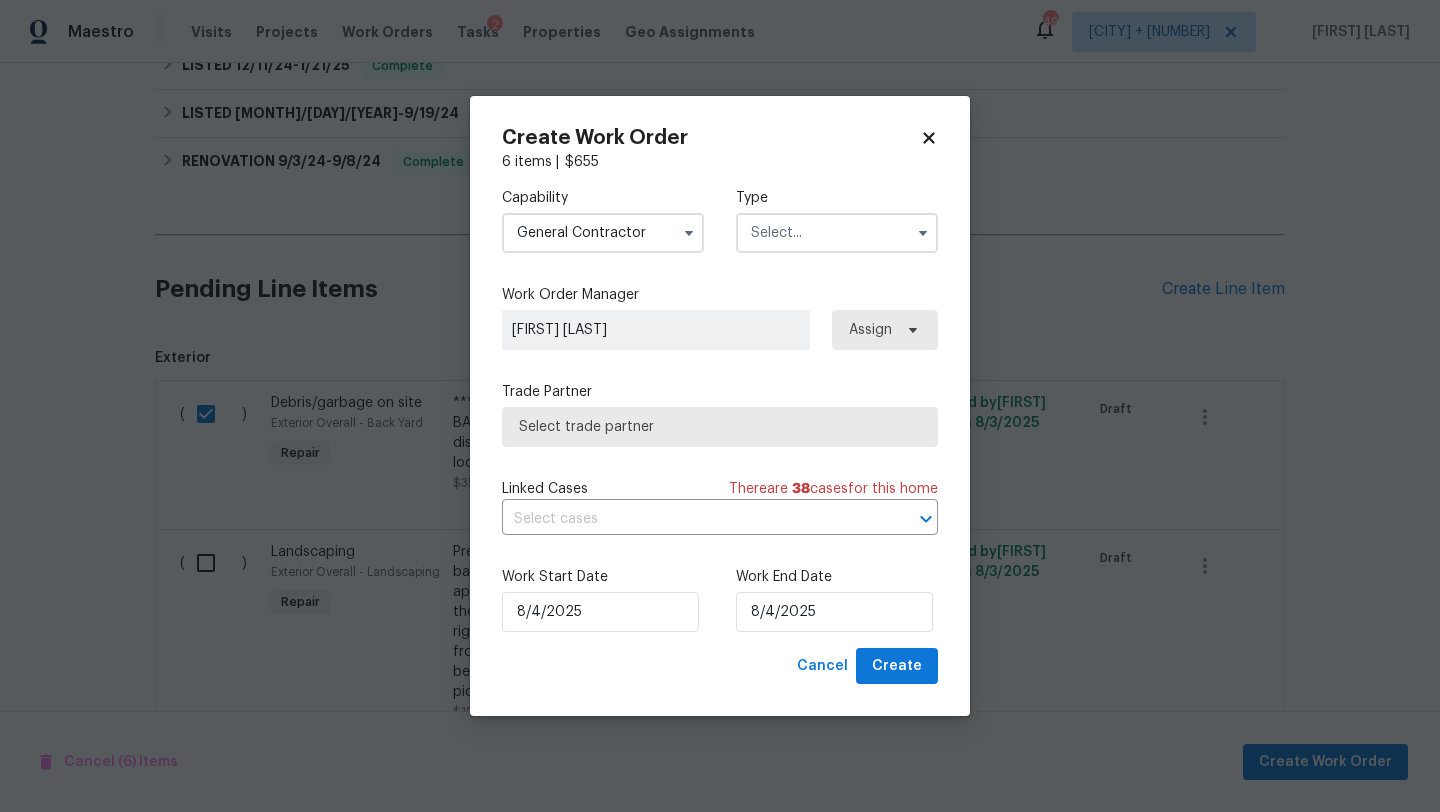 click at bounding box center (837, 233) 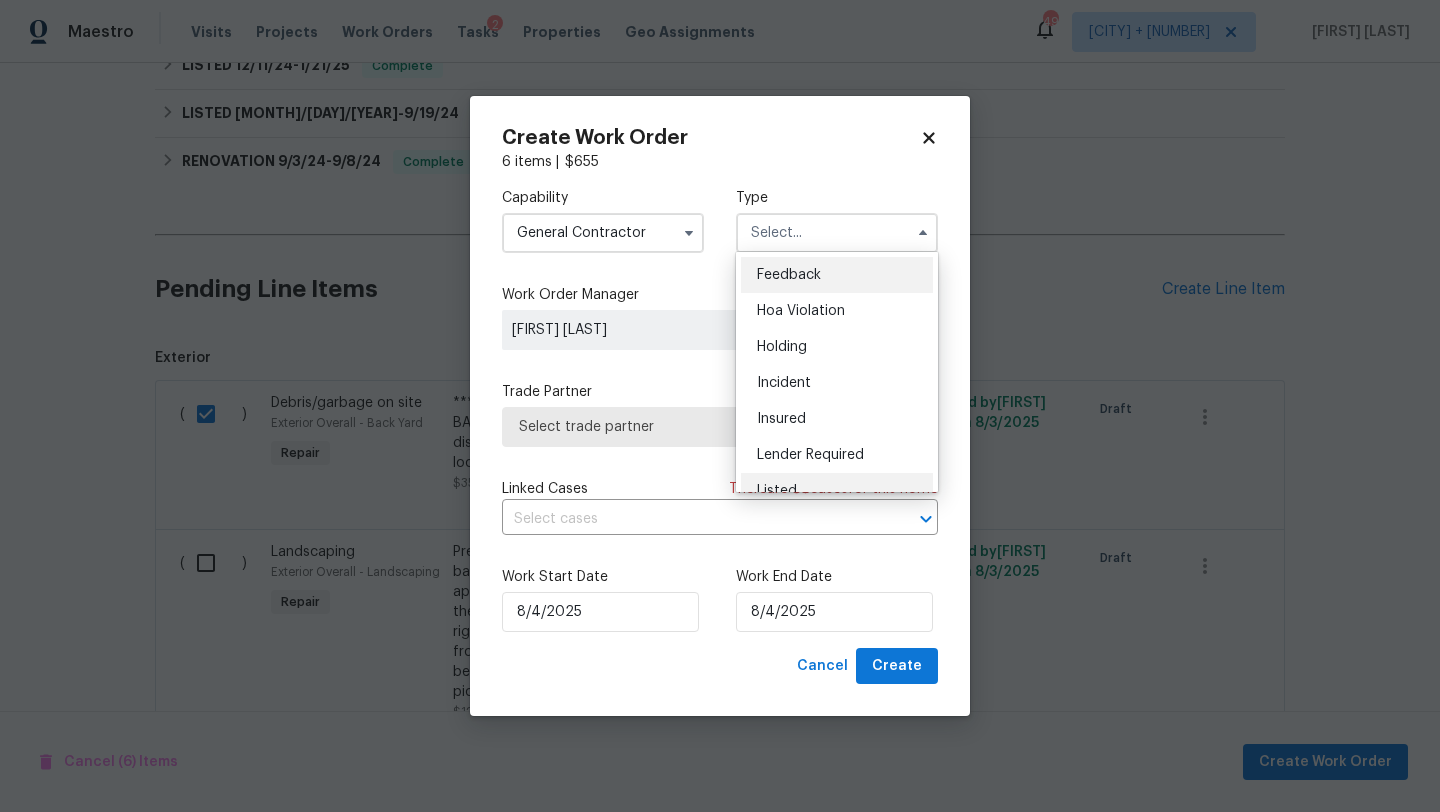 click on "Listed" at bounding box center [837, 491] 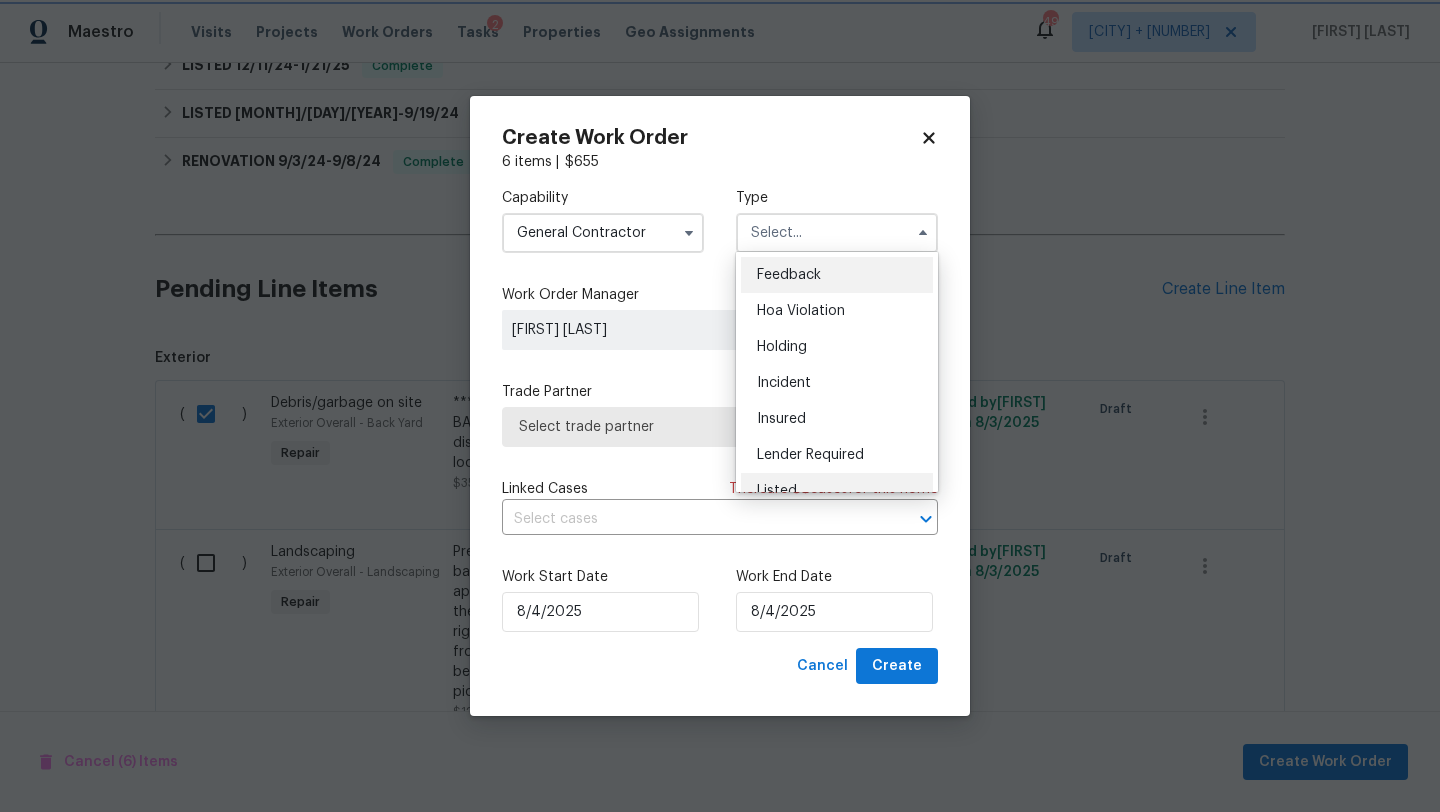 type on "Listed" 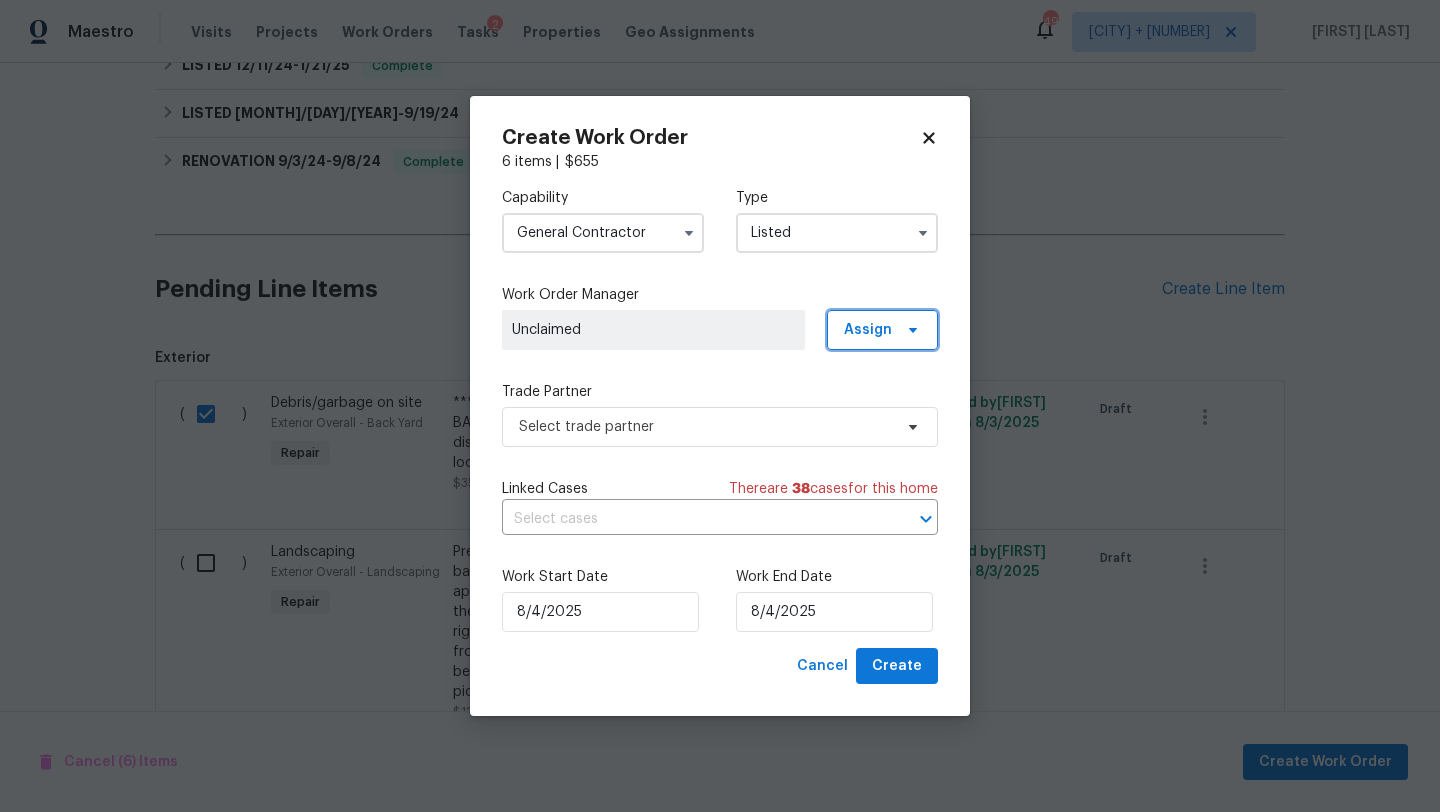 click on "Assign" at bounding box center (882, 330) 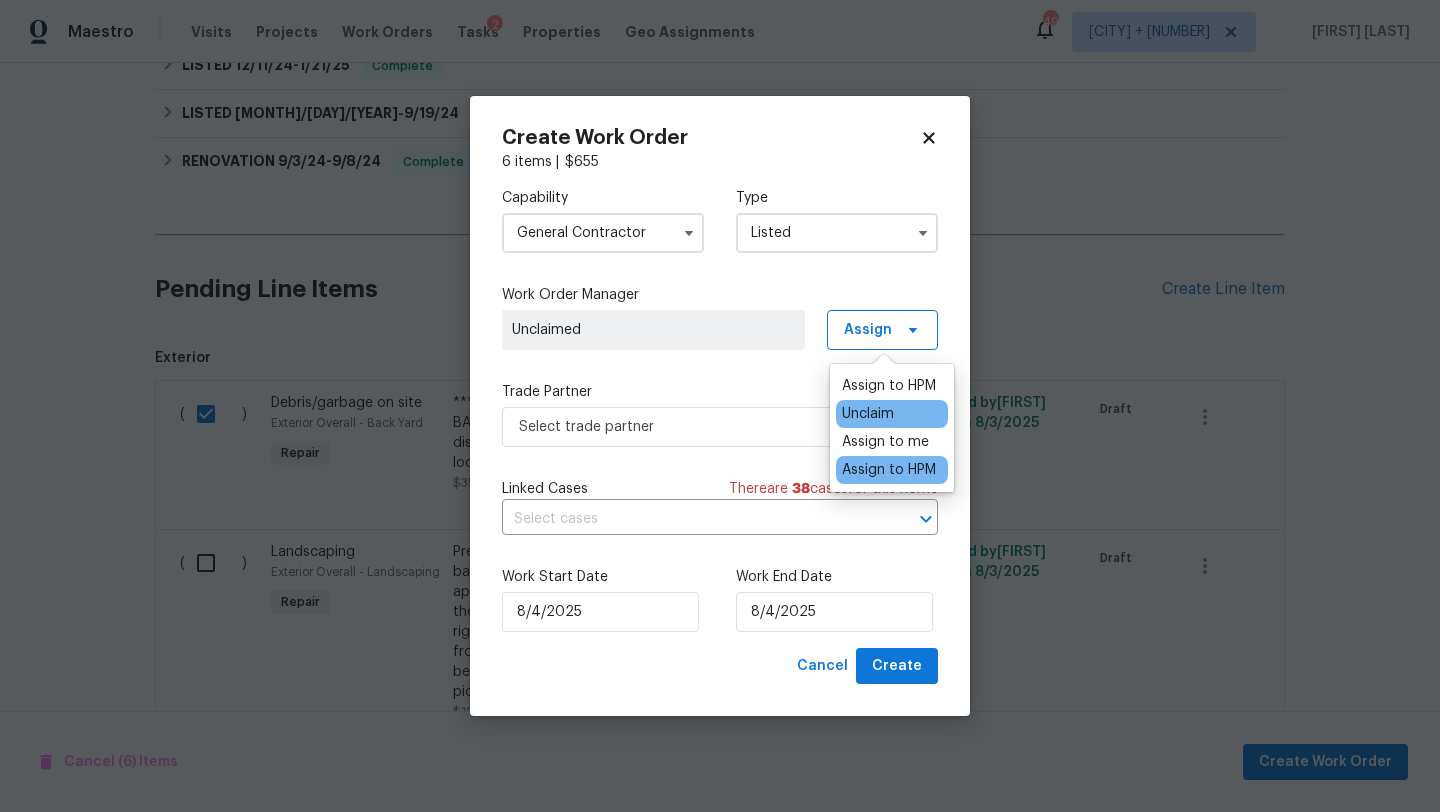 click on "Assign to HPM" at bounding box center [889, 470] 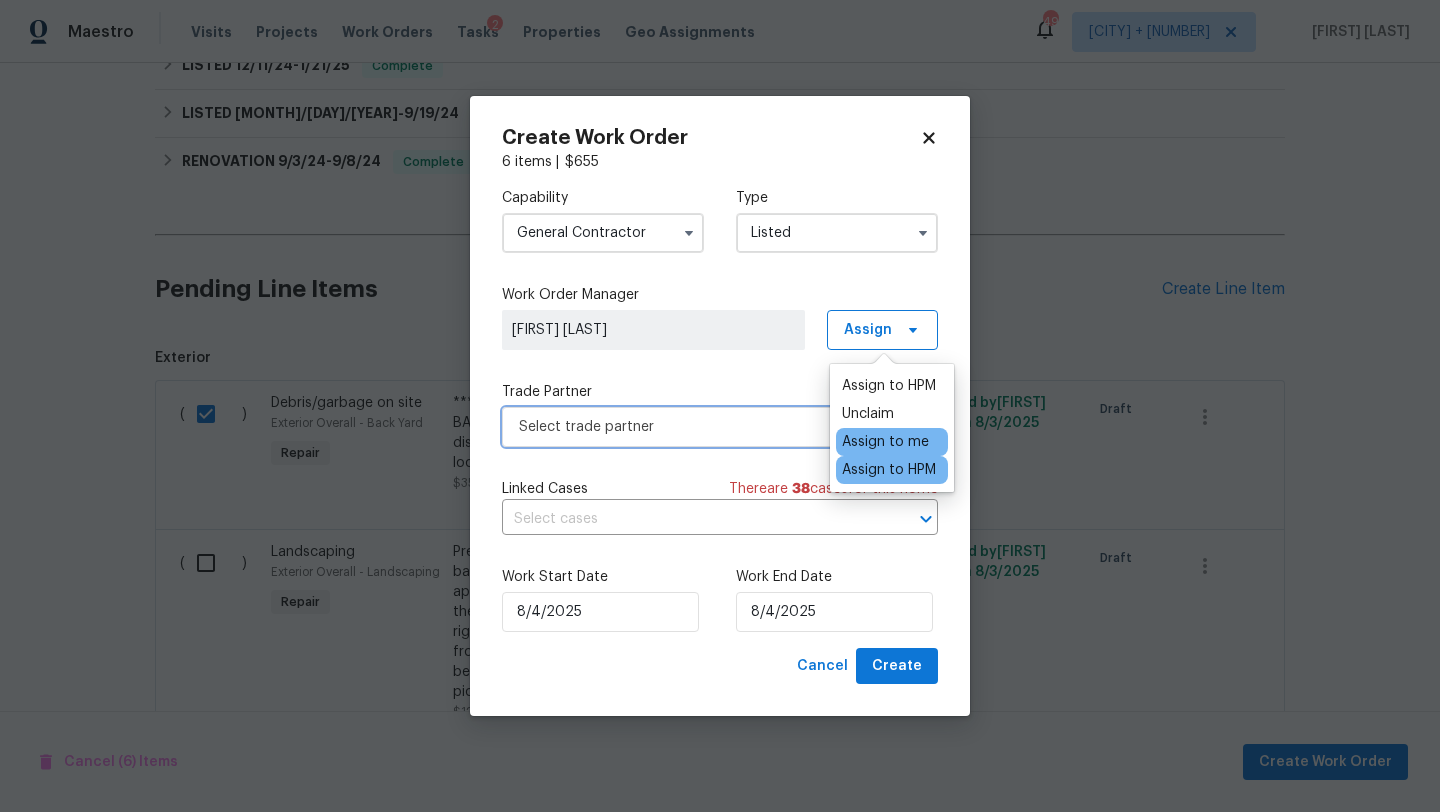 click on "Select trade partner" at bounding box center [705, 427] 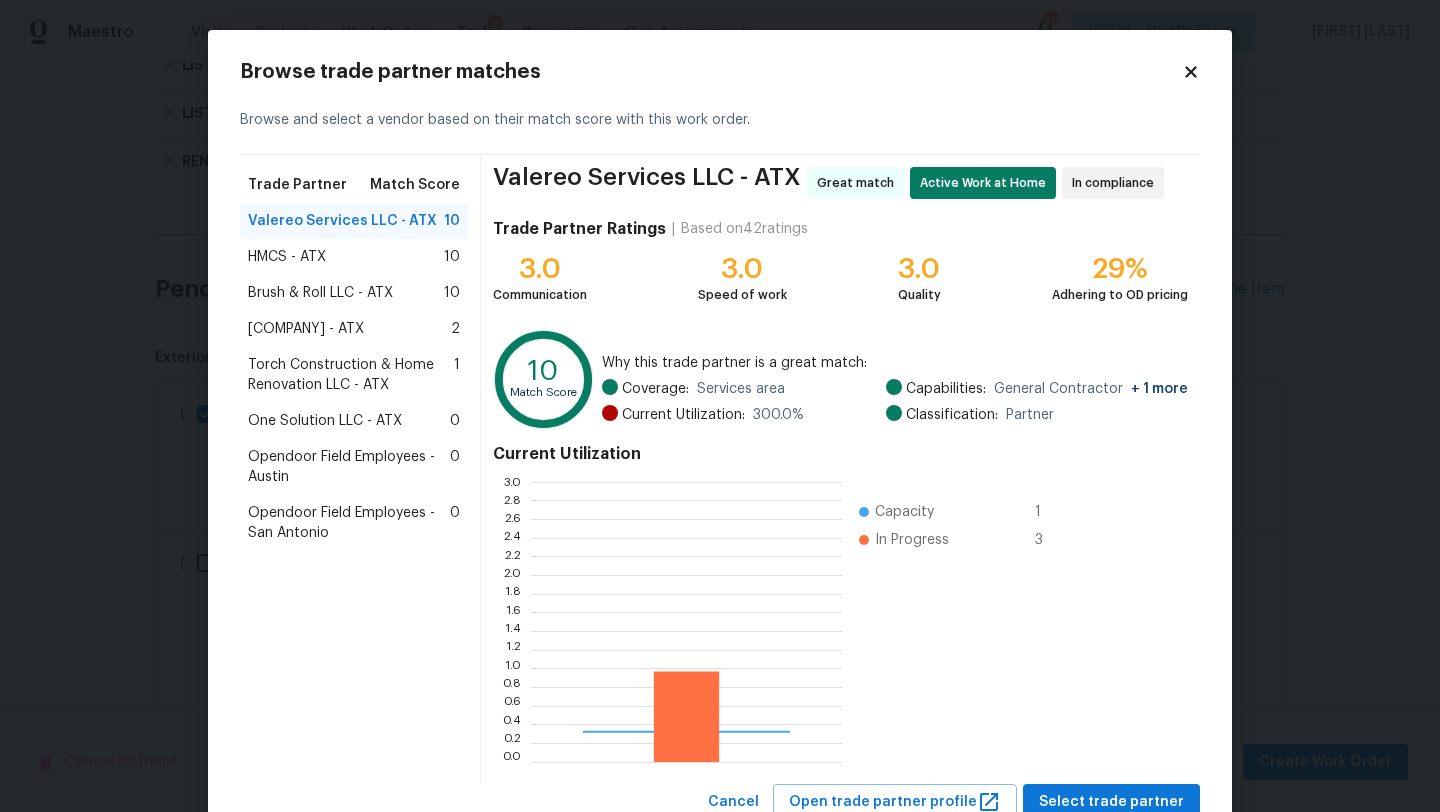 scroll, scrollTop: 2, scrollLeft: 1, axis: both 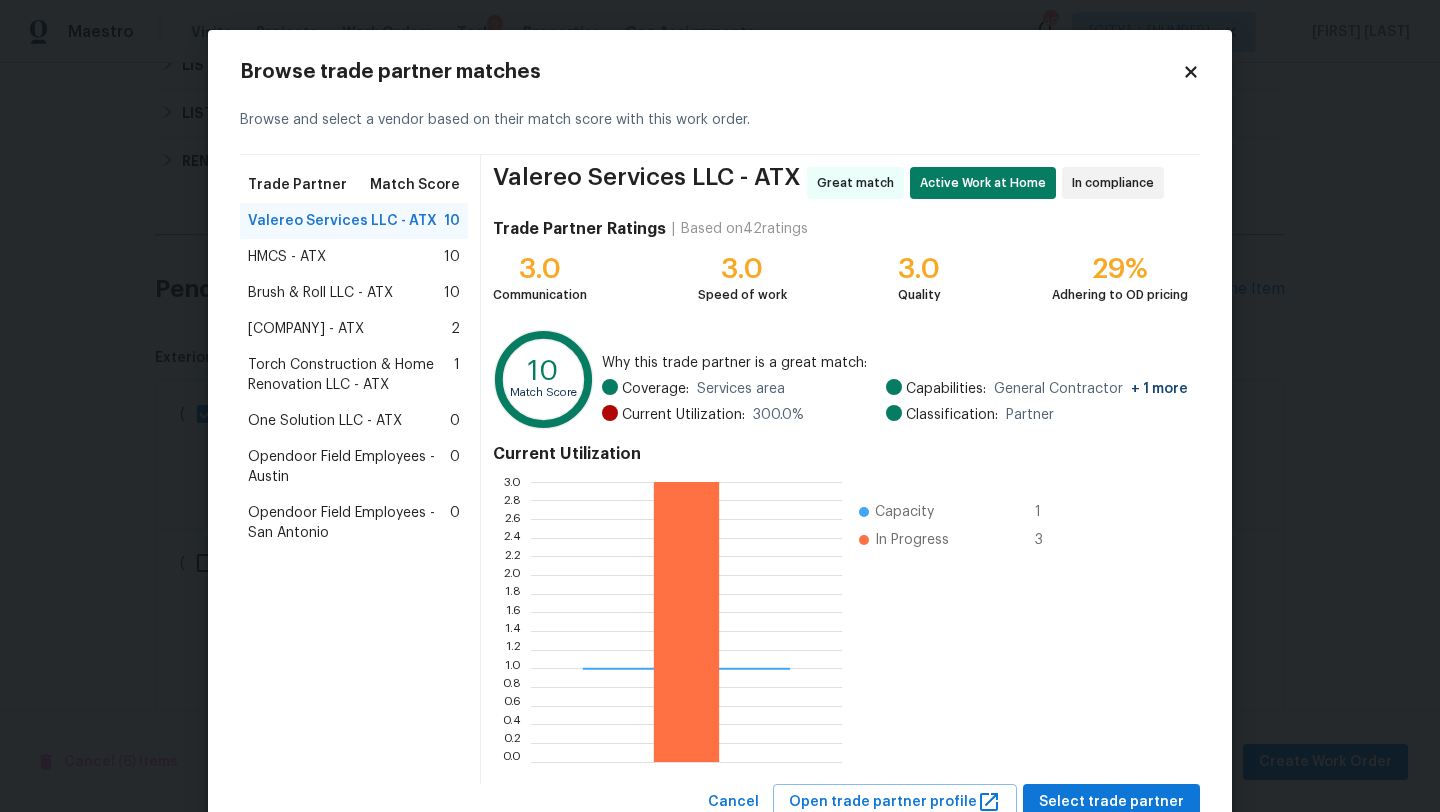 click on "Browse and select a vendor based on their match score with this work order." at bounding box center [720, 120] 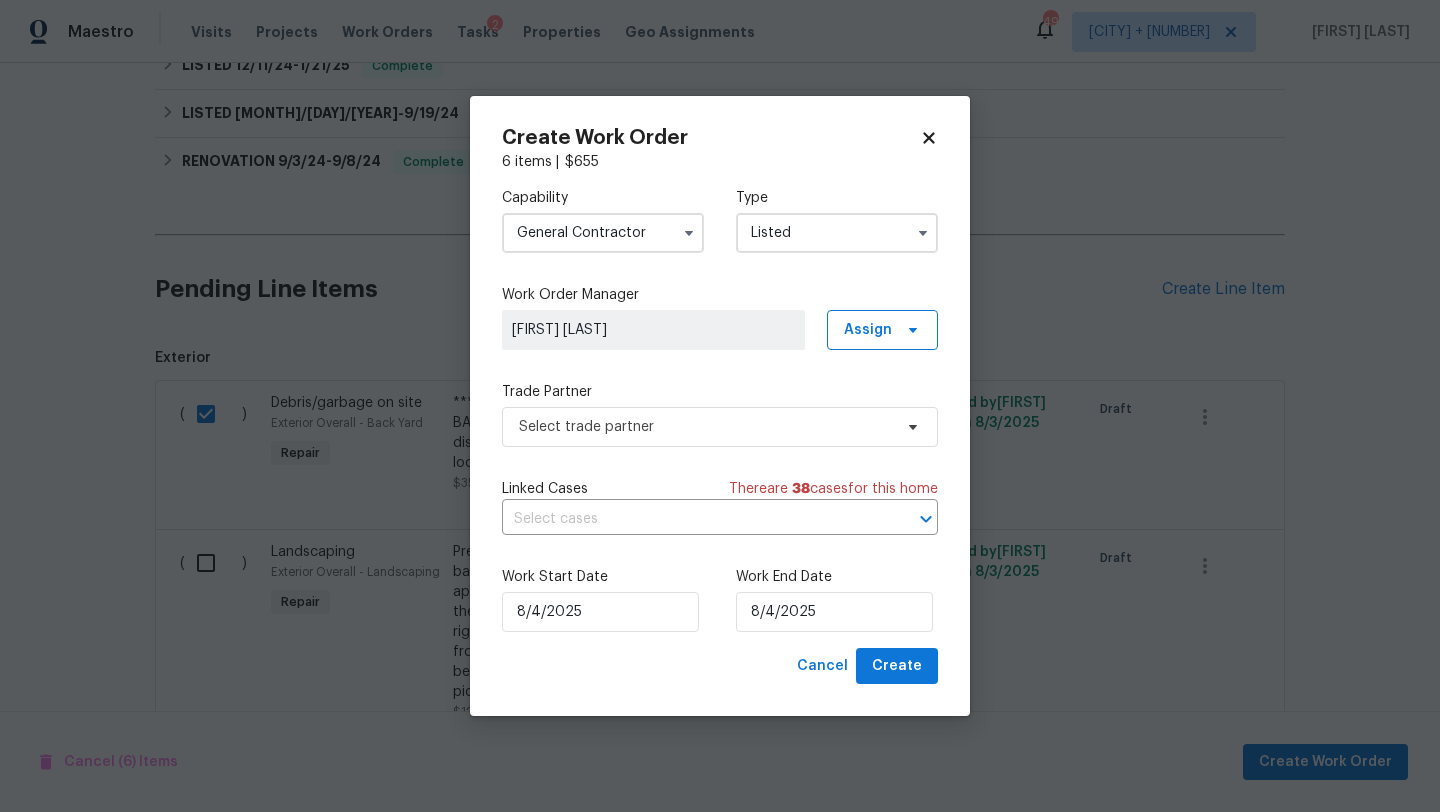 click 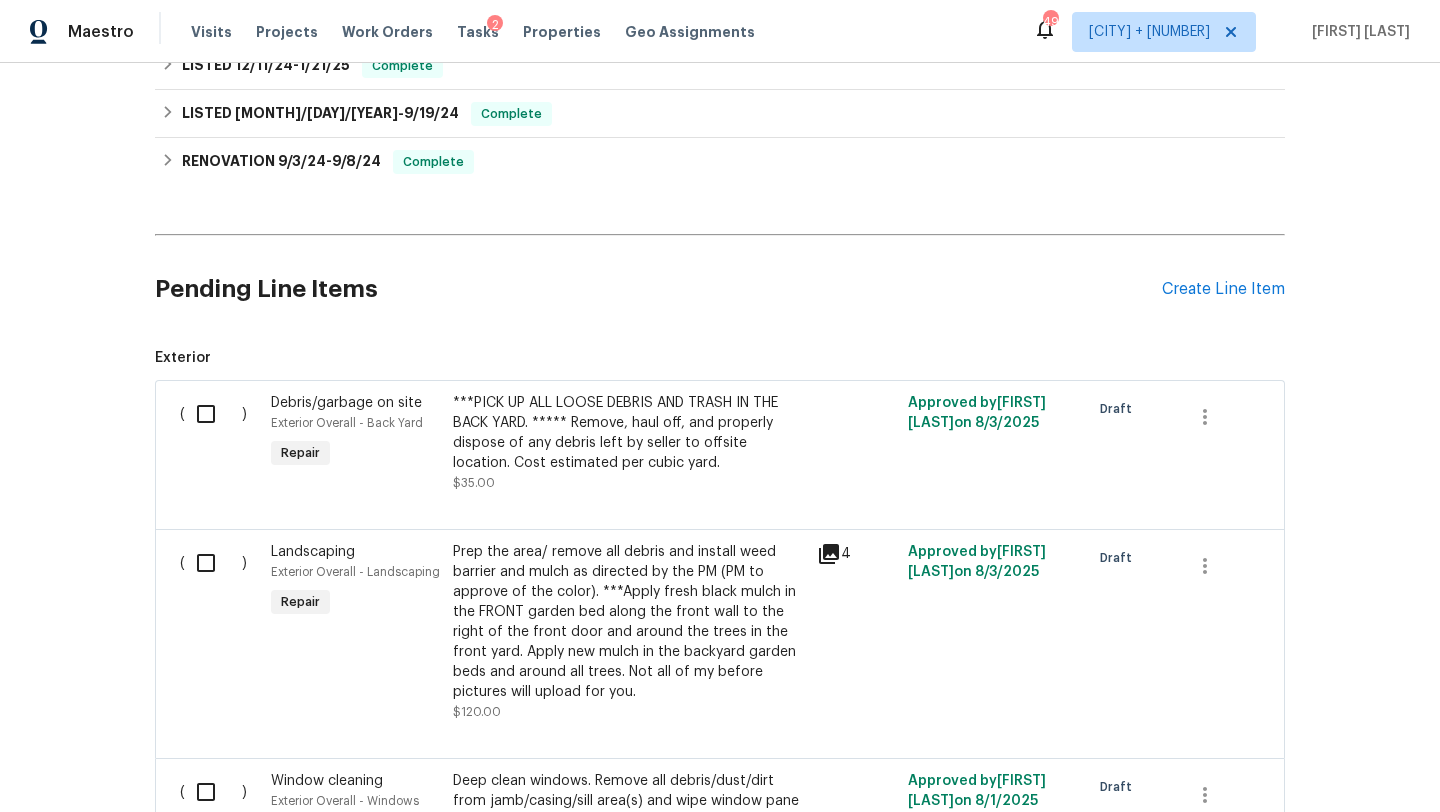 click on "Tasks 2" at bounding box center (478, 32) 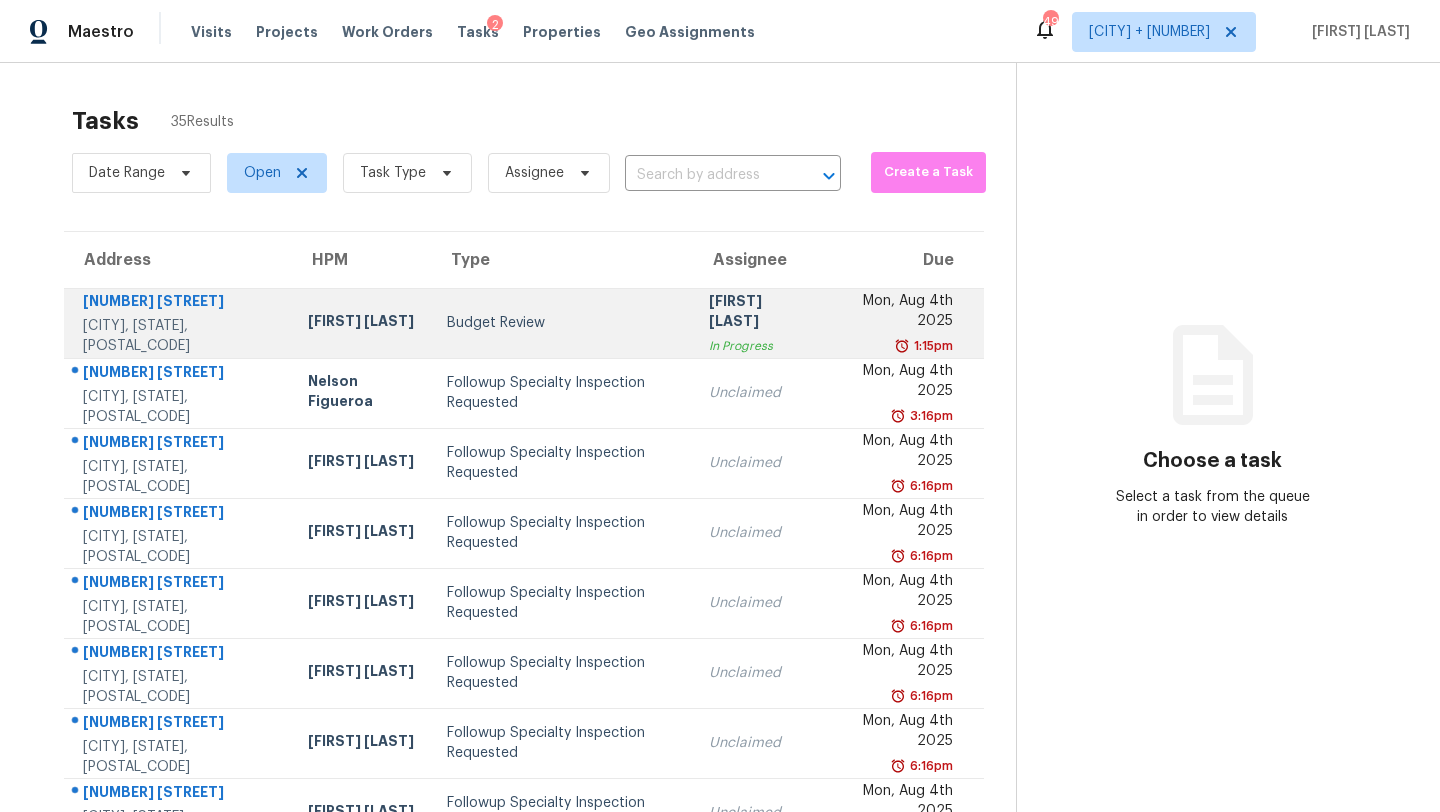 click on "Budget Review" at bounding box center (562, 323) 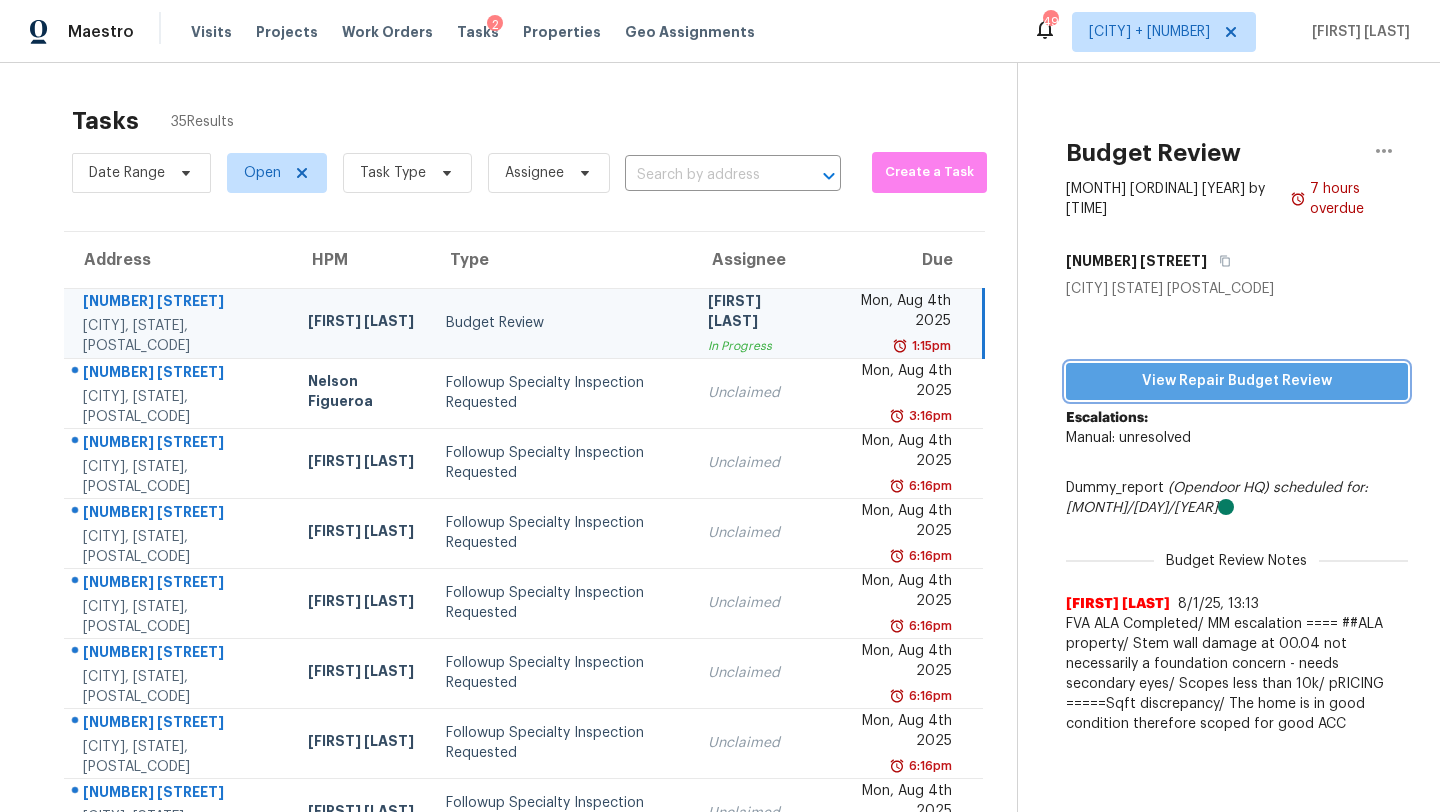 click on "View Repair Budget Review" at bounding box center [1237, 381] 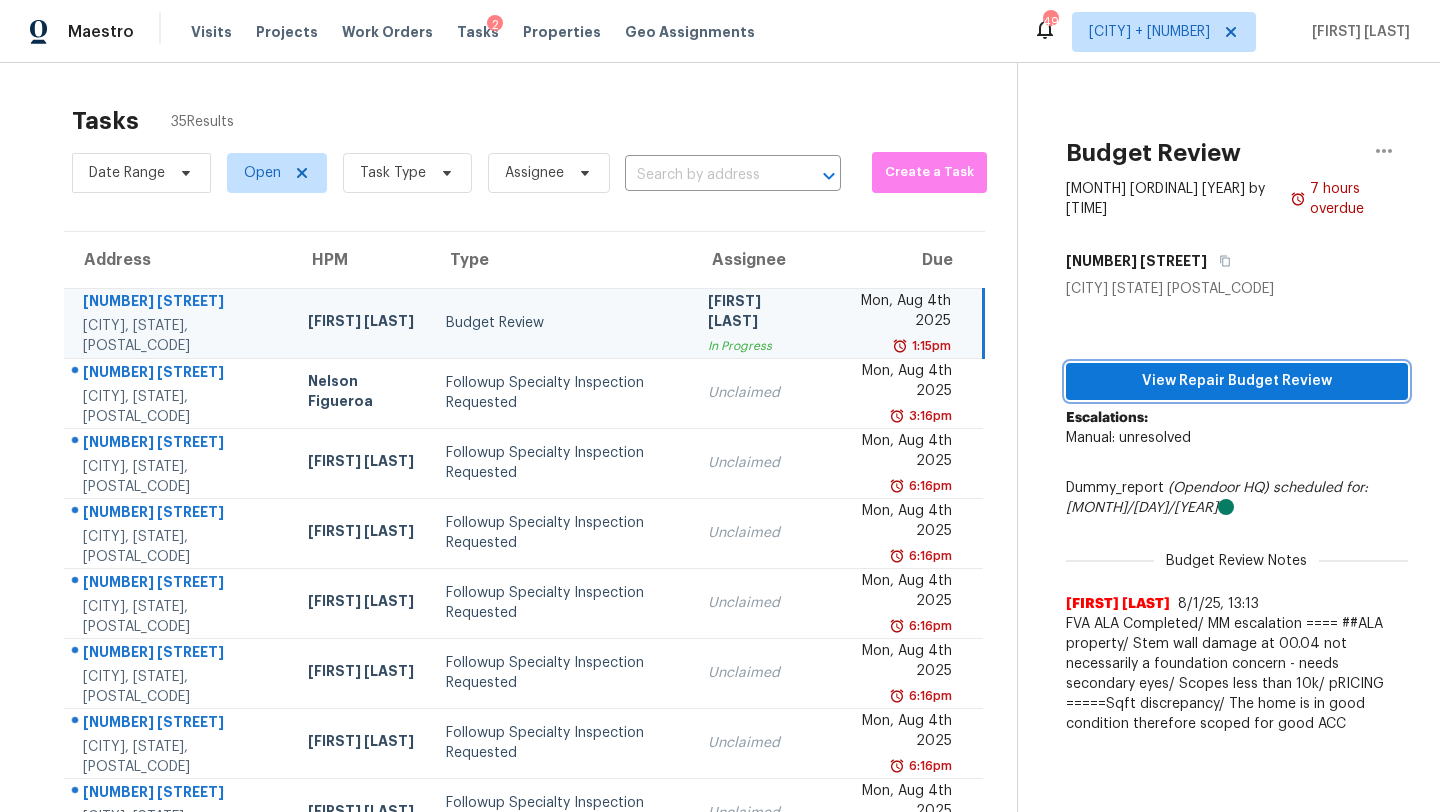 click on "View Repair Budget Review" at bounding box center (1237, 381) 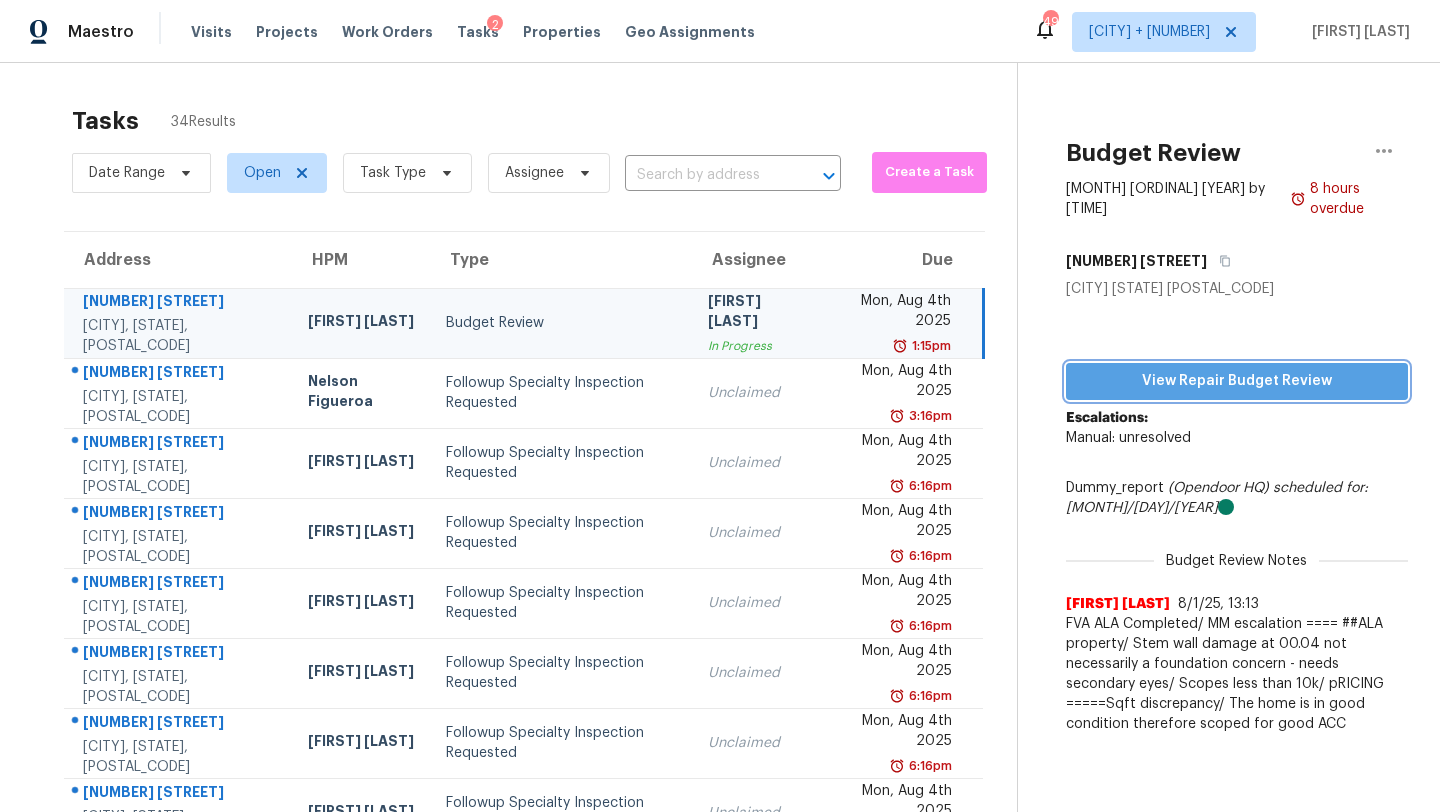 click on "View Repair Budget Review" at bounding box center (1237, 381) 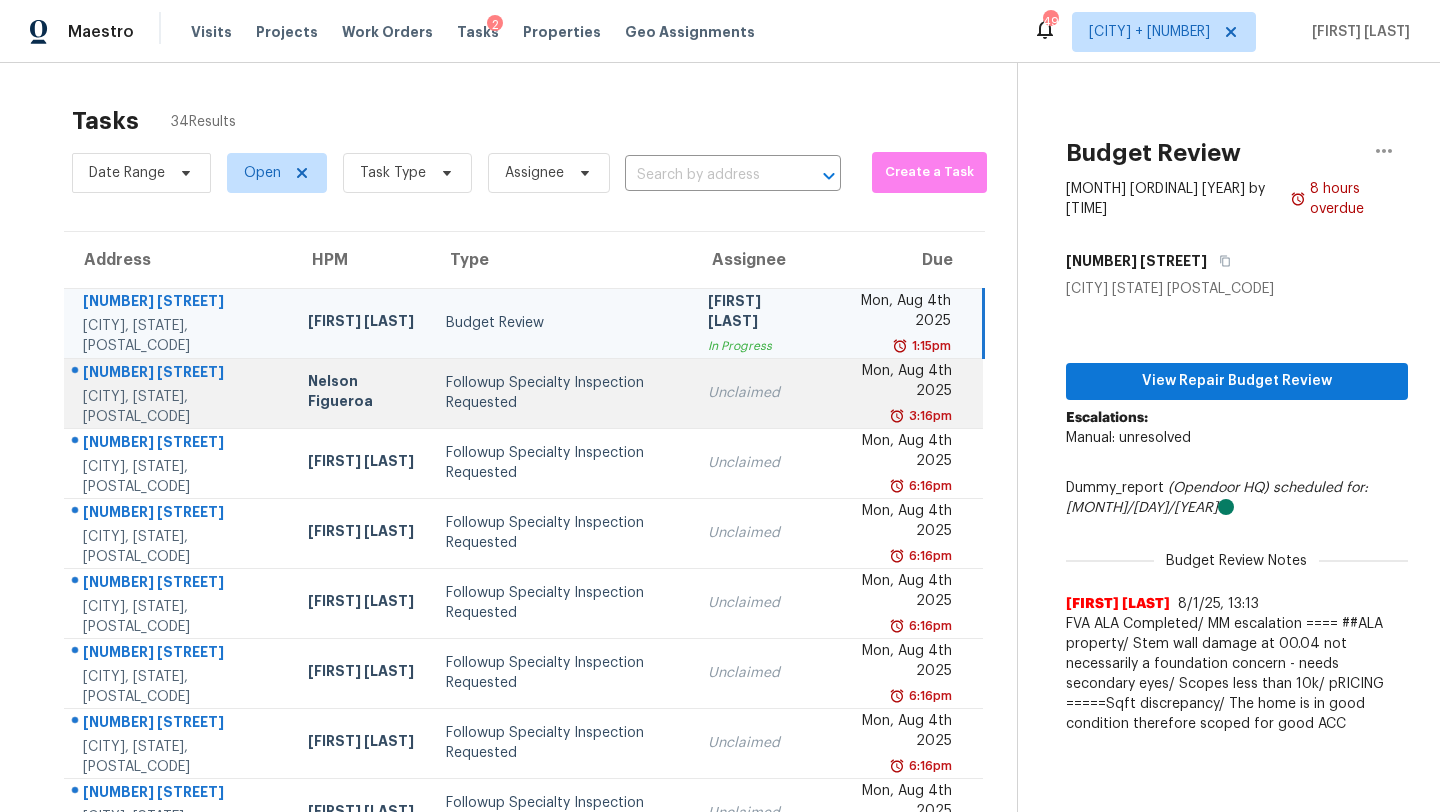 click on "Nelson Figueroa" at bounding box center [361, 393] 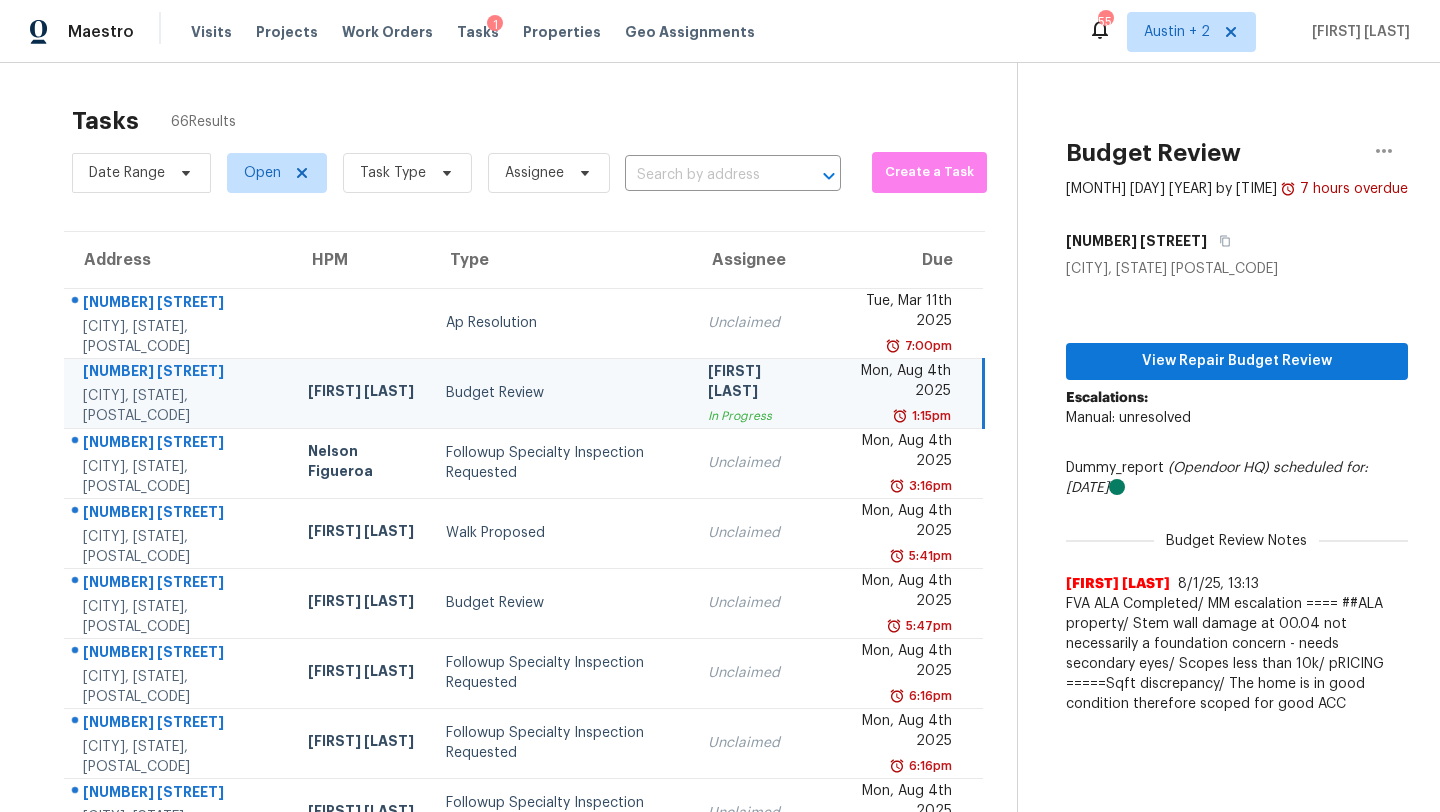 scroll, scrollTop: 0, scrollLeft: 0, axis: both 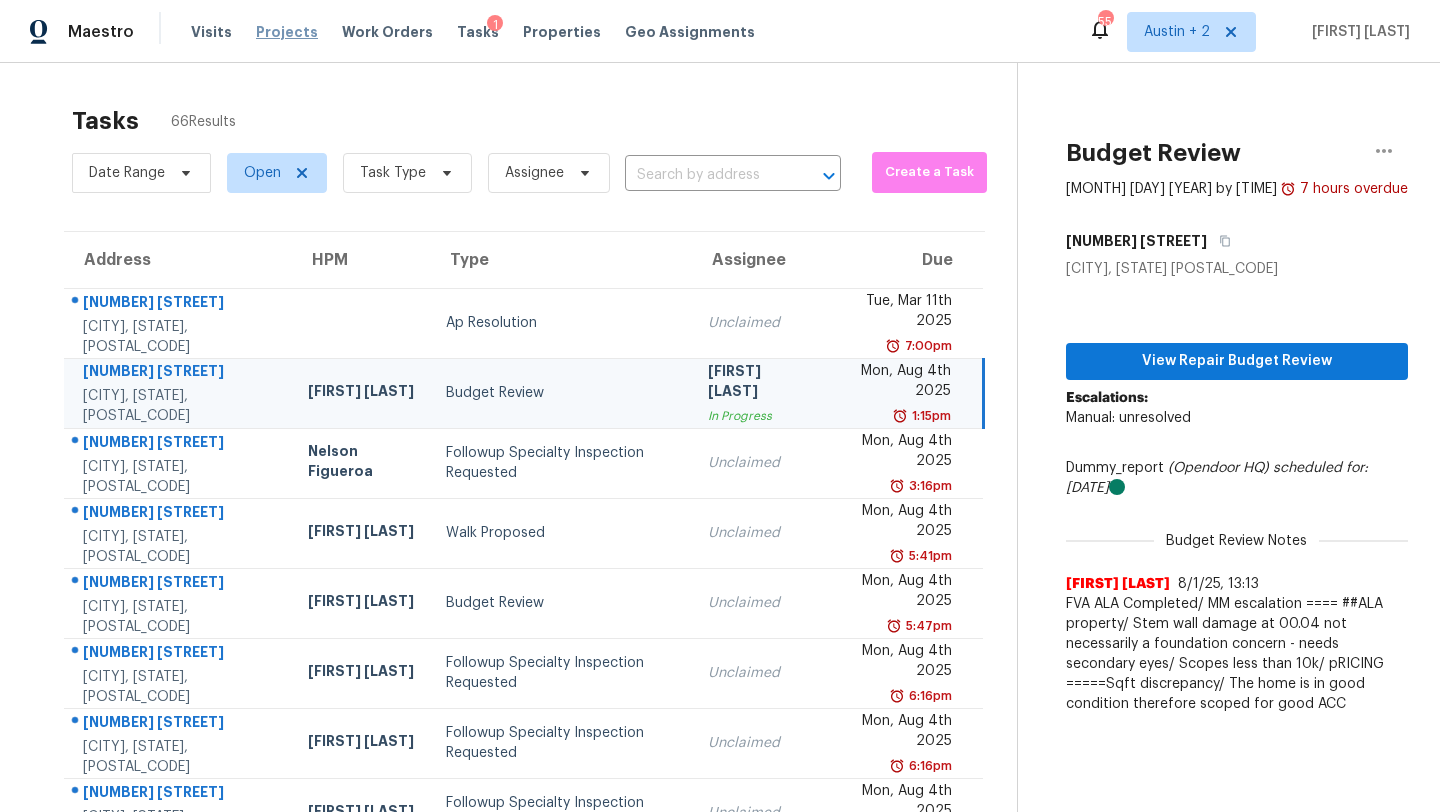 click on "Projects" at bounding box center (287, 32) 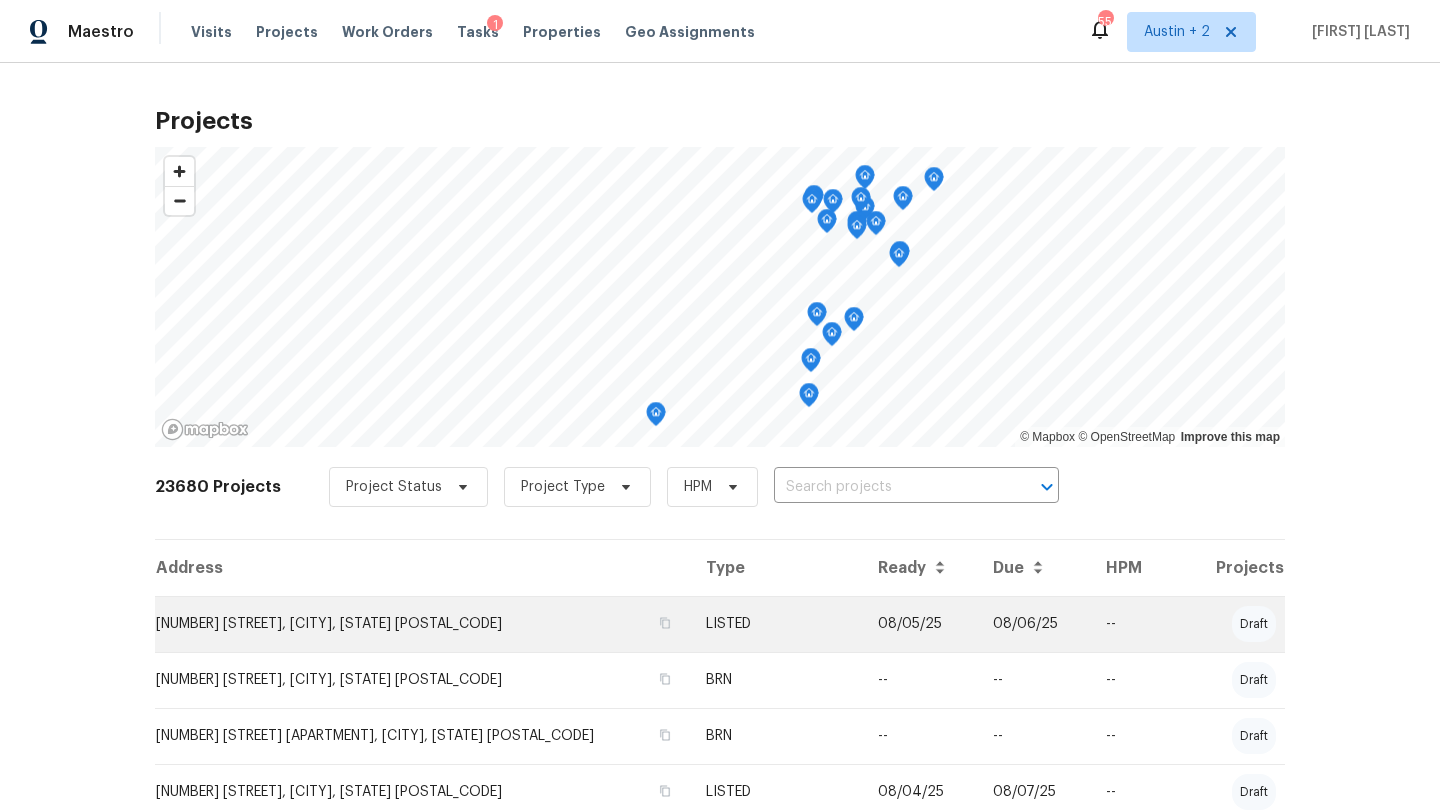 click on "[NUMBER] [STREET], [CITY], [STATE] [POSTAL_CODE]" at bounding box center [422, 624] 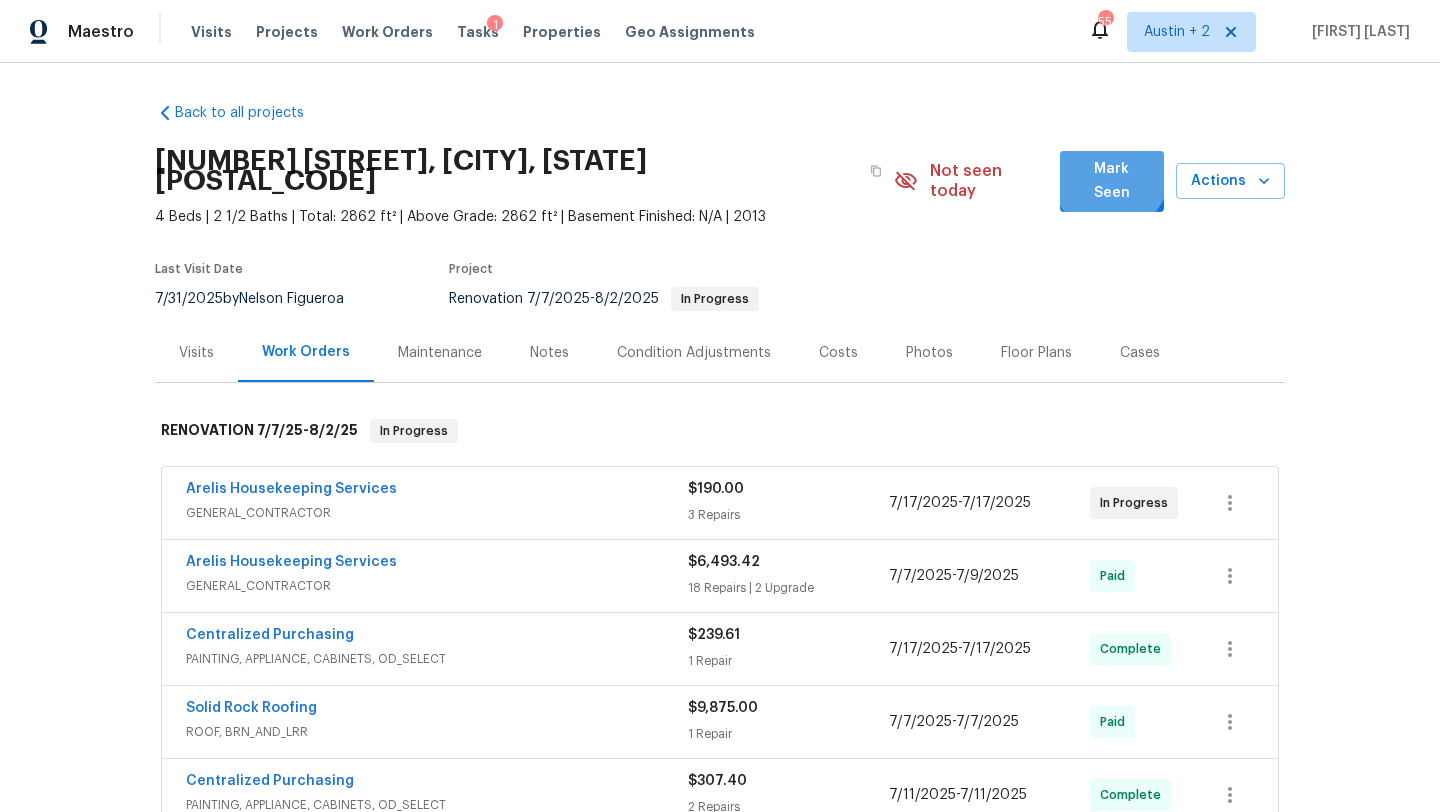 click on "Mark Seen" at bounding box center (1112, 181) 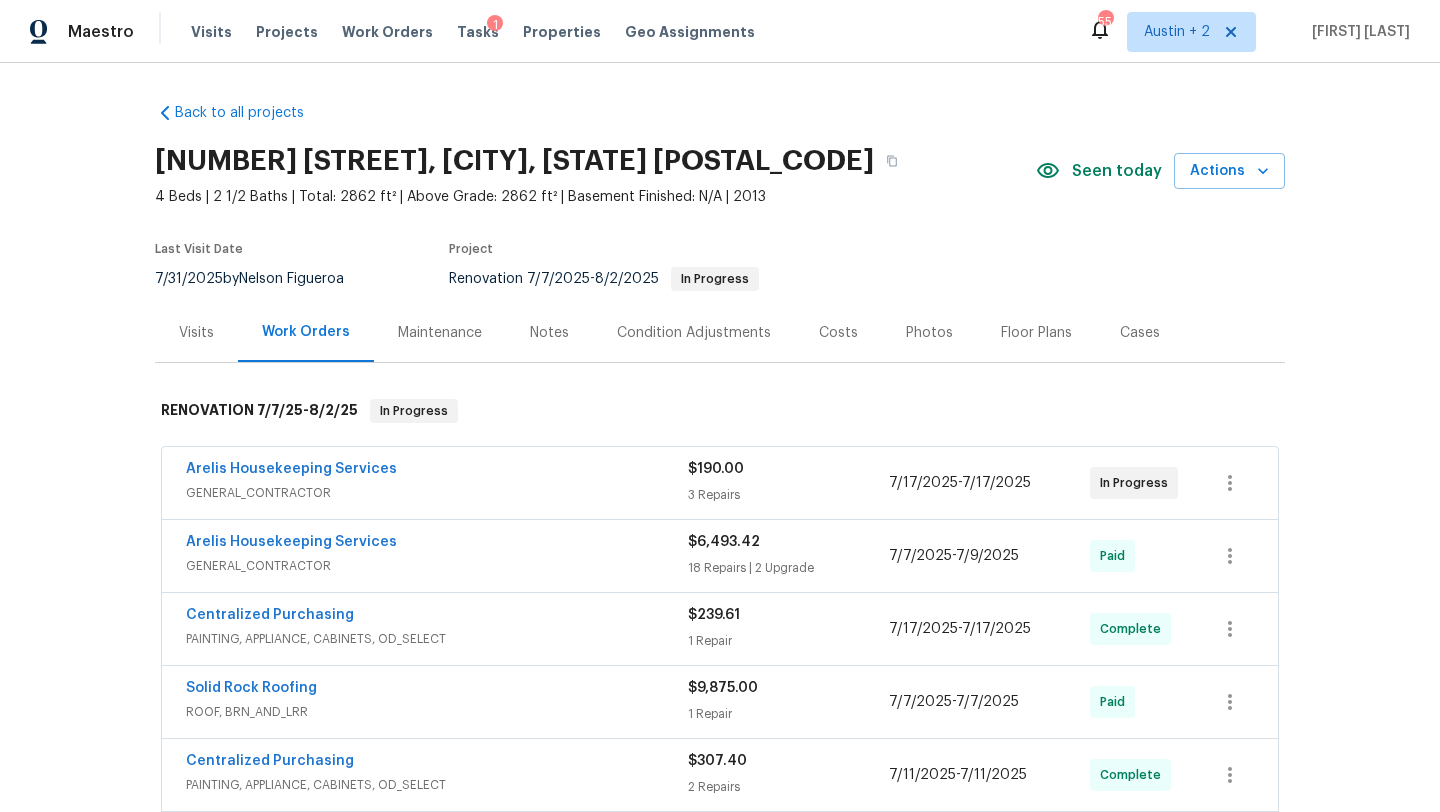 click on "Arelis Housekeeping Services" at bounding box center (437, 471) 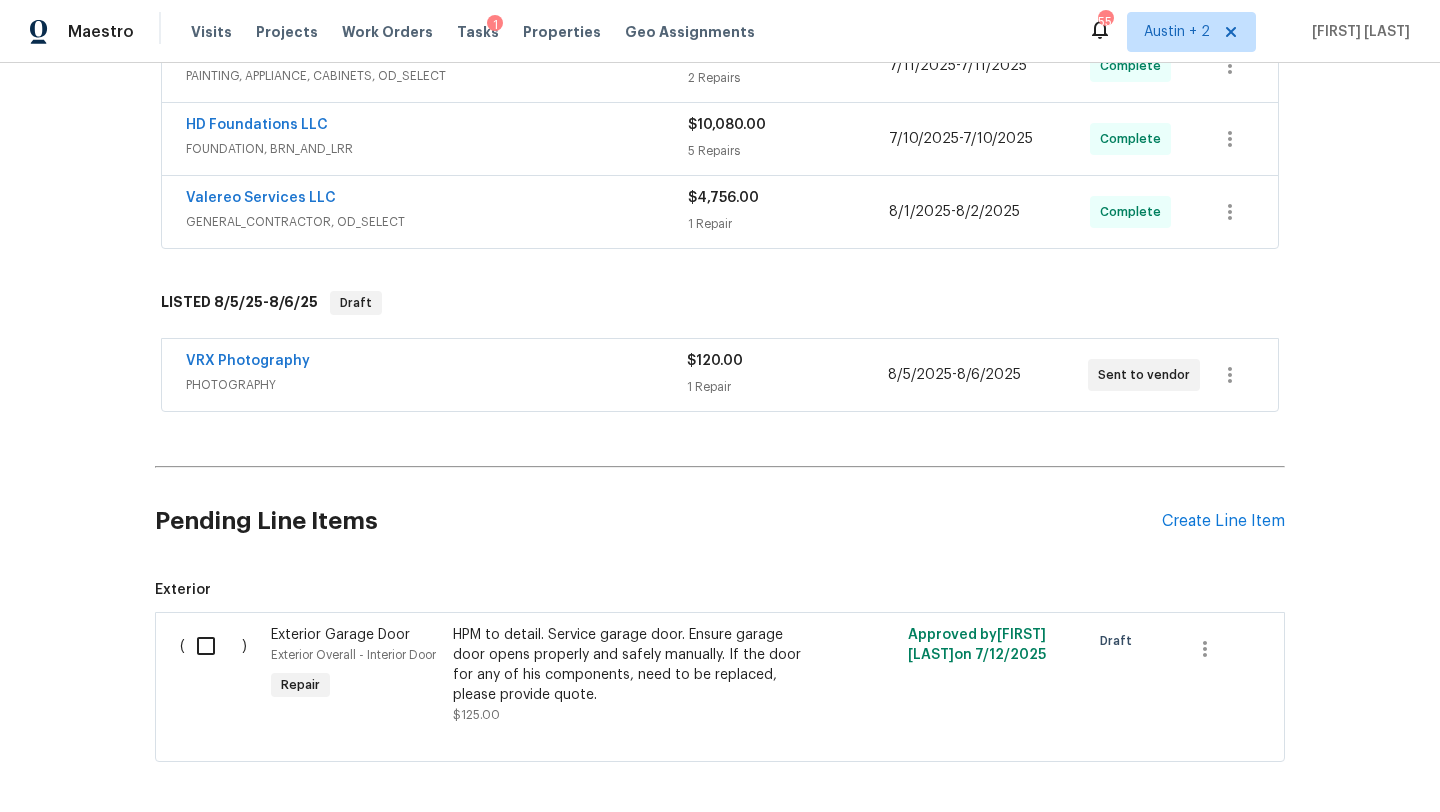 scroll, scrollTop: 1309, scrollLeft: 0, axis: vertical 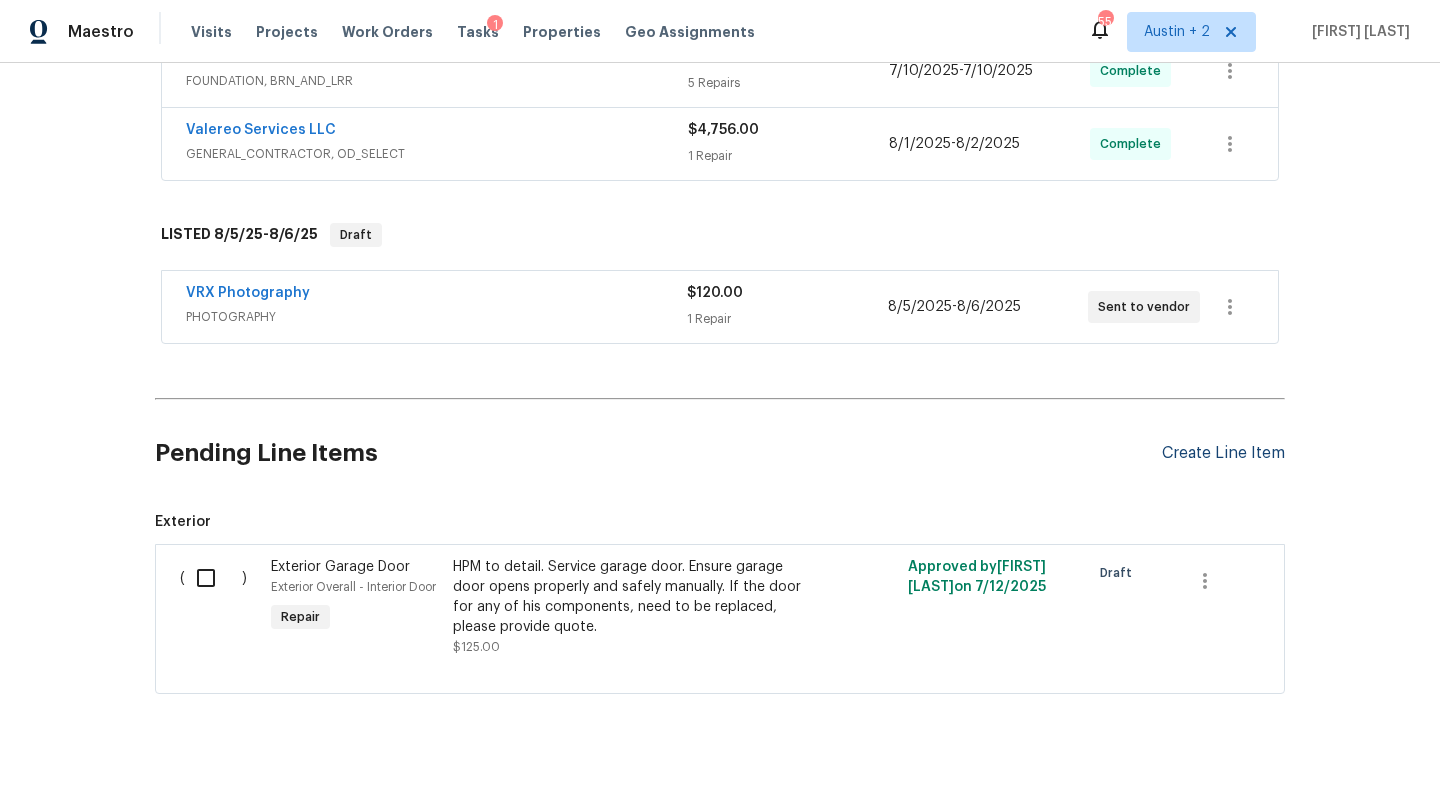 click on "Create Line Item" at bounding box center [1223, 453] 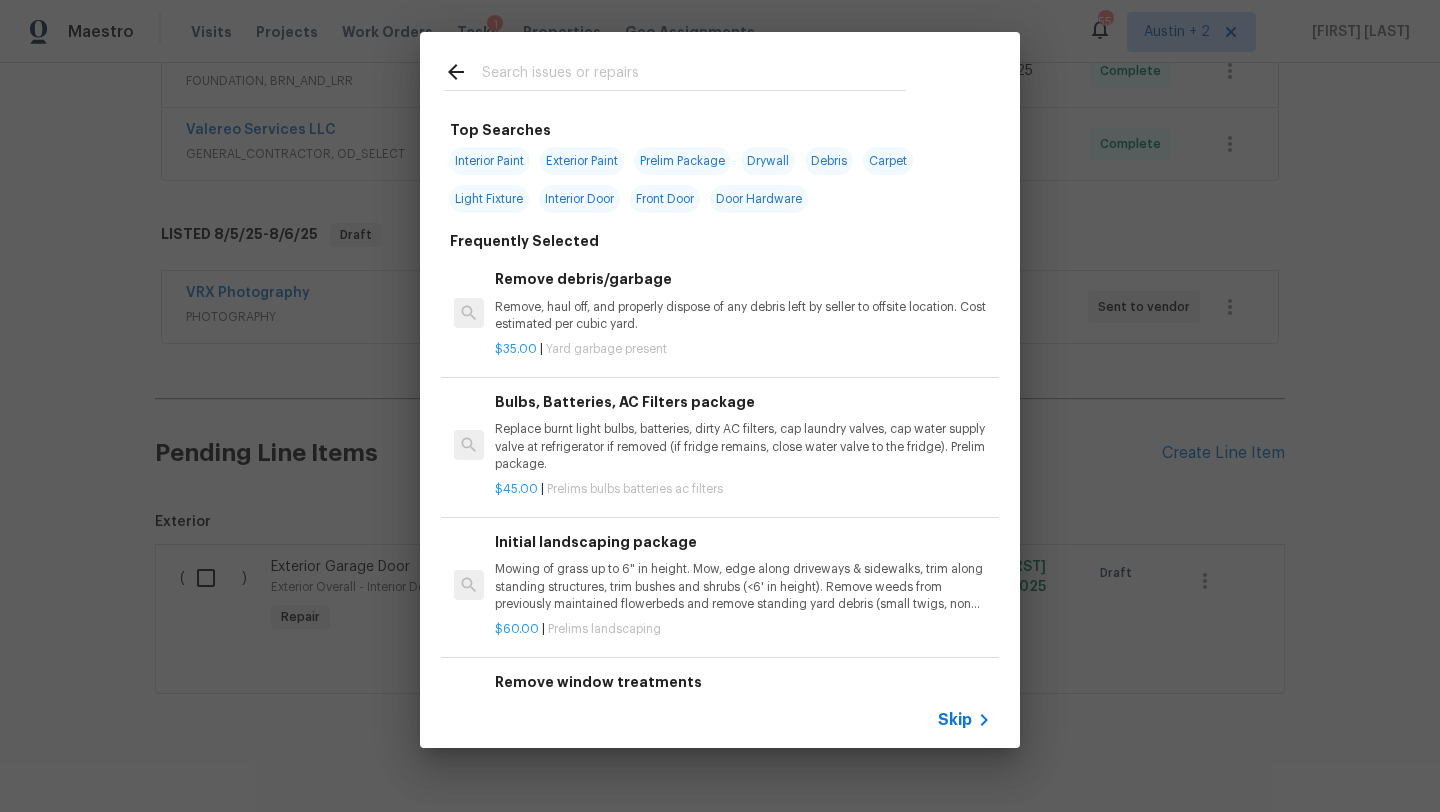 click at bounding box center [694, 75] 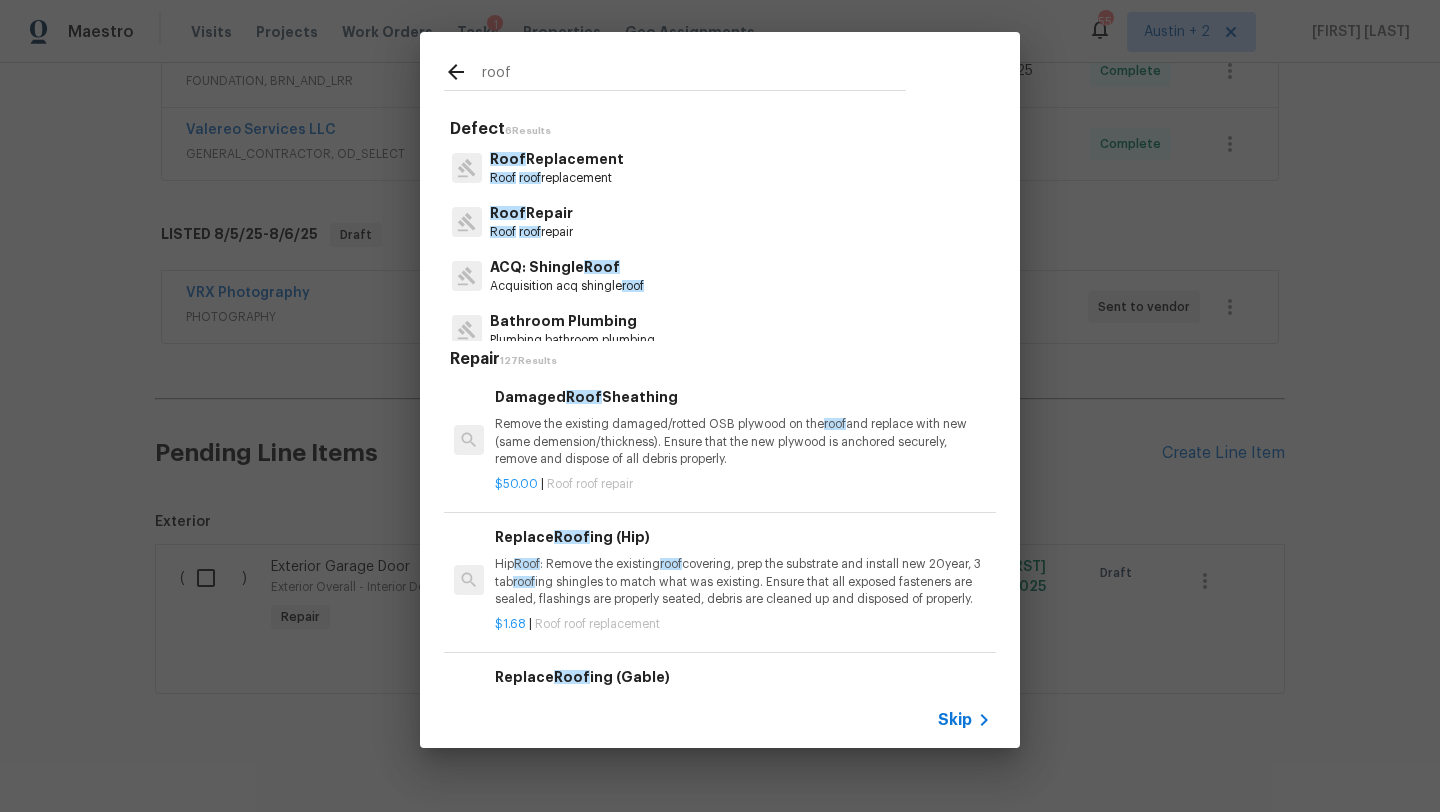type on "roof" 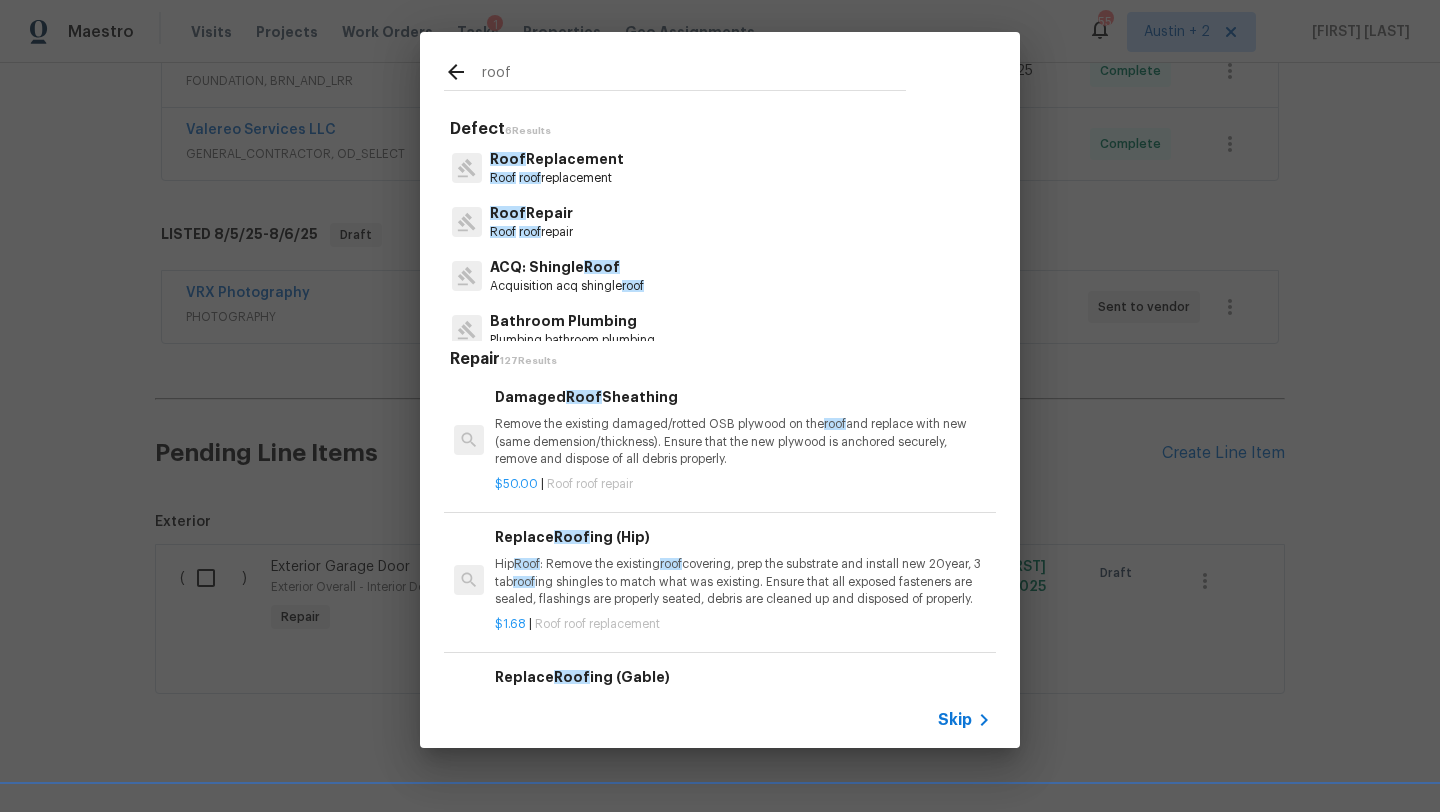 click on "Roof  Replacement" at bounding box center [557, 159] 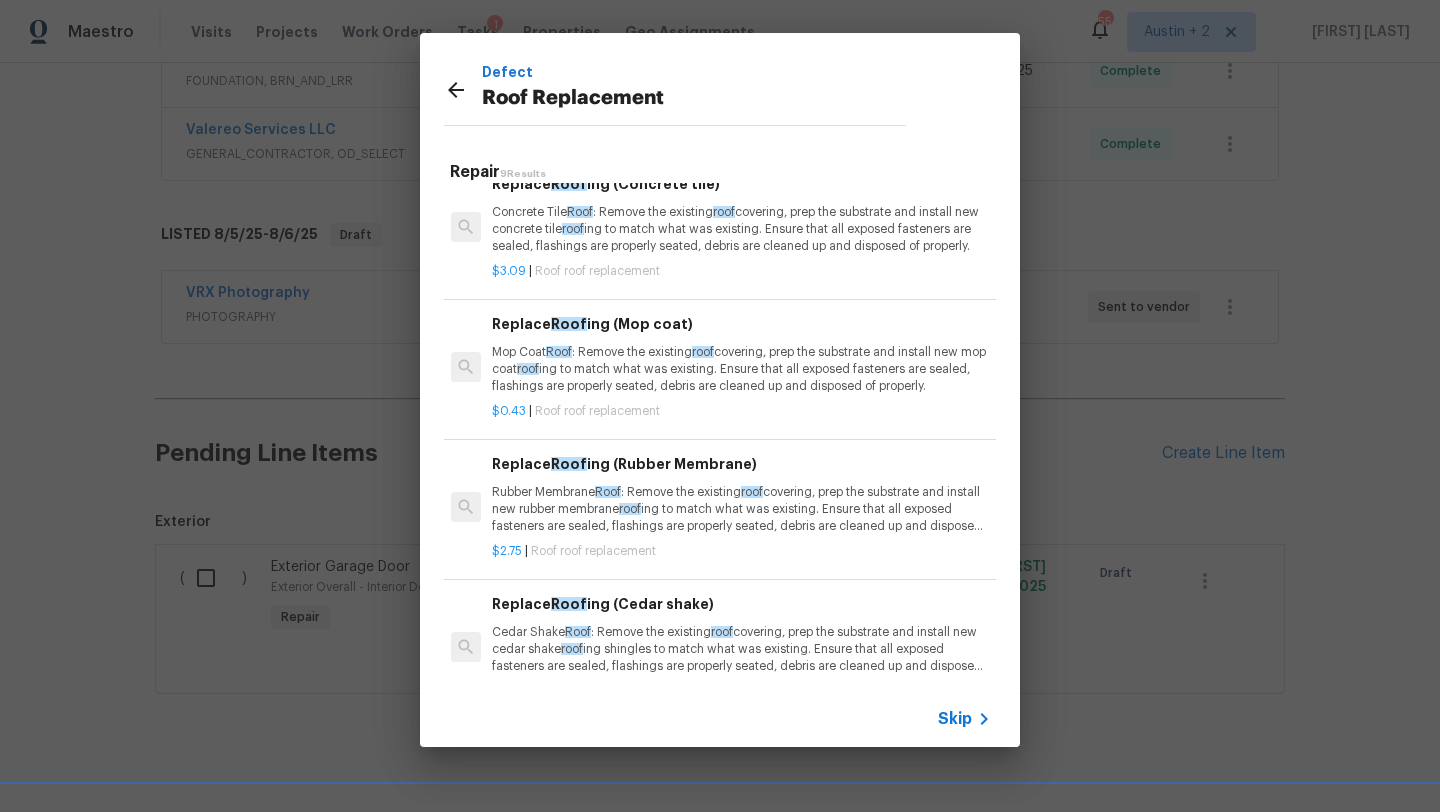scroll, scrollTop: 0, scrollLeft: 3, axis: horizontal 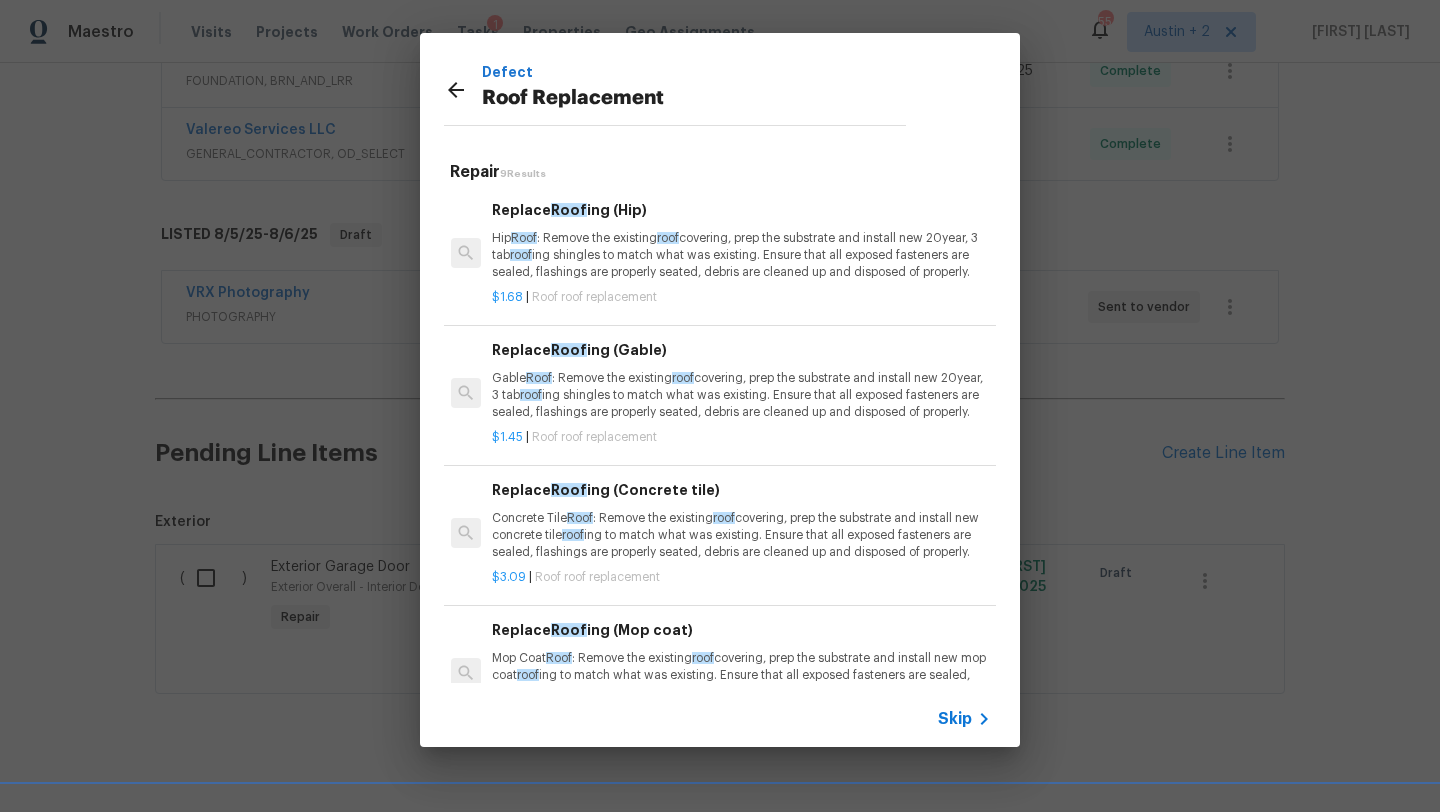 click on "Gable  Roof : Remove the existing  roof  covering, prep the substrate and install new 20year, 3 tab  roof ing shingles to match what was existing. Ensure that all exposed fasteners are sealed, flashings are properly seated, debris are cleaned up and disposed of properly." at bounding box center (740, 395) 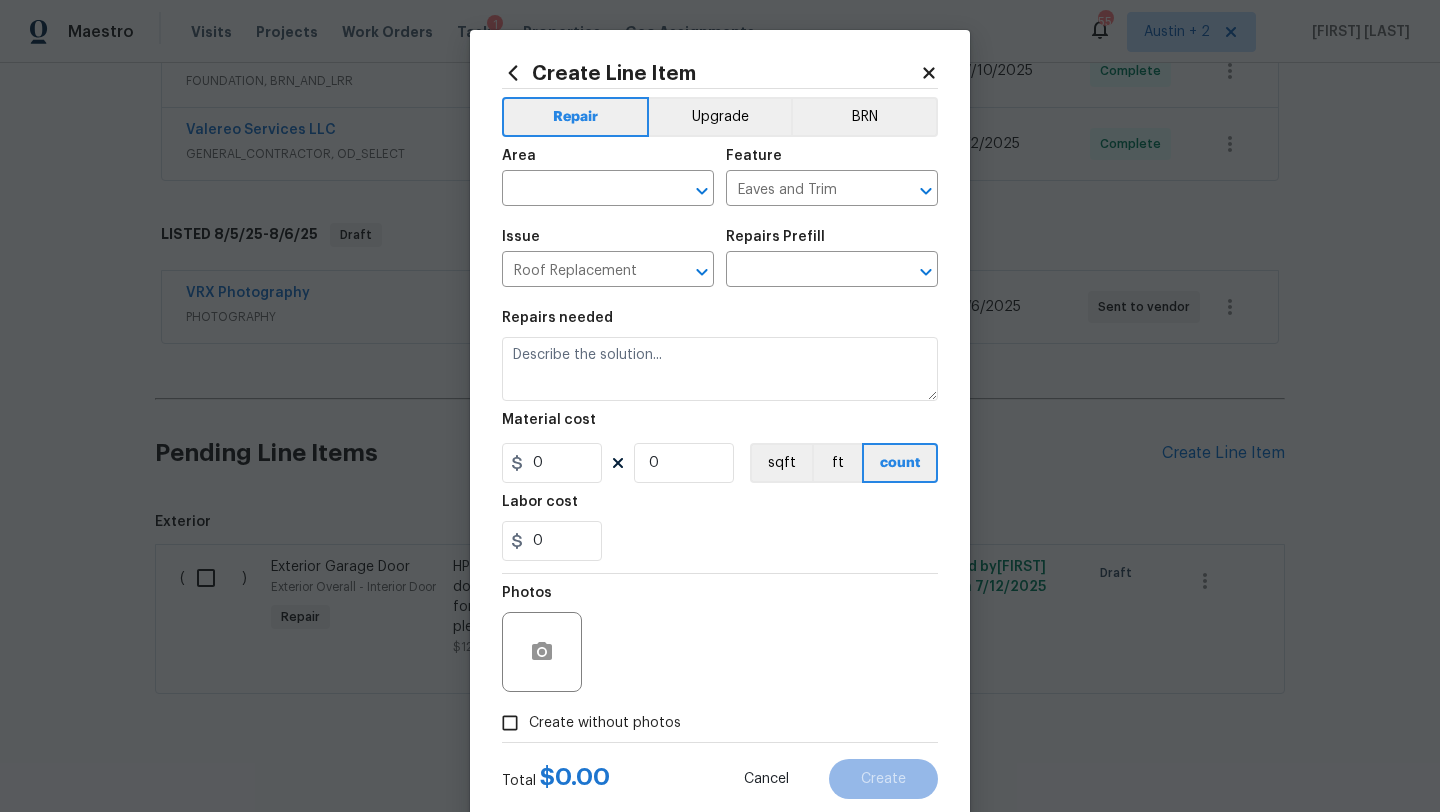 type on "Replace Roofing (Gable) $1.45" 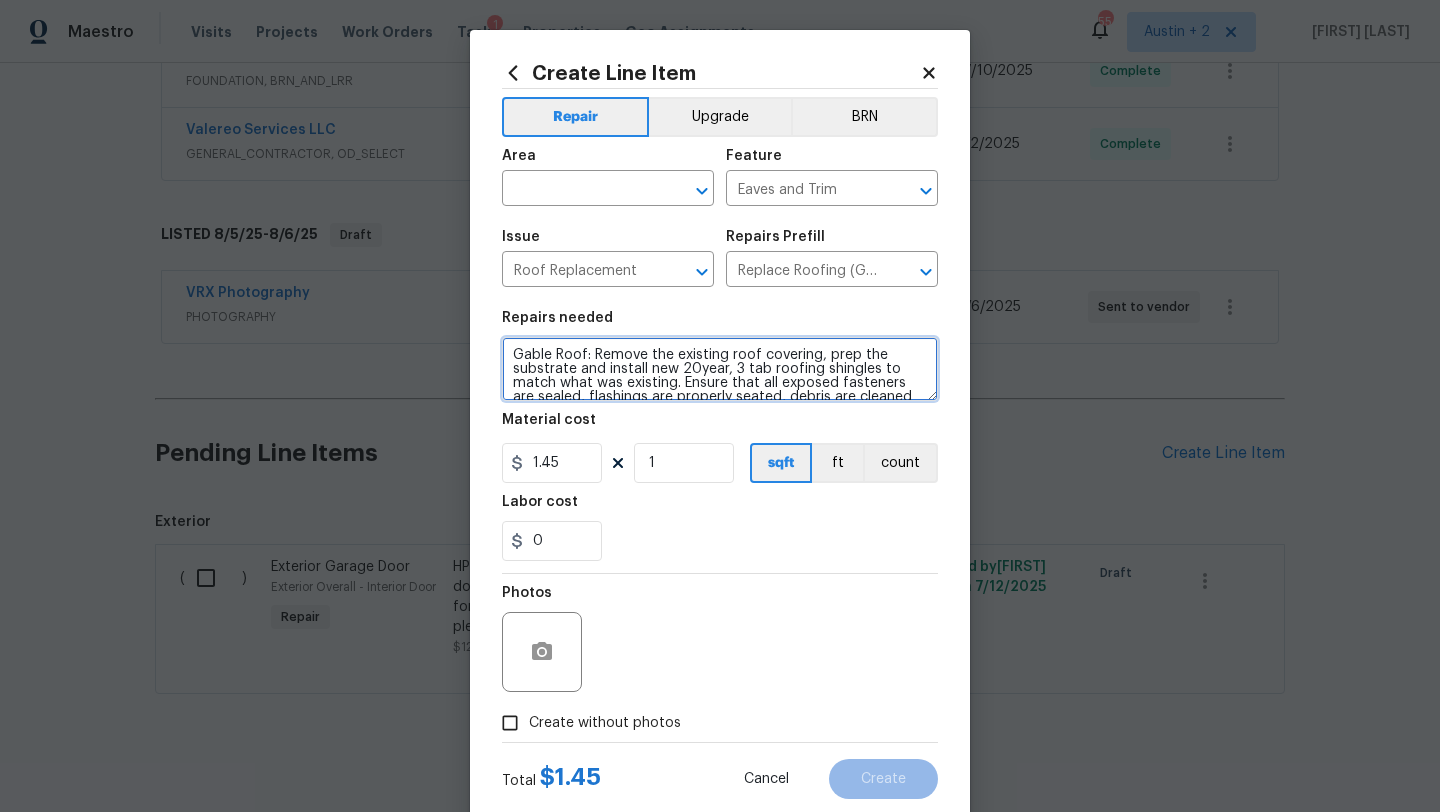 scroll, scrollTop: 28, scrollLeft: 0, axis: vertical 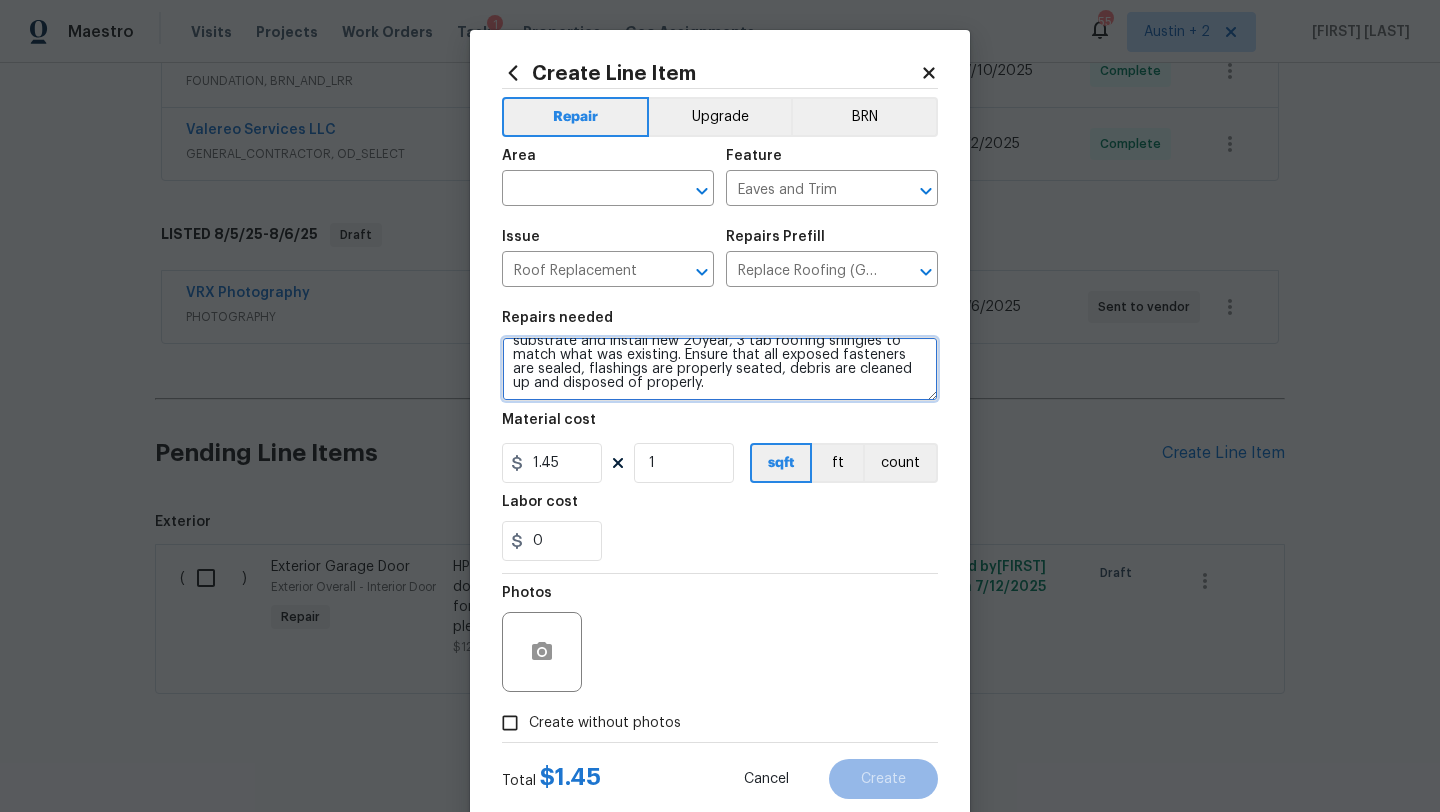 drag, startPoint x: 512, startPoint y: 354, endPoint x: 763, endPoint y: 443, distance: 266.31186 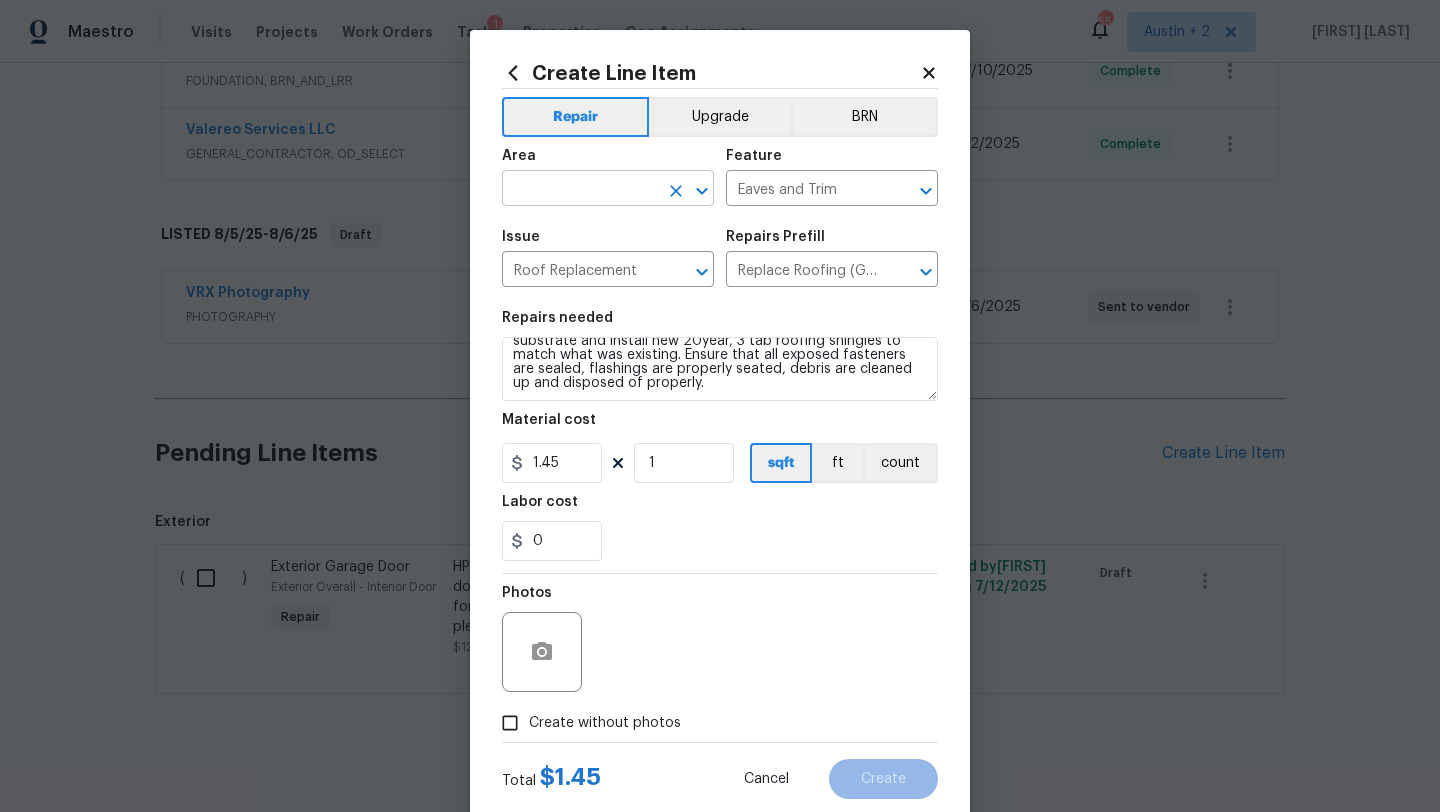 click at bounding box center (580, 190) 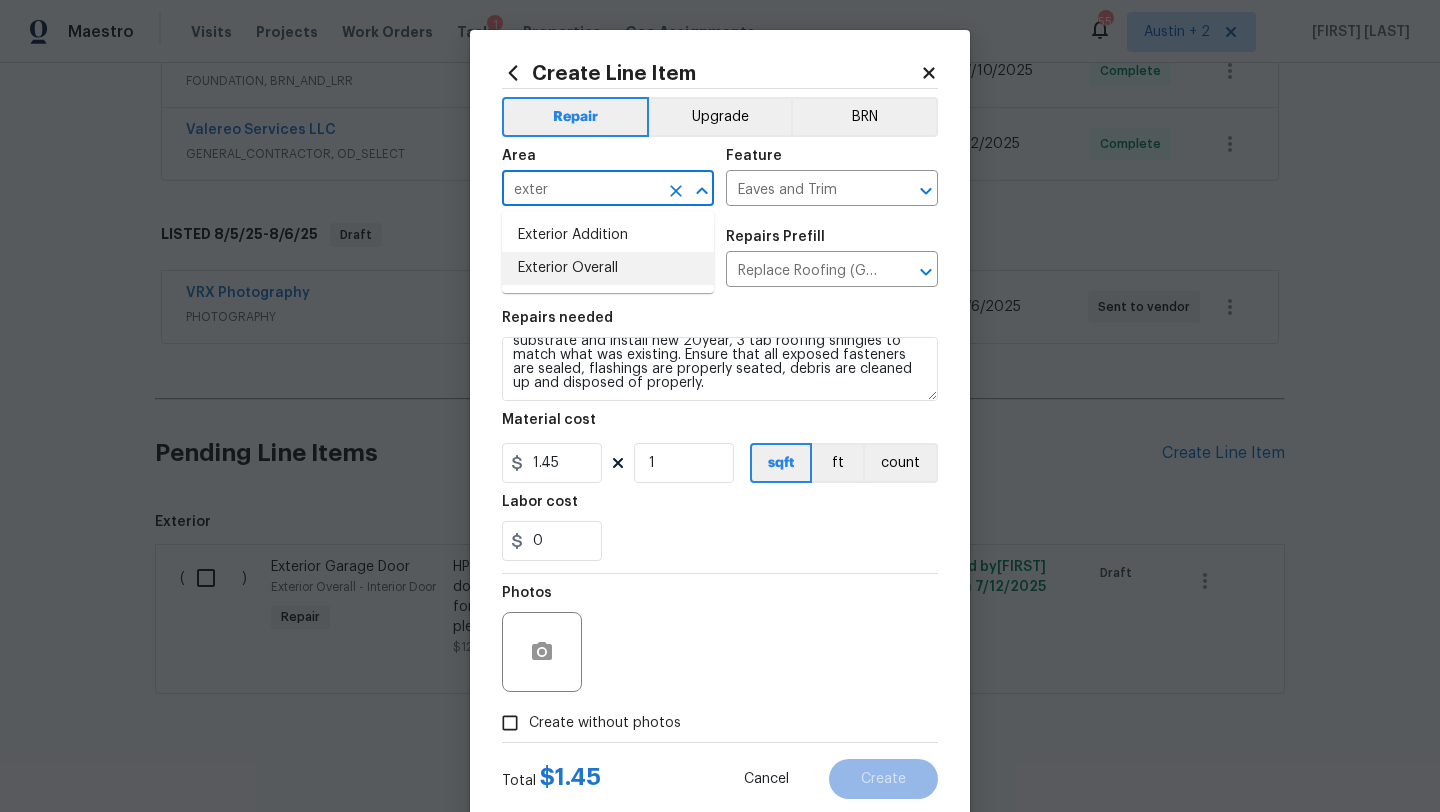 click on "Exterior Overall" at bounding box center (608, 268) 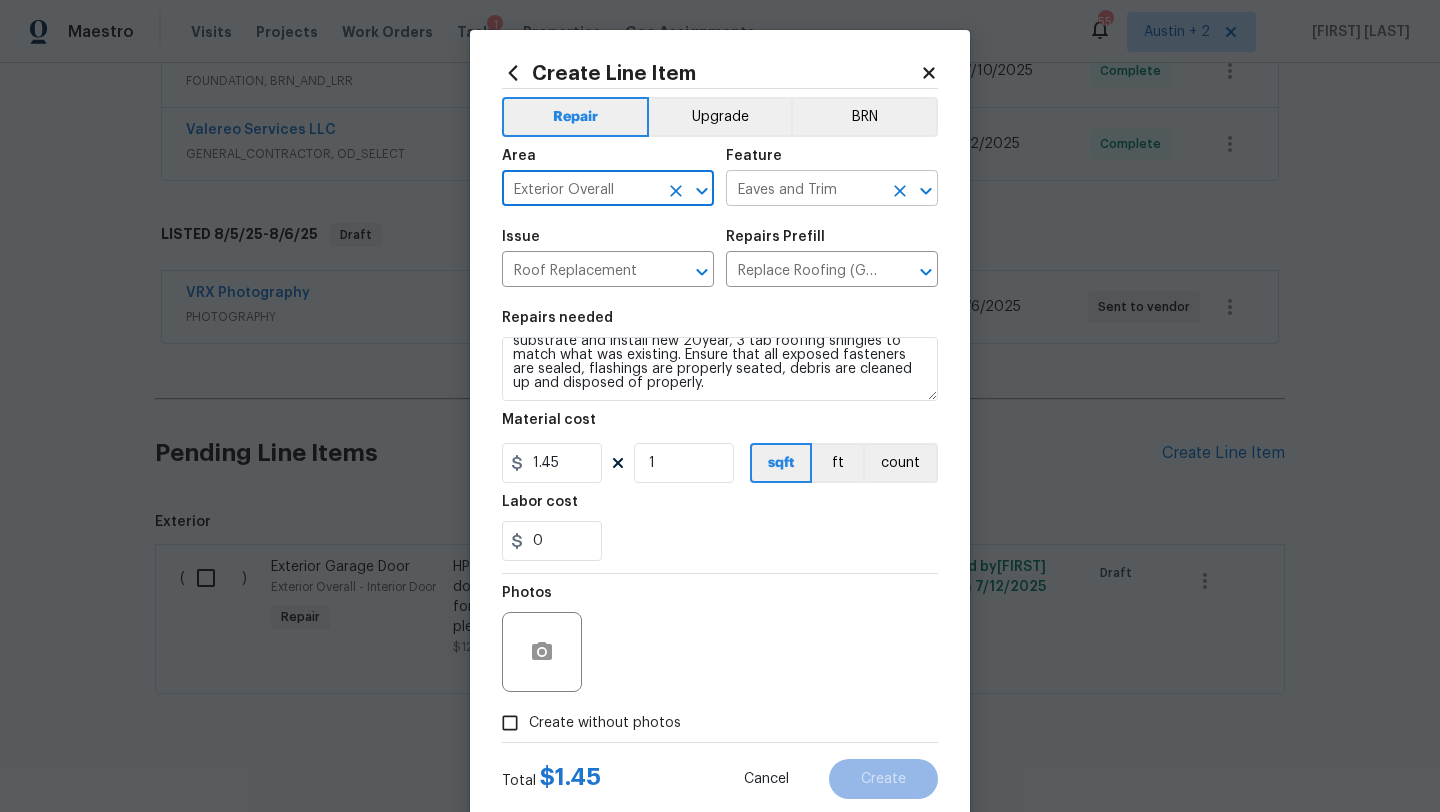 type on "Exterior Overall" 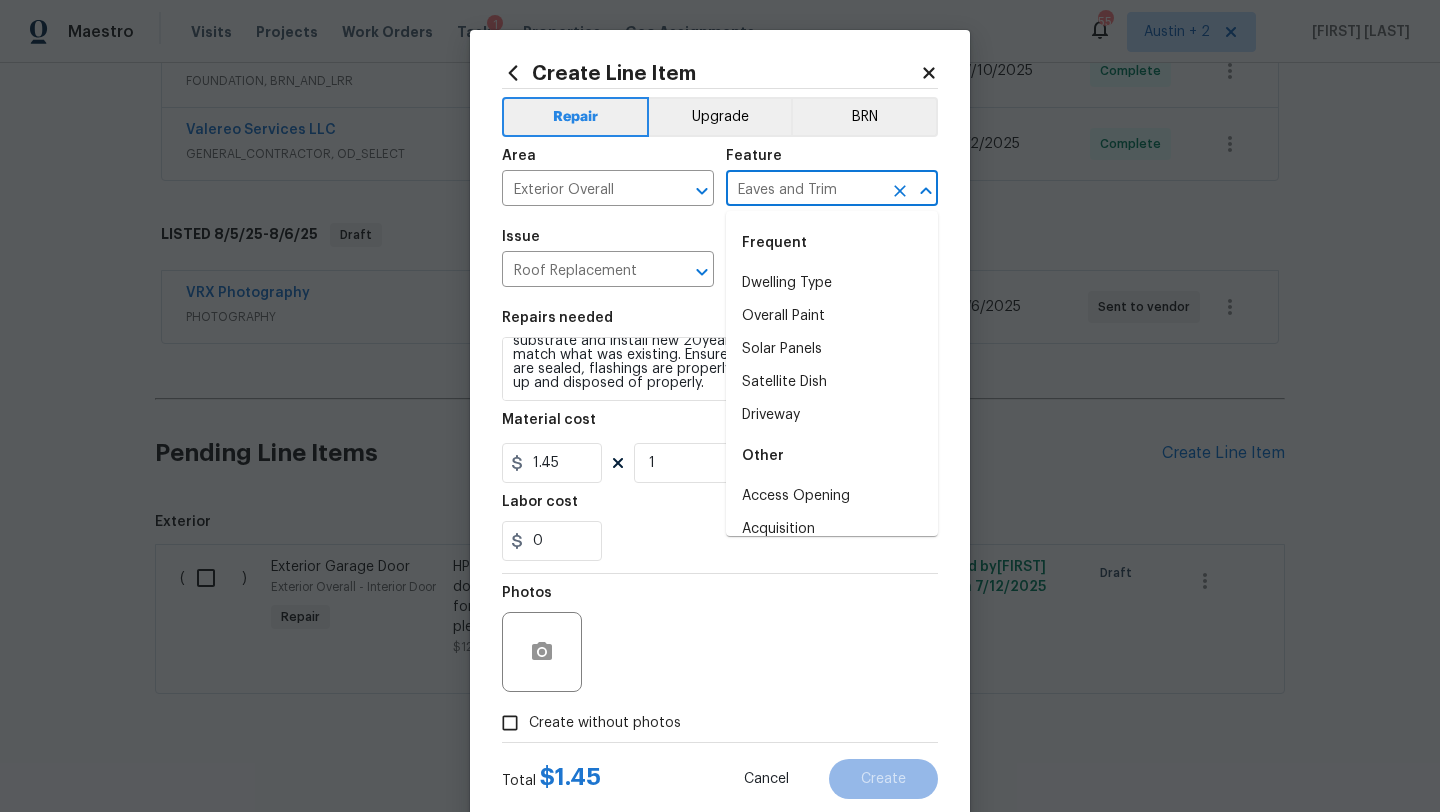 click on "Eaves and Trim" at bounding box center [804, 190] 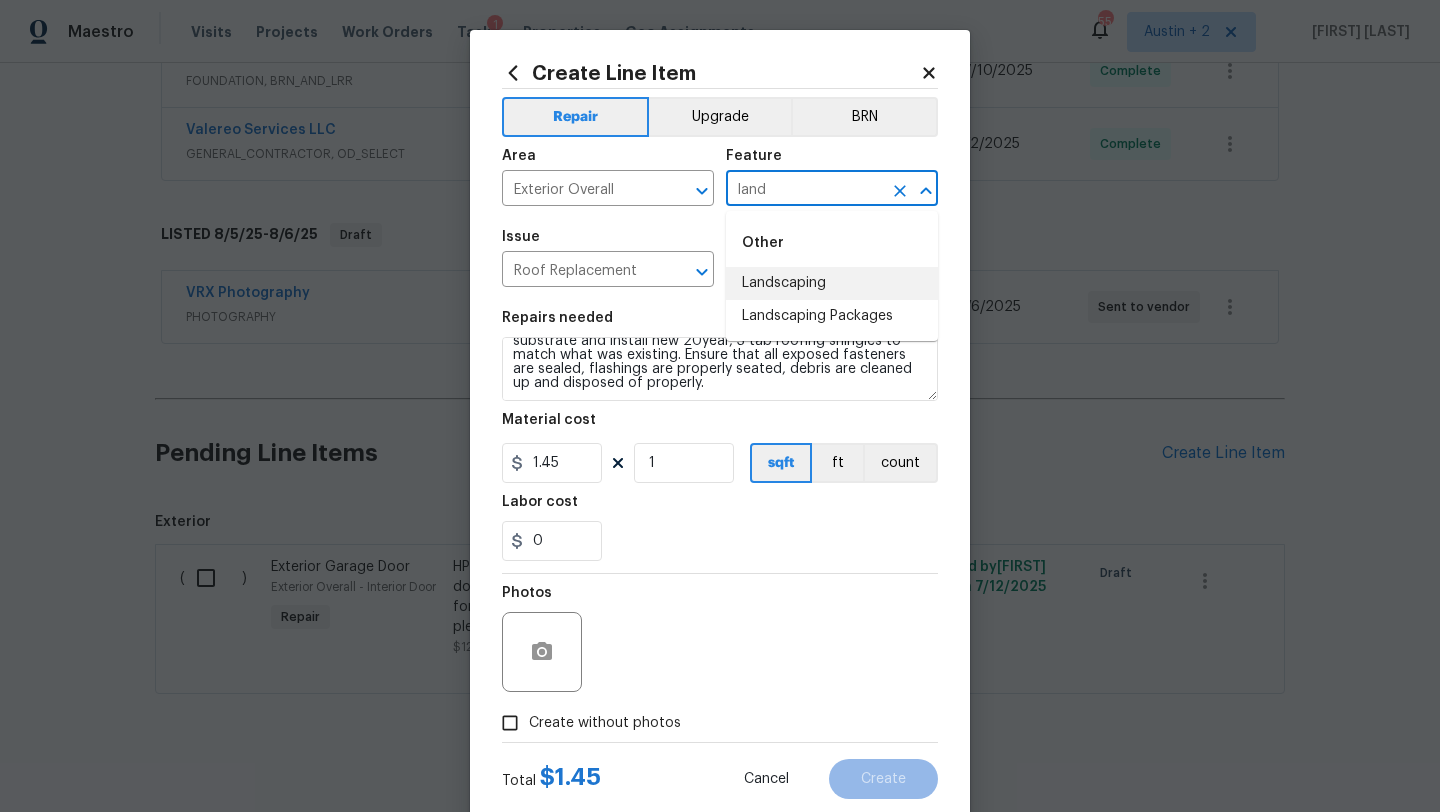 click on "Landscaping" at bounding box center (832, 283) 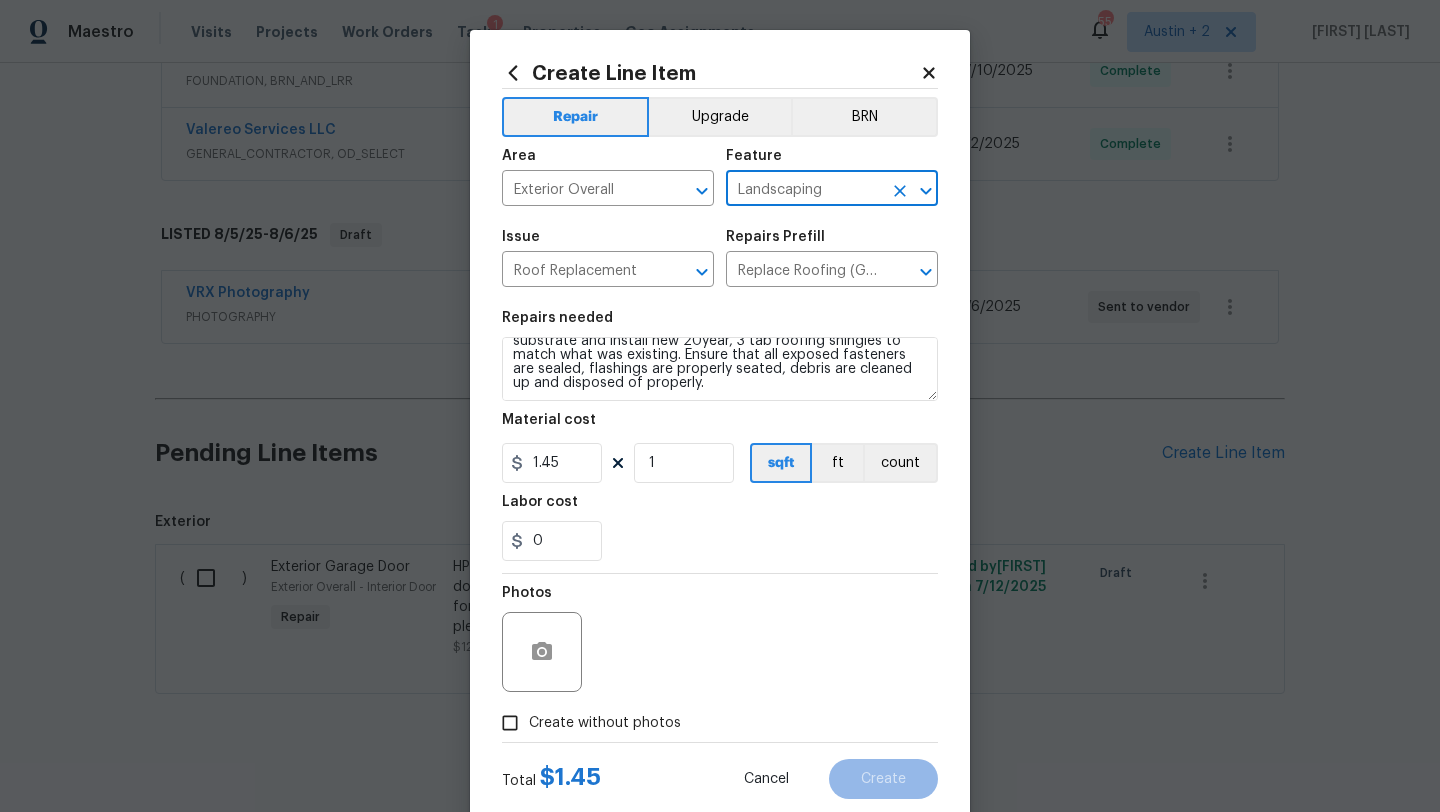type on "Landscaping" 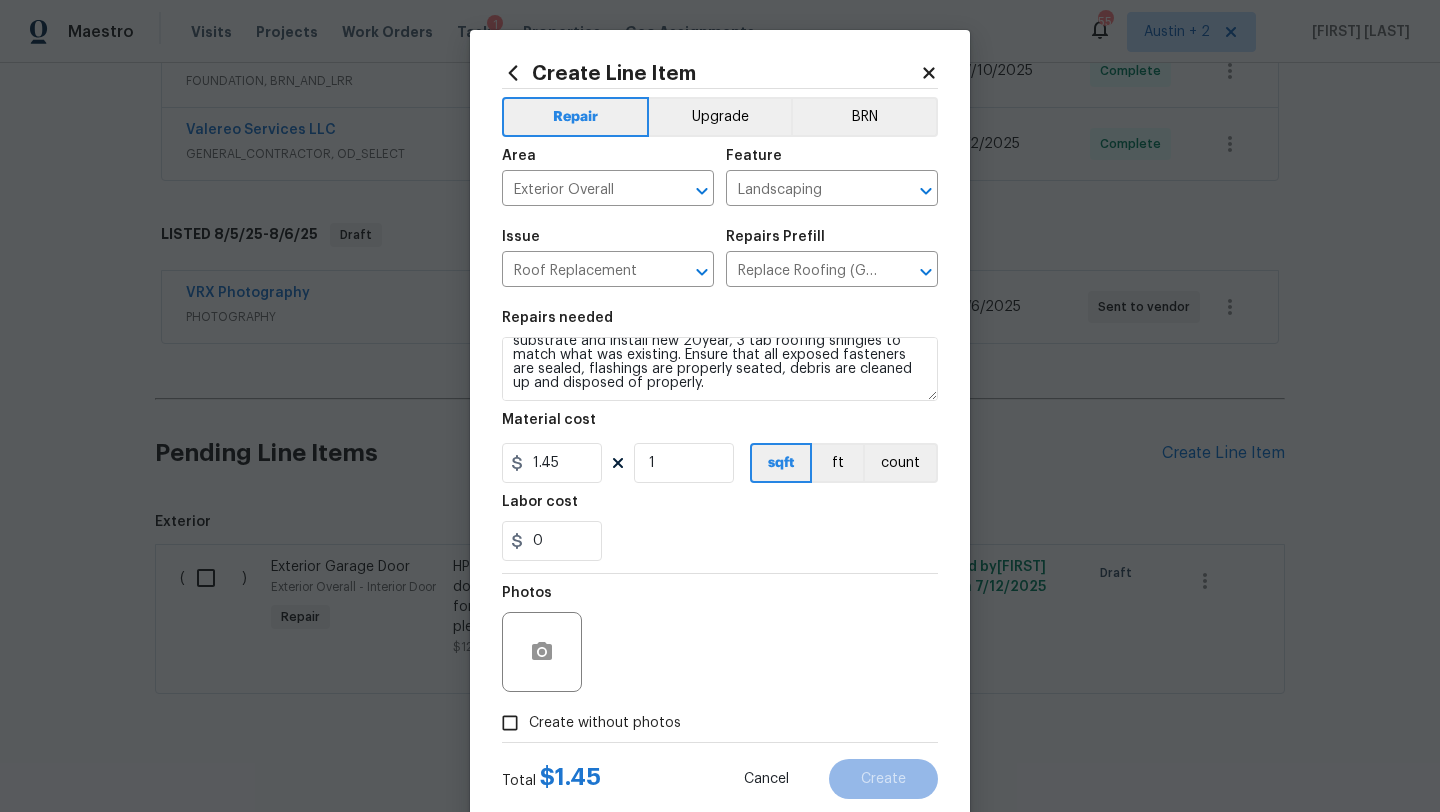 click on "Issue" at bounding box center [608, 243] 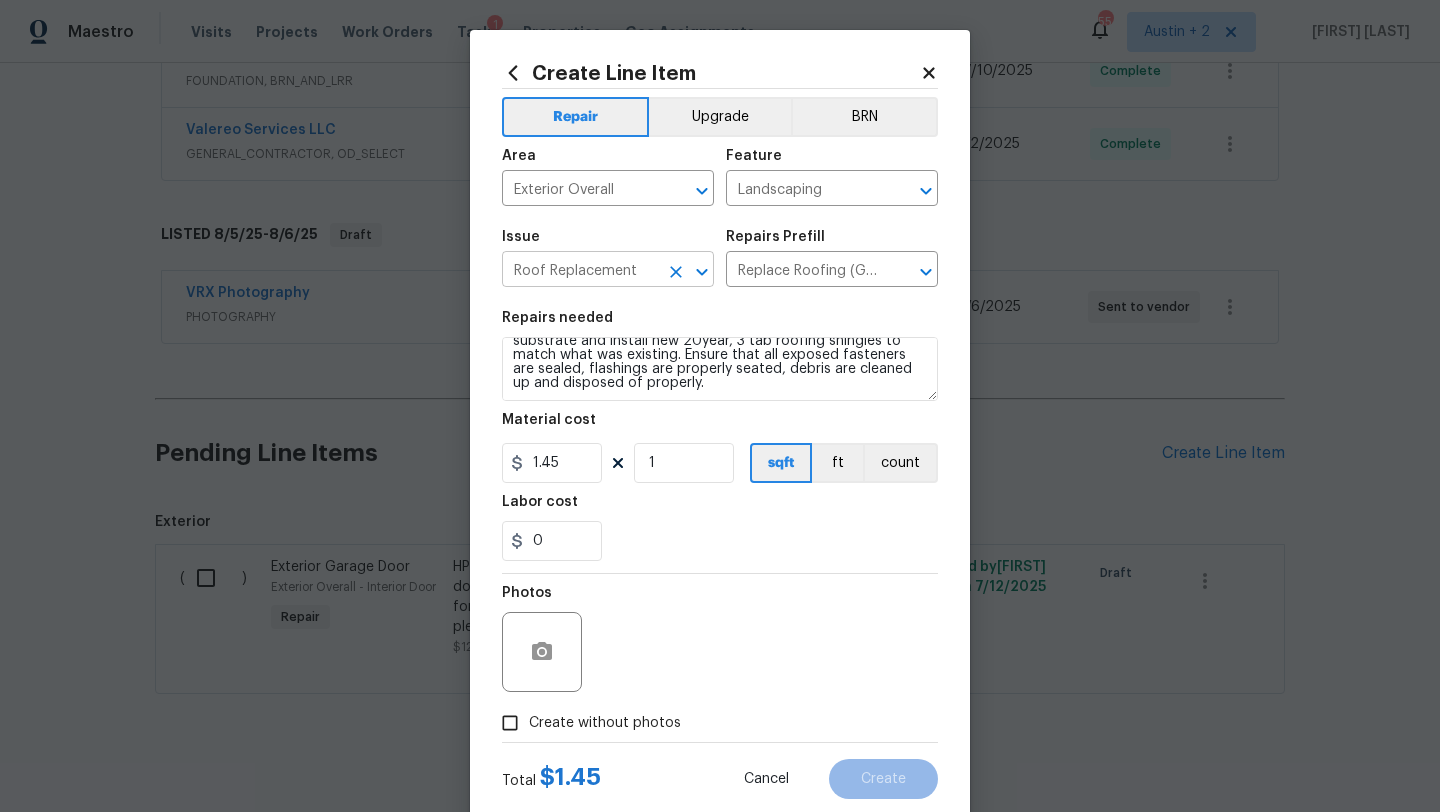 click on "Roof Replacement" at bounding box center (580, 271) 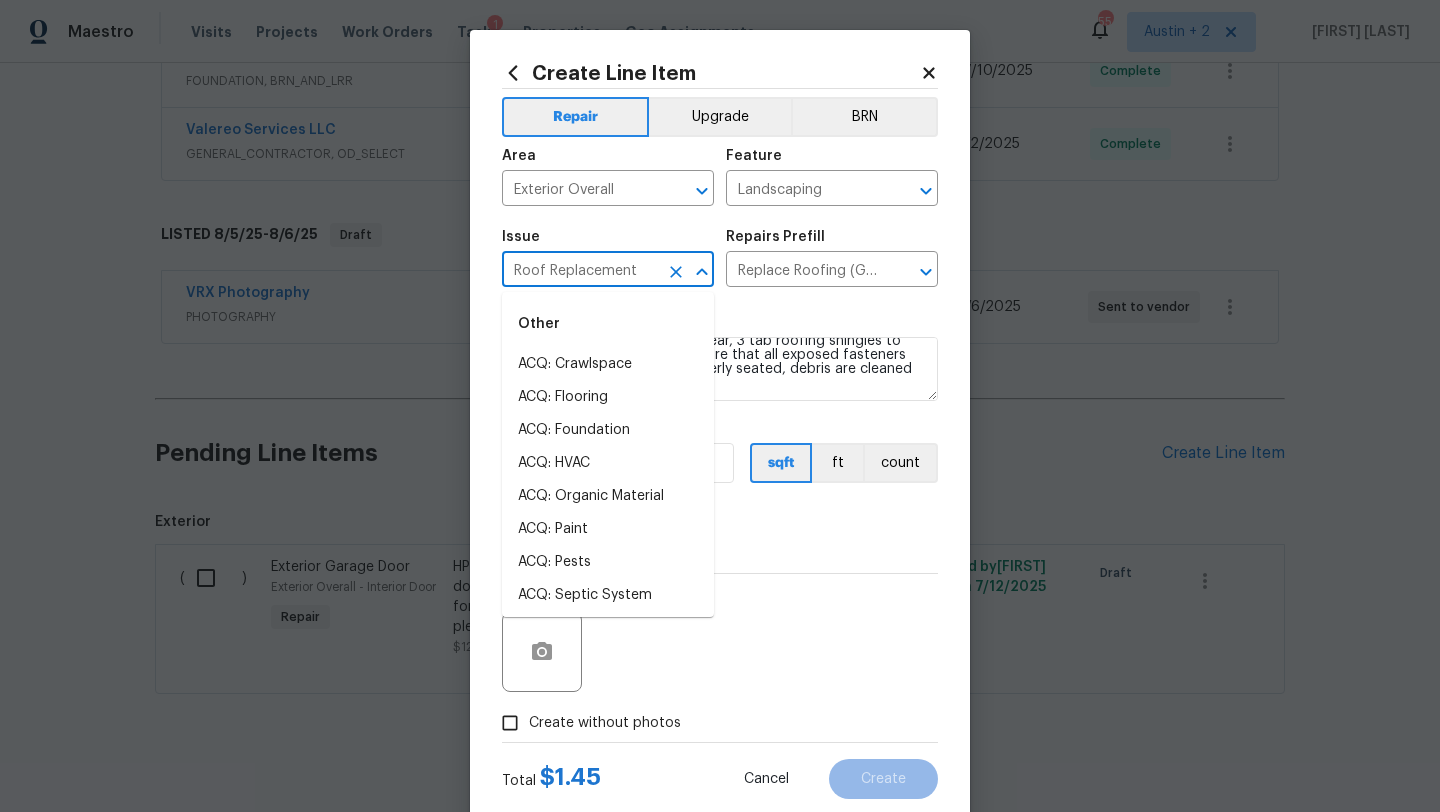 type on "o" 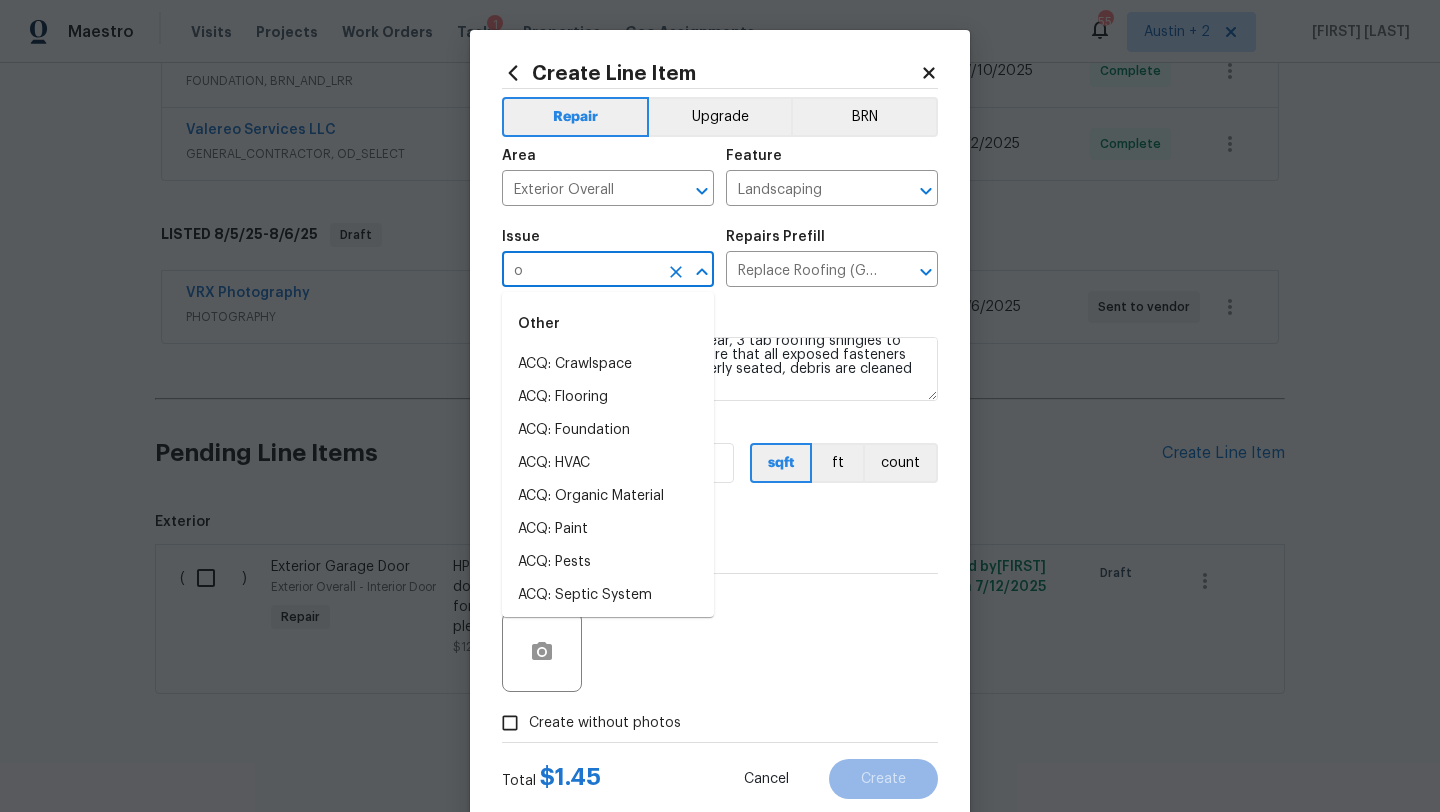 type 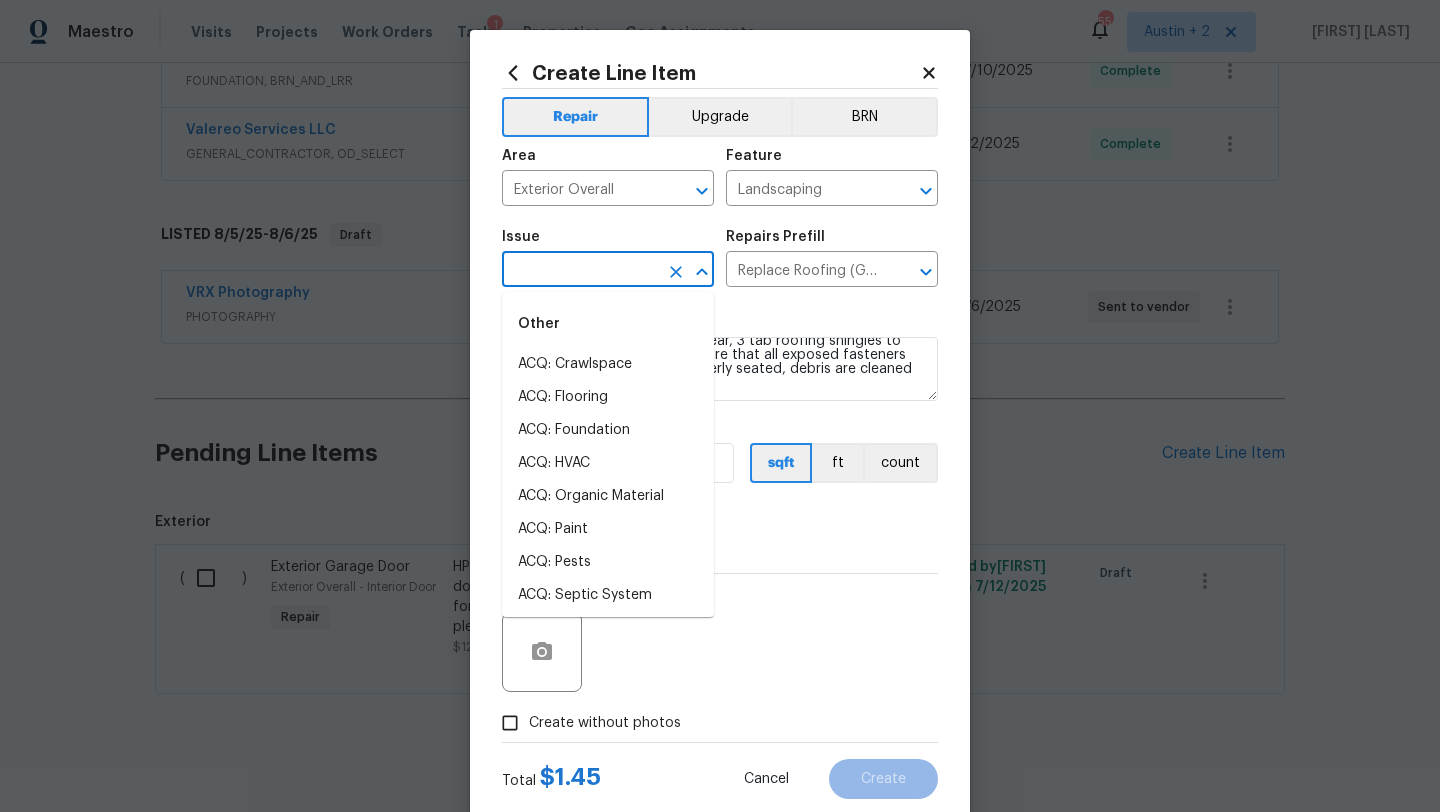 type 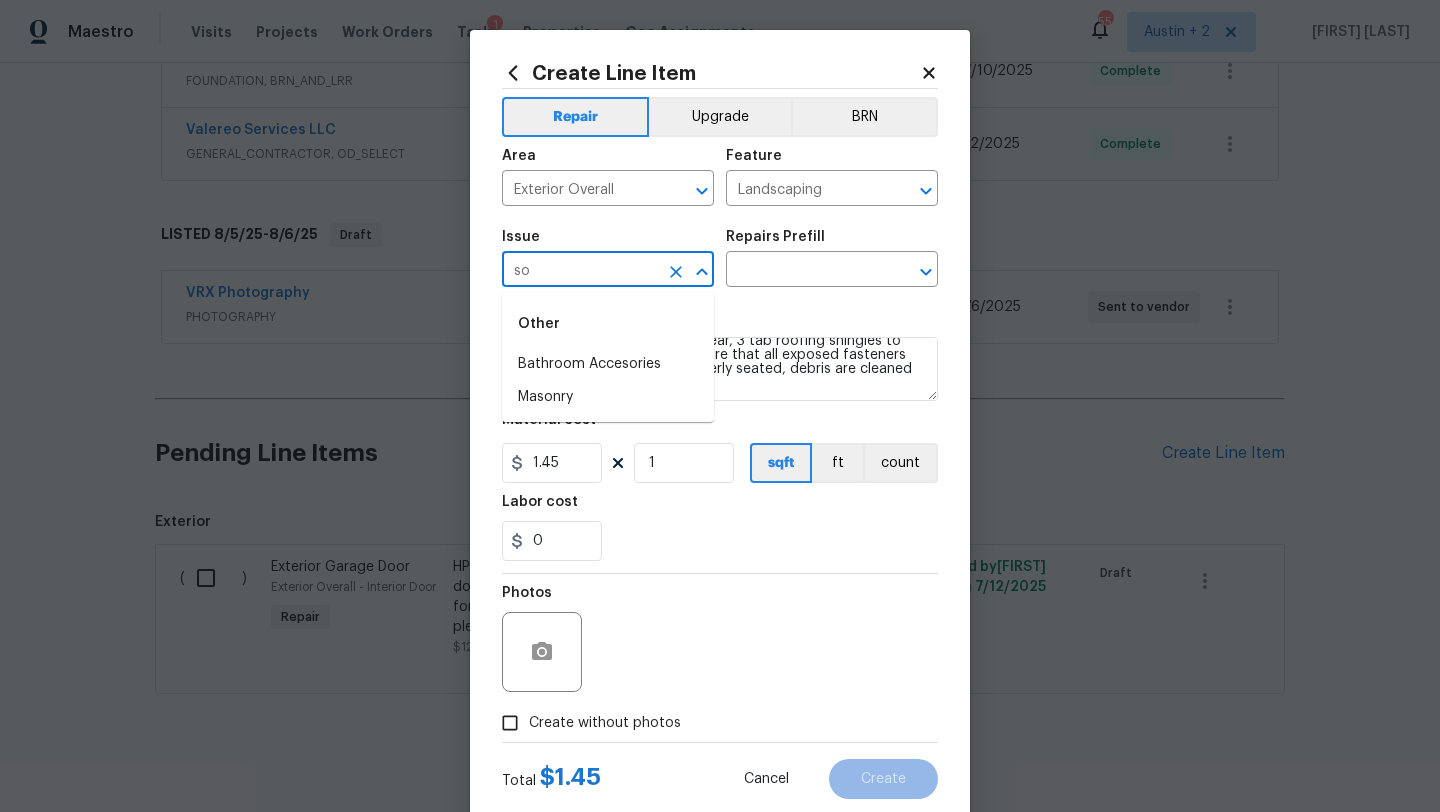 type on "s" 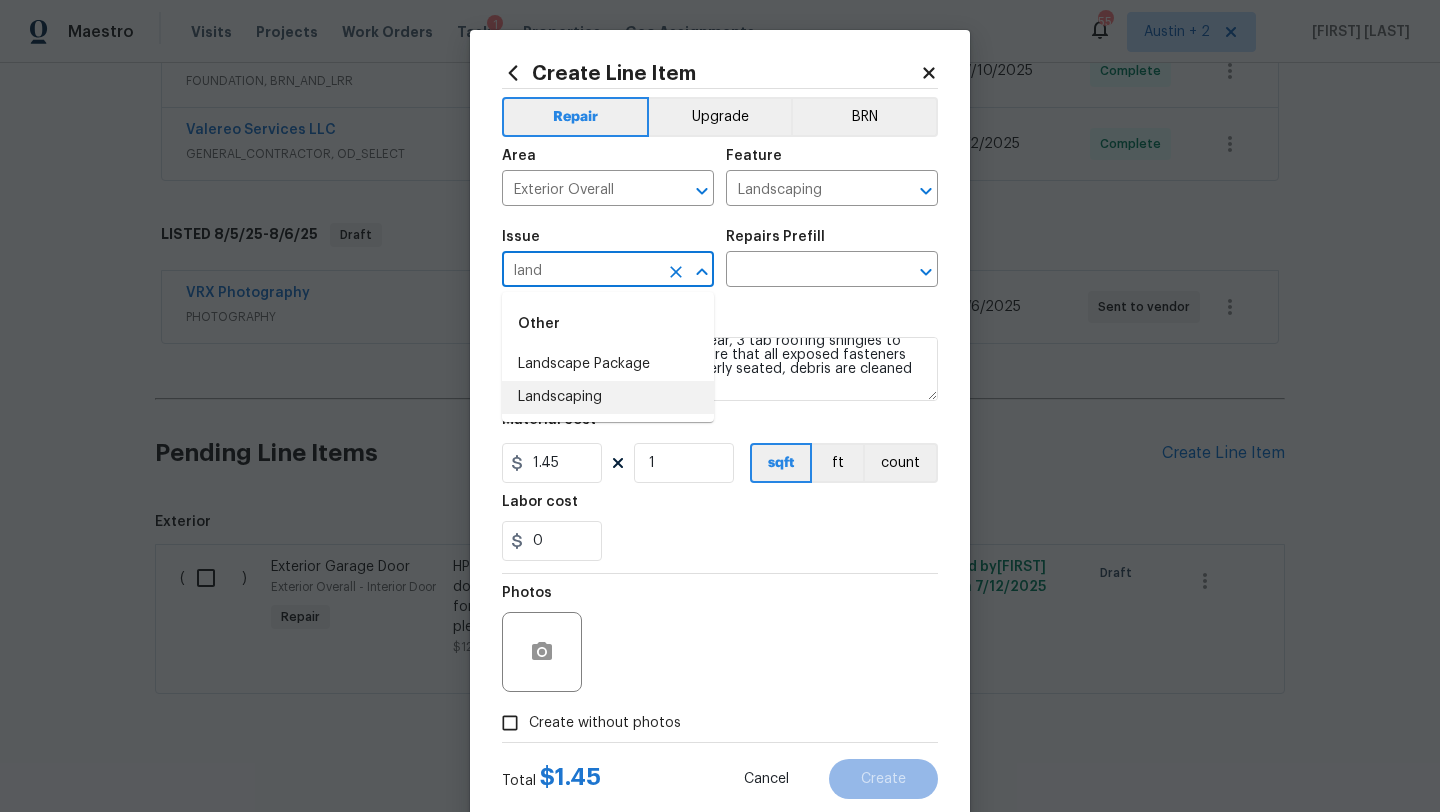 click on "Landscaping" at bounding box center [608, 397] 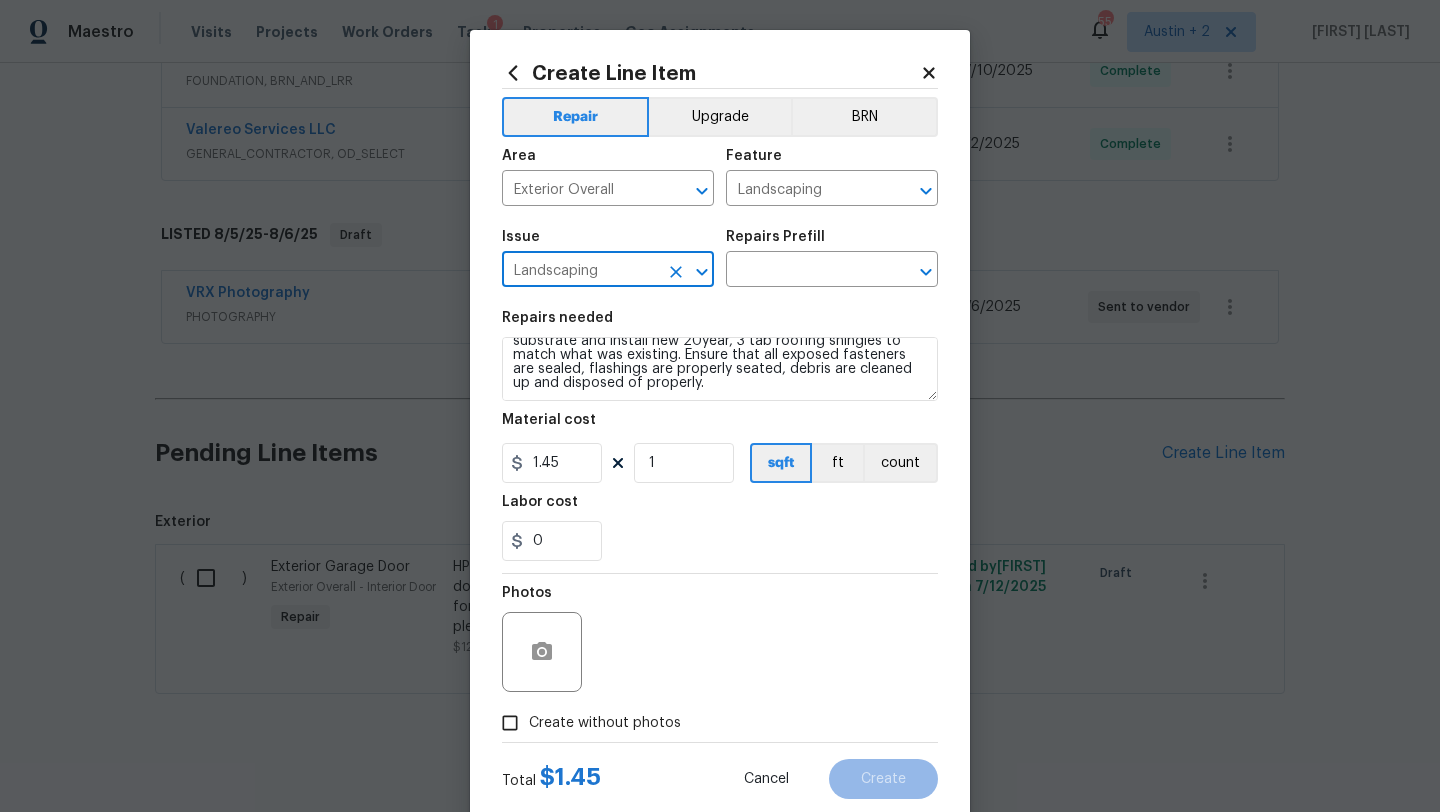 type on "Landscaping" 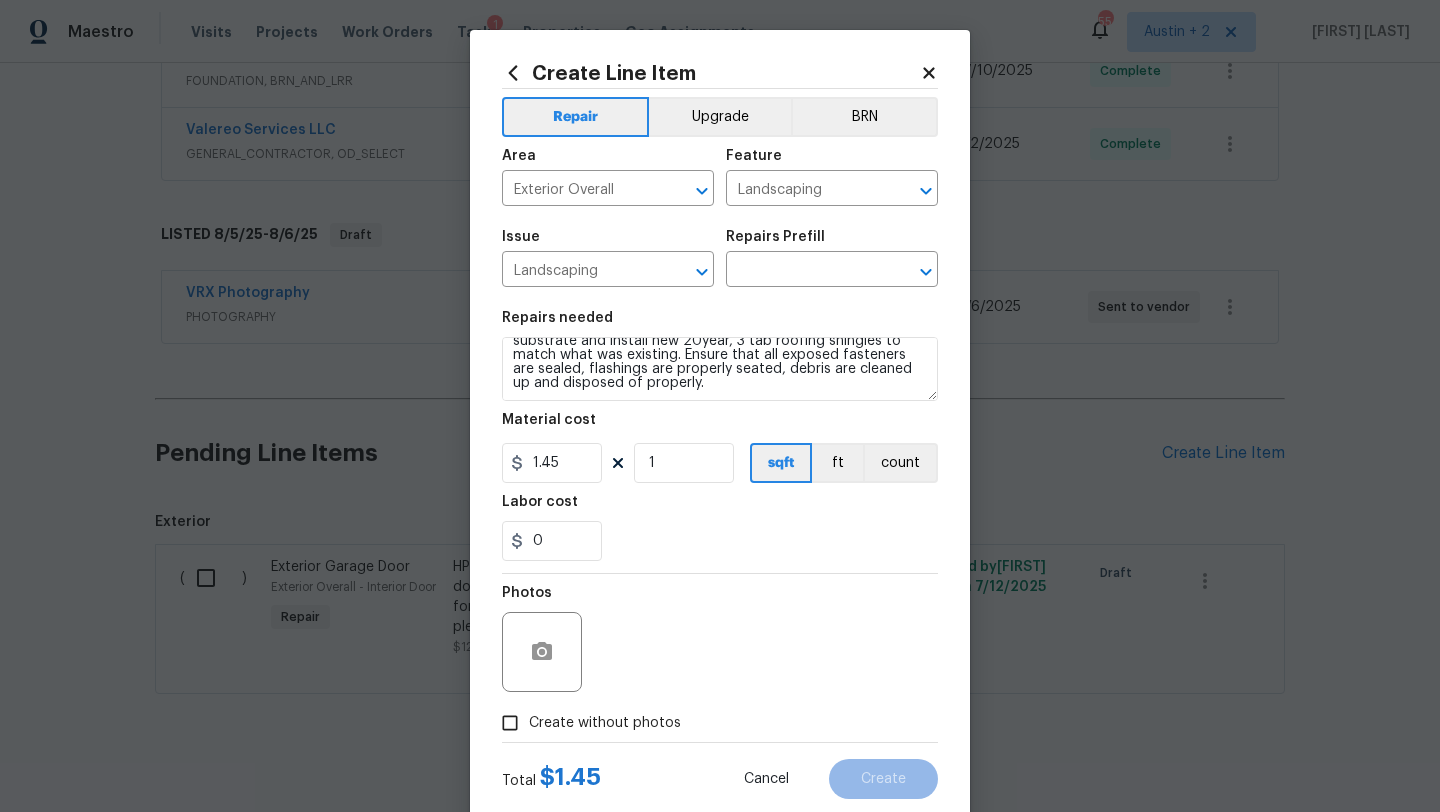 click on "Issue Landscaping ​ Repairs Prefill ​" at bounding box center [720, 258] 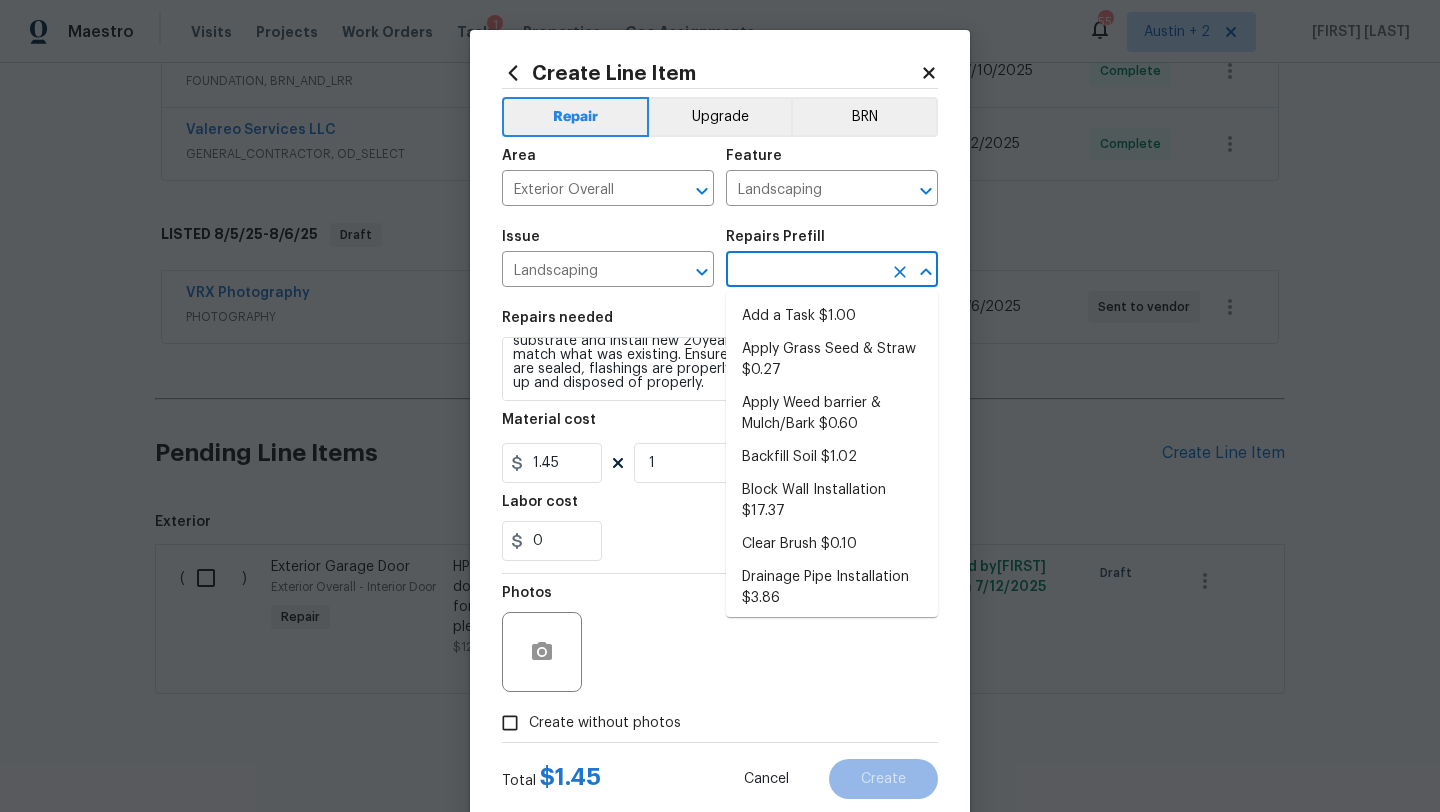 click at bounding box center [804, 271] 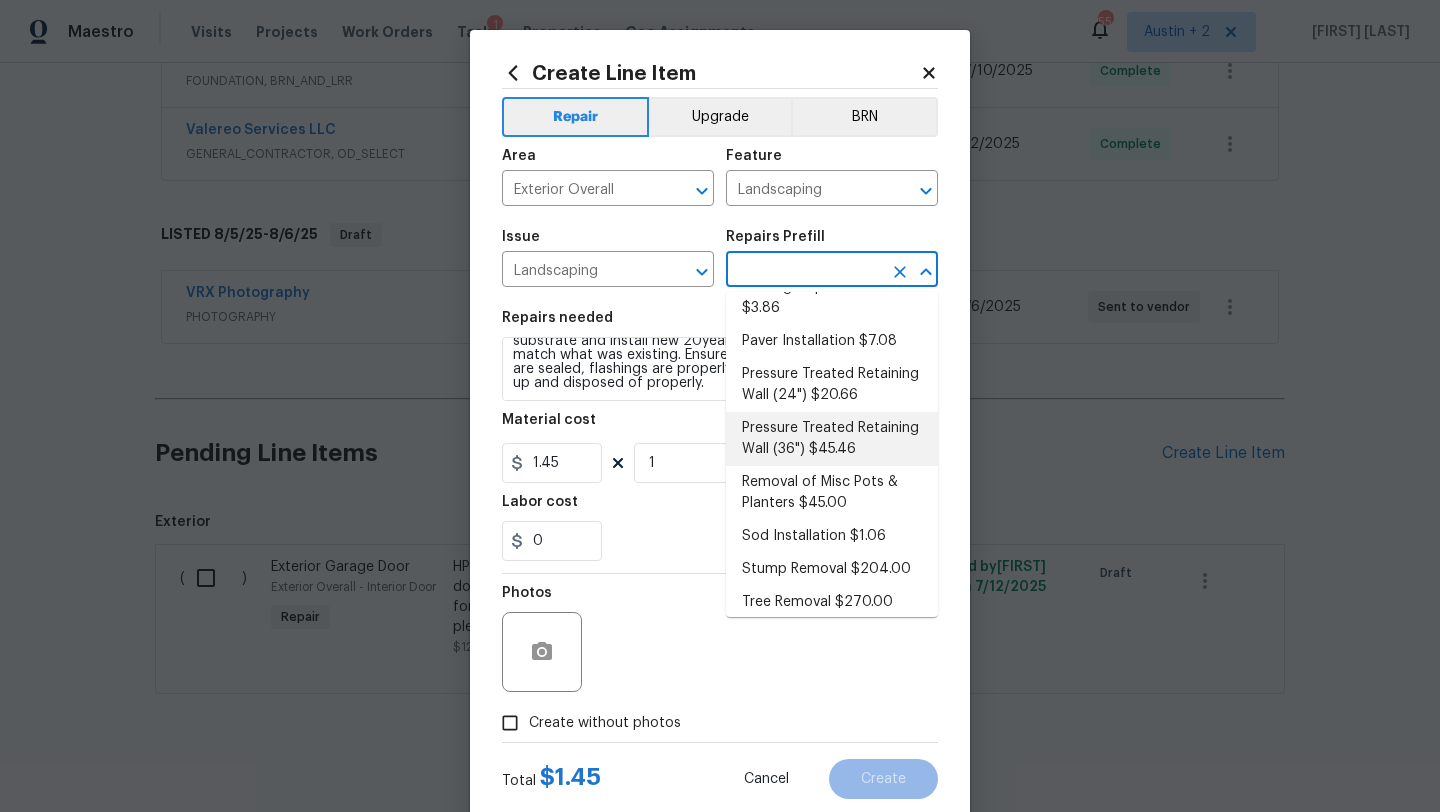 scroll, scrollTop: 300, scrollLeft: 0, axis: vertical 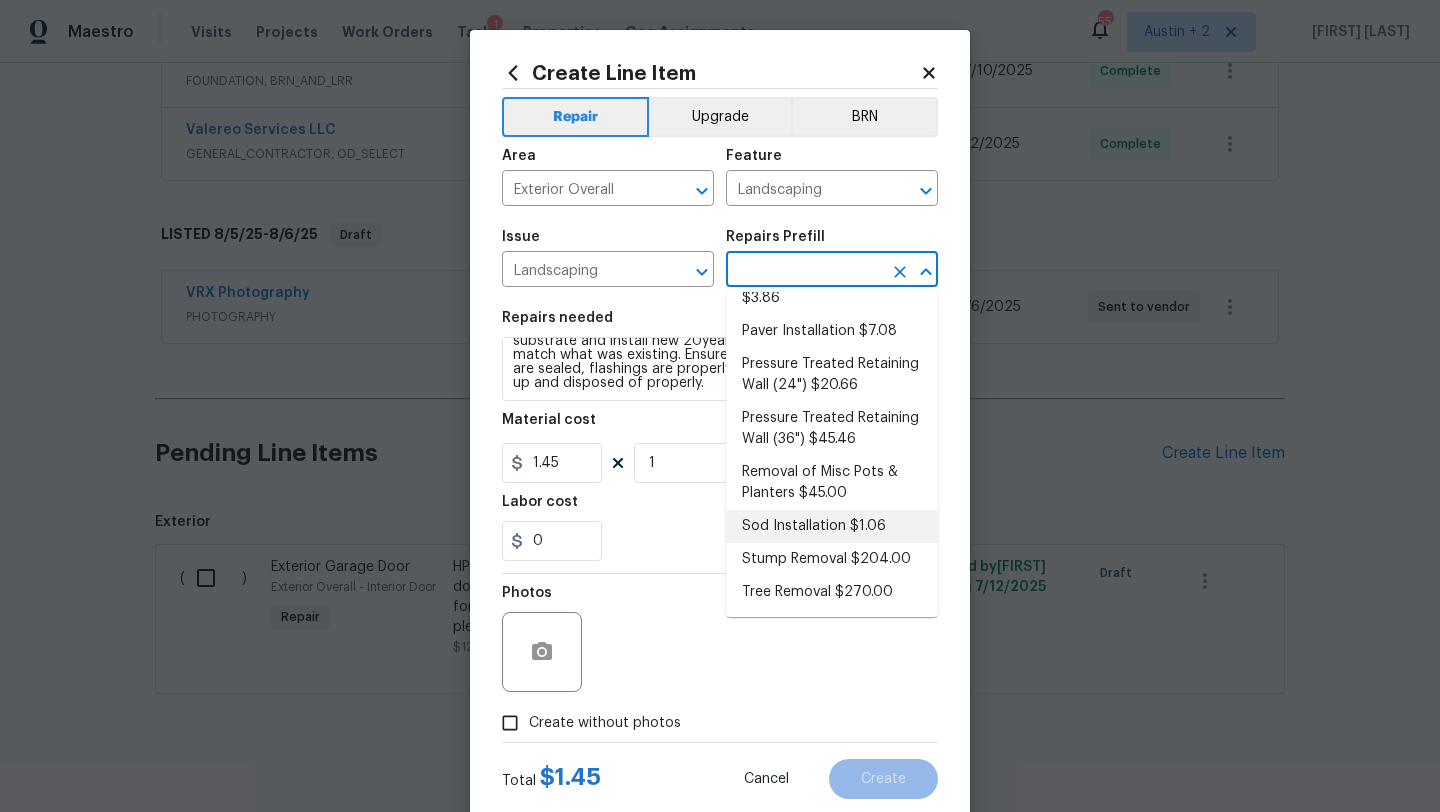 click on "Sod Installation $1.06" at bounding box center [832, 526] 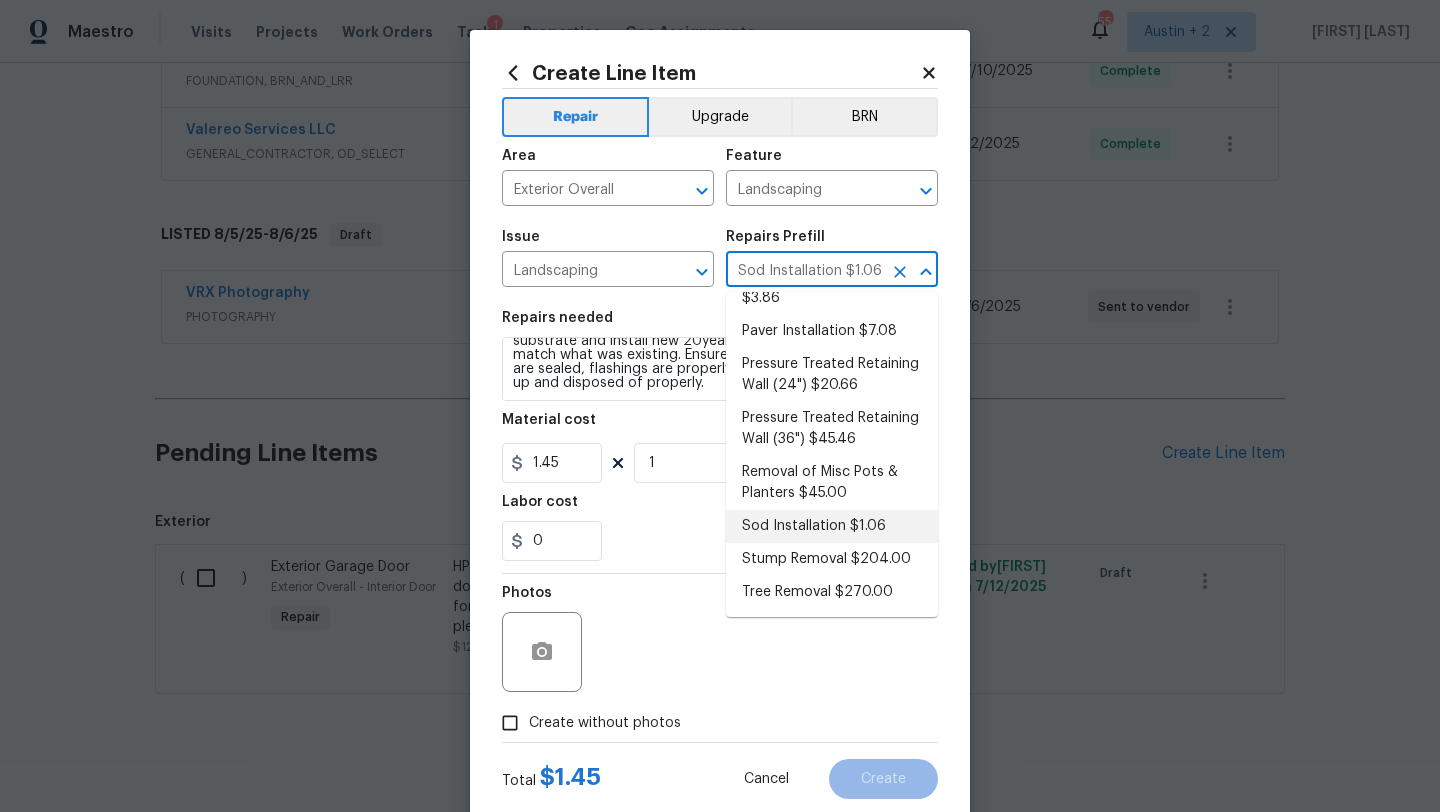 type on "Prep the area where the new sod will be installed including but not limited to adding/leveling the top soil and removing any organic debris. Install new sod, cut and edge properly. Clean the site, remove and dispose of any debris properly." 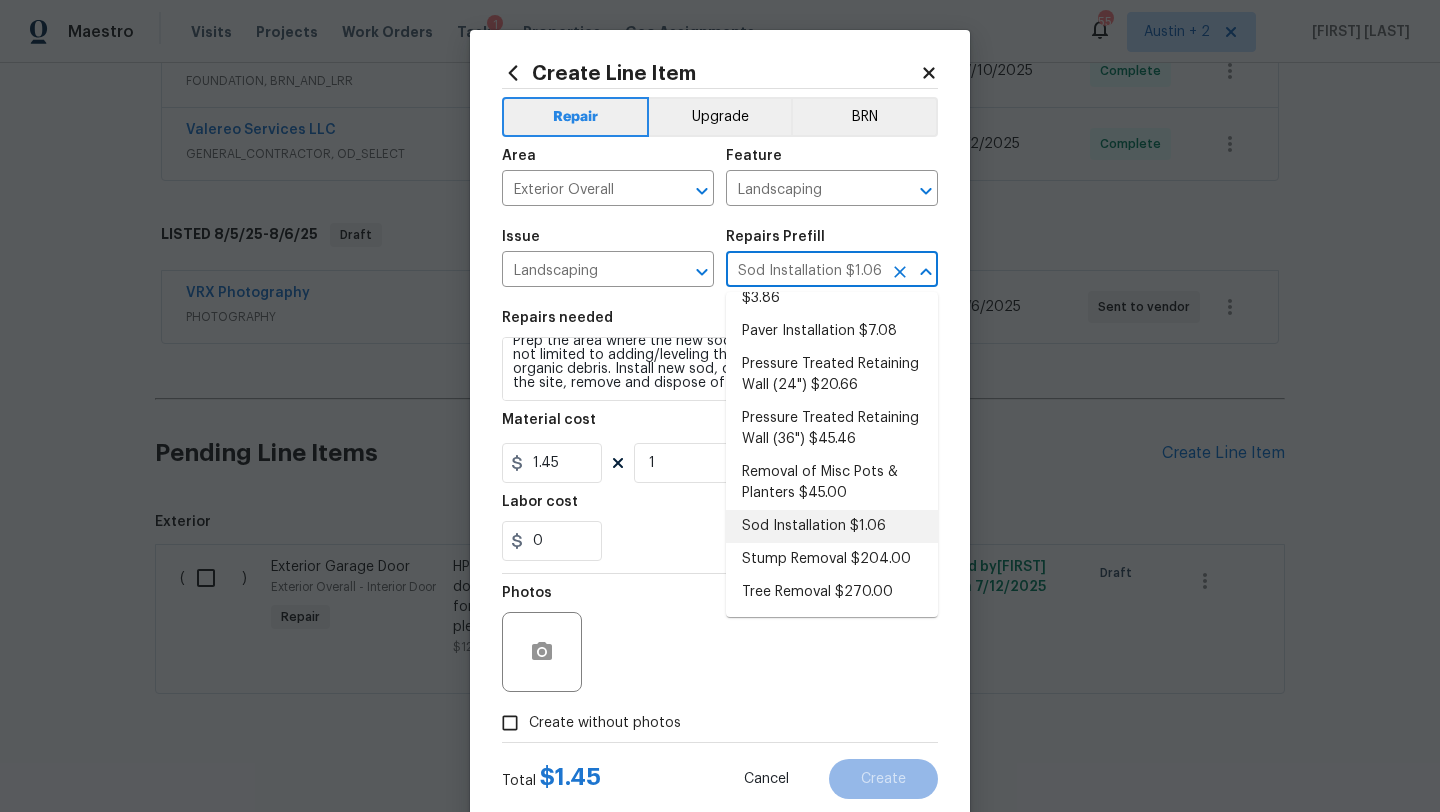 type on "1.06" 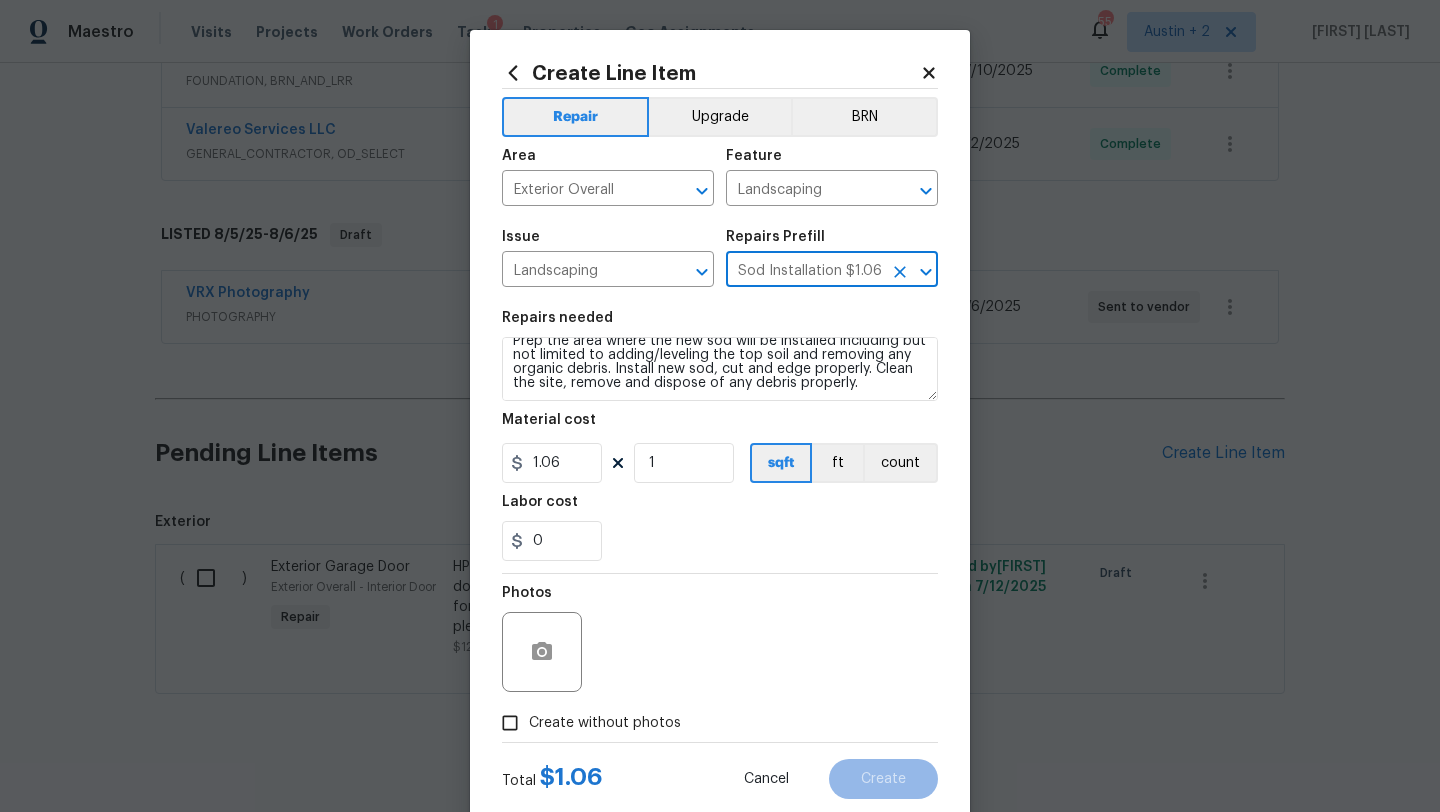 scroll, scrollTop: 14, scrollLeft: 0, axis: vertical 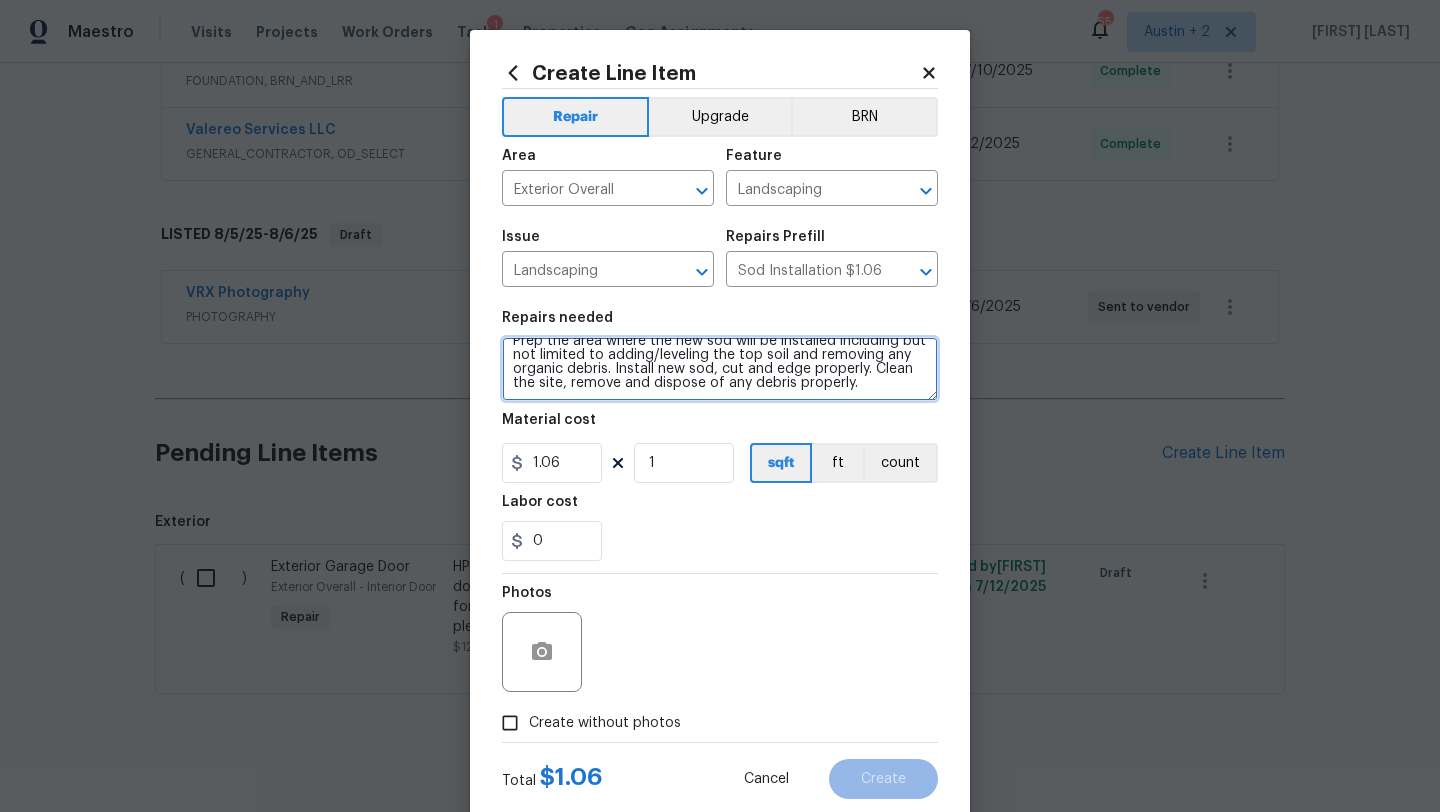drag, startPoint x: 513, startPoint y: 343, endPoint x: 896, endPoint y: 499, distance: 413.5517 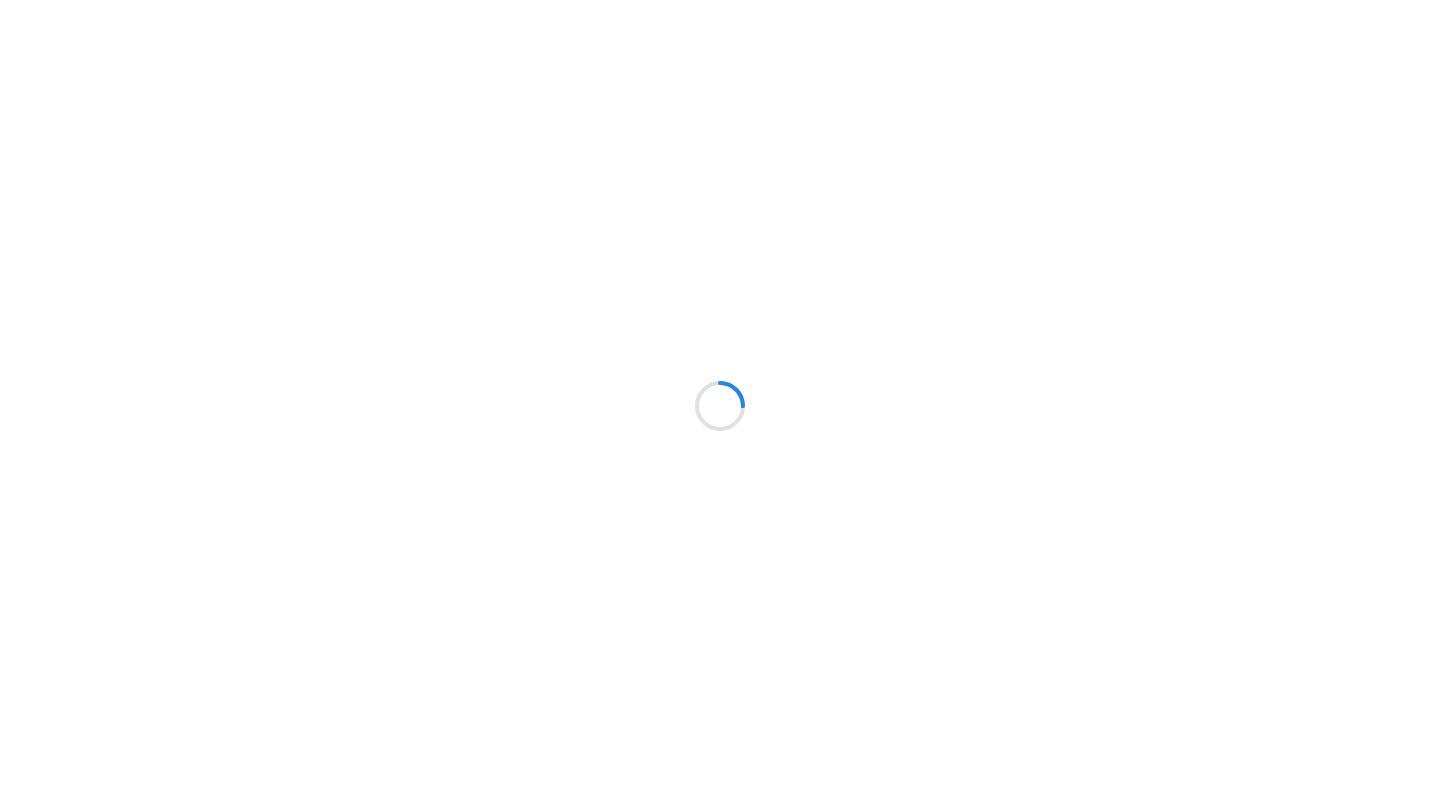 scroll, scrollTop: 0, scrollLeft: 0, axis: both 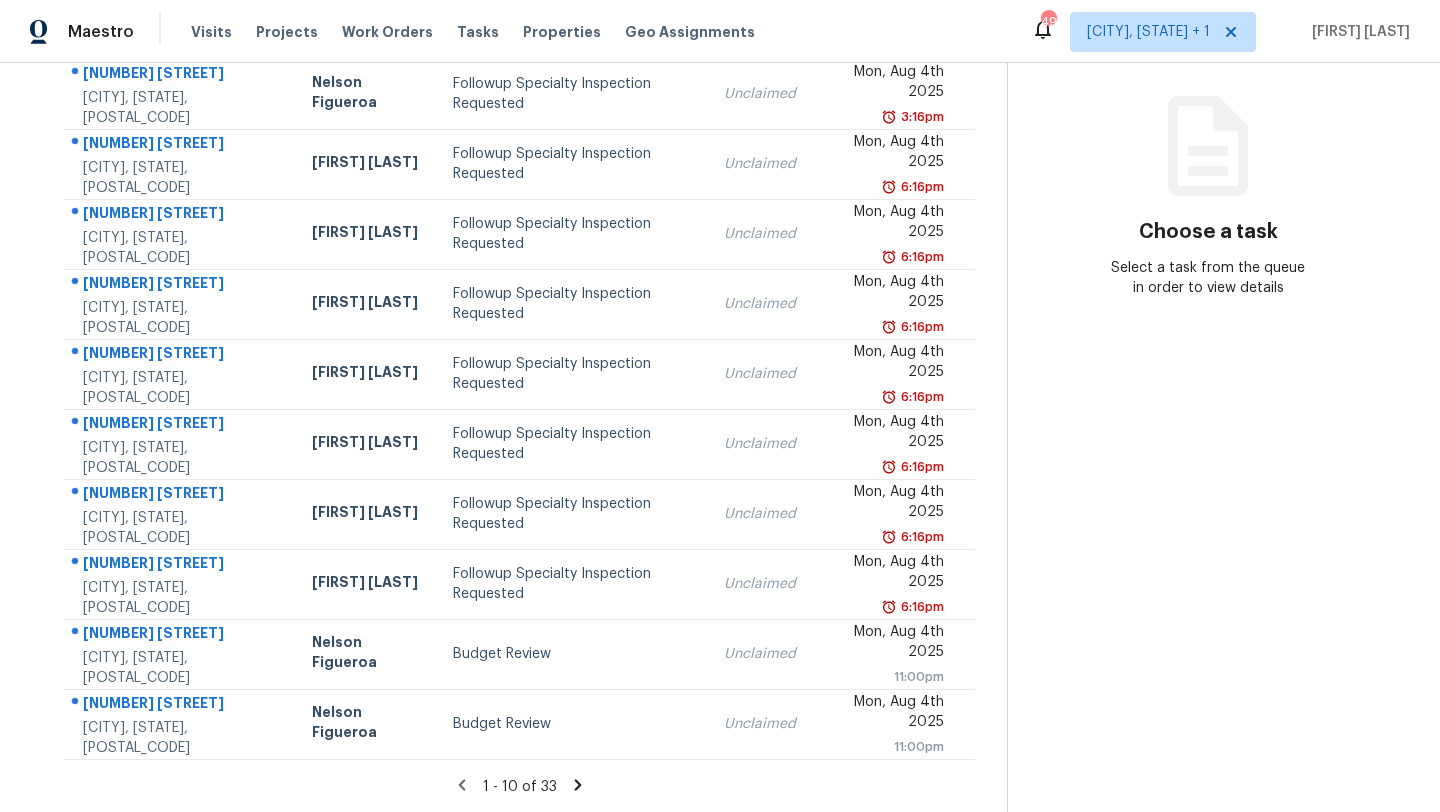 click on "Tasks 33  Results Date Range Open Task Type Assignee ​ Create a Task Address HPM Type Assignee Due 3603 Roosevelt Cv   Lago Vista, TX, 78645 Nelson Figueroa Followup Specialty Inspection Requested Unclaimed Mon, Aug 4th 2025 3:16pm 406 Apache Trl   Leander, TX, 78641 Martin Chagolla Followup Specialty Inspection Requested Unclaimed Mon, Aug 4th 2025 6:16pm 406 Apache Trl   Leander, TX, 78641 Martin Chagolla Followup Specialty Inspection Requested Unclaimed Mon, Aug 4th 2025 6:16pm 406 Apache Trl   Leander, TX, 78641 Martin Chagolla Followup Specialty Inspection Requested Unclaimed Mon, Aug 4th 2025 6:16pm 406 Apache Trl   Leander, TX, 78641 Martin Chagolla Followup Specialty Inspection Requested Unclaimed Mon, Aug 4th 2025 6:16pm 406 Apache Trl   Leander, TX, 78641 Martin Chagolla Followup Specialty Inspection Requested Unclaimed Mon, Aug 4th 2025 6:16pm 406 Apache Trl   Leander, TX, 78641 Martin Chagolla Followup Specialty Inspection Requested Unclaimed Mon, Aug 4th 2025 6:16pm 406 Apache Trl   Unclaimed" at bounding box center [519, 339] 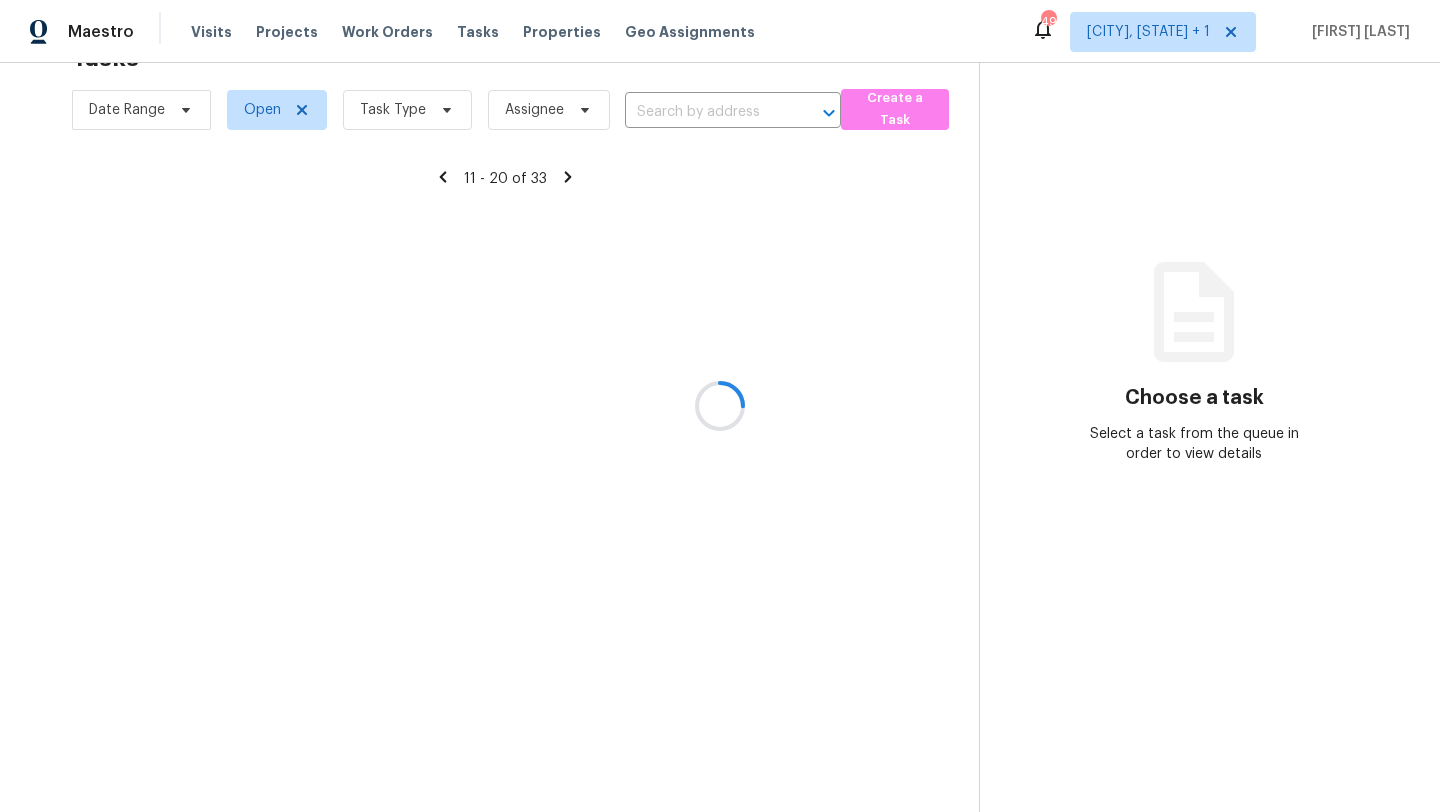 scroll, scrollTop: 229, scrollLeft: 0, axis: vertical 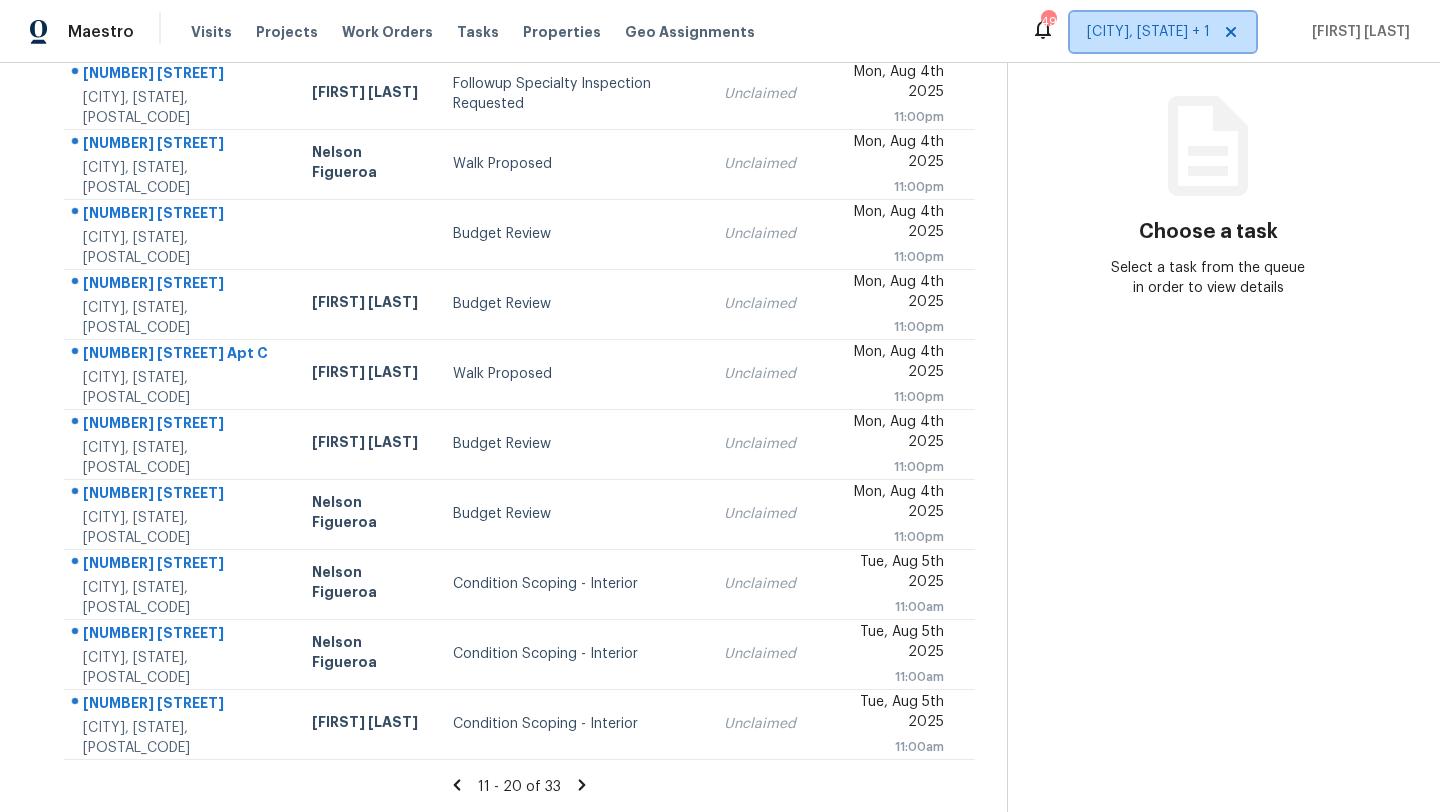 click on "Austin + 1" at bounding box center (1163, 32) 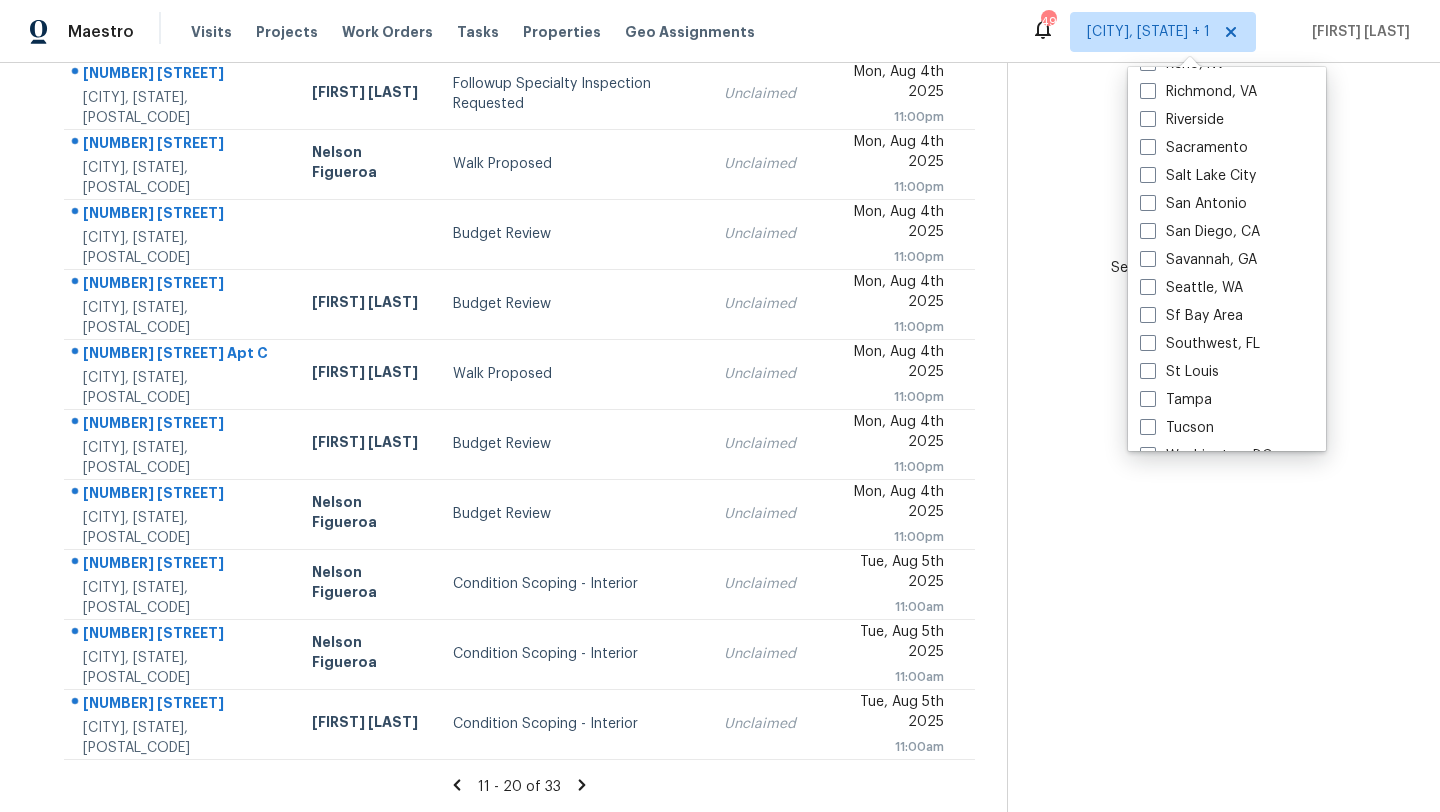scroll, scrollTop: 1340, scrollLeft: 0, axis: vertical 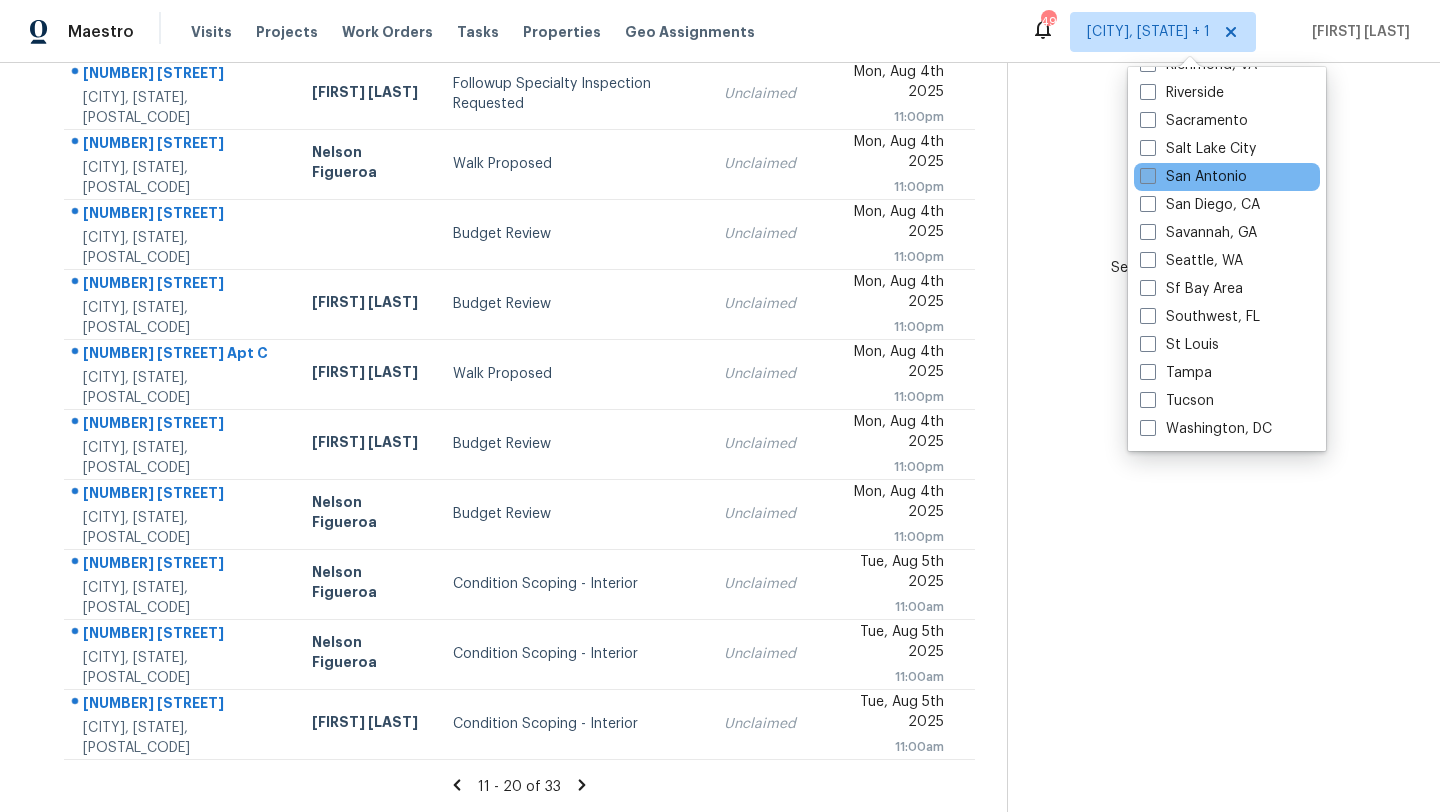 click on "San Antonio" at bounding box center [1193, 177] 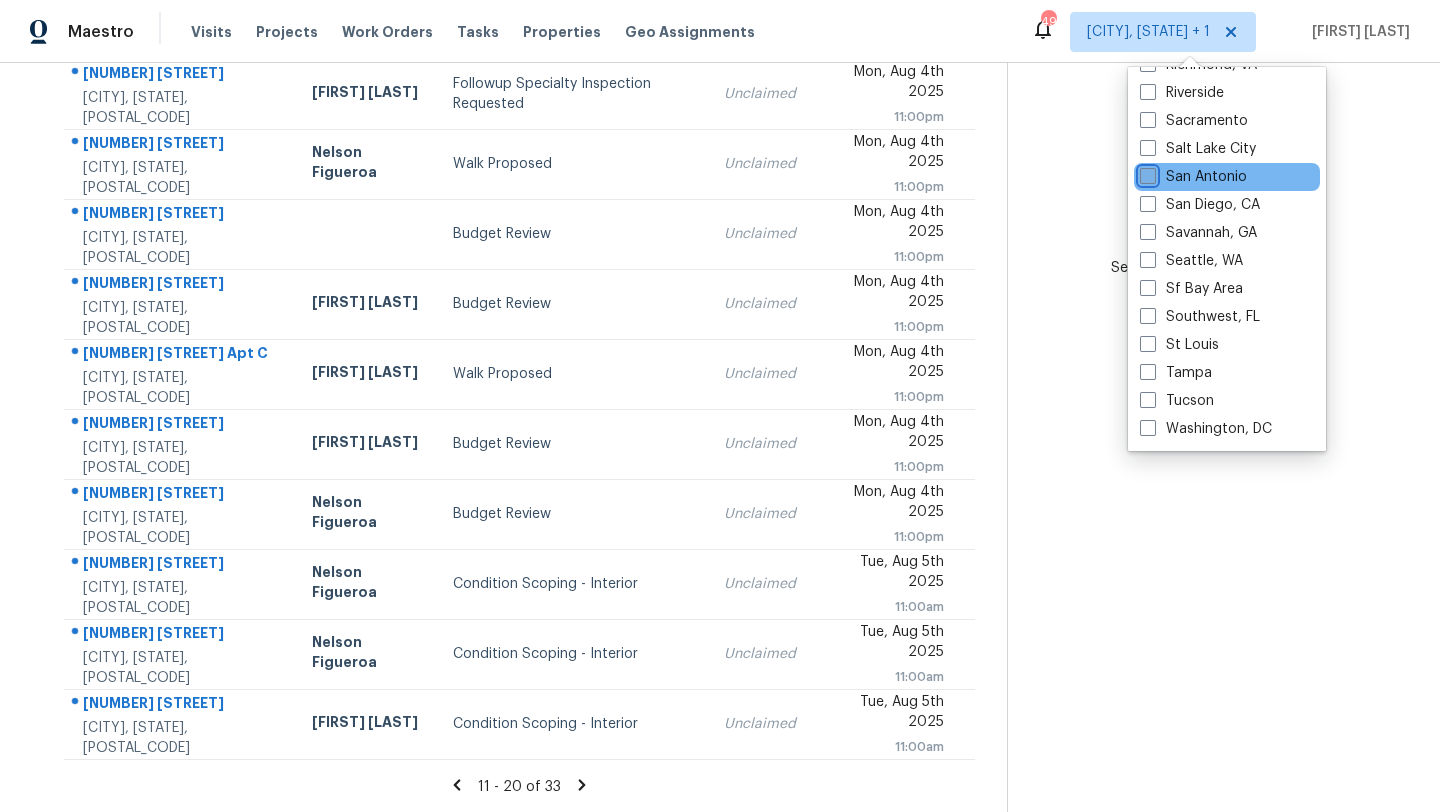 click on "San Antonio" at bounding box center (1146, 173) 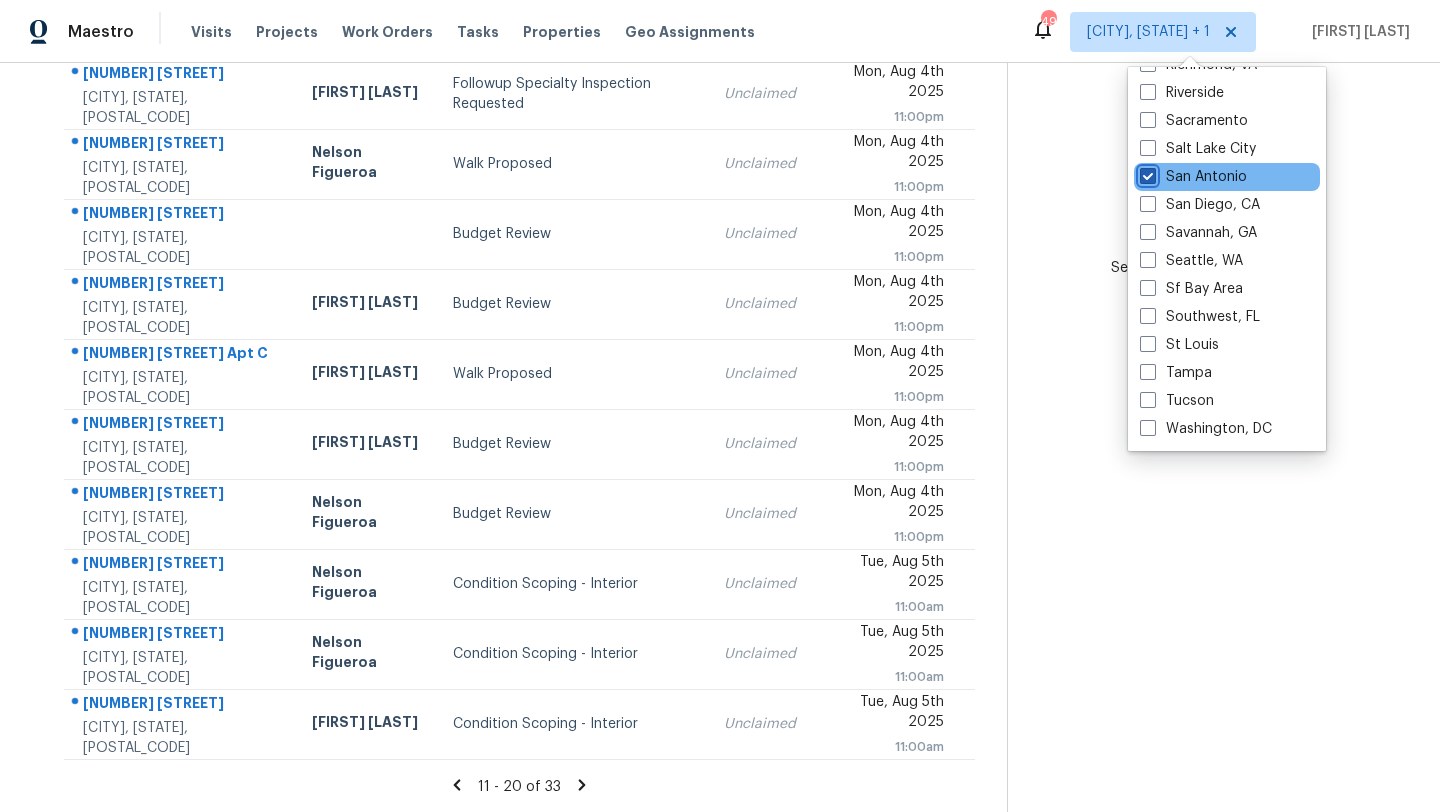 checkbox on "true" 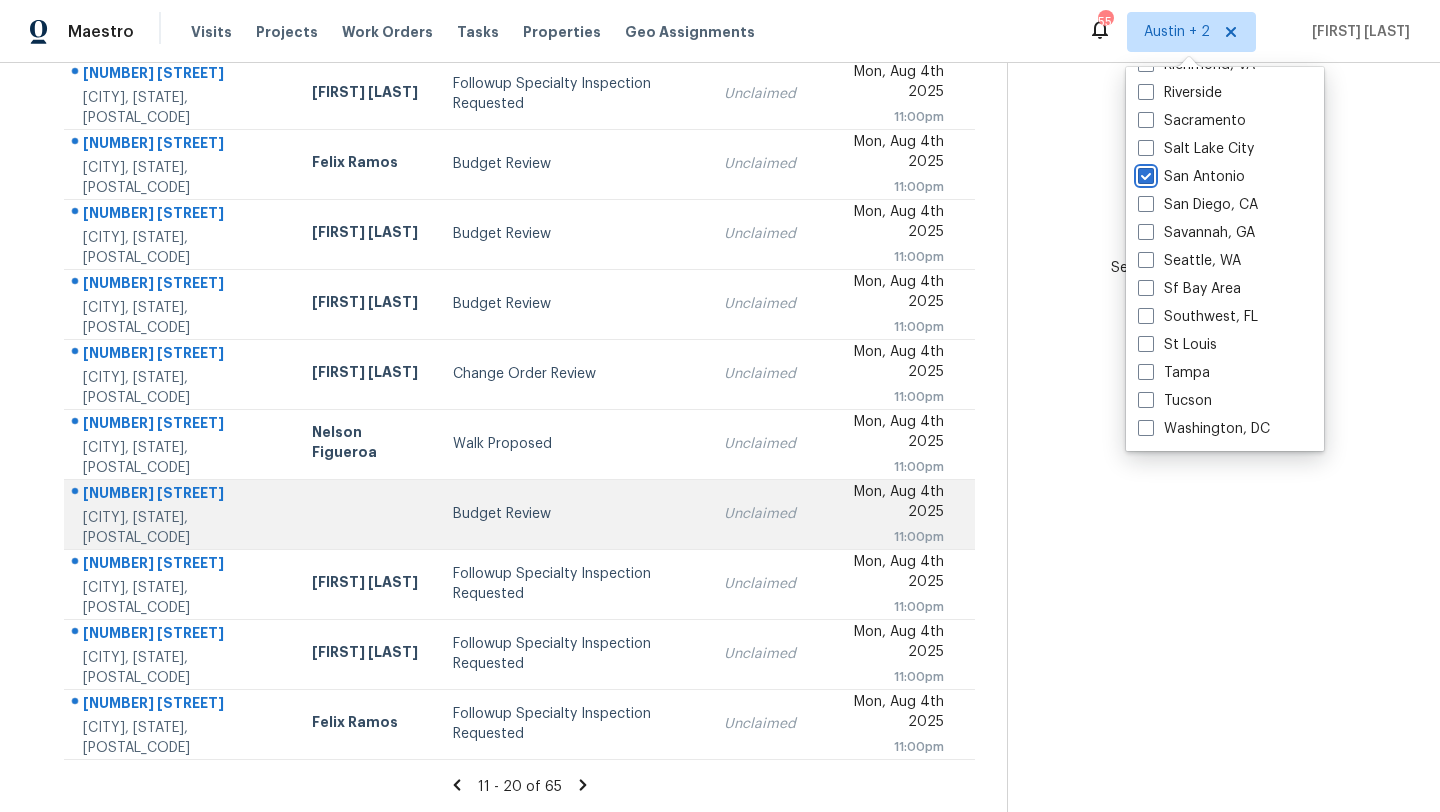 scroll, scrollTop: 0, scrollLeft: 0, axis: both 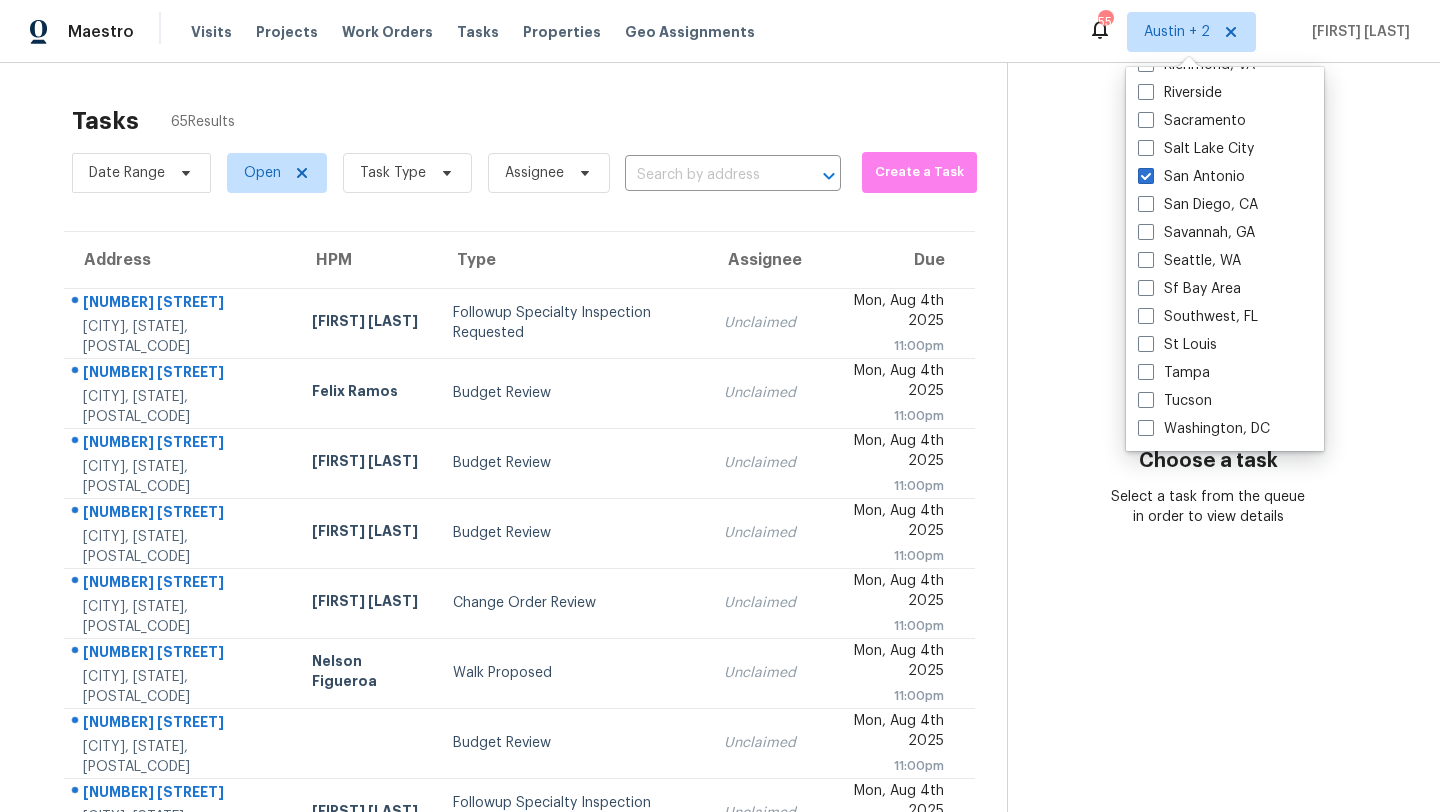 click on "Choose a task Select a task from the queue in order to view details" at bounding box center [1208, 445] 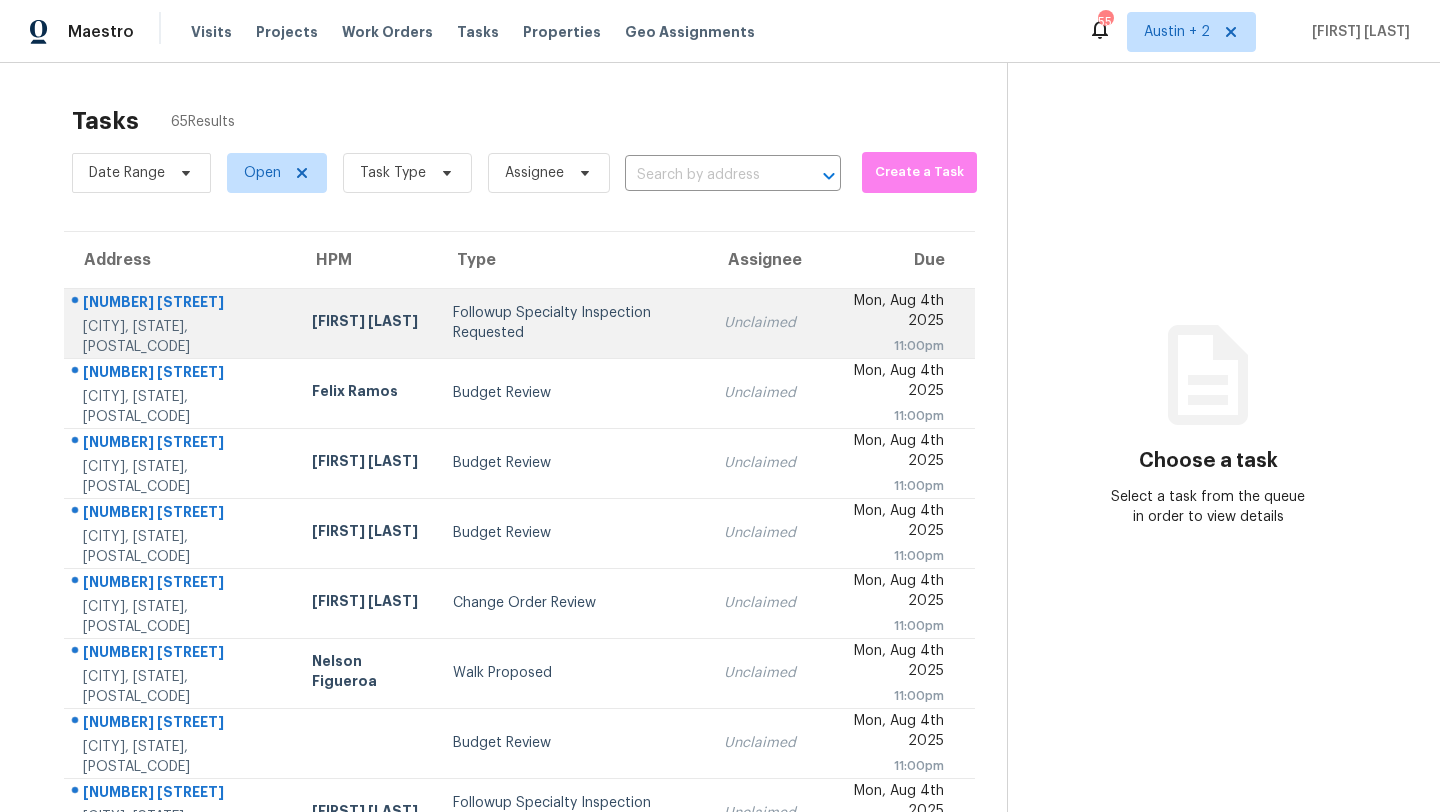 scroll, scrollTop: 229, scrollLeft: 0, axis: vertical 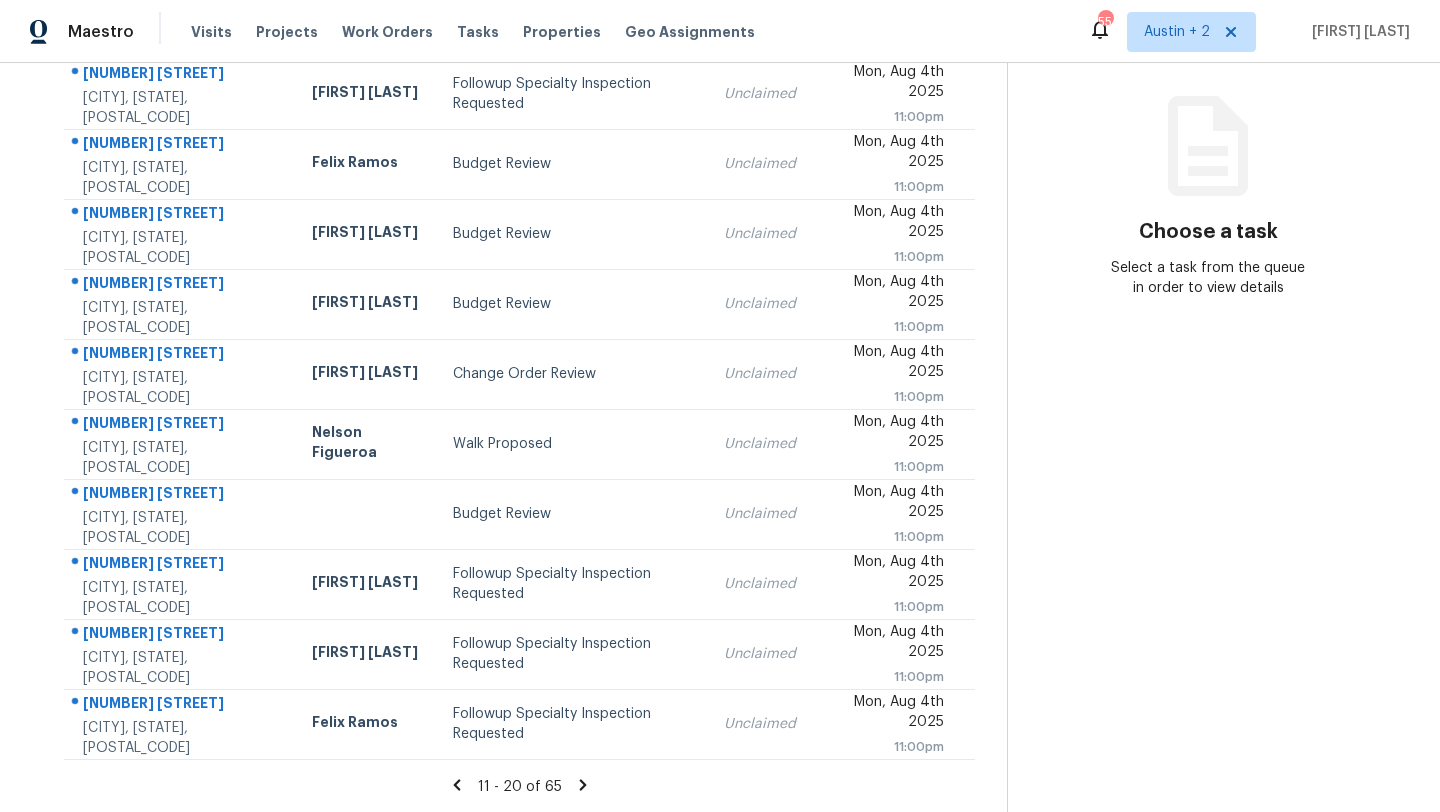 click 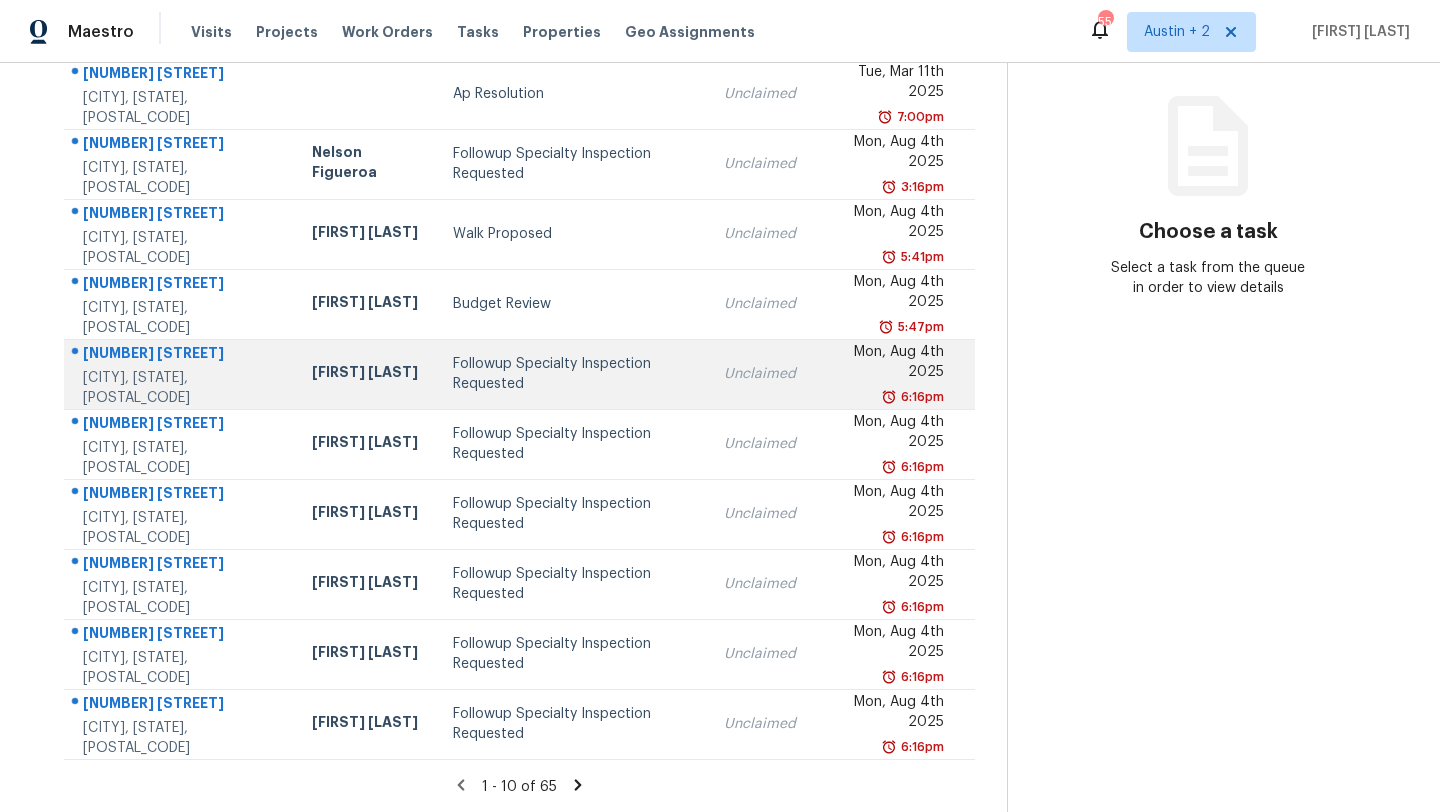 scroll, scrollTop: 0, scrollLeft: 0, axis: both 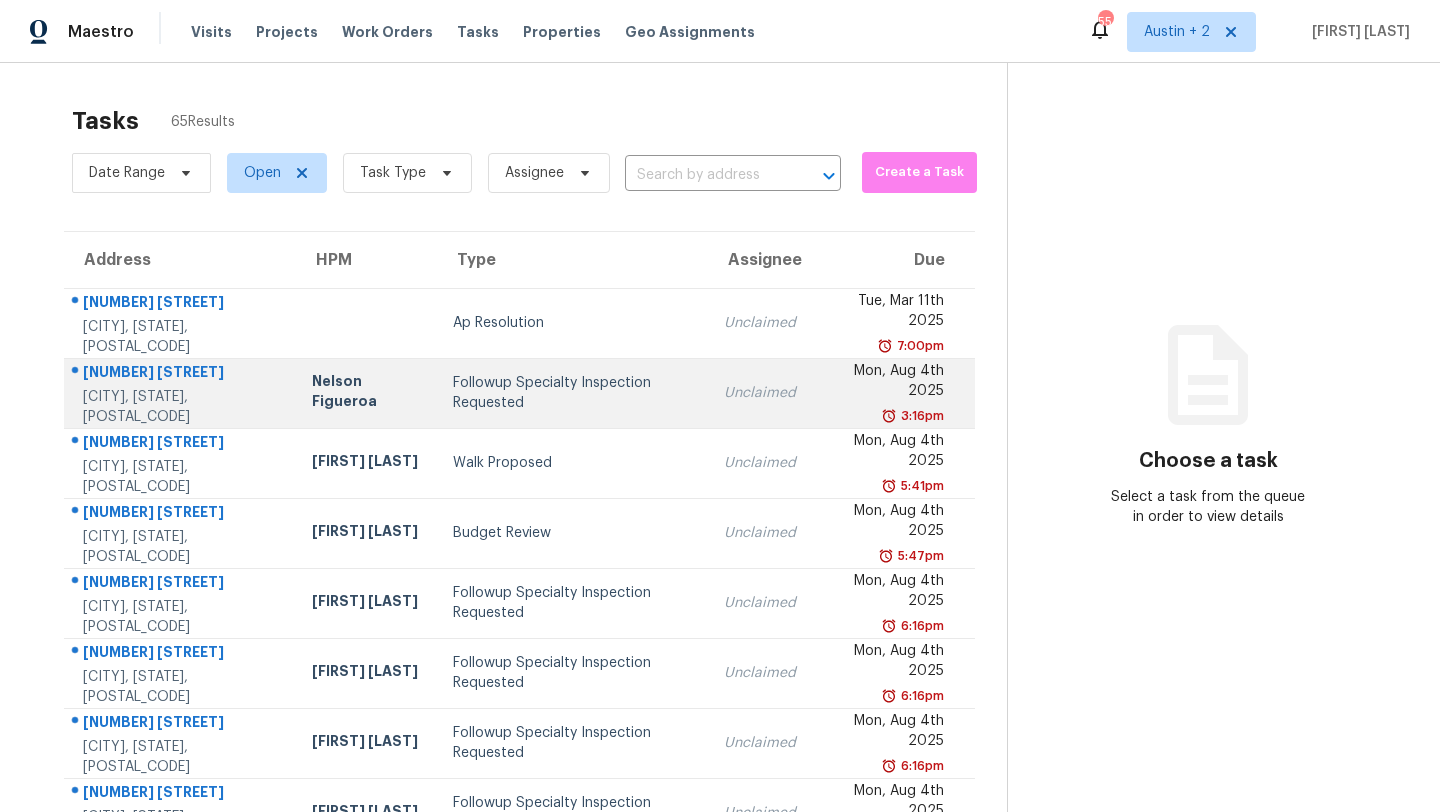 click on "Followup Specialty Inspection Requested" at bounding box center (572, 393) 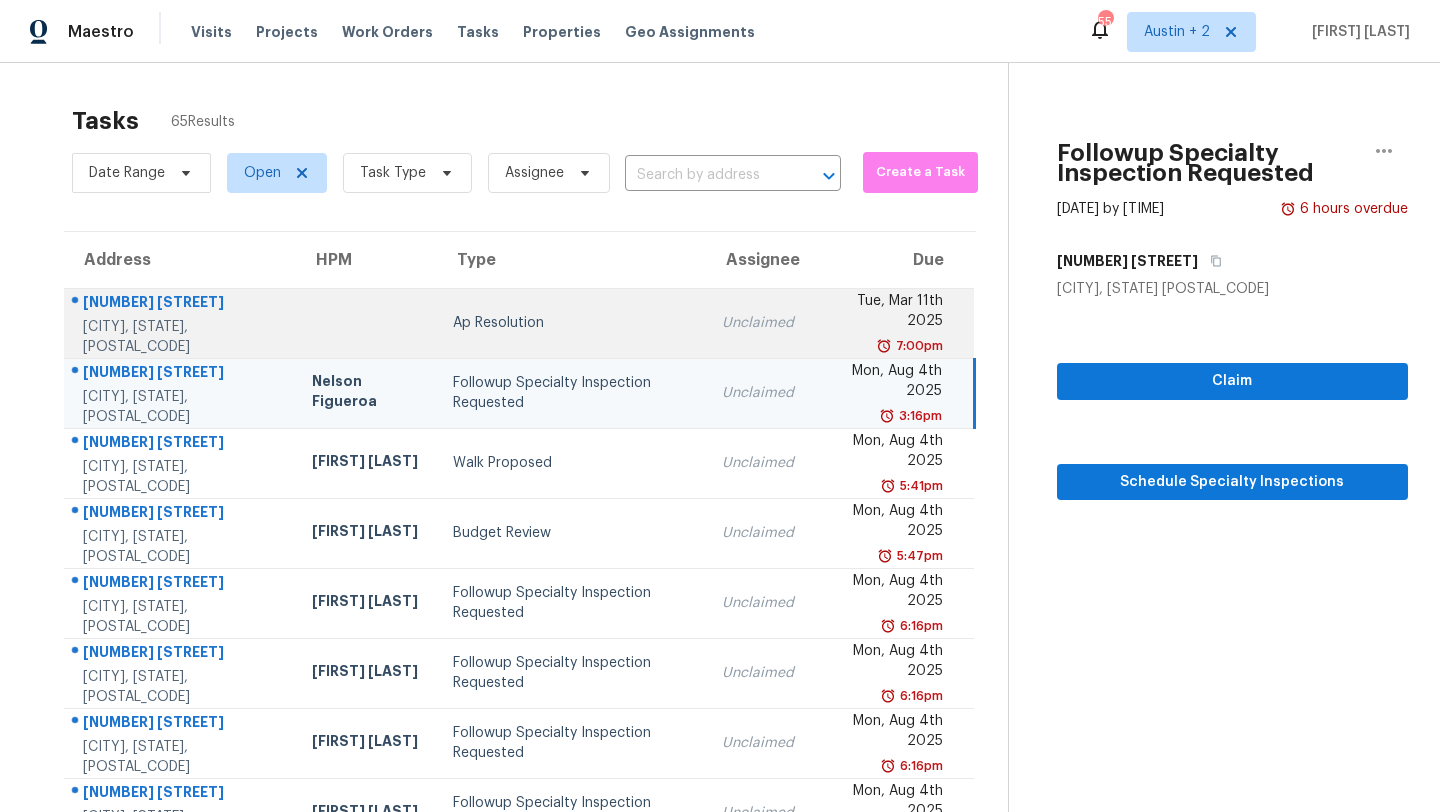 click on "Ap Resolution" at bounding box center [572, 323] 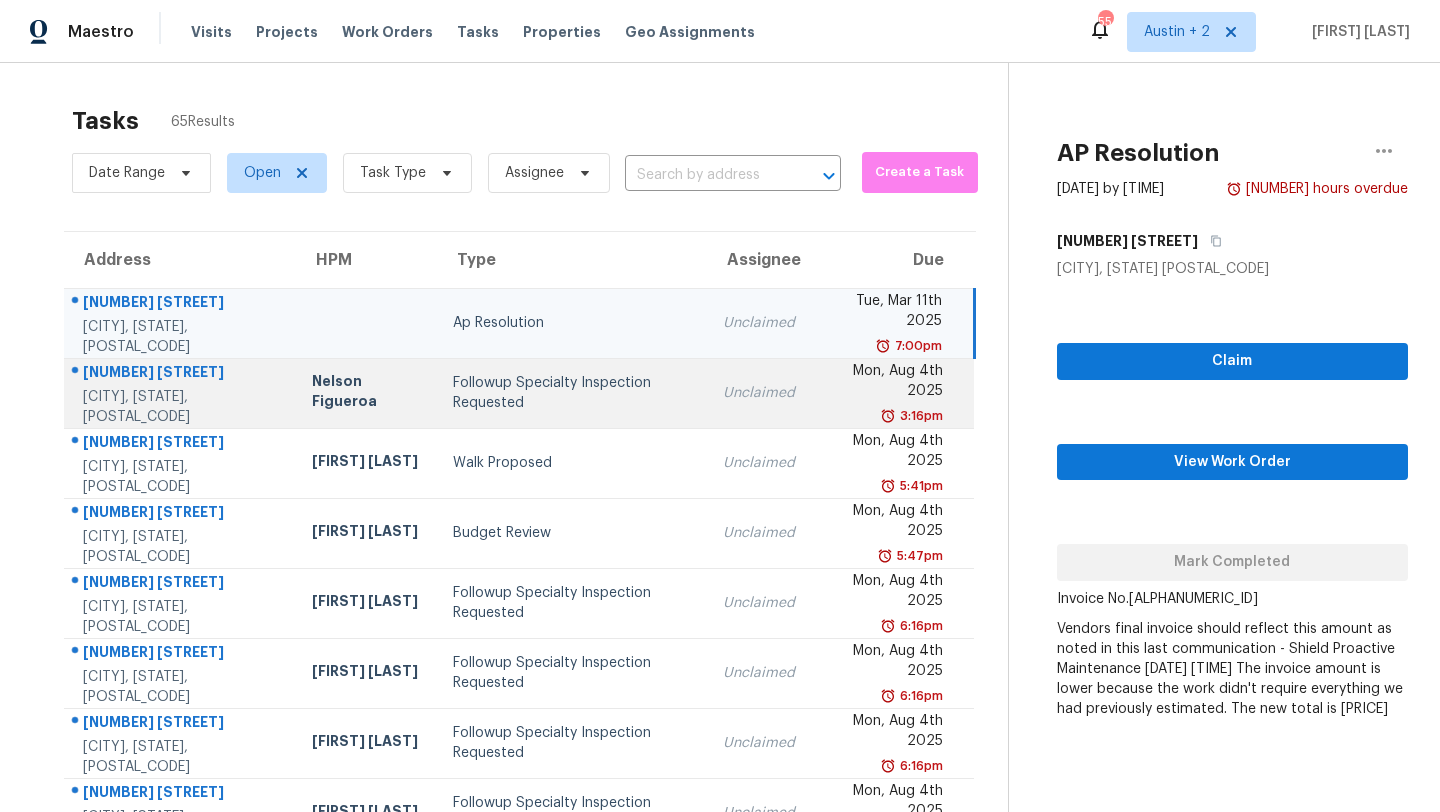 click on "Followup Specialty Inspection Requested" at bounding box center (572, 393) 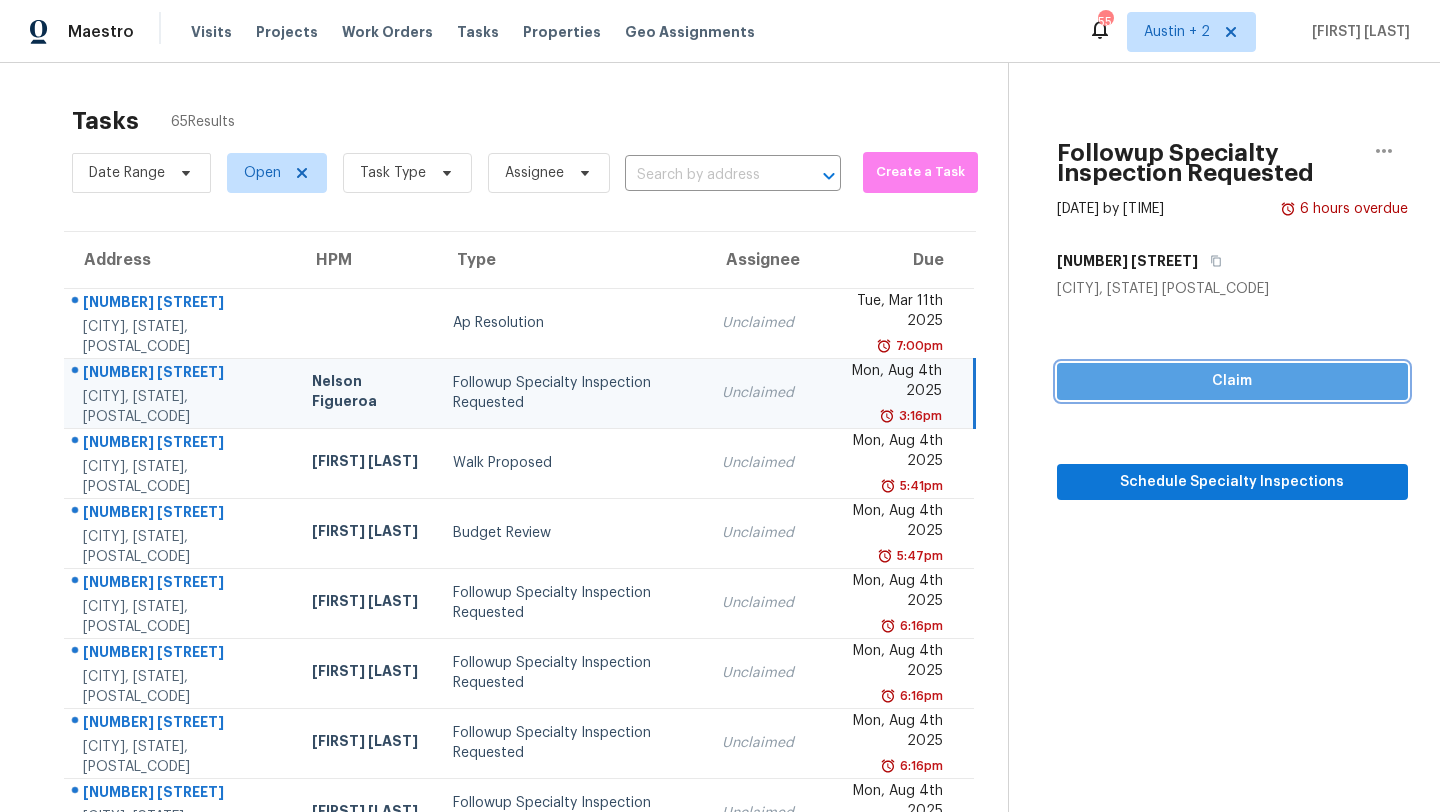 click on "Claim" at bounding box center [1232, 381] 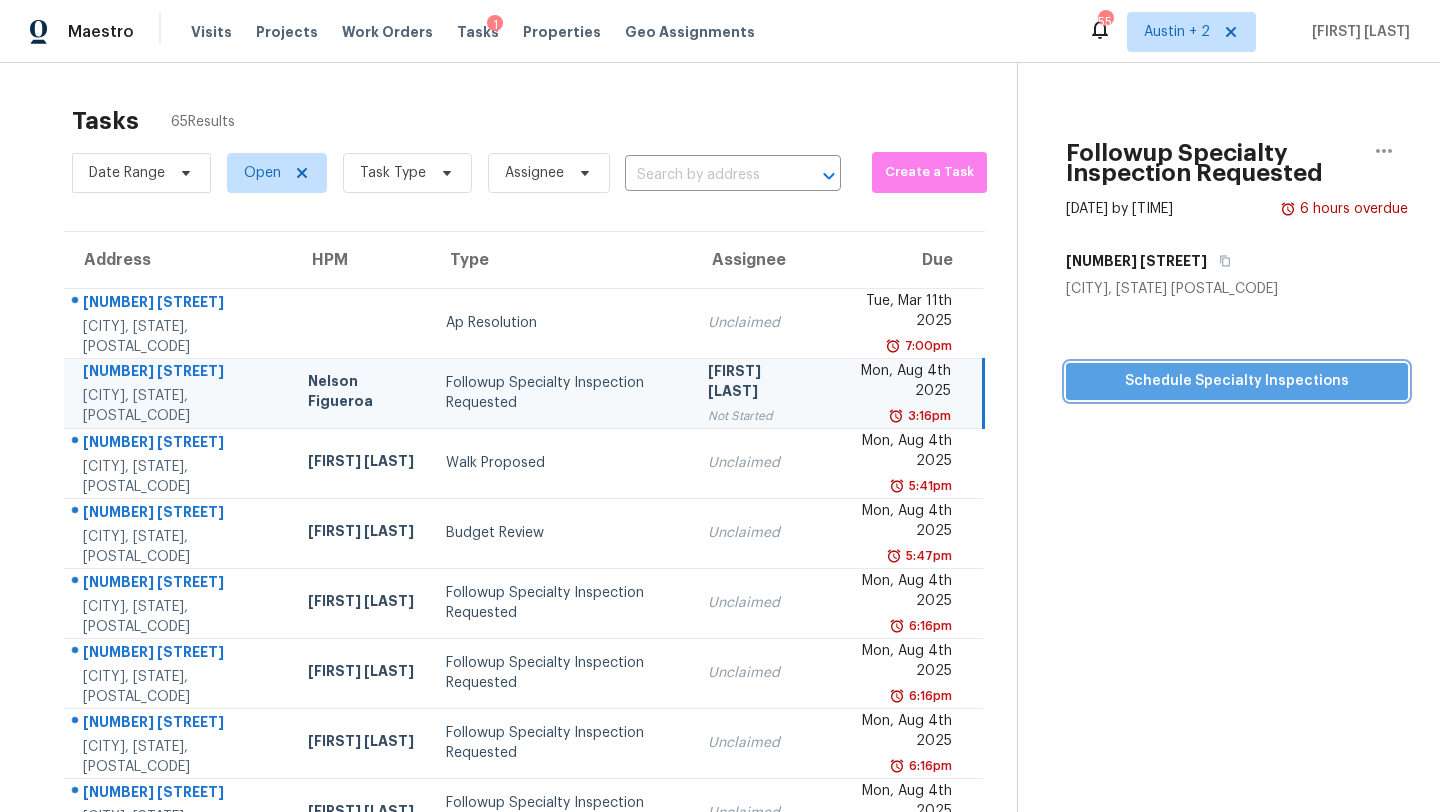 click on "Schedule Specialty Inspections" at bounding box center (1237, 381) 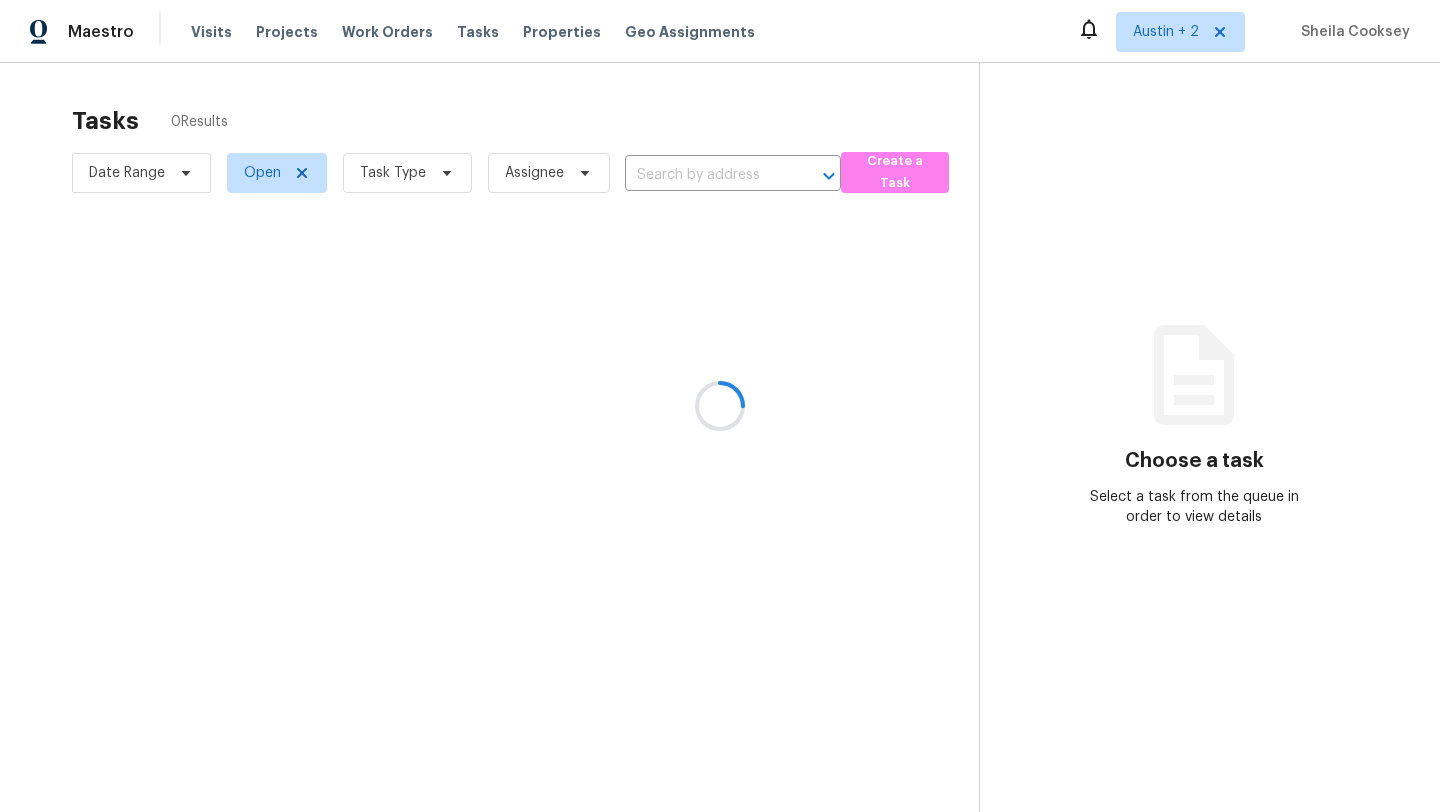 scroll, scrollTop: 0, scrollLeft: 0, axis: both 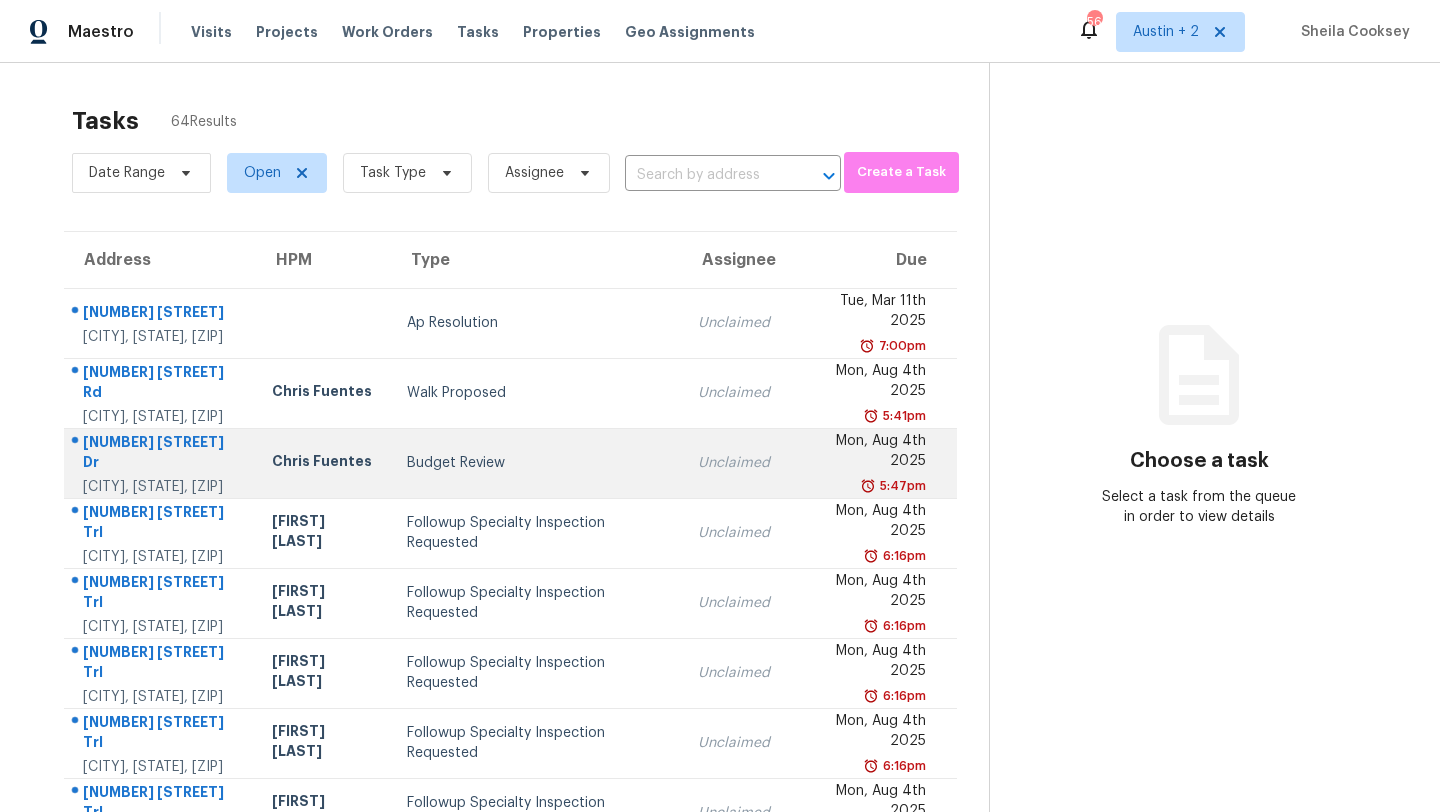 click on "Budget Review" at bounding box center (536, 463) 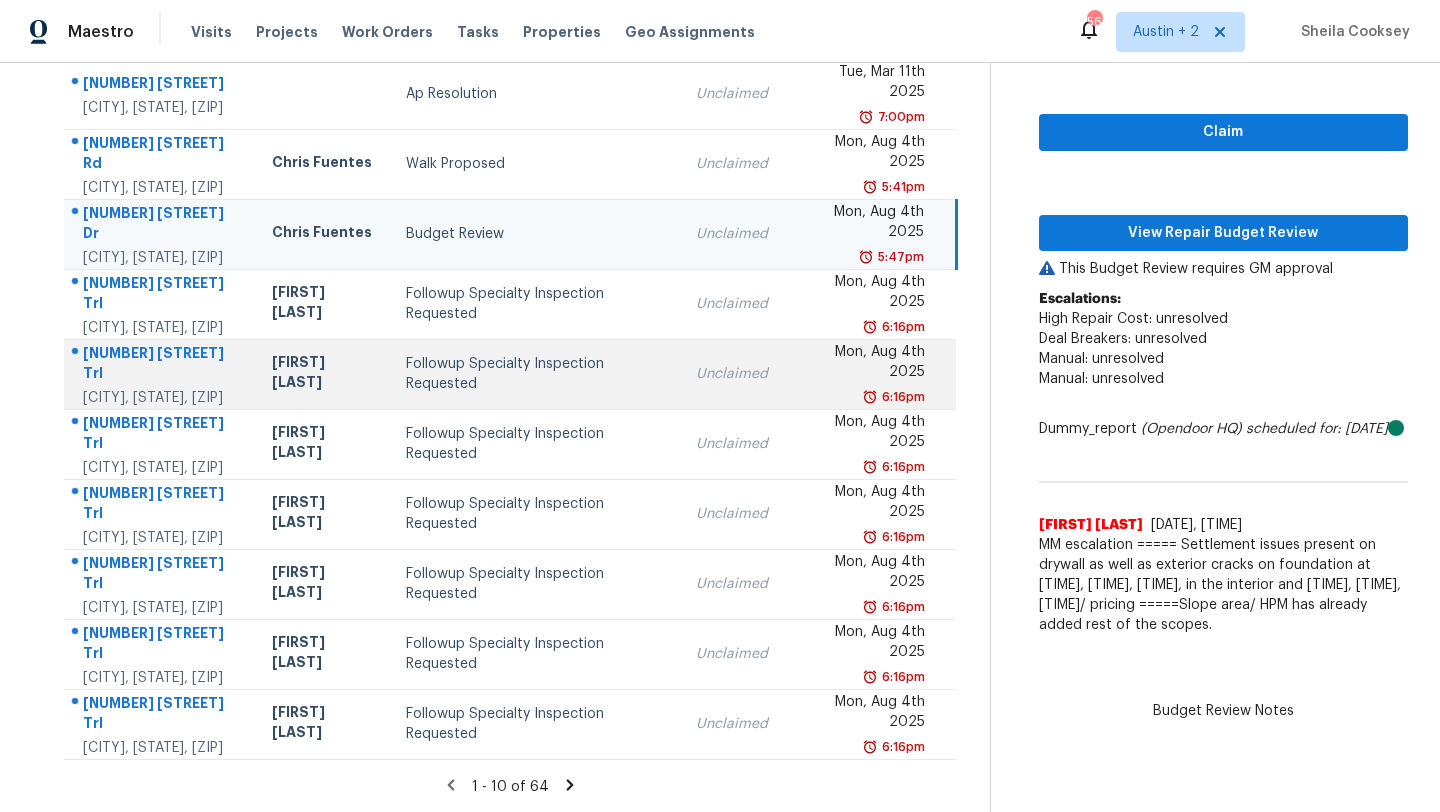 scroll, scrollTop: 0, scrollLeft: 0, axis: both 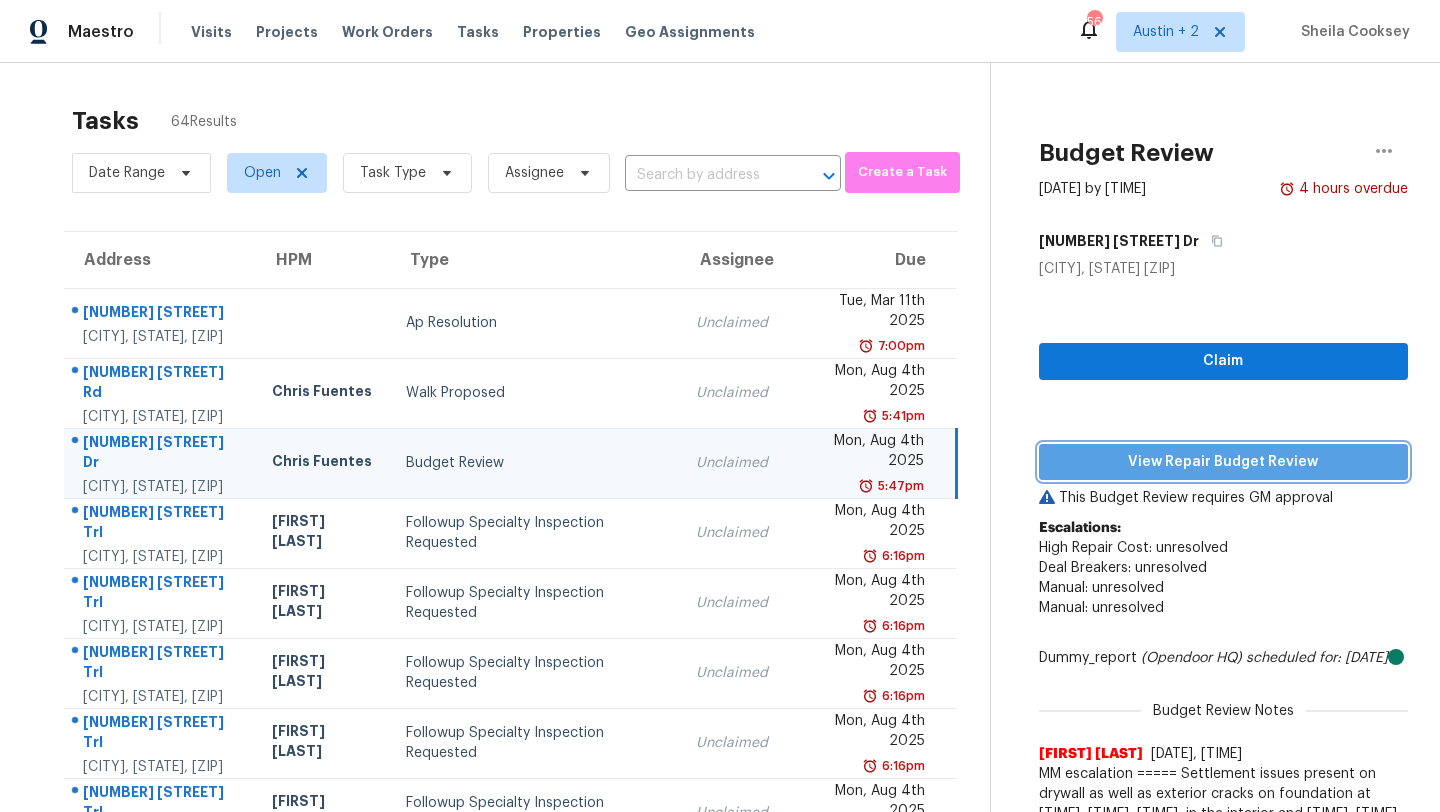 click on "View Repair Budget Review" at bounding box center (1223, 462) 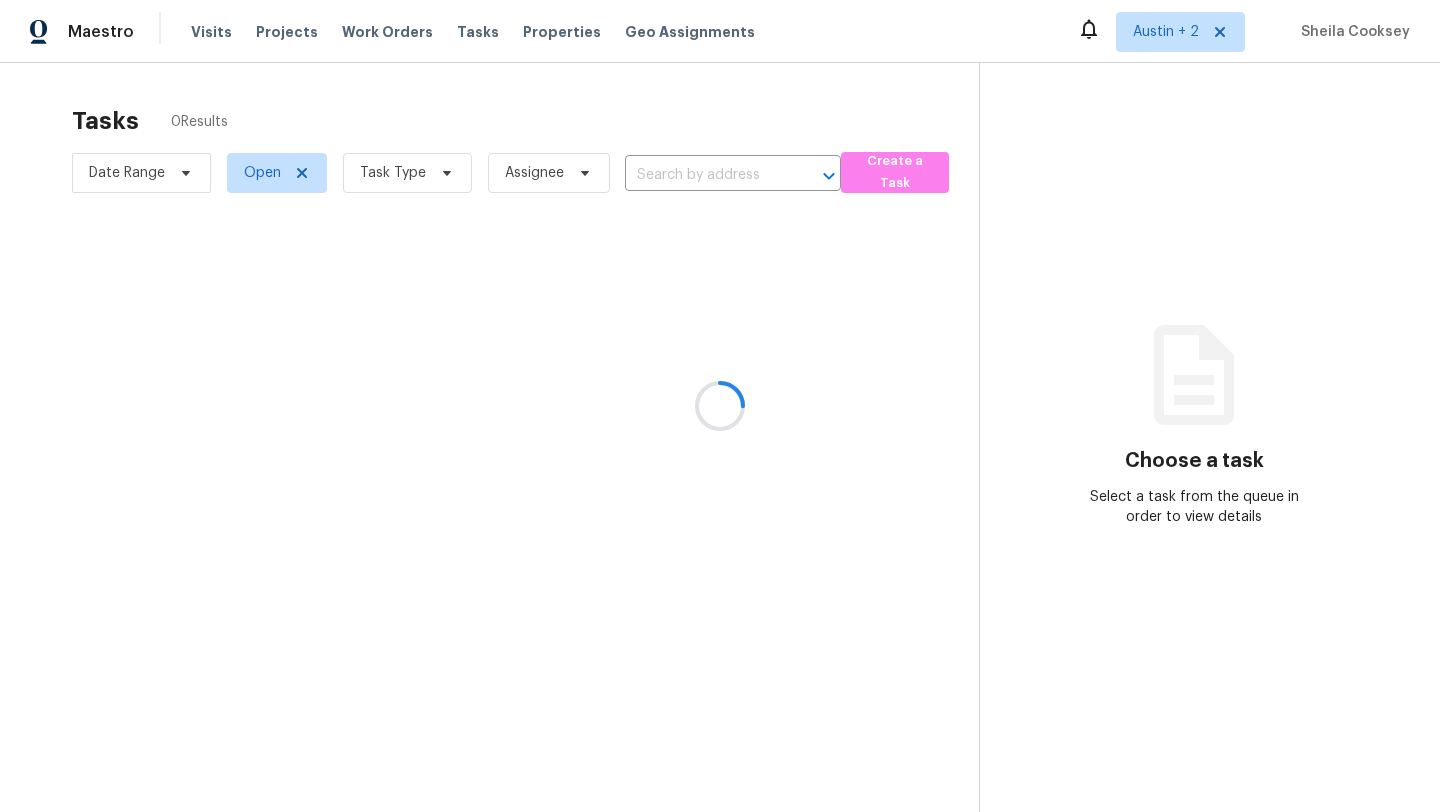 scroll, scrollTop: 0, scrollLeft: 0, axis: both 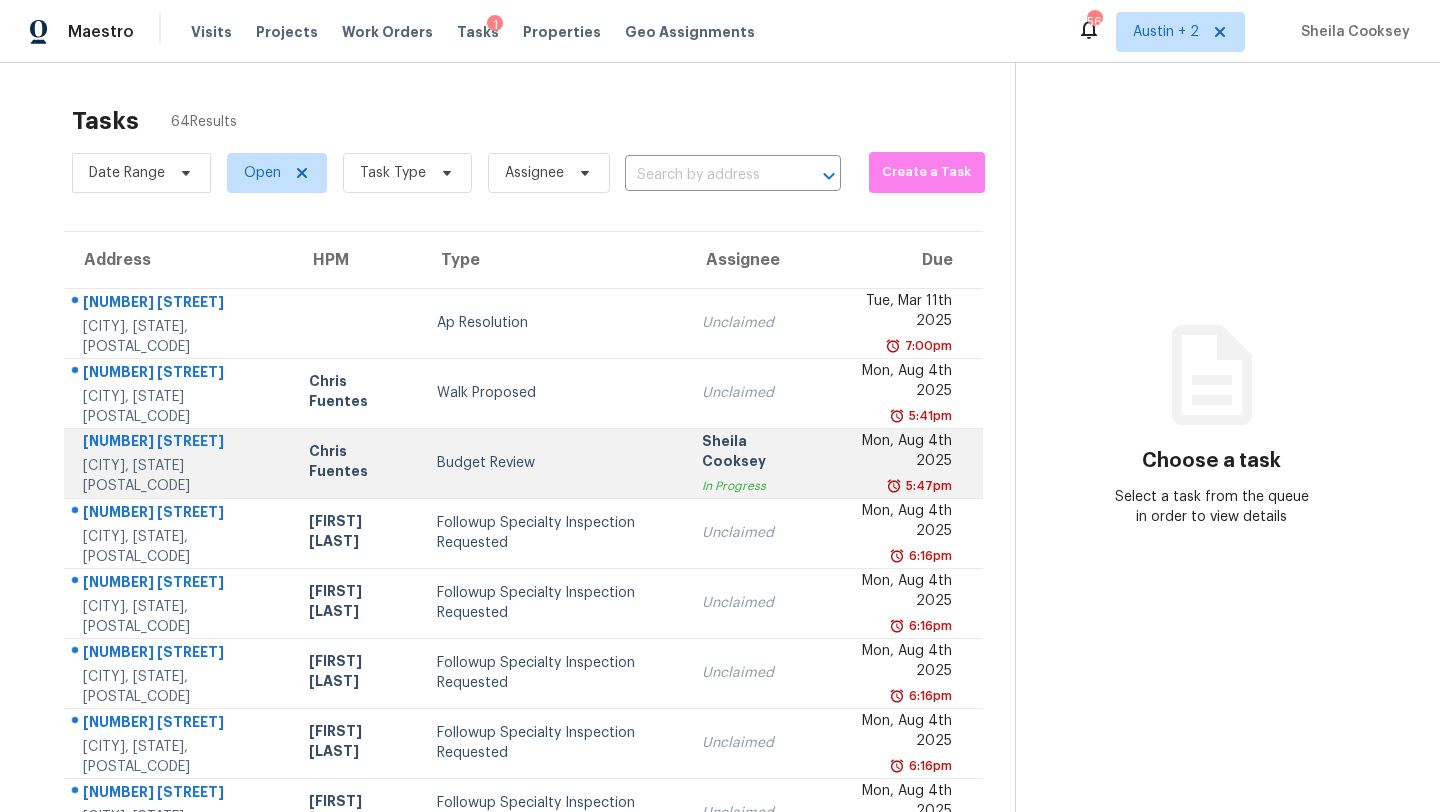 click on "Budget Review" at bounding box center [553, 463] 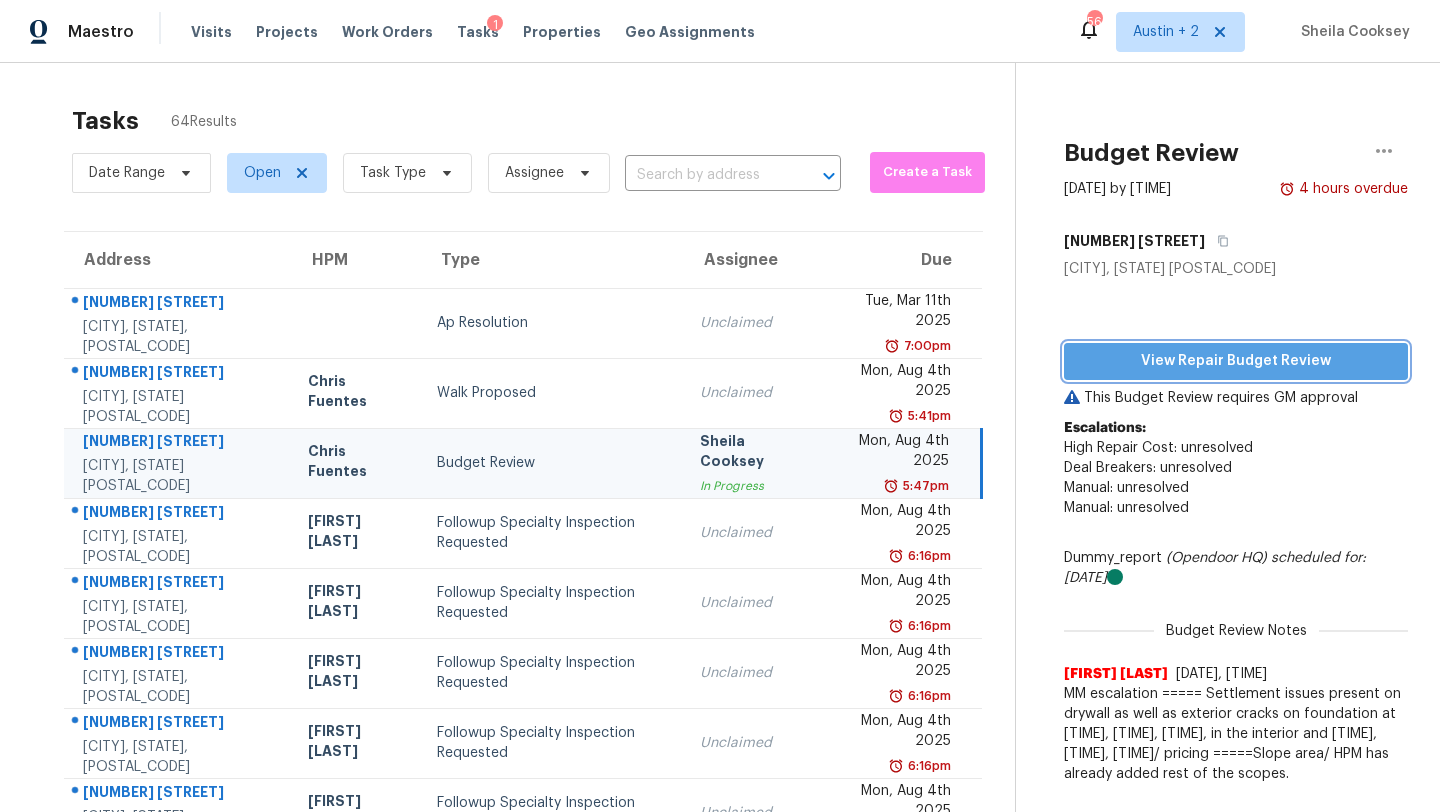 click on "View Repair Budget Review" at bounding box center [1236, 361] 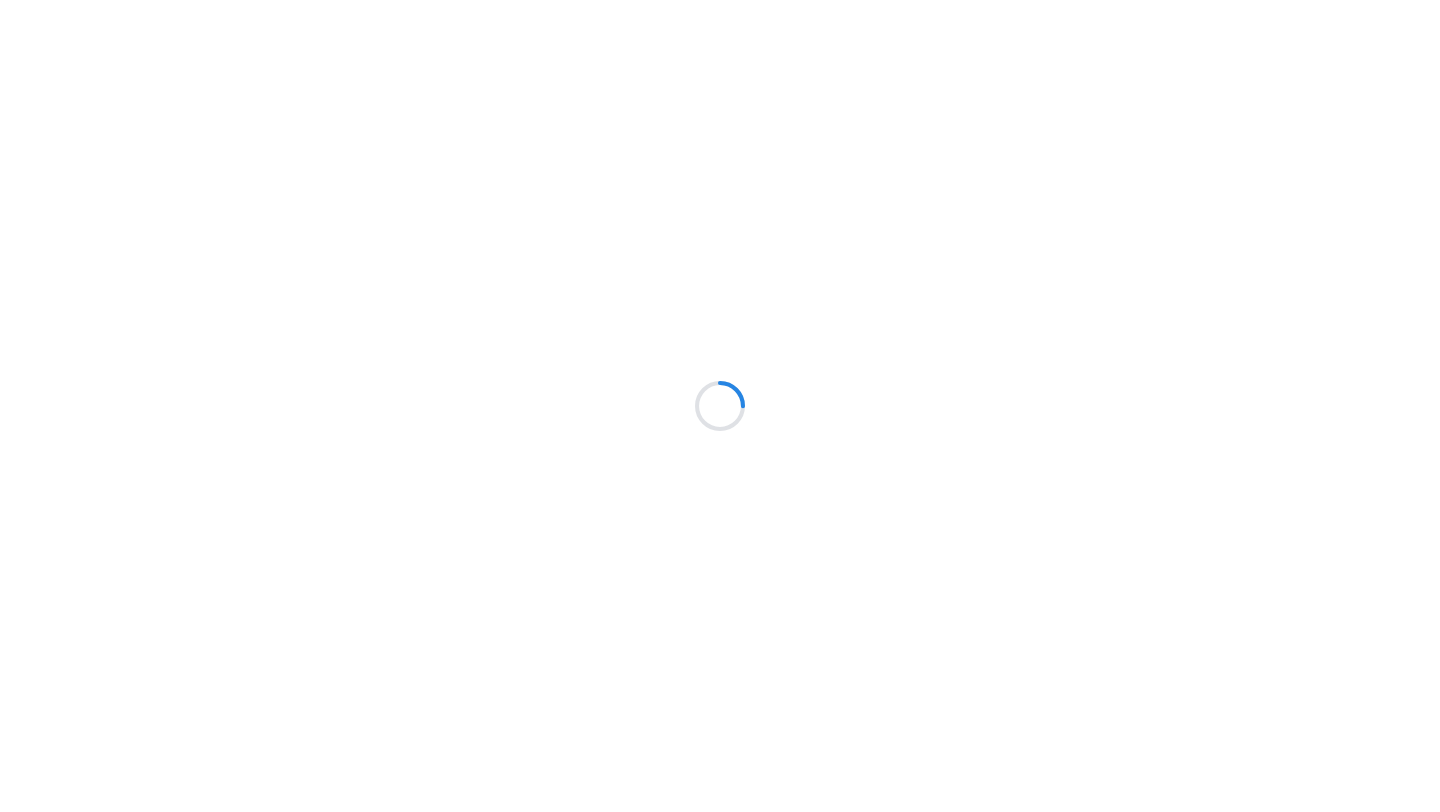 scroll, scrollTop: 0, scrollLeft: 0, axis: both 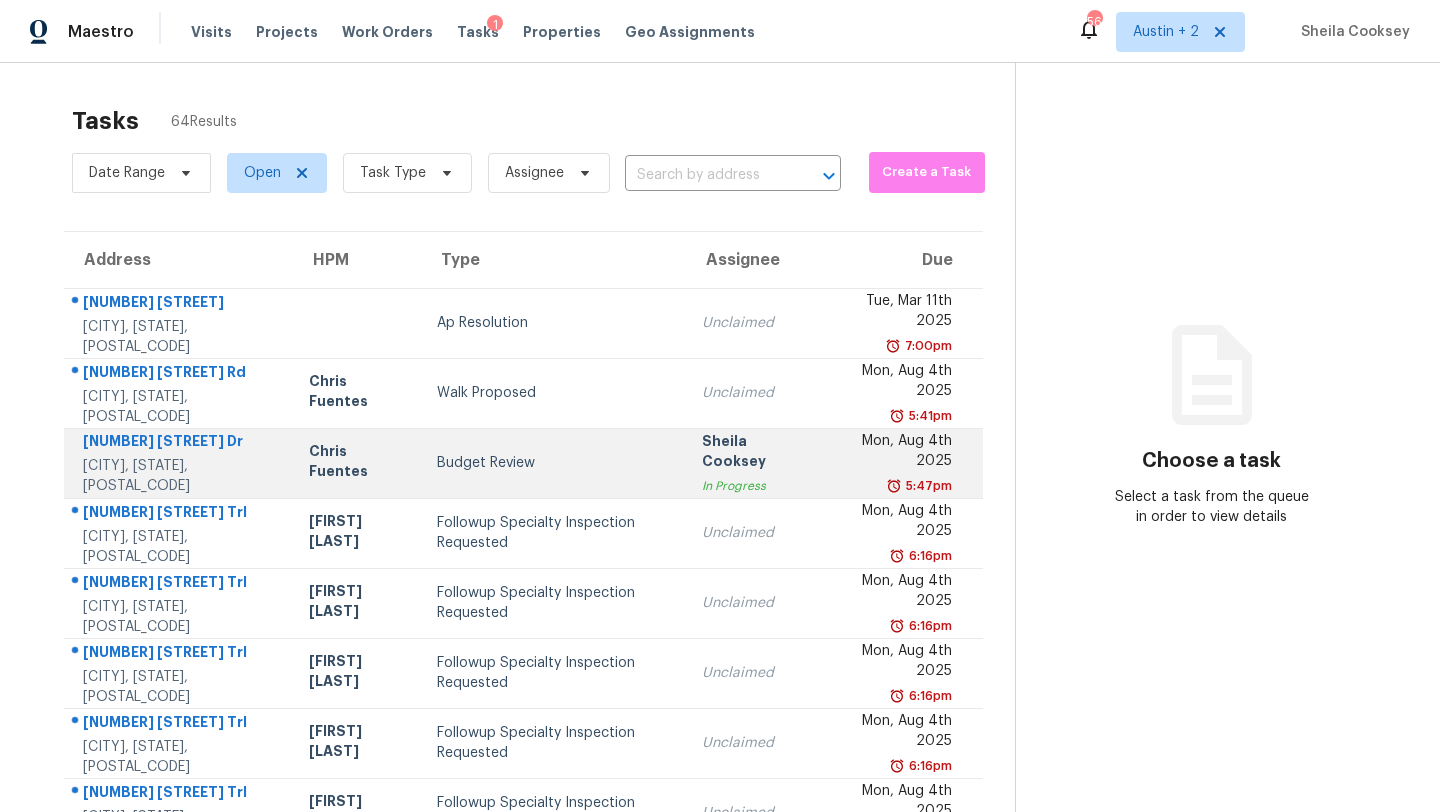 click on "Budget Review" at bounding box center (553, 463) 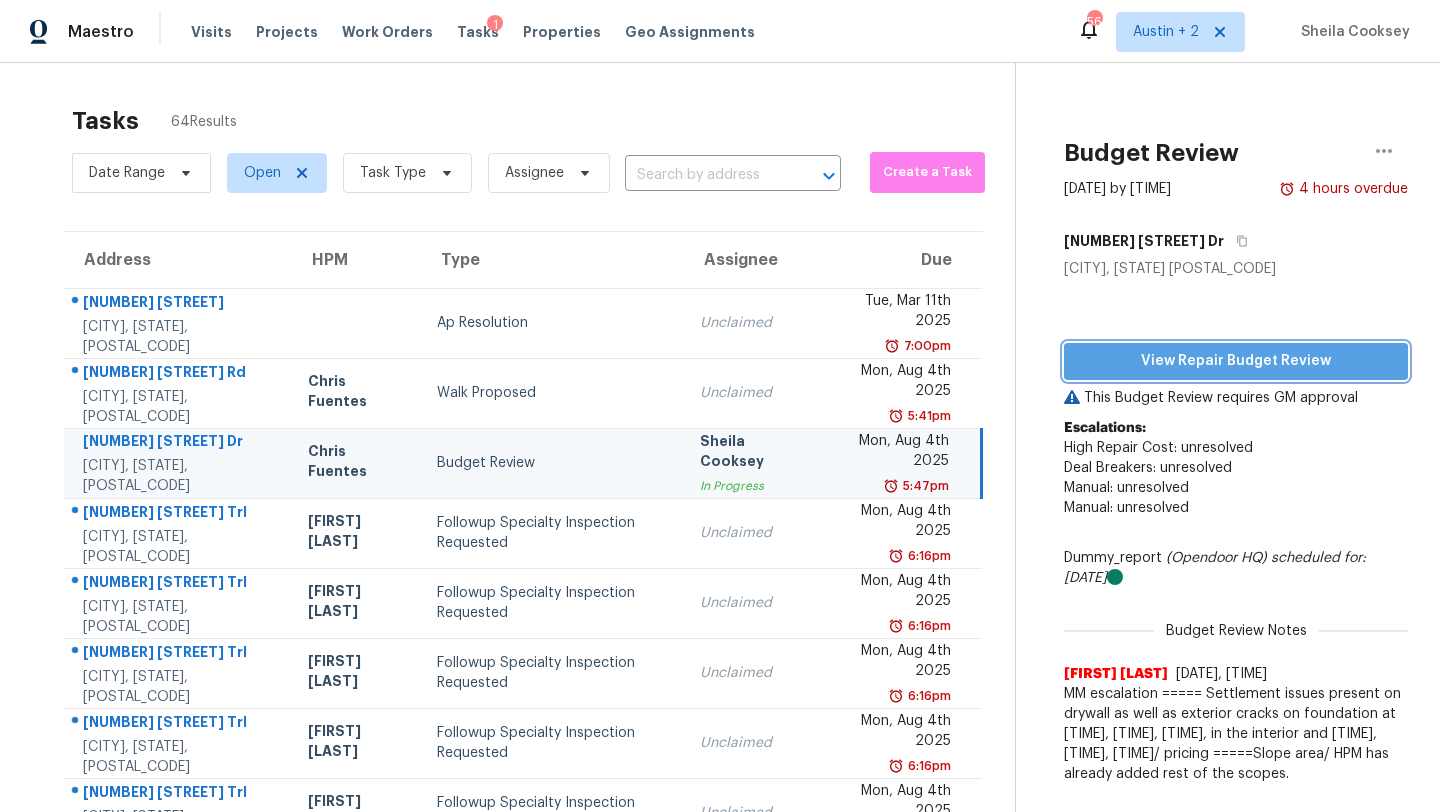 click on "View Repair Budget Review" at bounding box center [1236, 361] 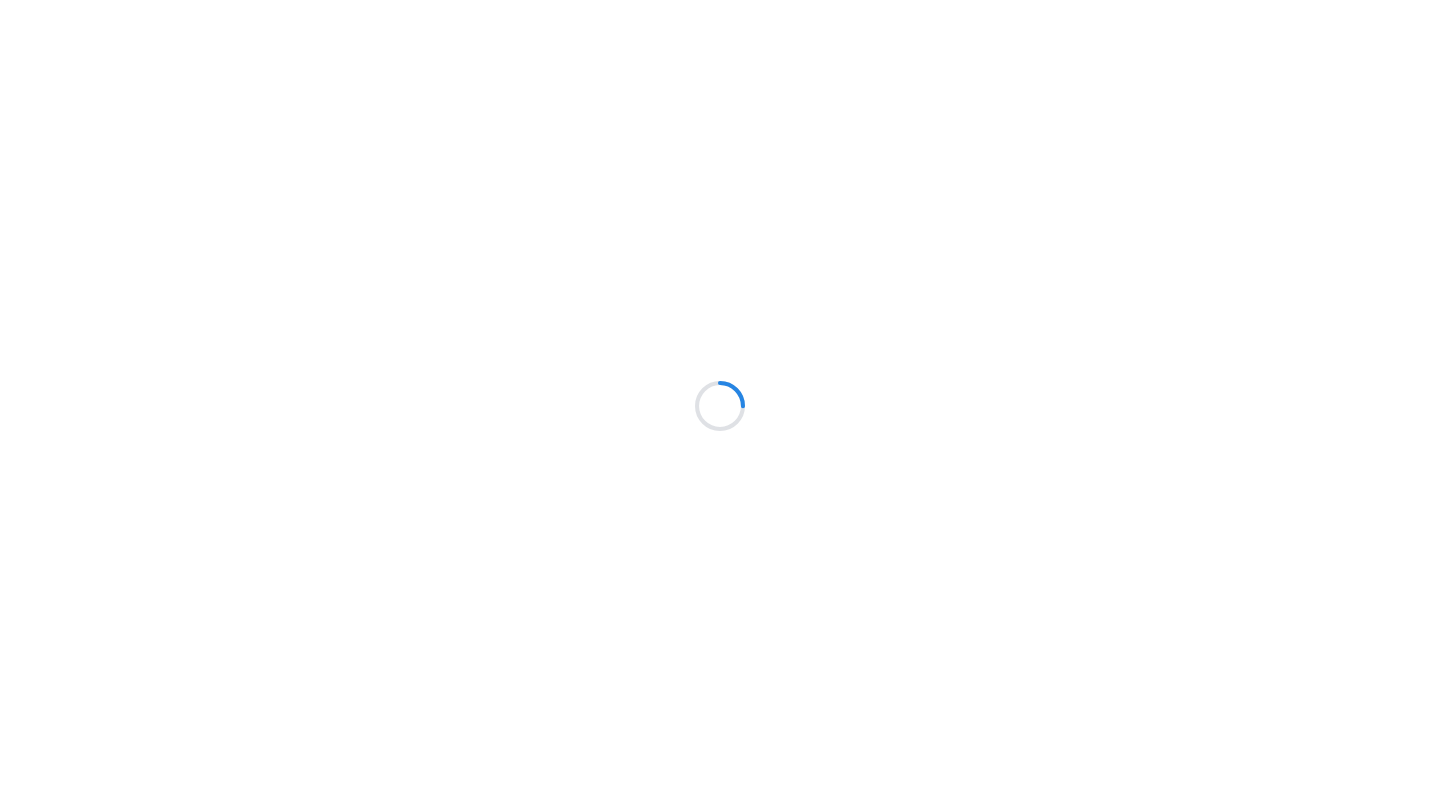 scroll, scrollTop: 0, scrollLeft: 0, axis: both 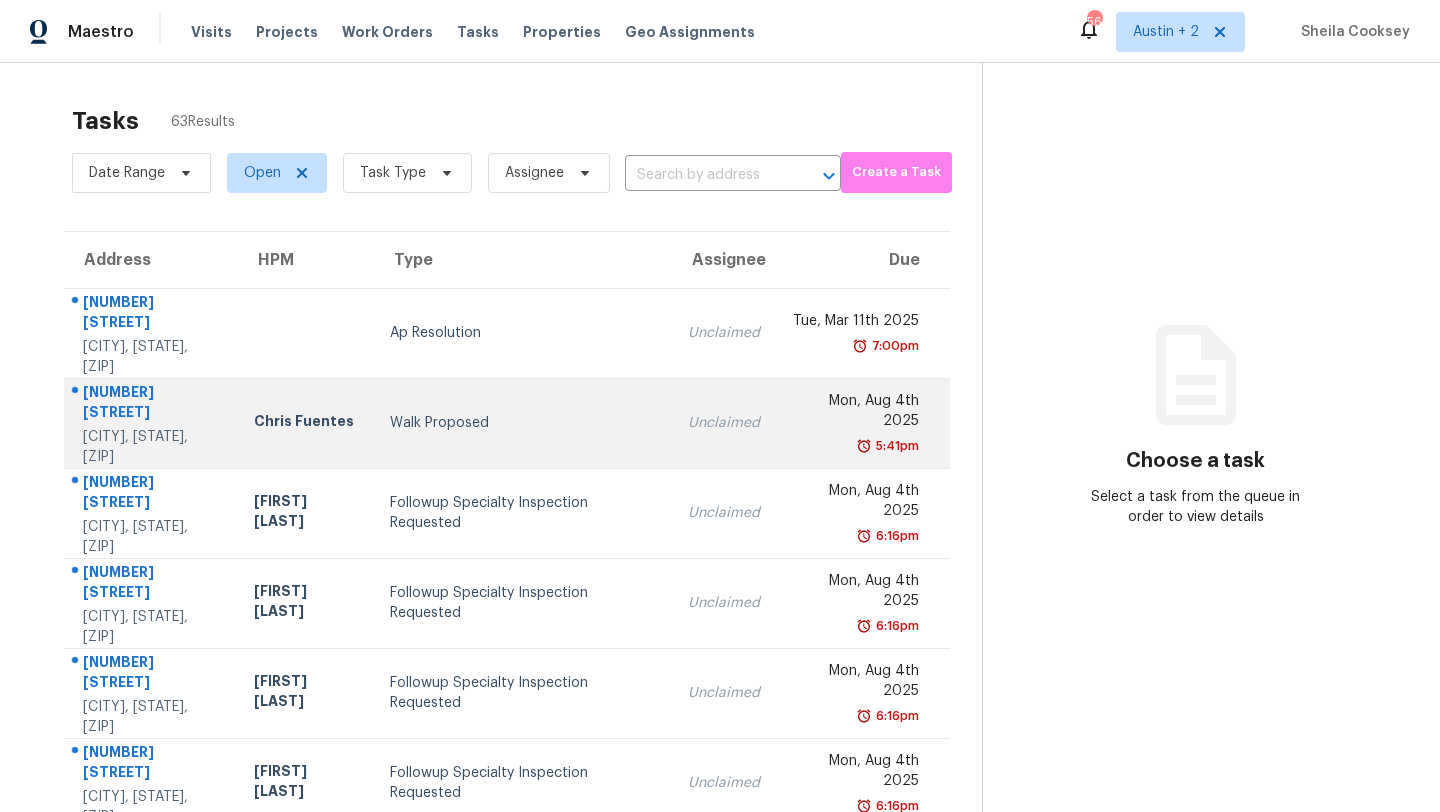 click on "Walk Proposed" at bounding box center (523, 423) 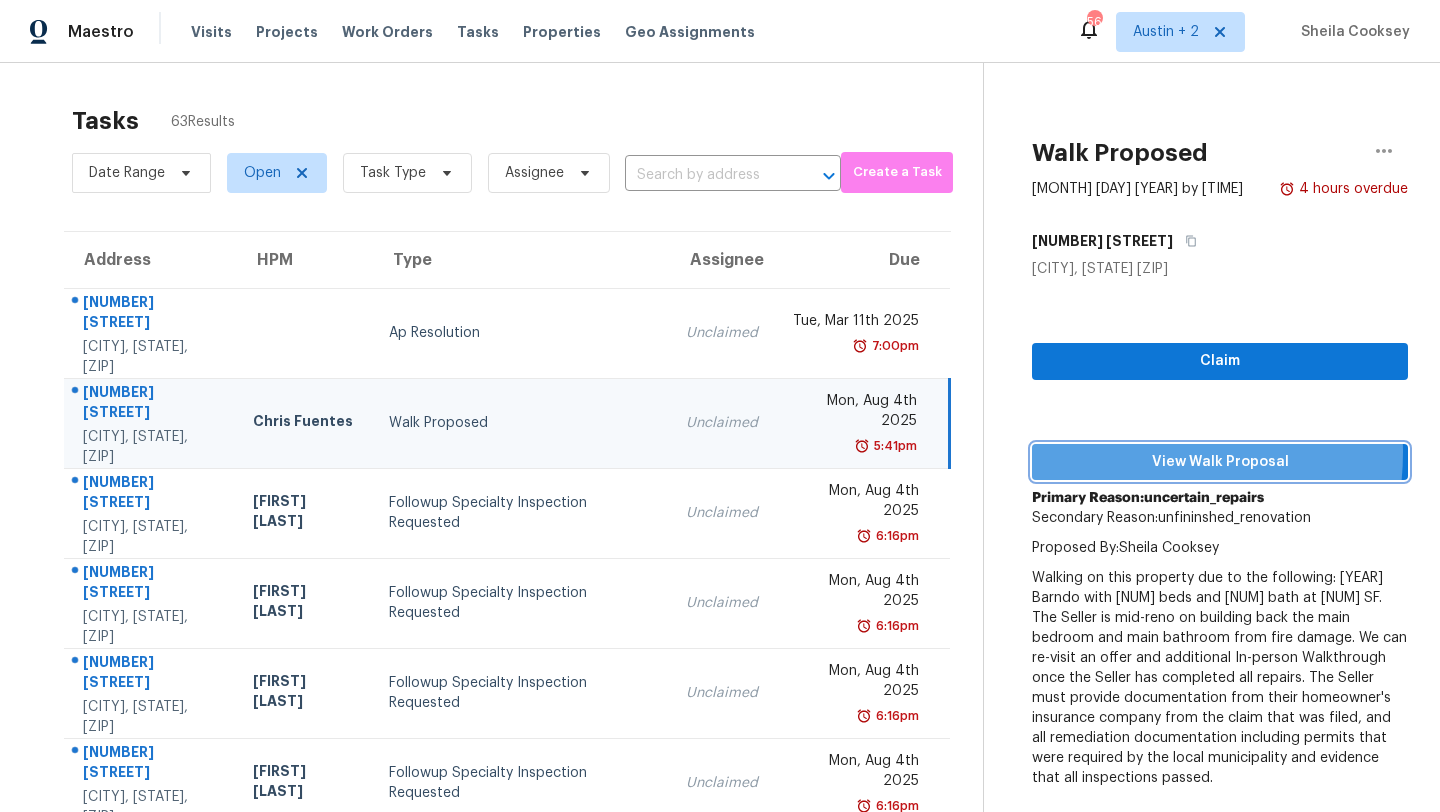 click on "View Walk Proposal" at bounding box center (1220, 462) 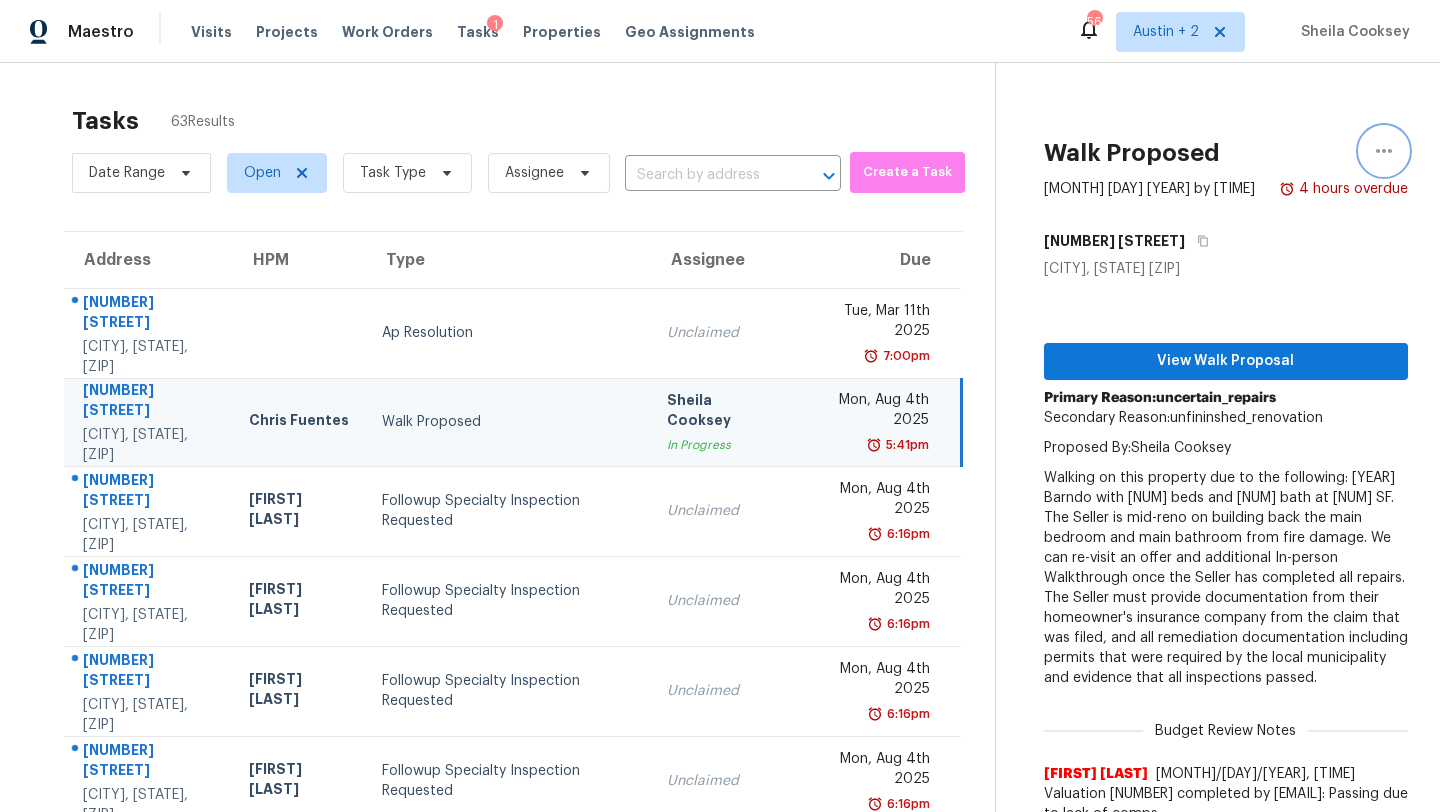 click 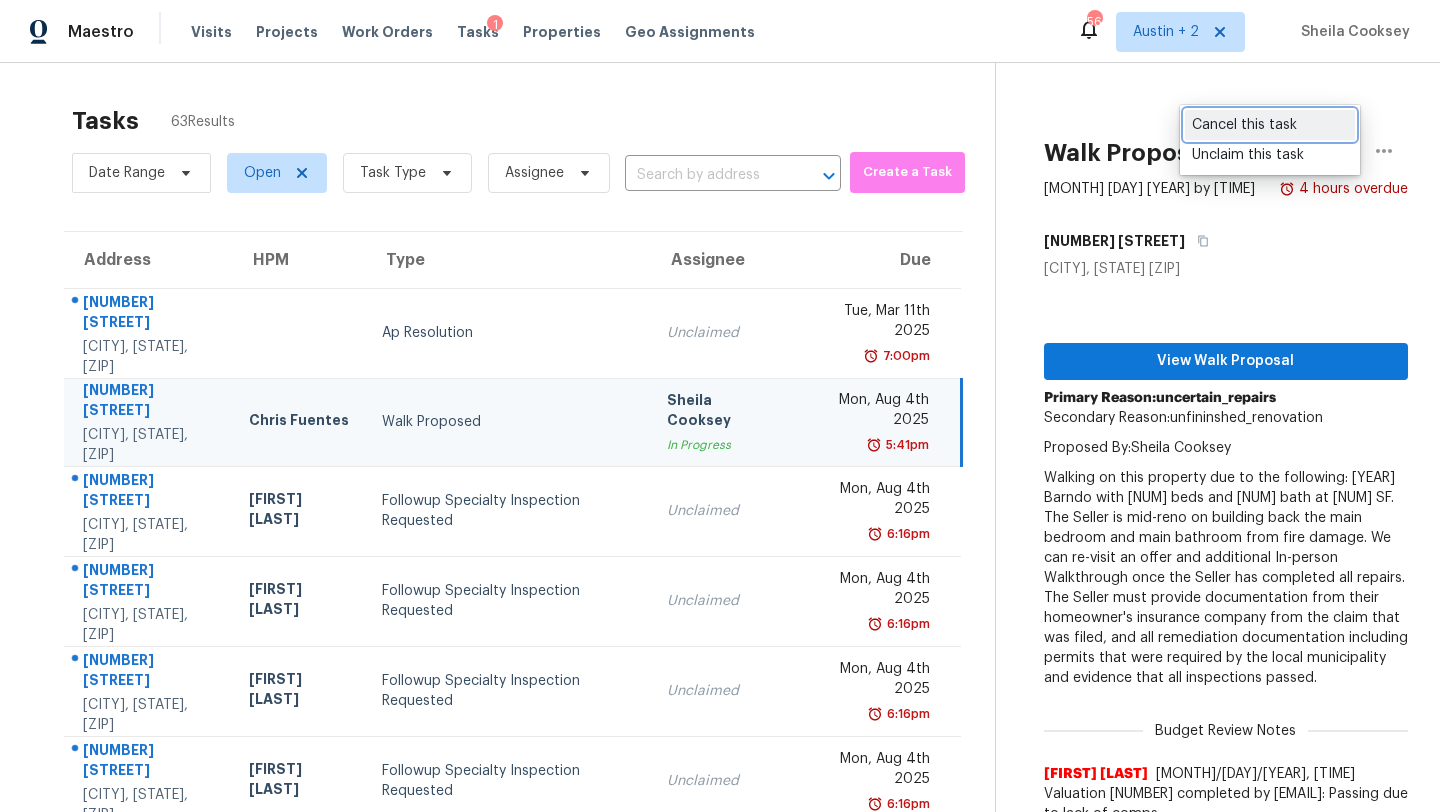 click on "Cancel this task" at bounding box center (1270, 125) 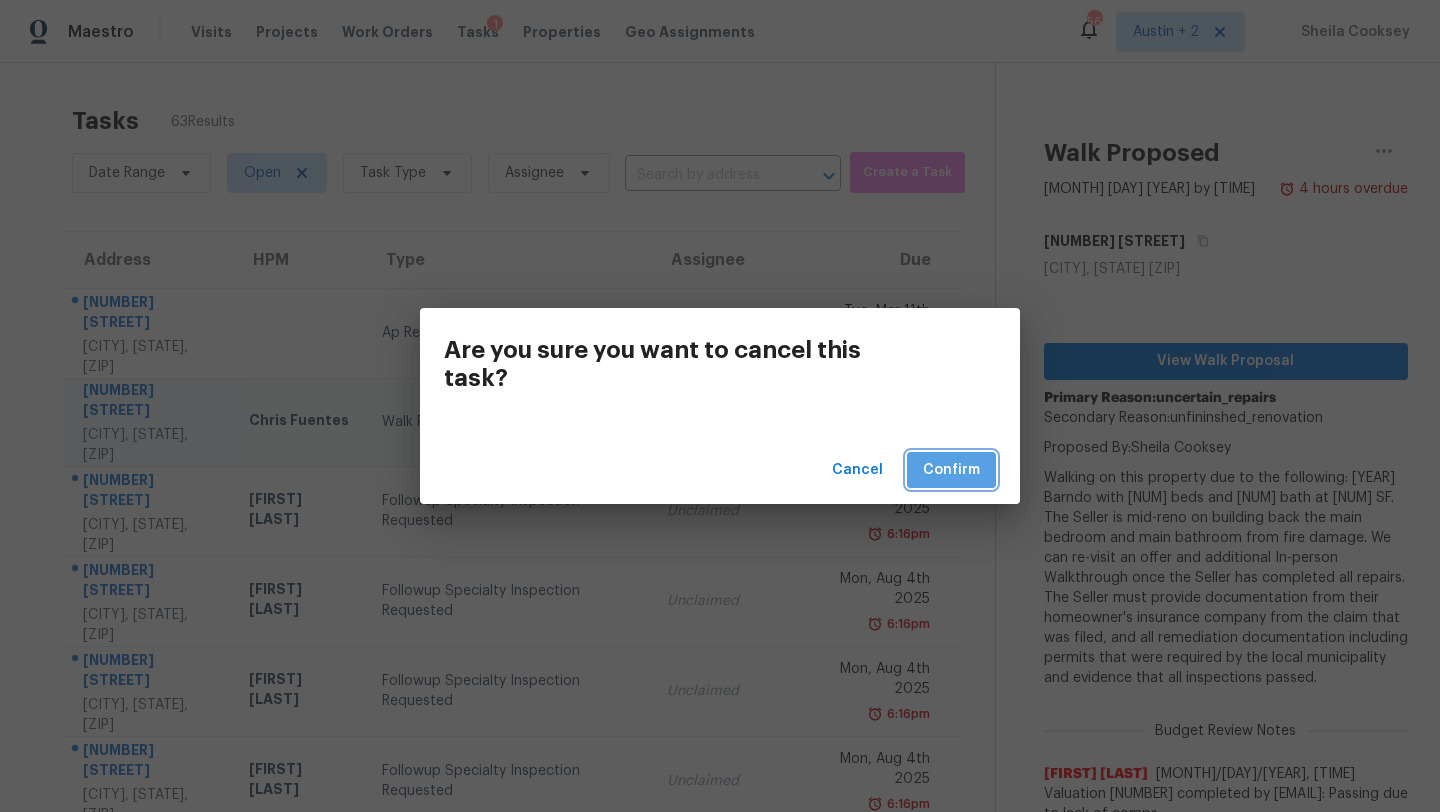 click on "Confirm" at bounding box center [951, 470] 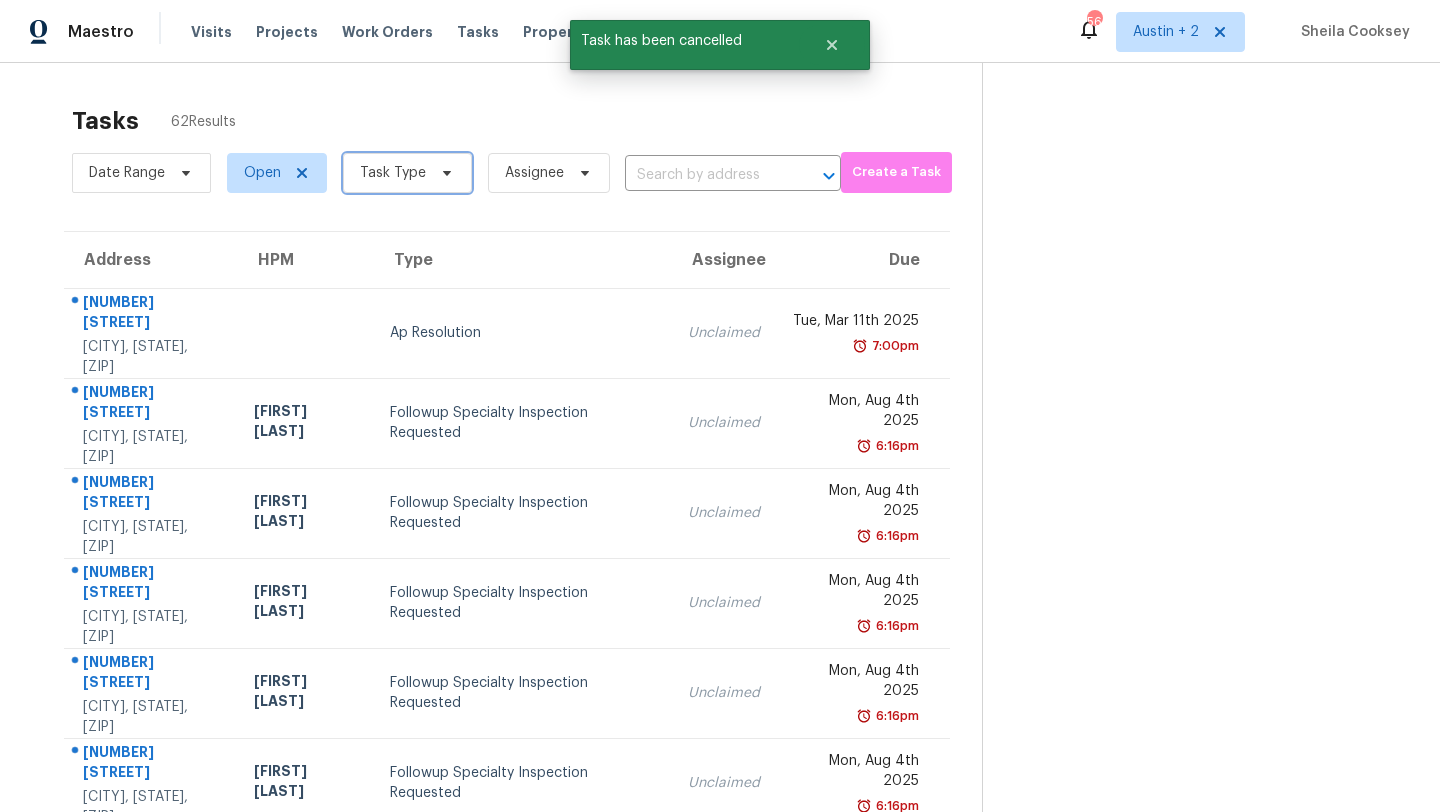 click on "Task Type" at bounding box center (407, 173) 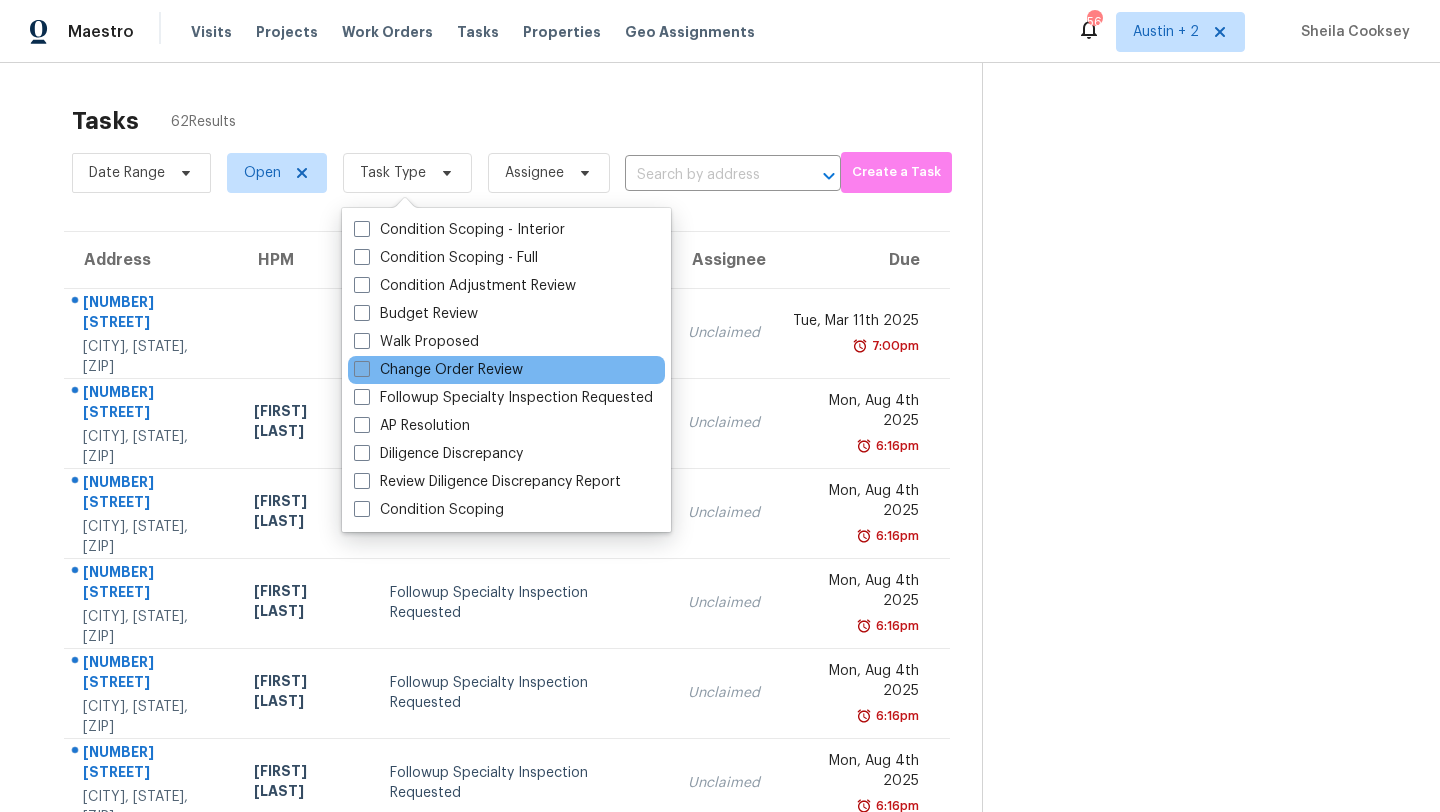 click on "Change Order Review" at bounding box center (438, 370) 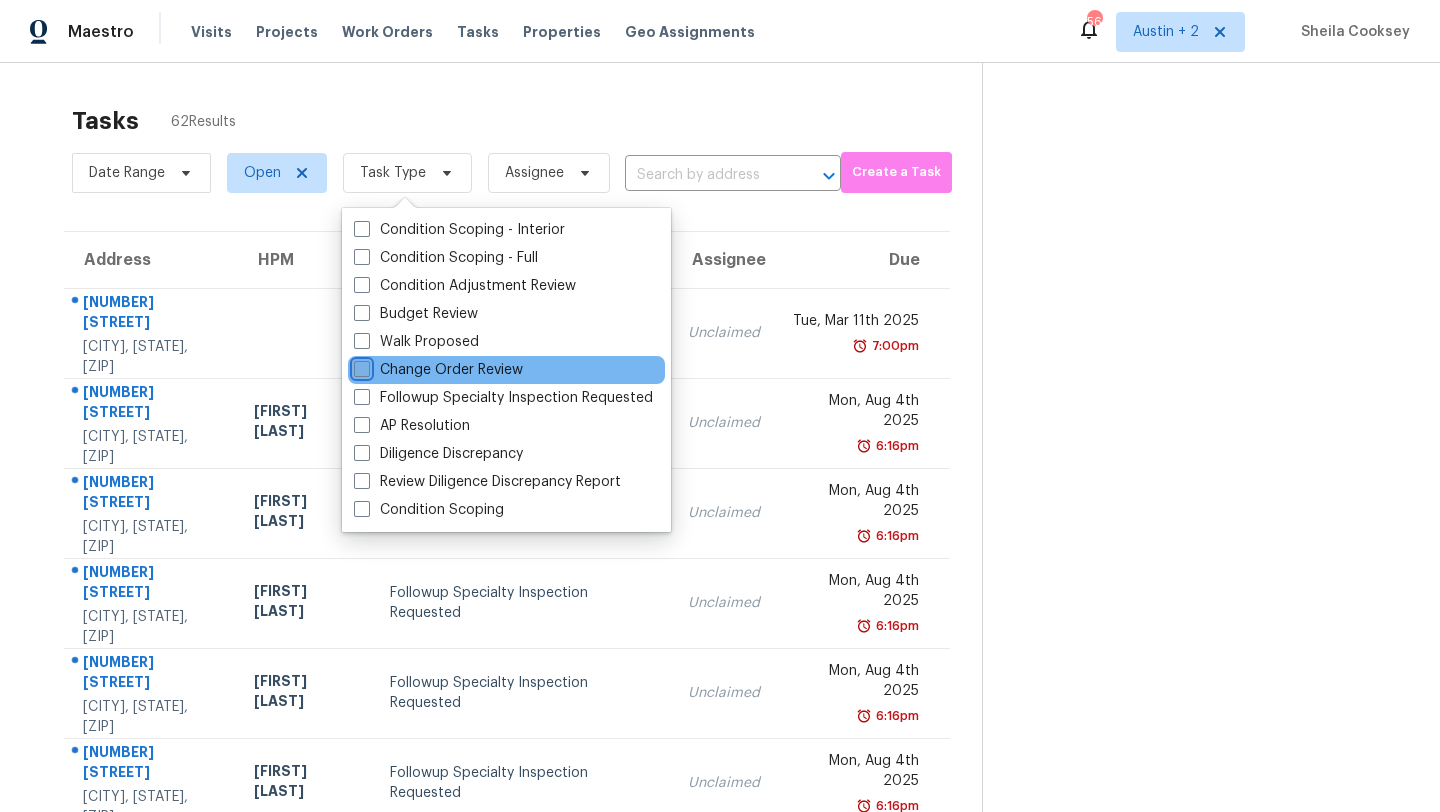click on "Change Order Review" at bounding box center [360, 366] 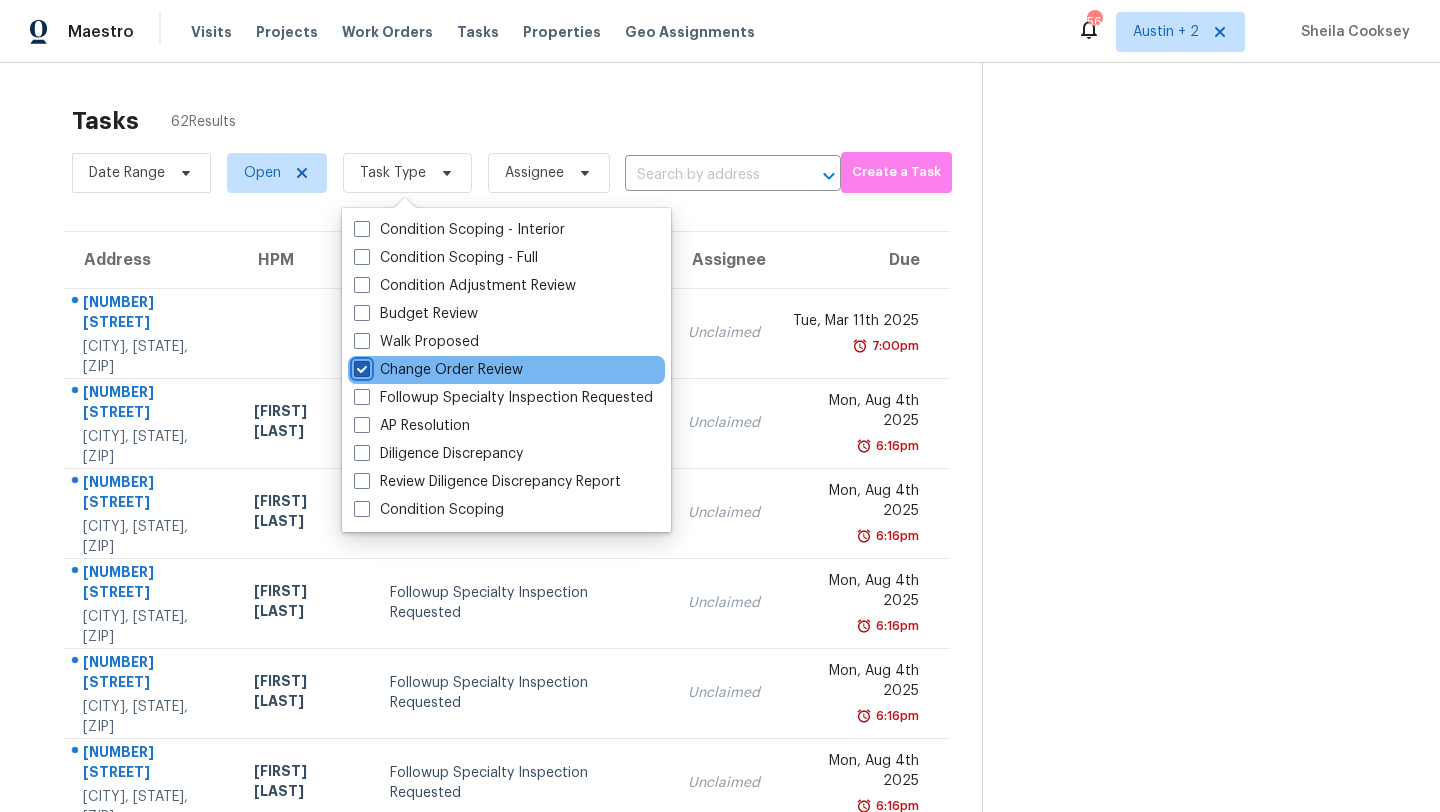 checkbox on "true" 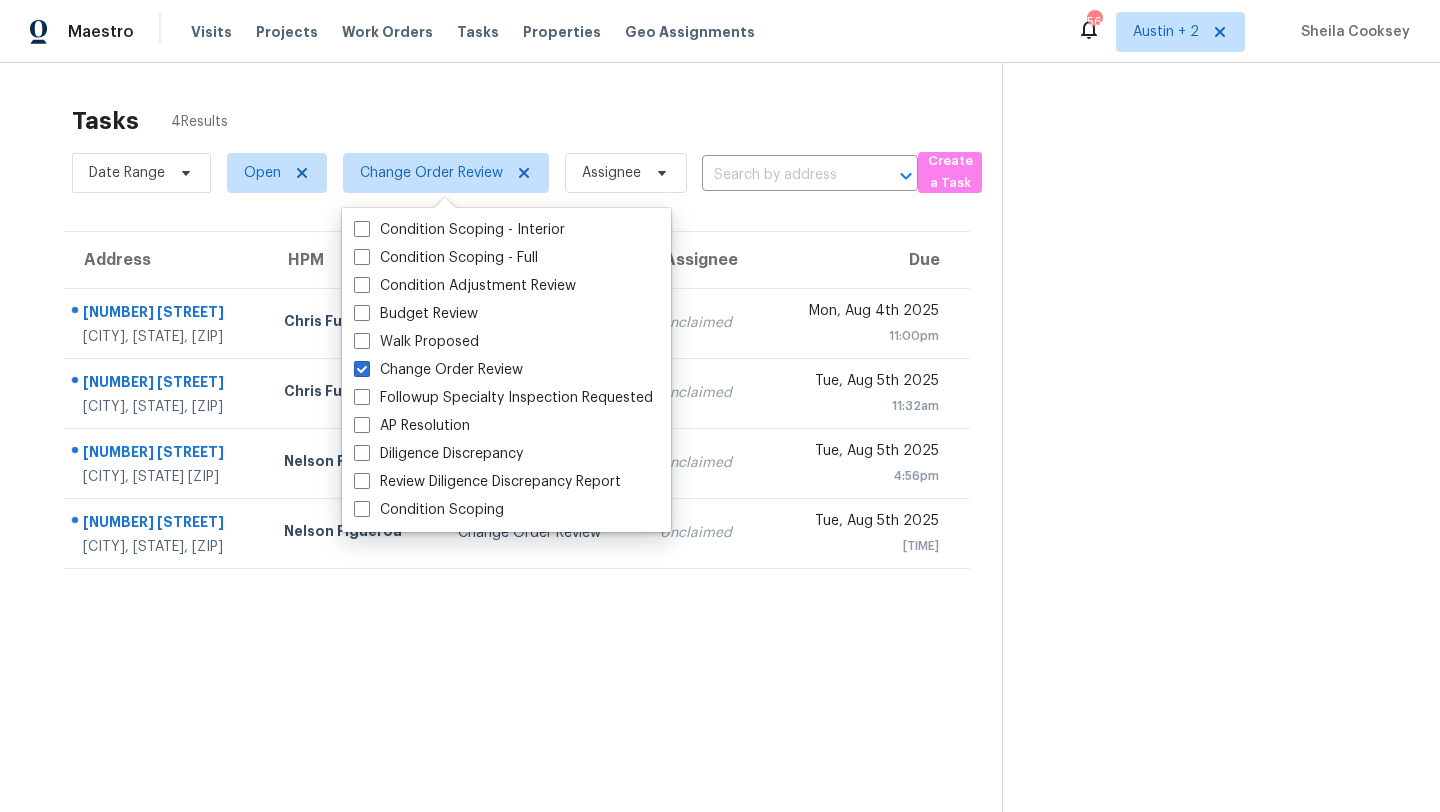 click on "Tasks 4  Results" at bounding box center [537, 121] 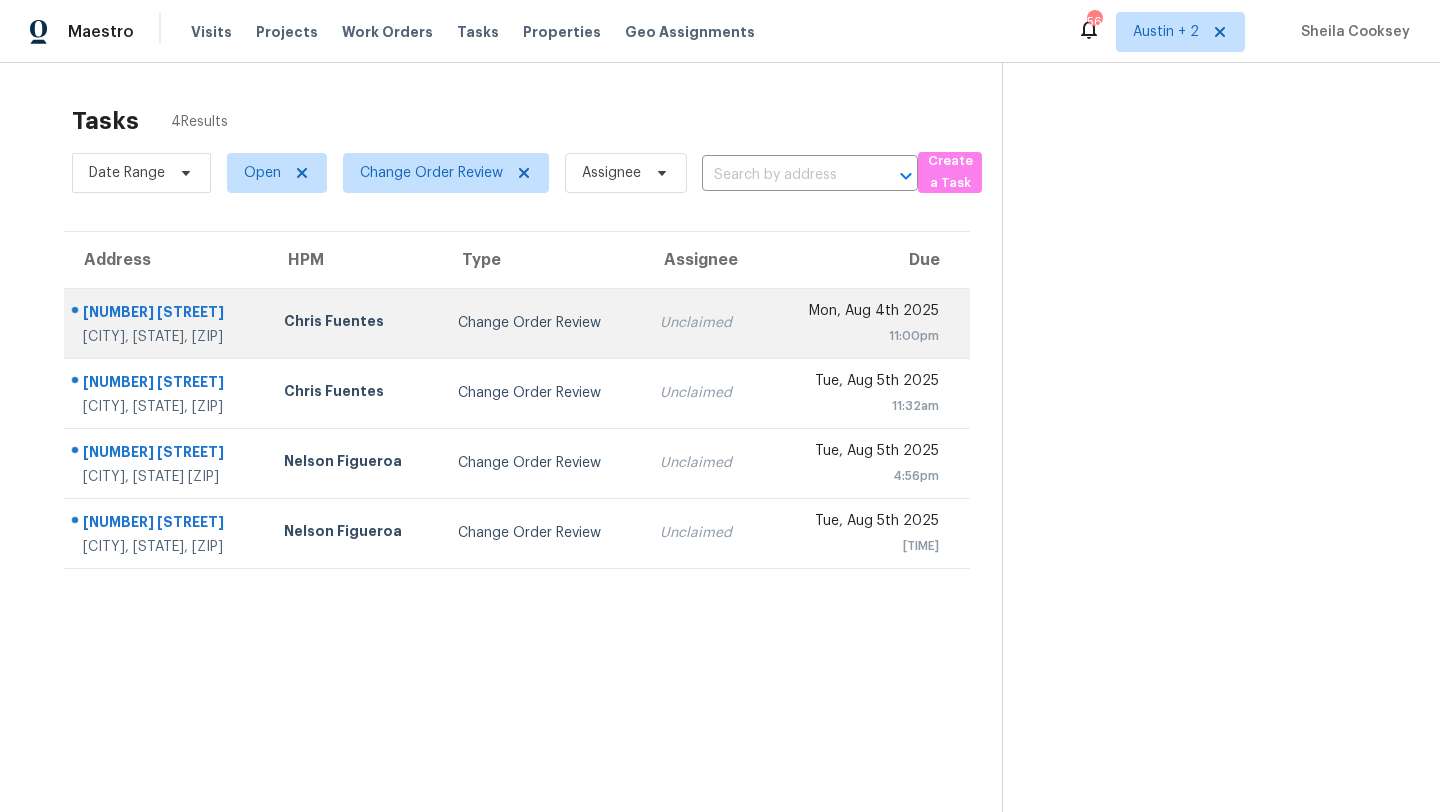 click on "Change Order Review" at bounding box center (543, 323) 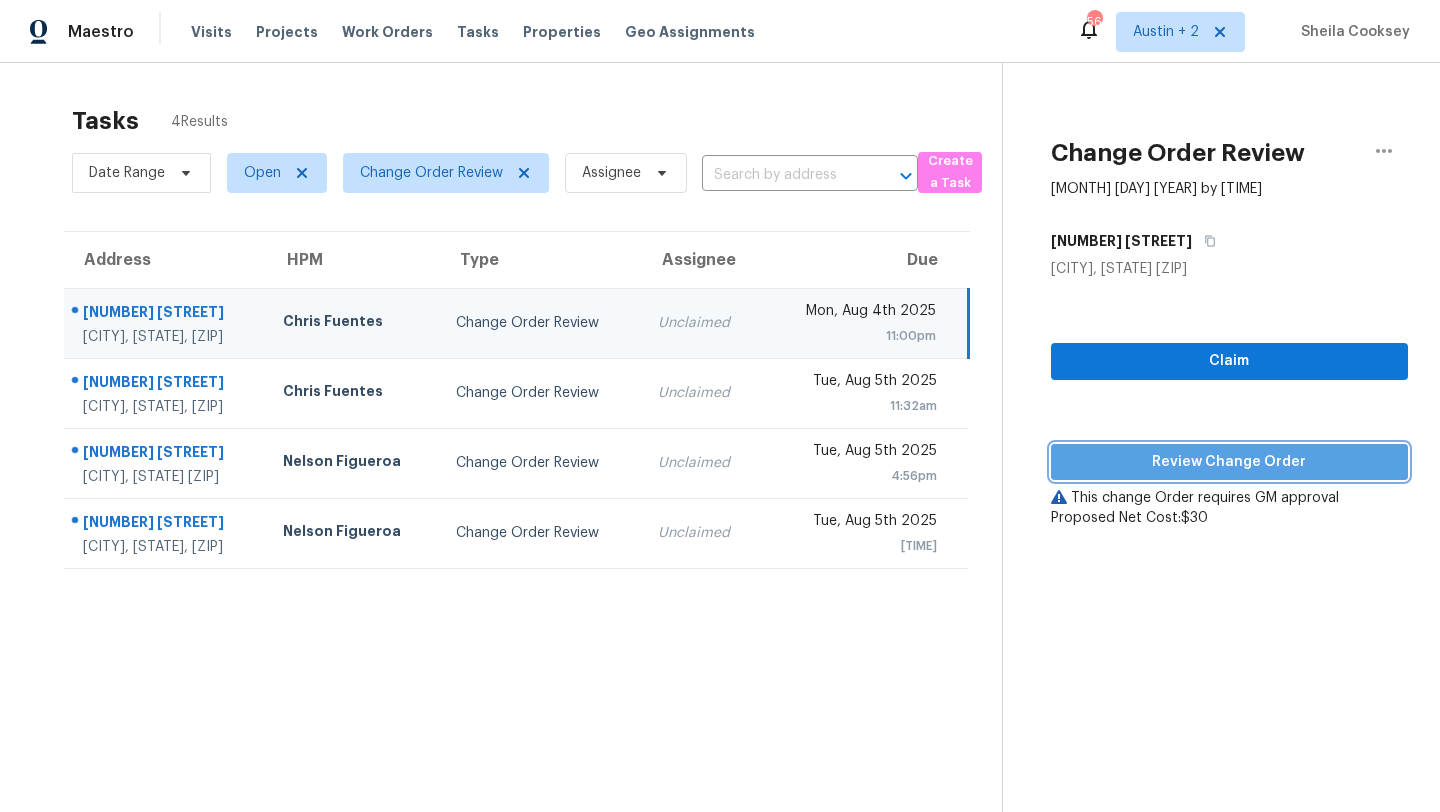 click on "Review Change Order" at bounding box center (1229, 462) 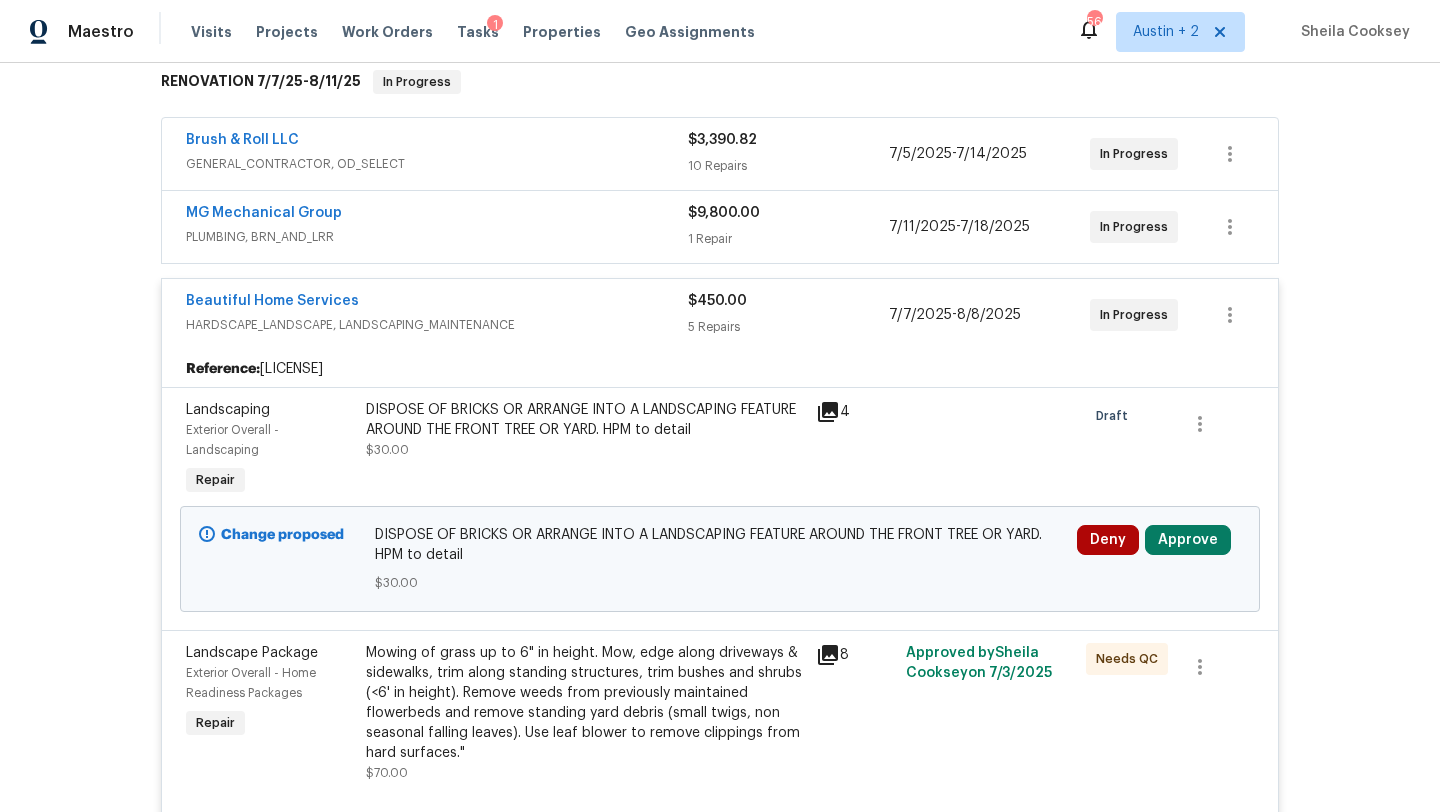 scroll, scrollTop: 354, scrollLeft: 0, axis: vertical 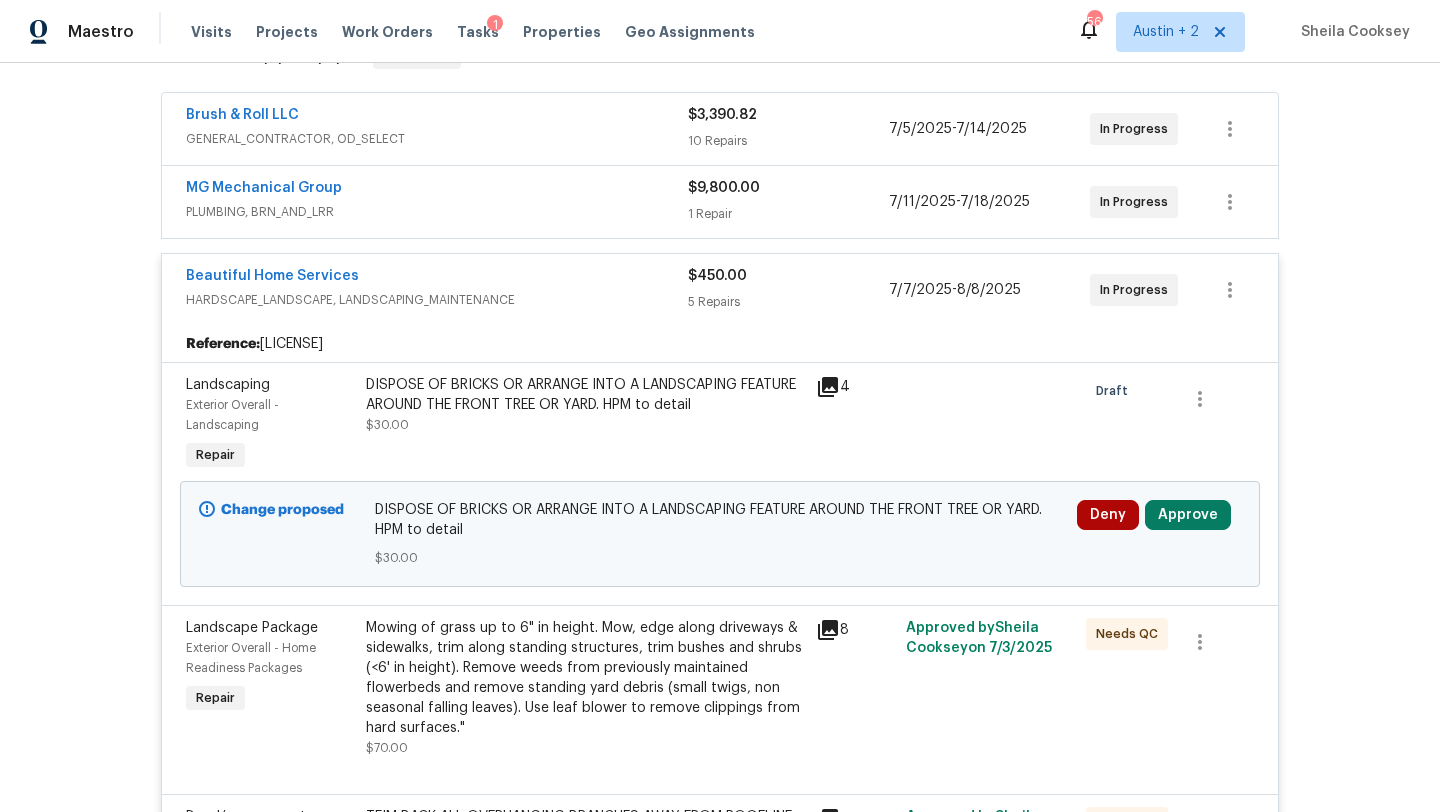 click on "Deny Approve" at bounding box center (1159, 534) 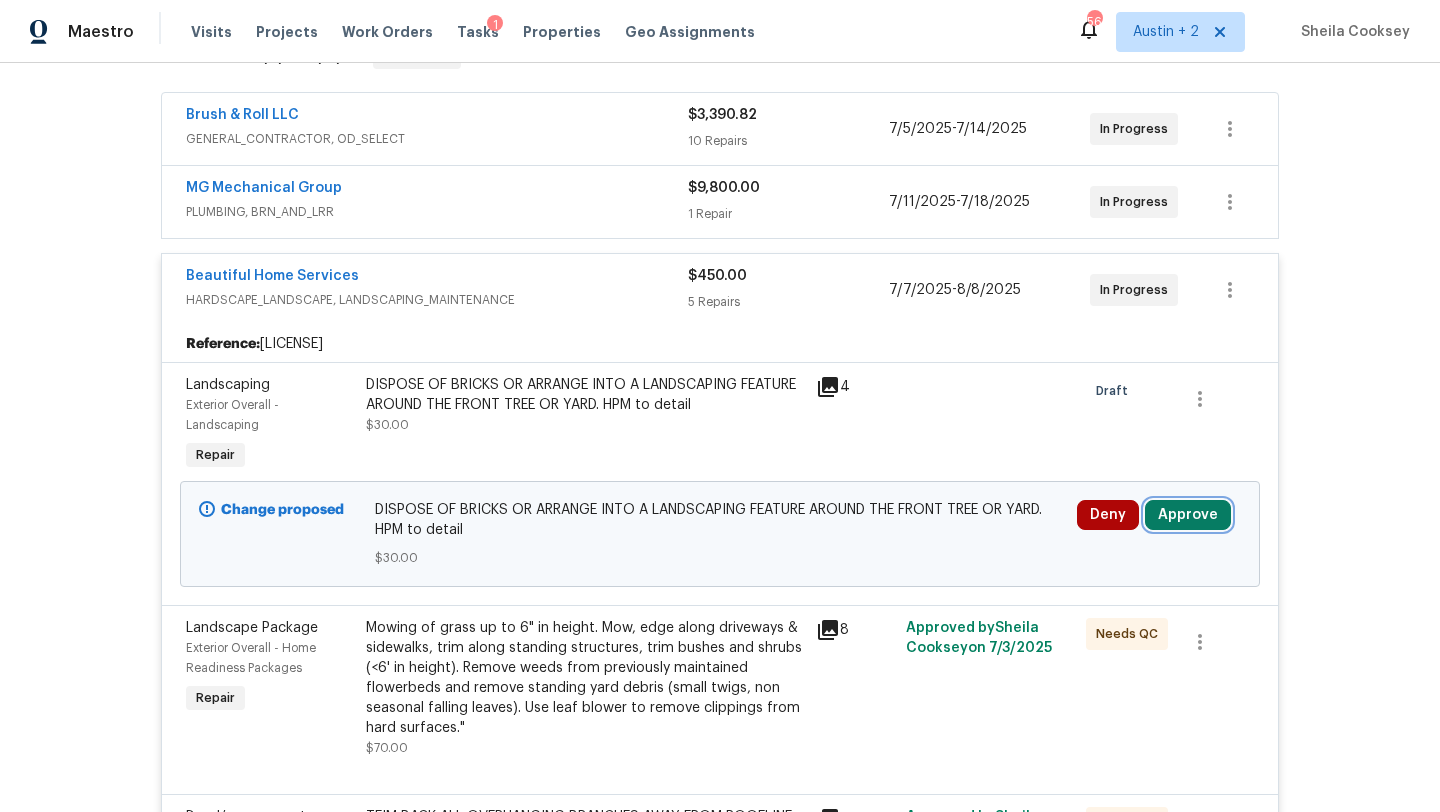 click on "Approve" at bounding box center [1188, 515] 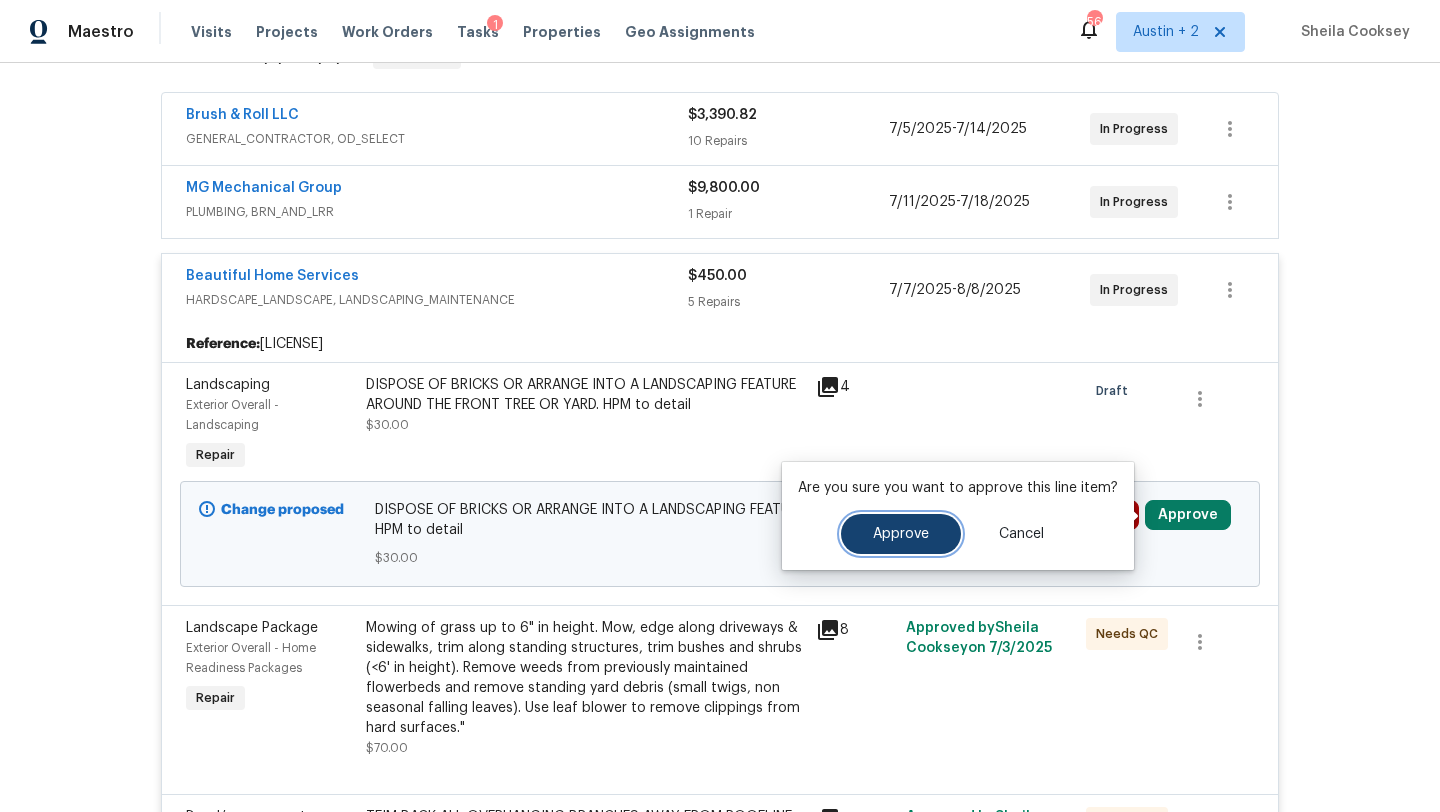 click on "Approve" at bounding box center (901, 534) 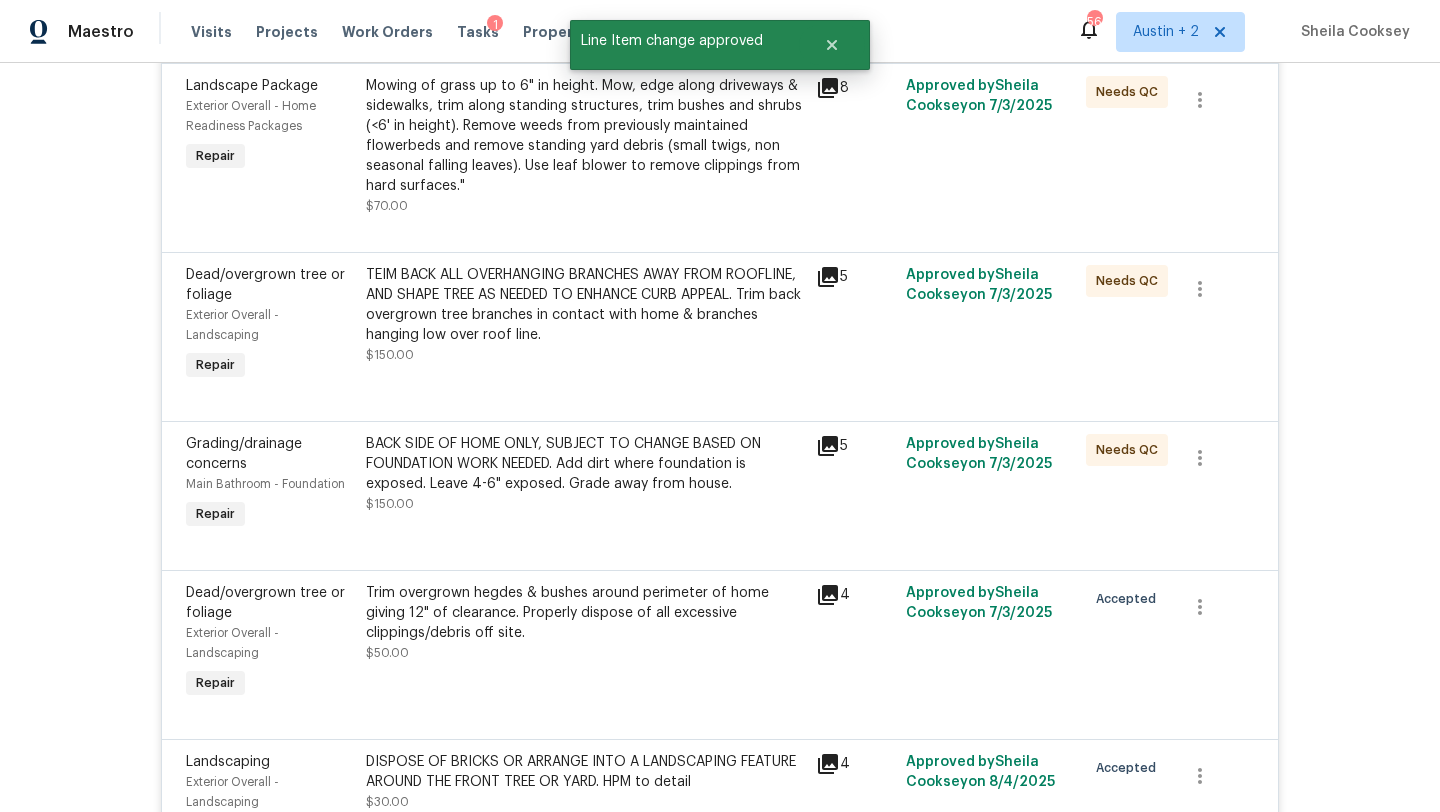 scroll, scrollTop: 0, scrollLeft: 0, axis: both 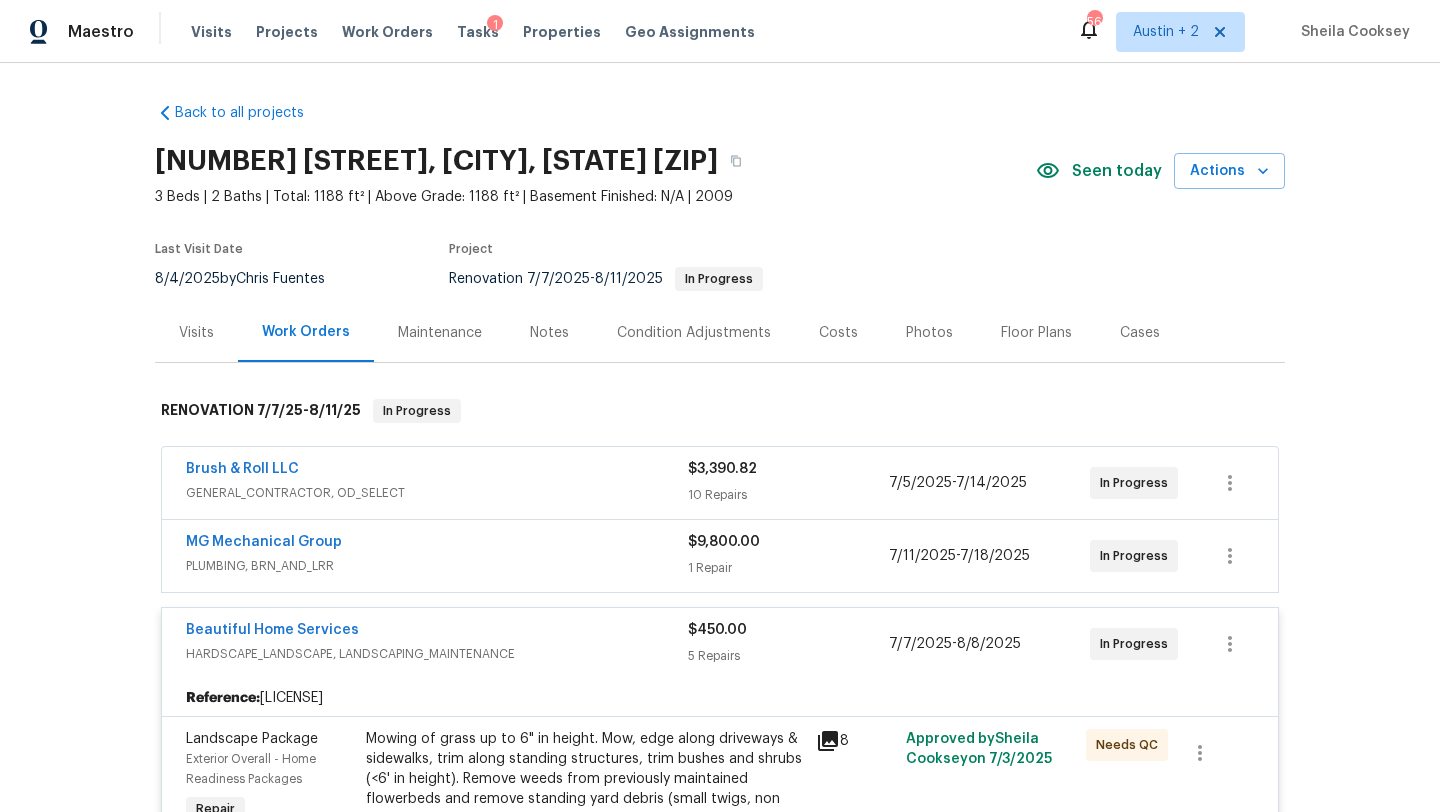 click on "Costs" at bounding box center (838, 333) 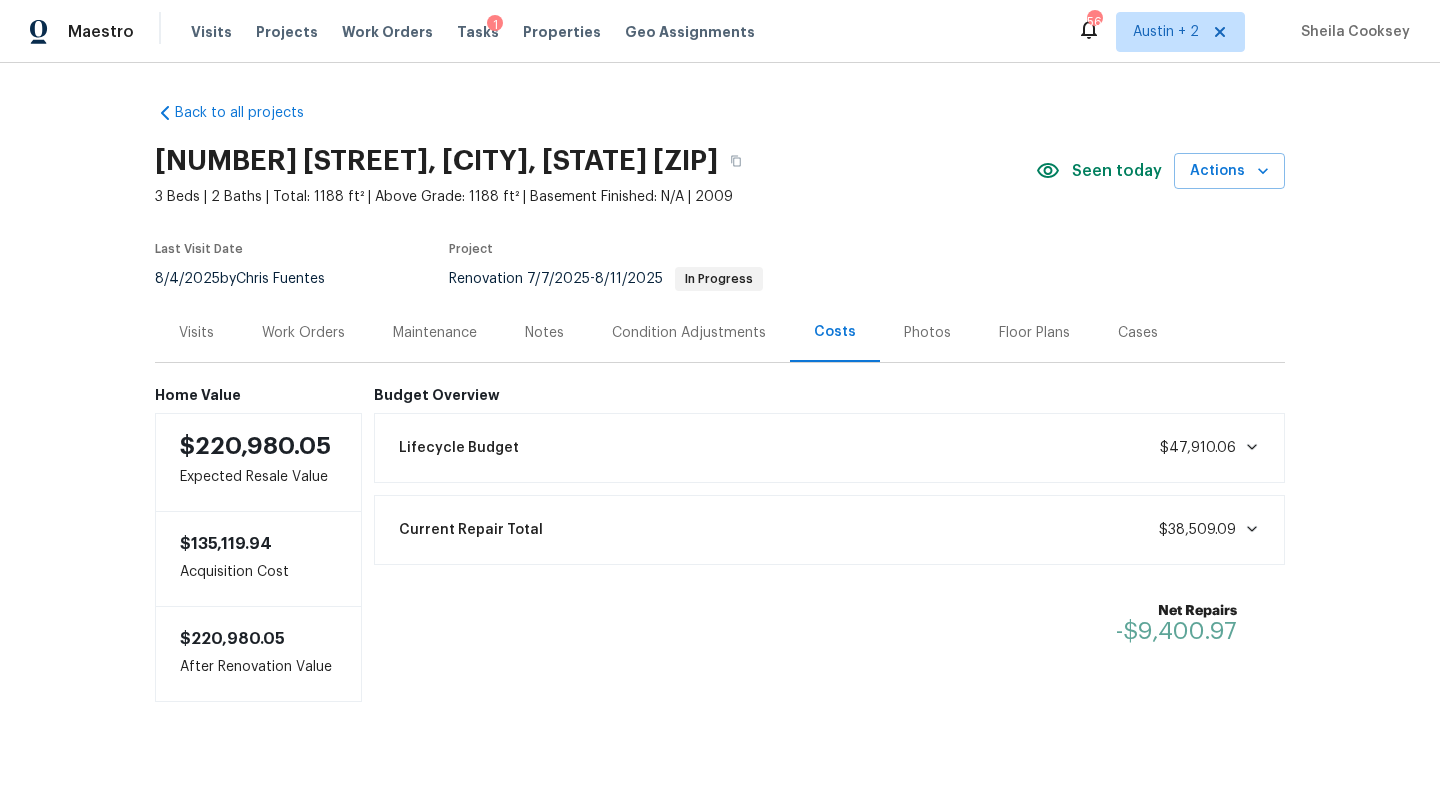 click on "Tasks 1" at bounding box center [478, 32] 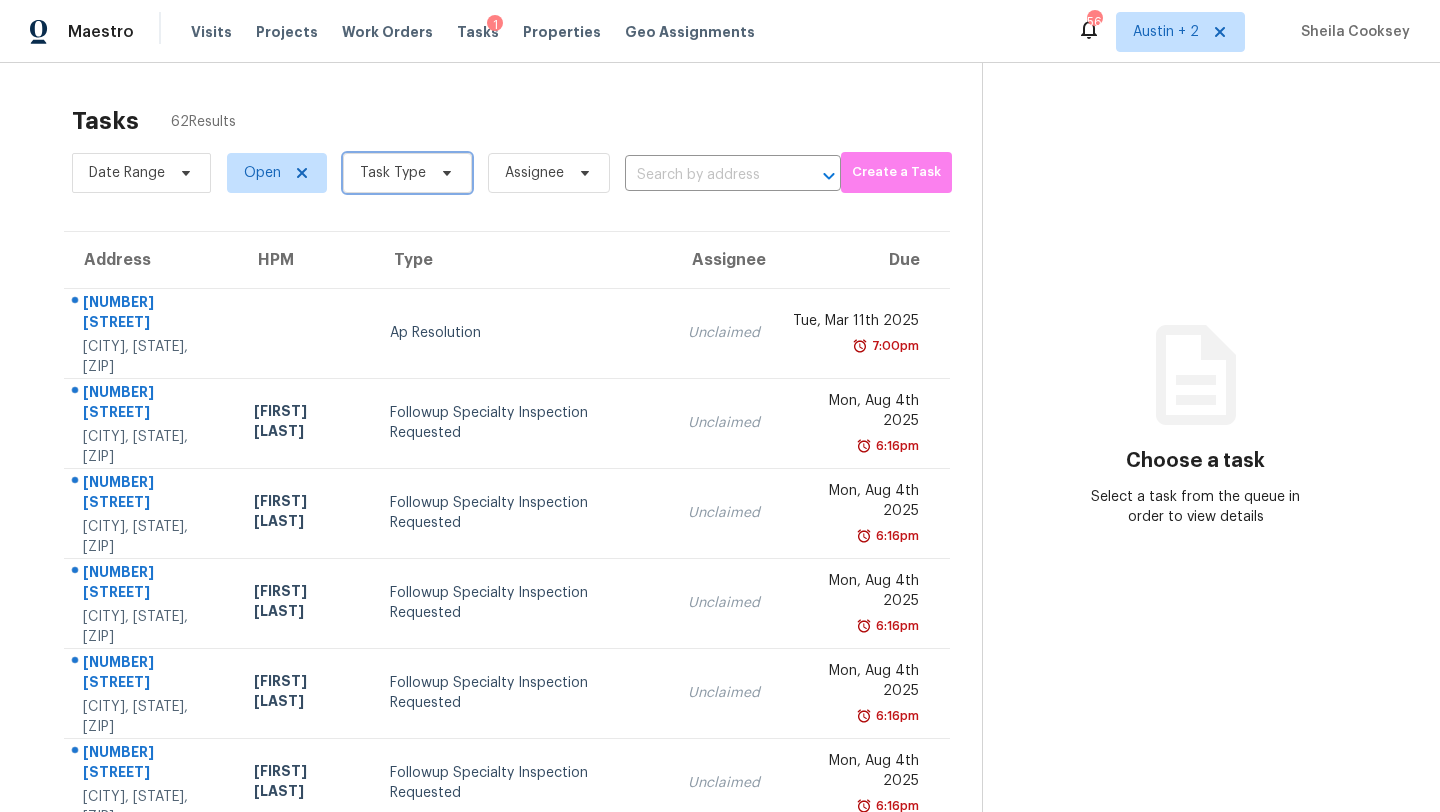 click on "Task Type" at bounding box center [407, 173] 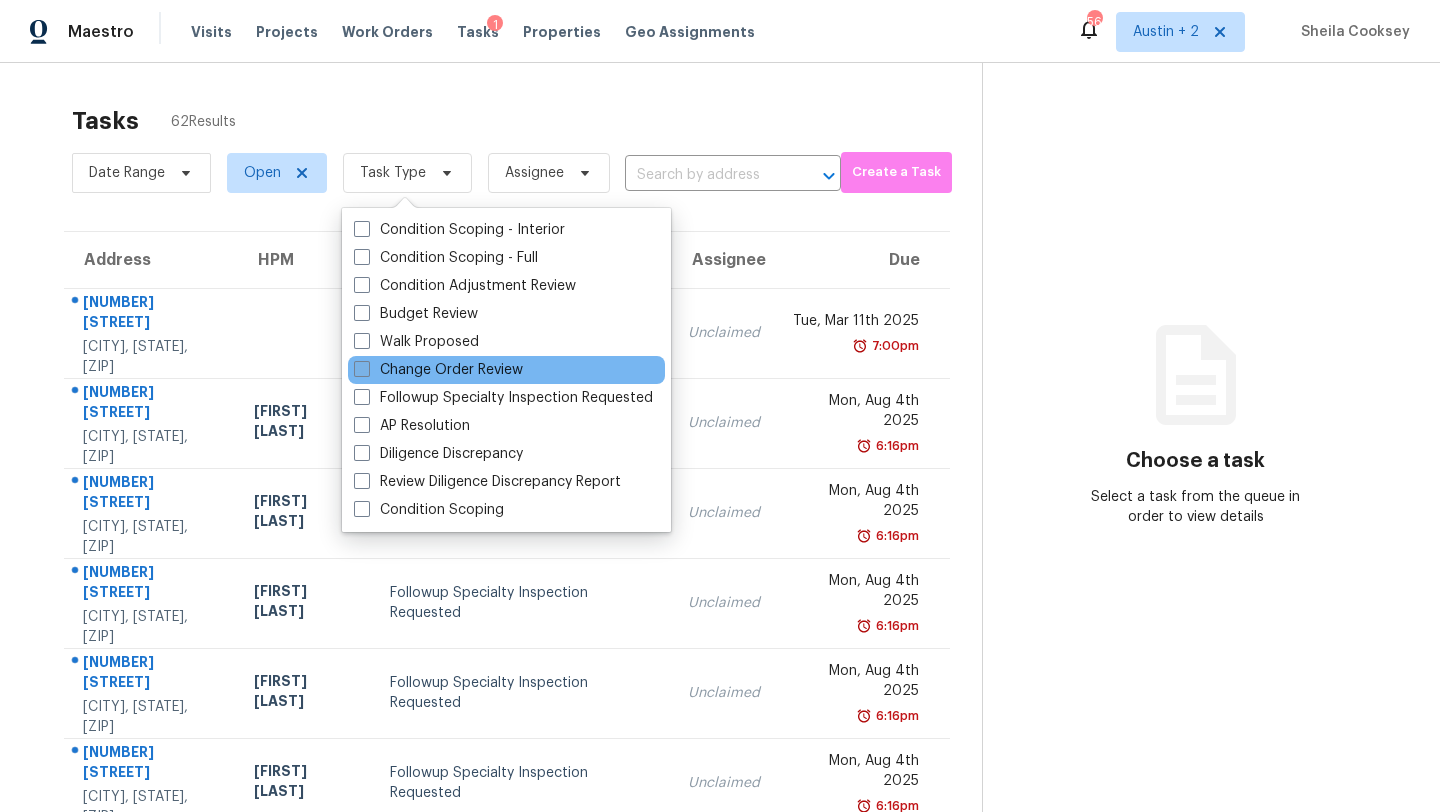 click on "Change Order Review" at bounding box center [438, 370] 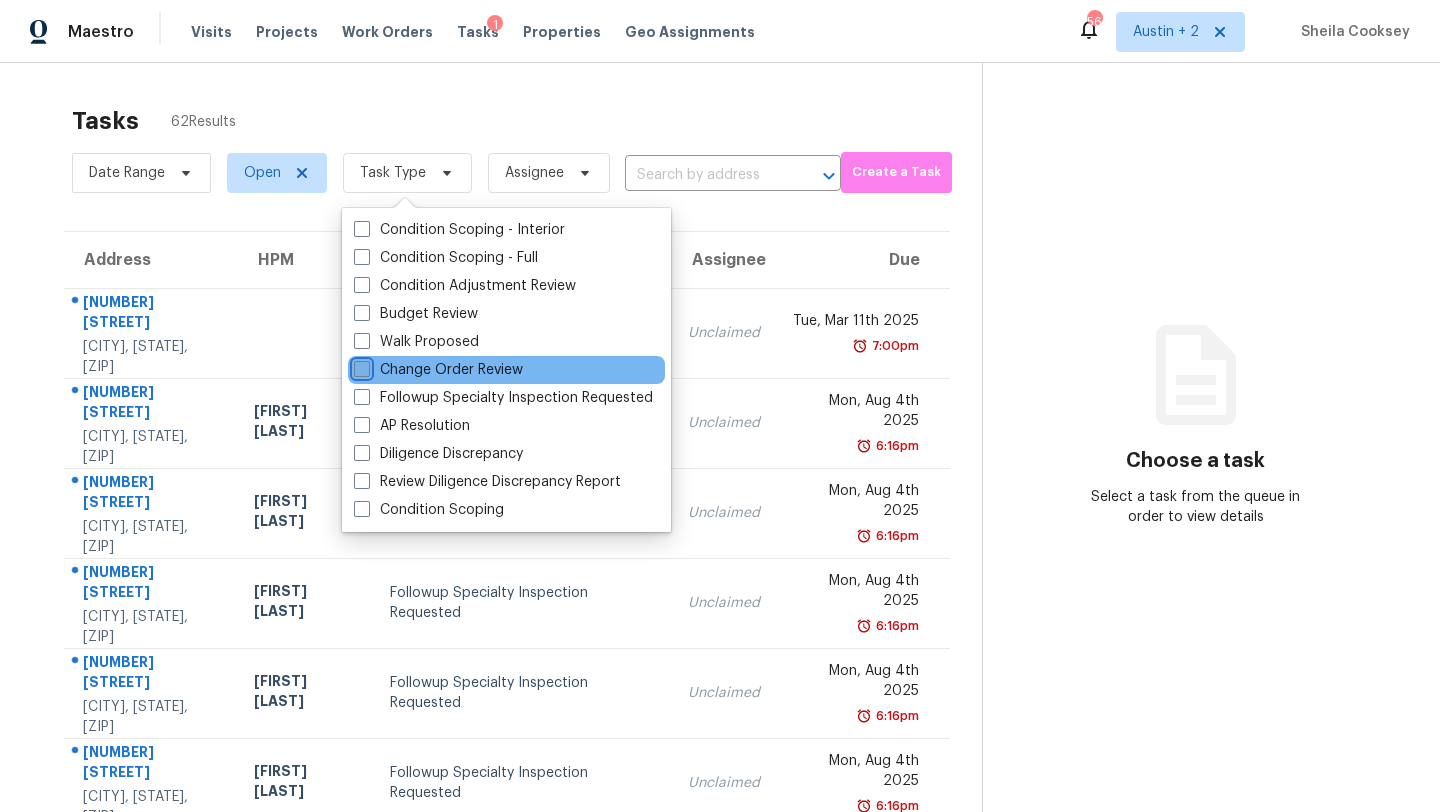 click on "Change Order Review" at bounding box center [360, 366] 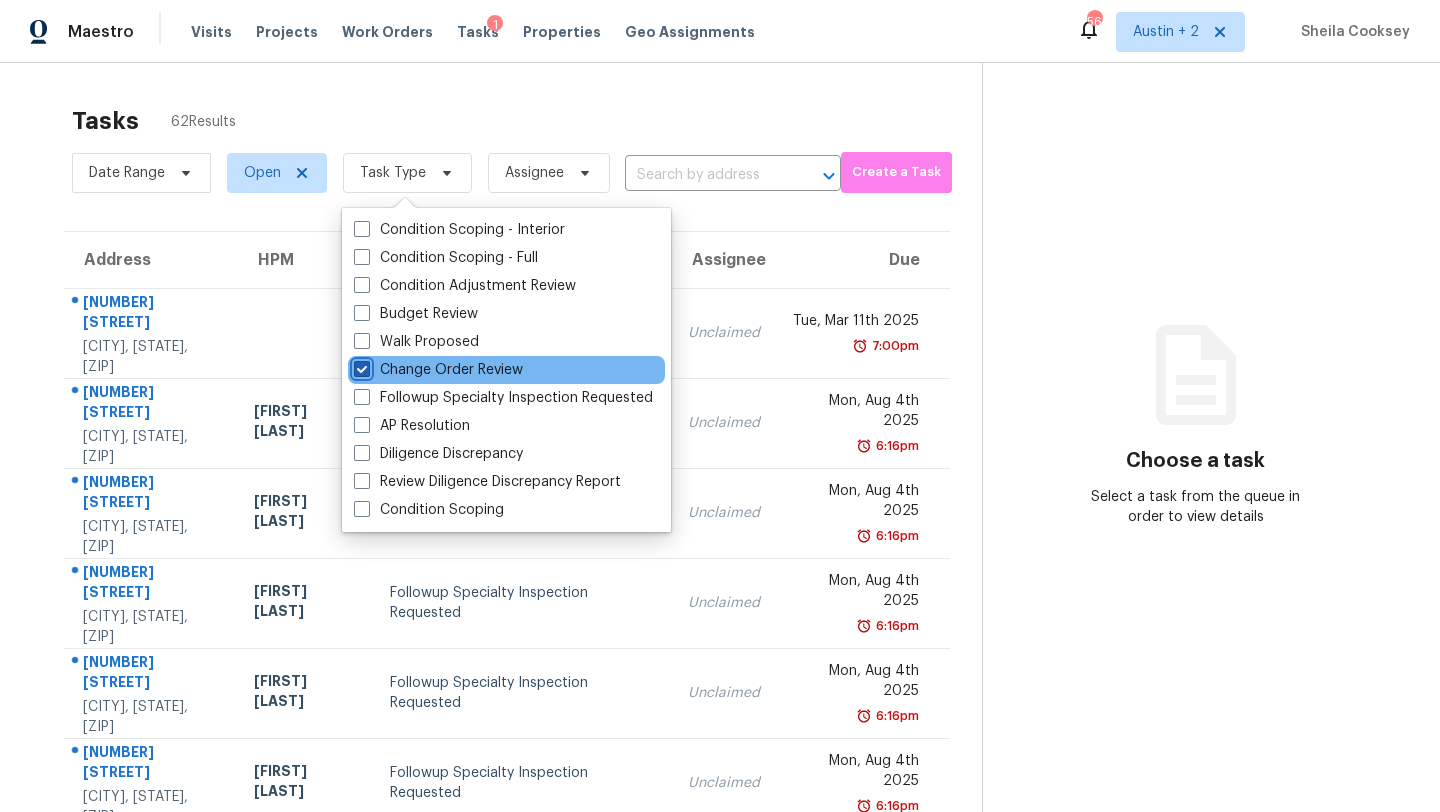 checkbox on "true" 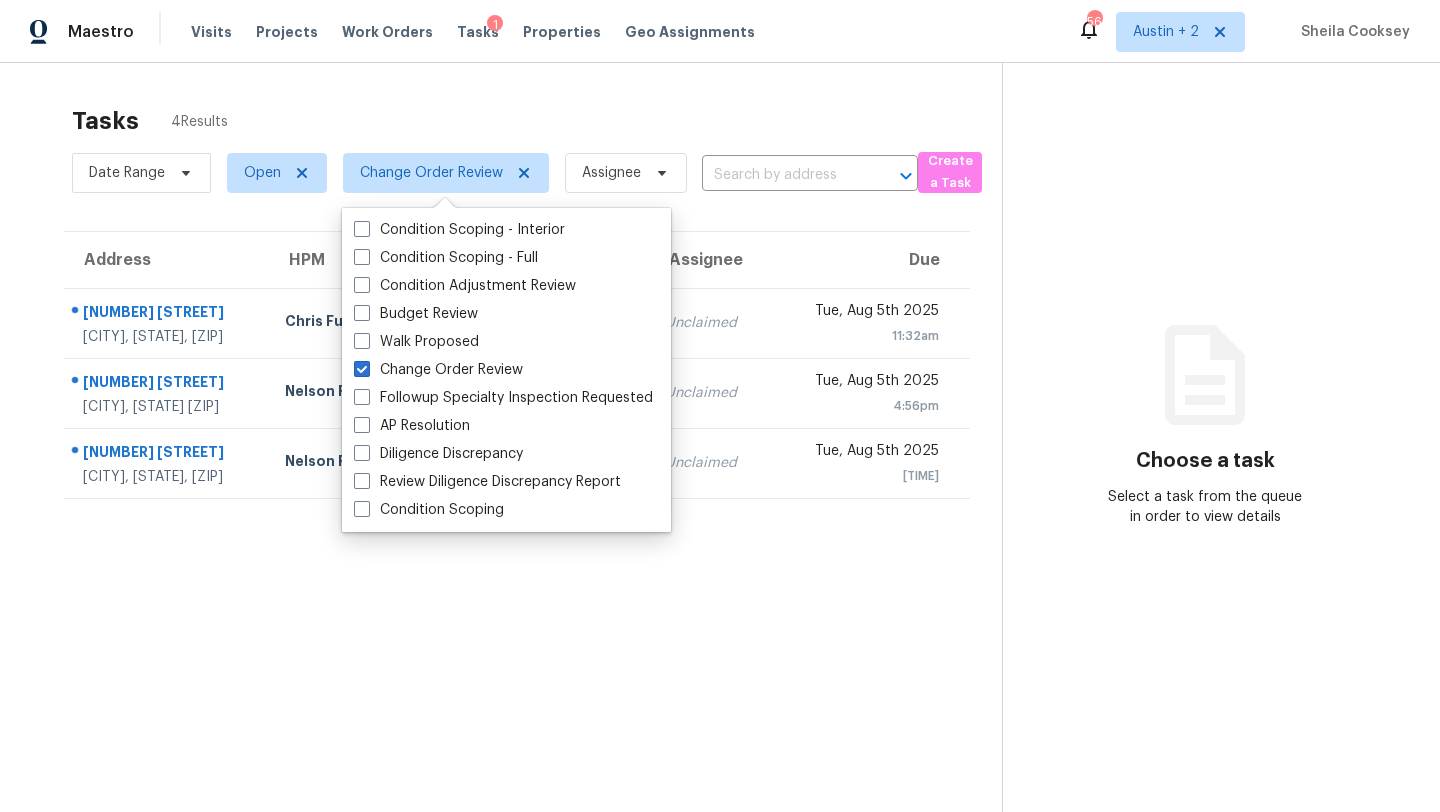 click on "Tasks 4  Results" at bounding box center (537, 121) 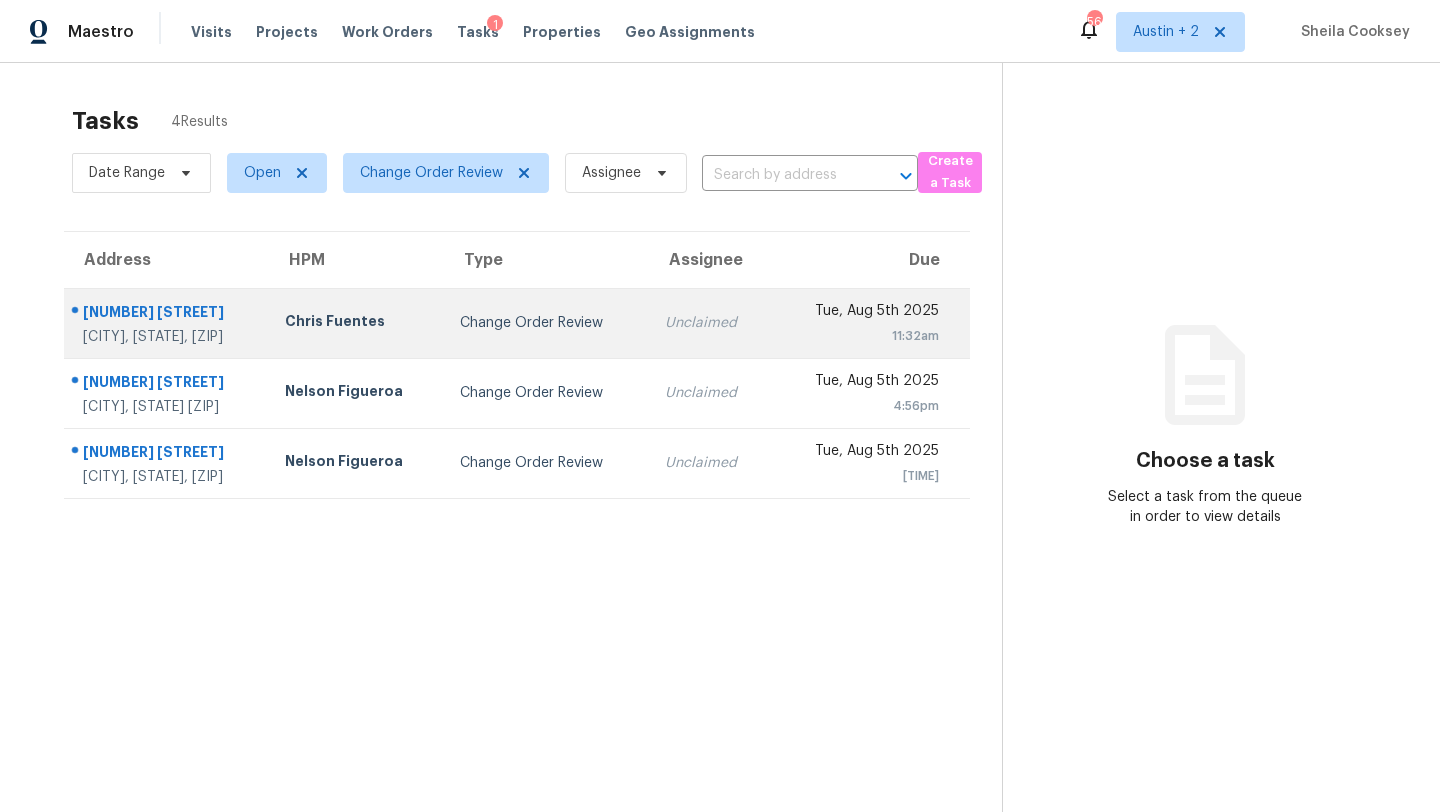 click on "Unclaimed" at bounding box center (709, 323) 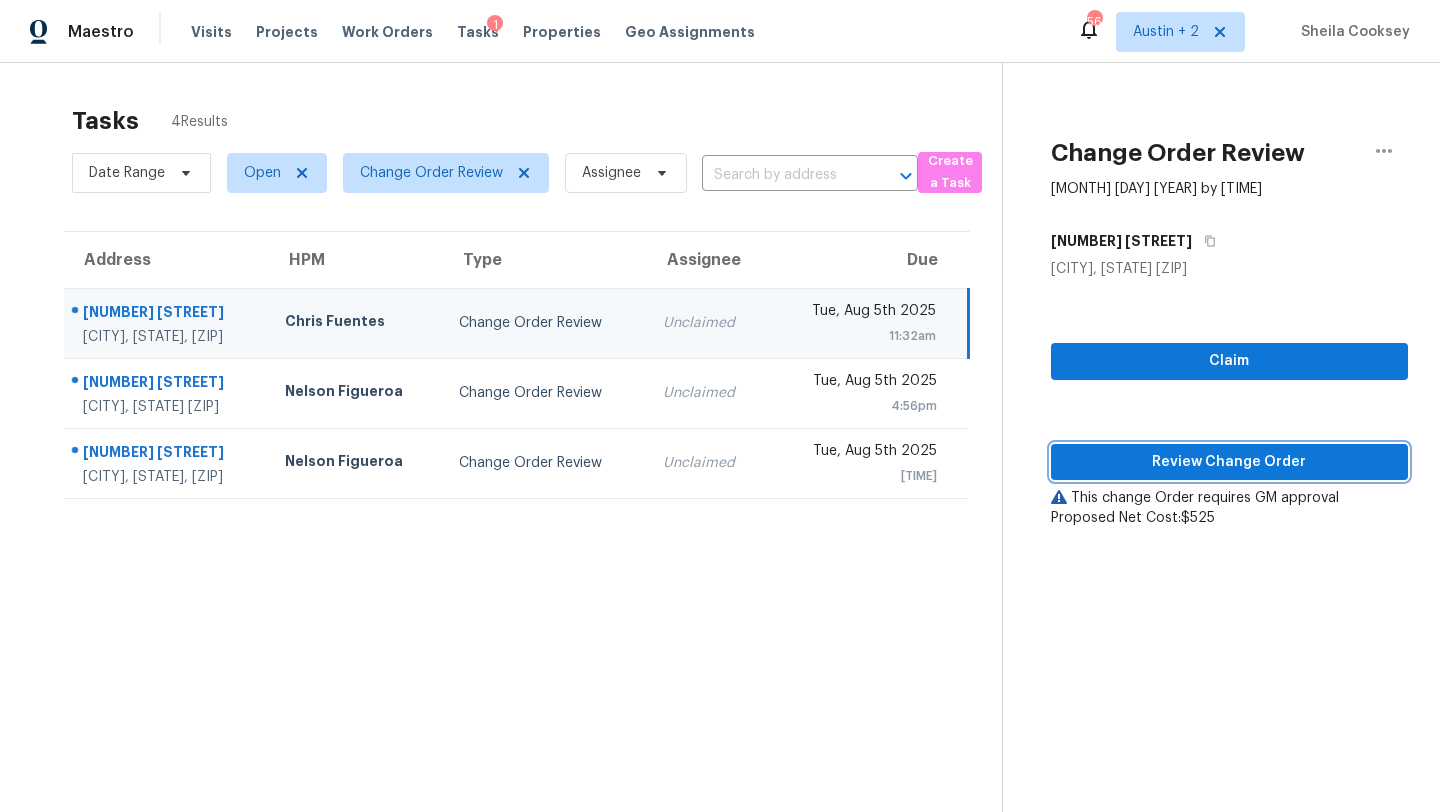 click on "Review Change Order" at bounding box center [1229, 462] 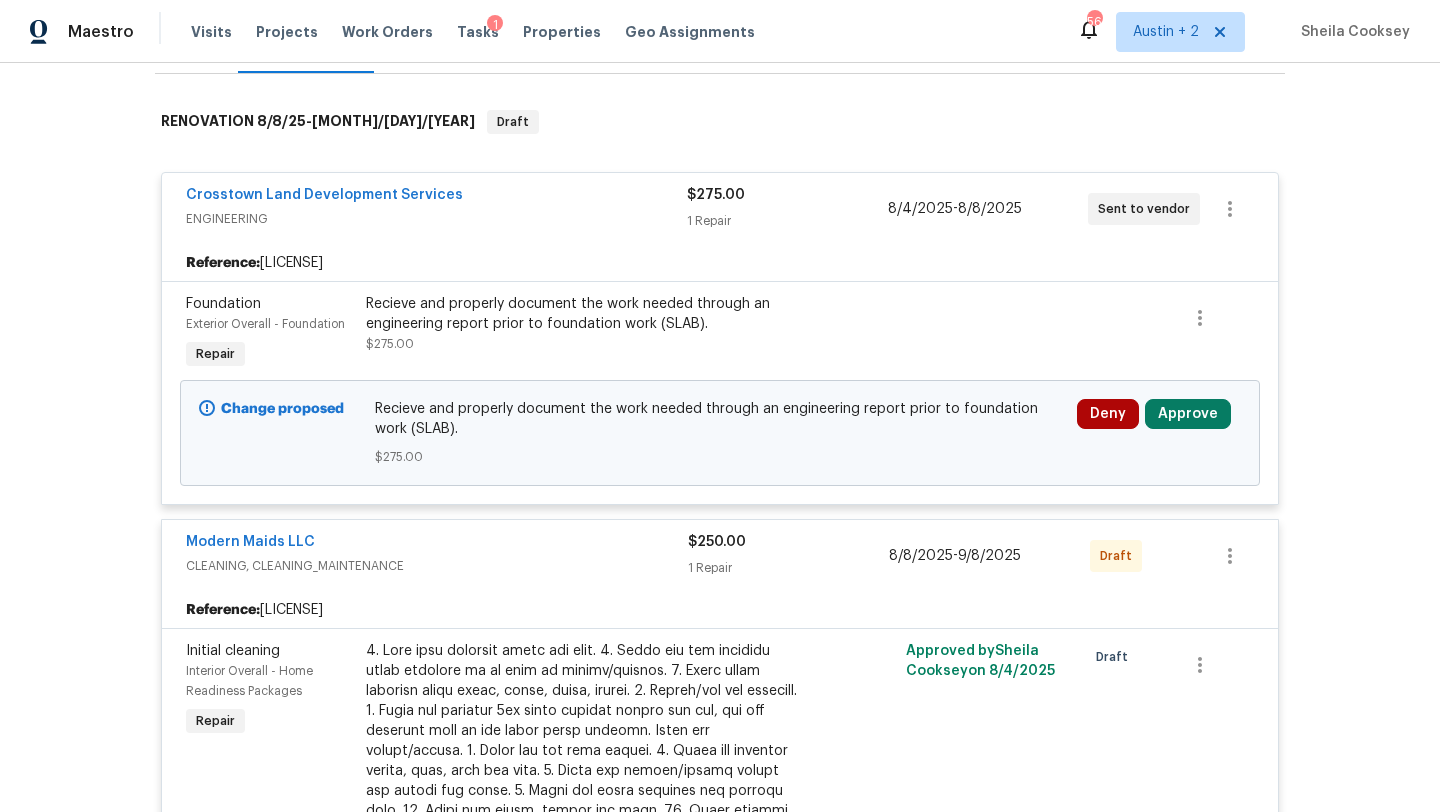 scroll, scrollTop: 307, scrollLeft: 0, axis: vertical 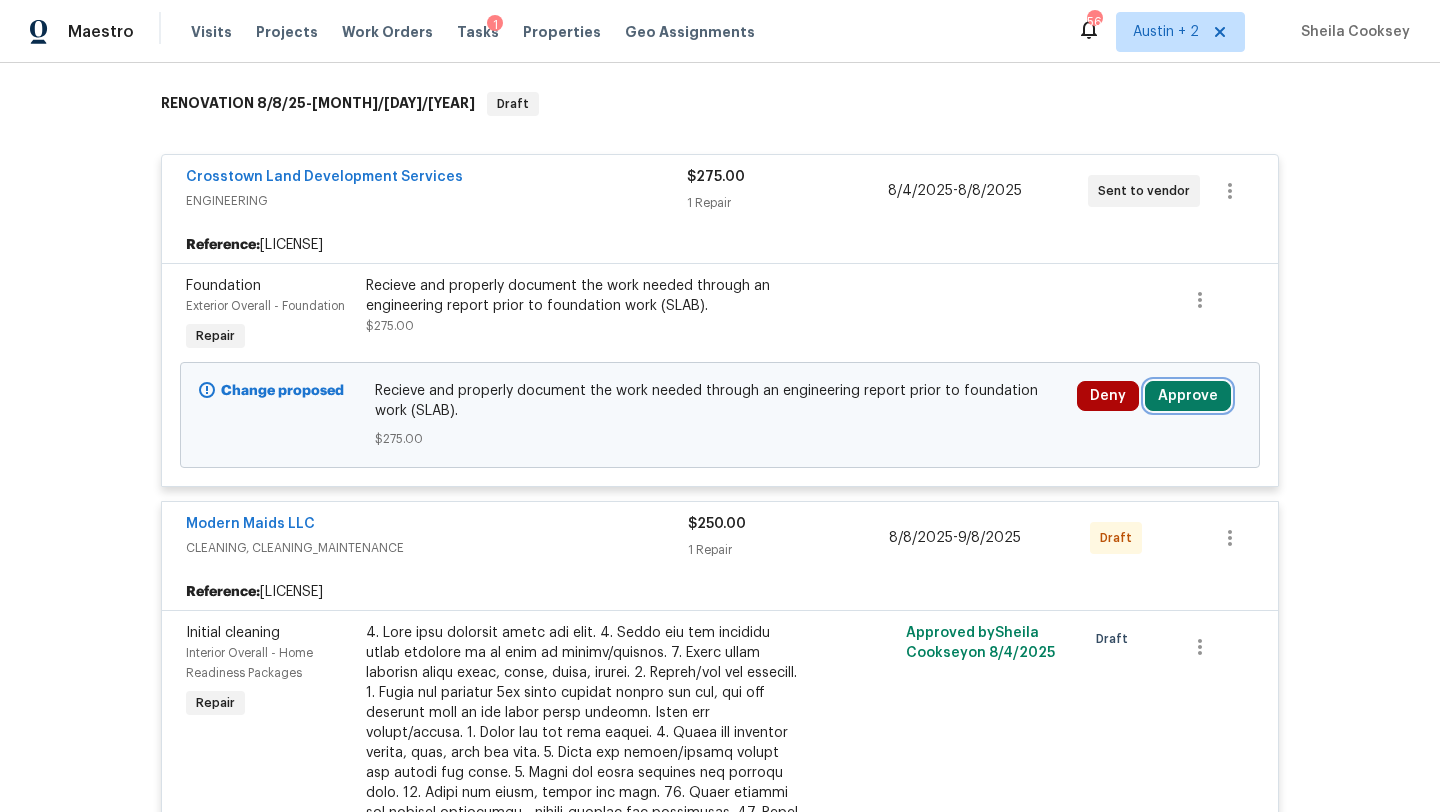 click on "Approve" at bounding box center [1188, 396] 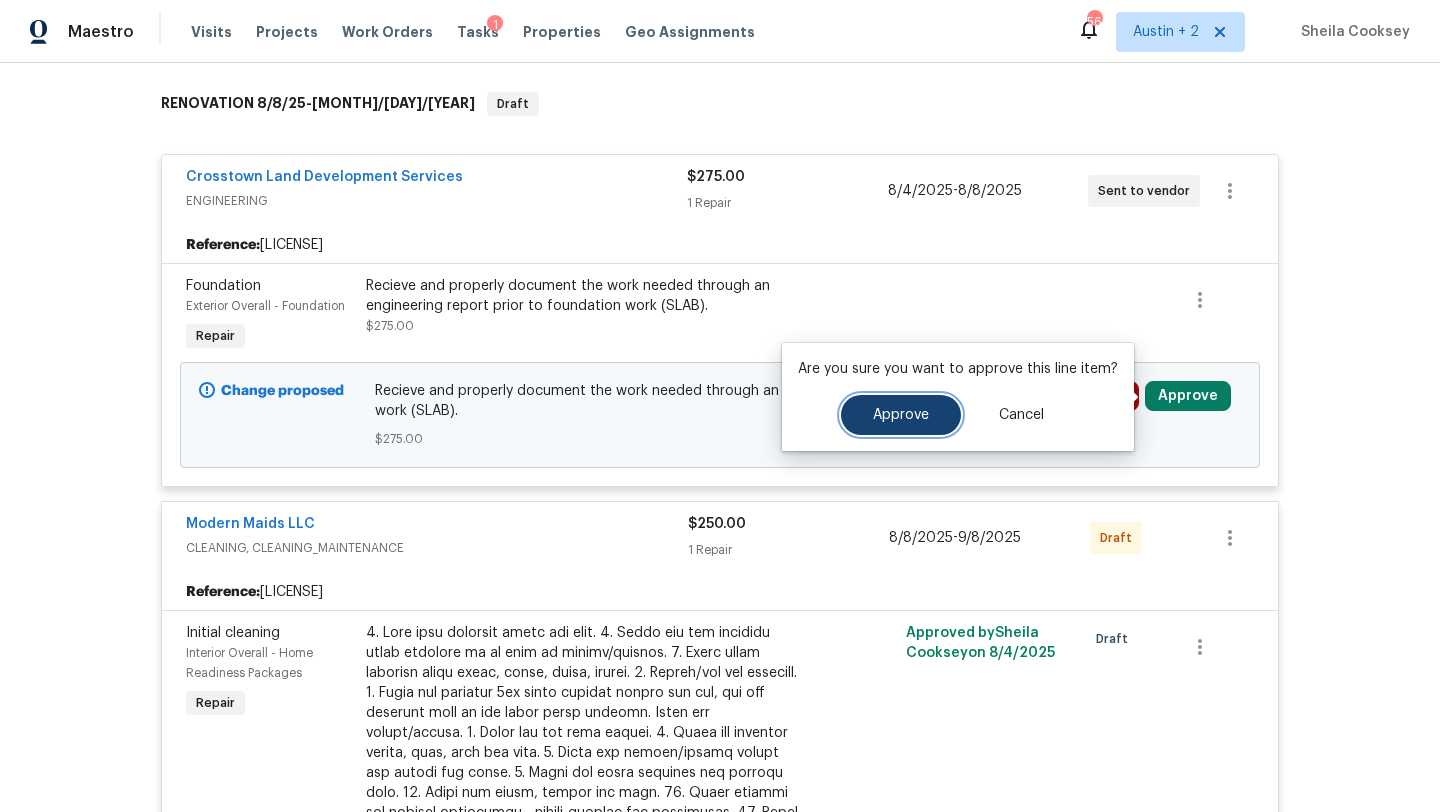 click on "Approve" at bounding box center [901, 415] 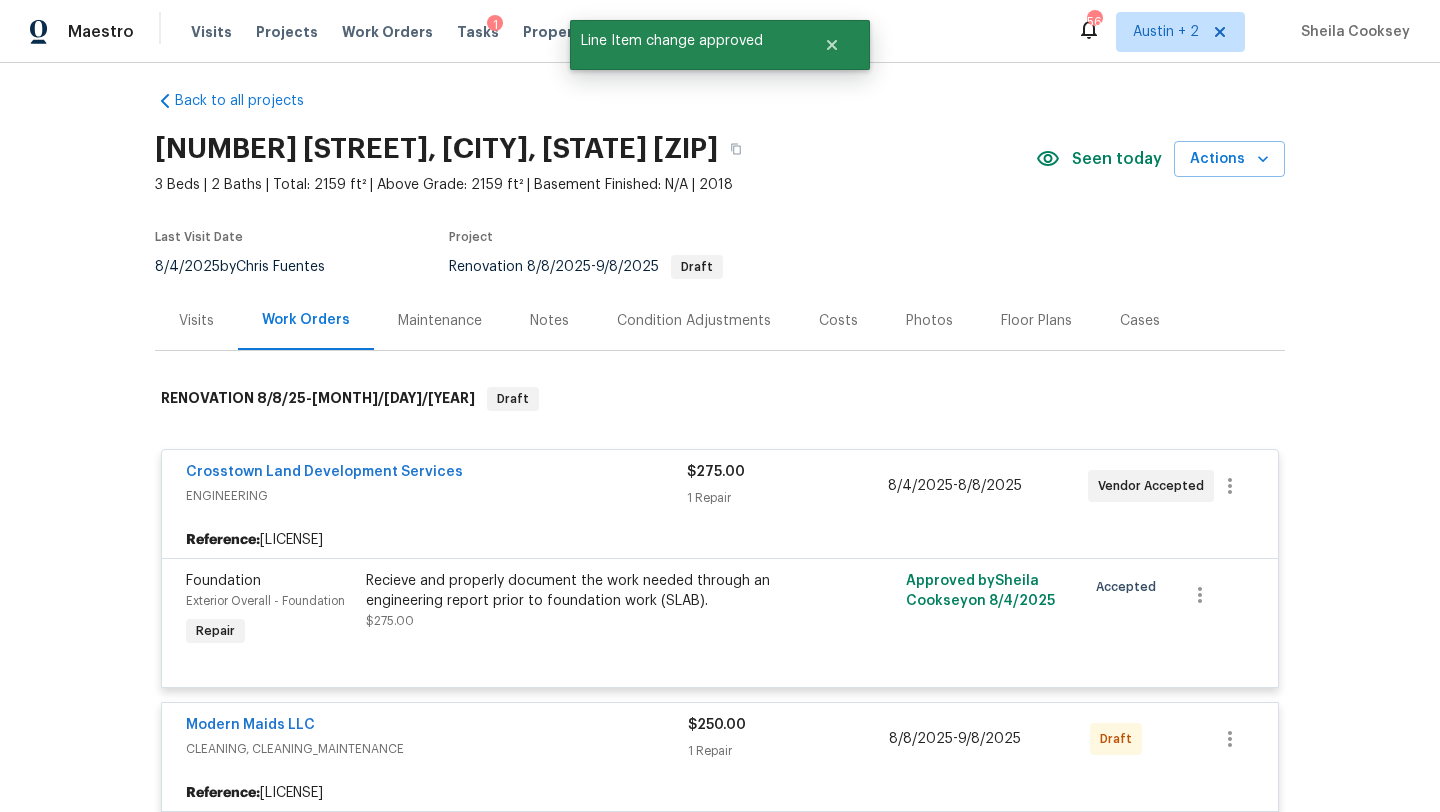 scroll, scrollTop: 0, scrollLeft: 0, axis: both 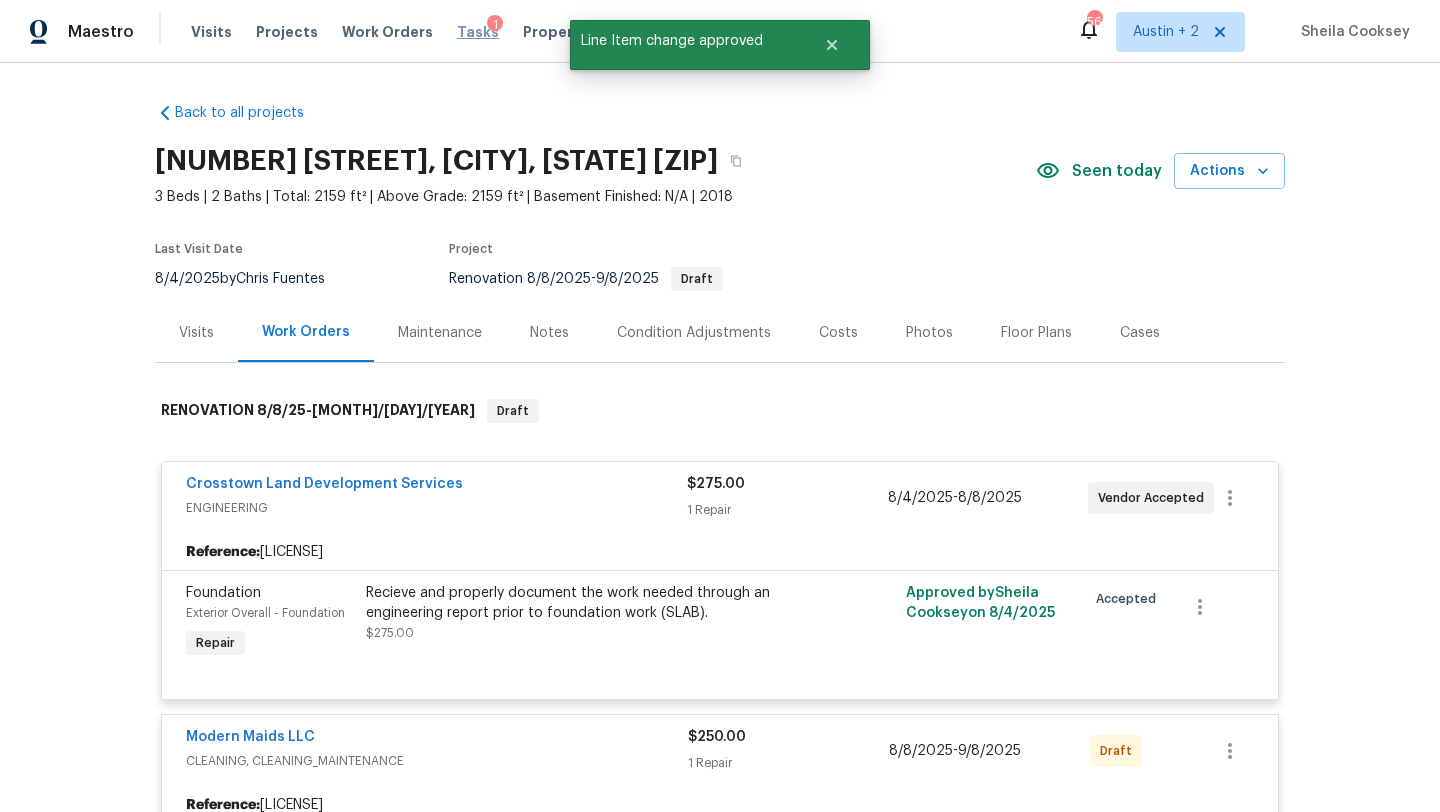 click on "Tasks" at bounding box center (478, 32) 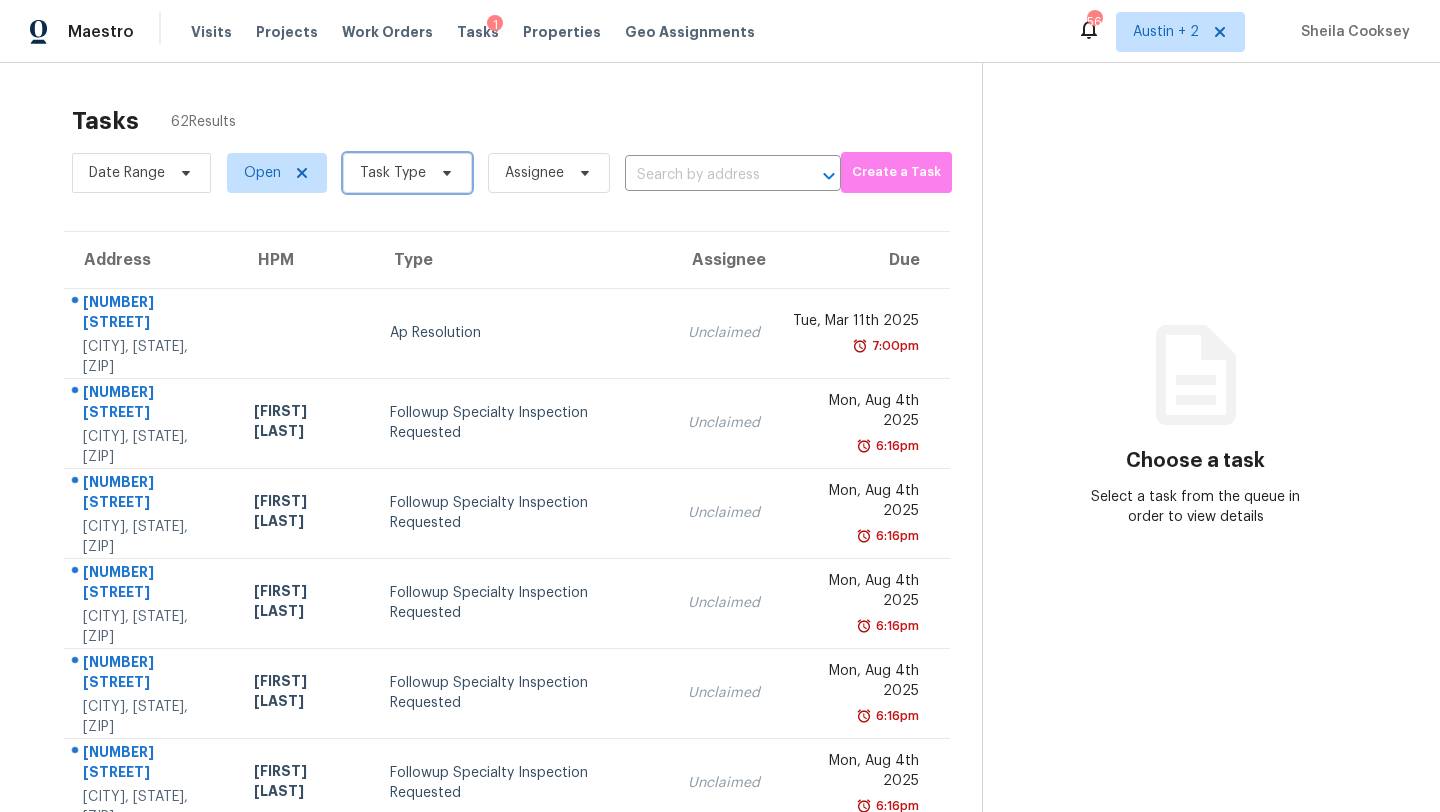 click on "Task Type" at bounding box center (393, 173) 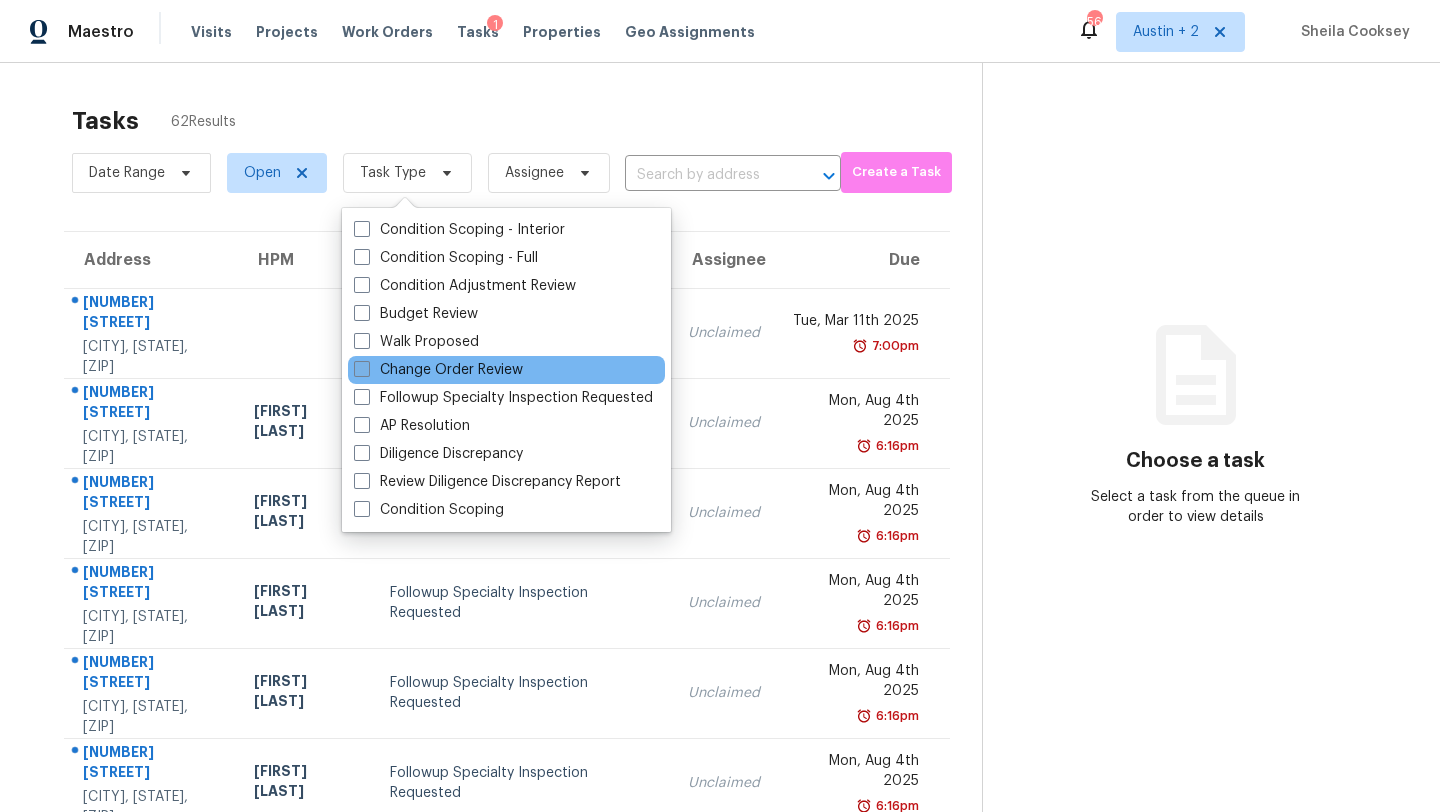 click on "Change Order Review" at bounding box center [438, 370] 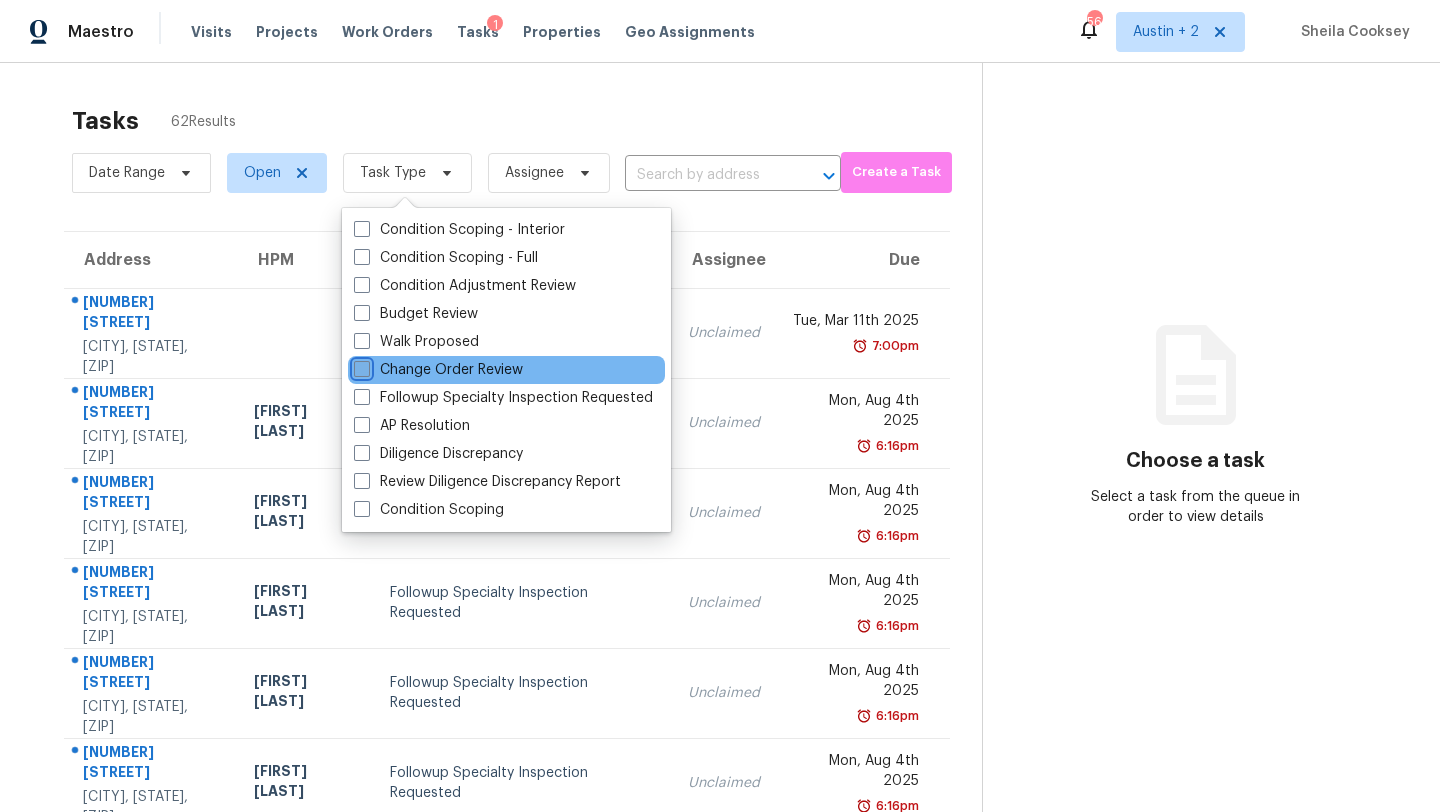 click on "Change Order Review" at bounding box center [360, 366] 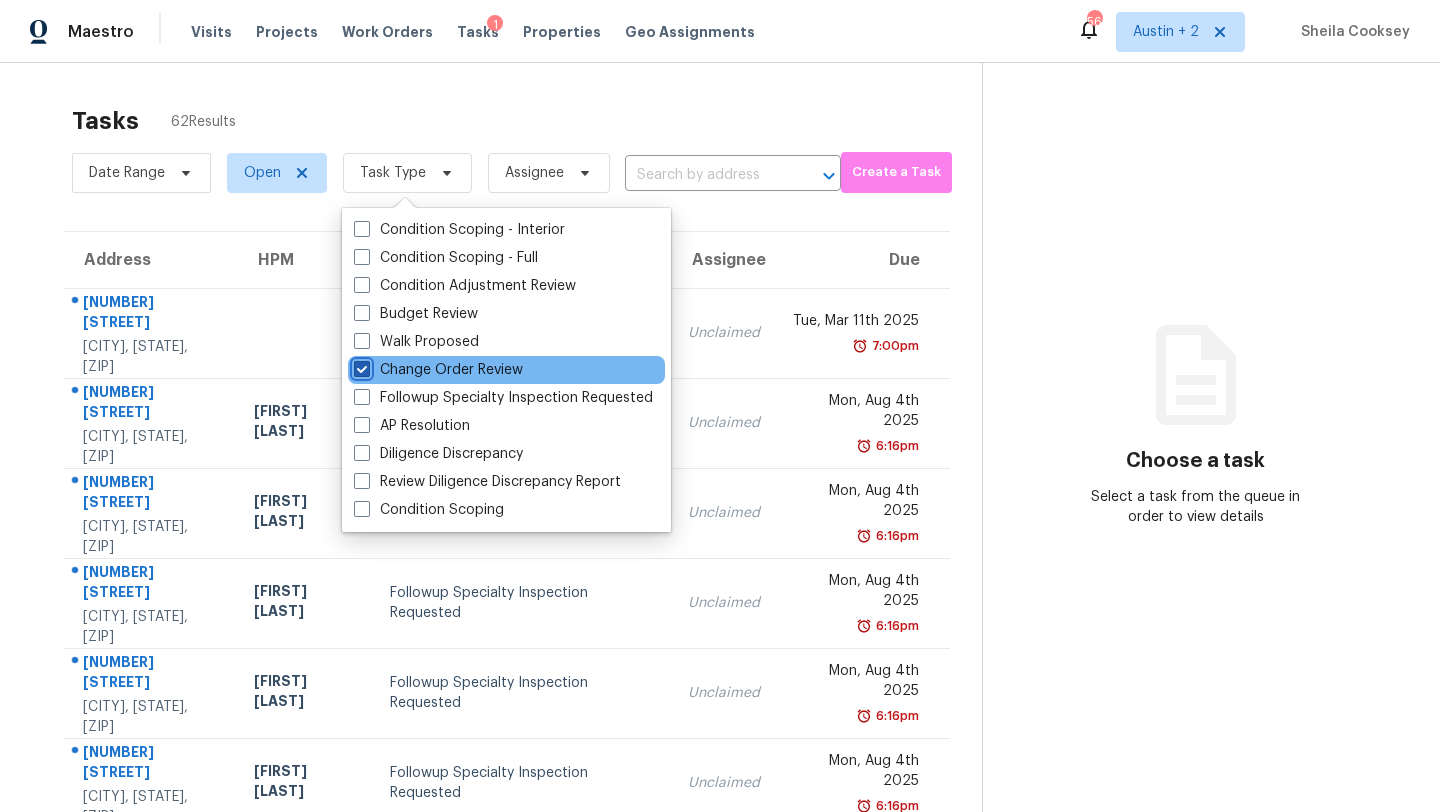checkbox on "true" 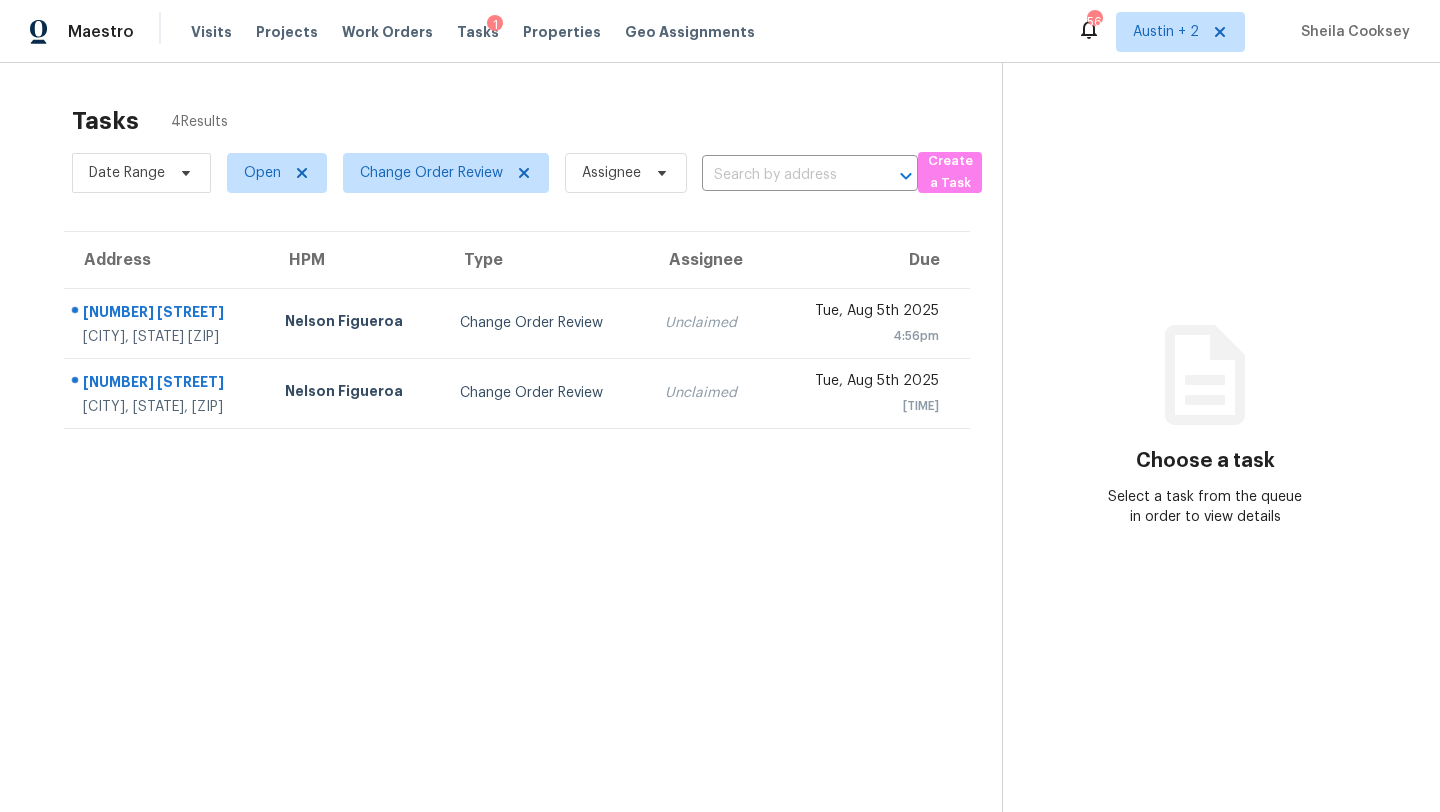 click on "Tasks 4  Results" at bounding box center [537, 121] 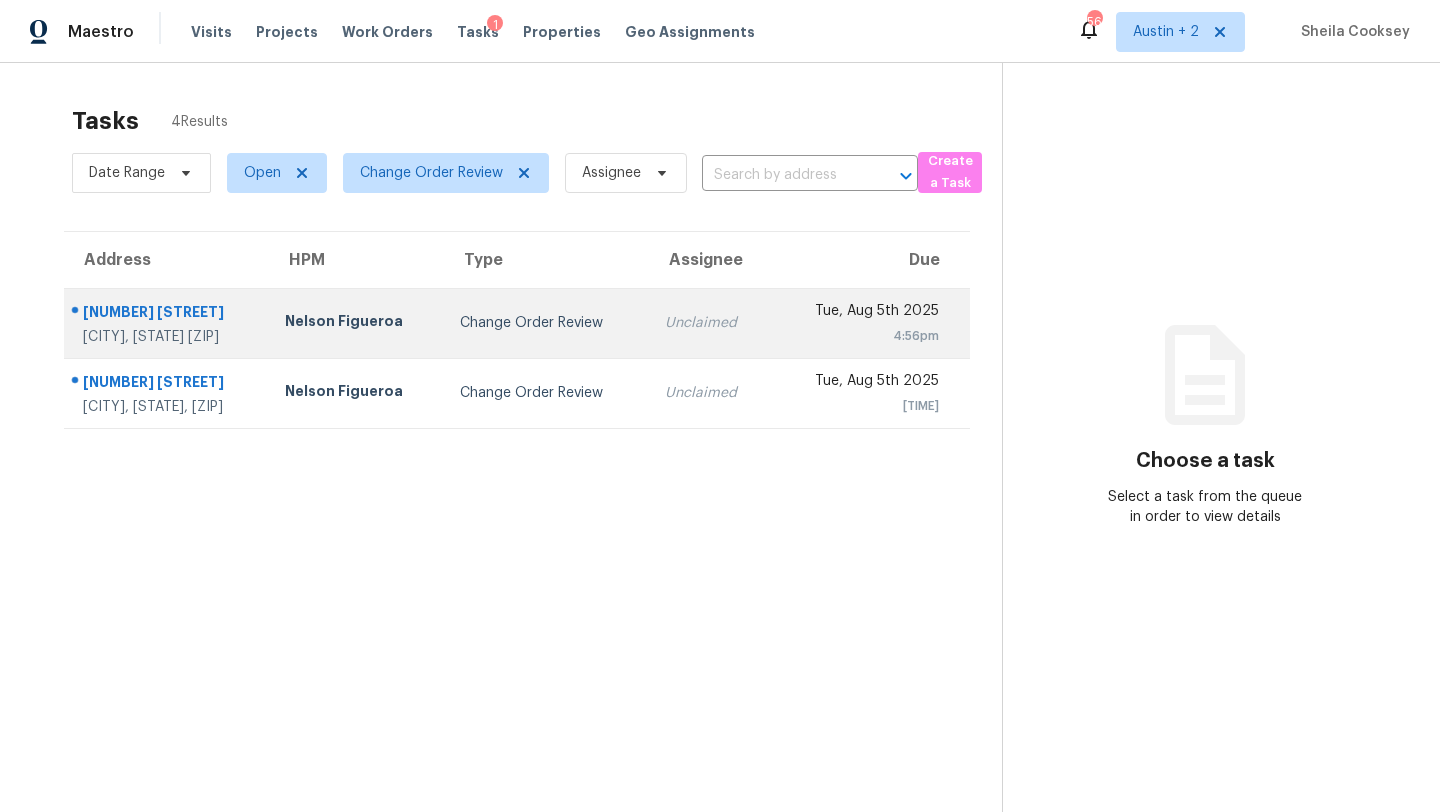 click on "Change Order Review" at bounding box center [546, 323] 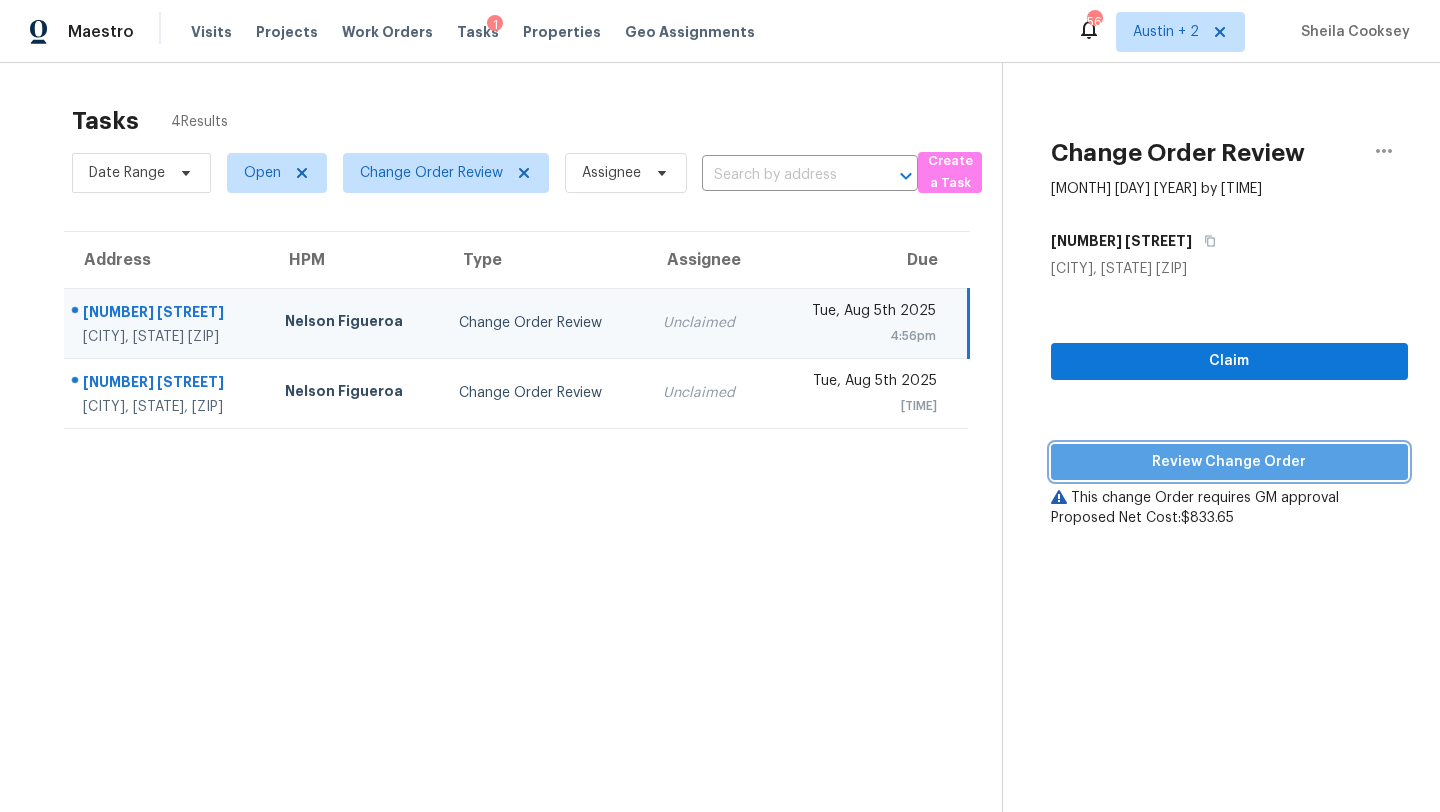 click on "Review Change Order" at bounding box center (1229, 462) 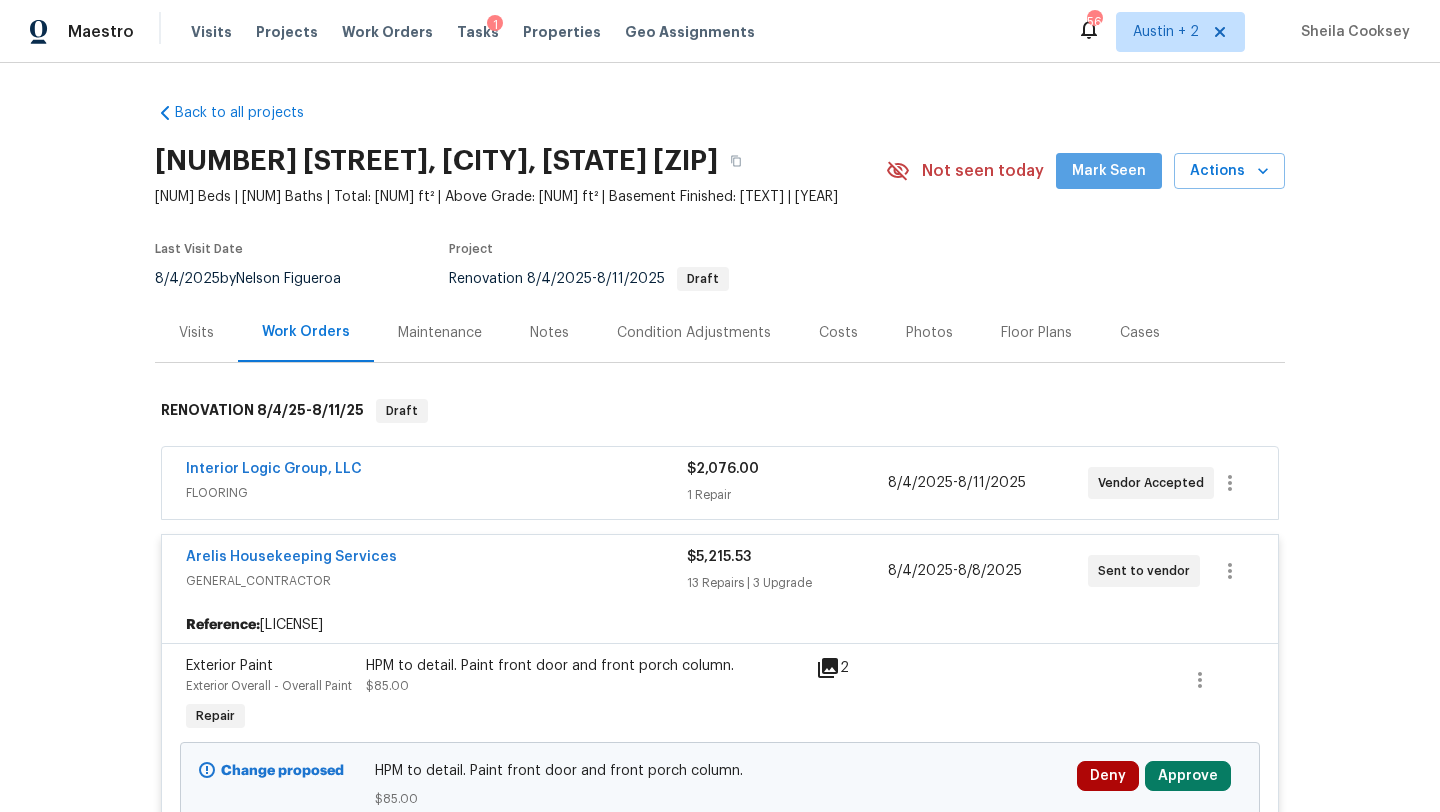 click on "Mark Seen" at bounding box center (1109, 171) 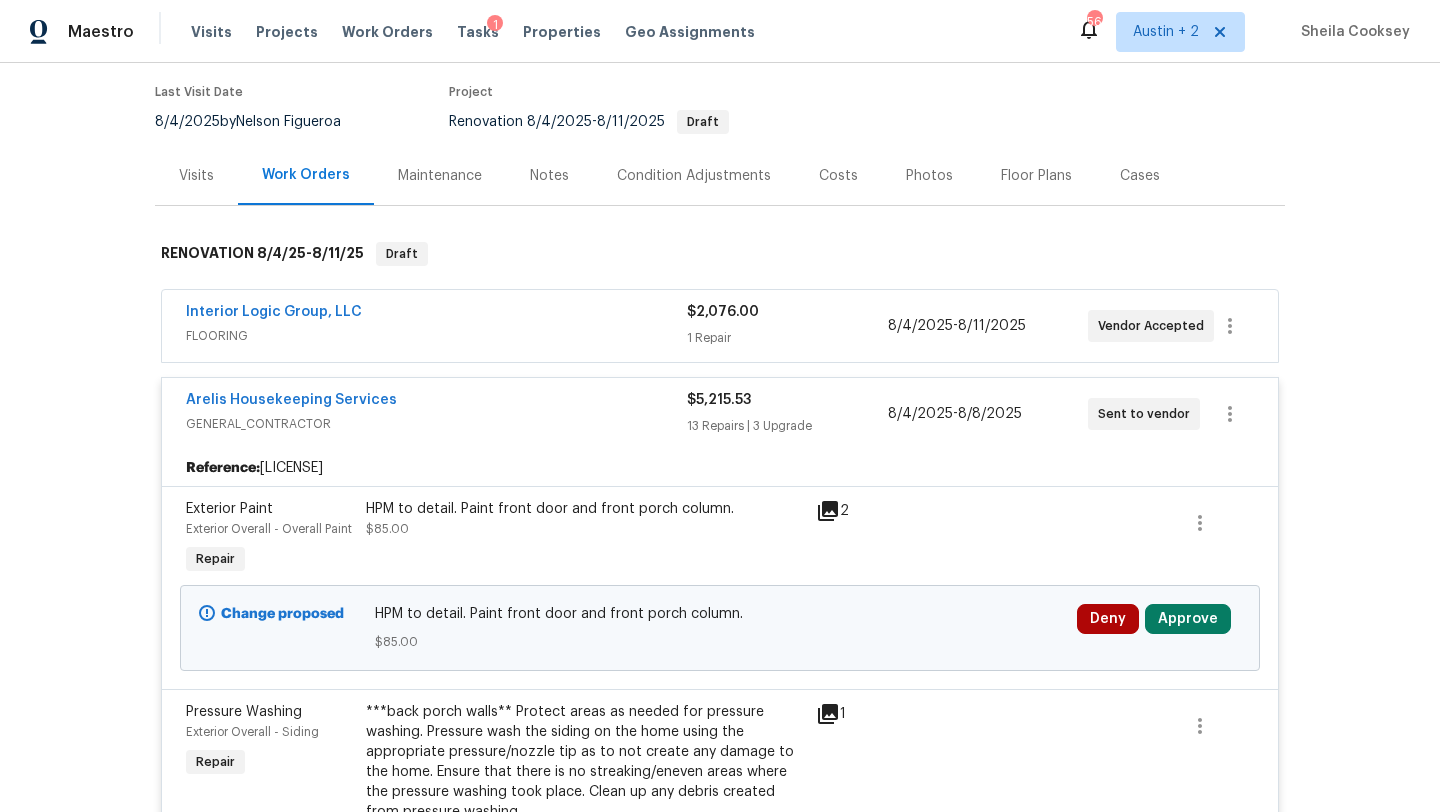 scroll, scrollTop: 164, scrollLeft: 0, axis: vertical 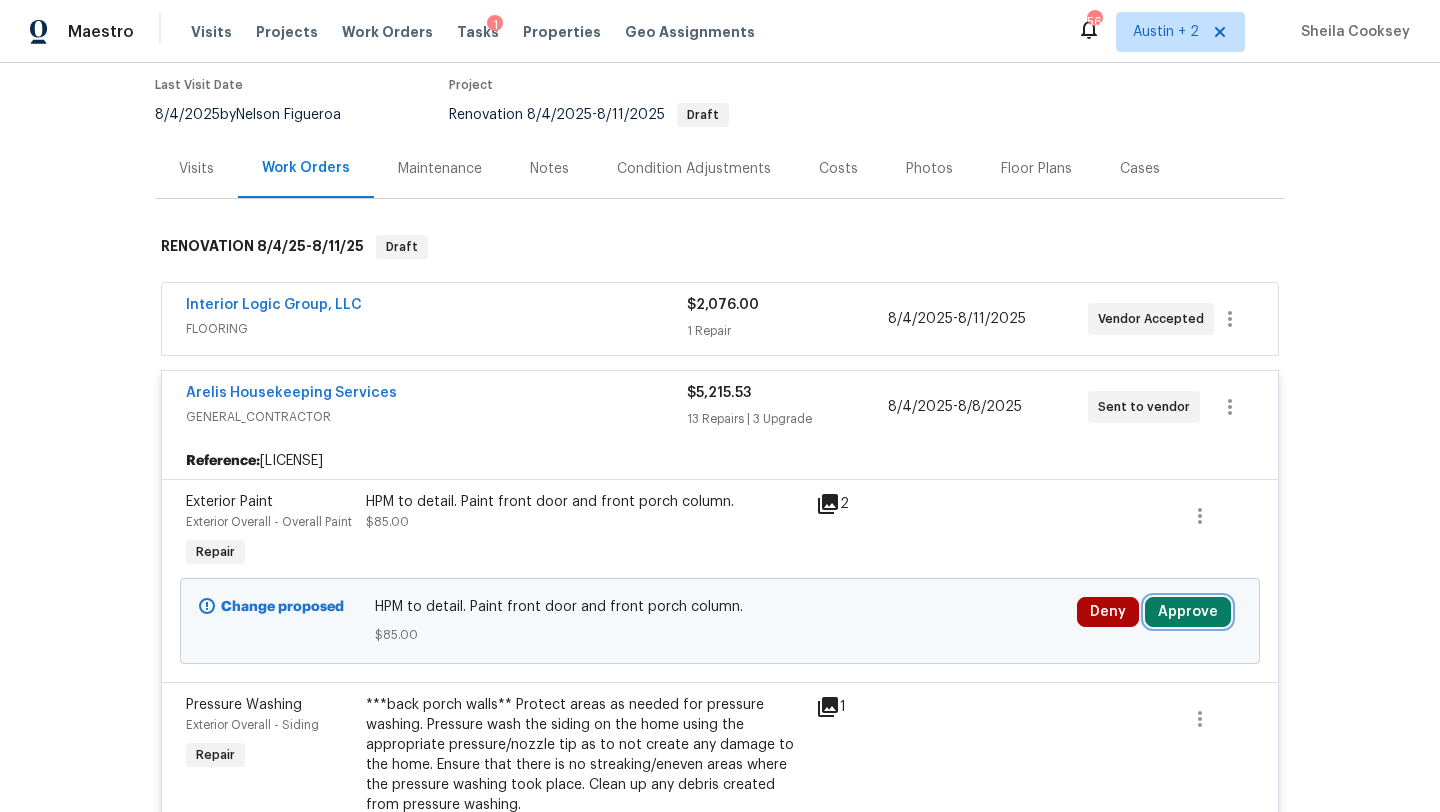 click on "Approve" at bounding box center (1188, 612) 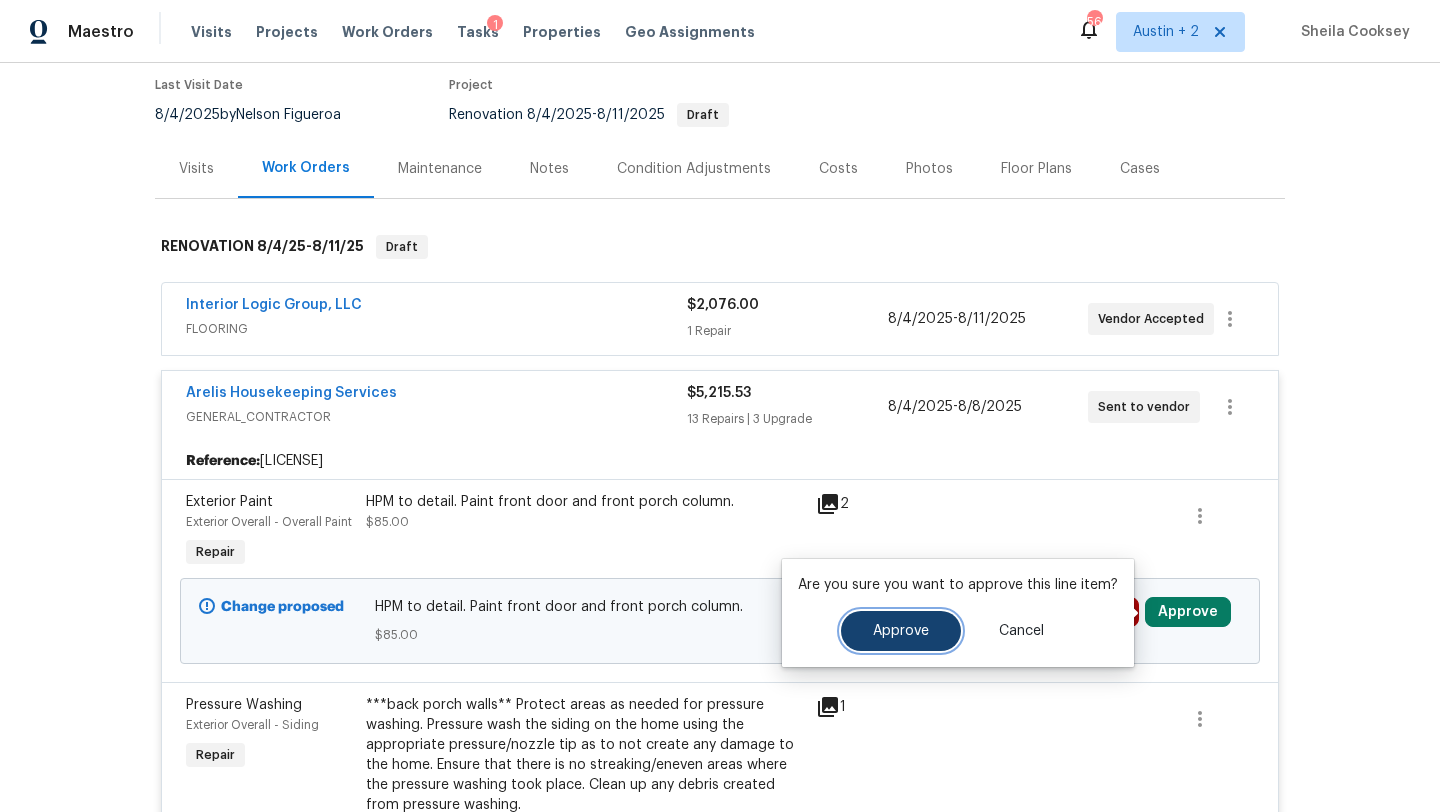 click on "Approve" at bounding box center (901, 631) 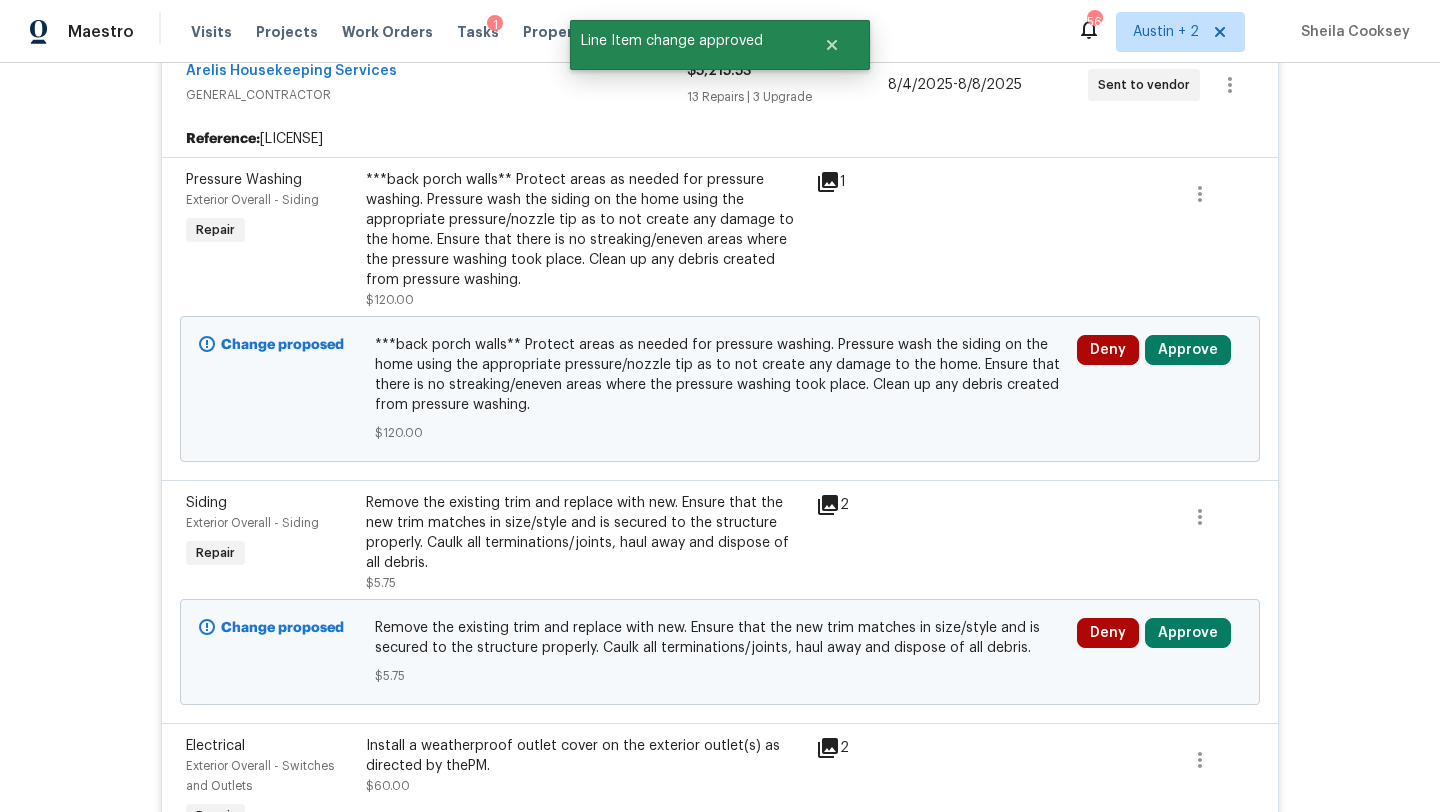 scroll, scrollTop: 504, scrollLeft: 0, axis: vertical 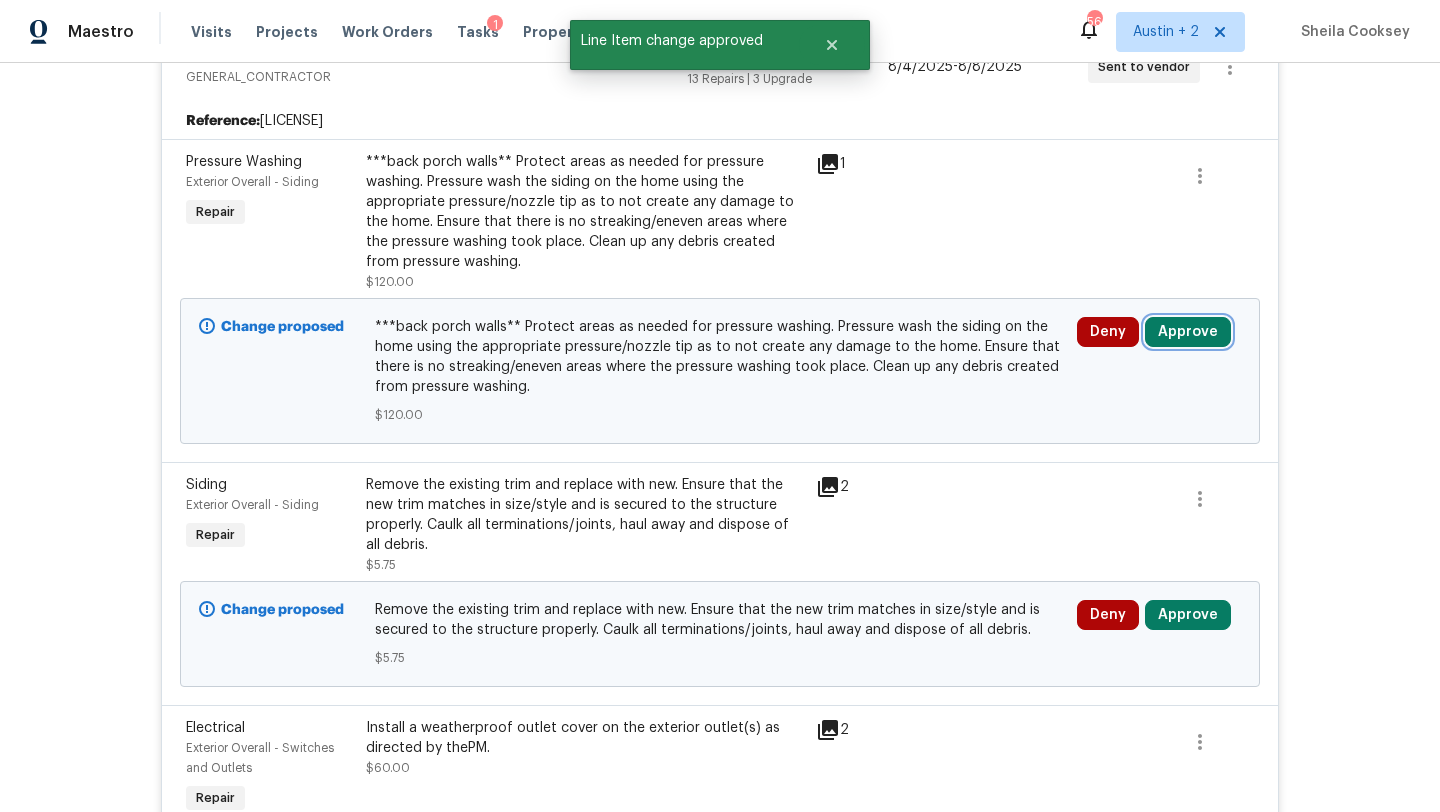 click on "Approve" at bounding box center (1188, 332) 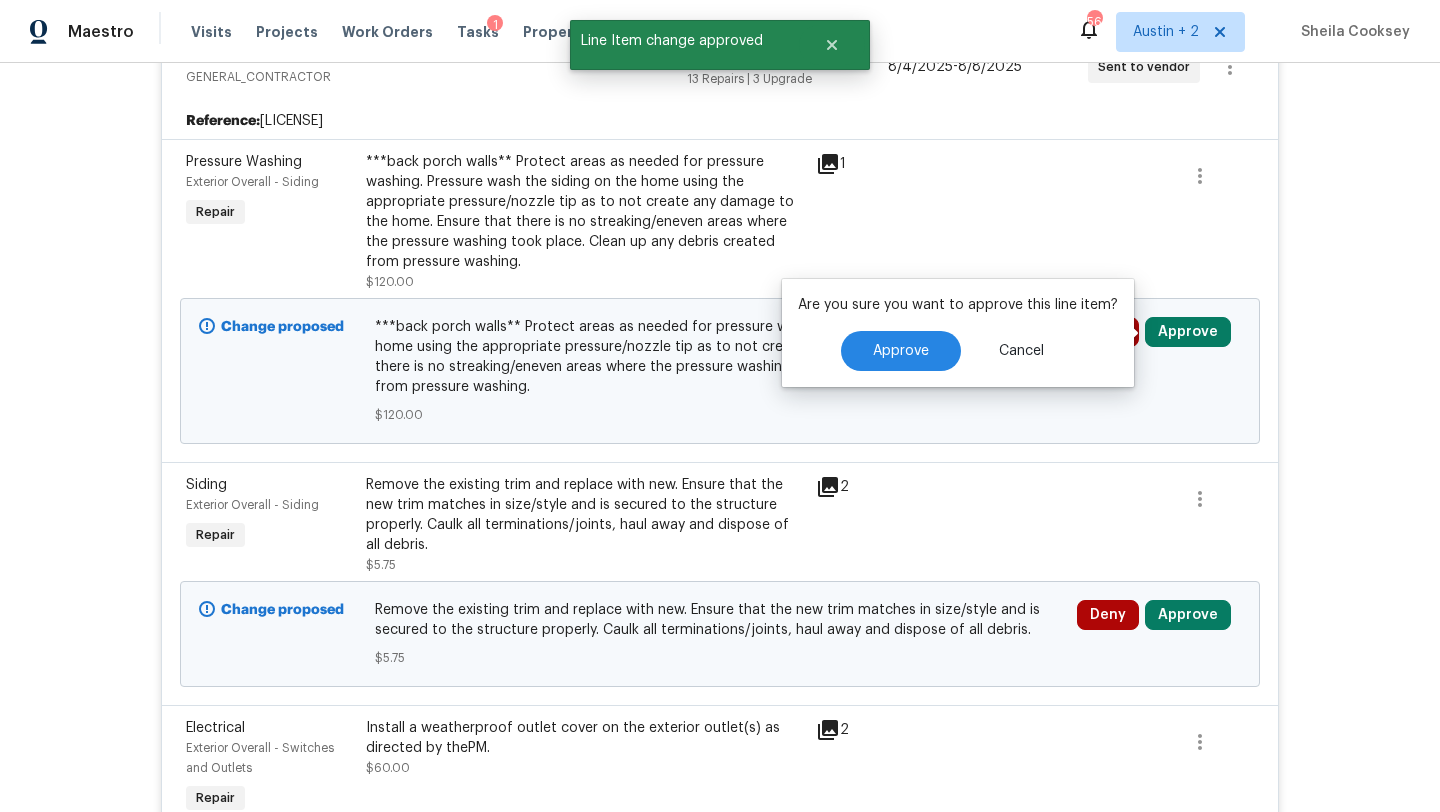 click on "Are you sure you want to approve this line item? Approve Cancel" at bounding box center [958, 333] 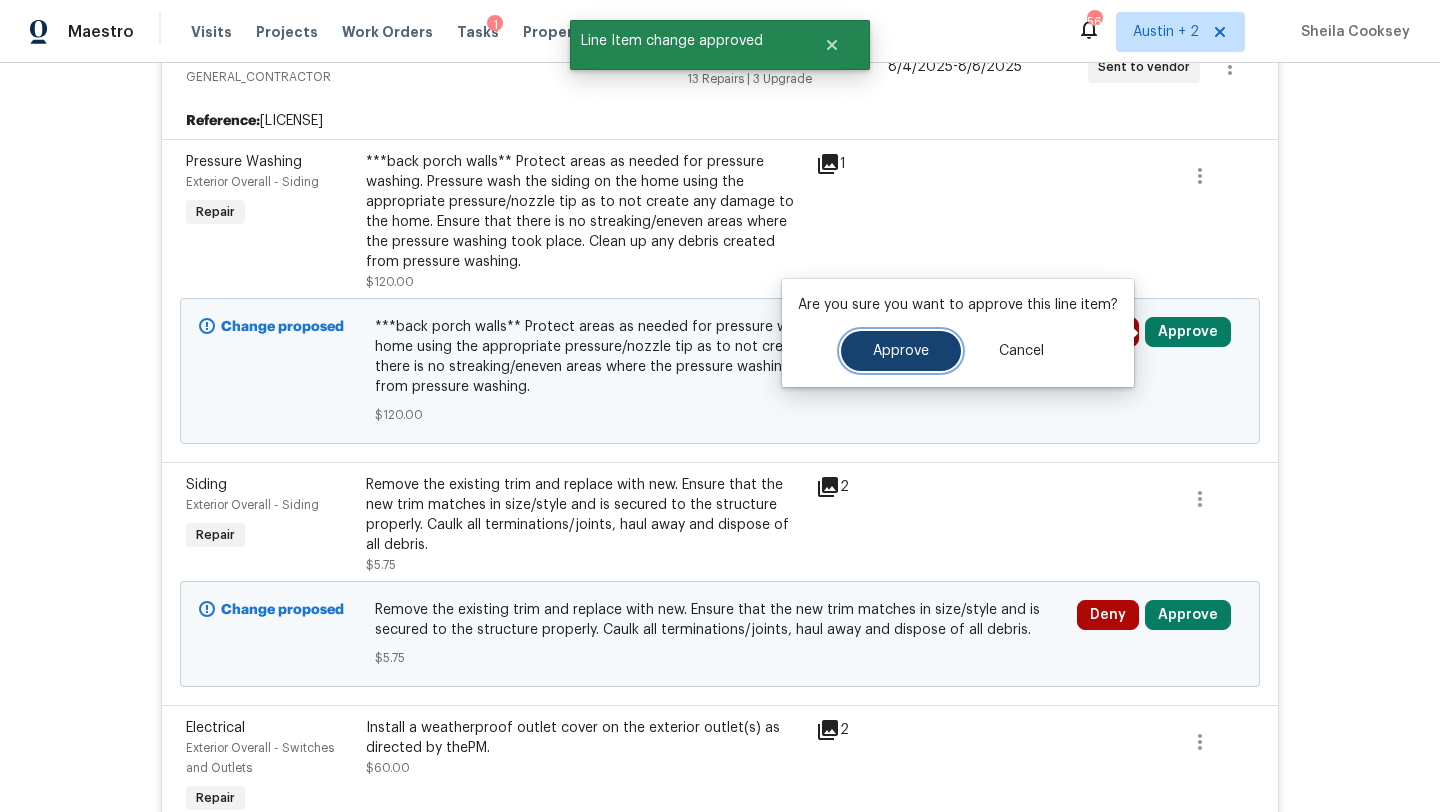 click on "Approve" at bounding box center (901, 351) 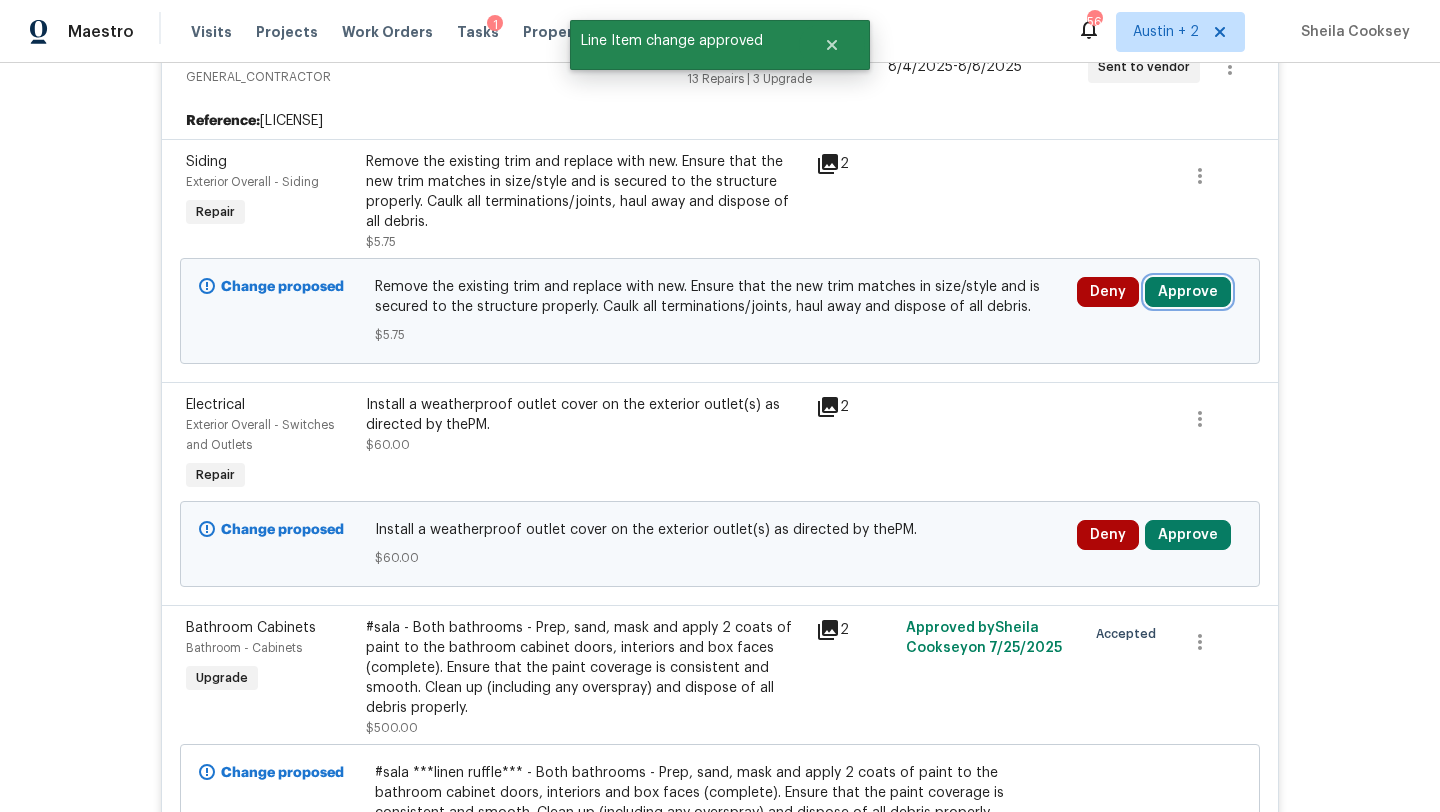 click on "Approve" at bounding box center [1188, 292] 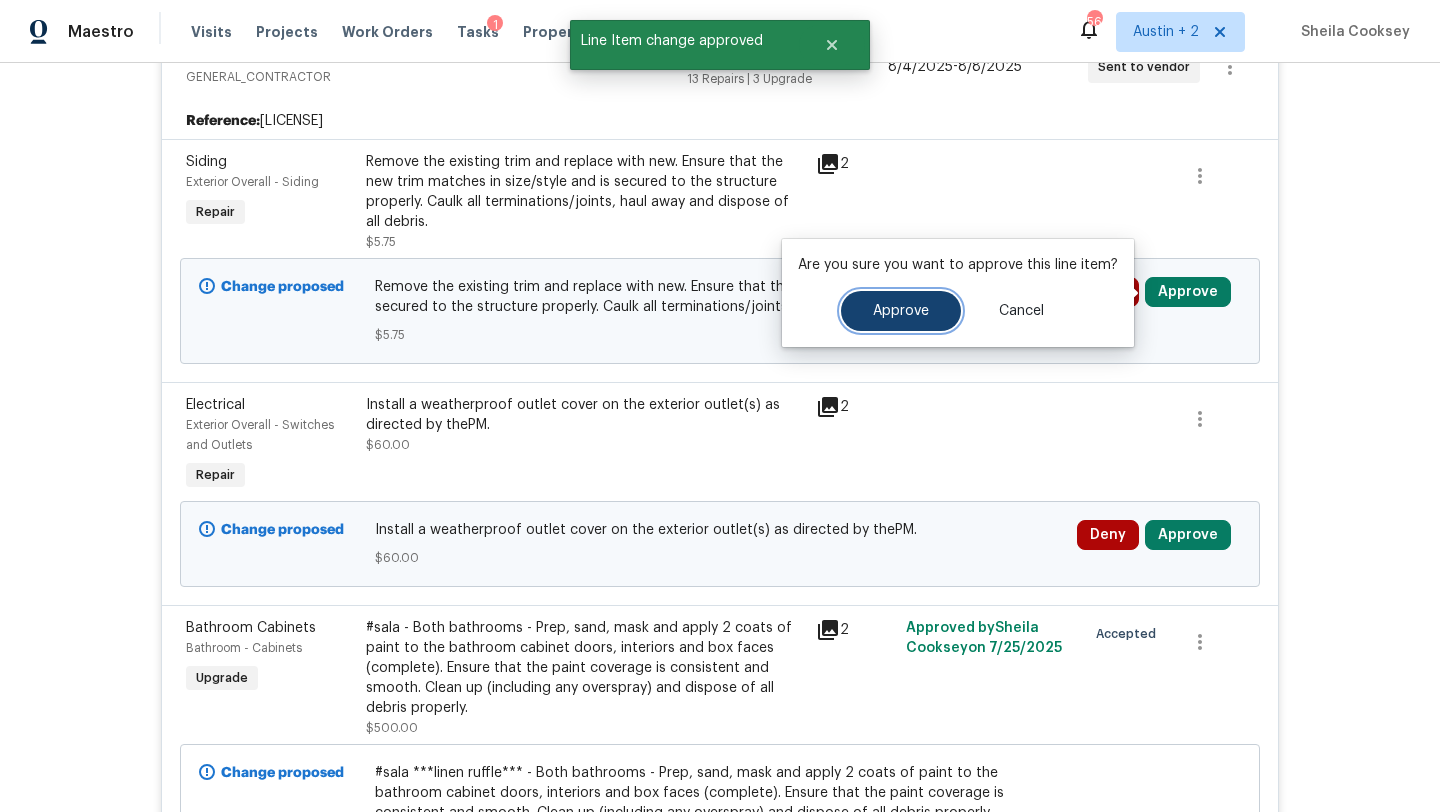 click on "Approve" at bounding box center (901, 311) 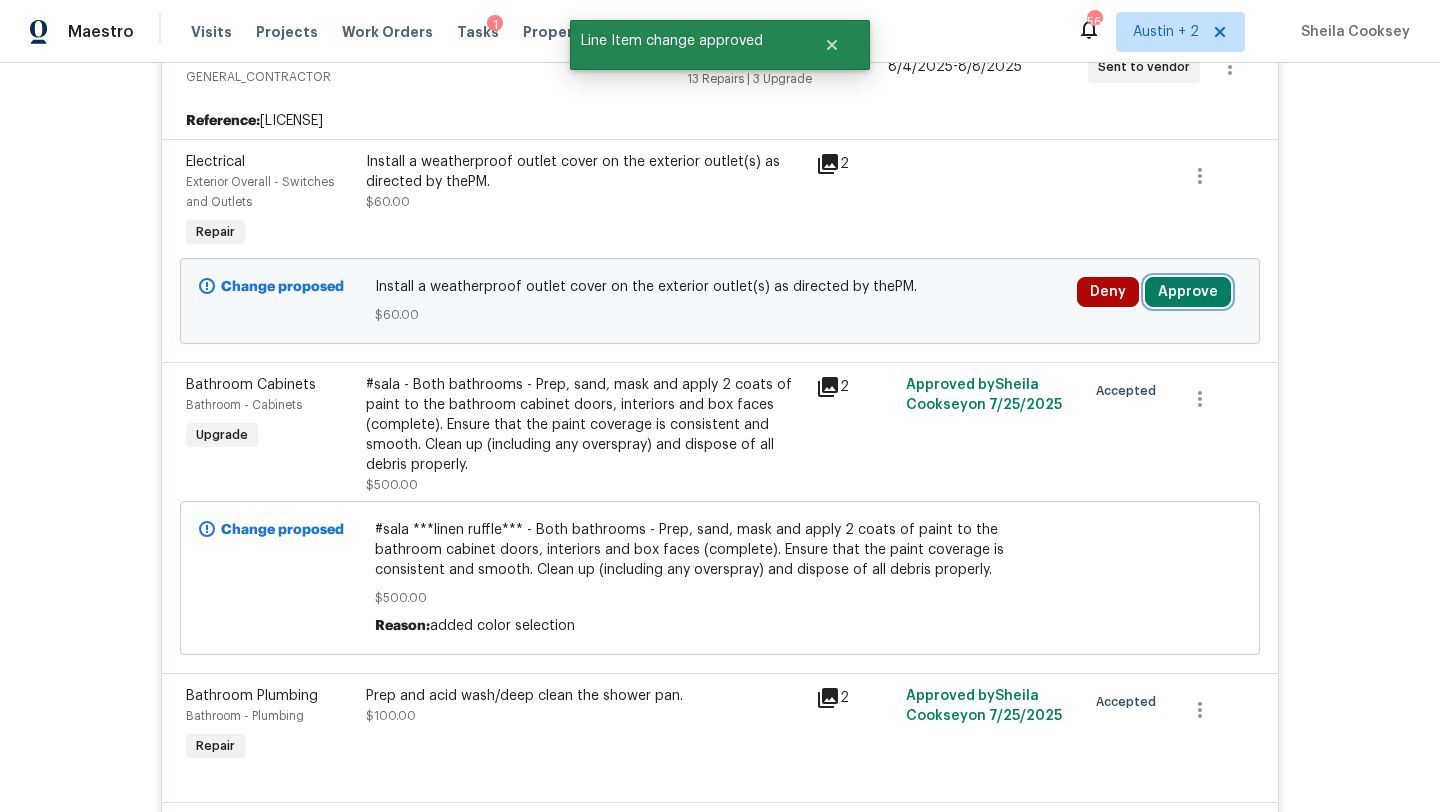 click on "Approve" at bounding box center (1188, 292) 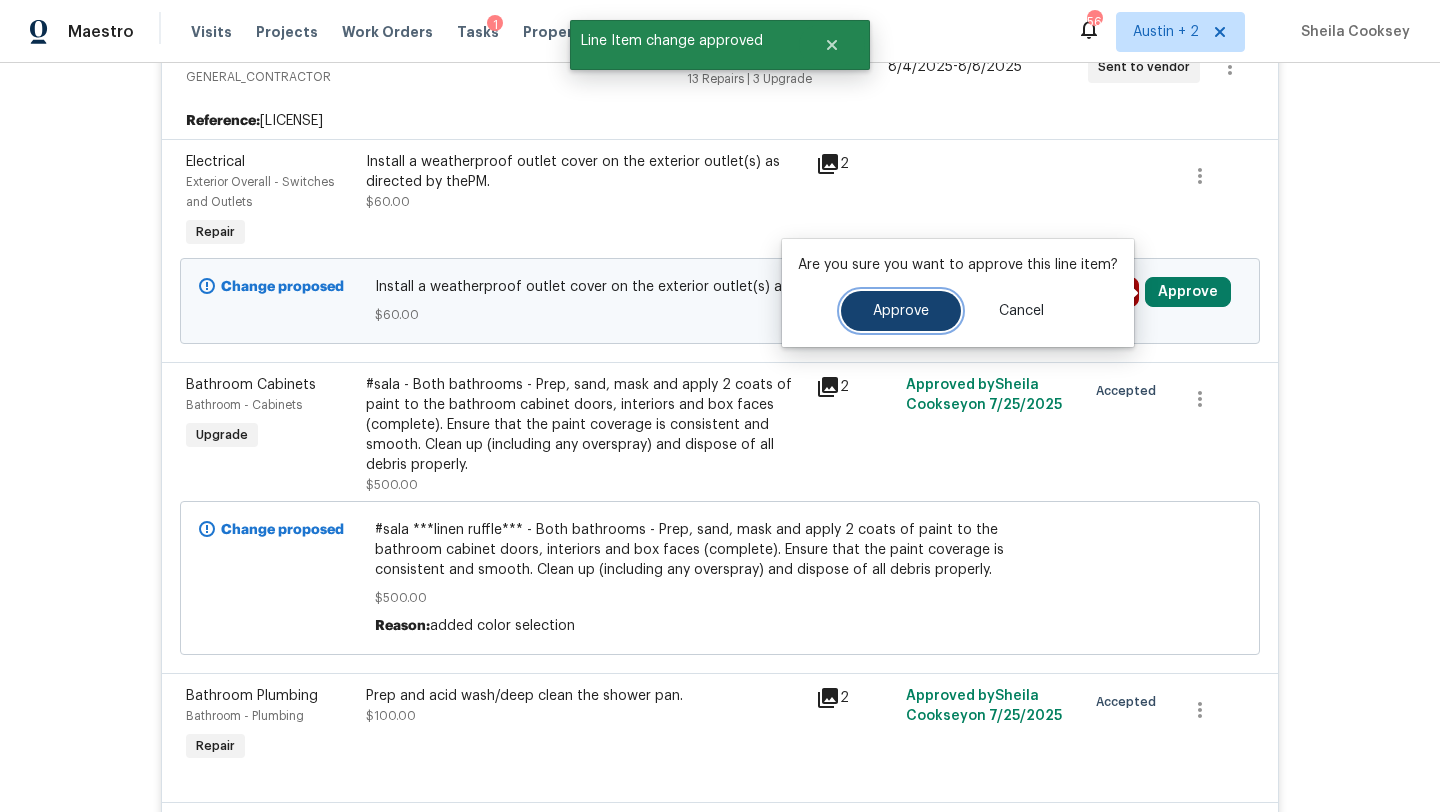 click on "Approve" at bounding box center [901, 311] 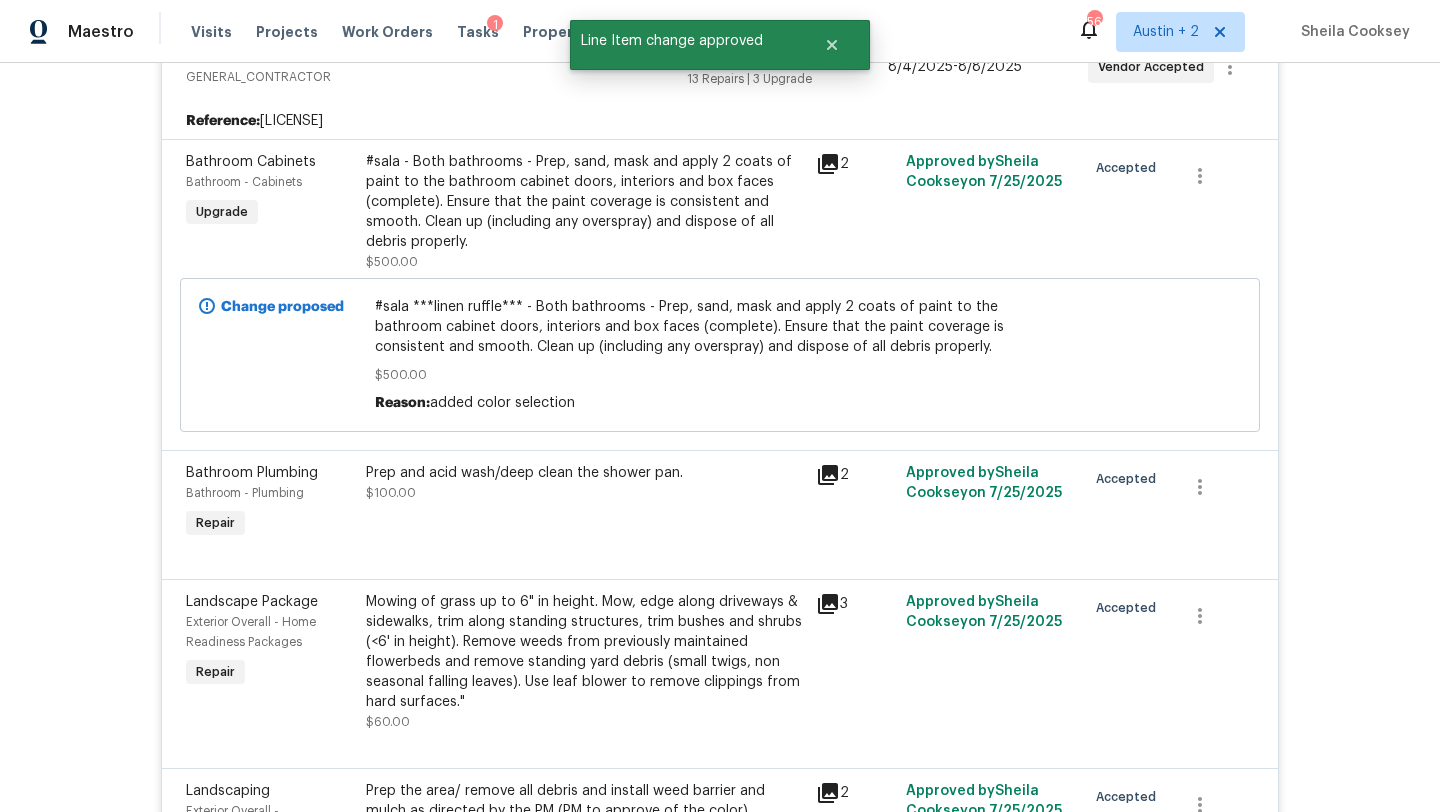 scroll, scrollTop: 0, scrollLeft: 0, axis: both 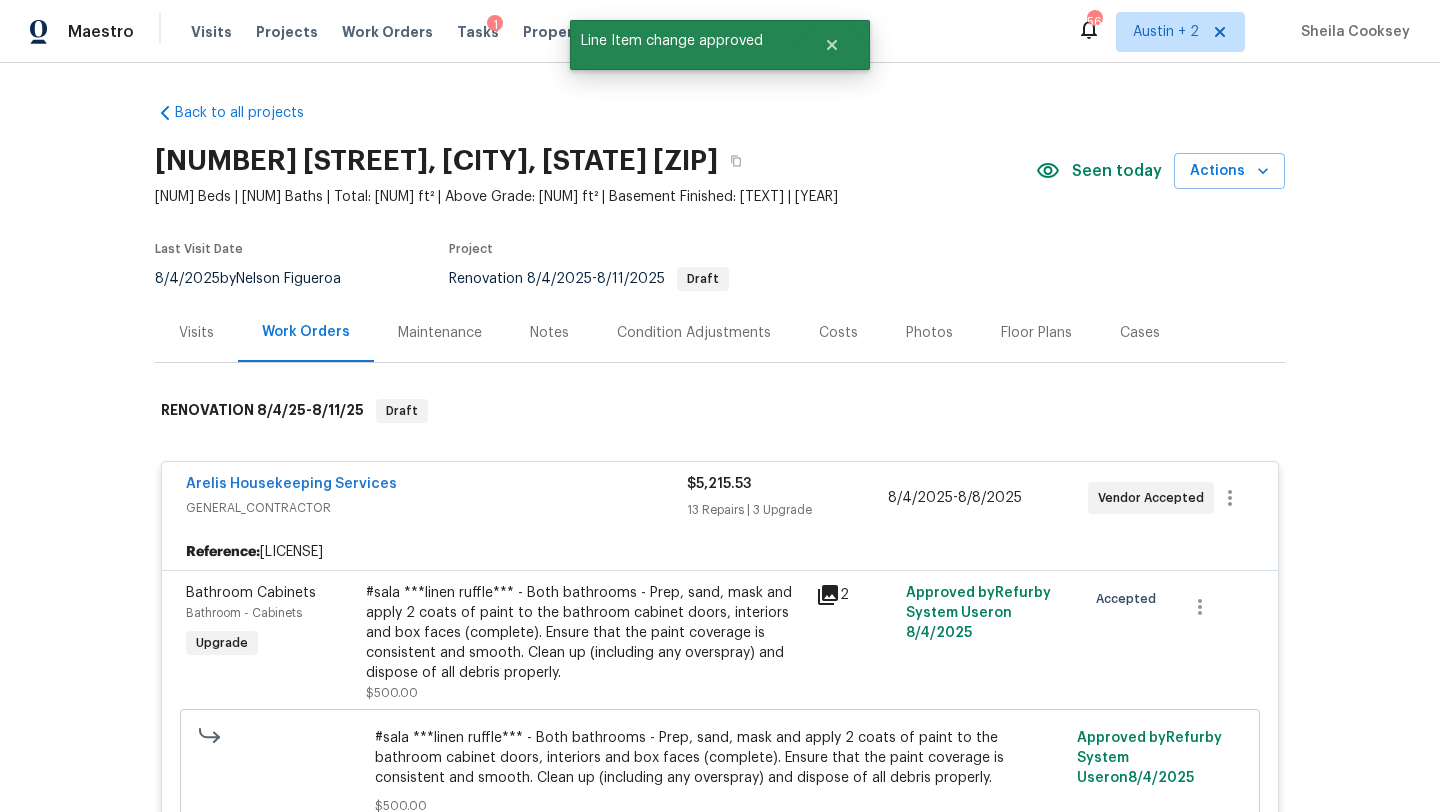 click on "Costs" at bounding box center (838, 332) 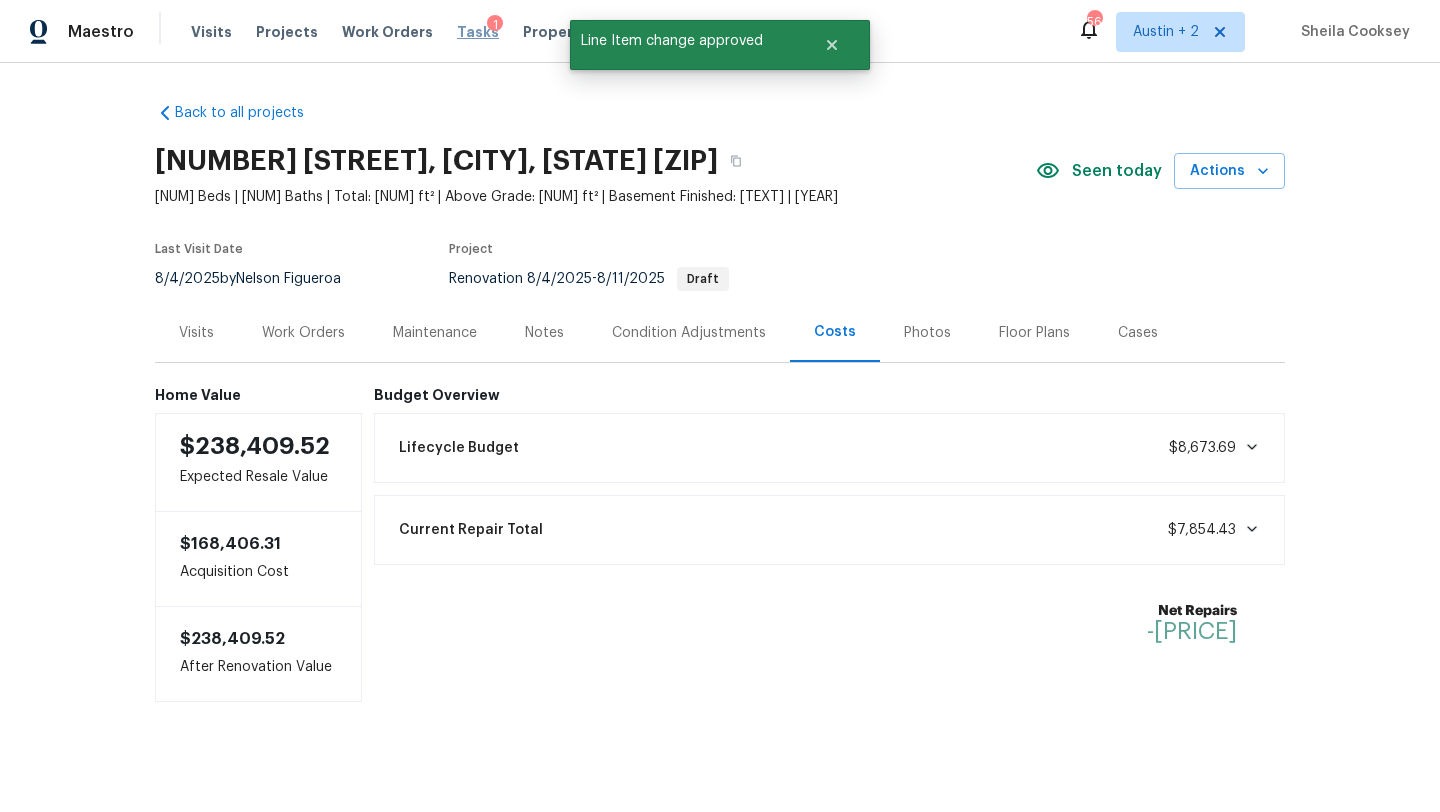 click on "Tasks" at bounding box center [478, 32] 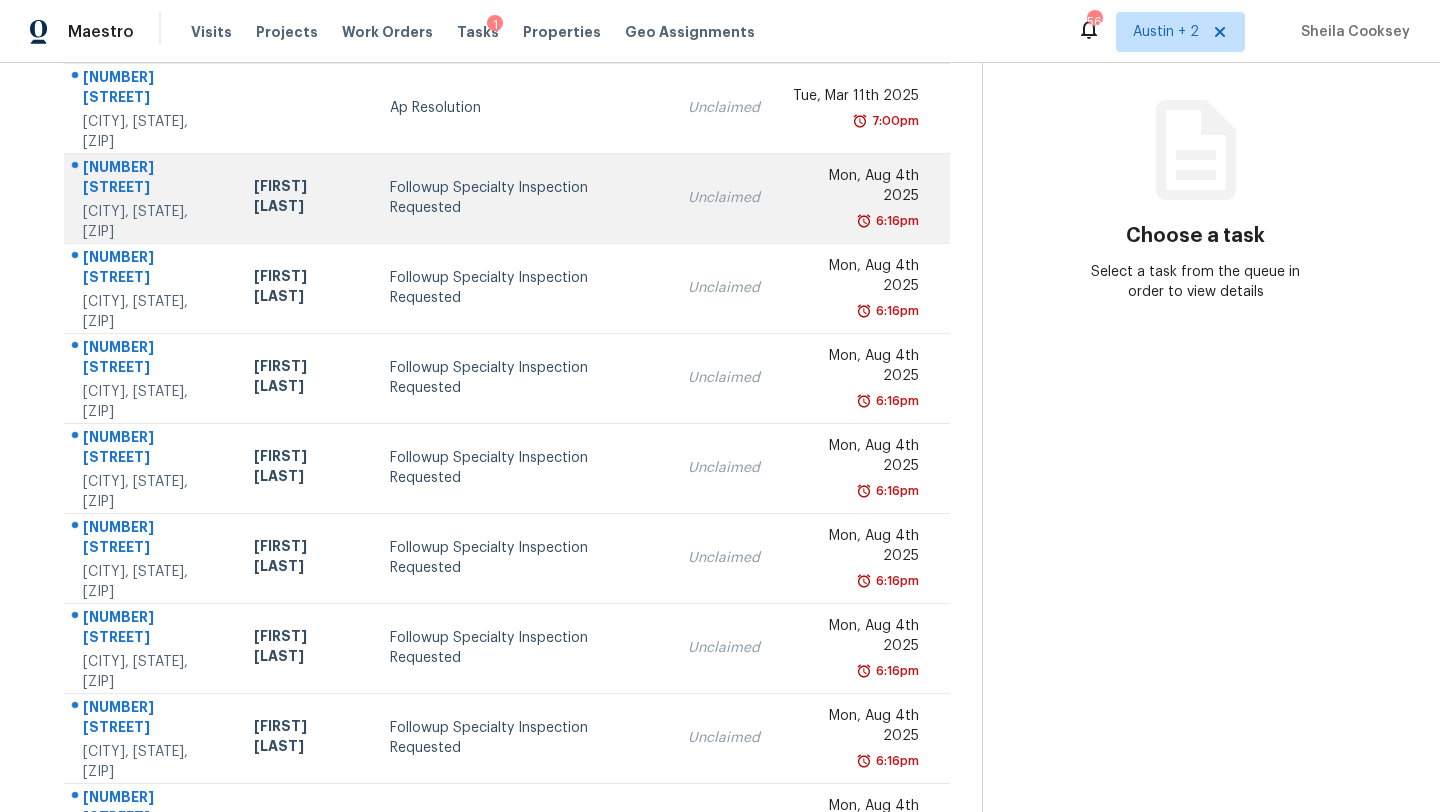 scroll, scrollTop: 229, scrollLeft: 0, axis: vertical 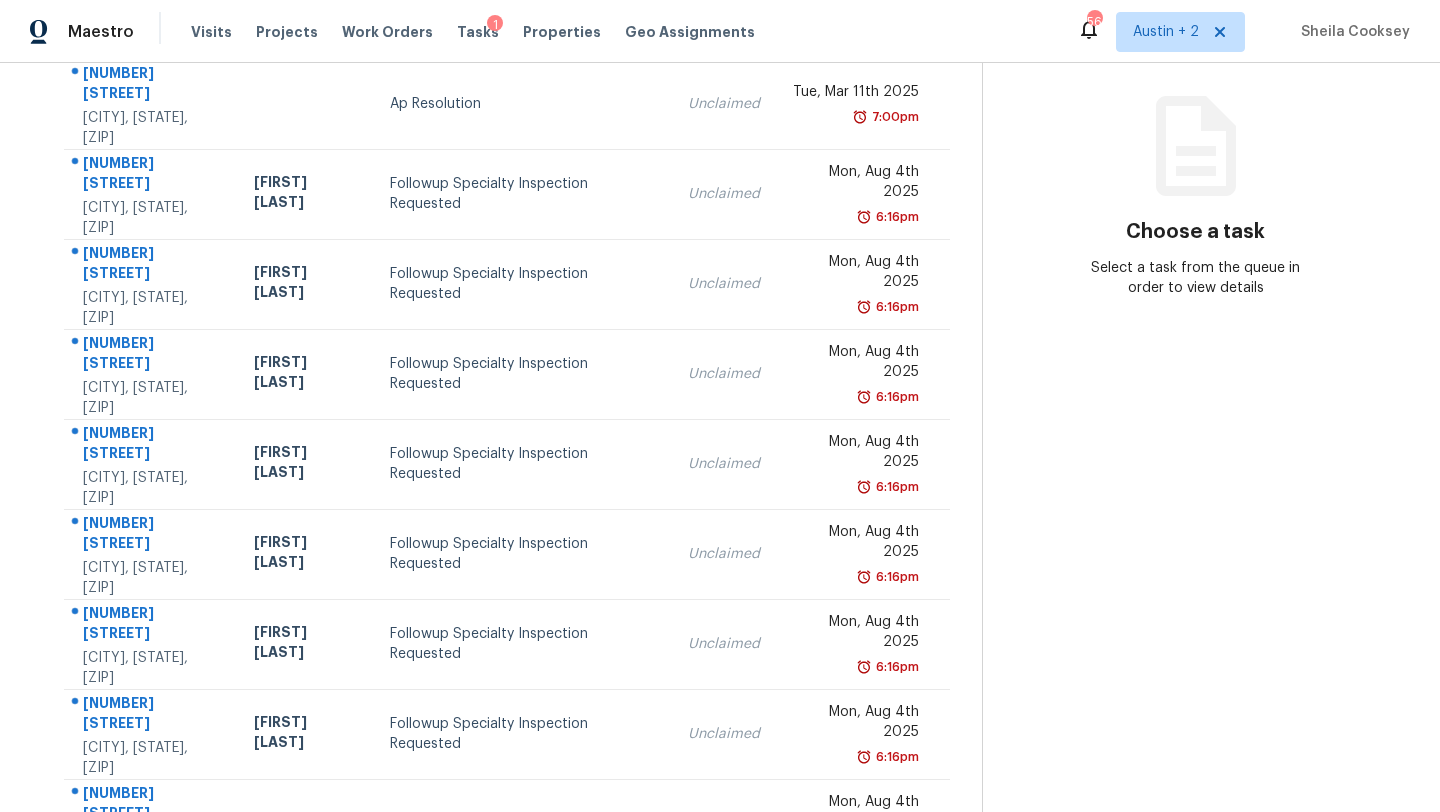 click 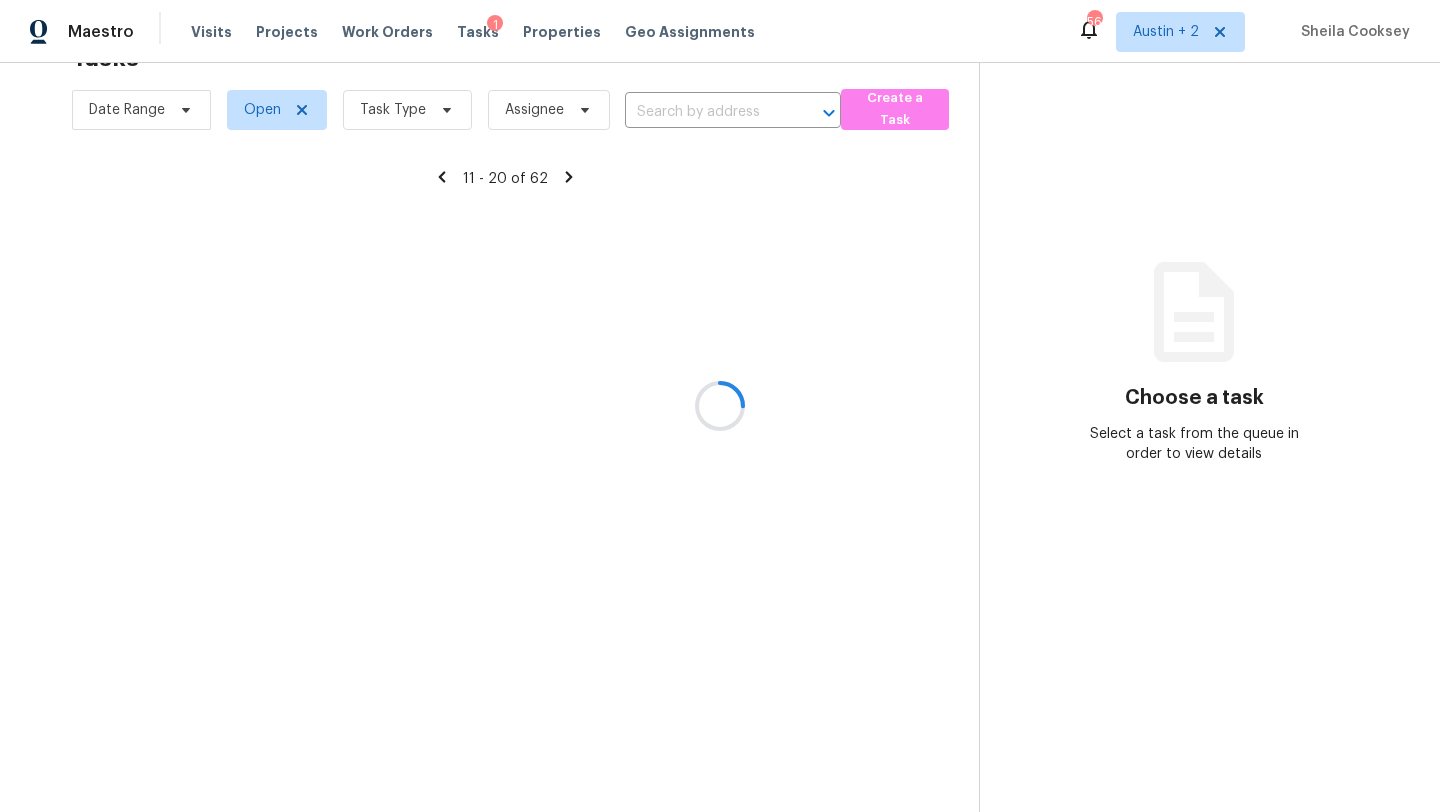 scroll, scrollTop: 229, scrollLeft: 0, axis: vertical 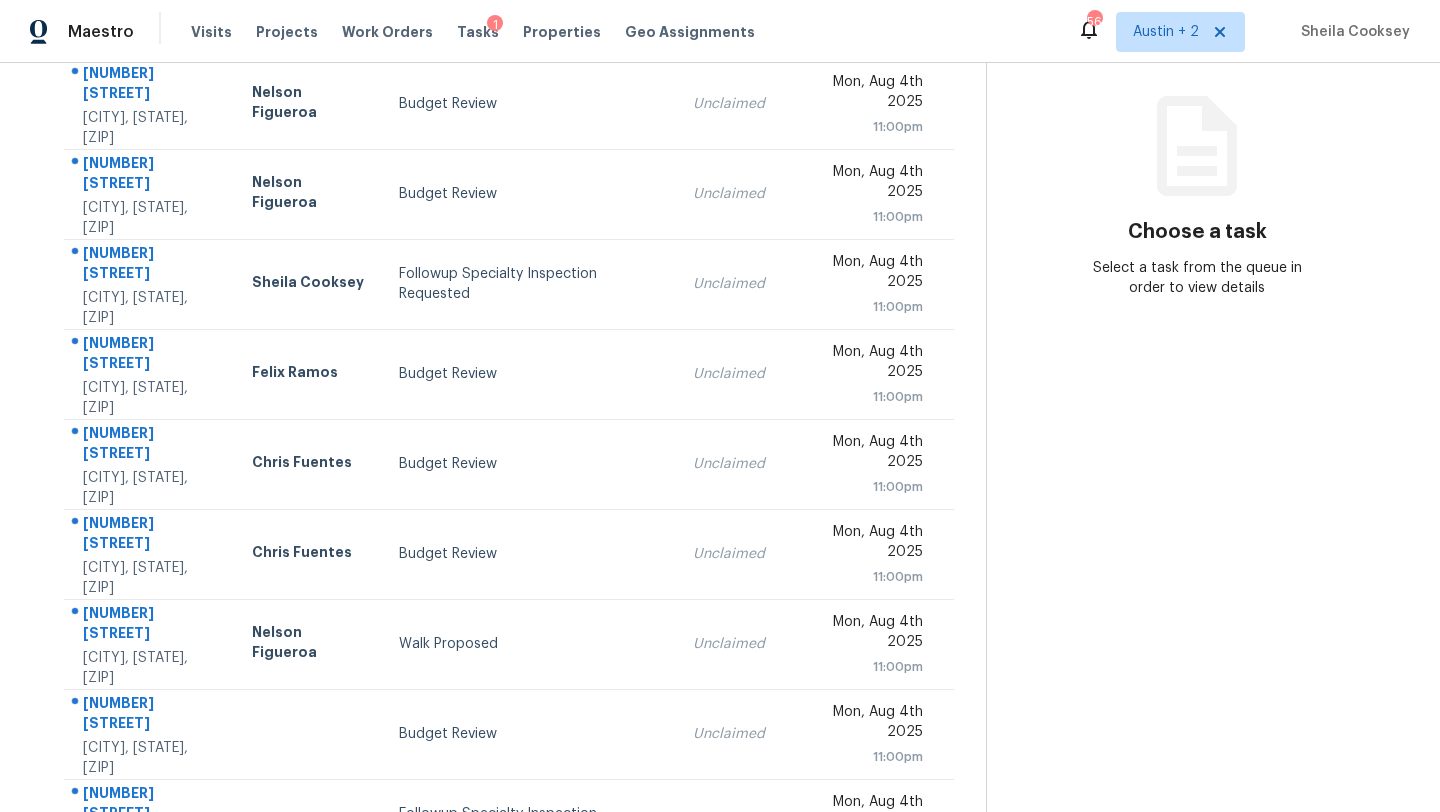 click 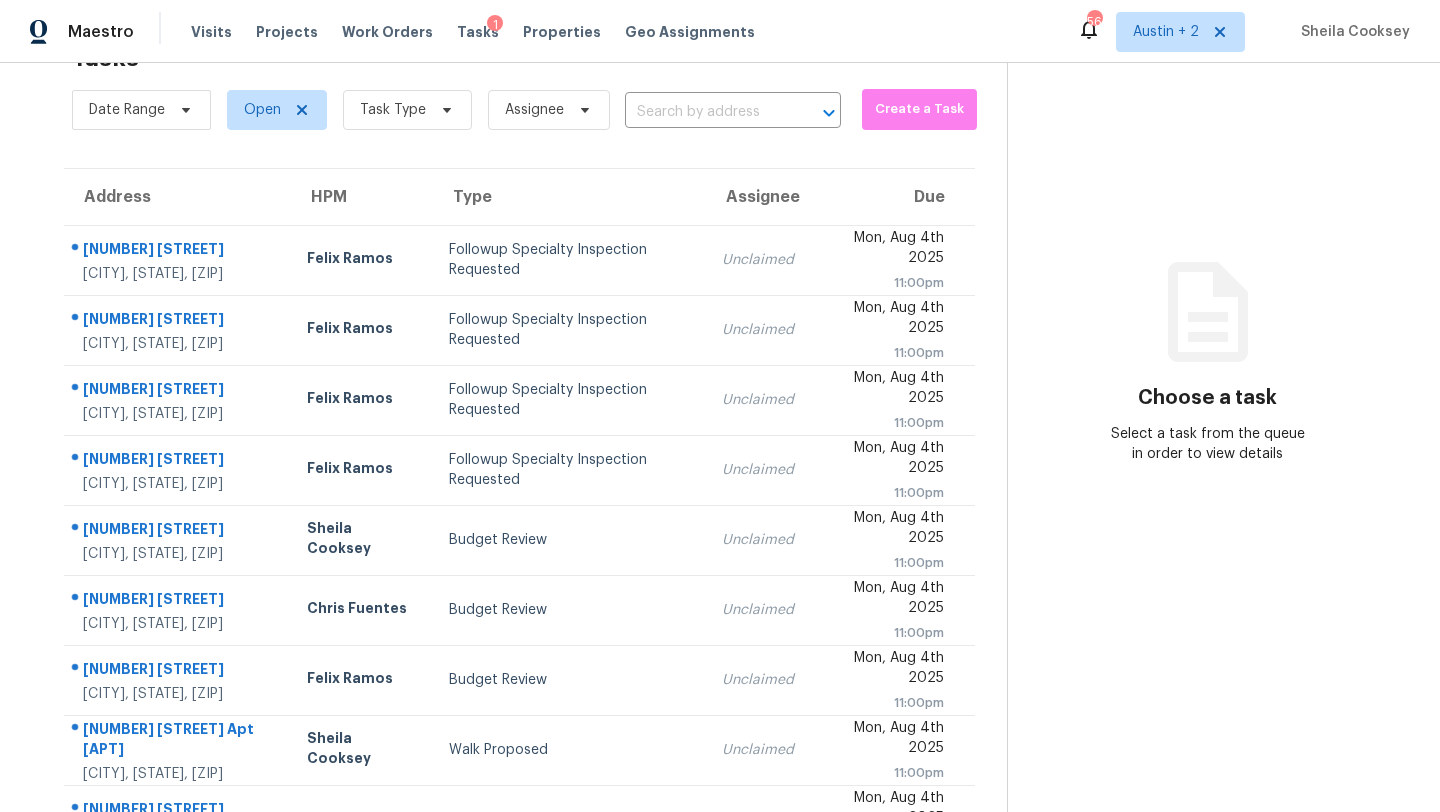 scroll, scrollTop: 229, scrollLeft: 0, axis: vertical 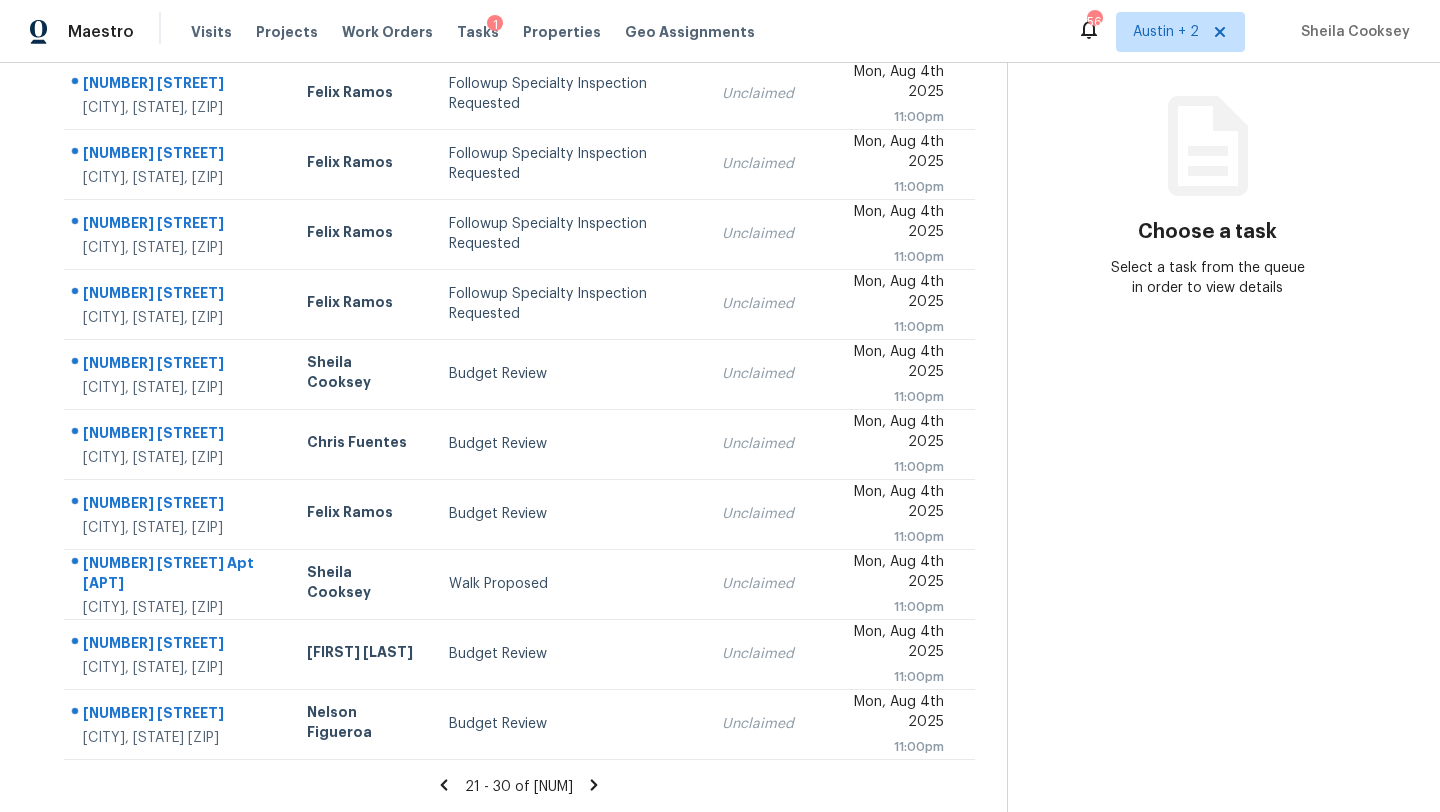 click 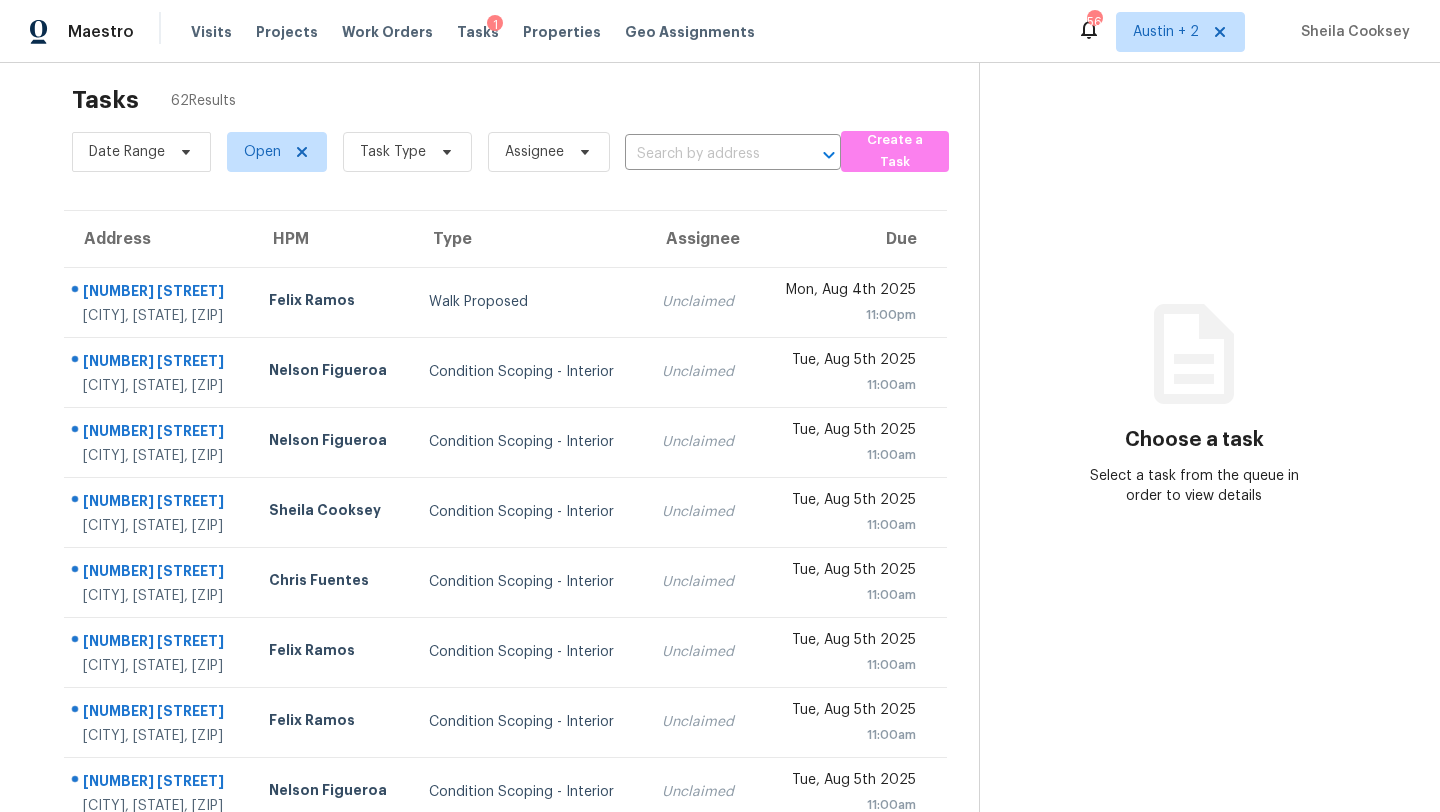 scroll, scrollTop: 0, scrollLeft: 0, axis: both 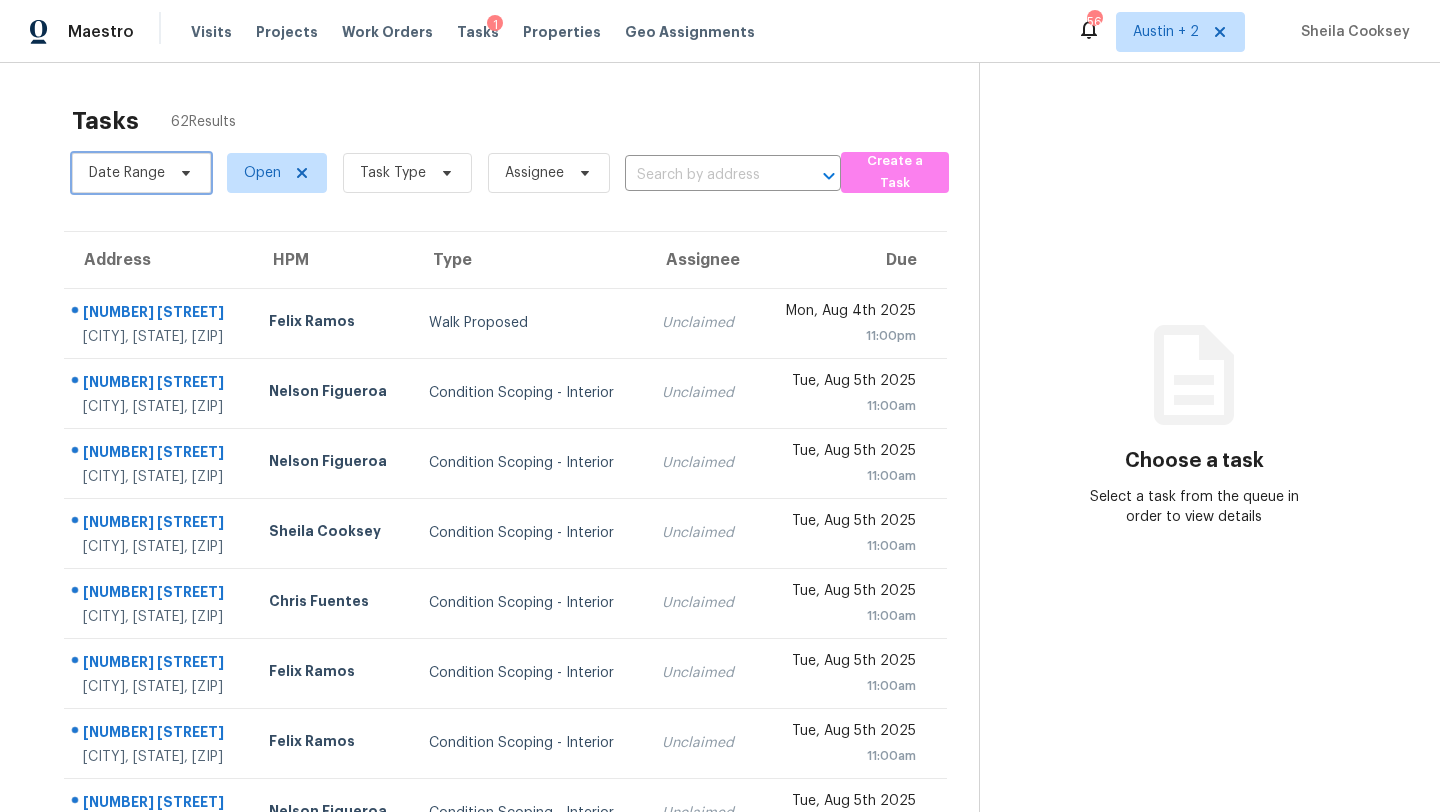 click 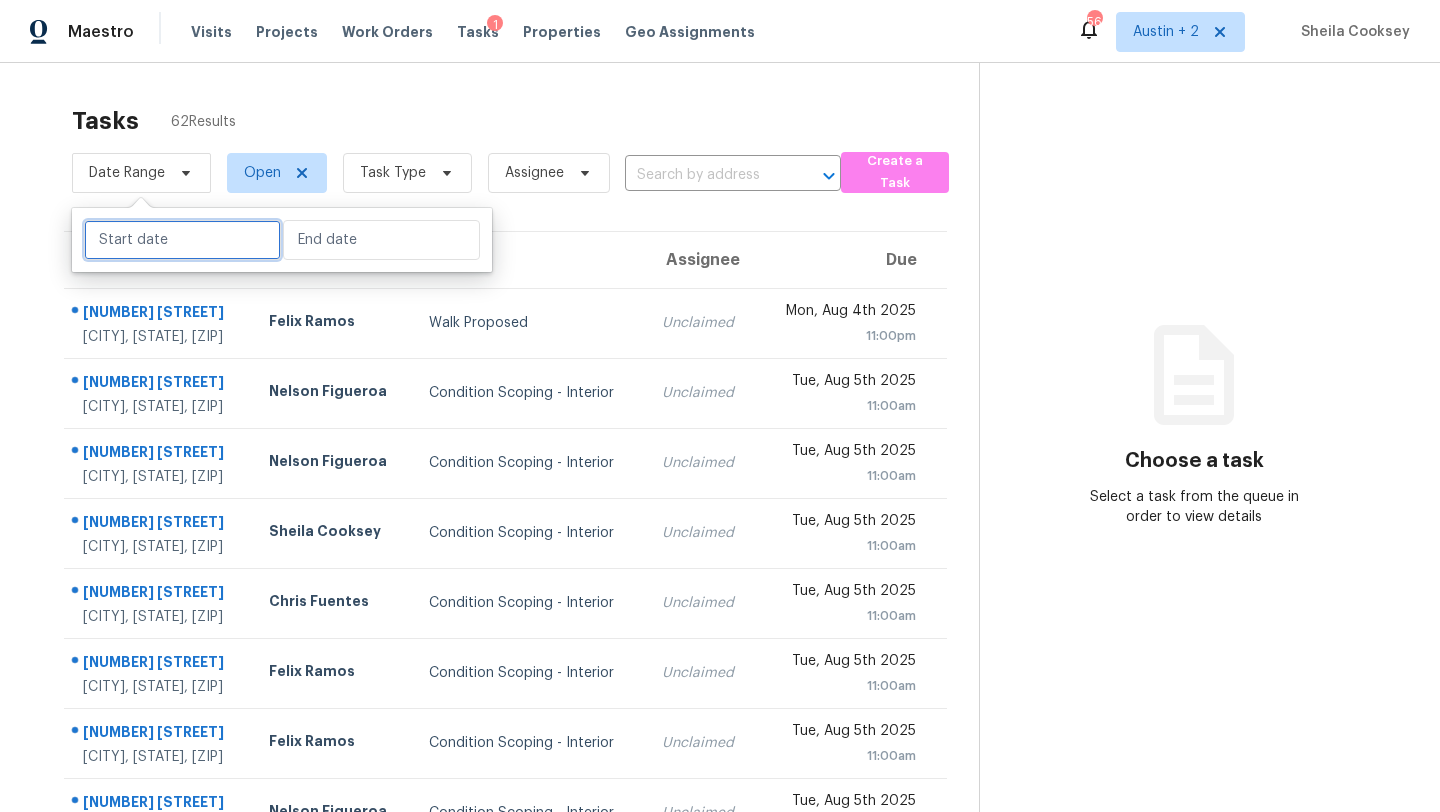 click at bounding box center [182, 240] 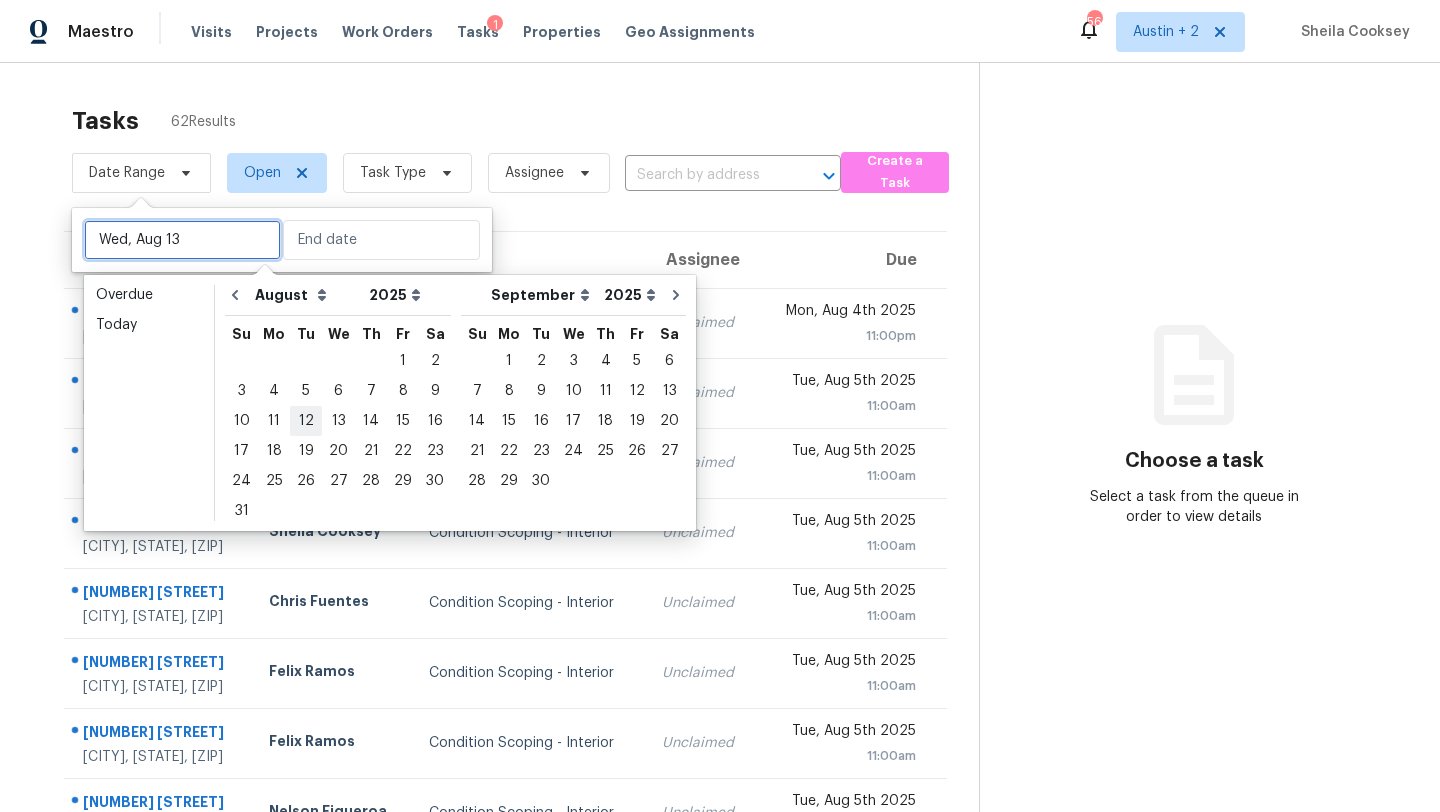 type on "Tue, Aug 12" 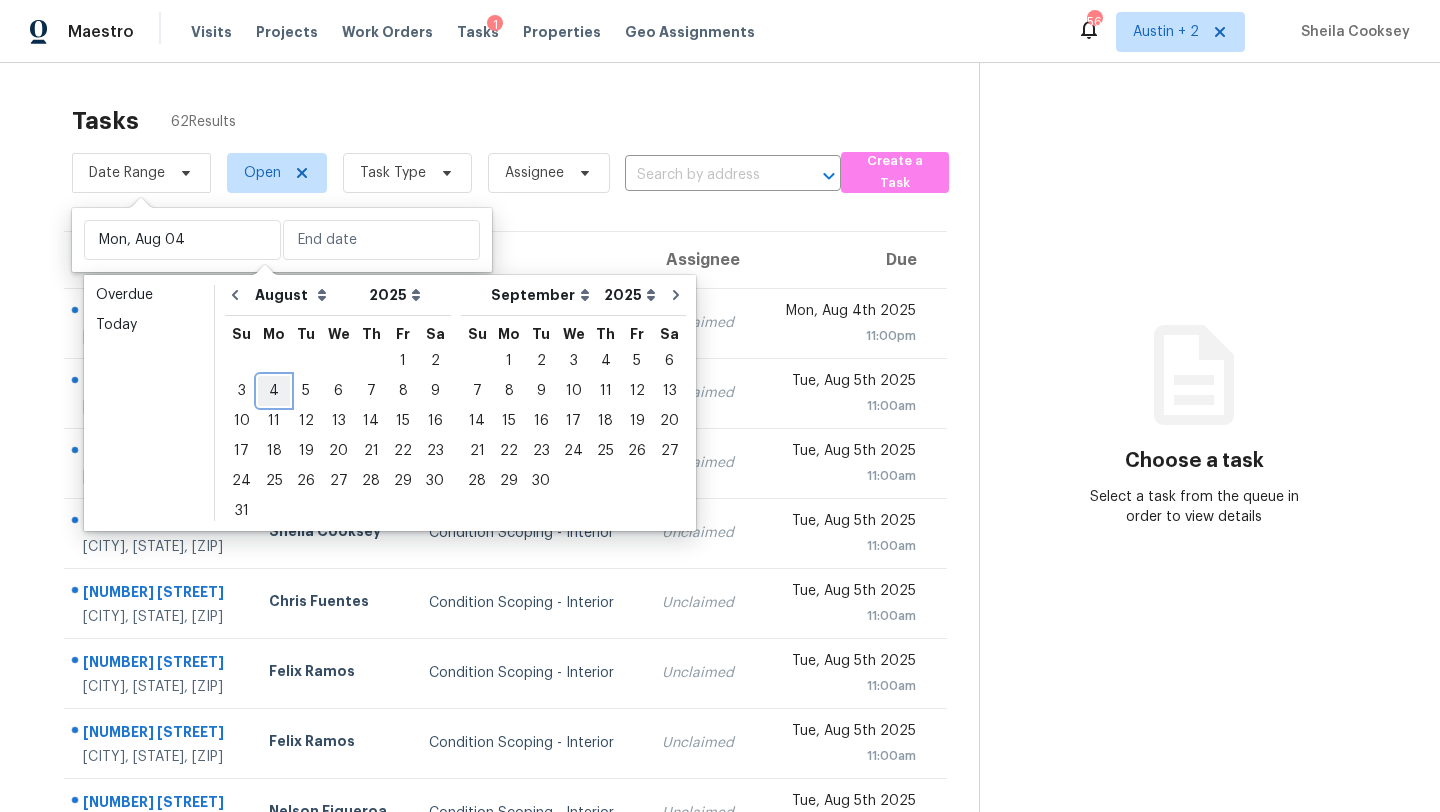 click on "4" at bounding box center (274, 391) 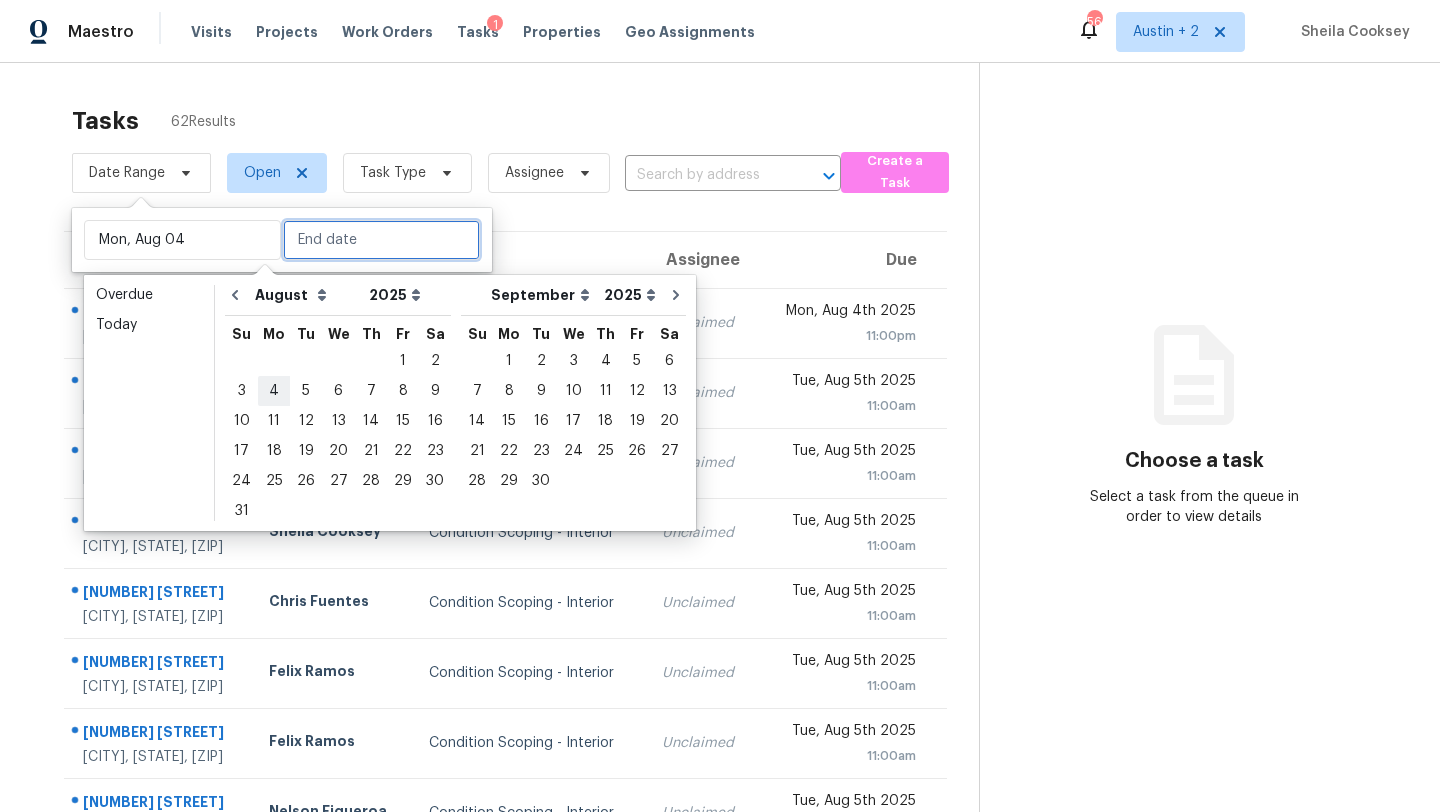type on "Mon, Aug 04" 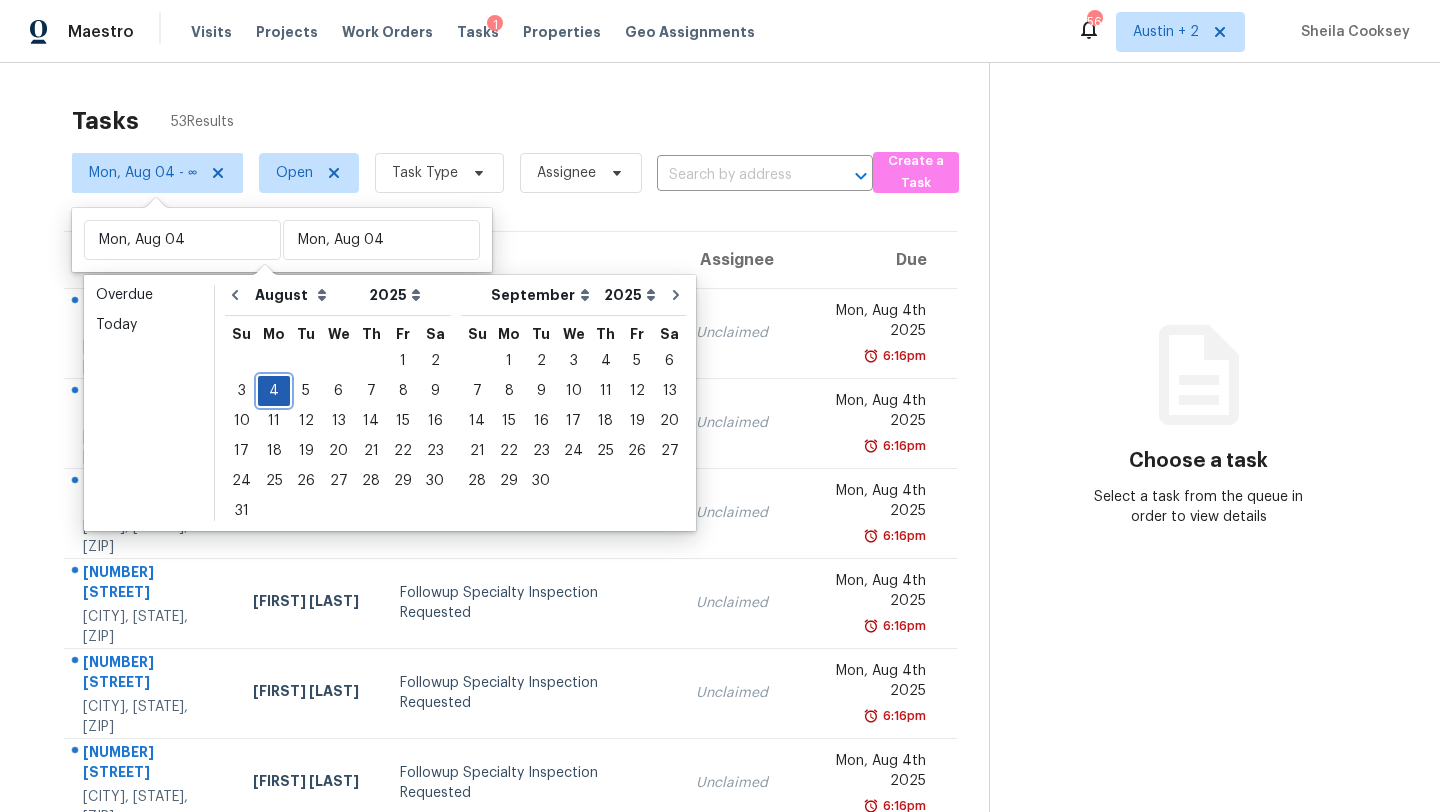 click on "4" at bounding box center (274, 391) 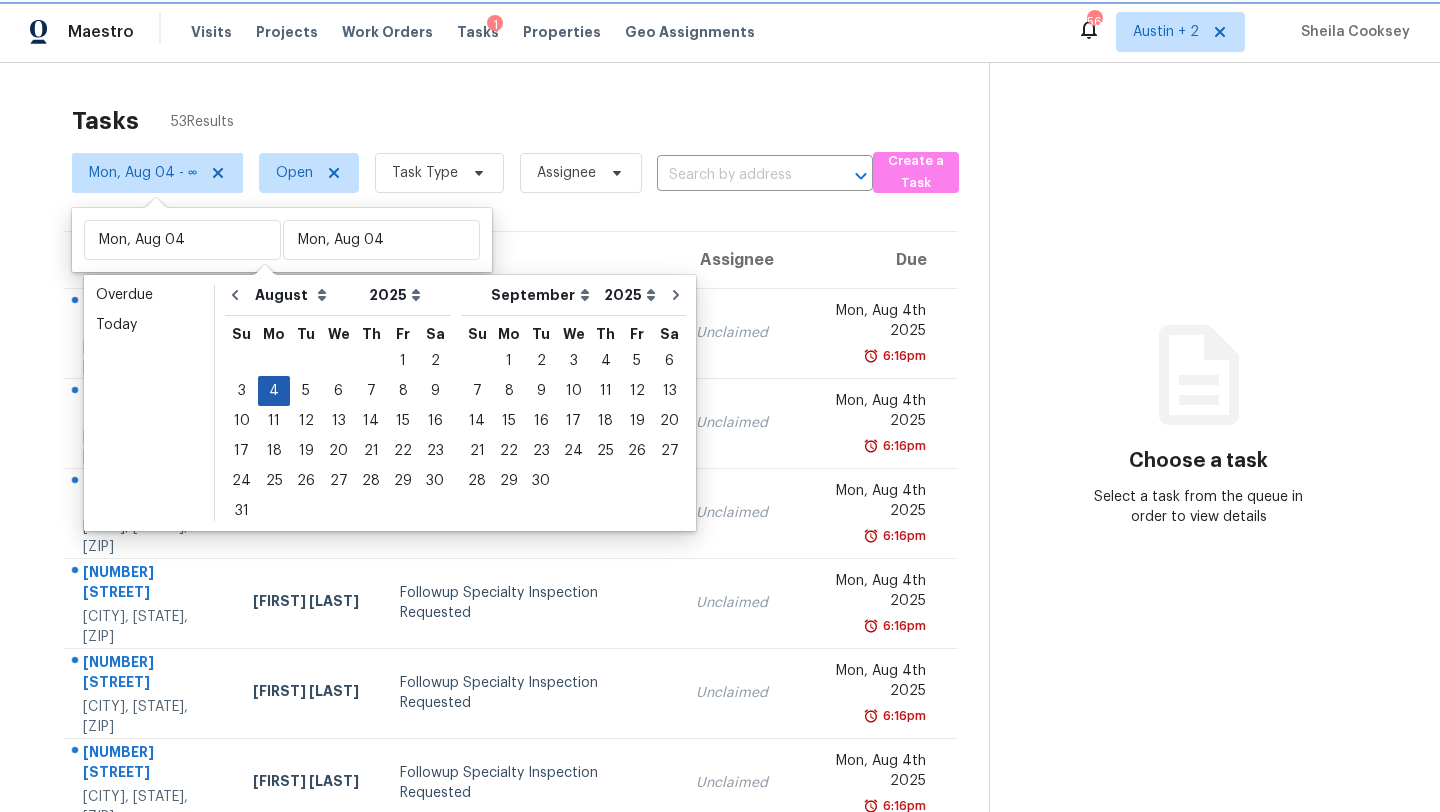type on "Mon, Aug 04" 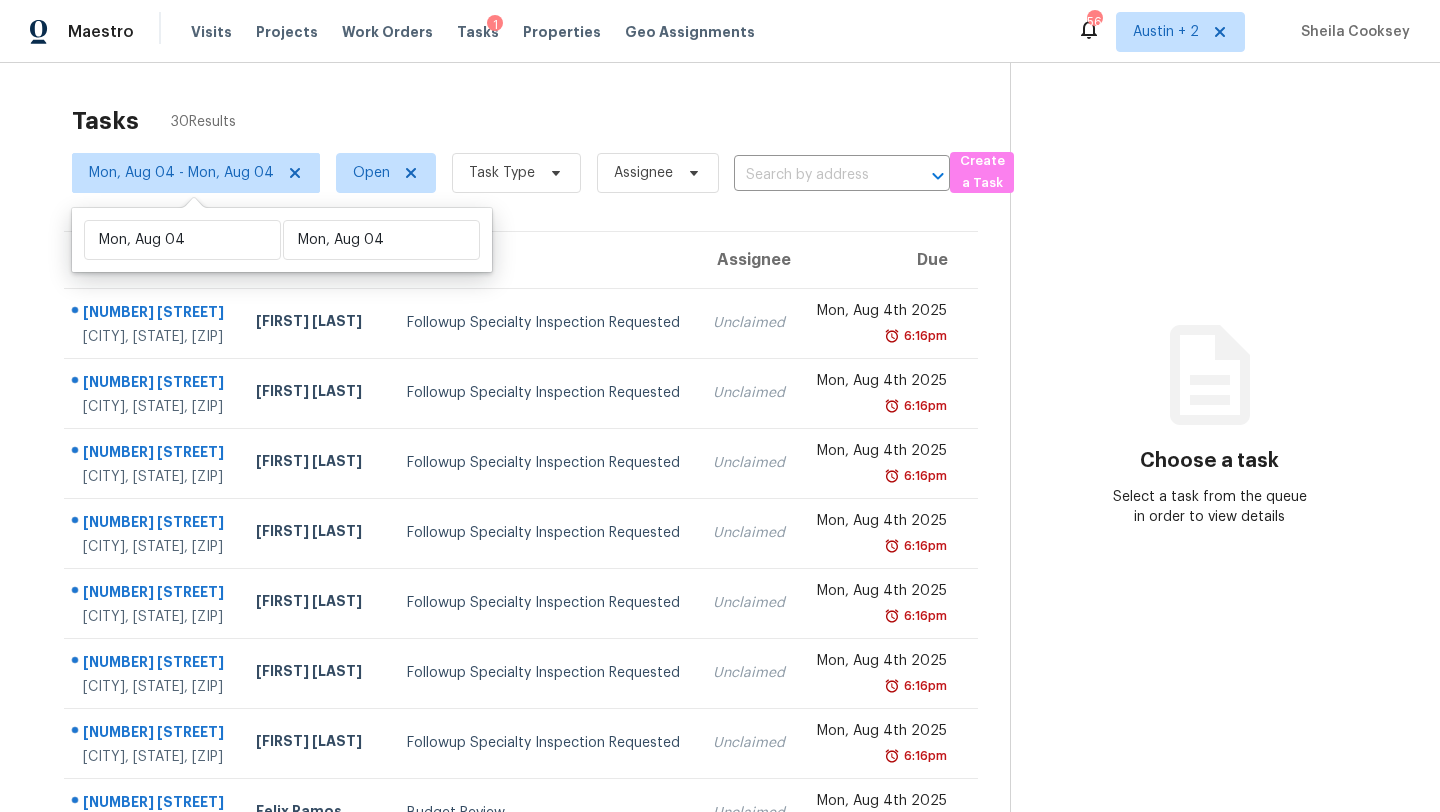 click on "Tasks [NUM] Results [MONTH] [DAY] - [MONTH] [DAY] Open Create a Task Address HPM Type Assignee Due [NUMBER] [STREET] [CITY], [STATE], [ZIP] [NAME] Followup Specialty Inspection Requested Unclaimed [MONTH] [DAY] [YEAR] [TIME] [NUMBER] [STREET] [CITY], [STATE], [ZIP] [NAME] Followup Specialty Inspection Requested Unclaimed [MONTH] [DAY] [YEAR] [TIME] [NUMBER] [STREET] [CITY], [STATE], [ZIP] [NAME] Followup Specialty Inspection Requested Unclaimed [MONTH] [DAY] [YEAR] [TIME] [NUMBER] [STREET] [CITY], [STATE], [ZIP] [NAME] Followup Specialty Inspection Requested Unclaimed [MONTH] [DAY] [YEAR] [TIME] [NUMBER] [STREET] [CITY], [STATE], [ZIP] [NAME] Followup Specialty Inspection Requested Unclaimed [MONTH] [DAY] [YEAR] [TIME] [NUMBER] [STREET] [CITY], [STATE], [ZIP] [NAME] Followup Specialty Inspection Requested Unclaimed [MONTH] [DAY] [YEAR] [TIME] [NUMBER] [STREET] [CITY], [STATE], [ZIP] [NAME] Followup Specialty Inspection Requested Unclaimed [MONTH] [DAY] [YEAR] [TIME] [FIRST] [LAST] [TIME]" at bounding box center (720, 552) 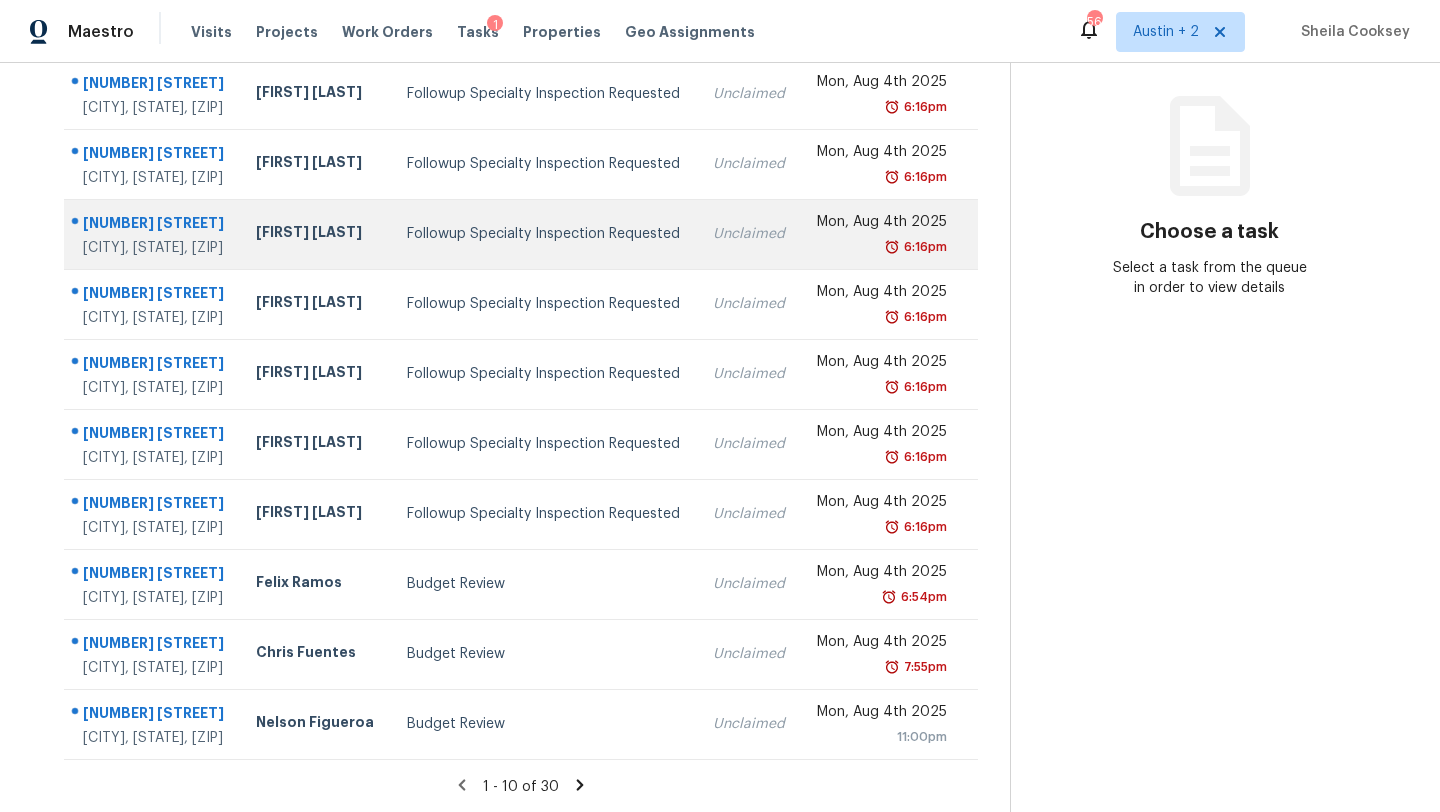scroll, scrollTop: 0, scrollLeft: 0, axis: both 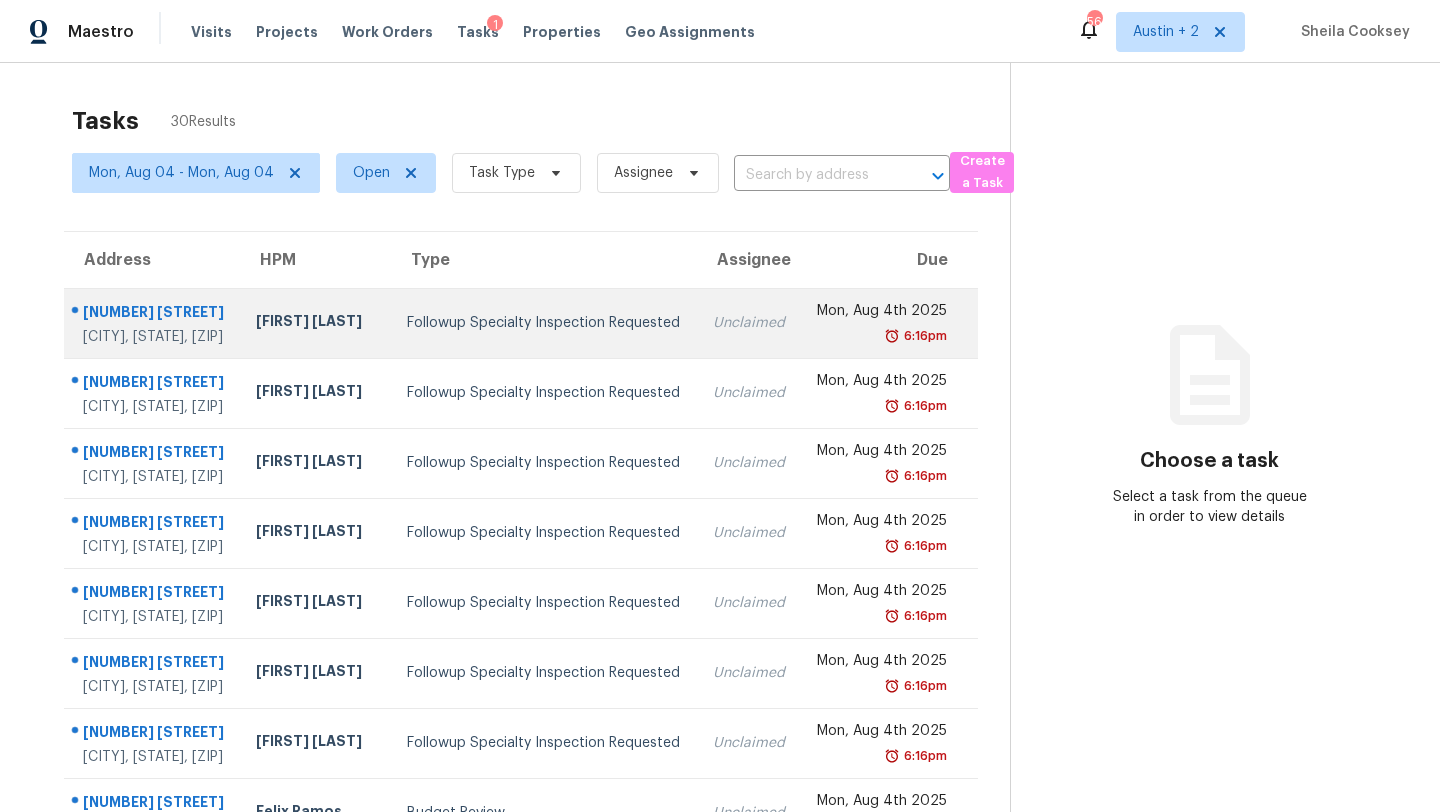 click on "Followup Specialty Inspection Requested" at bounding box center (544, 323) 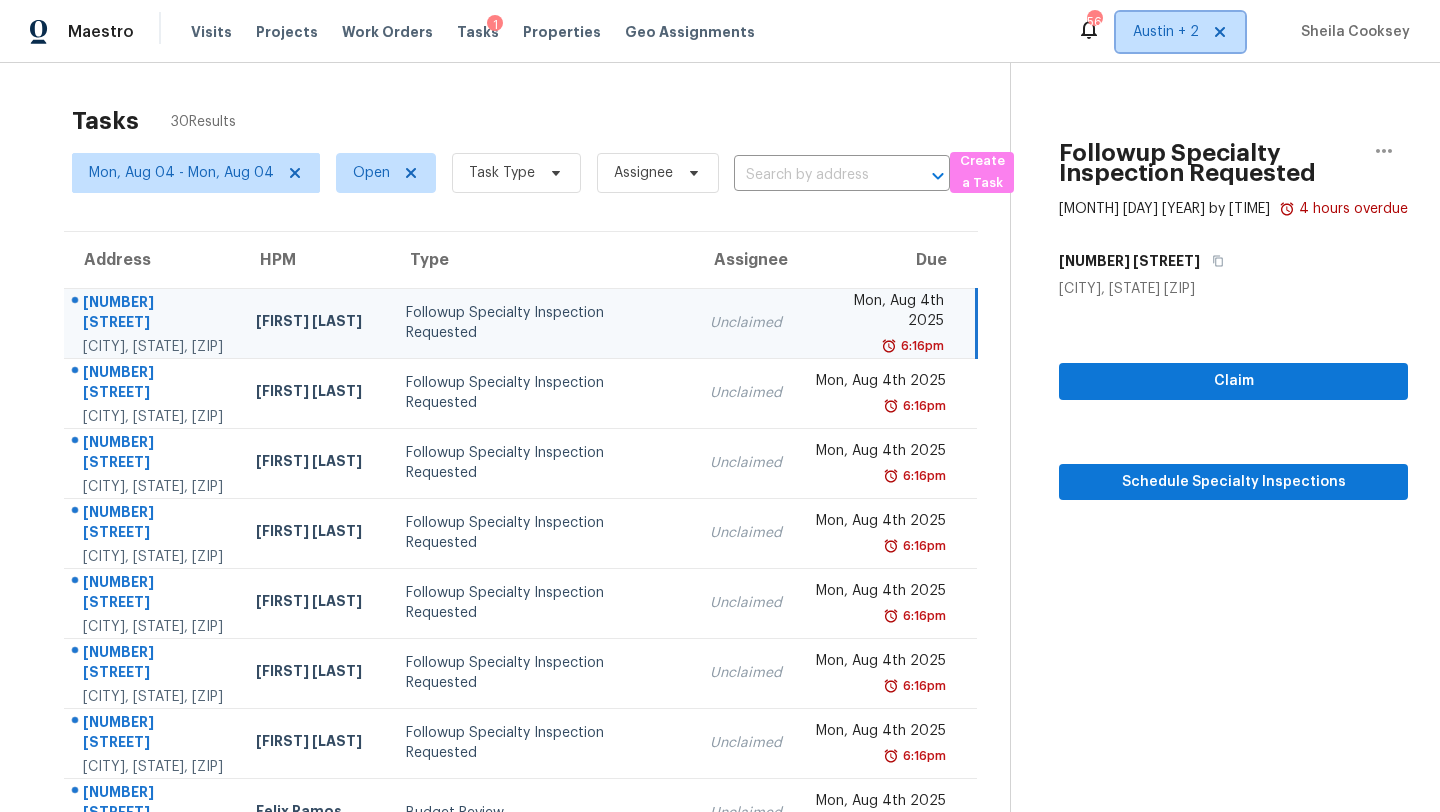click on "Austin + 2" at bounding box center (1166, 32) 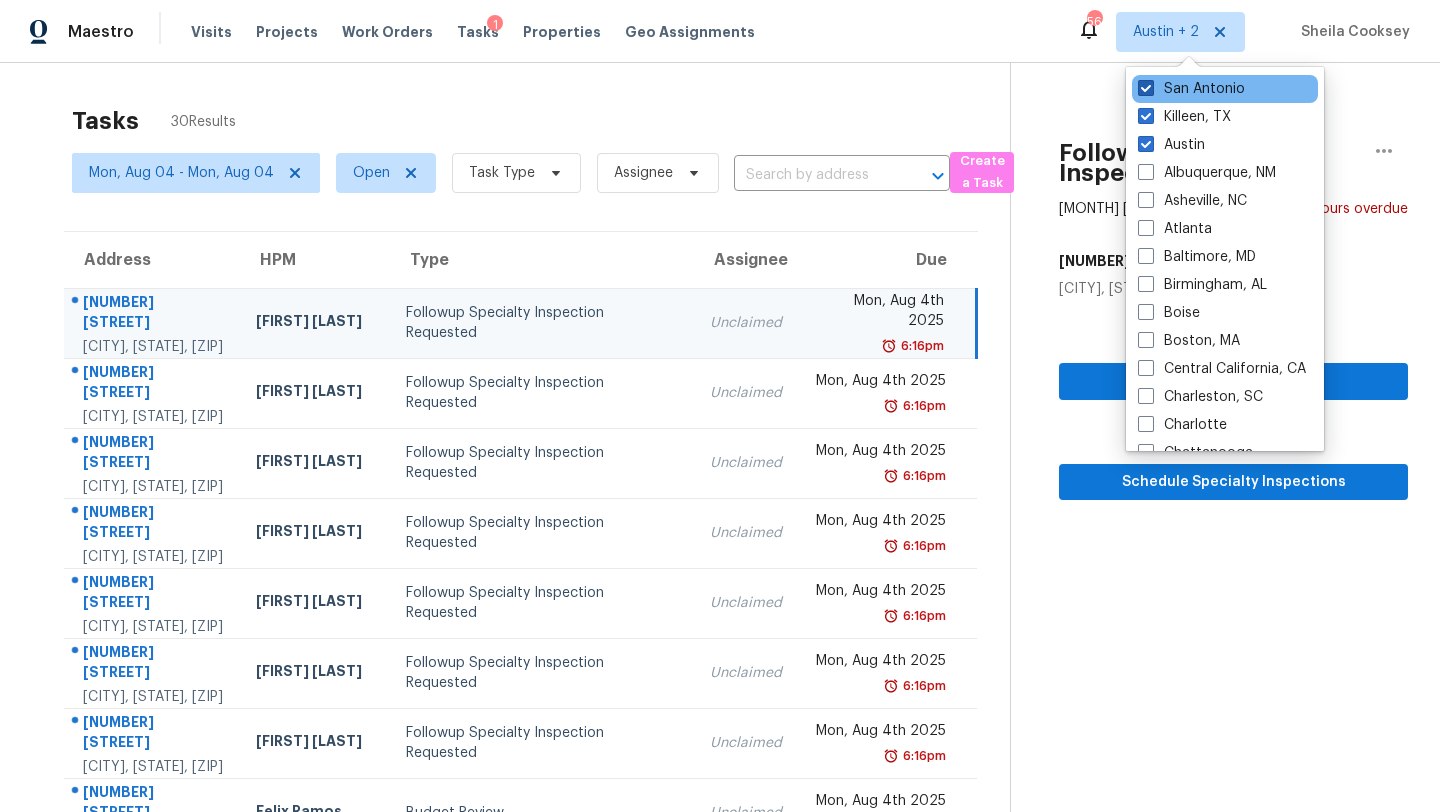 click on "San Antonio" at bounding box center [1191, 89] 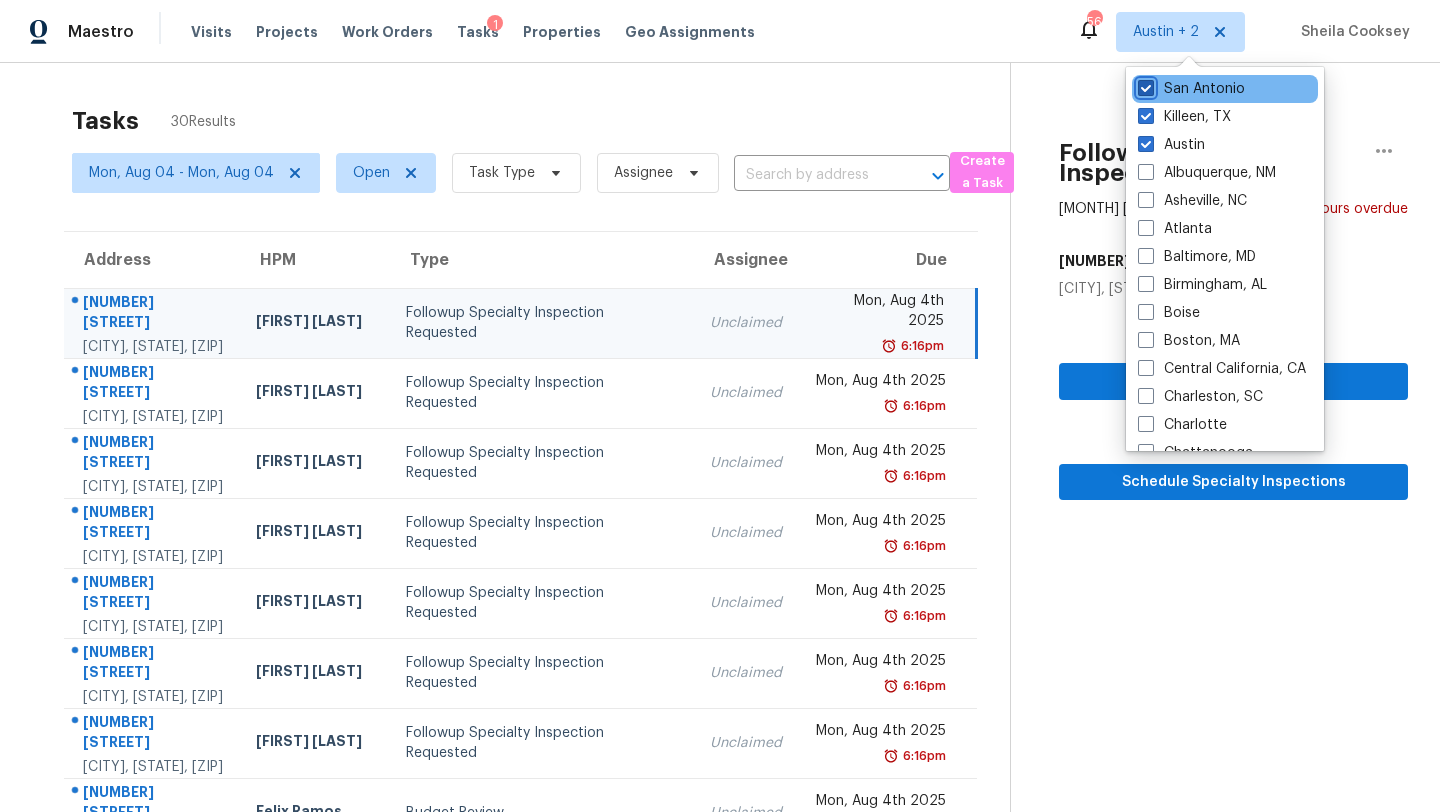 click on "San Antonio" at bounding box center (1144, 85) 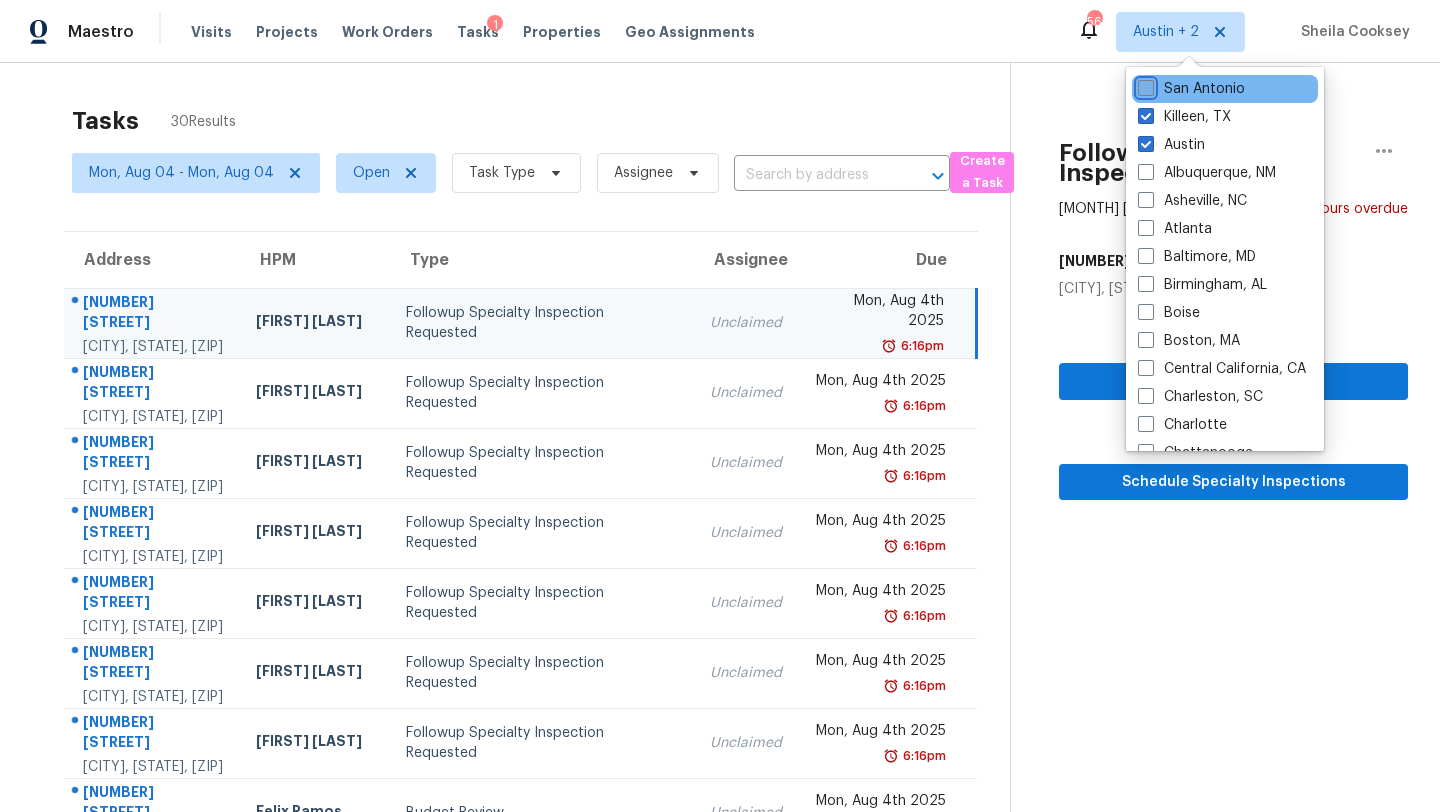 checkbox on "false" 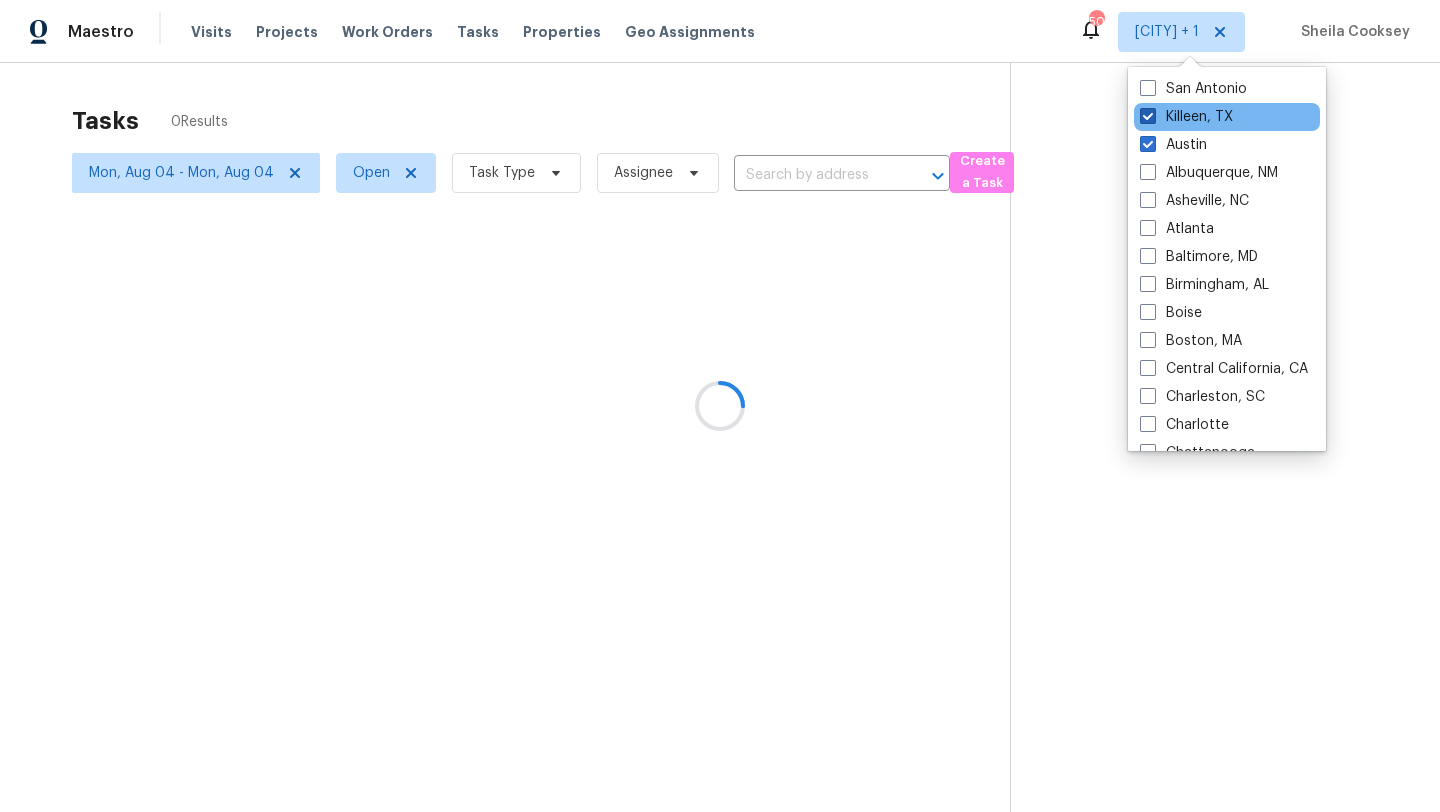 click on "Killeen, TX" at bounding box center (1186, 117) 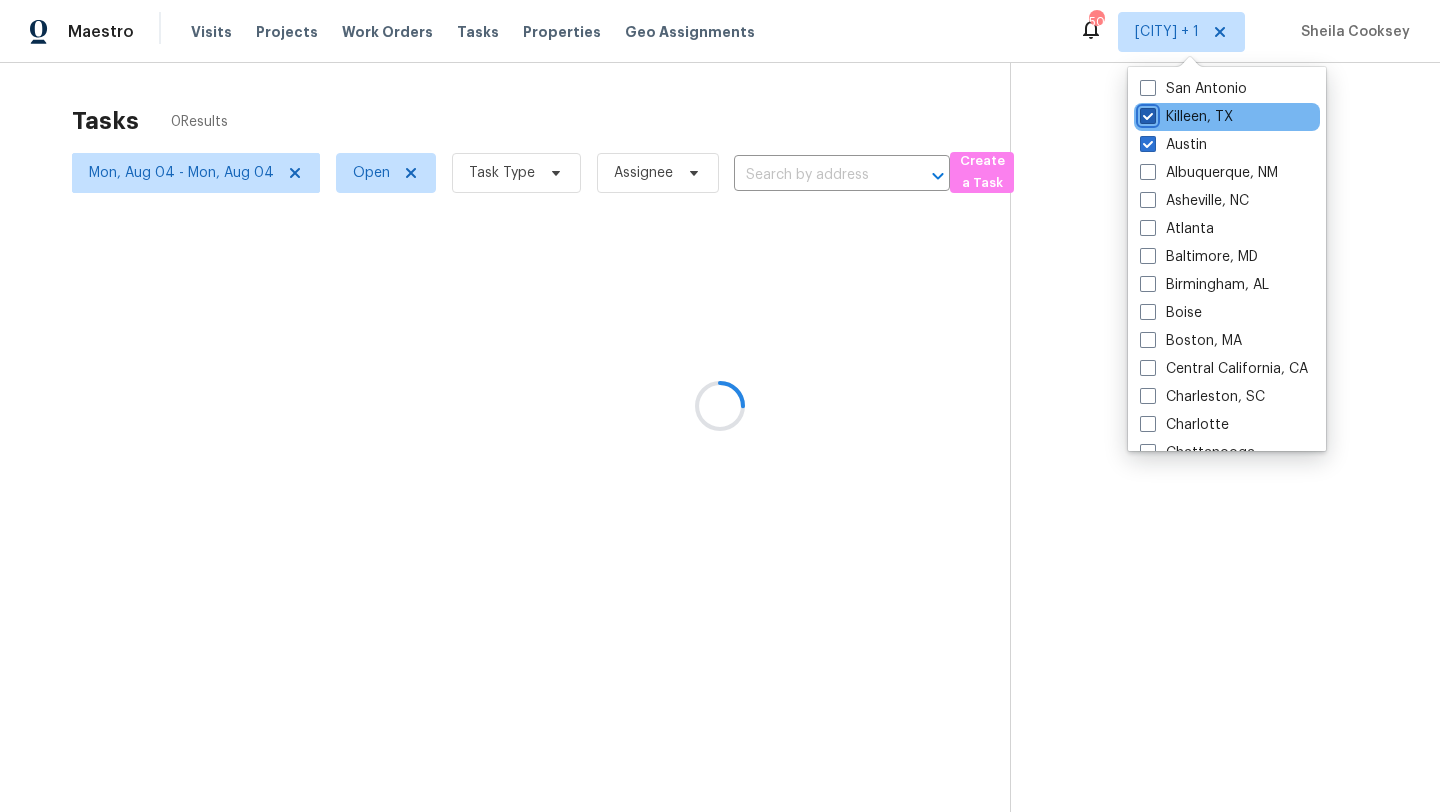 click on "Killeen, TX" at bounding box center [1146, 113] 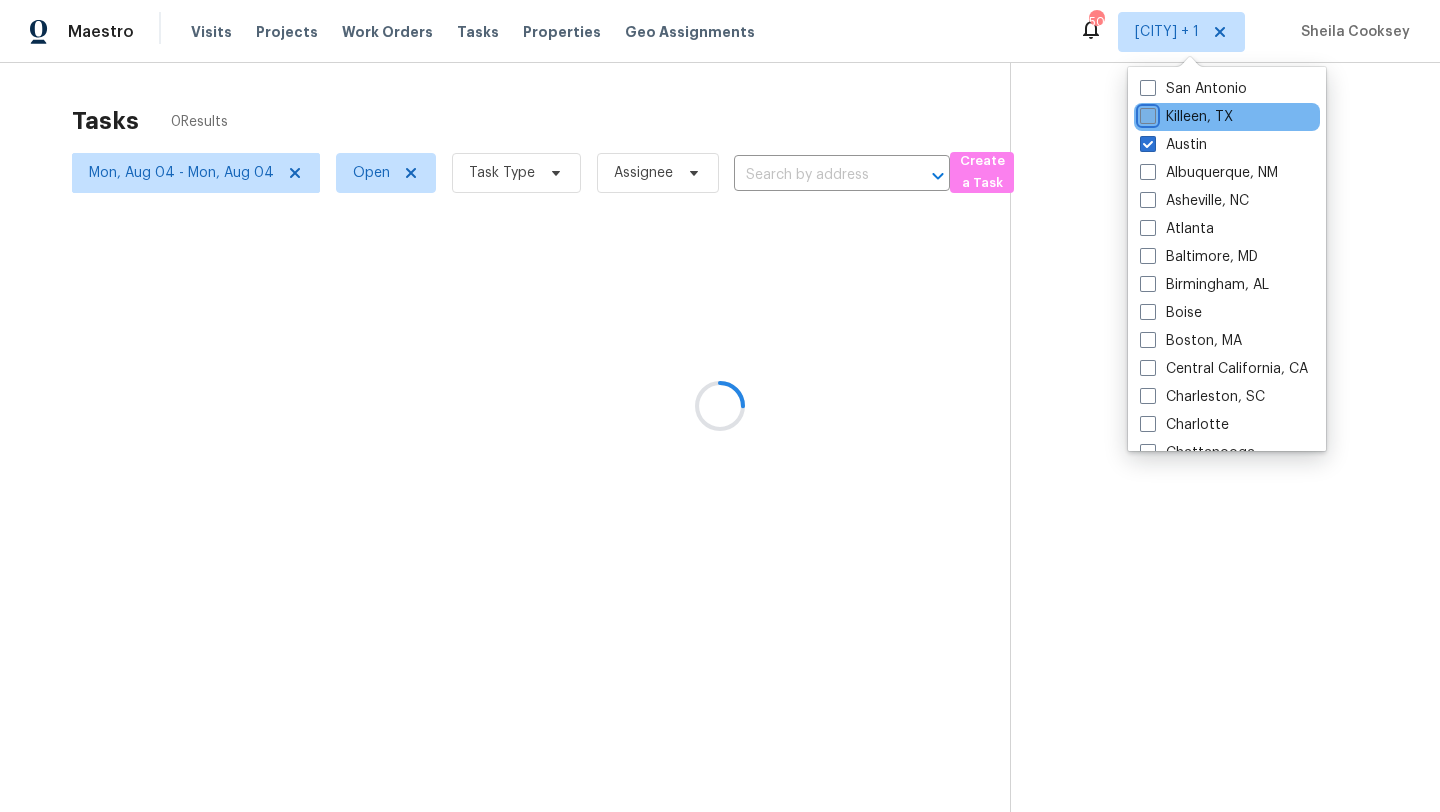 checkbox on "false" 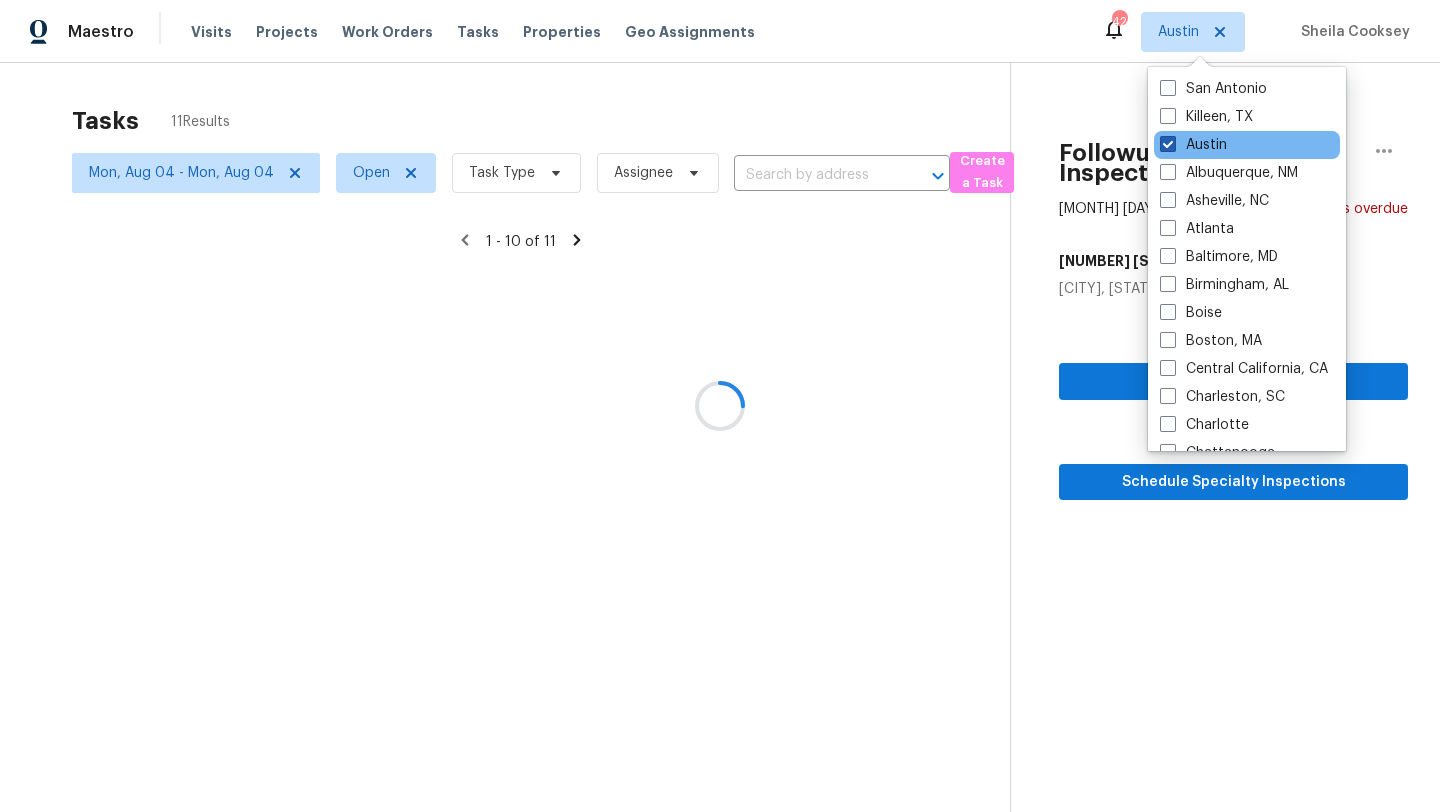 click on "Austin" at bounding box center (1193, 145) 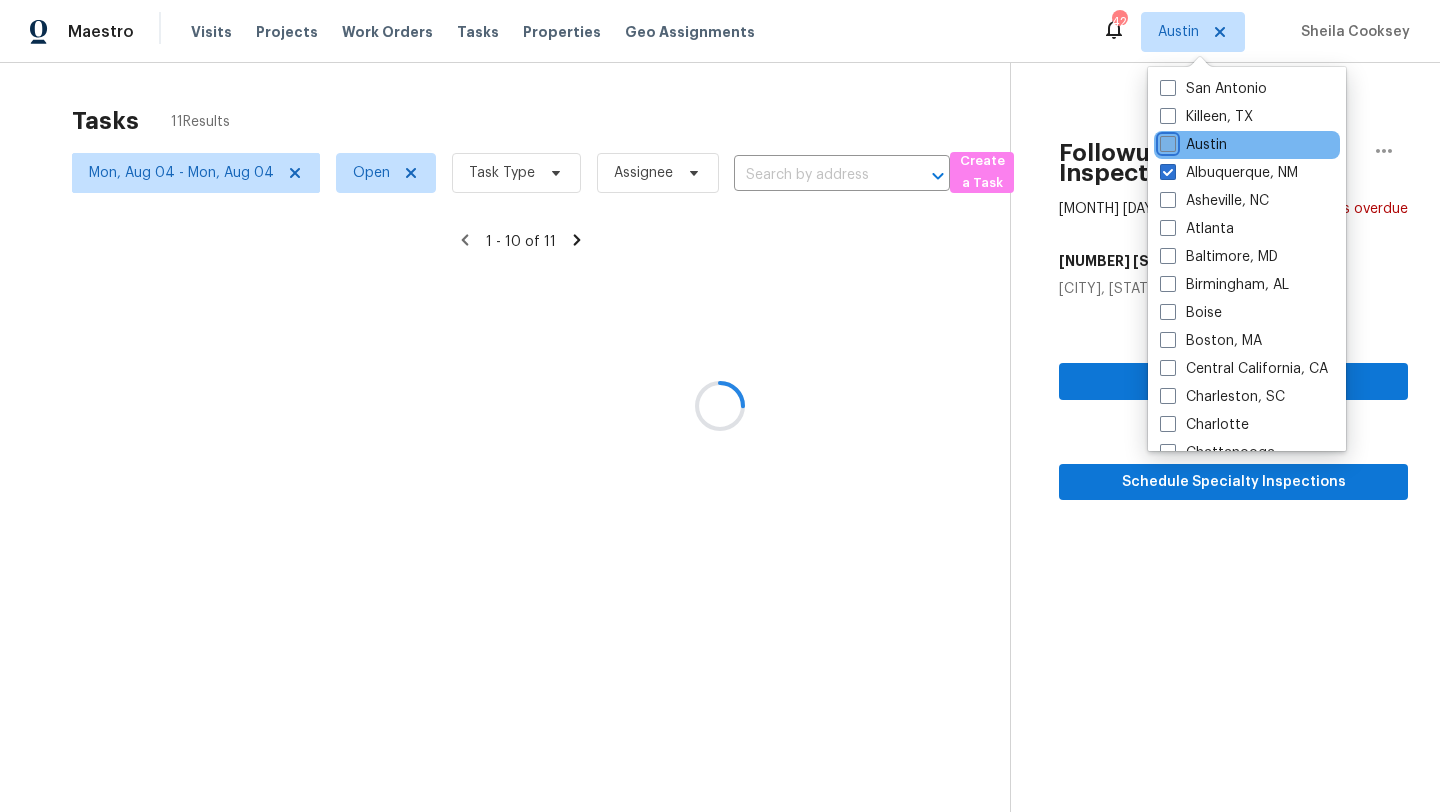 checkbox on "false" 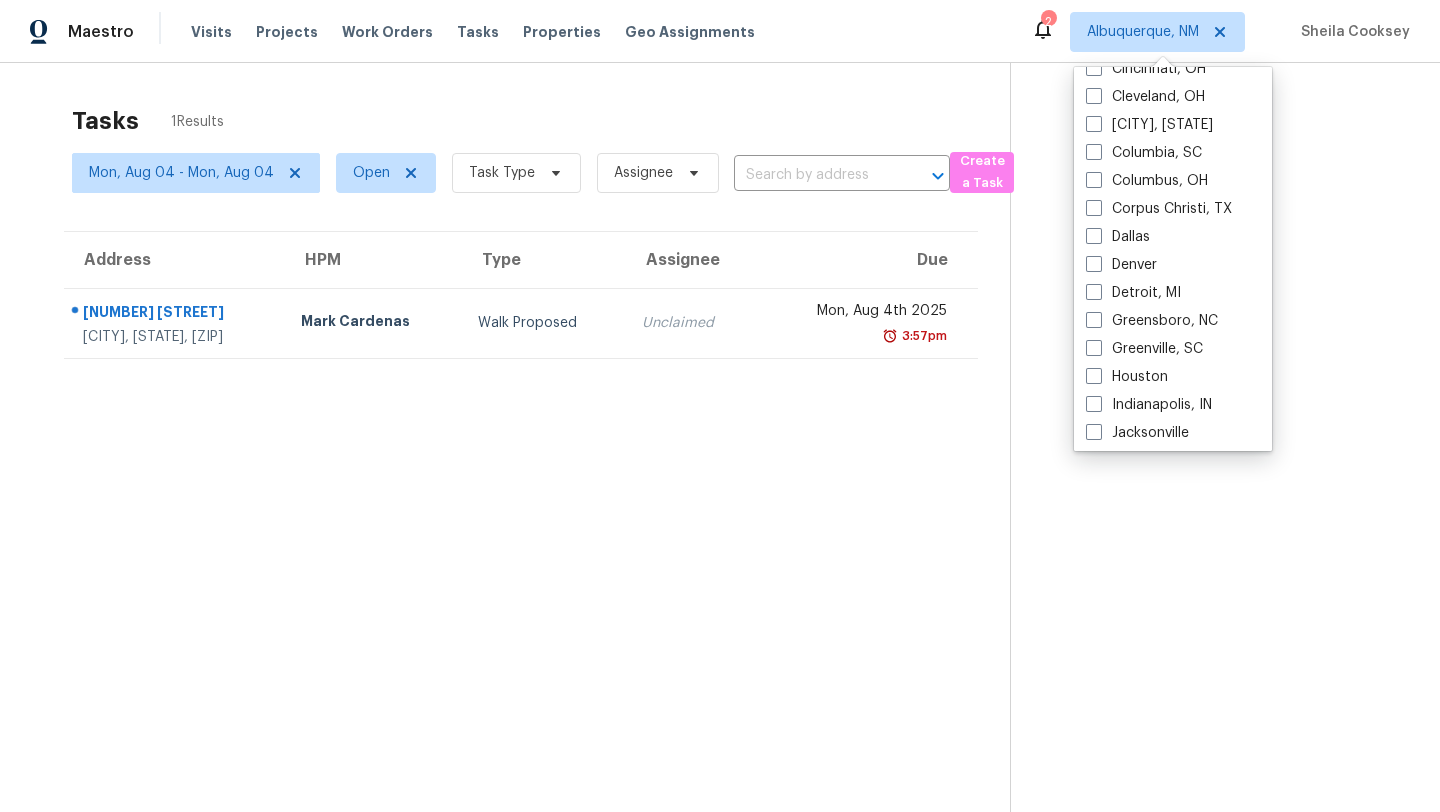 scroll, scrollTop: 429, scrollLeft: 0, axis: vertical 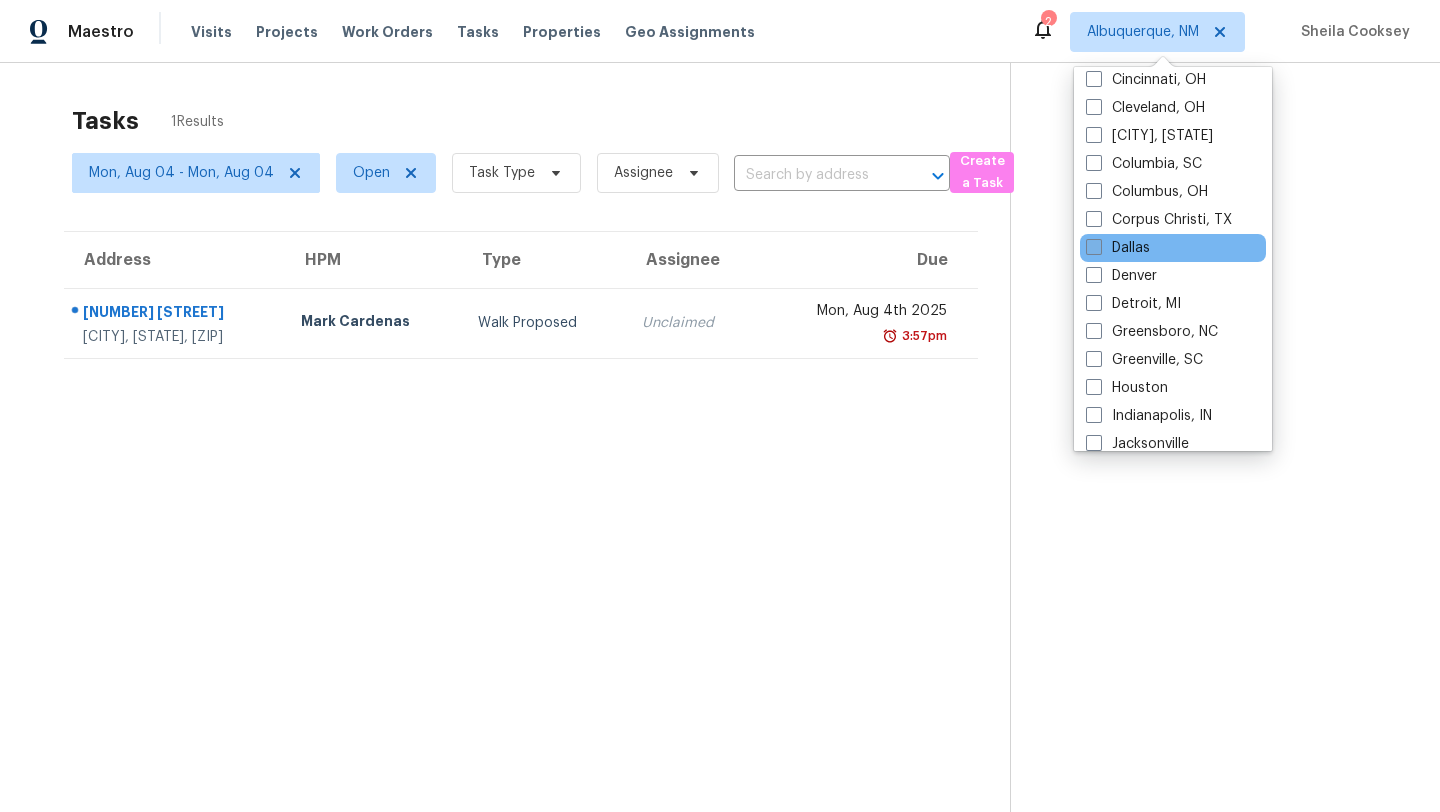 click on "Dallas" at bounding box center [1118, 248] 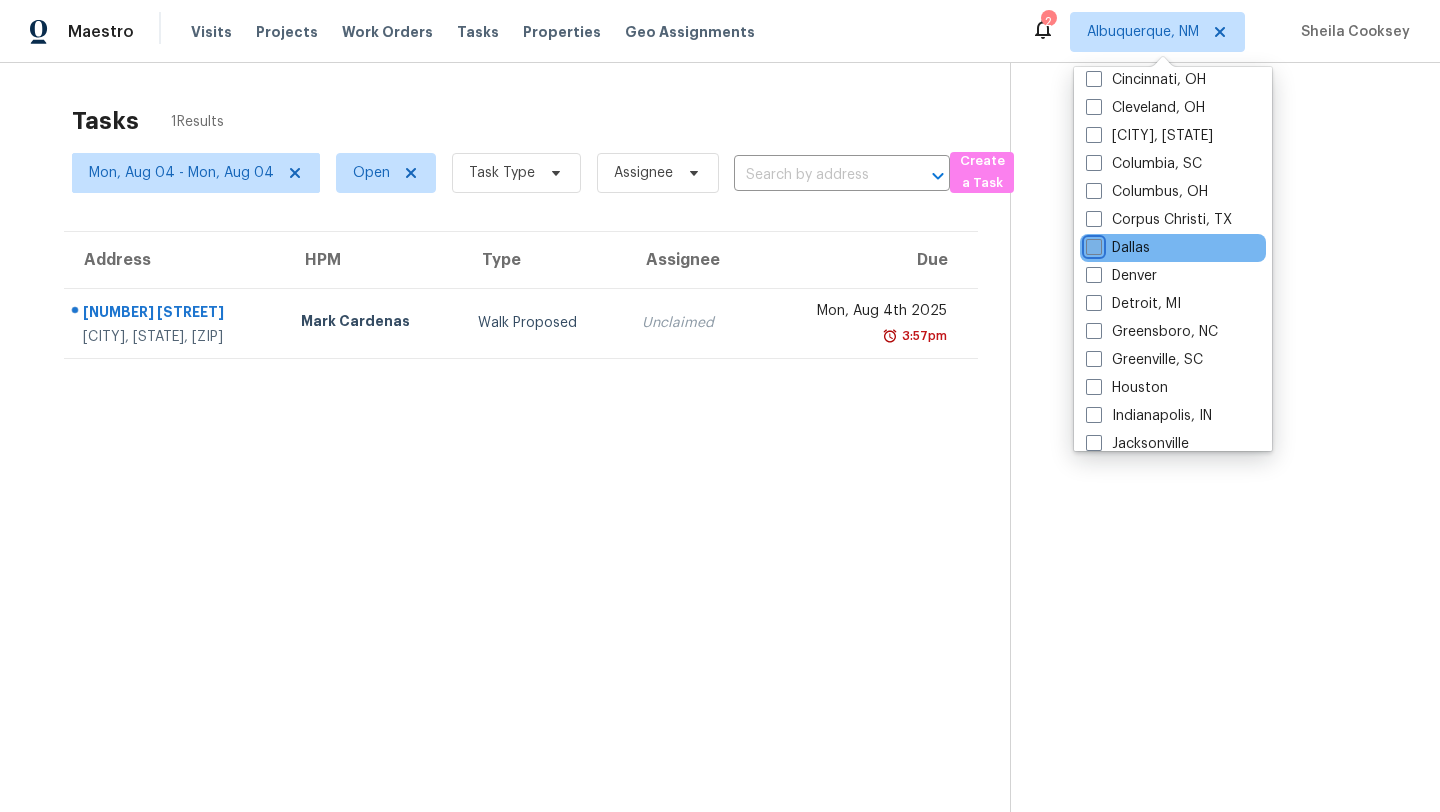 click on "Dallas" at bounding box center (1092, 244) 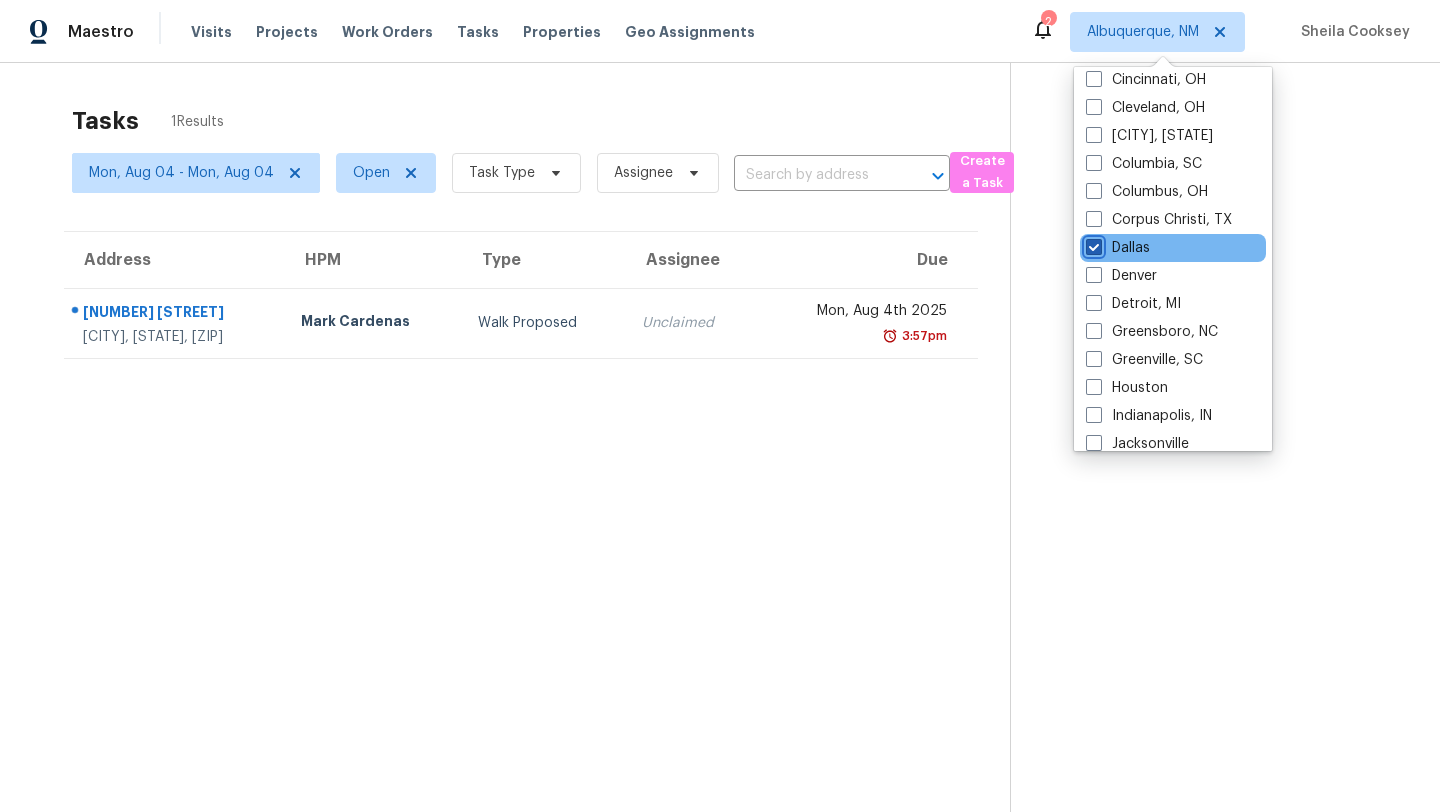 checkbox on "true" 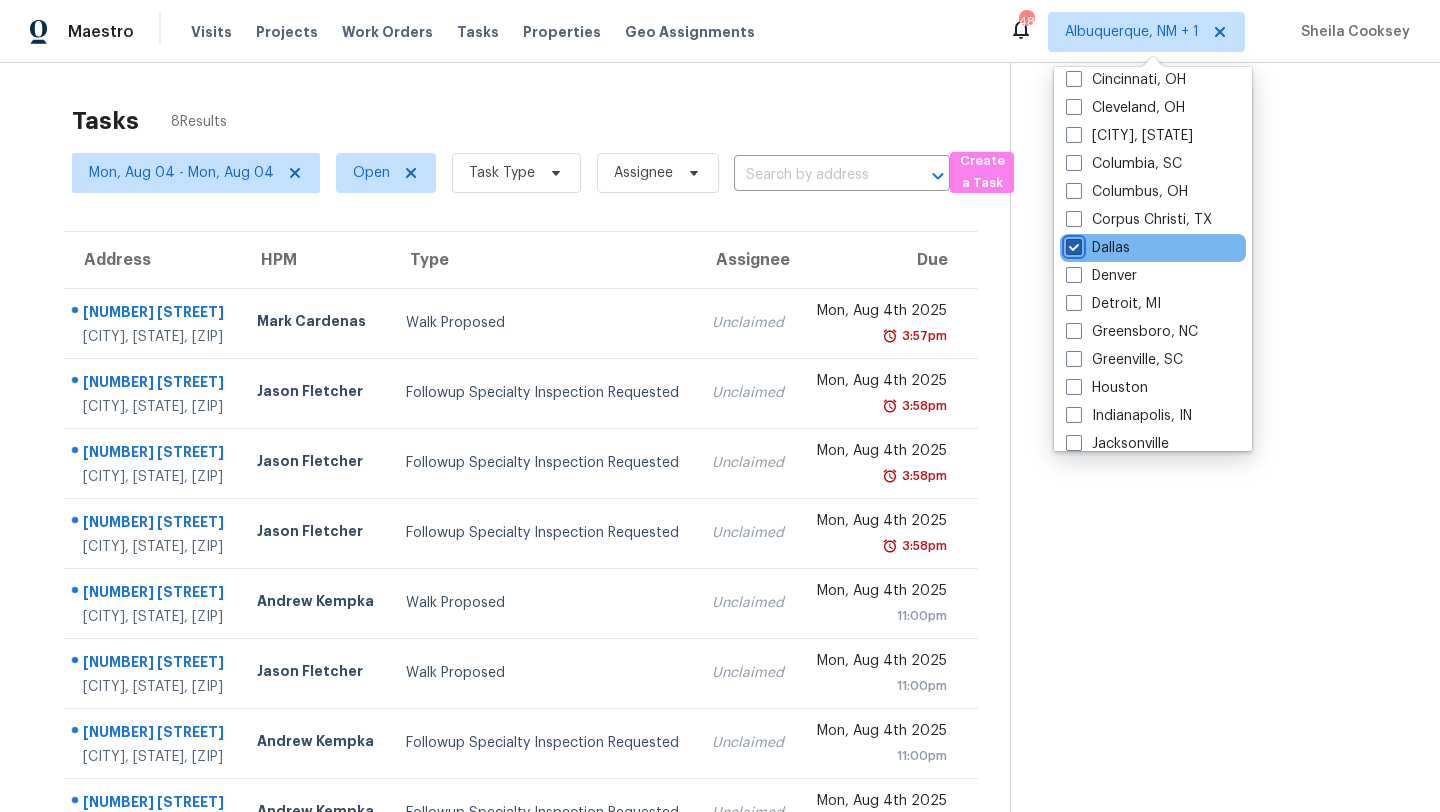 scroll, scrollTop: 0, scrollLeft: 0, axis: both 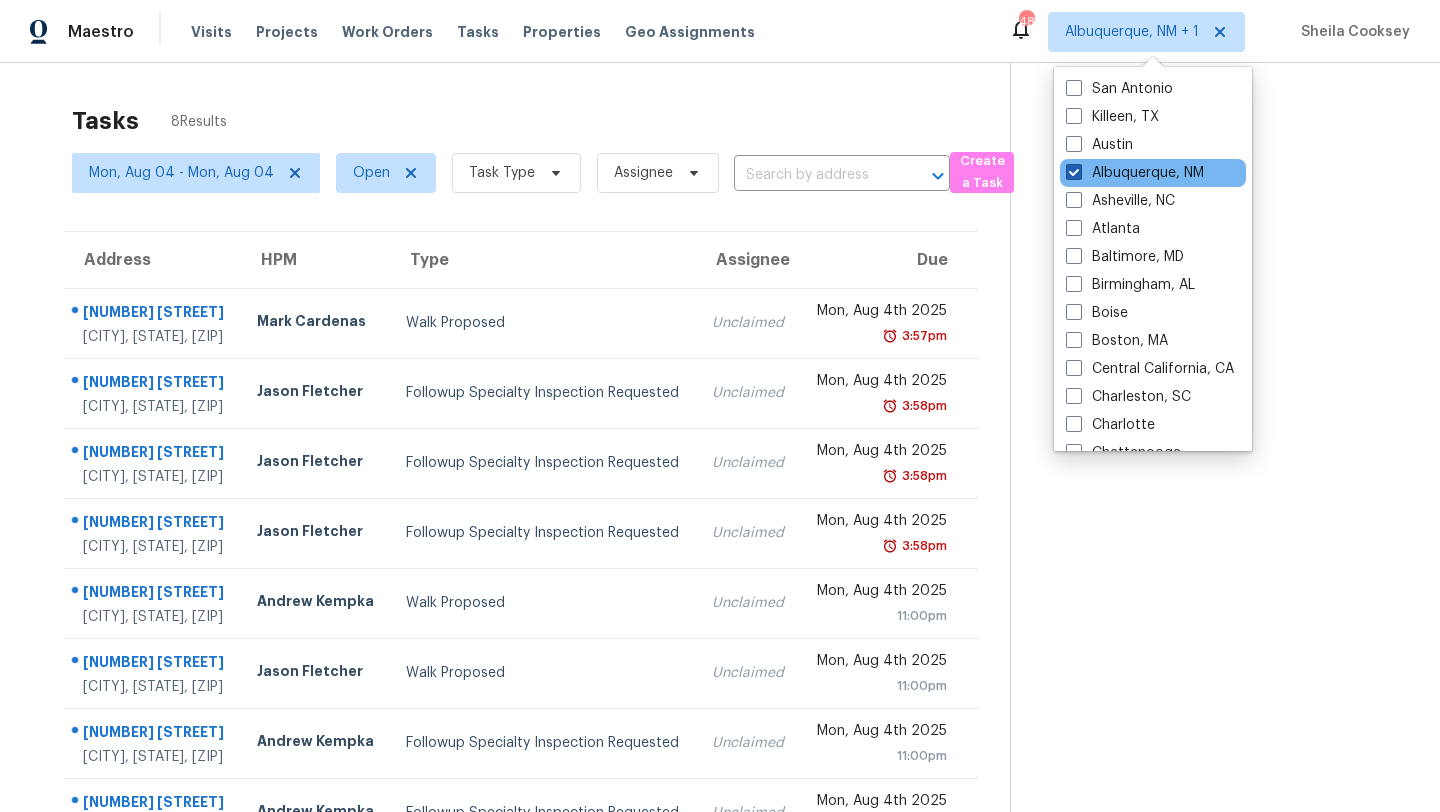 click on "Albuquerque, NM" at bounding box center [1135, 173] 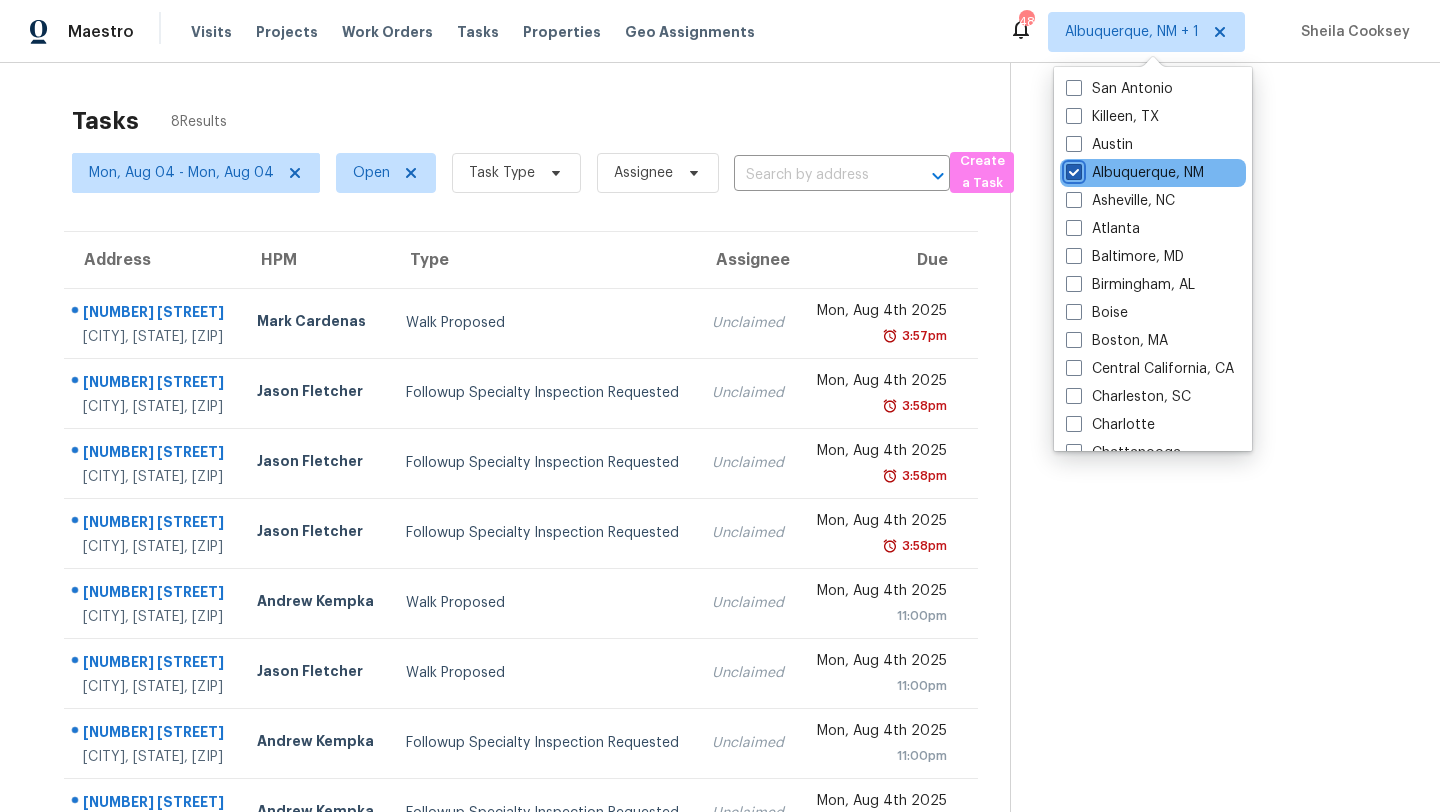 click on "Albuquerque, NM" at bounding box center [1072, 169] 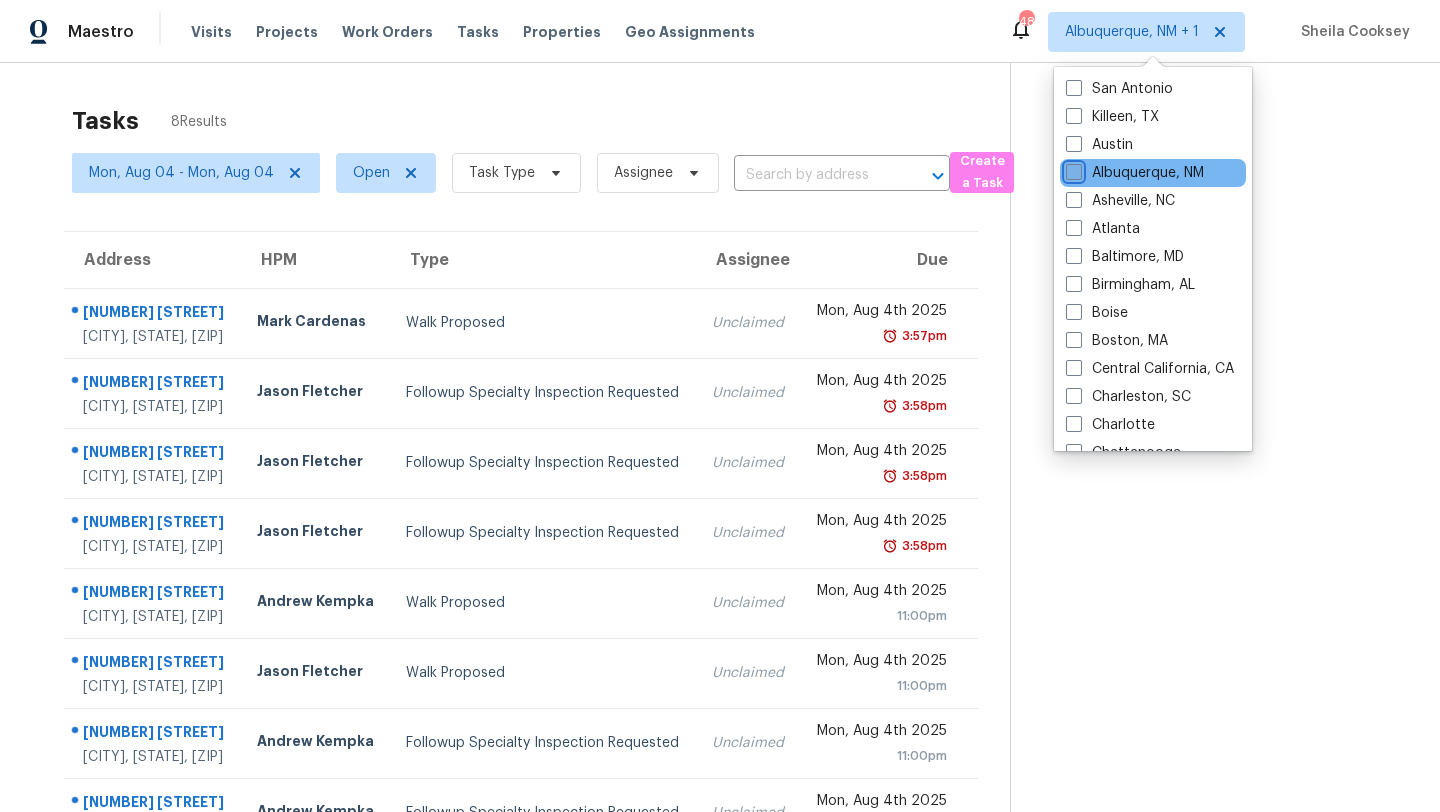 checkbox on "false" 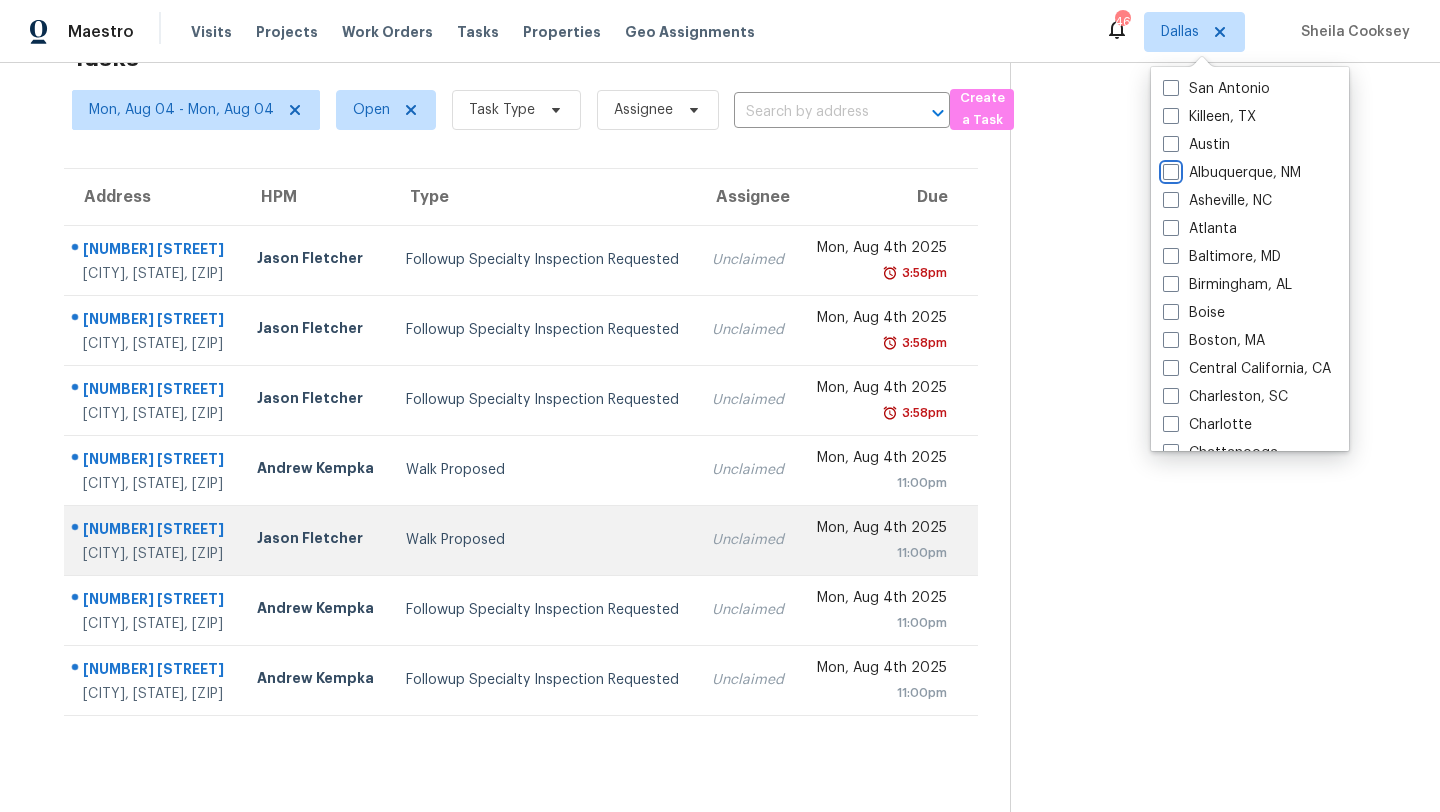 scroll, scrollTop: 0, scrollLeft: 0, axis: both 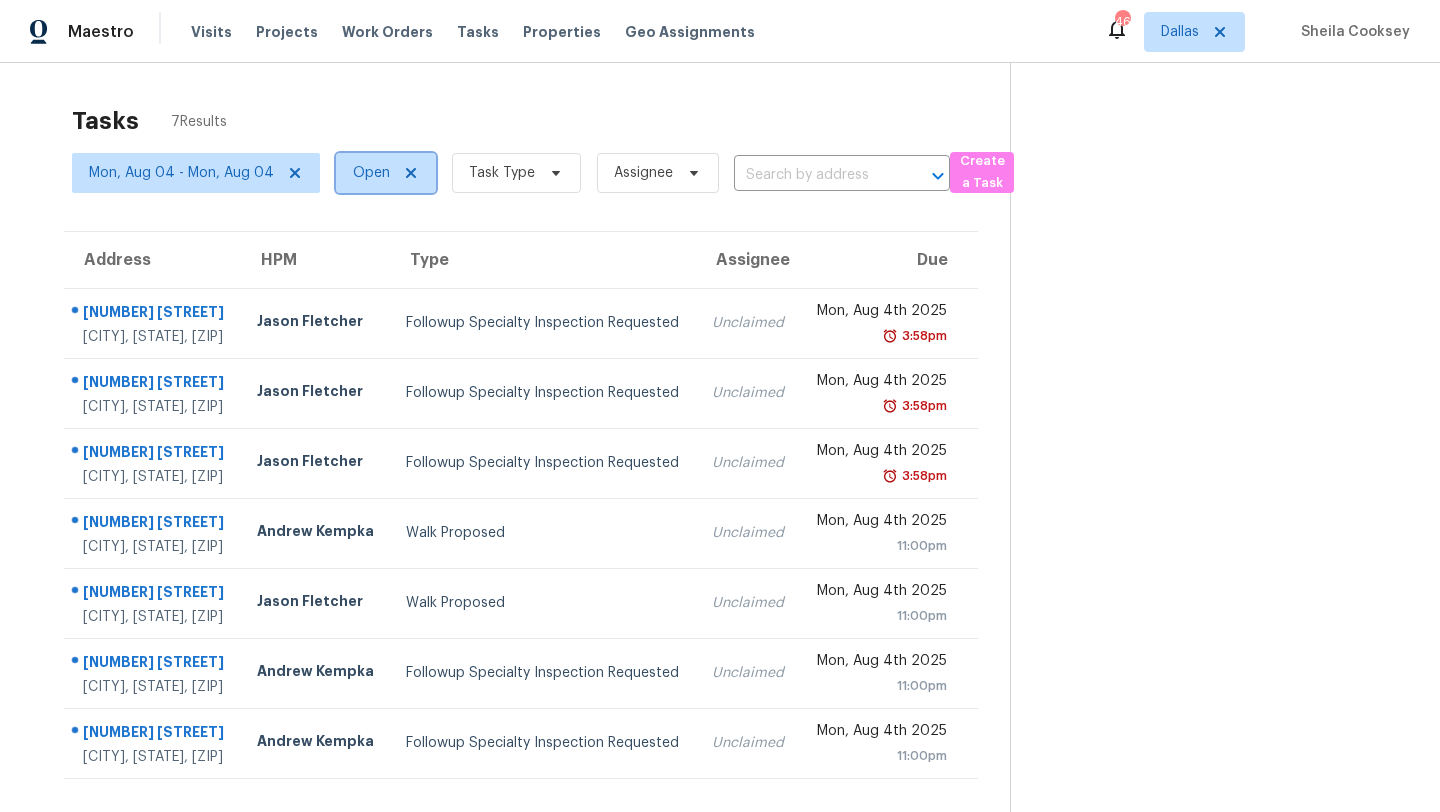 click on "Open" at bounding box center [371, 173] 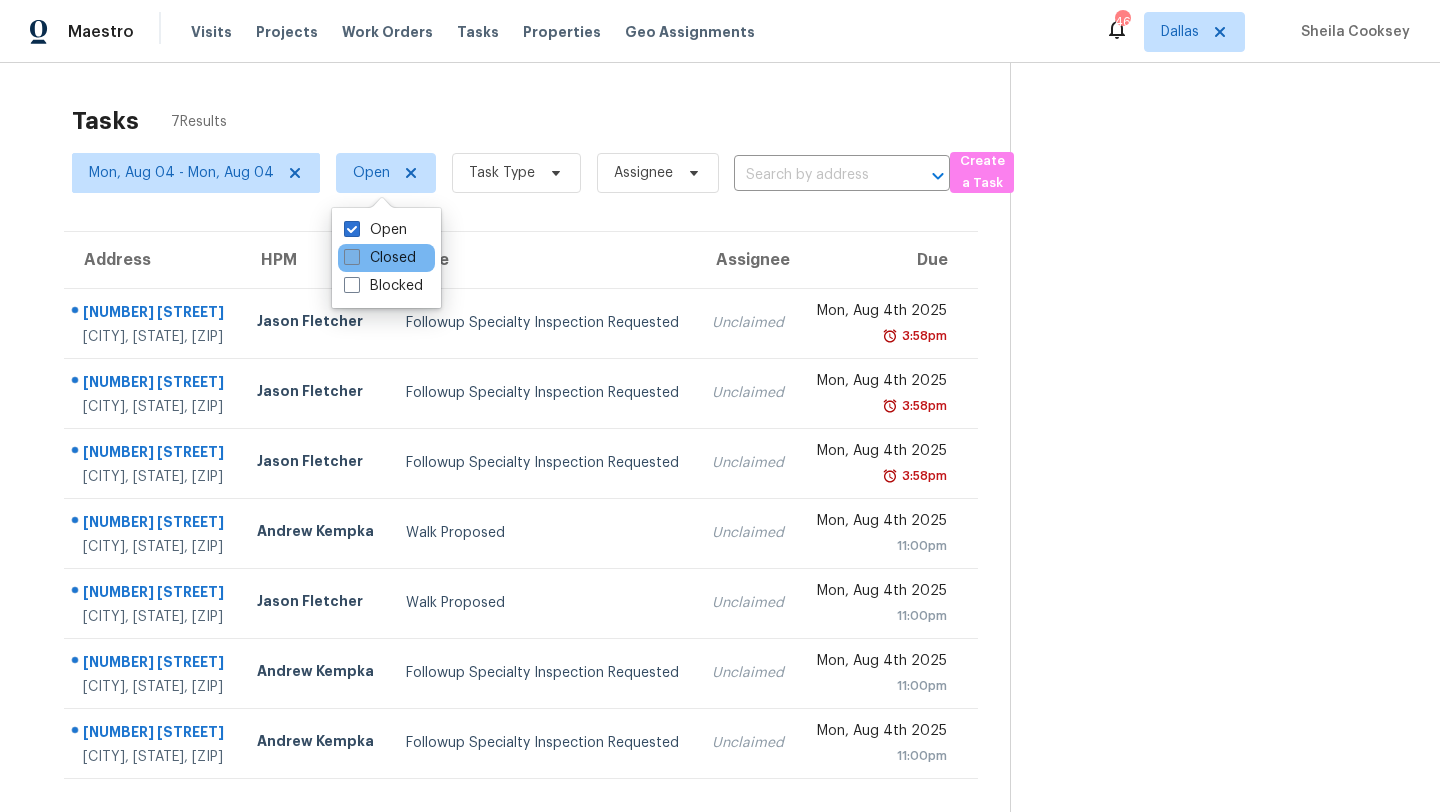 click on "Closed" at bounding box center [380, 258] 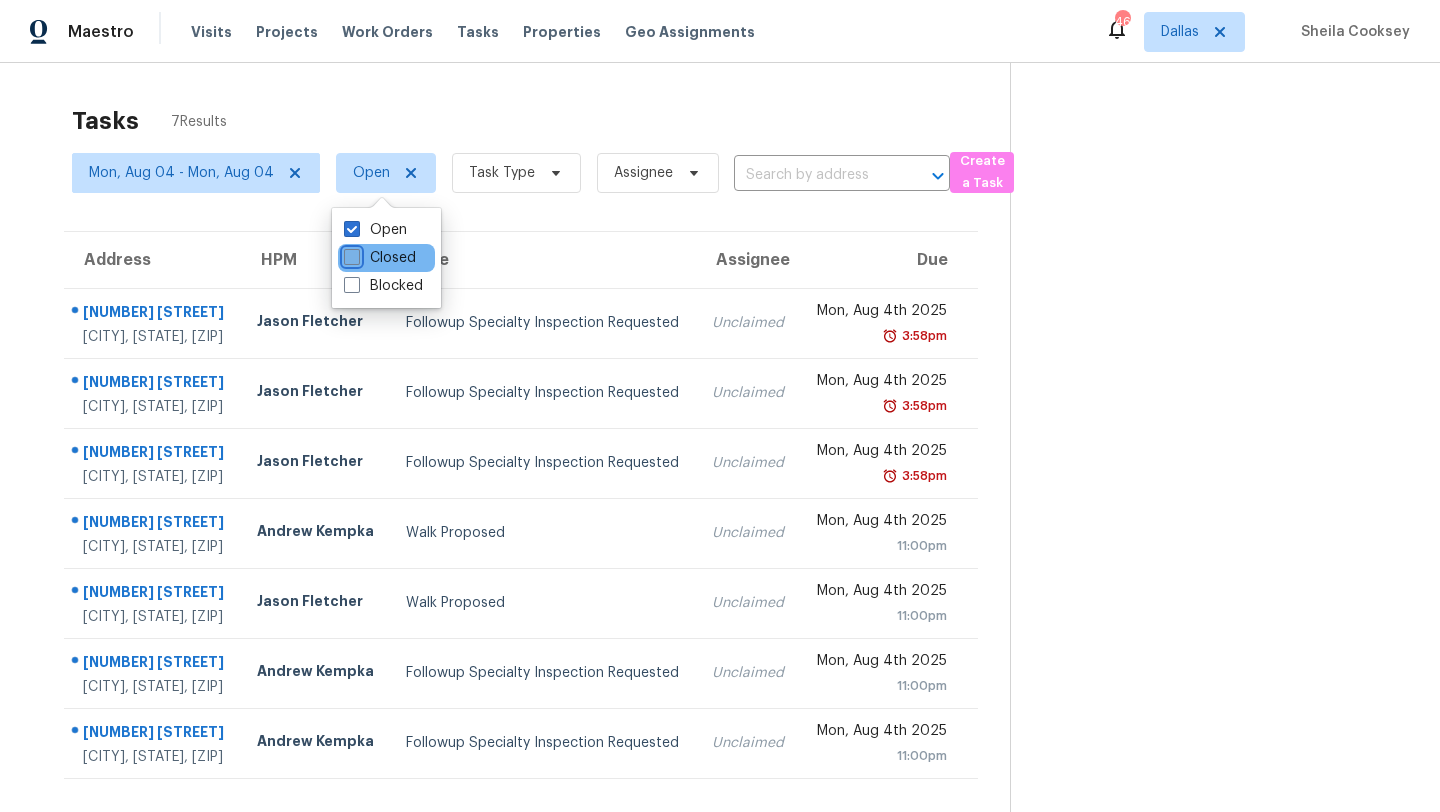click on "Closed" at bounding box center [350, 254] 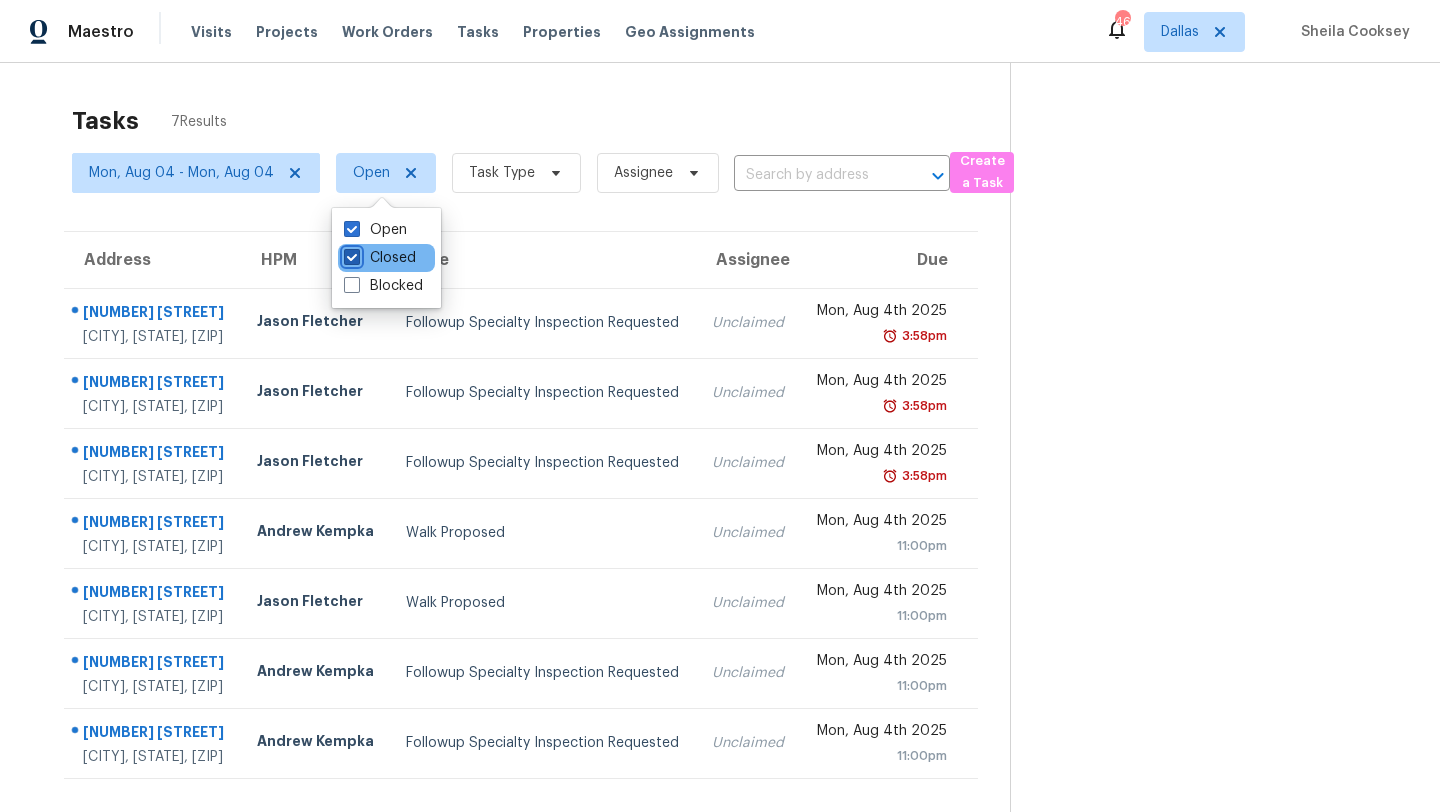 checkbox on "true" 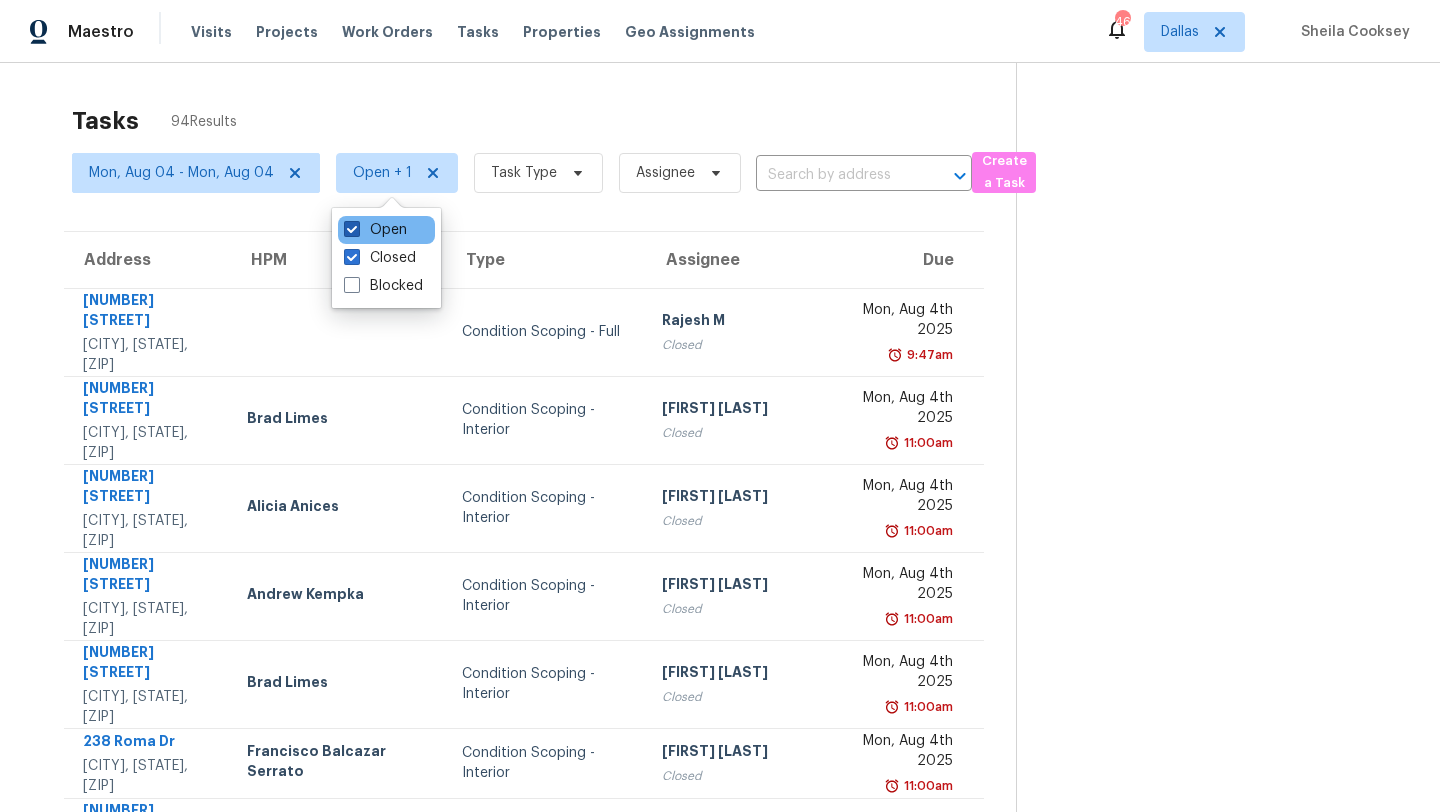 click on "Open" at bounding box center (375, 230) 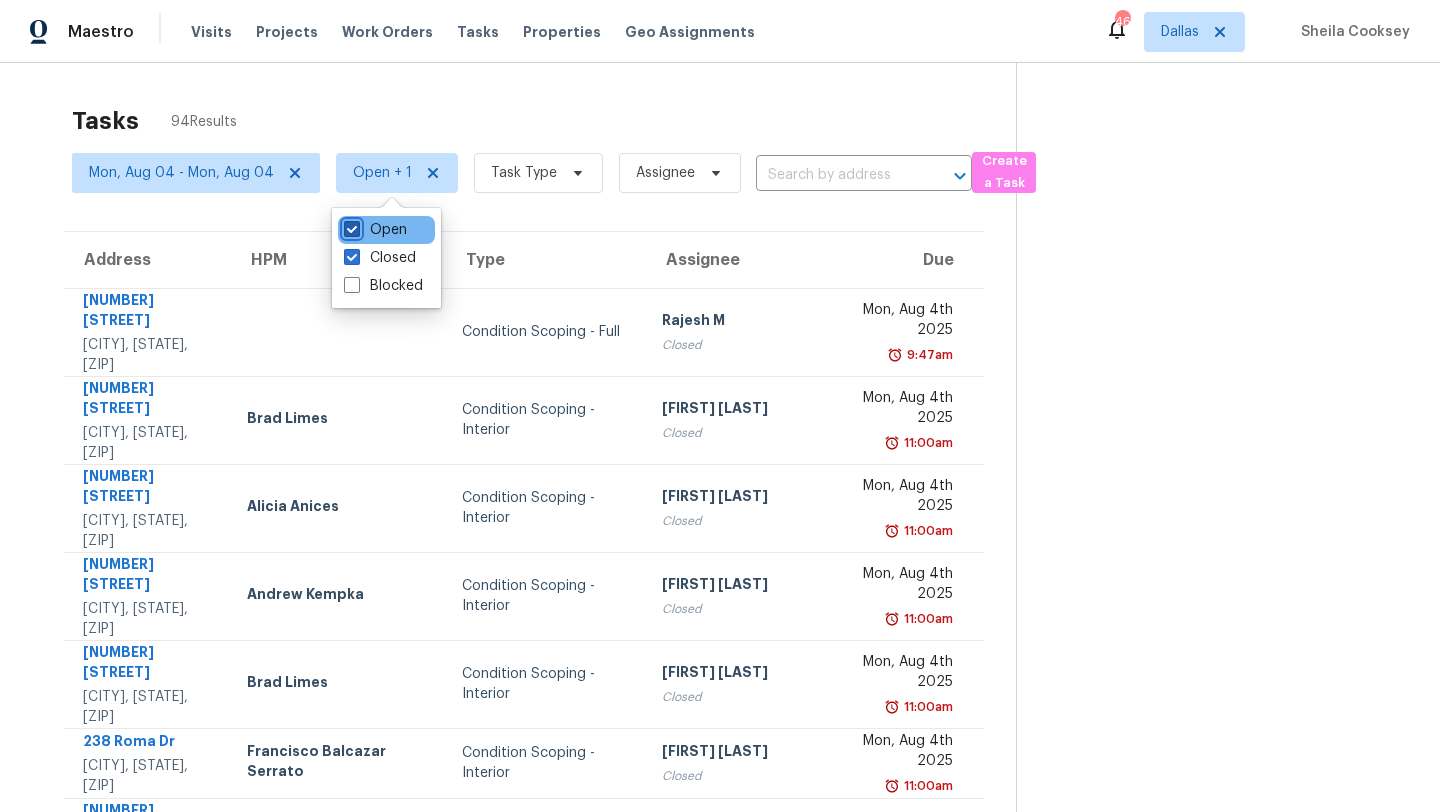 click on "Open" at bounding box center [350, 226] 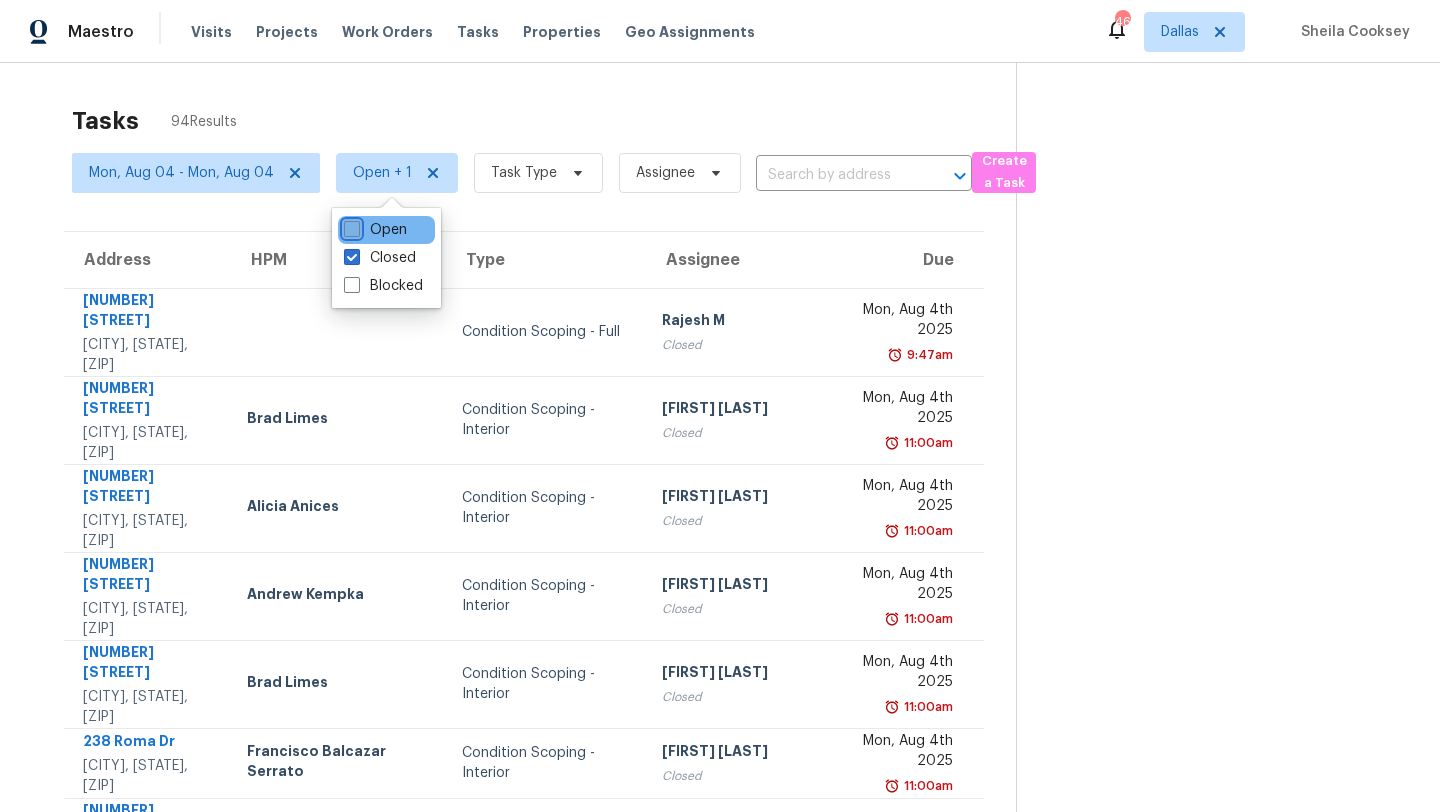 checkbox on "false" 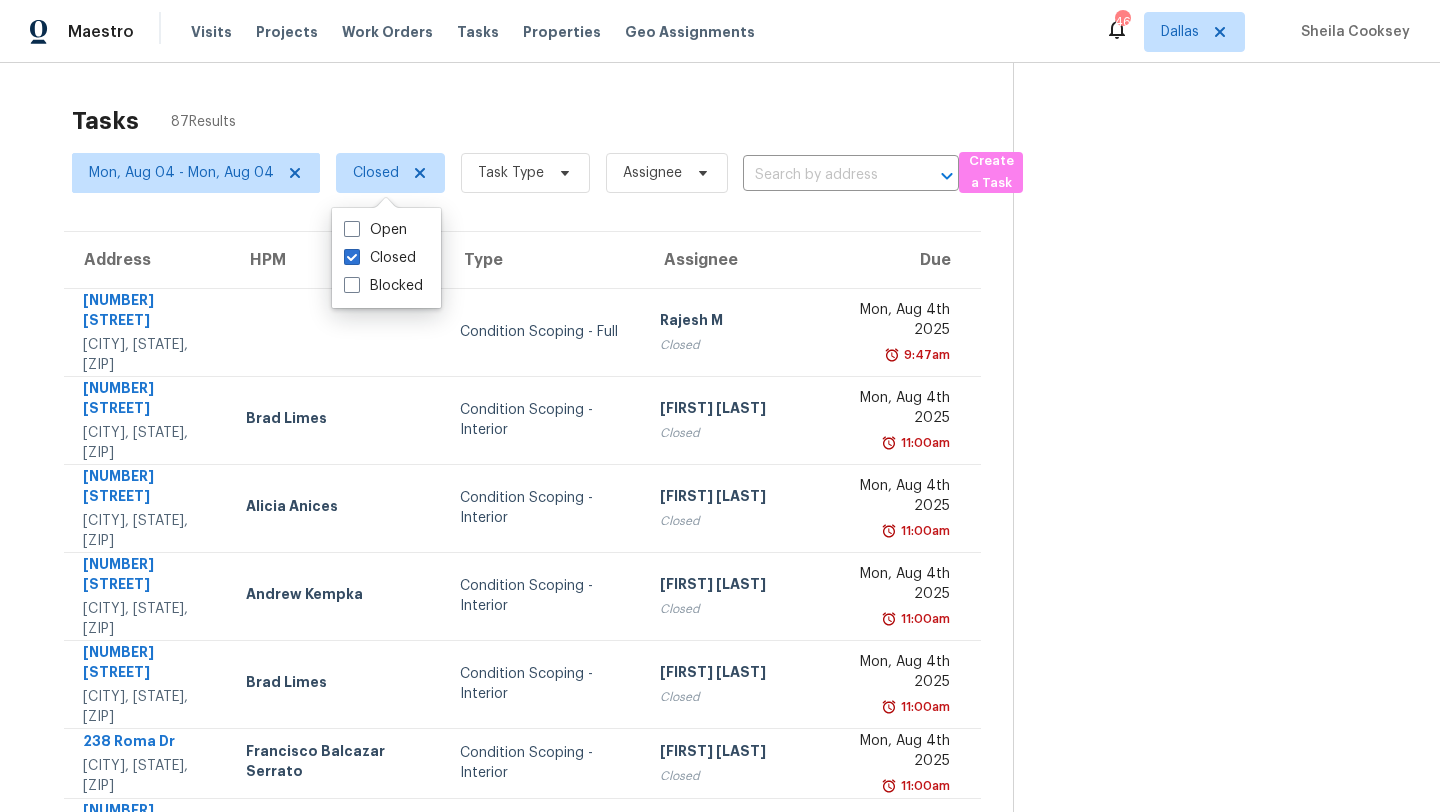 click on "Tasks [NUM] Results" at bounding box center (542, 121) 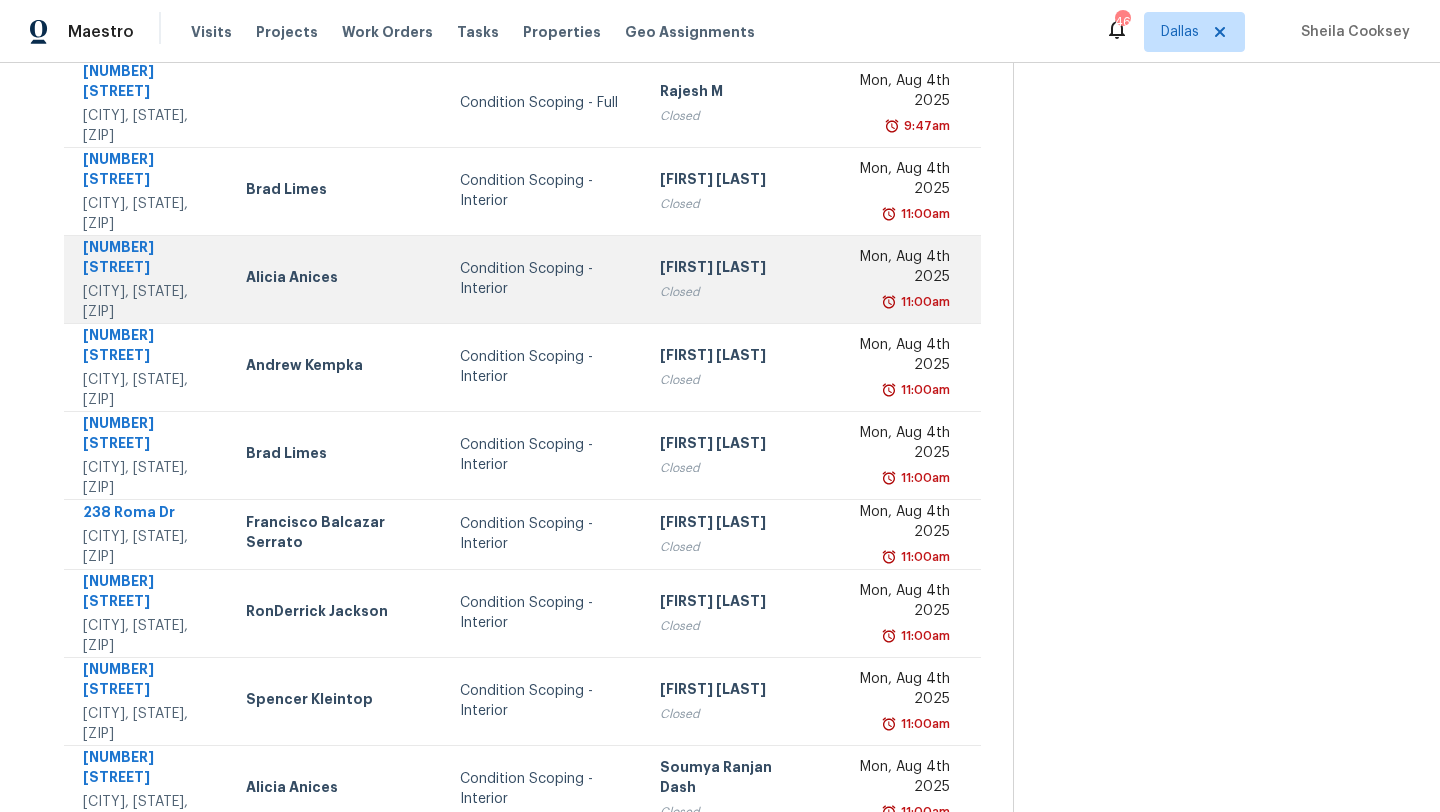 scroll, scrollTop: 0, scrollLeft: 0, axis: both 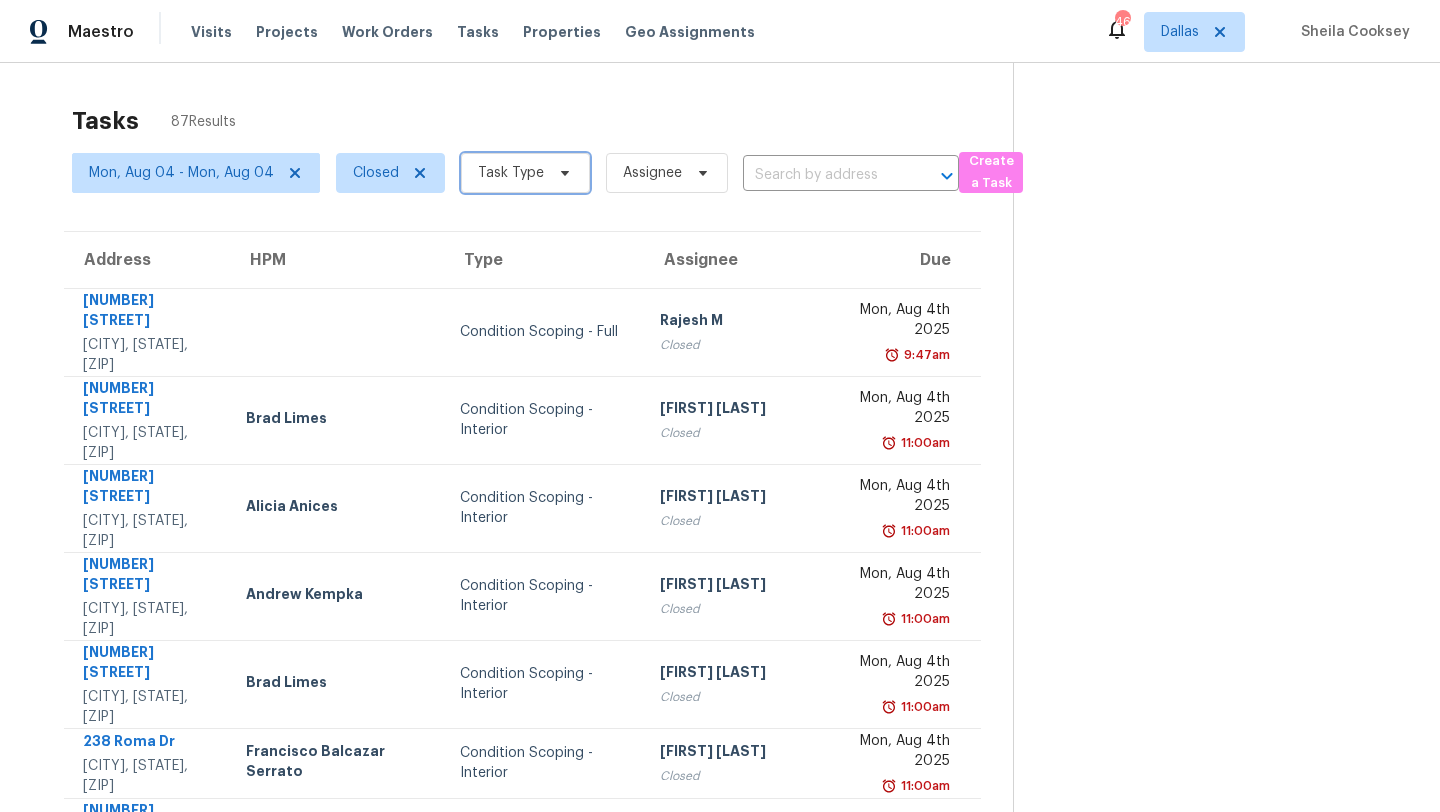 click on "Task Type" at bounding box center [525, 173] 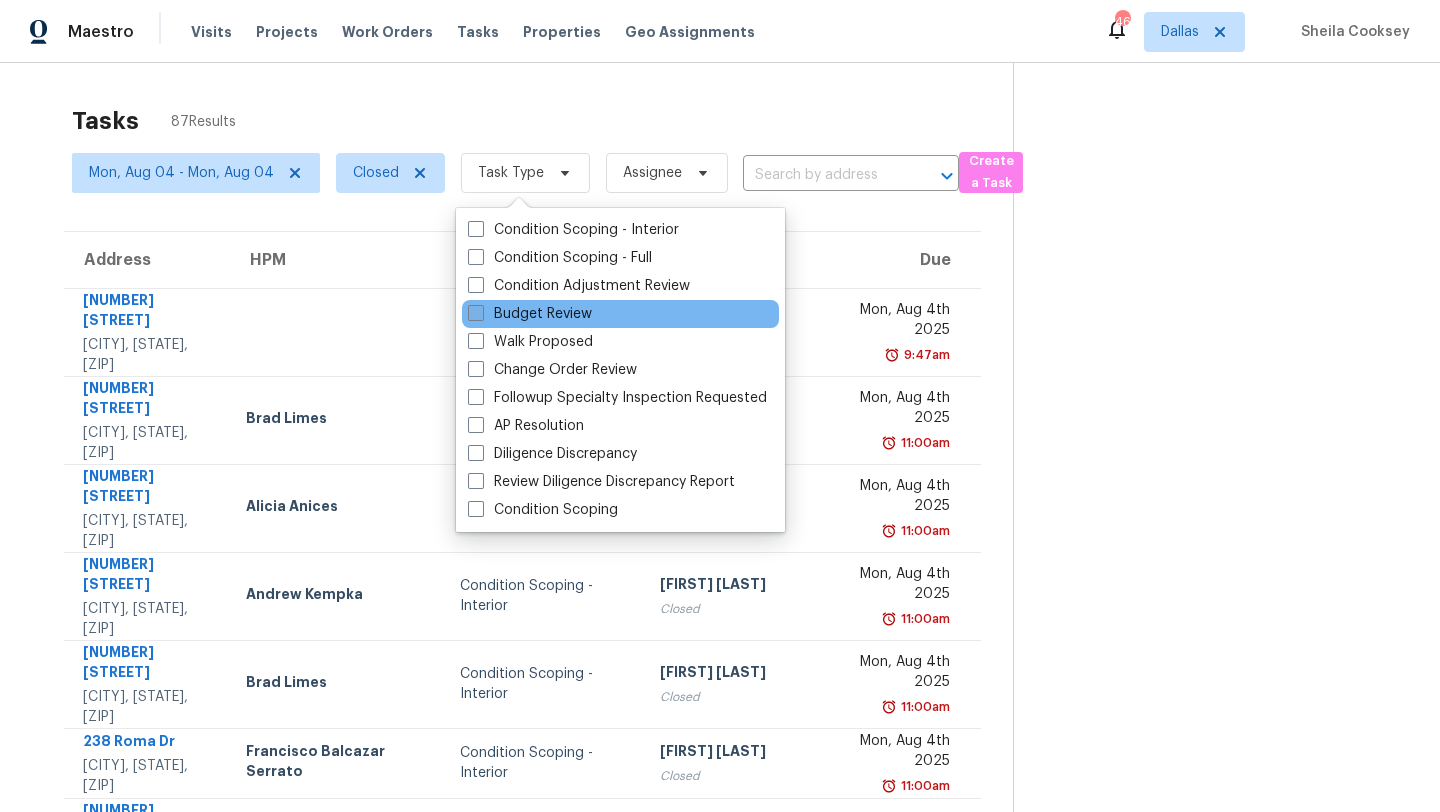 click on "Budget Review" at bounding box center [530, 314] 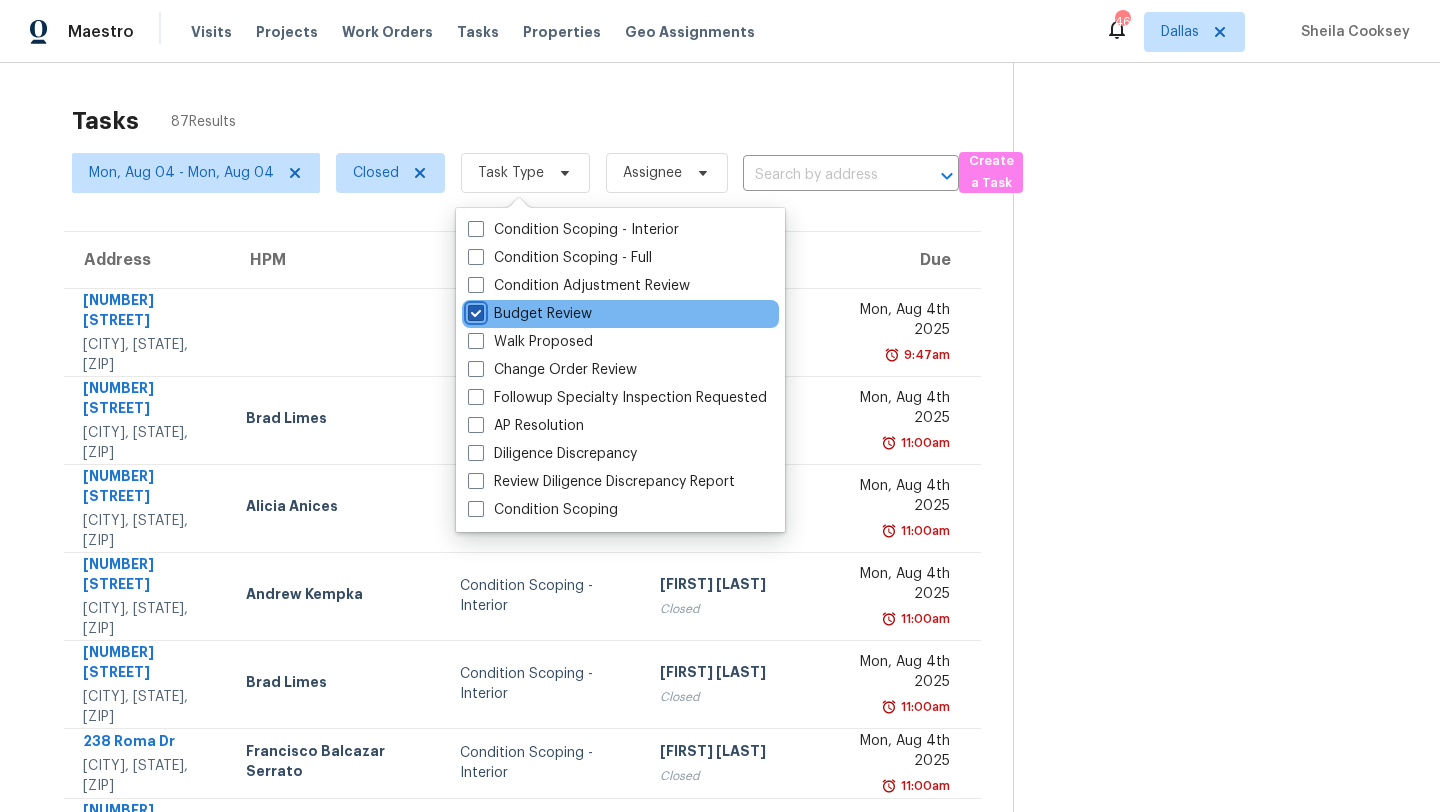 checkbox on "true" 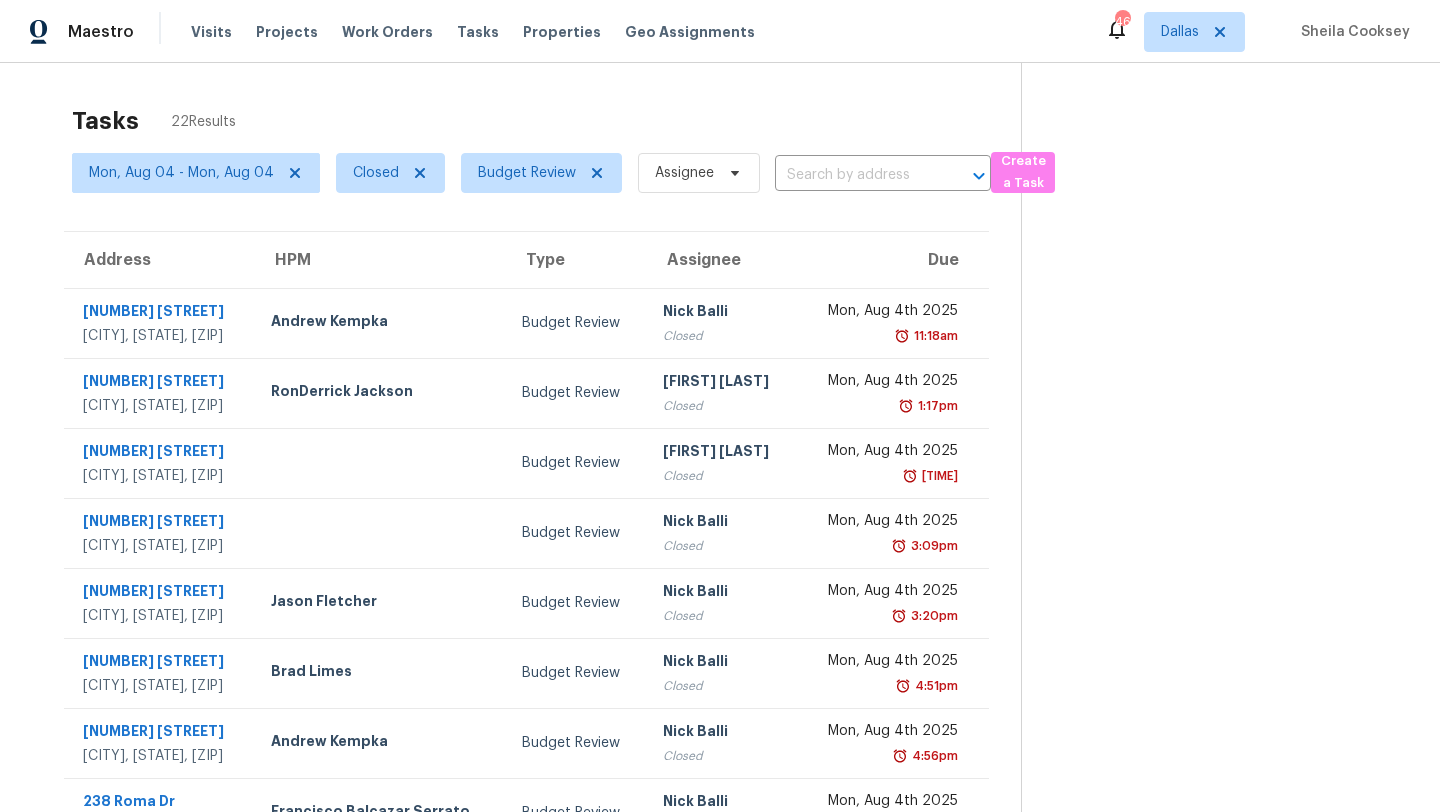 click on "Tasks [NUM]  Results" at bounding box center (546, 121) 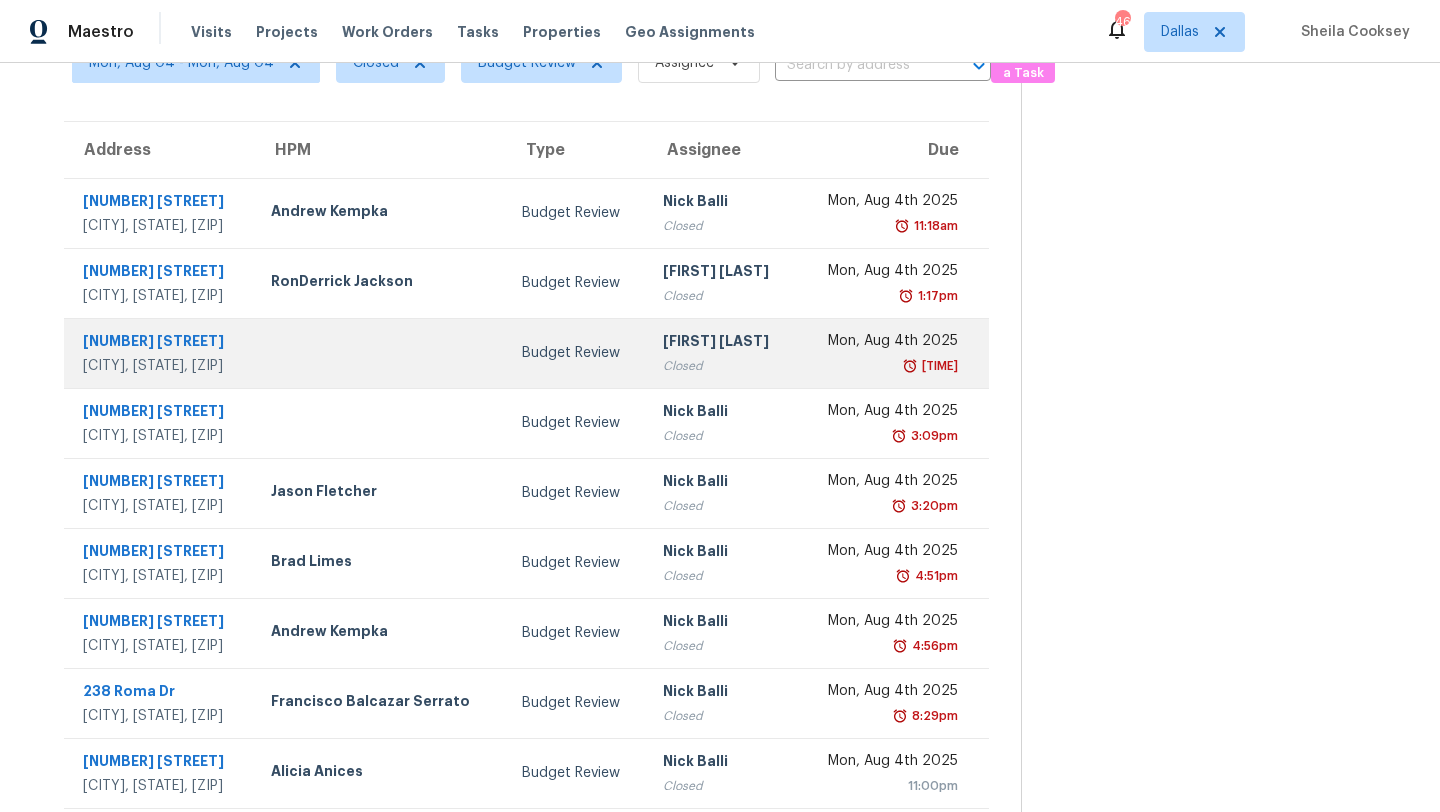 scroll, scrollTop: 0, scrollLeft: 0, axis: both 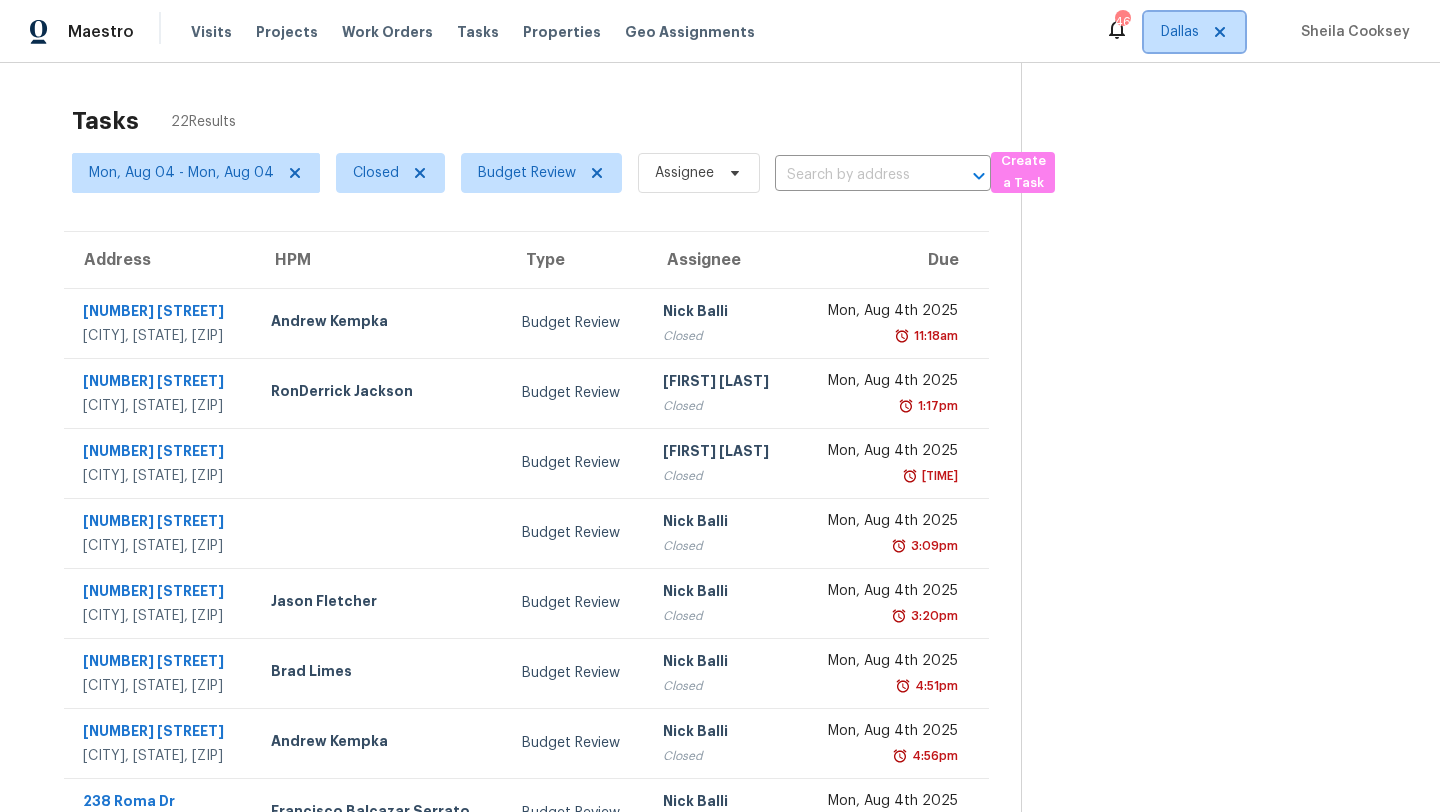 click on "Dallas" at bounding box center (1180, 32) 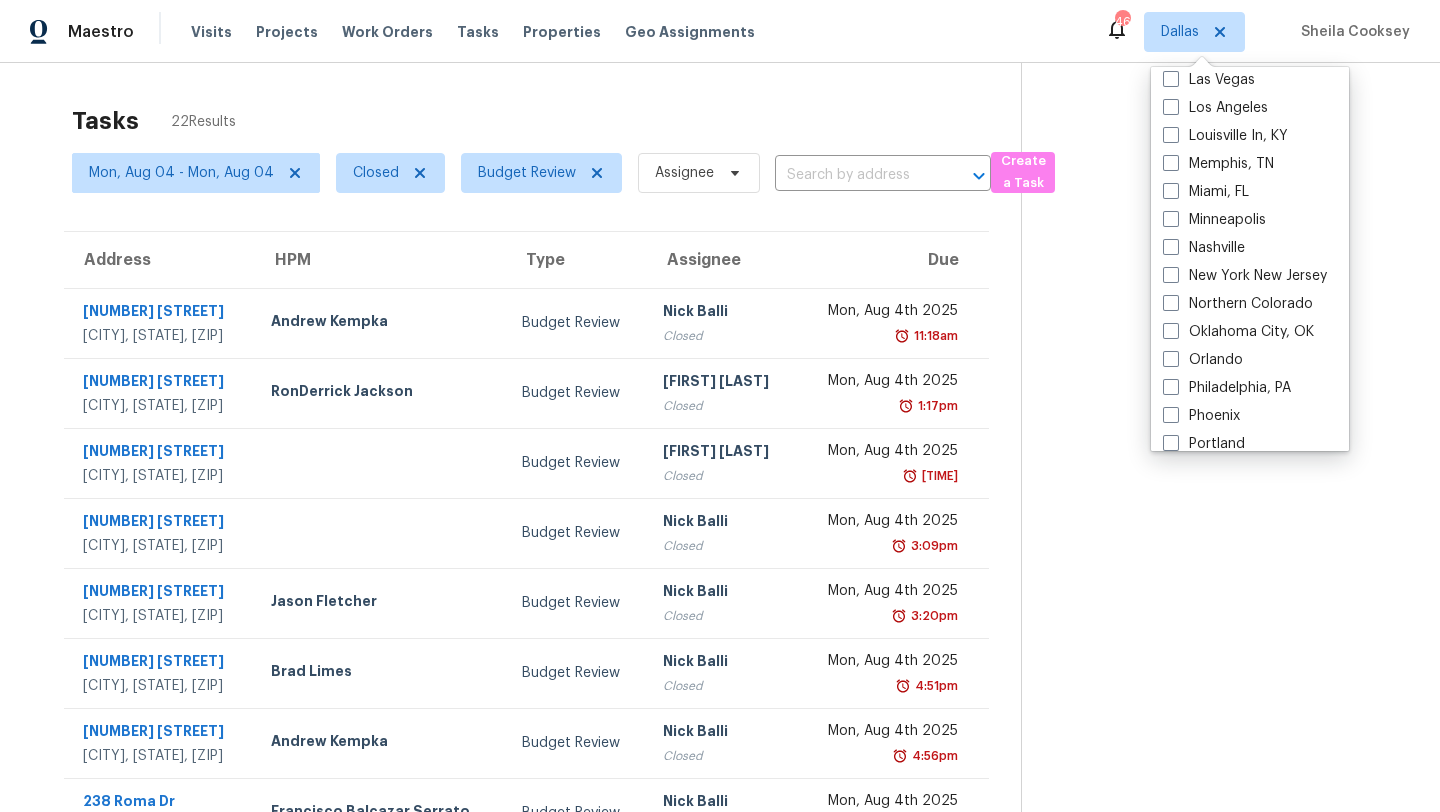 scroll, scrollTop: 860, scrollLeft: 0, axis: vertical 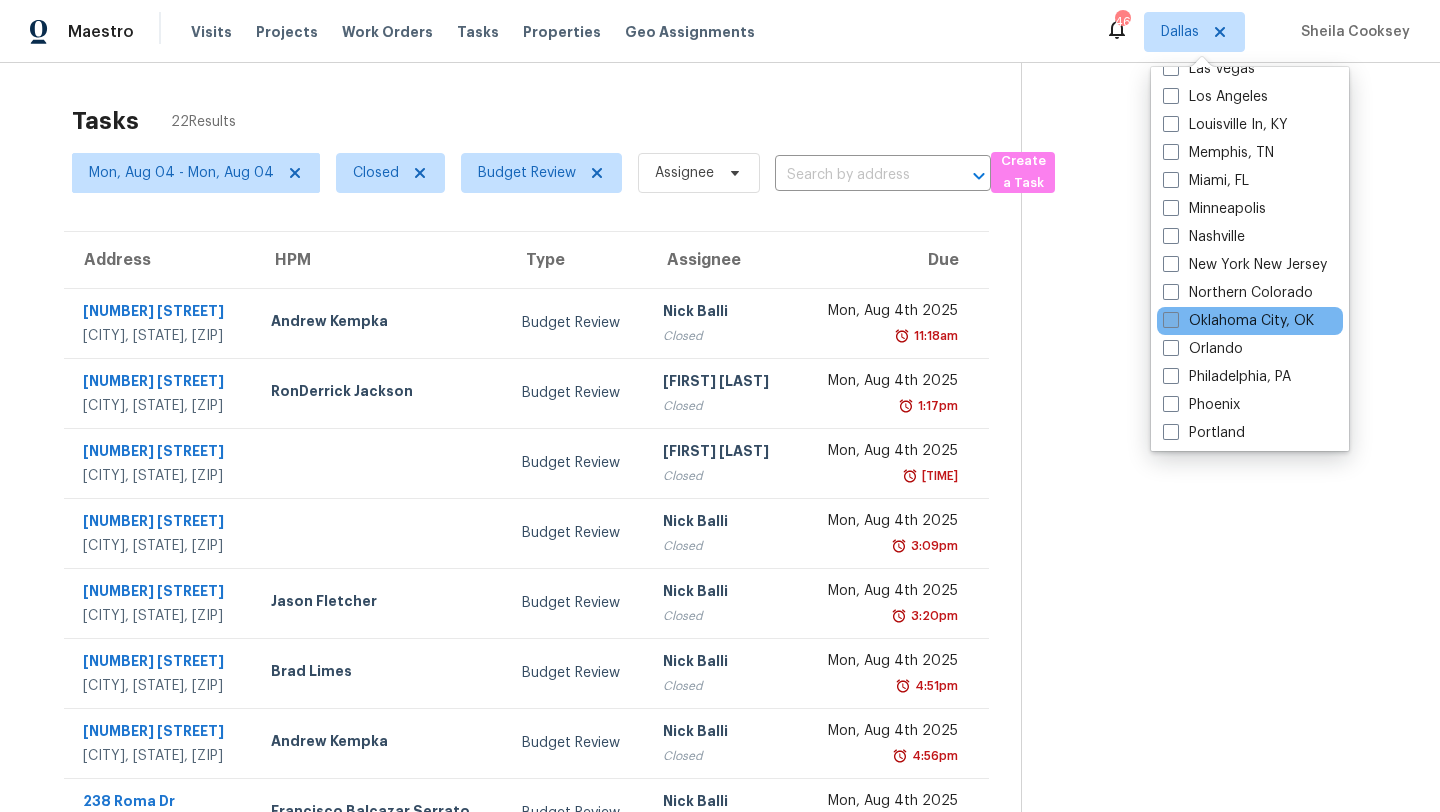 click on "Oklahoma City, OK" at bounding box center (1238, 321) 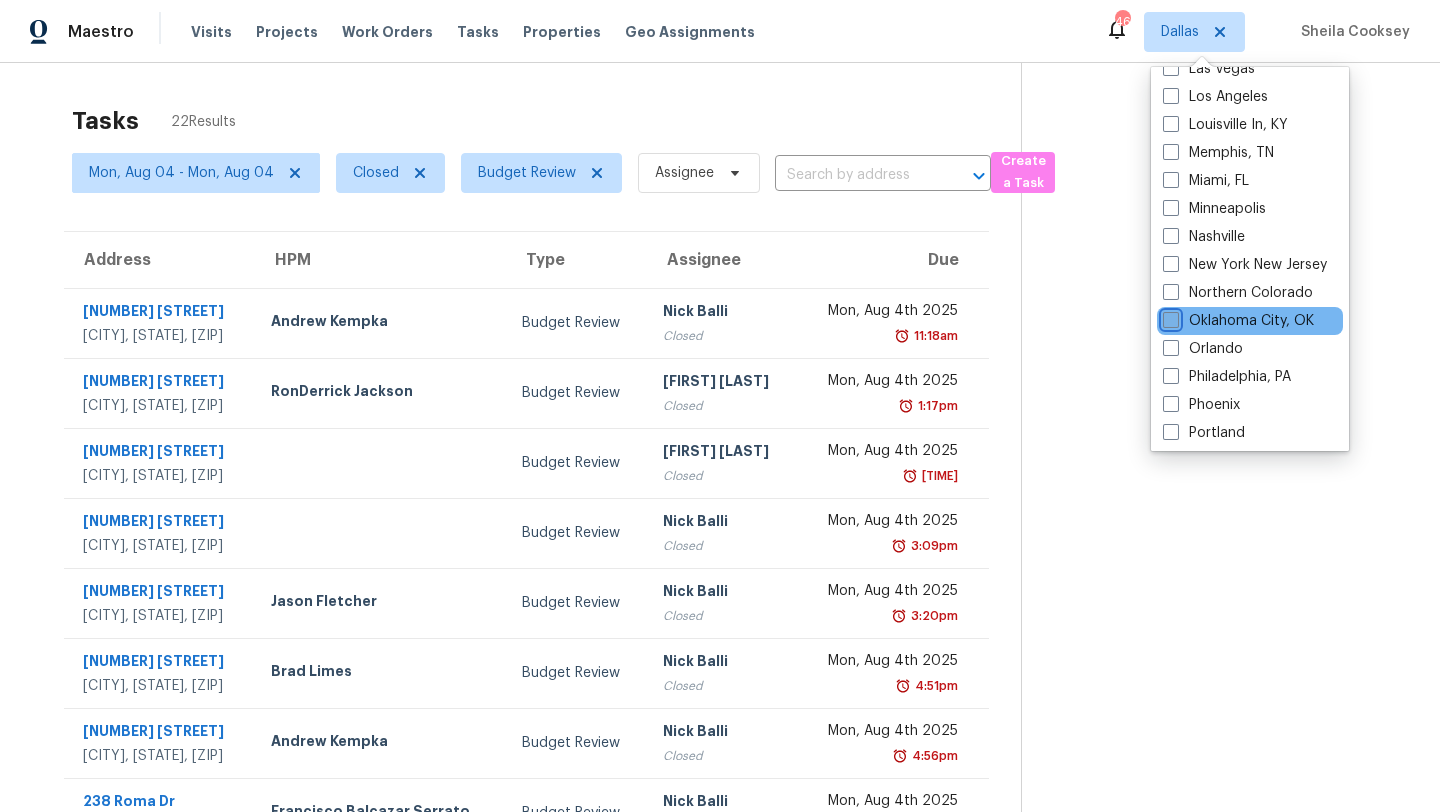 click on "Oklahoma City, OK" at bounding box center (1169, 317) 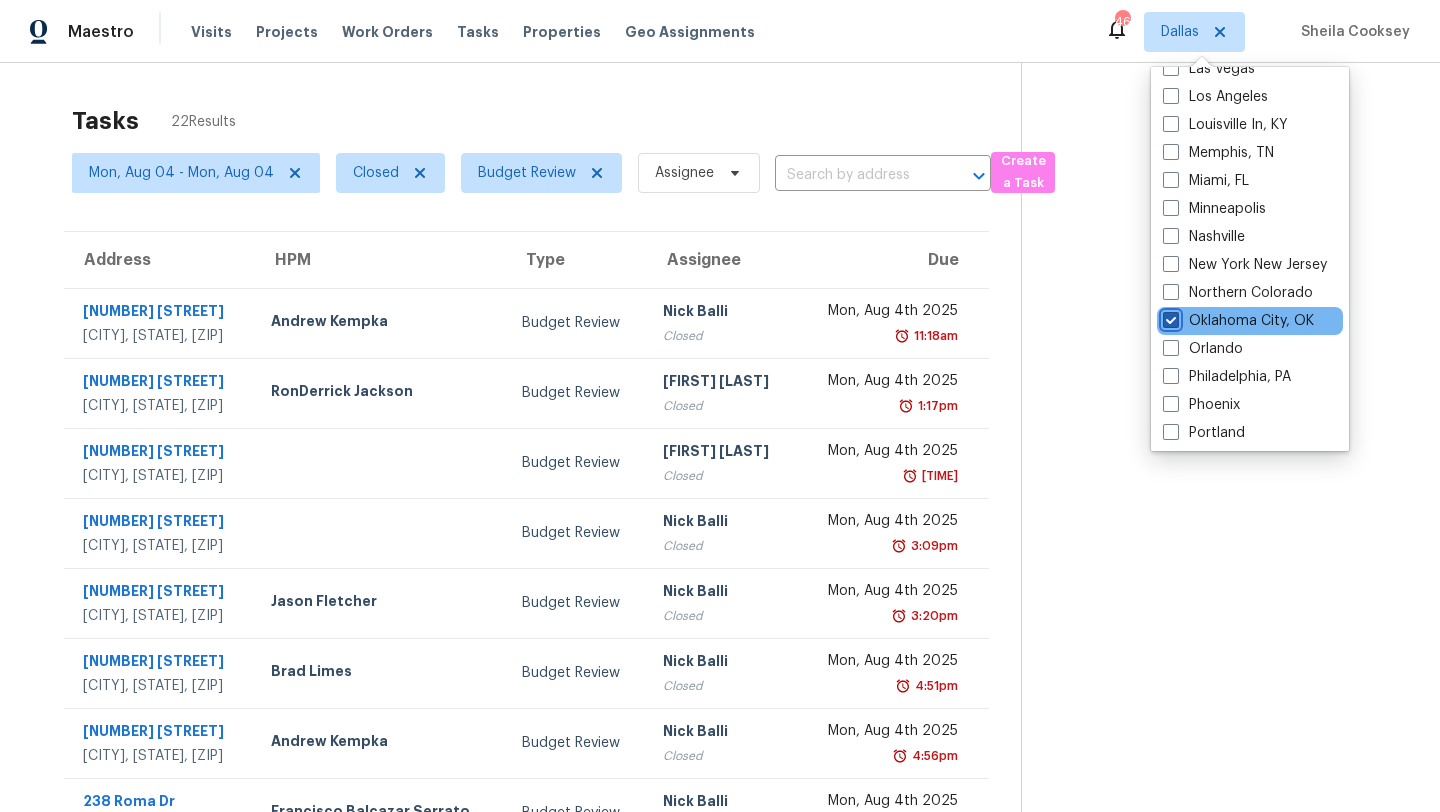 checkbox on "true" 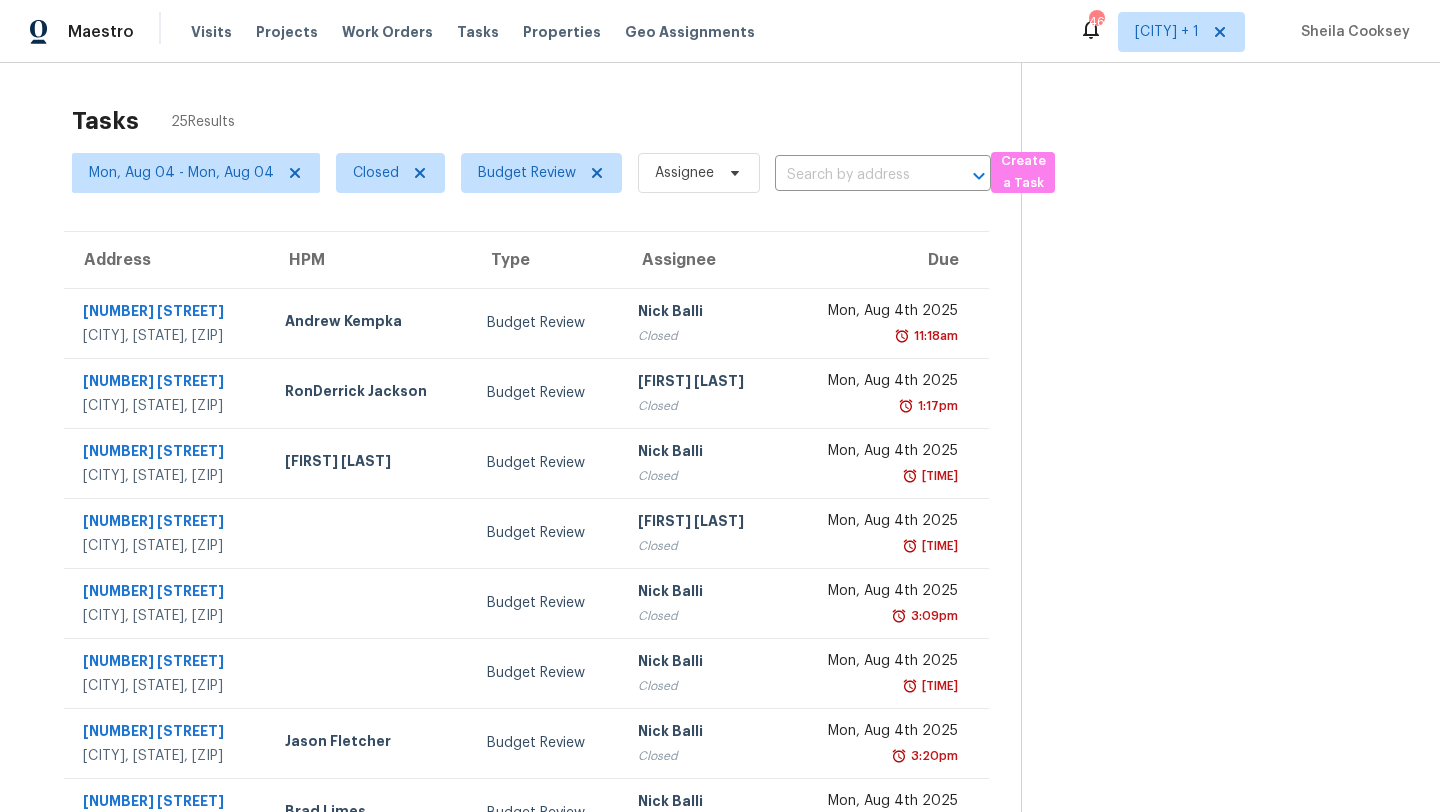 click on "Tasks 25  Results" at bounding box center (546, 121) 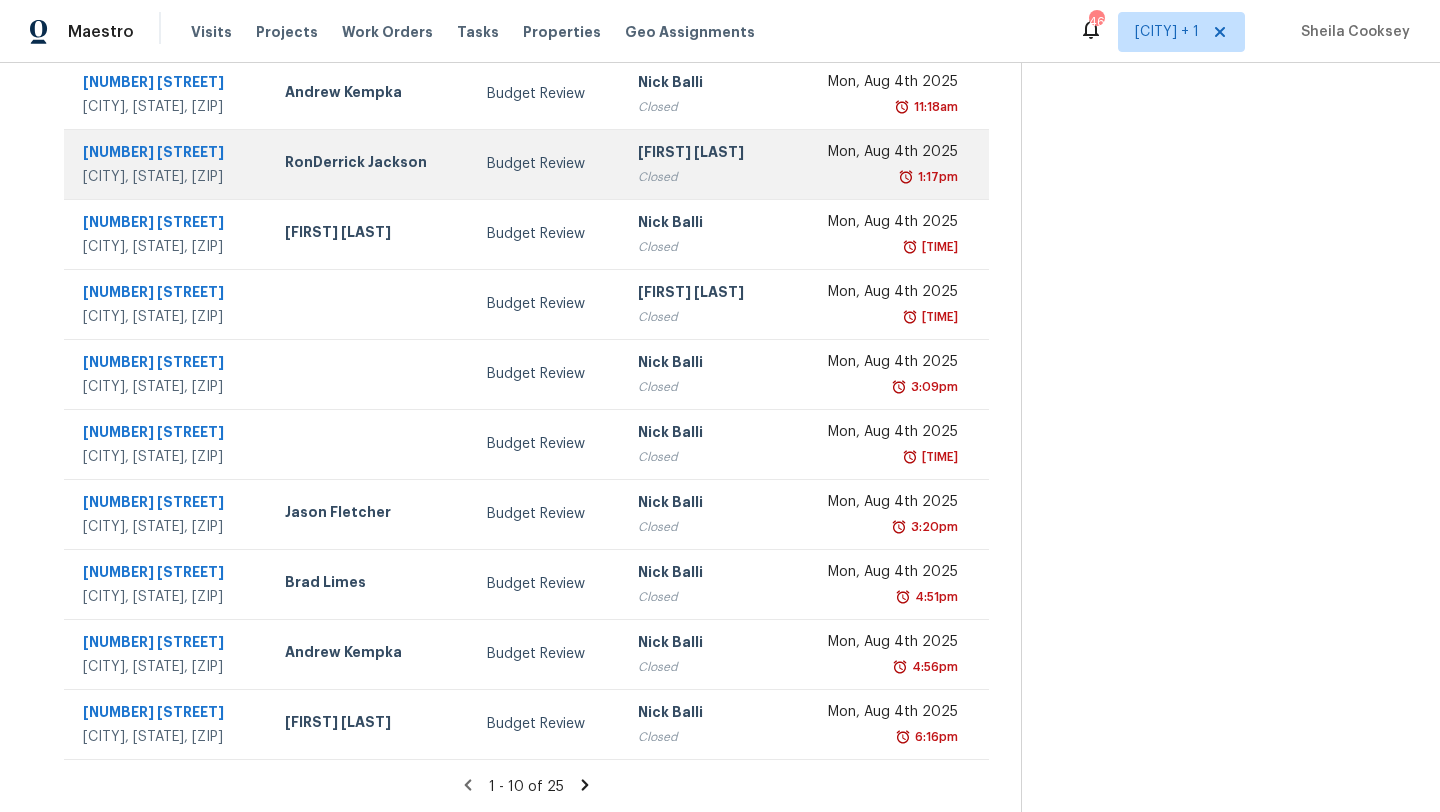 scroll, scrollTop: 0, scrollLeft: 0, axis: both 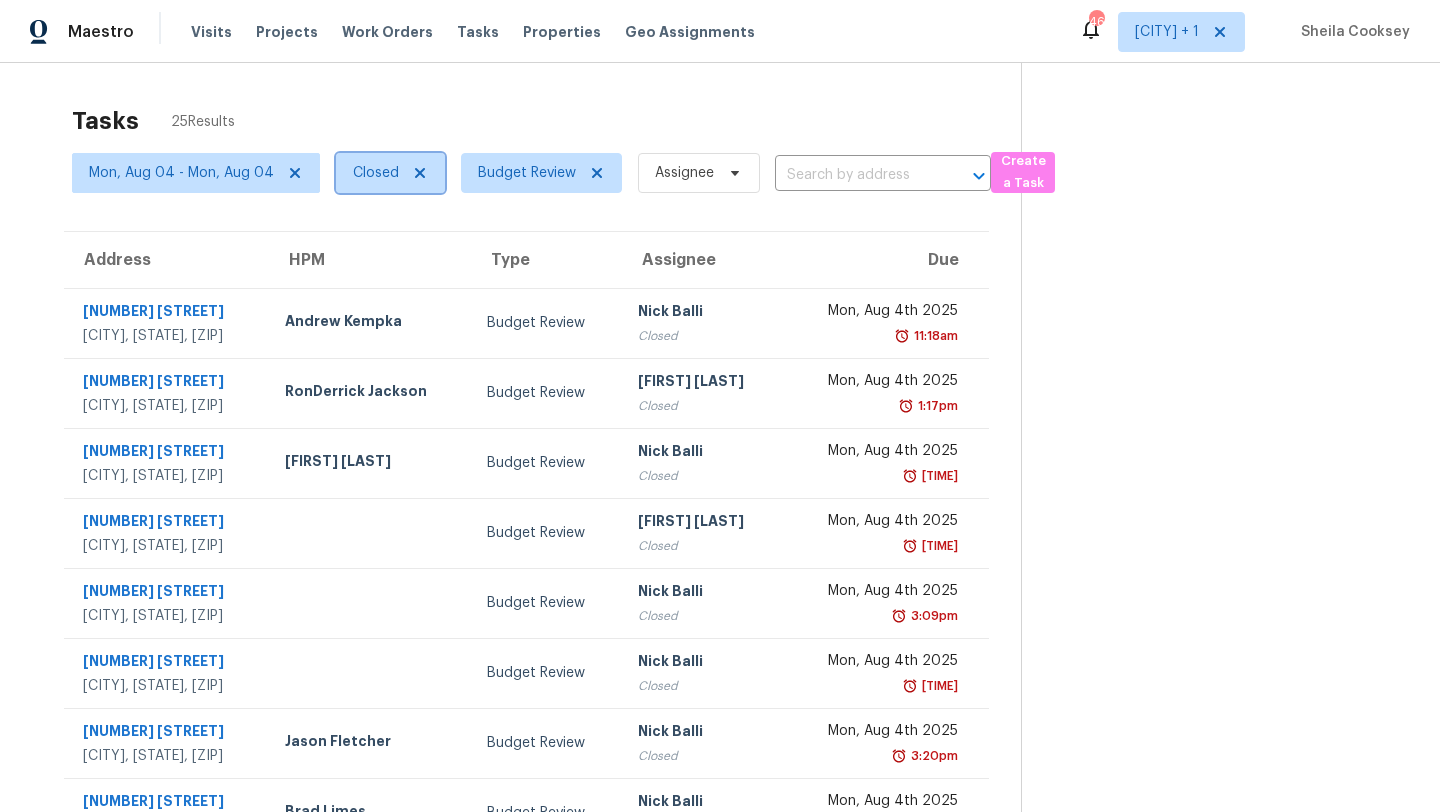 click 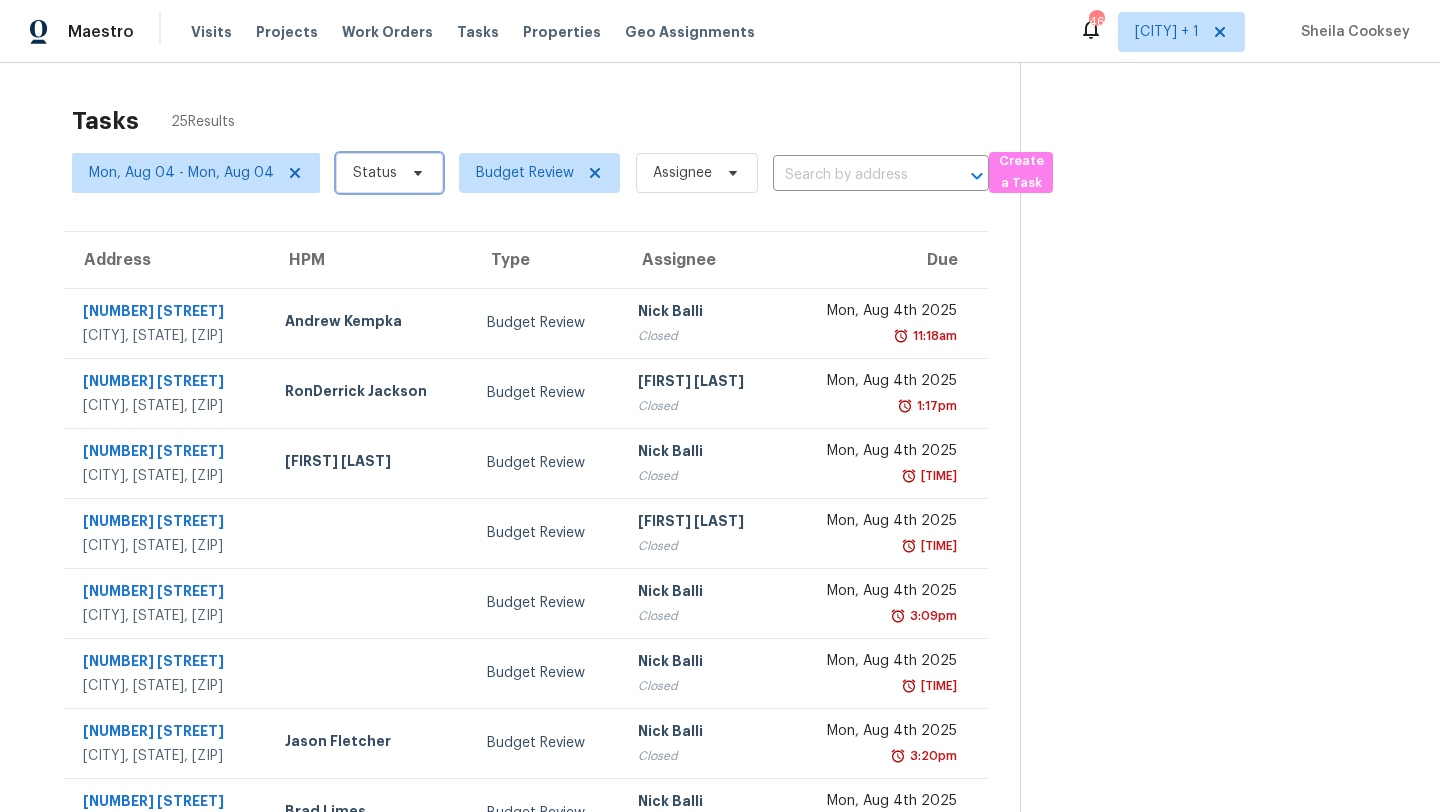 click on "Status" at bounding box center (375, 173) 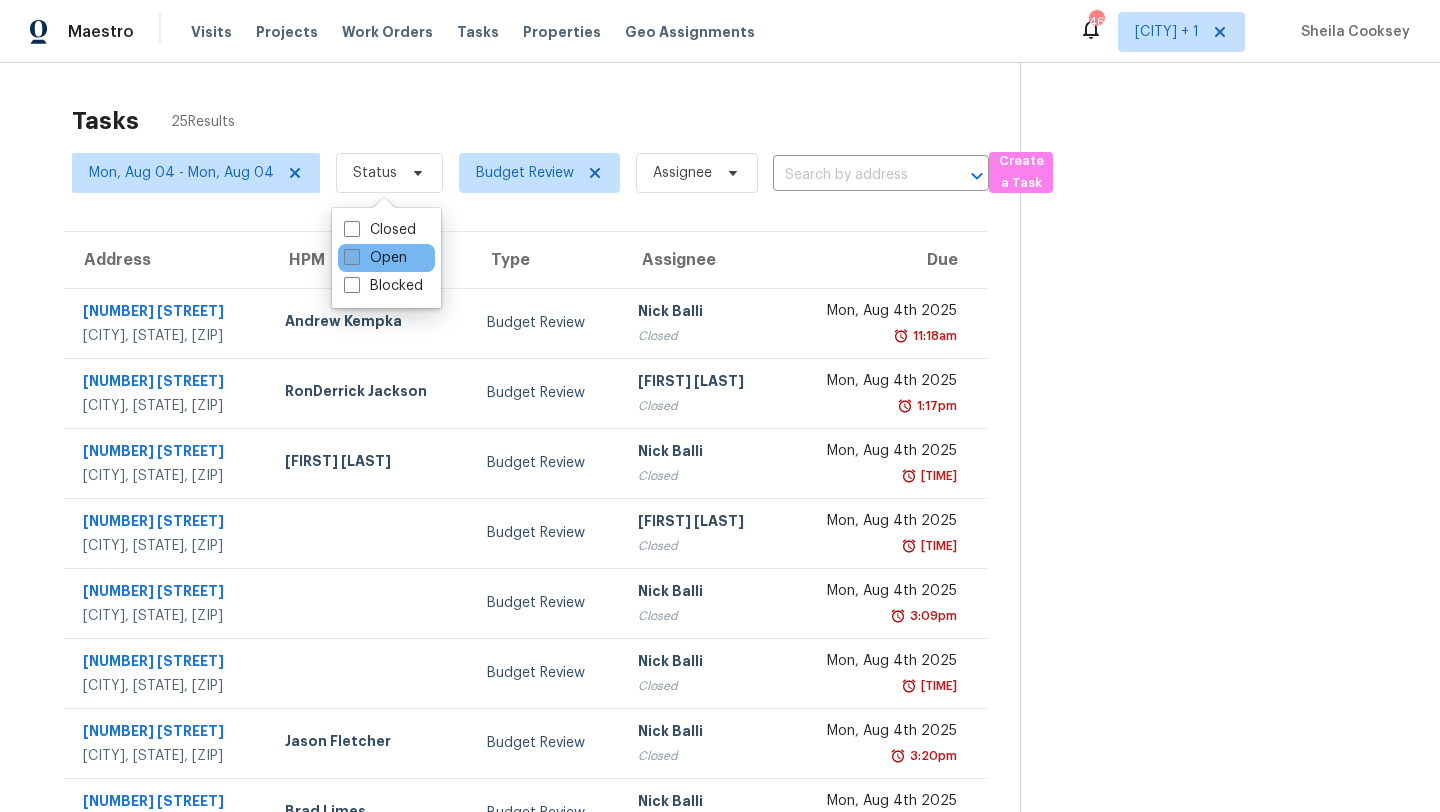 click on "Open" at bounding box center [375, 258] 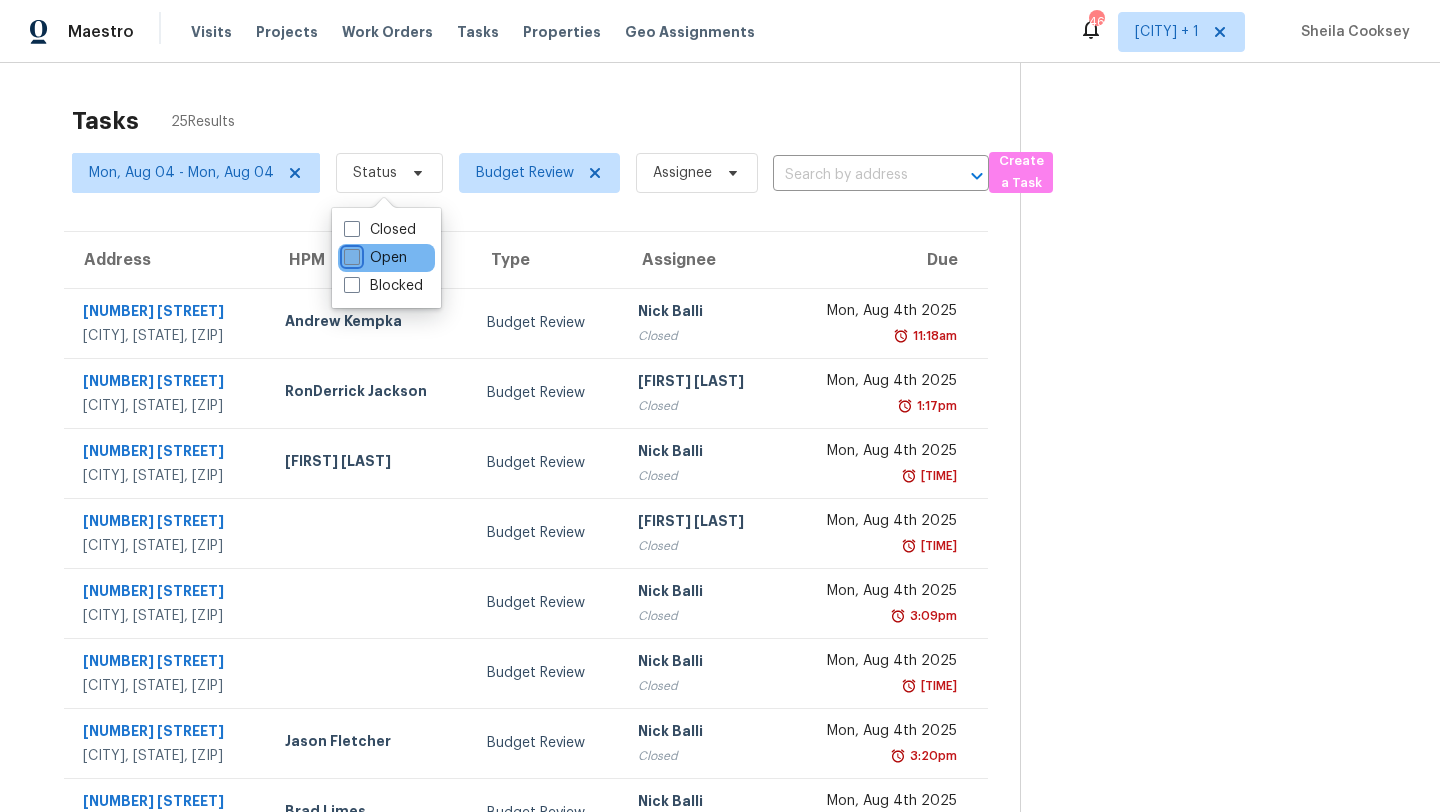 click on "Open" at bounding box center (350, 254) 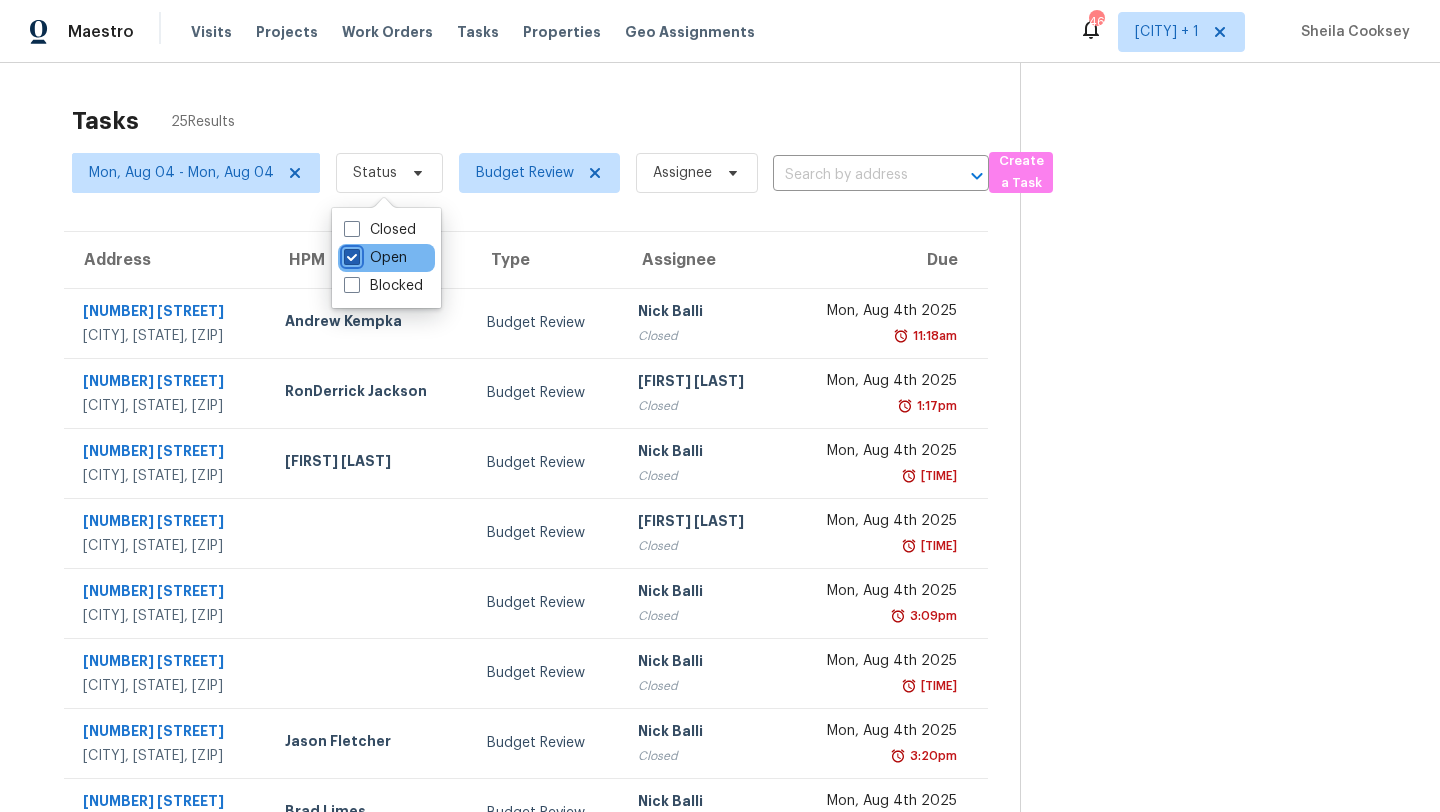 checkbox on "true" 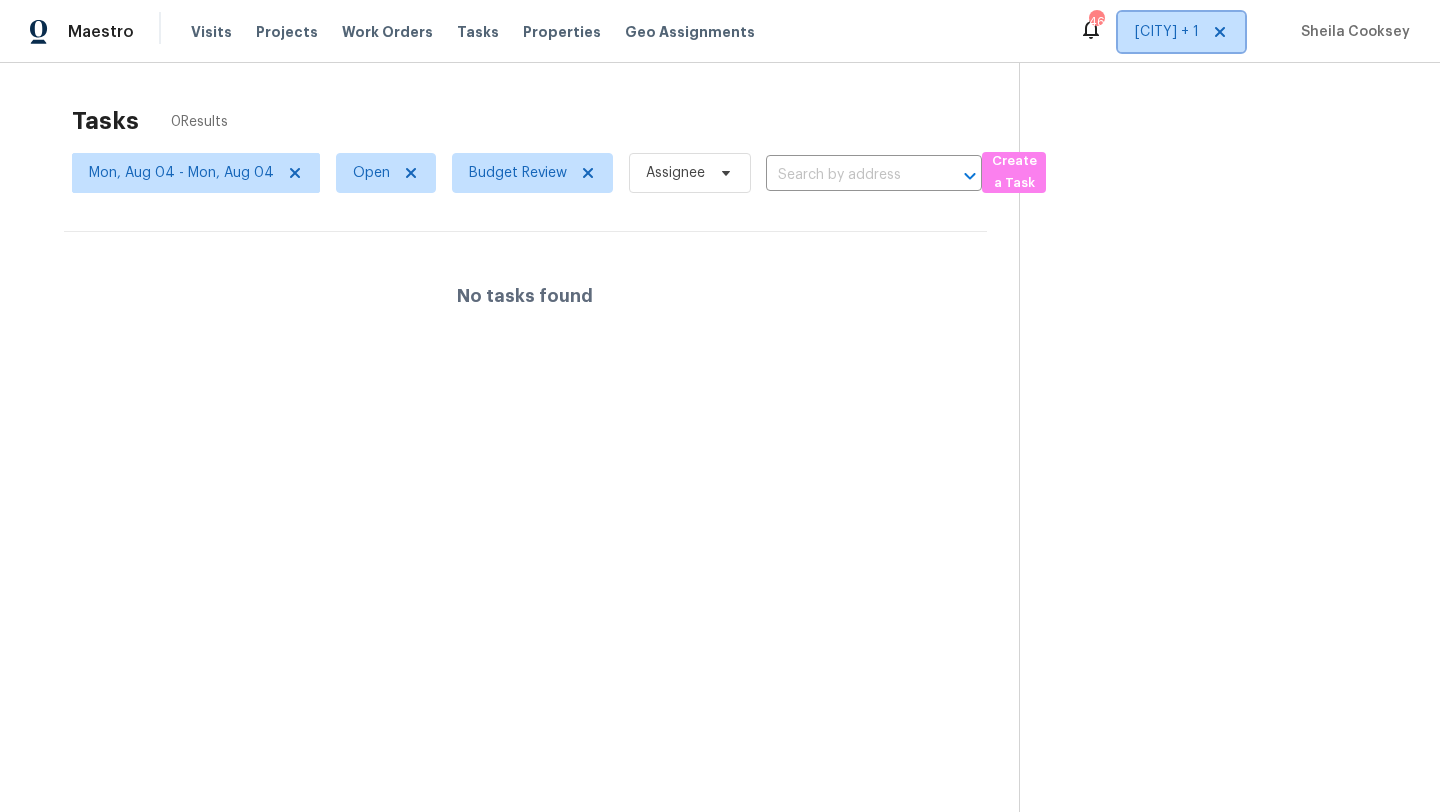 click on "[CITY] + 1" at bounding box center [1167, 32] 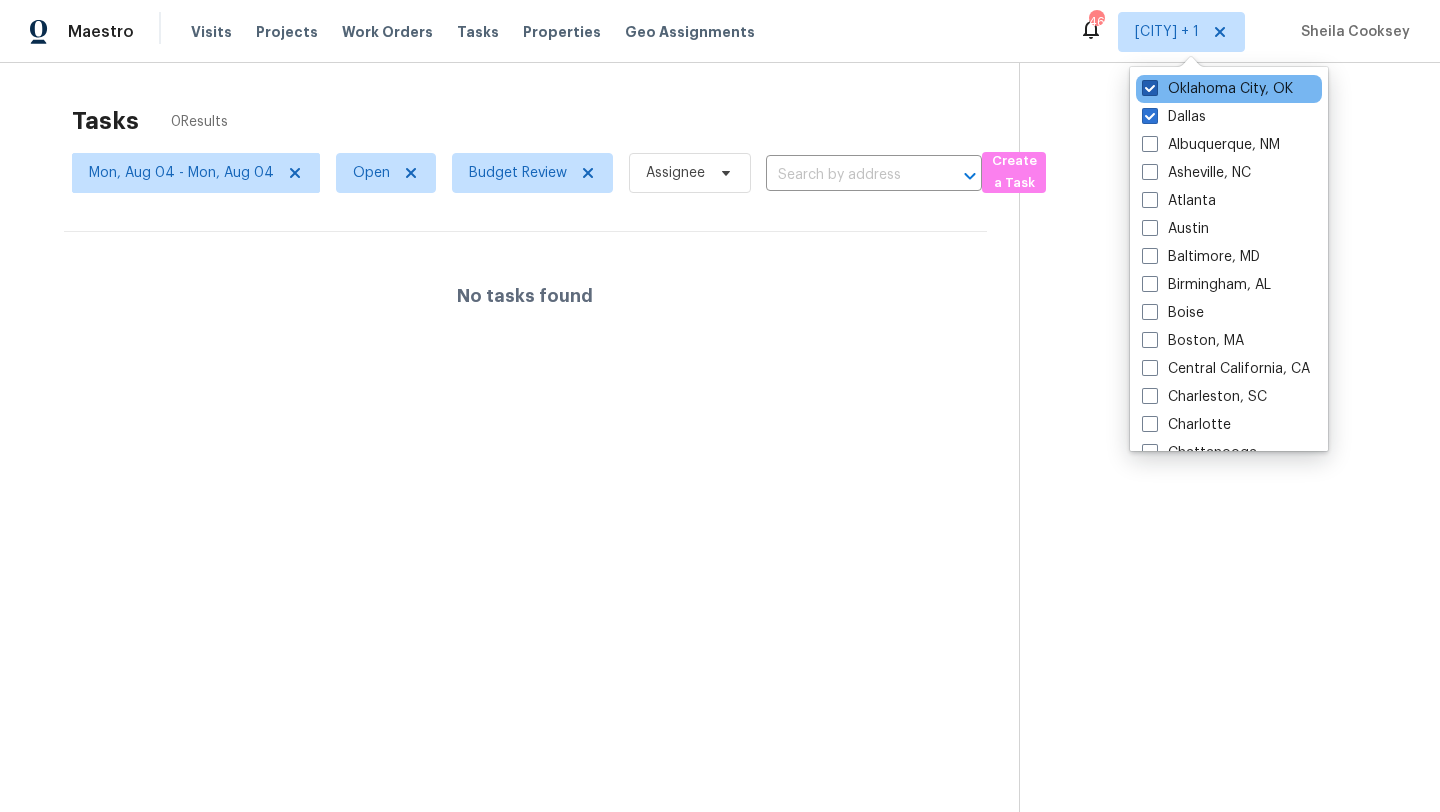click on "Oklahoma City, OK" at bounding box center (1217, 89) 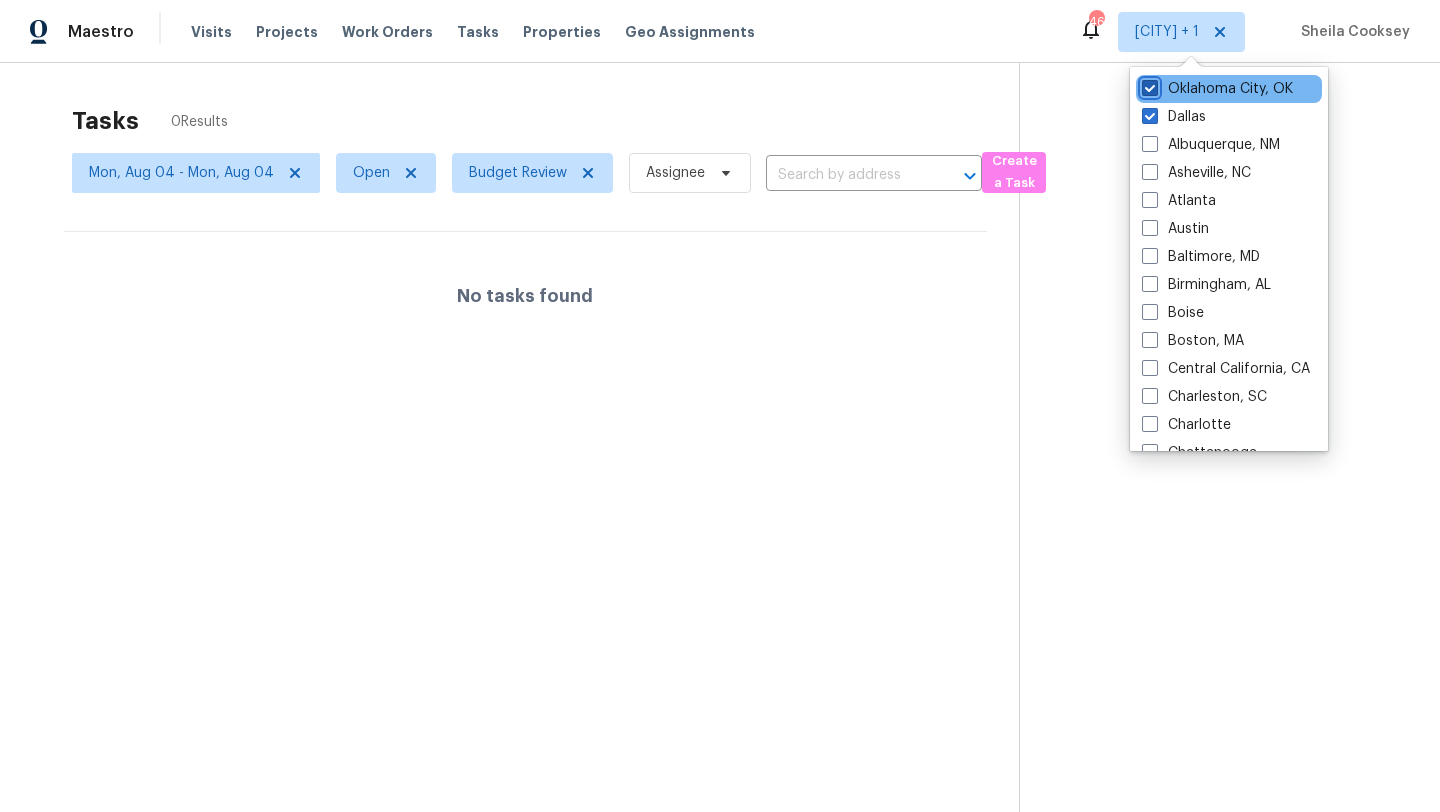 click on "Oklahoma City, OK" at bounding box center (1148, 85) 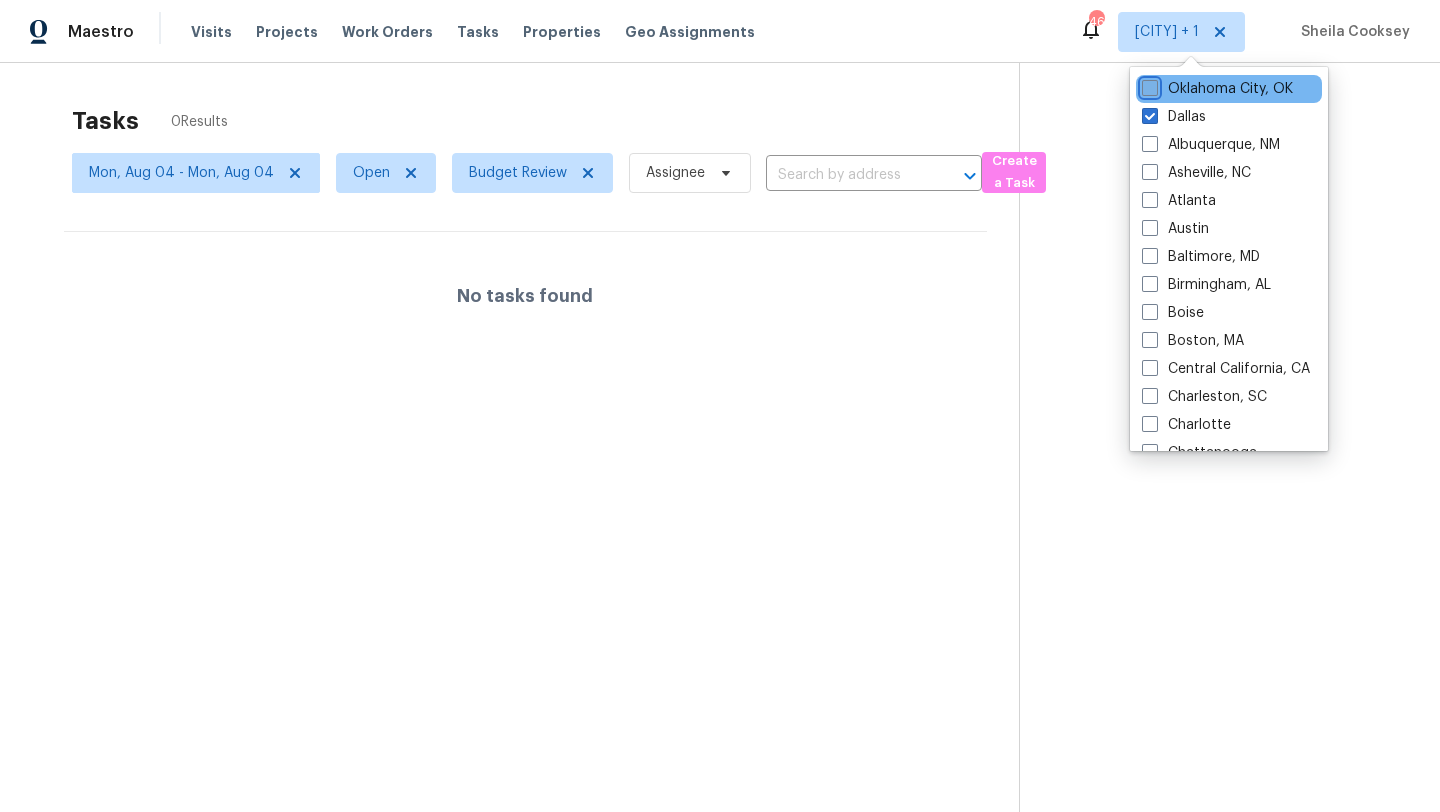 checkbox on "false" 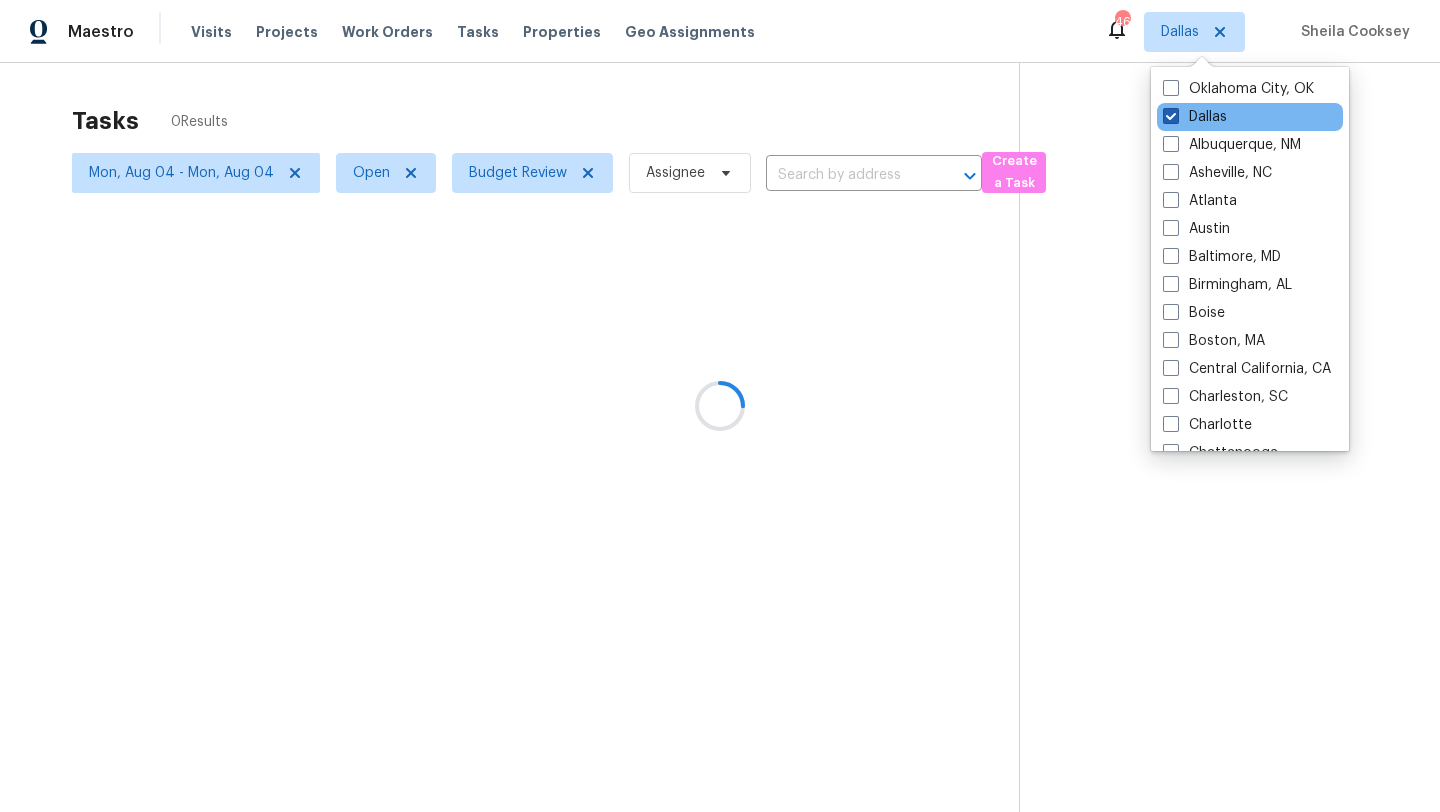 click on "Dallas" at bounding box center [1195, 117] 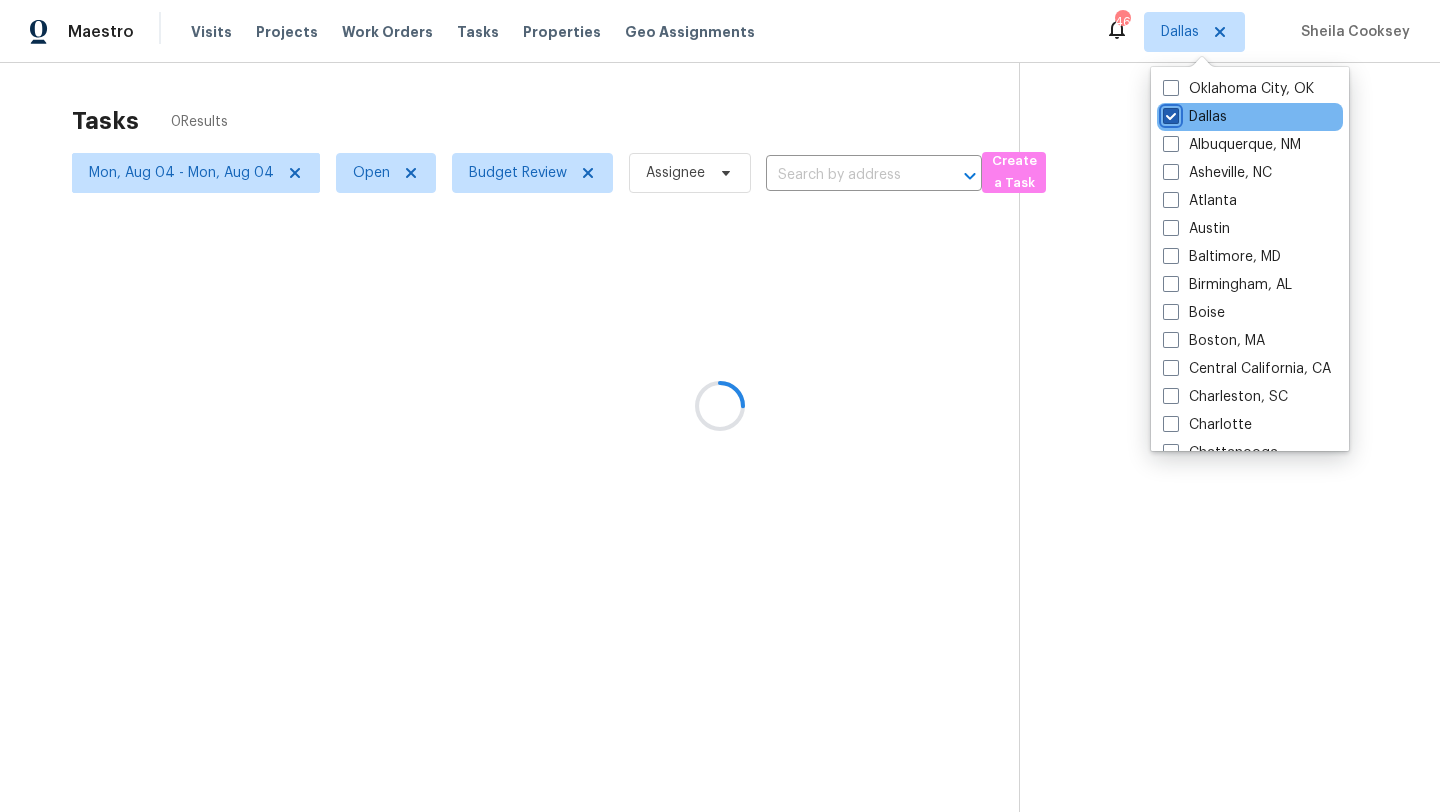 click on "Dallas" at bounding box center (1169, 113) 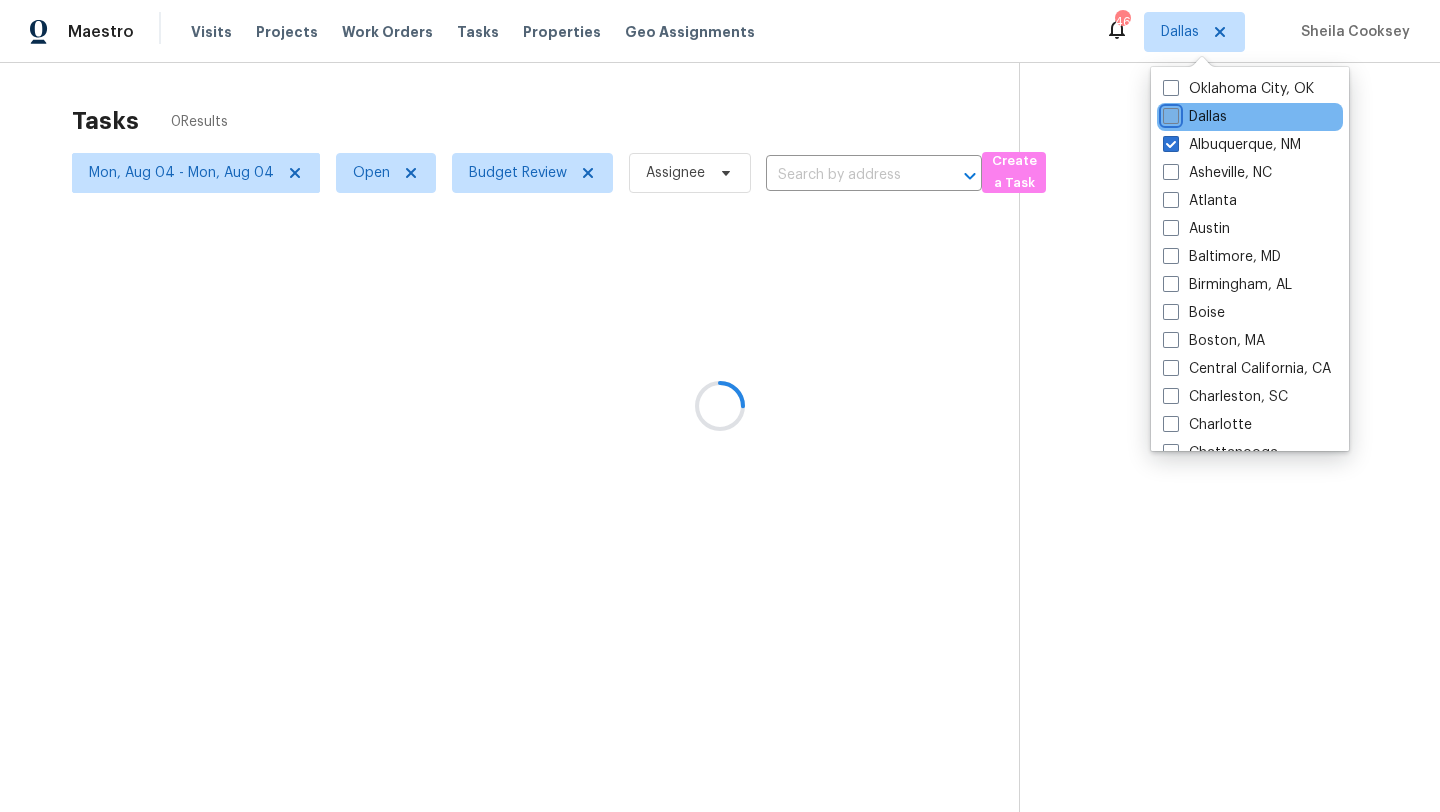 checkbox on "false" 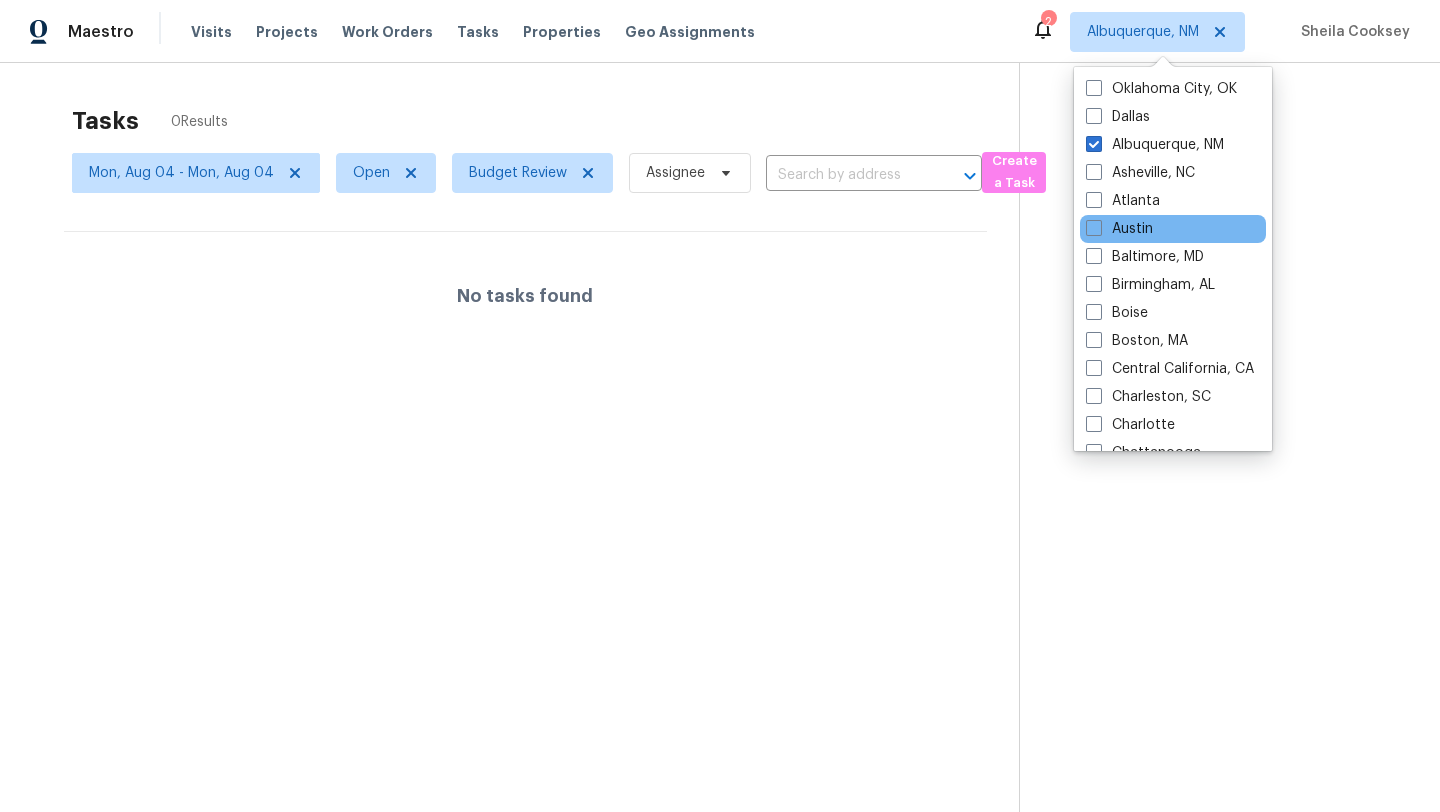 click on "Austin" at bounding box center [1173, 229] 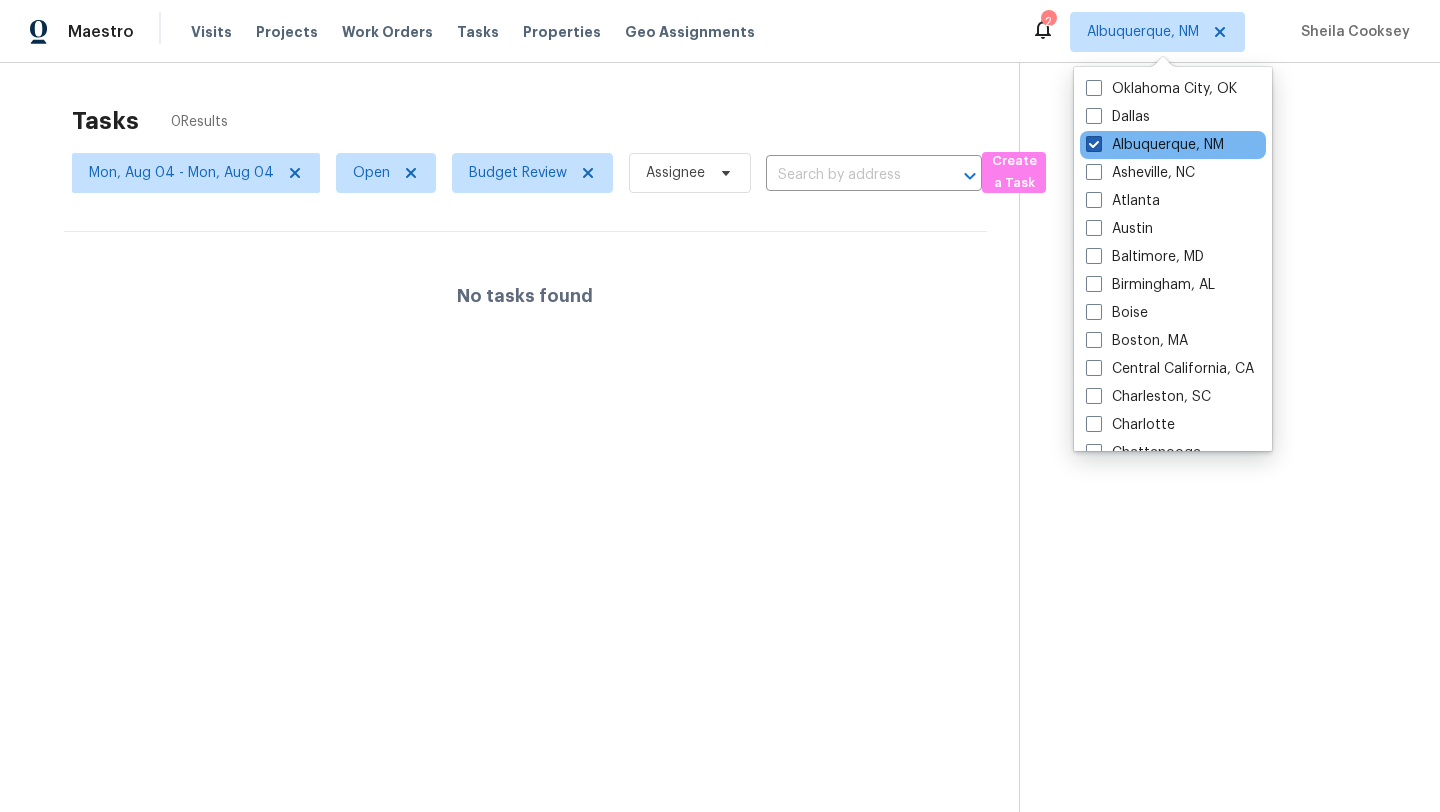 click on "Albuquerque, NM" at bounding box center (1155, 145) 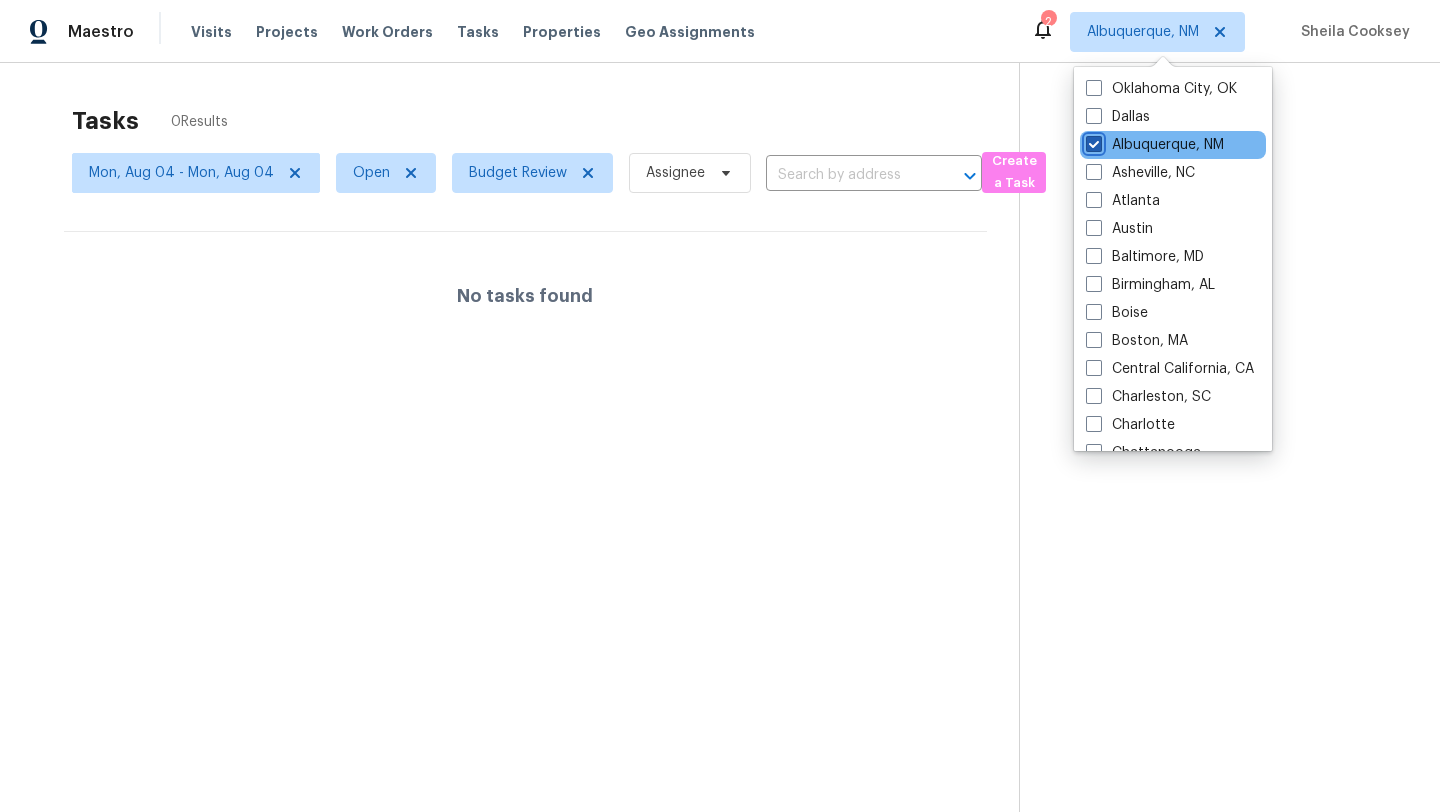 click on "Albuquerque, NM" at bounding box center (1092, 141) 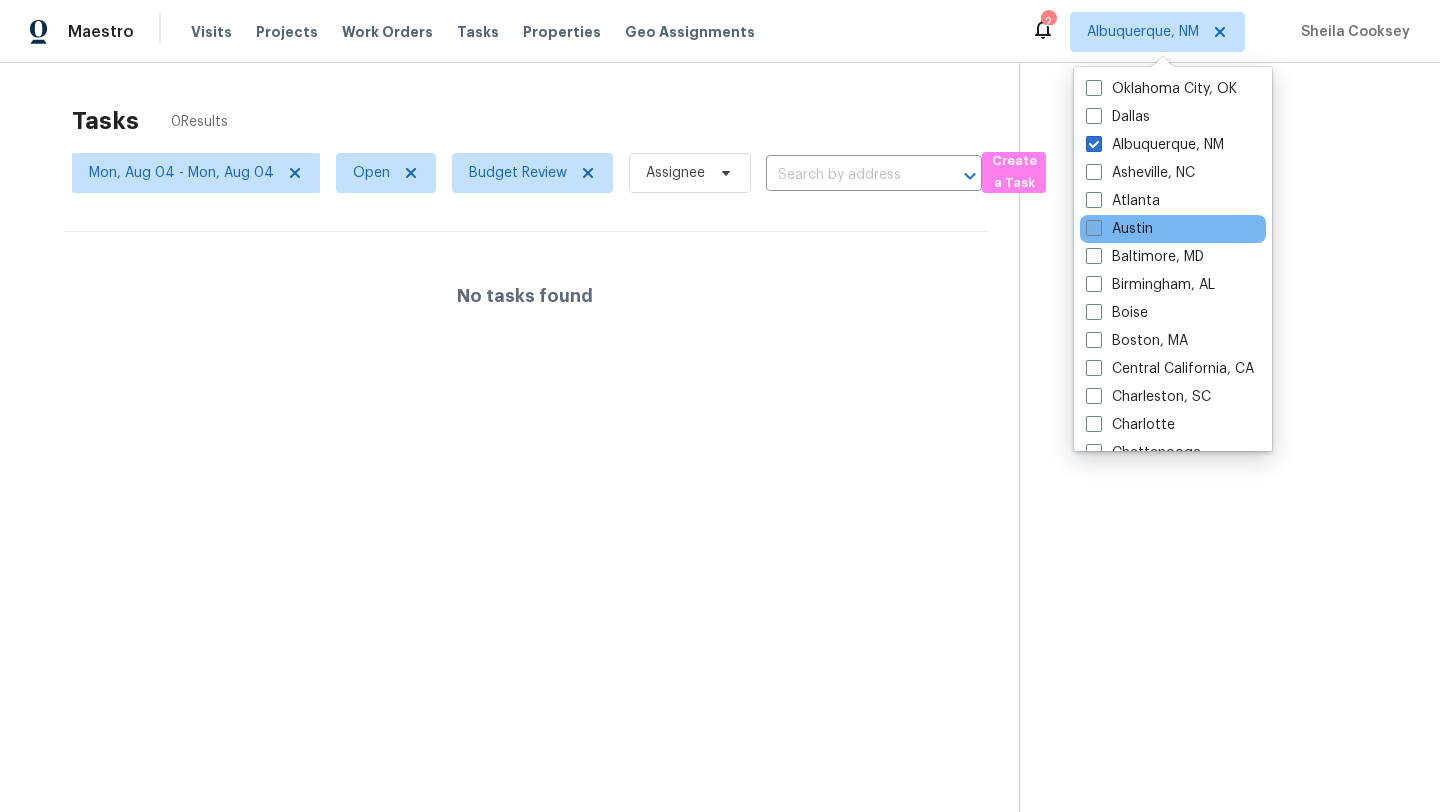 click on "Austin" at bounding box center [1119, 229] 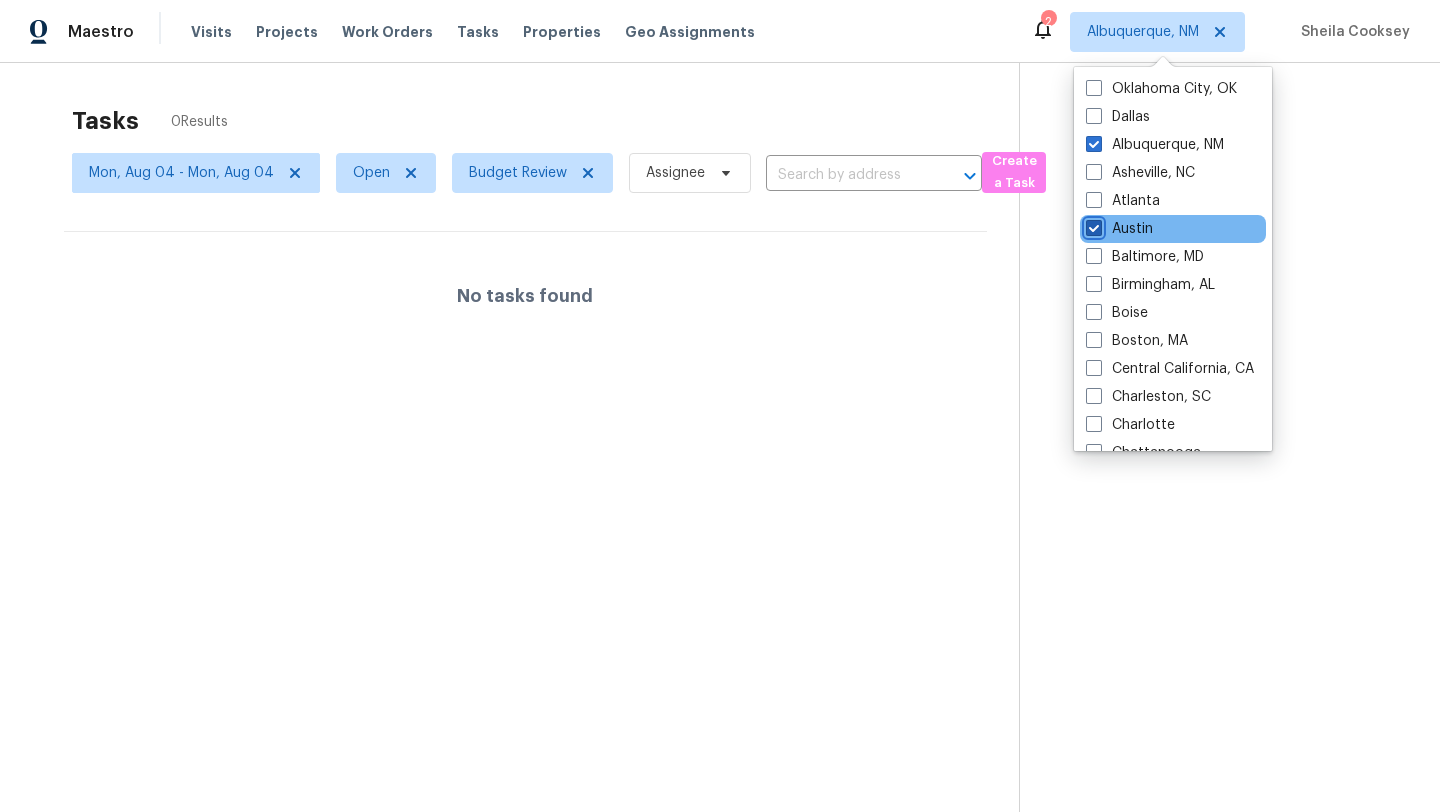 checkbox on "true" 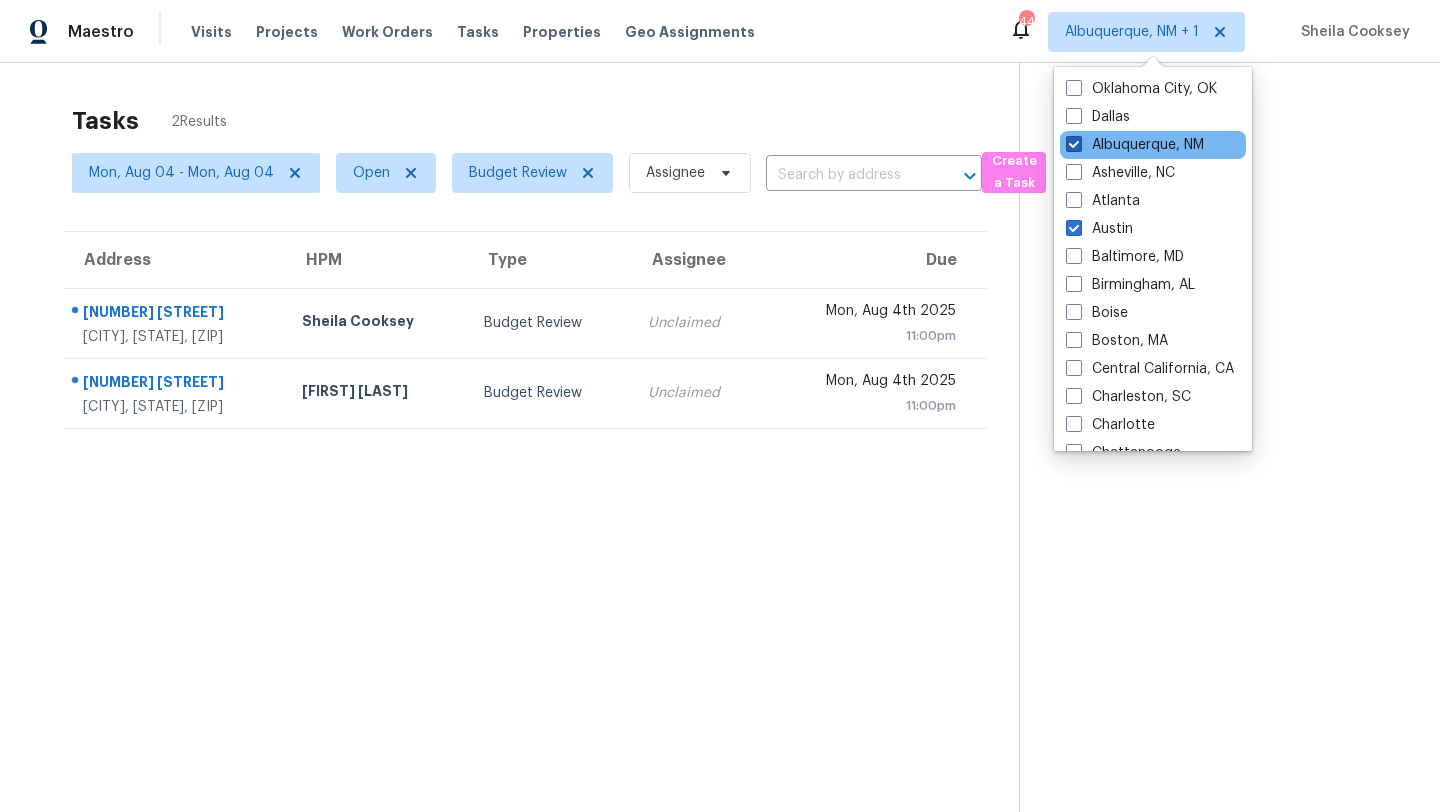 click on "Albuquerque, NM" at bounding box center (1135, 145) 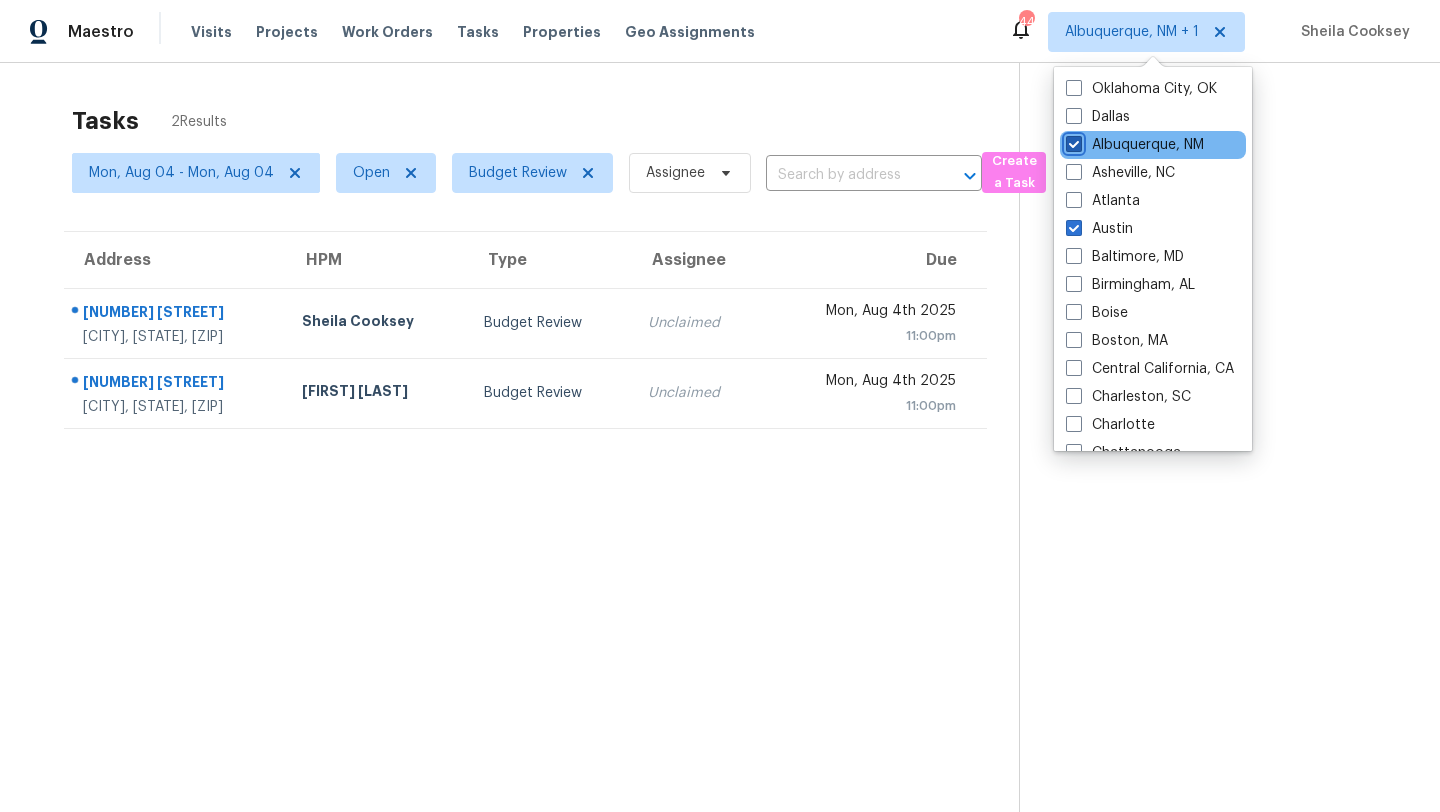 click on "Albuquerque, NM" at bounding box center [1072, 141] 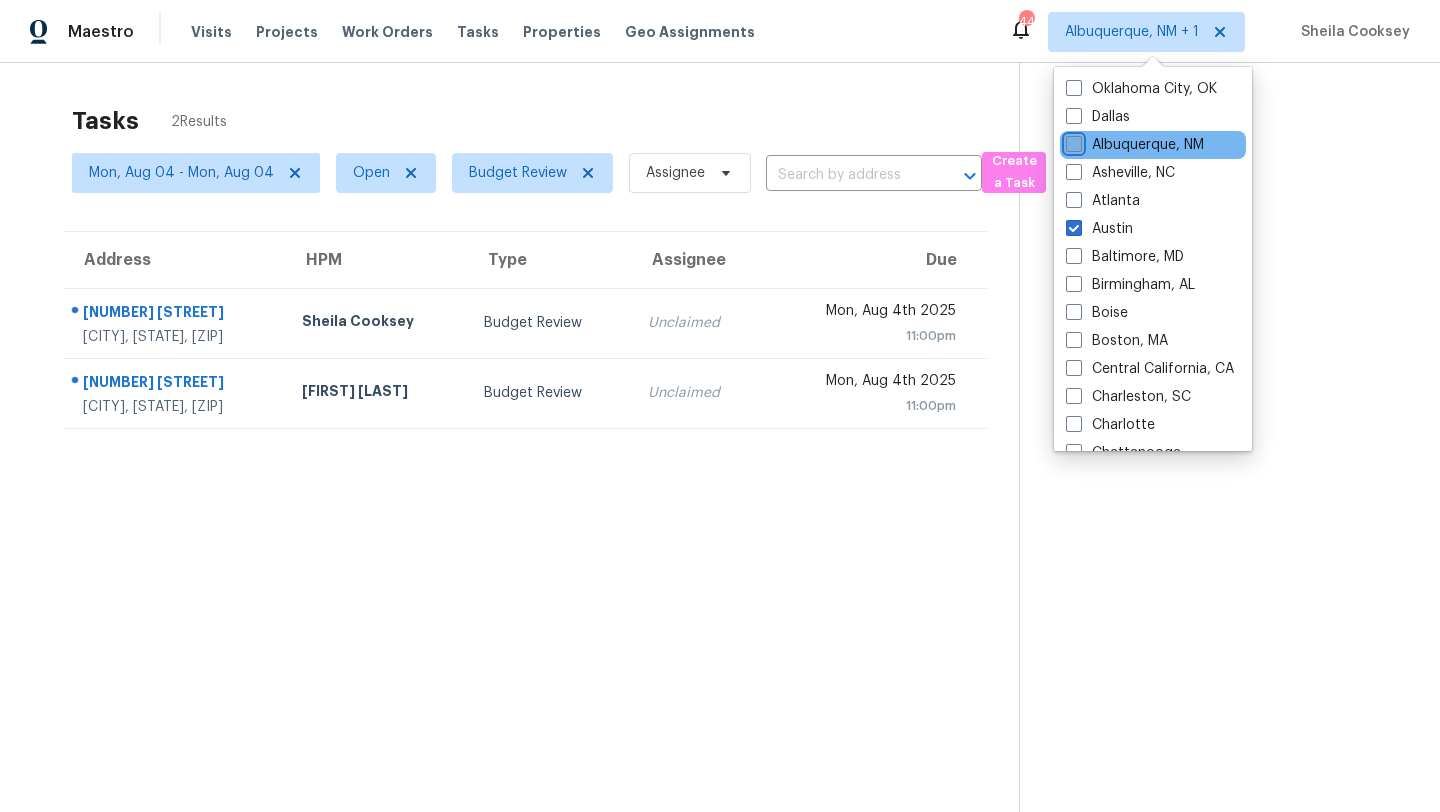 checkbox on "false" 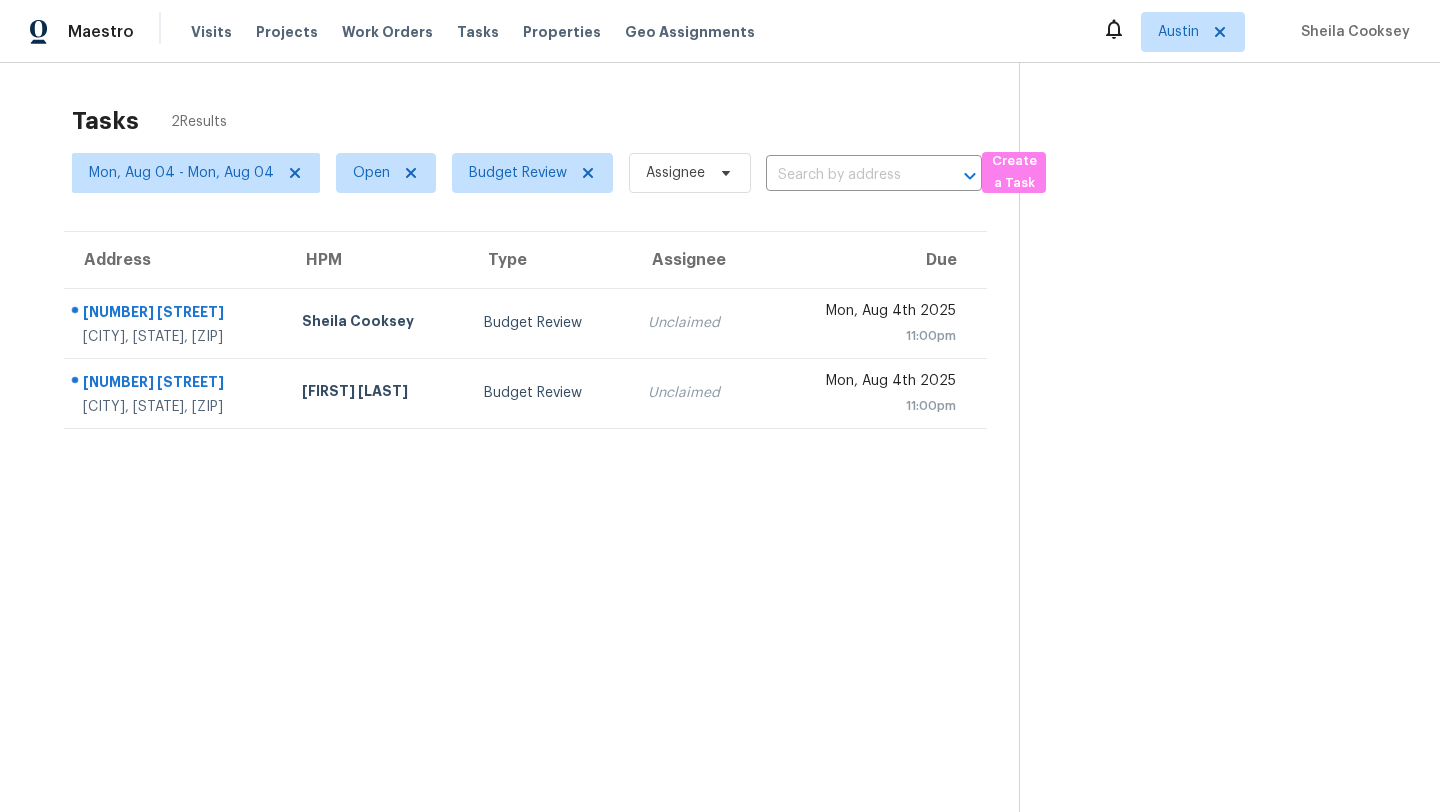 click on "Tasks [NUM] Results [MONTH] [DAY] - [MONTH] [DAY] Open Create a Task Address HPM Type Assignee Due [NUMBER] [STREET] [CITY], [STATE], [ZIP] [NAME] Budget Review Unclaimed [MONTH] [DAY] [YEAR] [TIME] [NUMBER] [STREET] [CITY], [STATE], [ZIP] [NAME] Budget Review Unclaimed [MONTH] [DAY] [YEAR] [TIME]" at bounding box center [720, 469] 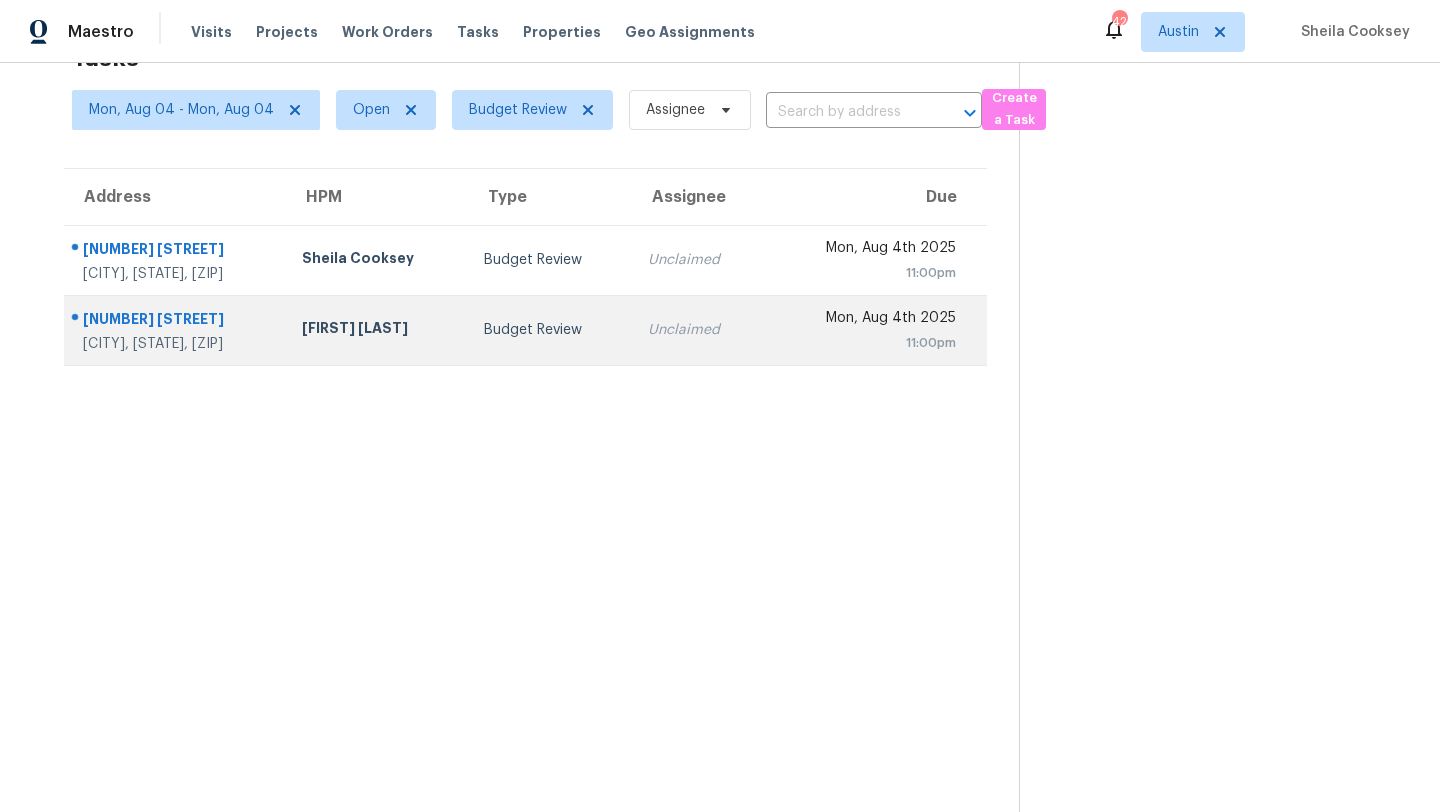 scroll, scrollTop: 0, scrollLeft: 0, axis: both 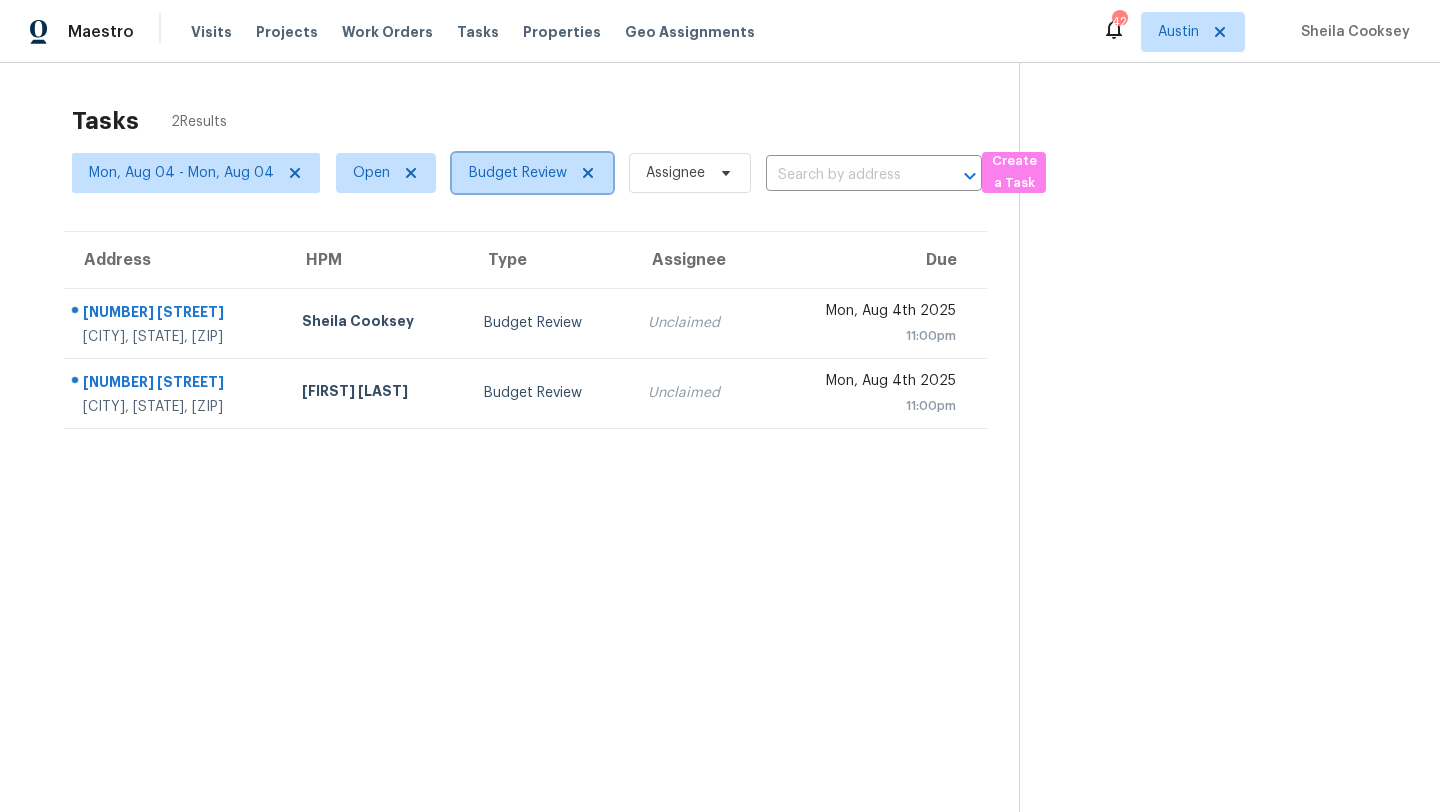 click on "Budget Review" at bounding box center [518, 173] 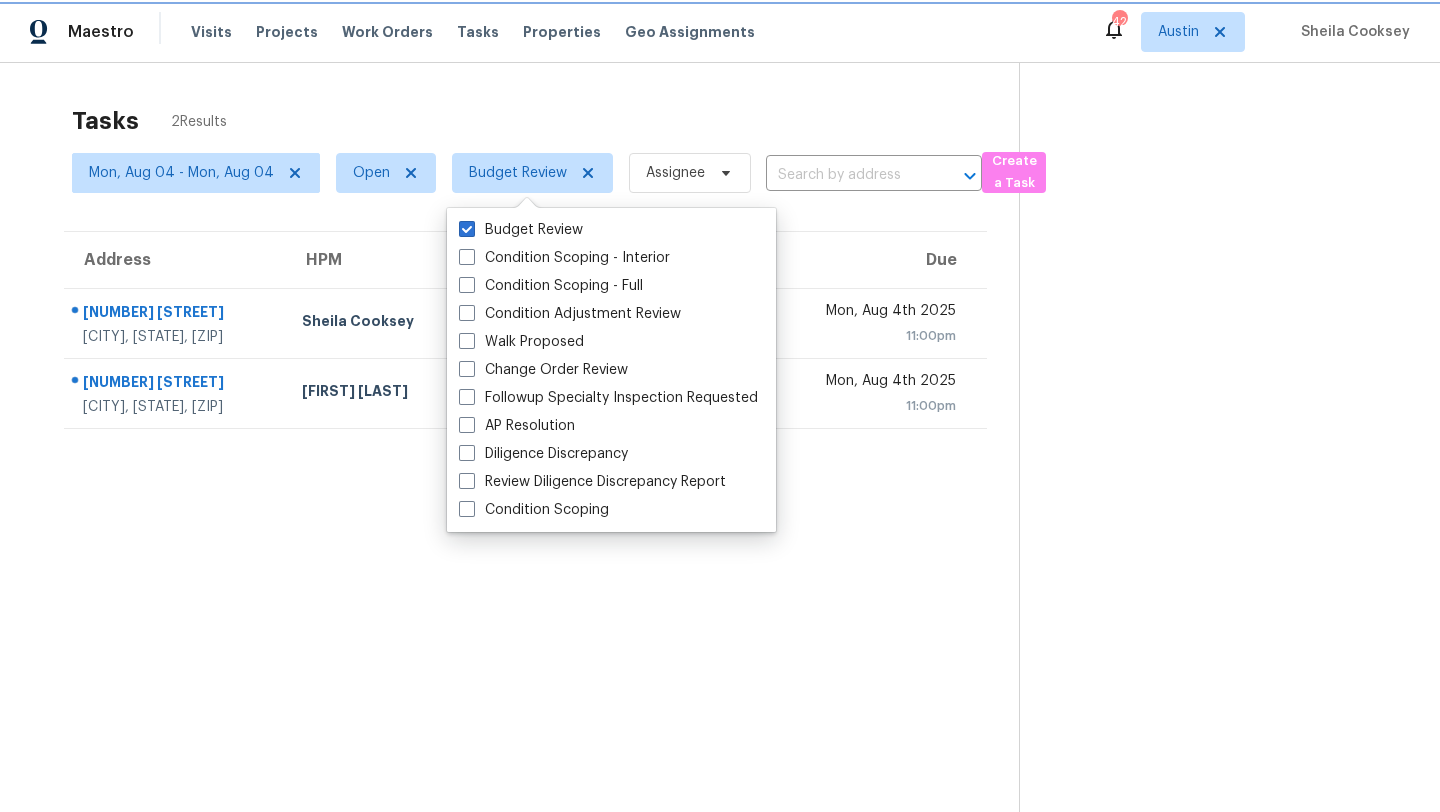 click 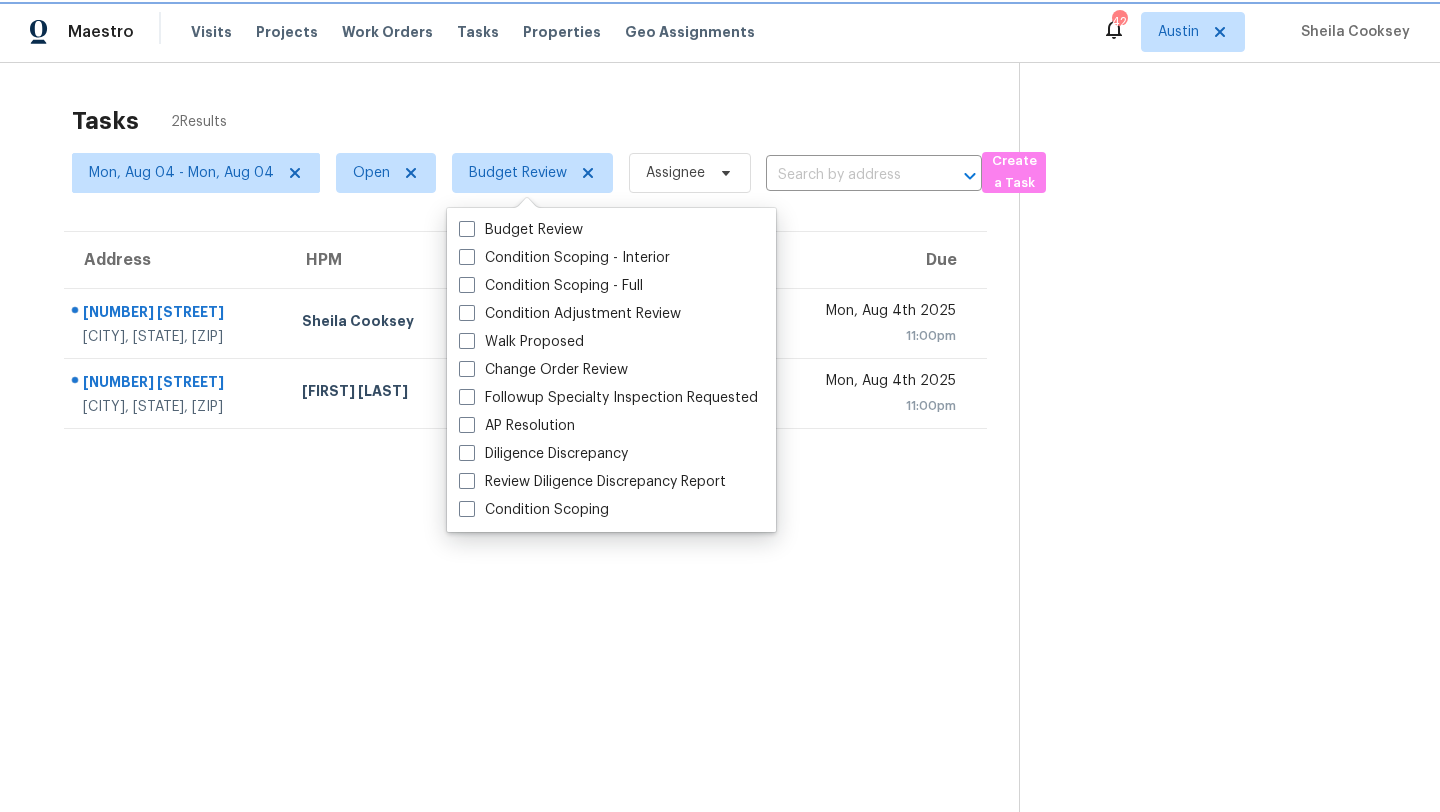 checkbox on "false" 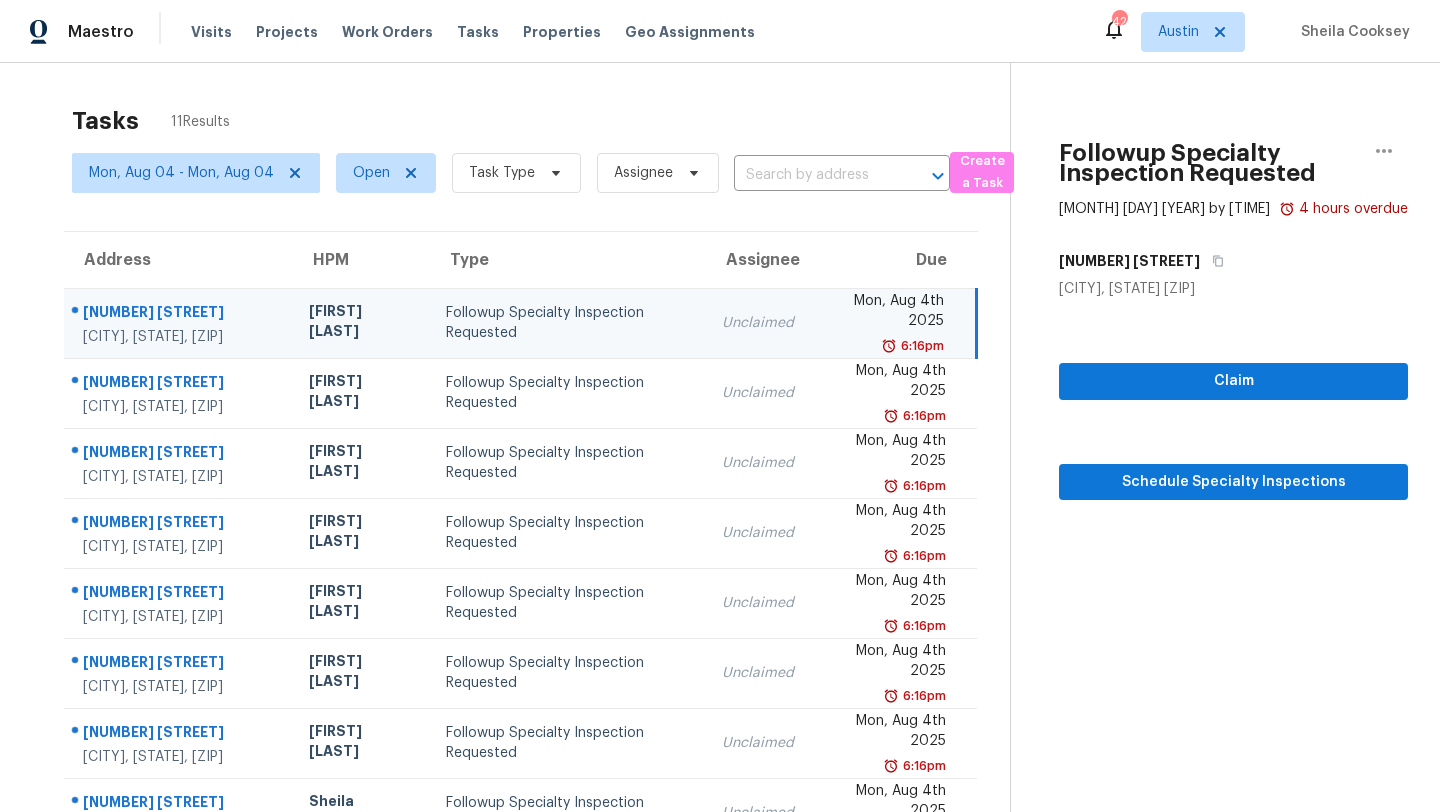 click on "Tasks [NUM] Results [MONTH] [DAY] - [MONTH] [DAY] Open Create a Task Address HPM Type Assignee Due [NUMBER] [STREET] [CITY], [STATE], [ZIP] [NAME] Followup Specialty Inspection Requested Unclaimed [MONTH] [DAY] [YEAR] [TIME] [NUMBER] [STREET] [CITY], [STATE], [ZIP] [NAME] Followup Specialty Inspection Requested Unclaimed [MONTH] [DAY] [YEAR] [TIME] [NUMBER] [STREET] [CITY], [STATE], [ZIP] [NAME] Followup Specialty Inspection Requested Unclaimed [MONTH] [DAY] [YEAR] [TIME] [NUMBER] [STREET] [CITY], [STATE], [ZIP] [NAME] Followup Specialty Inspection Requested Unclaimed [MONTH] [DAY] [YEAR] [TIME] [NUMBER] [STREET] [CITY], [STATE], [ZIP] [NAME] Followup Specialty Inspection Requested Unclaimed [MONTH] [DAY] [YEAR] [TIME] [NUMBER] [STREET] [CITY], [STATE], [ZIP] [NAME] Followup Specialty Inspection Requested Unclaimed [MONTH] [DAY] [YEAR] [TIME] [NUMBER] [STREET] [CITY], [STATE], [ZIP] [NAME] Followup Specialty Inspection Requested Unclaimed [MONTH] [DAY] [YEAR] [TIME] [FIRST] [LAST] [TIME]" at bounding box center [720, 552] 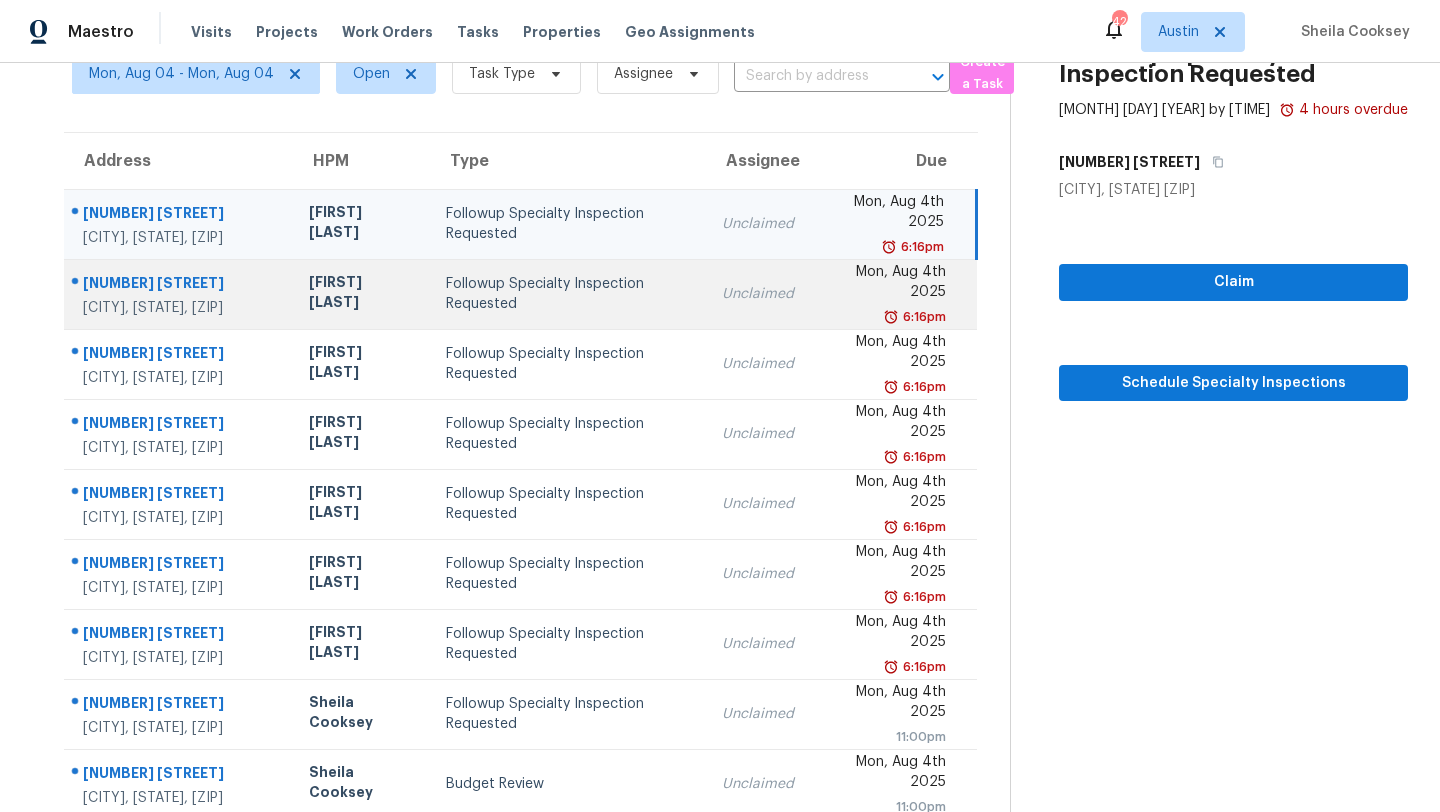 scroll, scrollTop: 0, scrollLeft: 0, axis: both 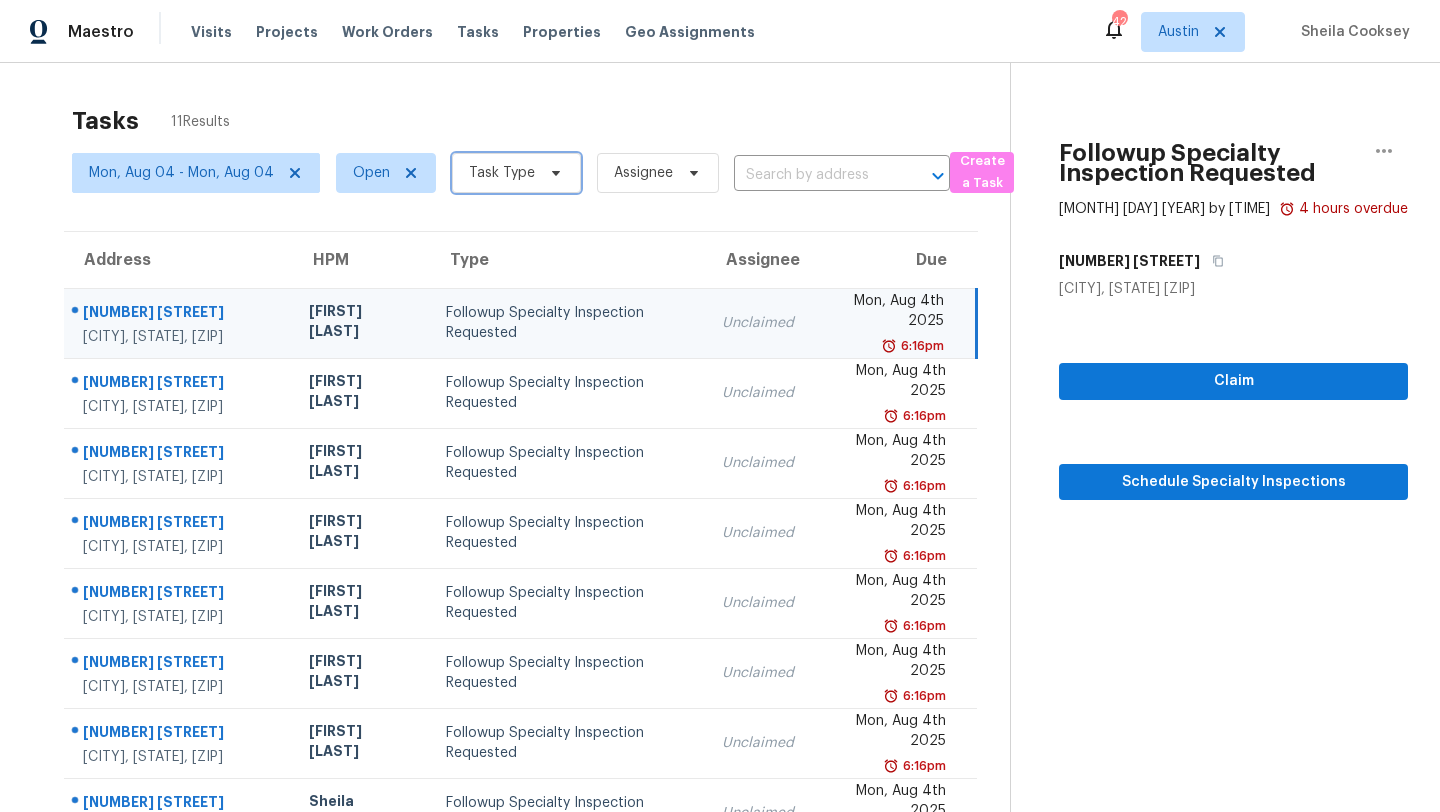 click on "Task Type" at bounding box center [516, 173] 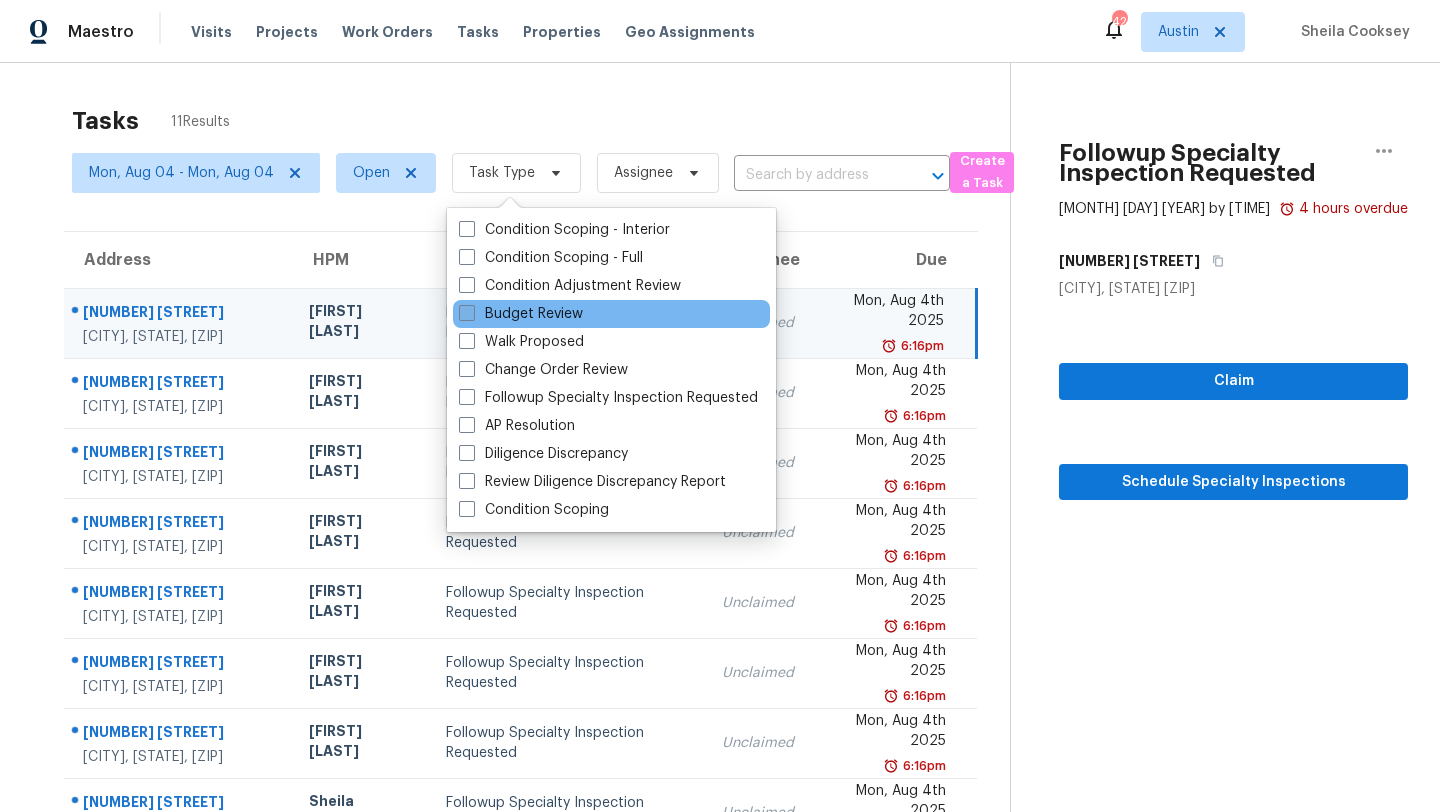 click on "Budget Review" at bounding box center (521, 314) 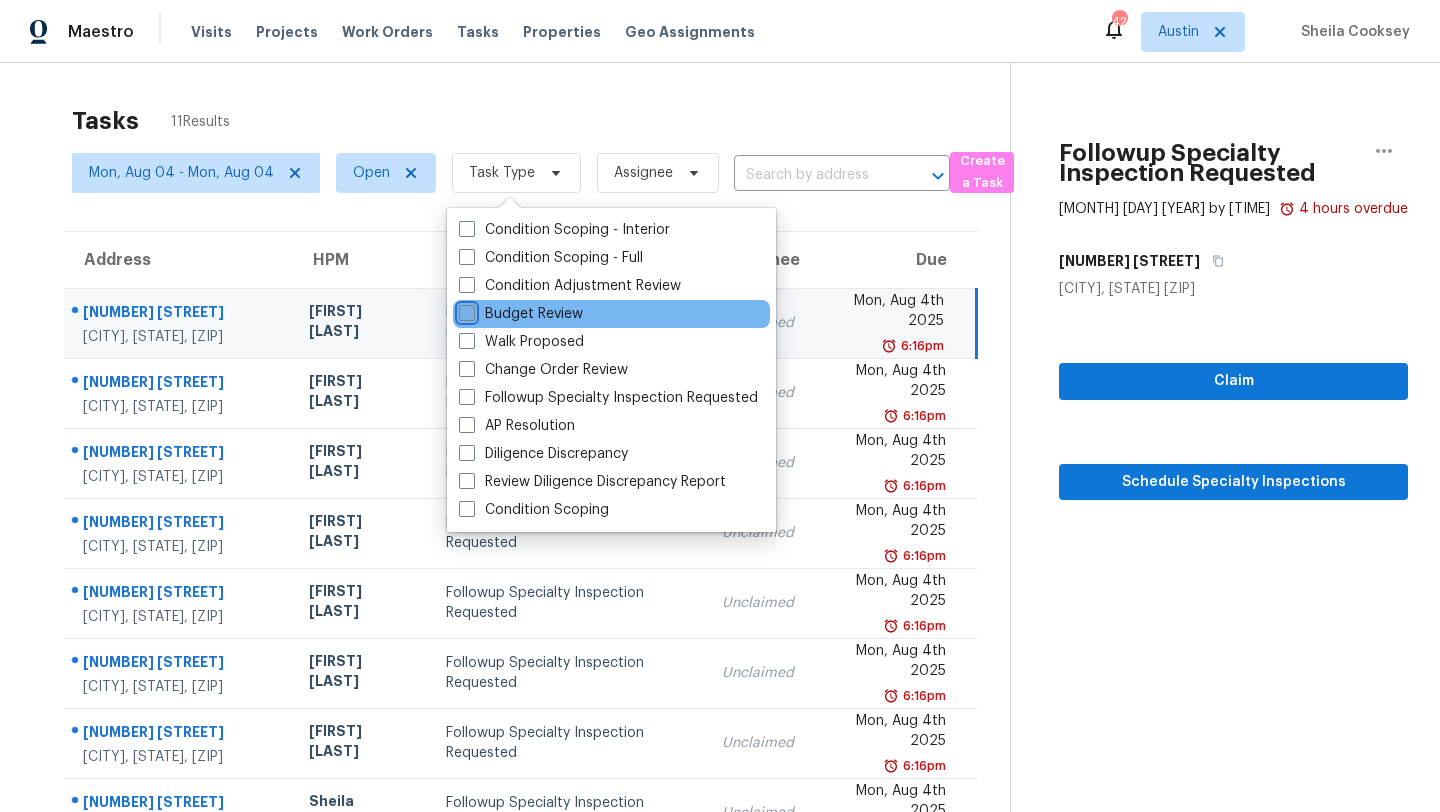 click on "Budget Review" at bounding box center (465, 310) 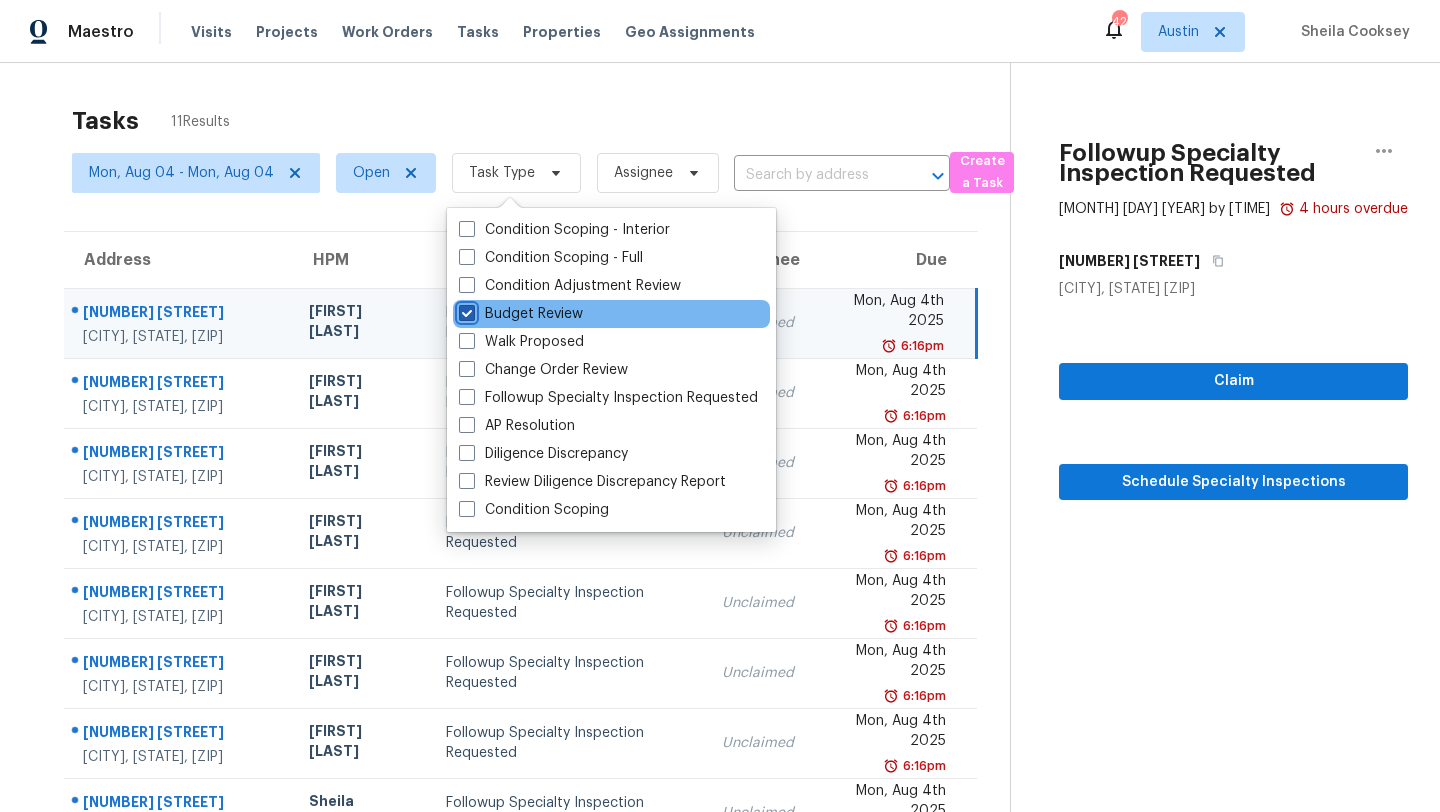 checkbox on "true" 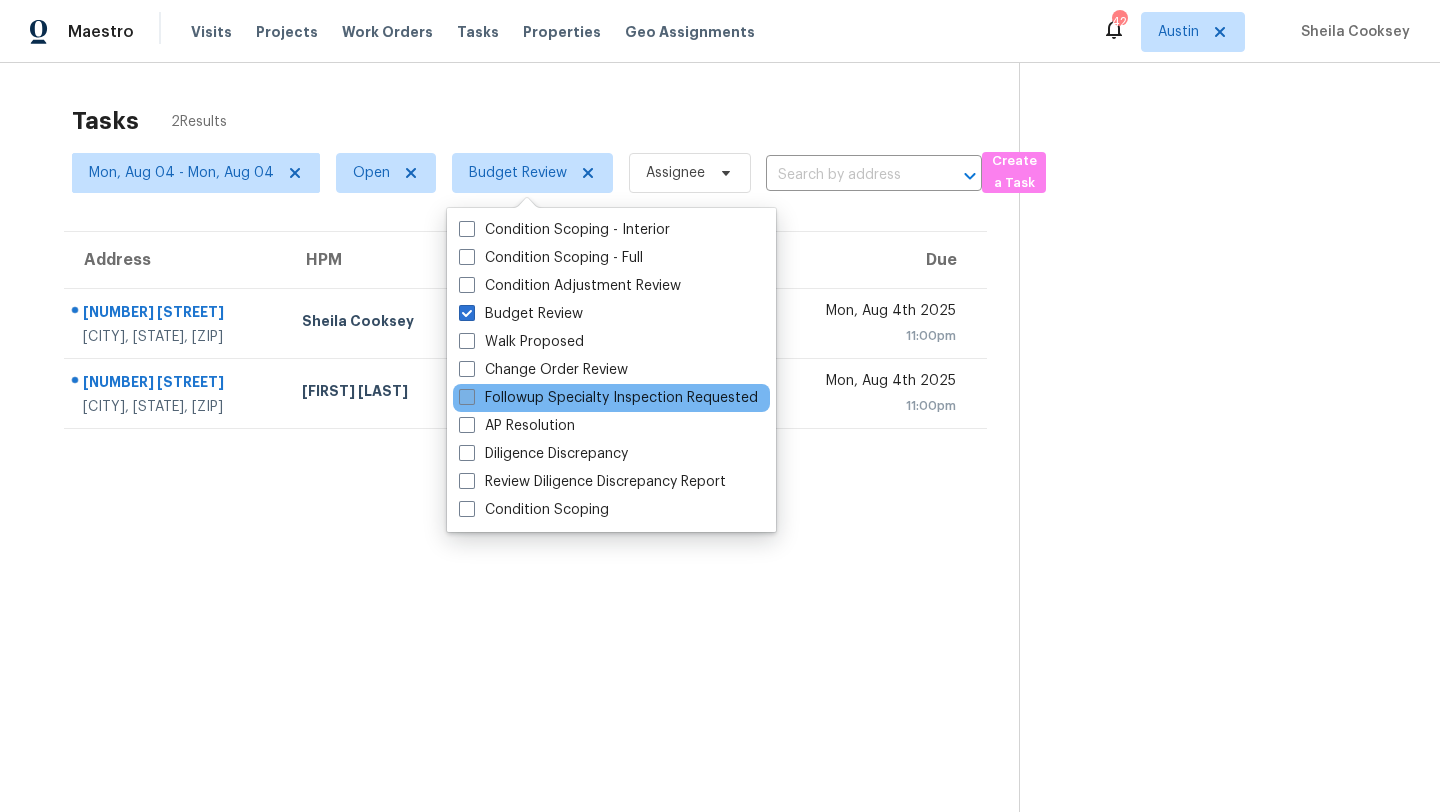 click on "Followup Specialty Inspection Requested" at bounding box center [608, 398] 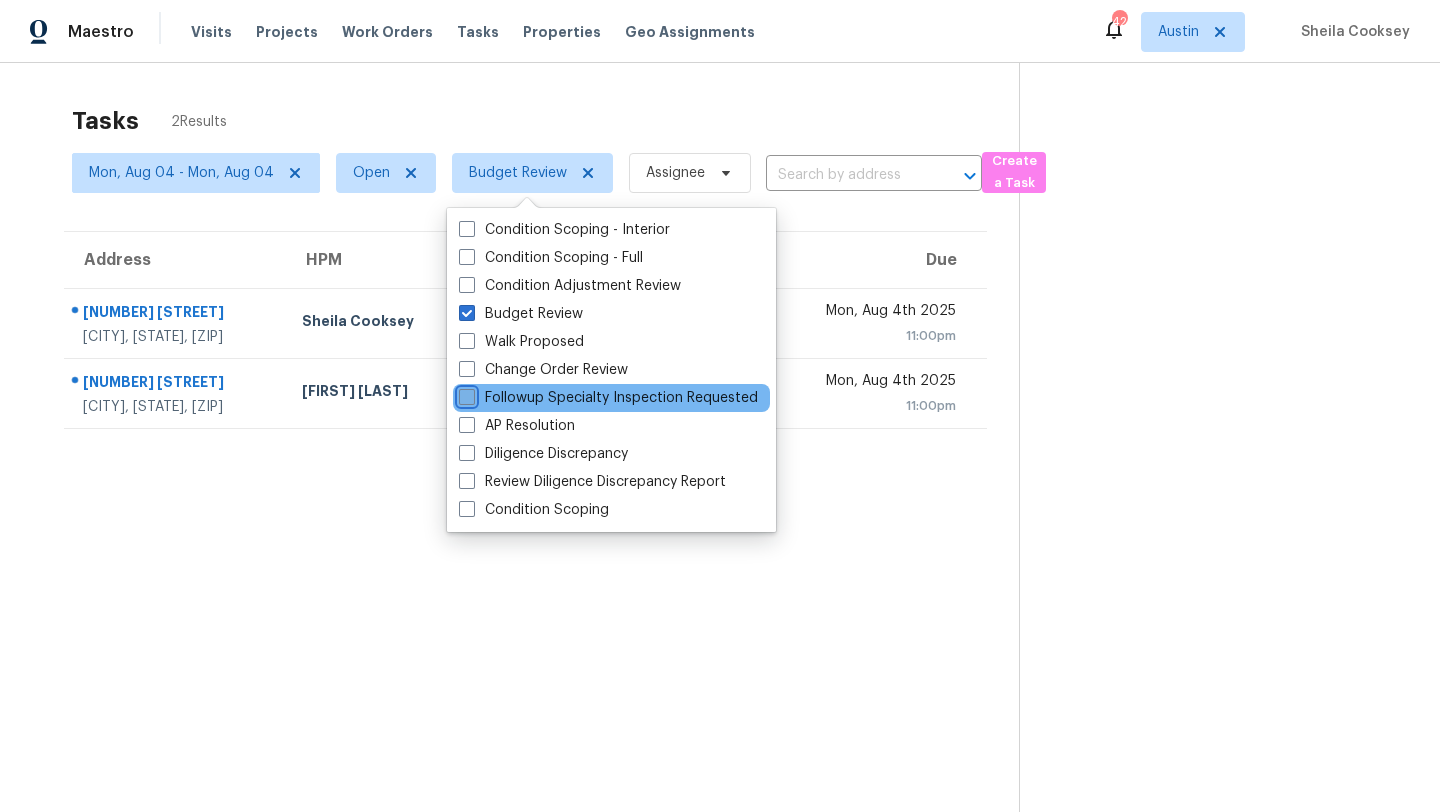 click on "Followup Specialty Inspection Requested" at bounding box center [465, 394] 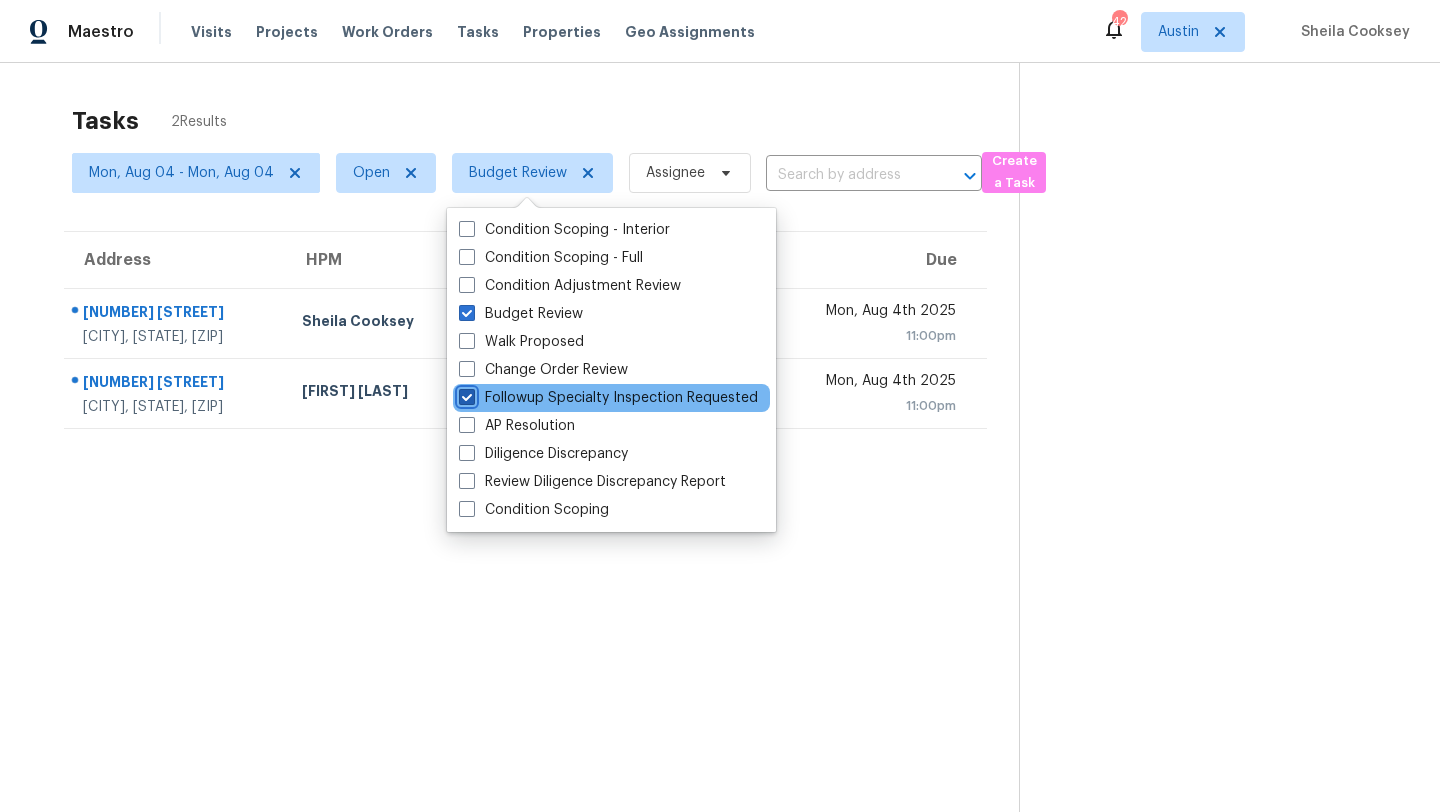 checkbox on "true" 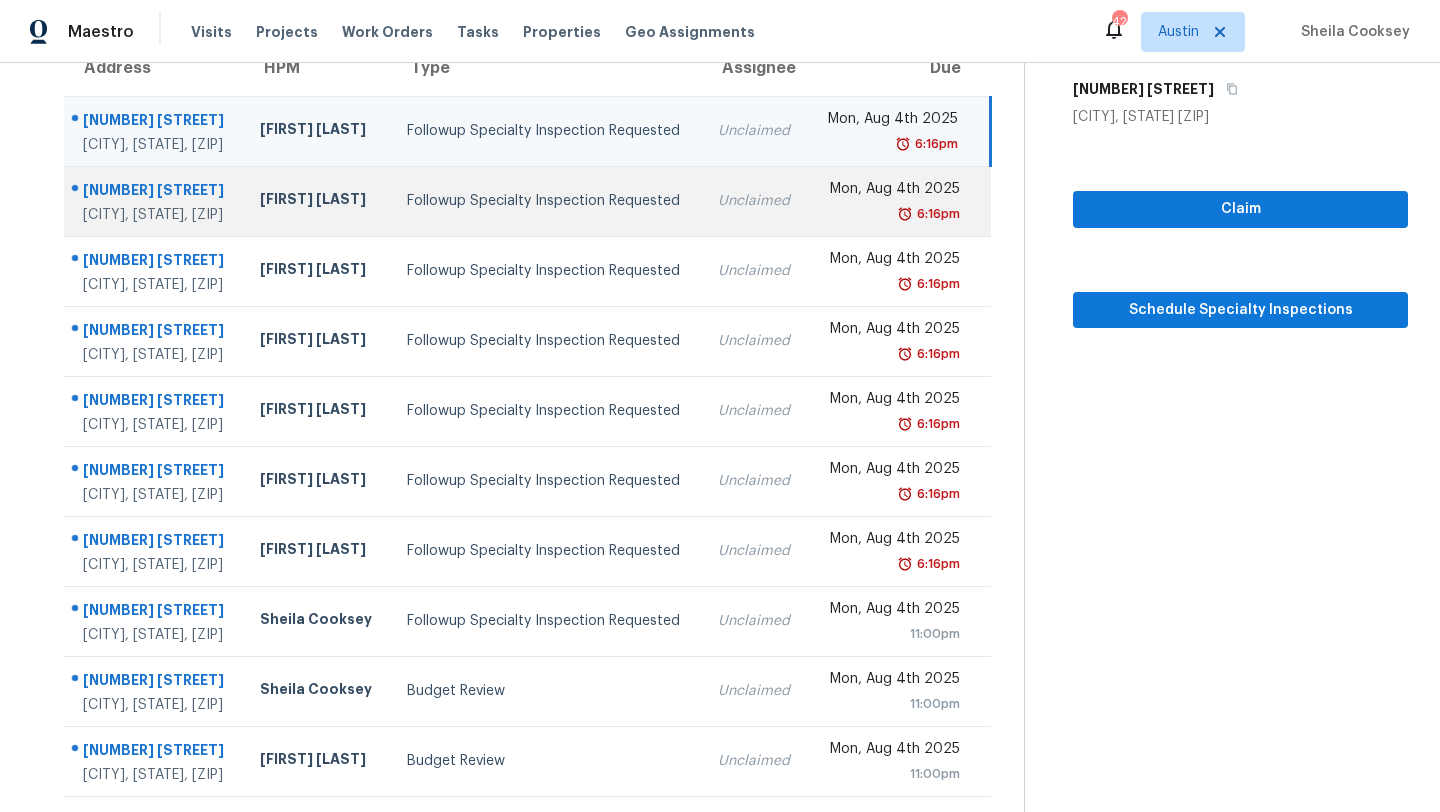 scroll, scrollTop: 0, scrollLeft: 0, axis: both 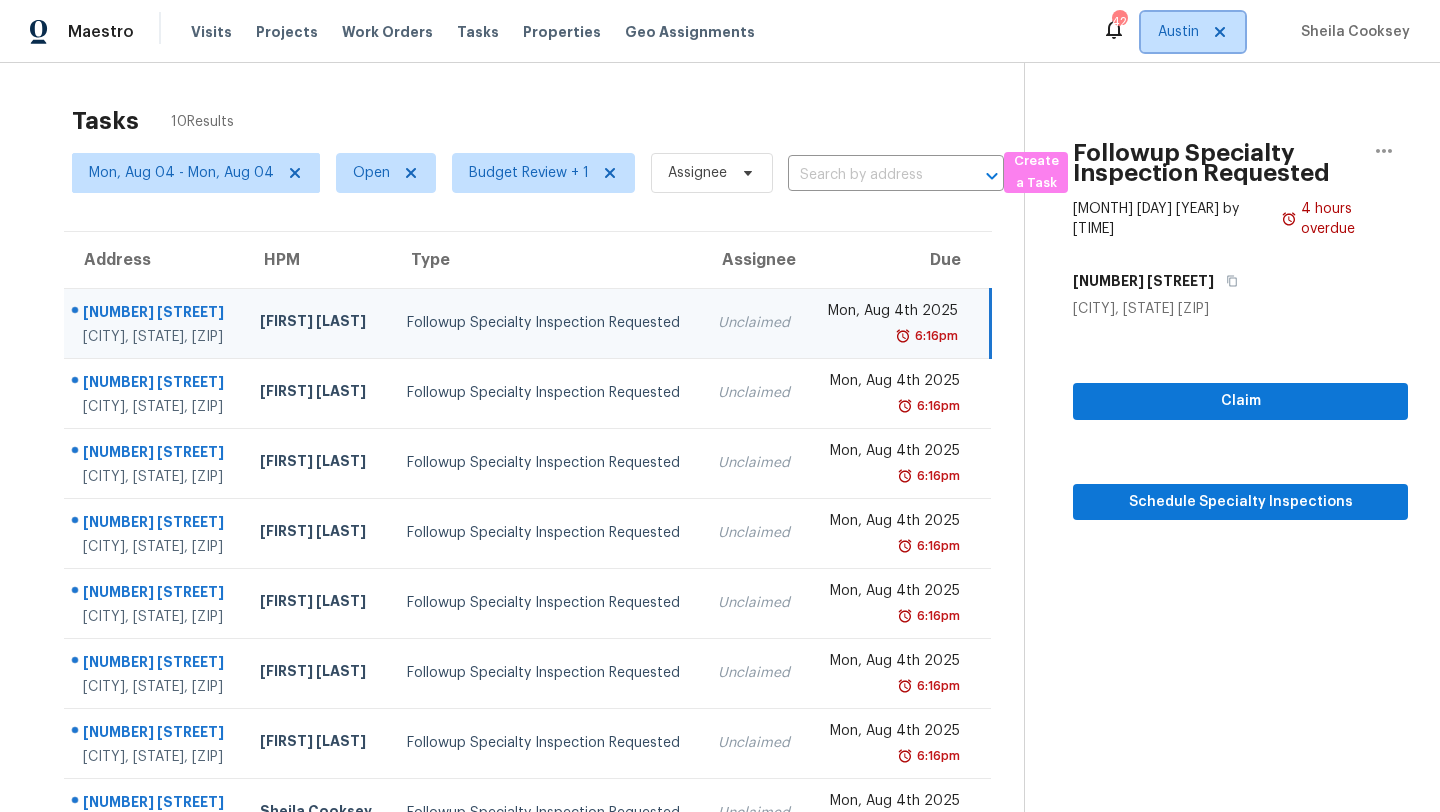 click on "Austin" at bounding box center (1178, 32) 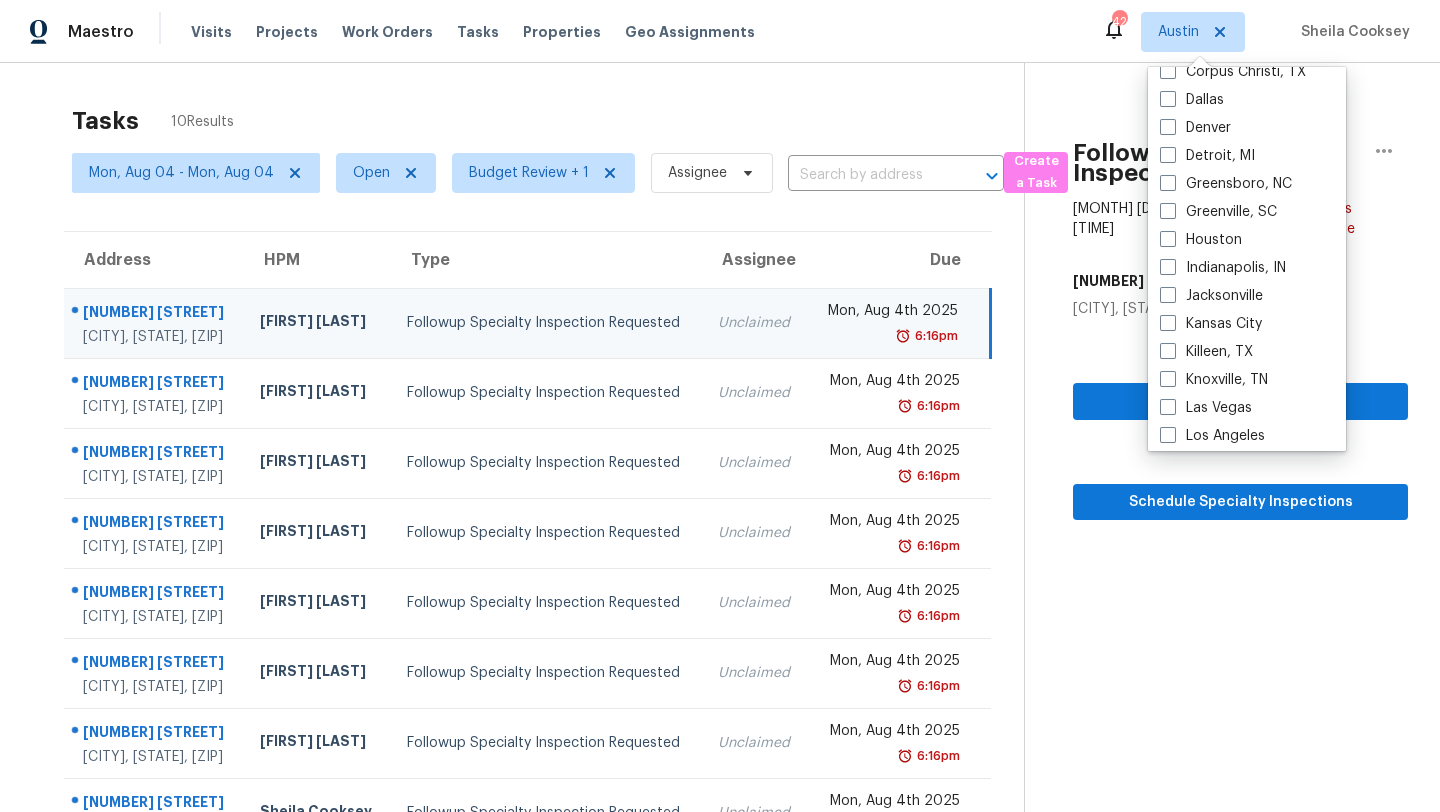 scroll, scrollTop: 522, scrollLeft: 0, axis: vertical 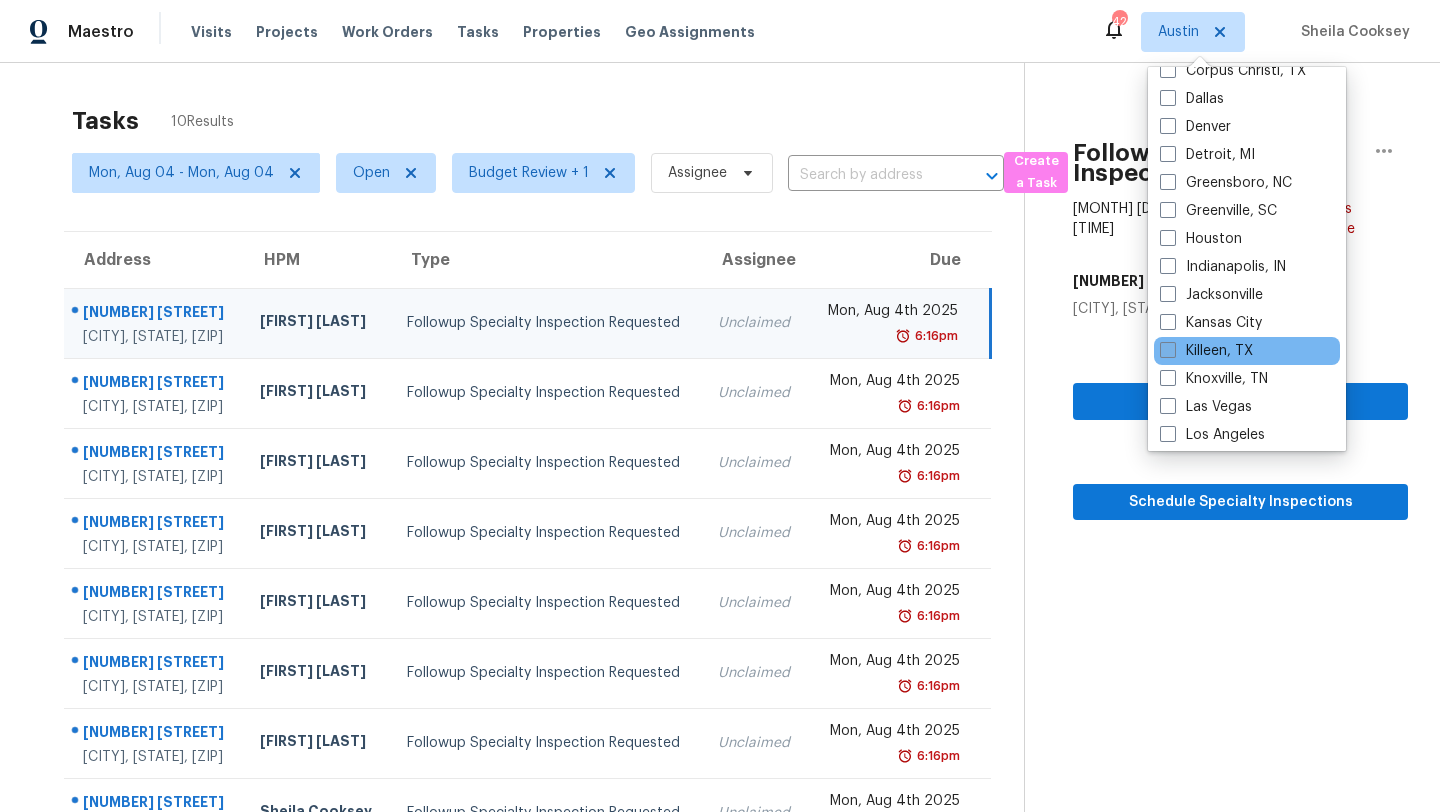 click on "Killeen, TX" at bounding box center (1206, 351) 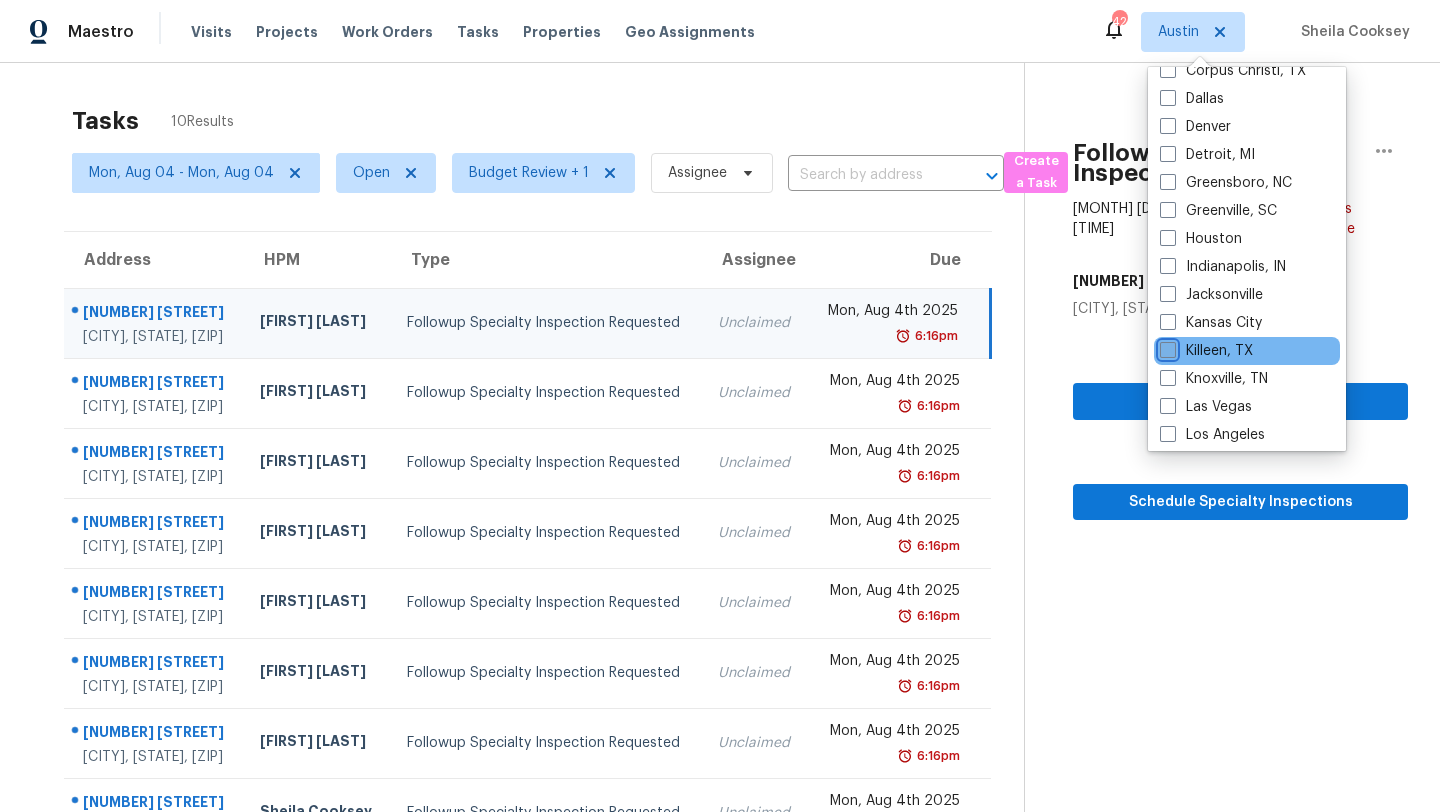 click on "Killeen, TX" at bounding box center (1166, 347) 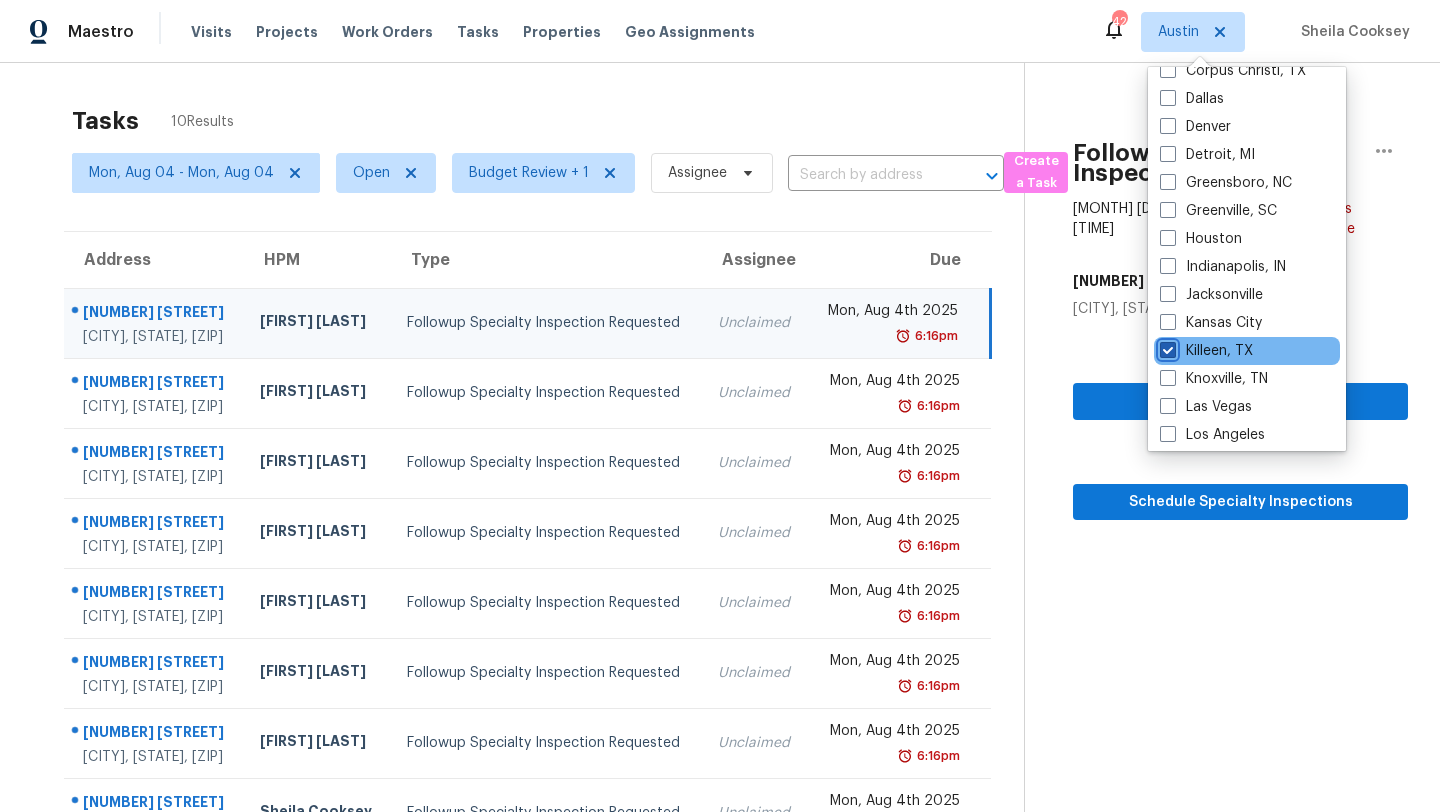 checkbox on "true" 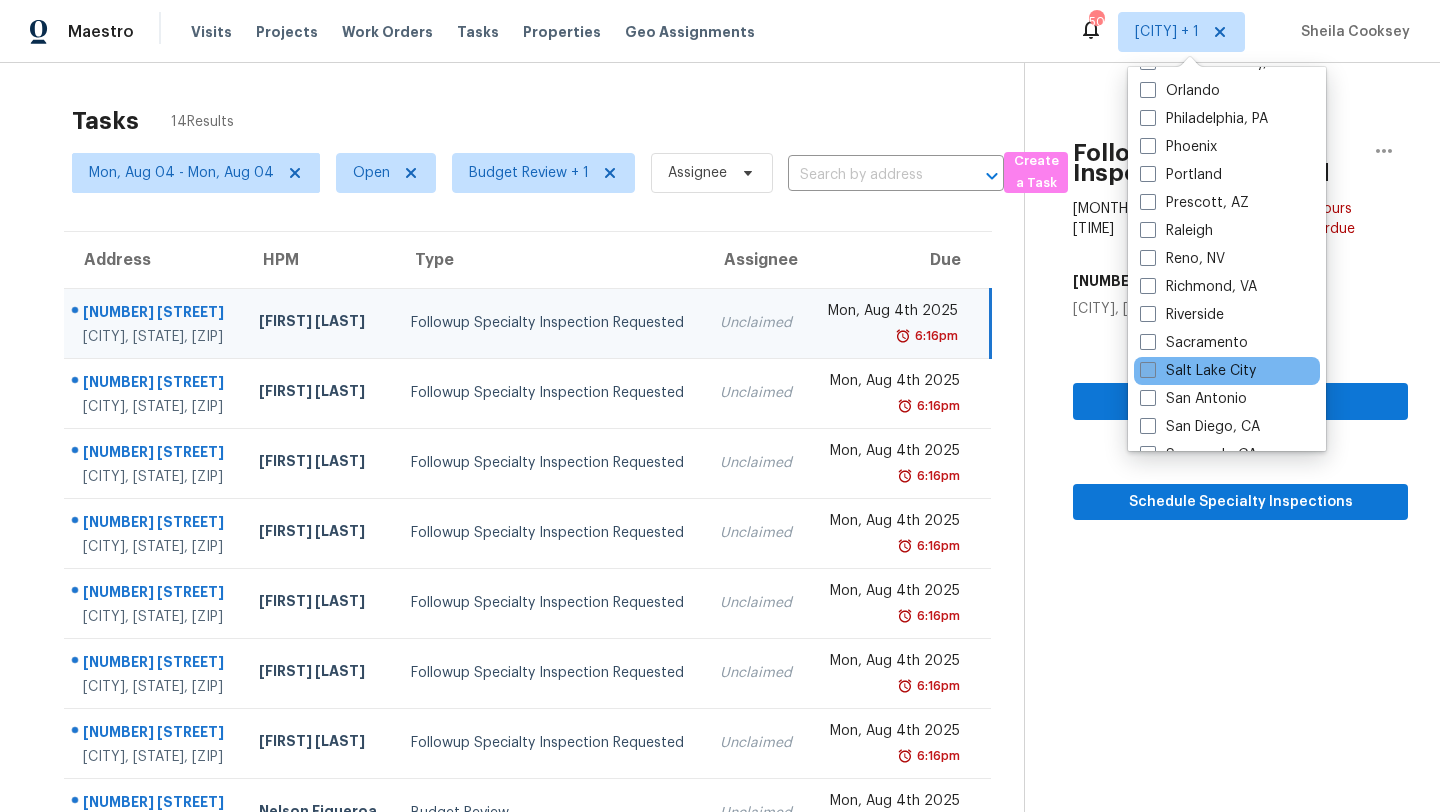 scroll, scrollTop: 1209, scrollLeft: 0, axis: vertical 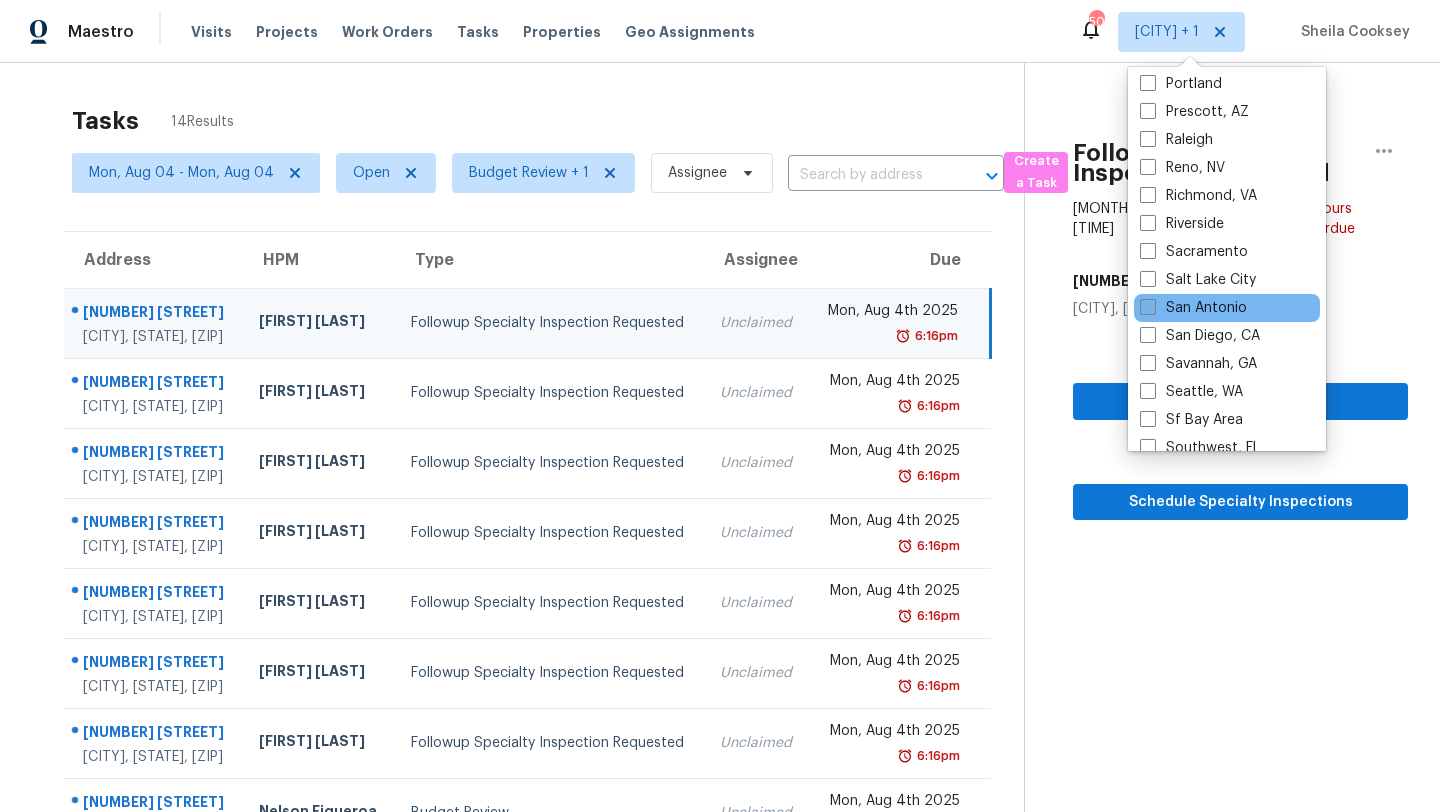click on "San Antonio" at bounding box center [1193, 308] 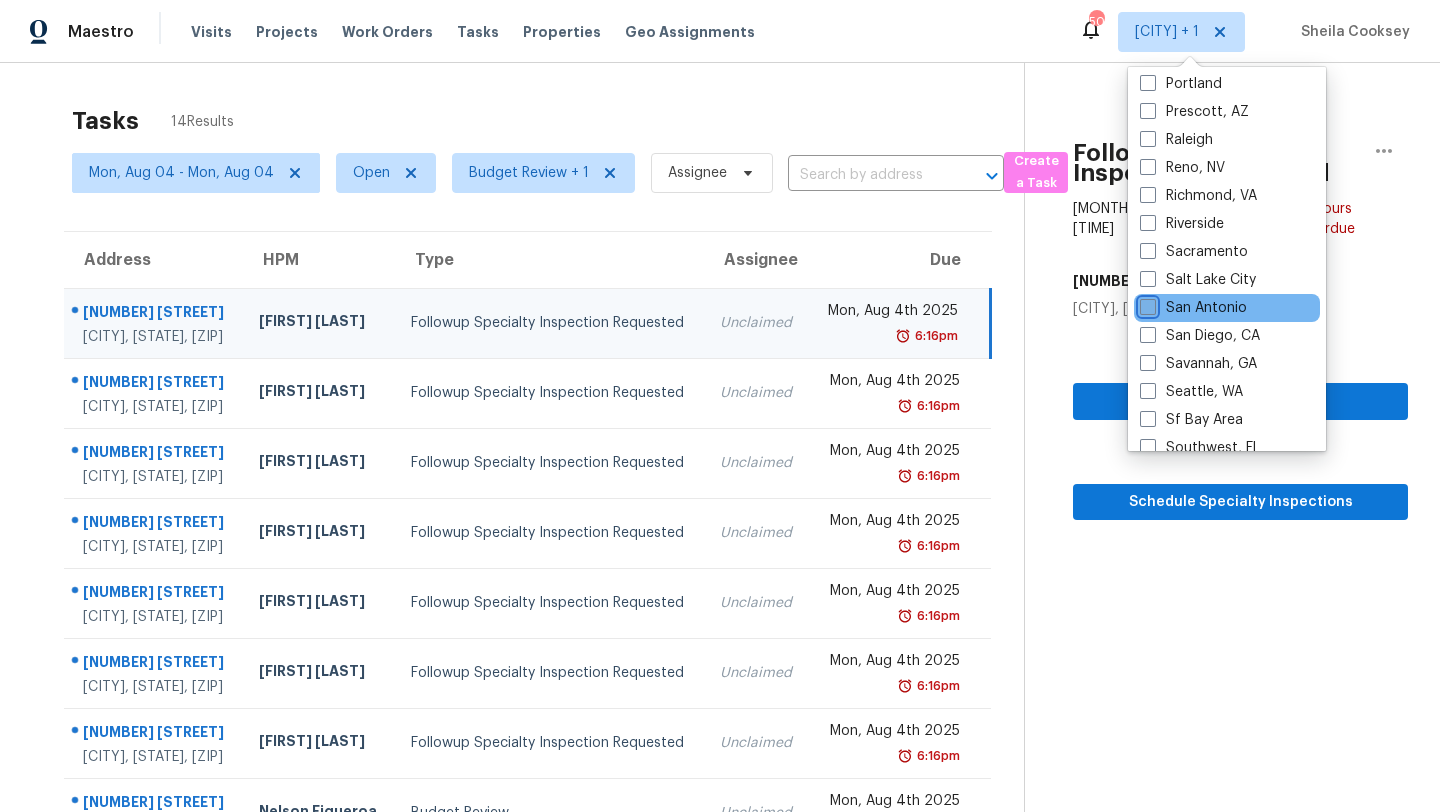 click on "San Antonio" at bounding box center [1146, 304] 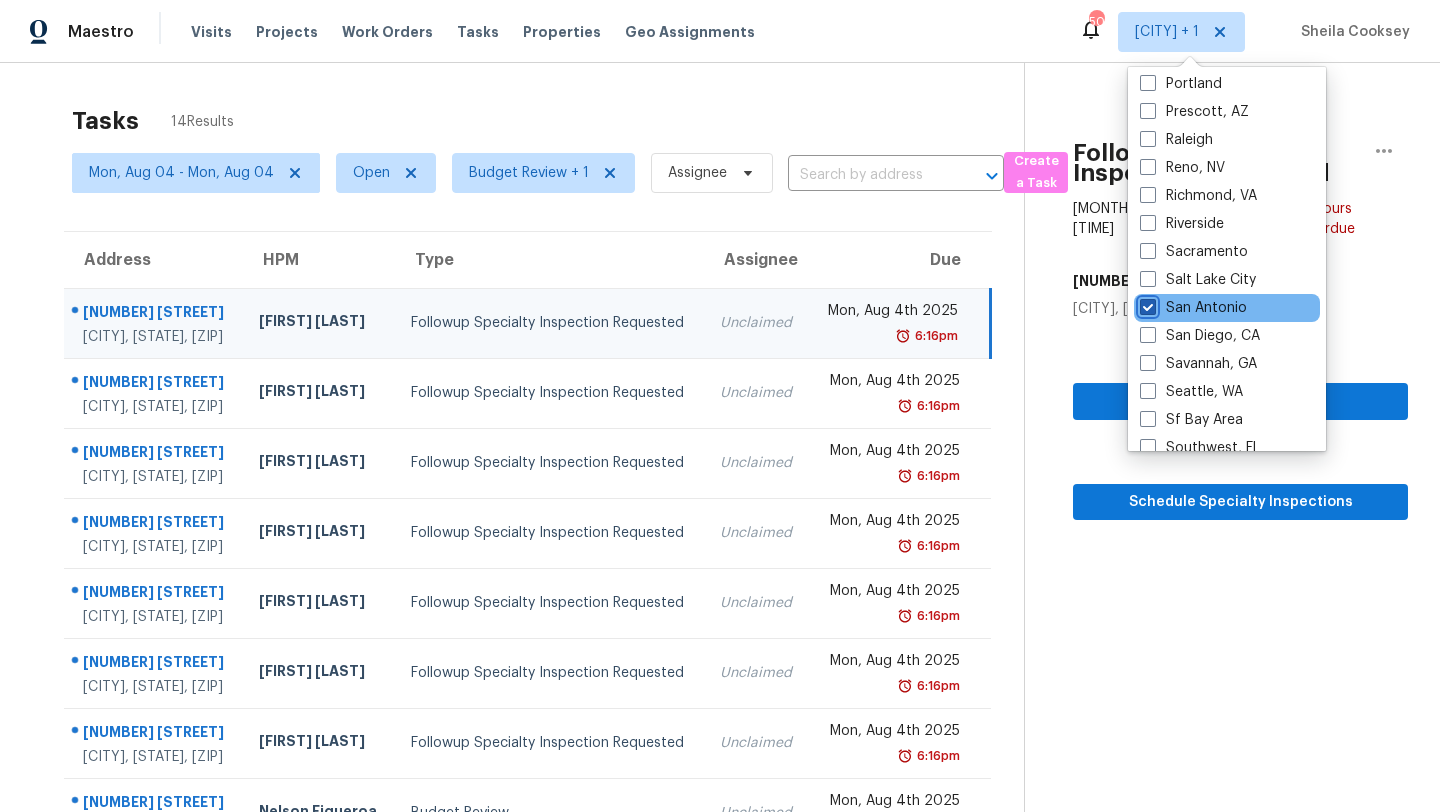 checkbox on "true" 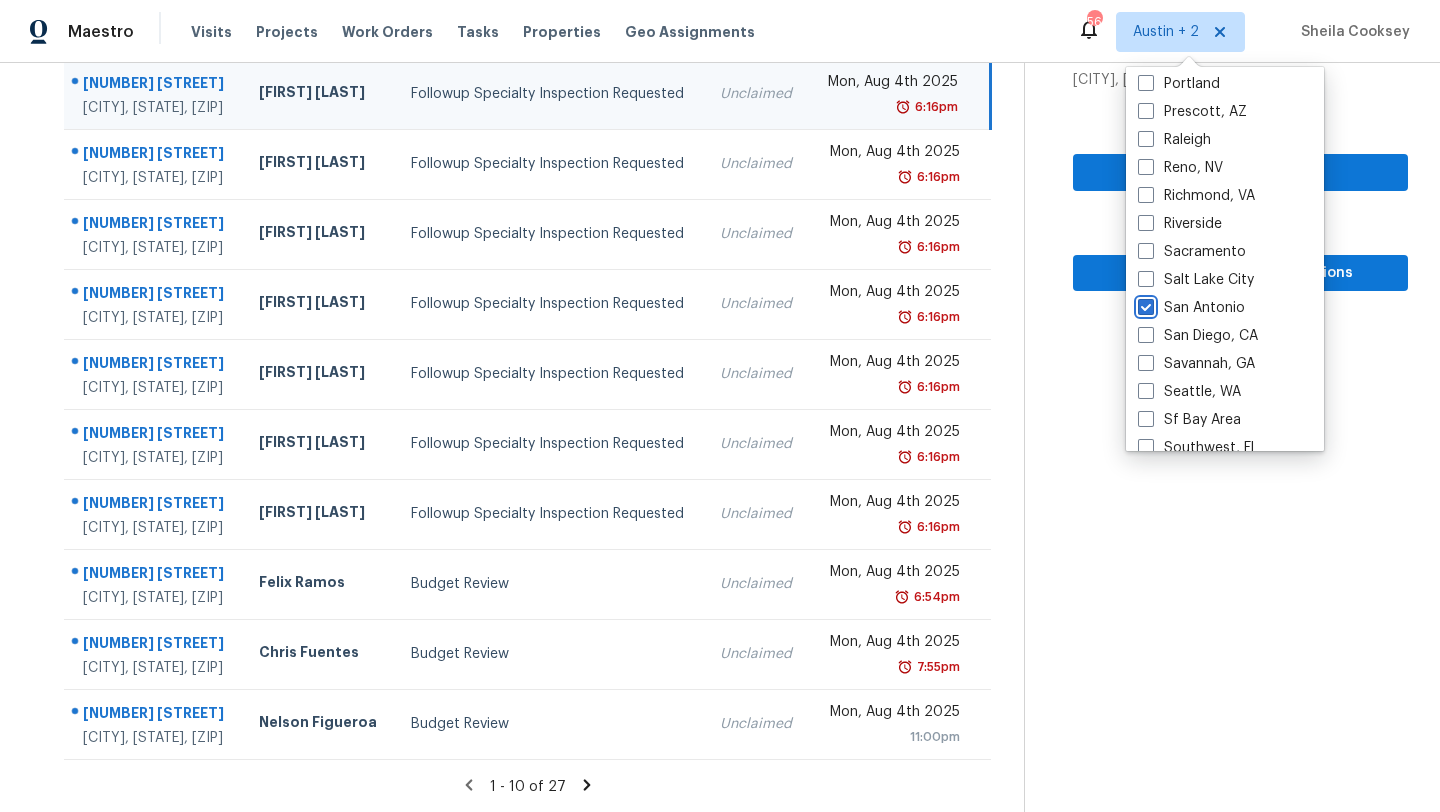 scroll, scrollTop: 0, scrollLeft: 0, axis: both 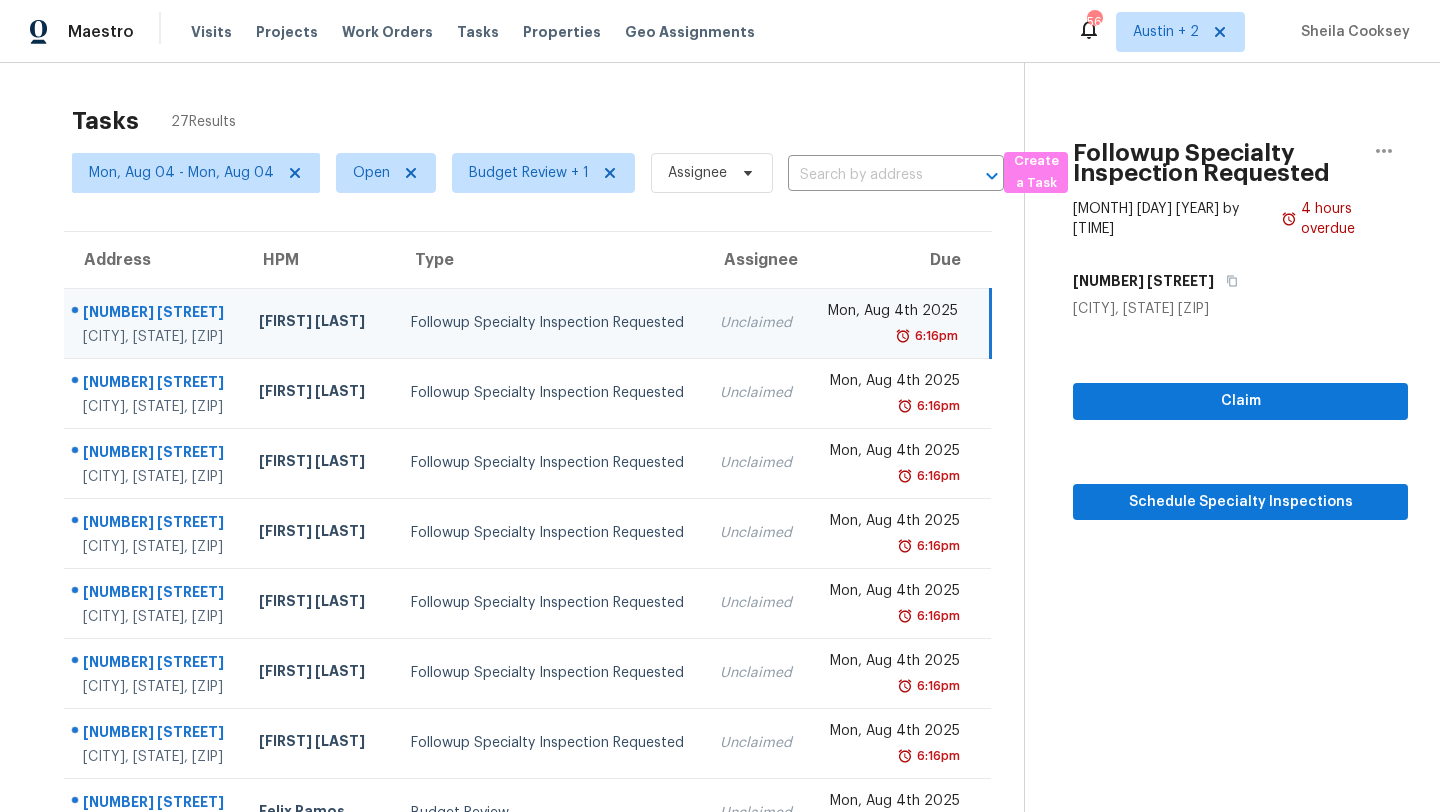 click on "Tasks 27  Results" at bounding box center (548, 121) 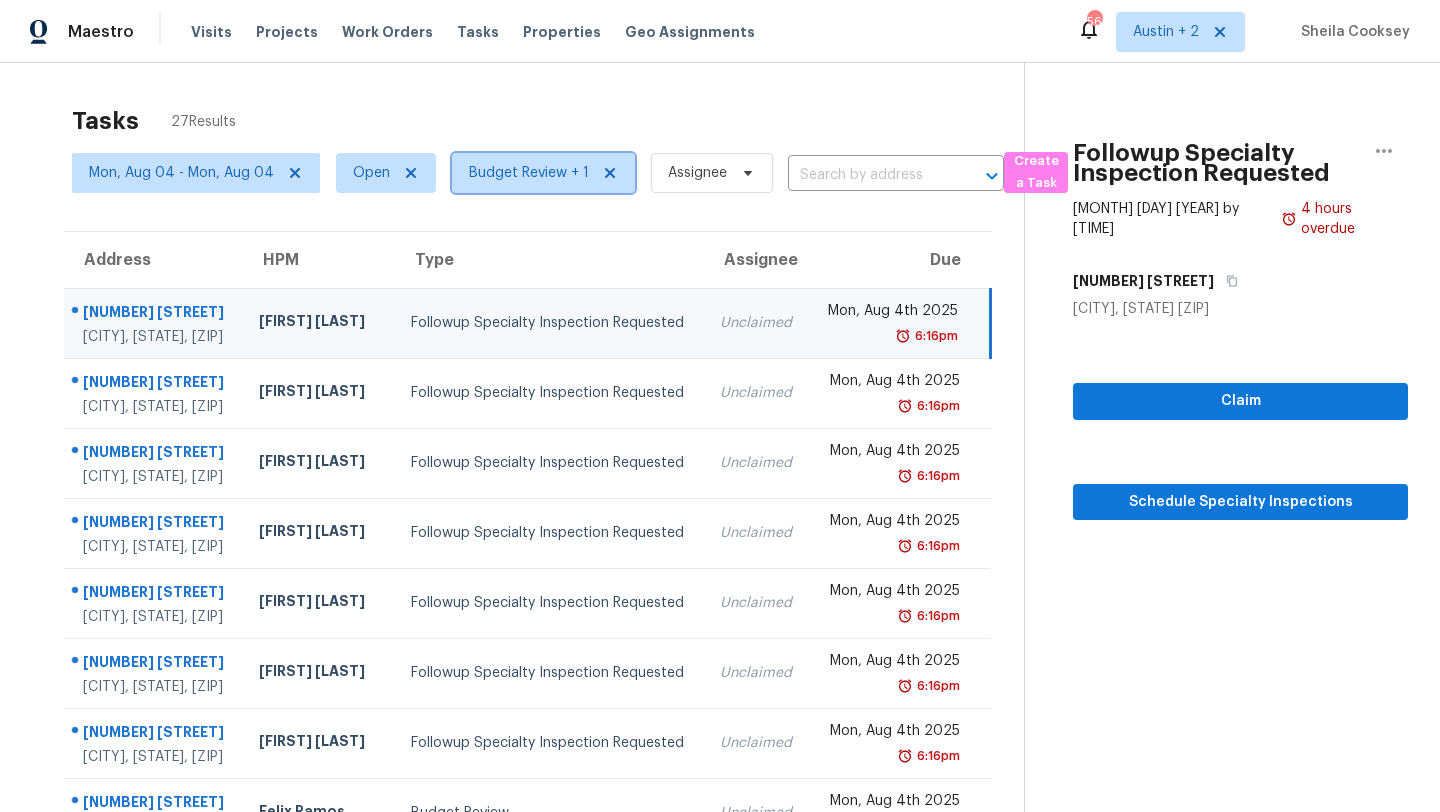 click 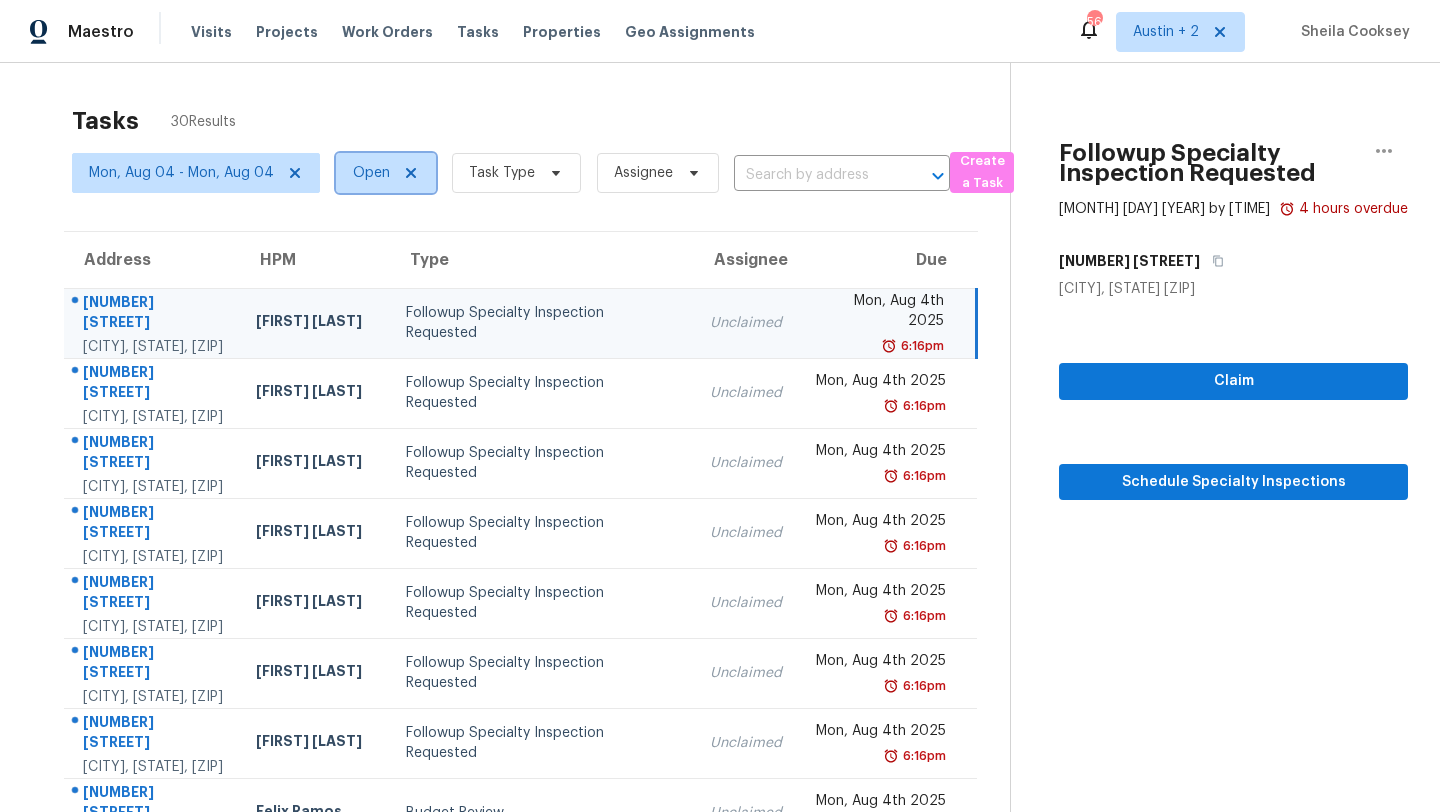 click 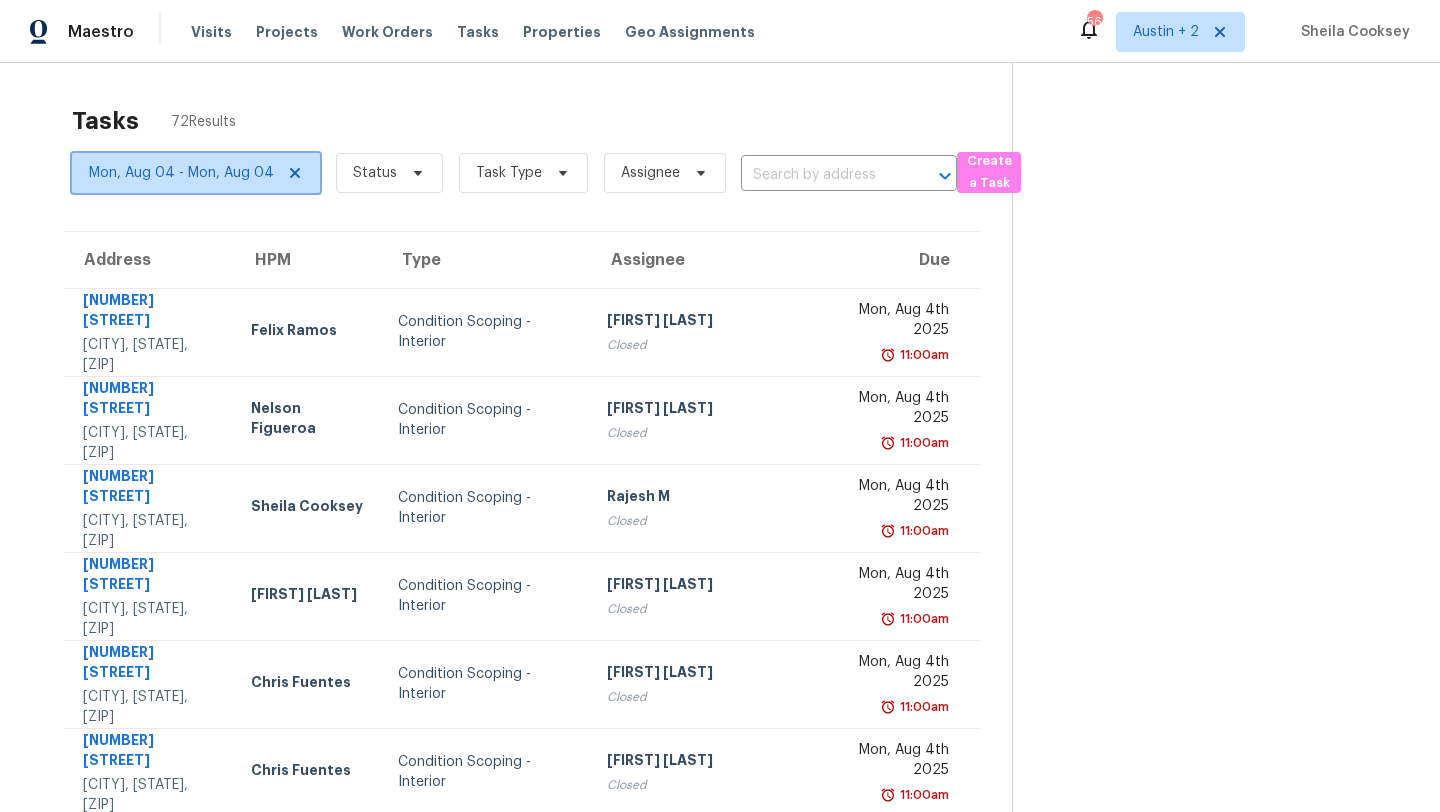 click 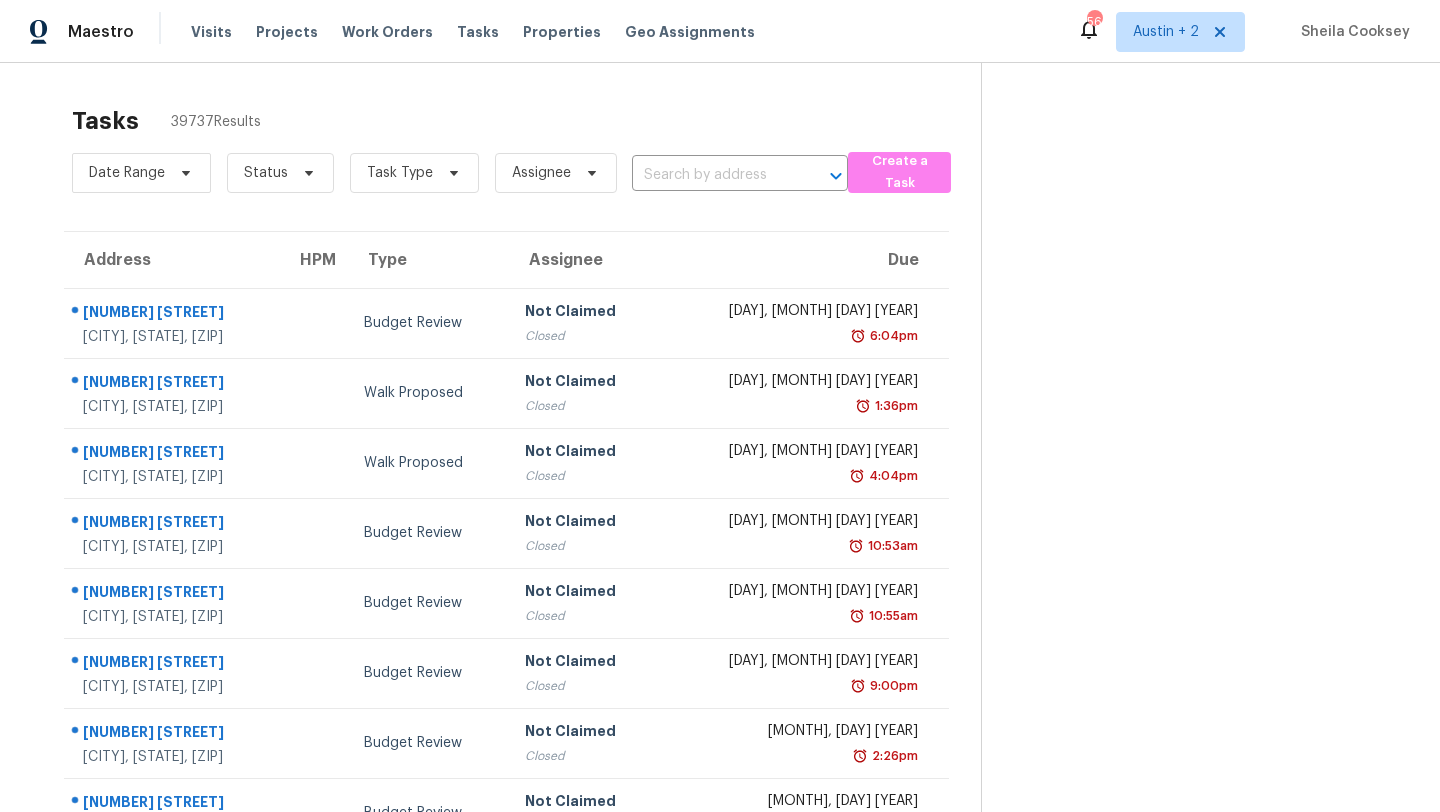 click on "Visits Projects Work Orders Tasks Properties Geo Assignments" at bounding box center [485, 32] 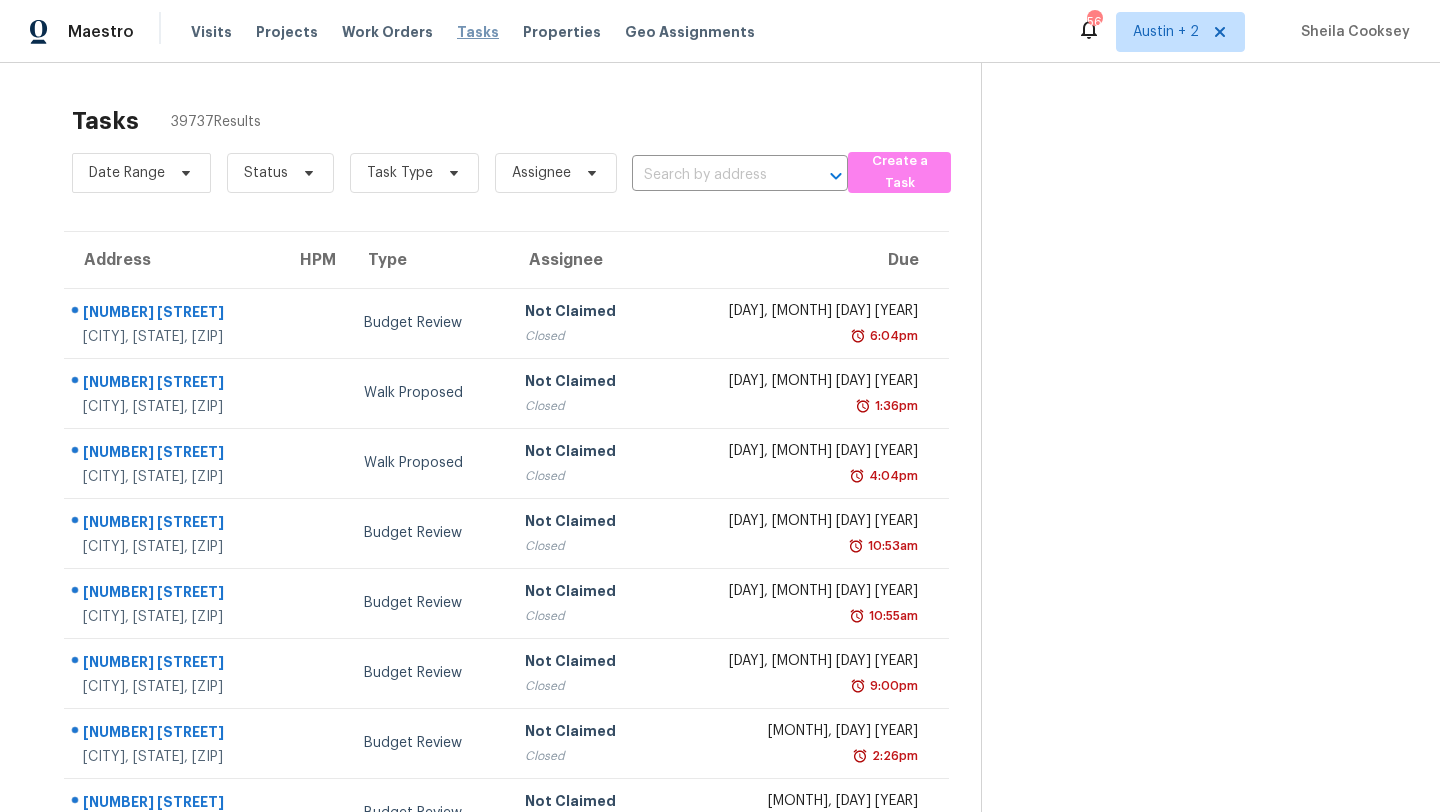 click on "Tasks" at bounding box center (478, 32) 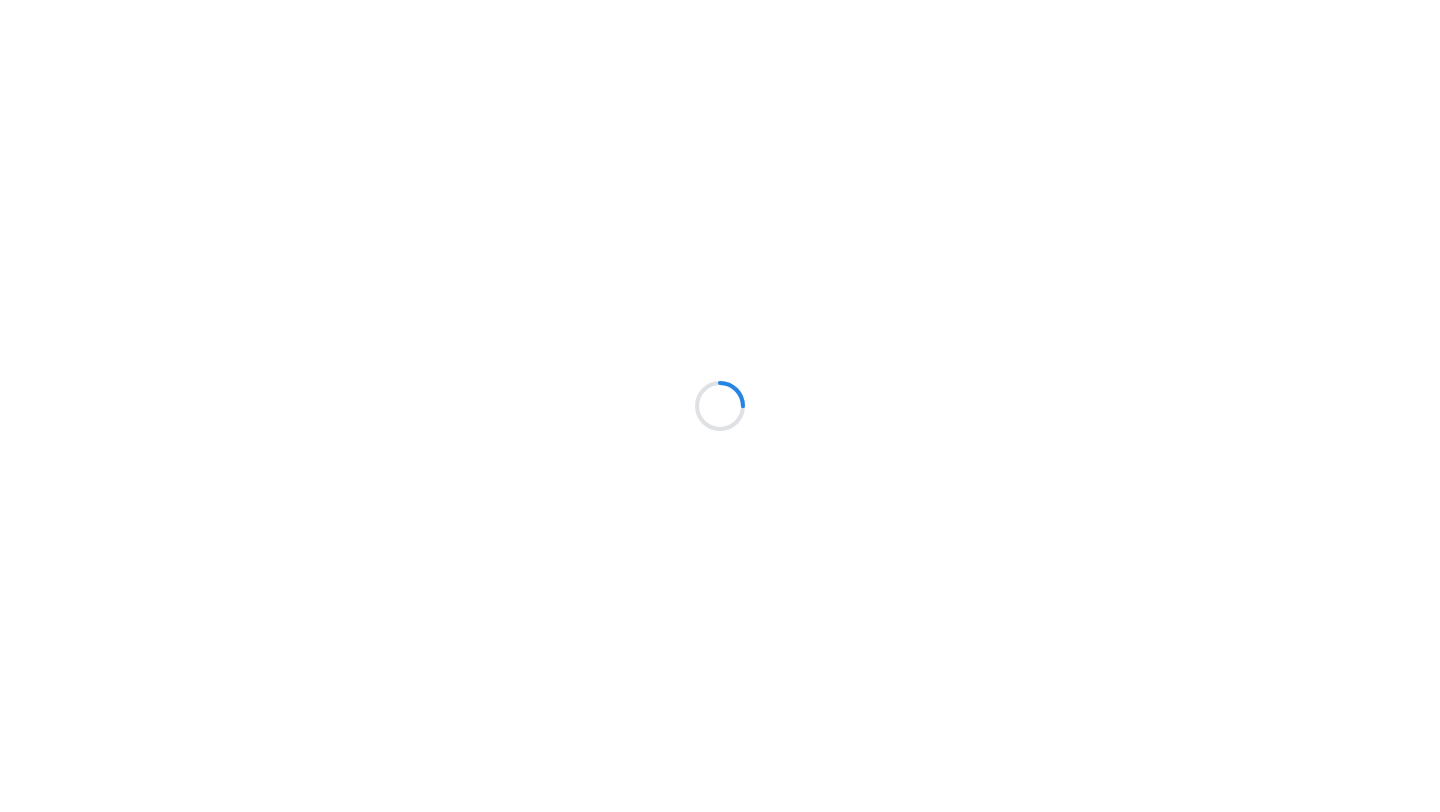 scroll, scrollTop: 0, scrollLeft: 0, axis: both 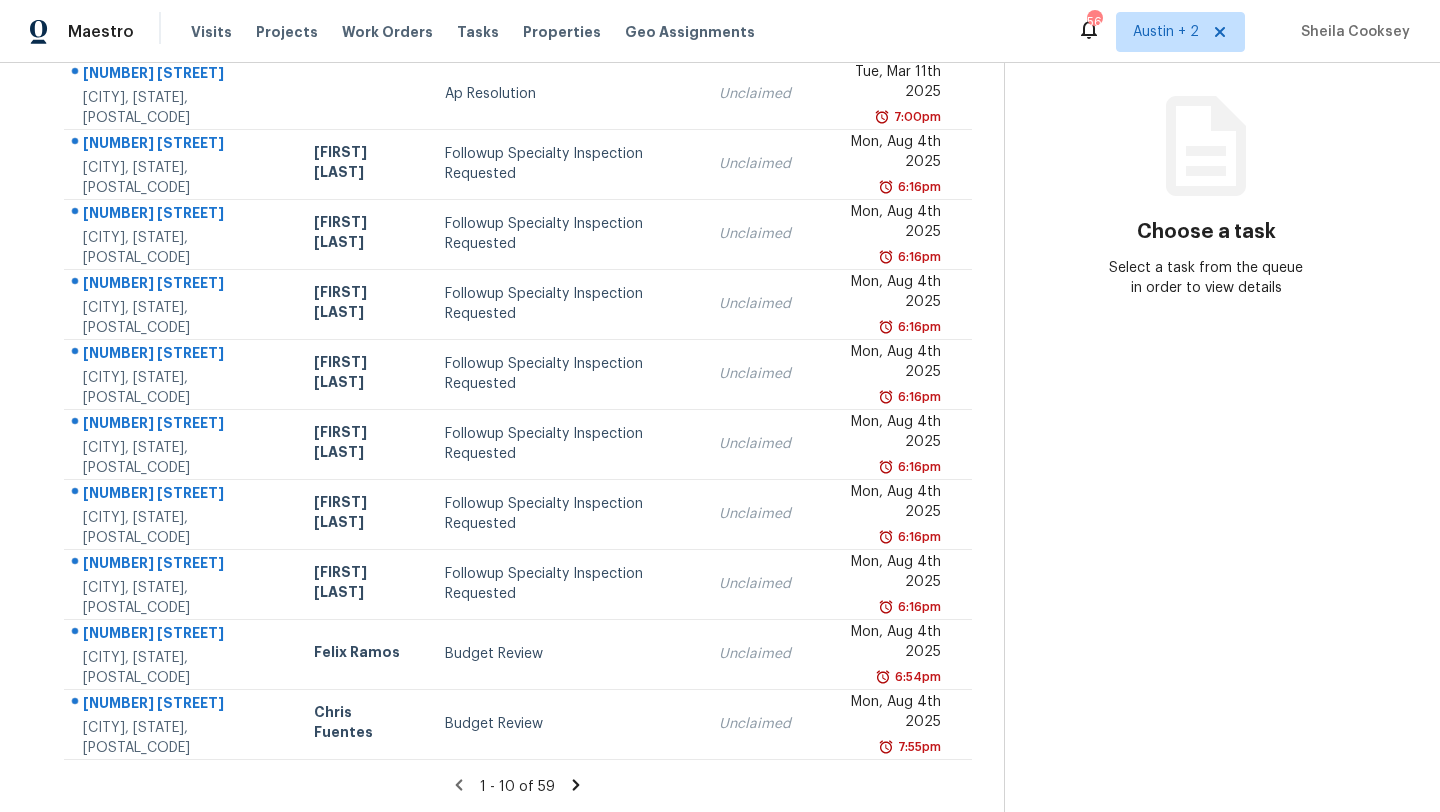 click 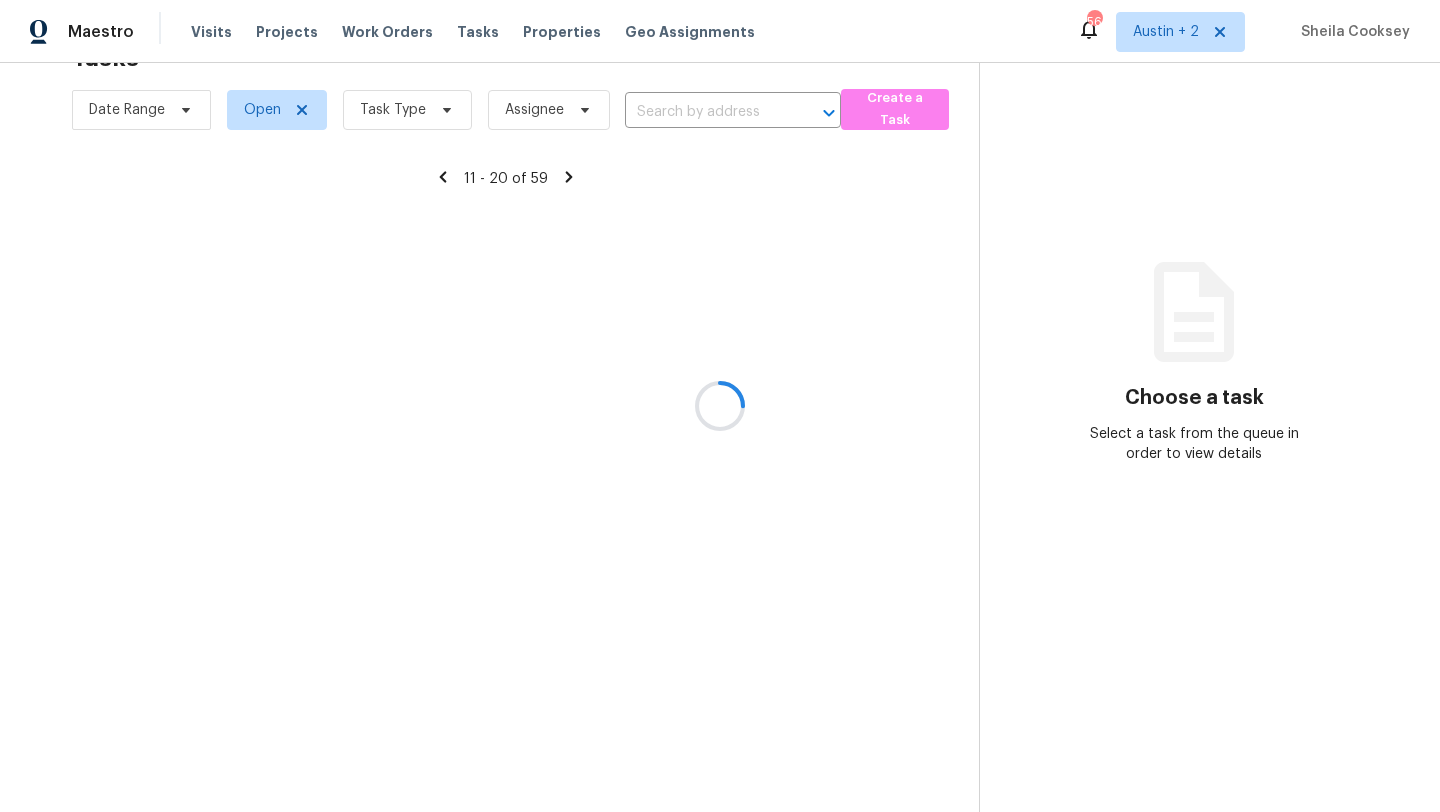 scroll, scrollTop: 229, scrollLeft: 0, axis: vertical 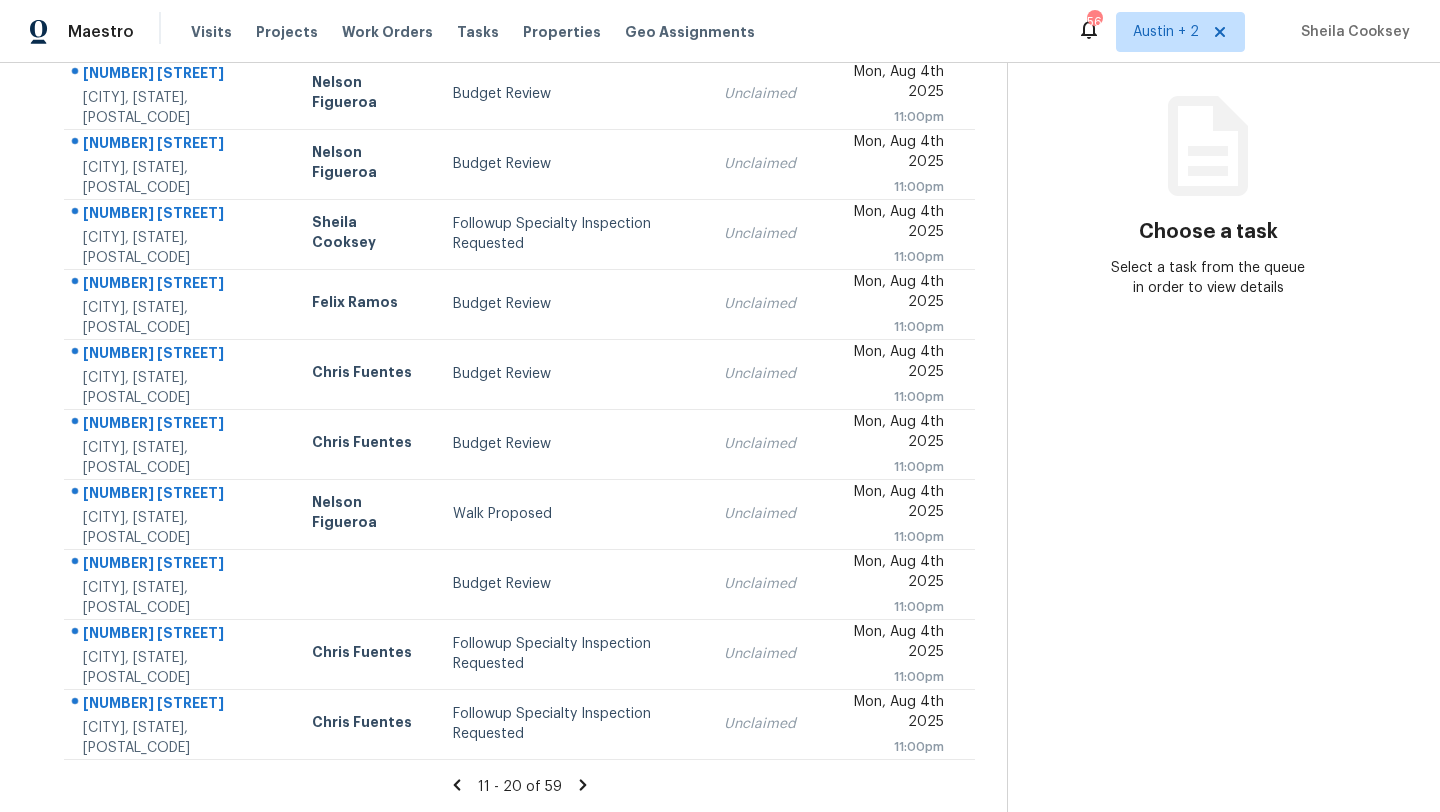 click 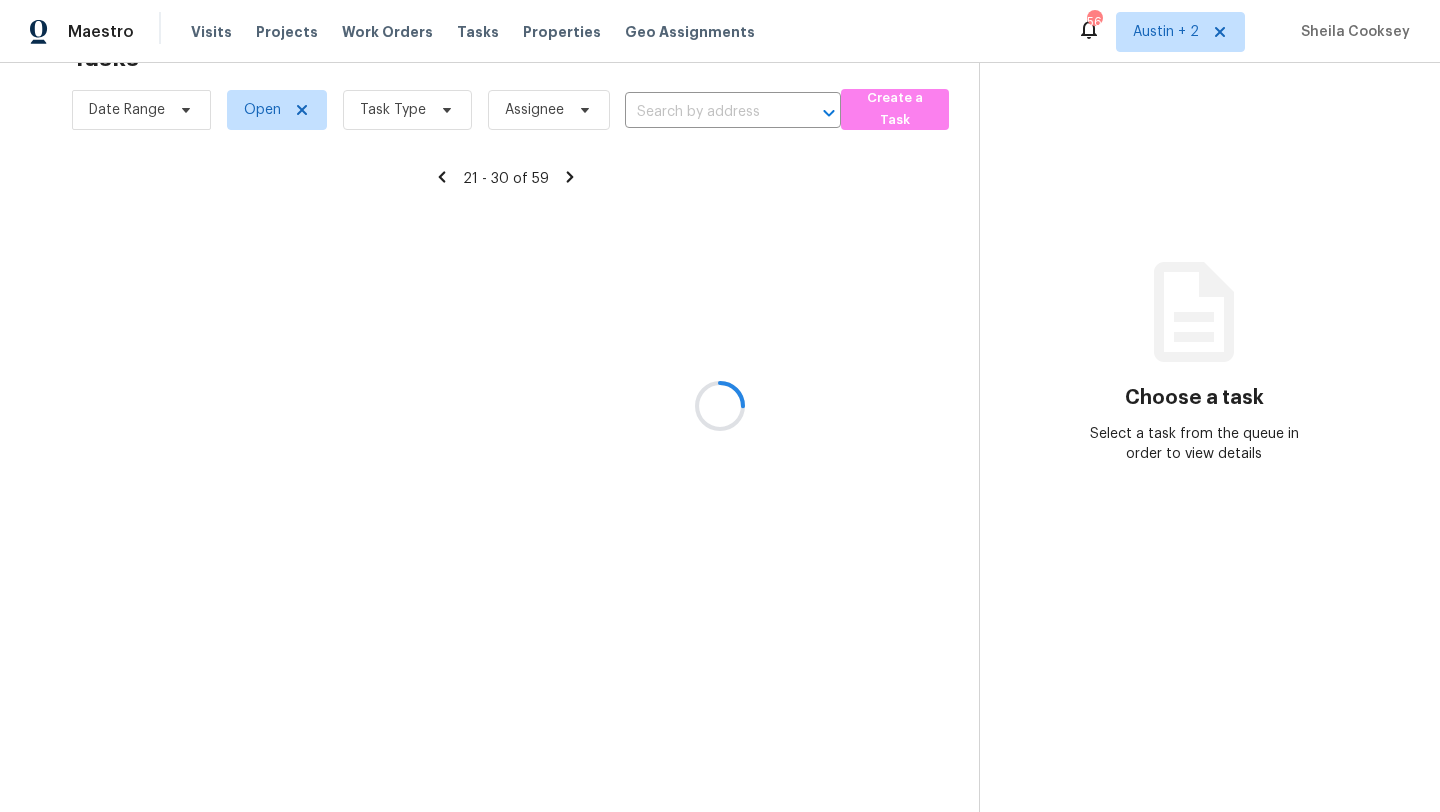scroll, scrollTop: 229, scrollLeft: 0, axis: vertical 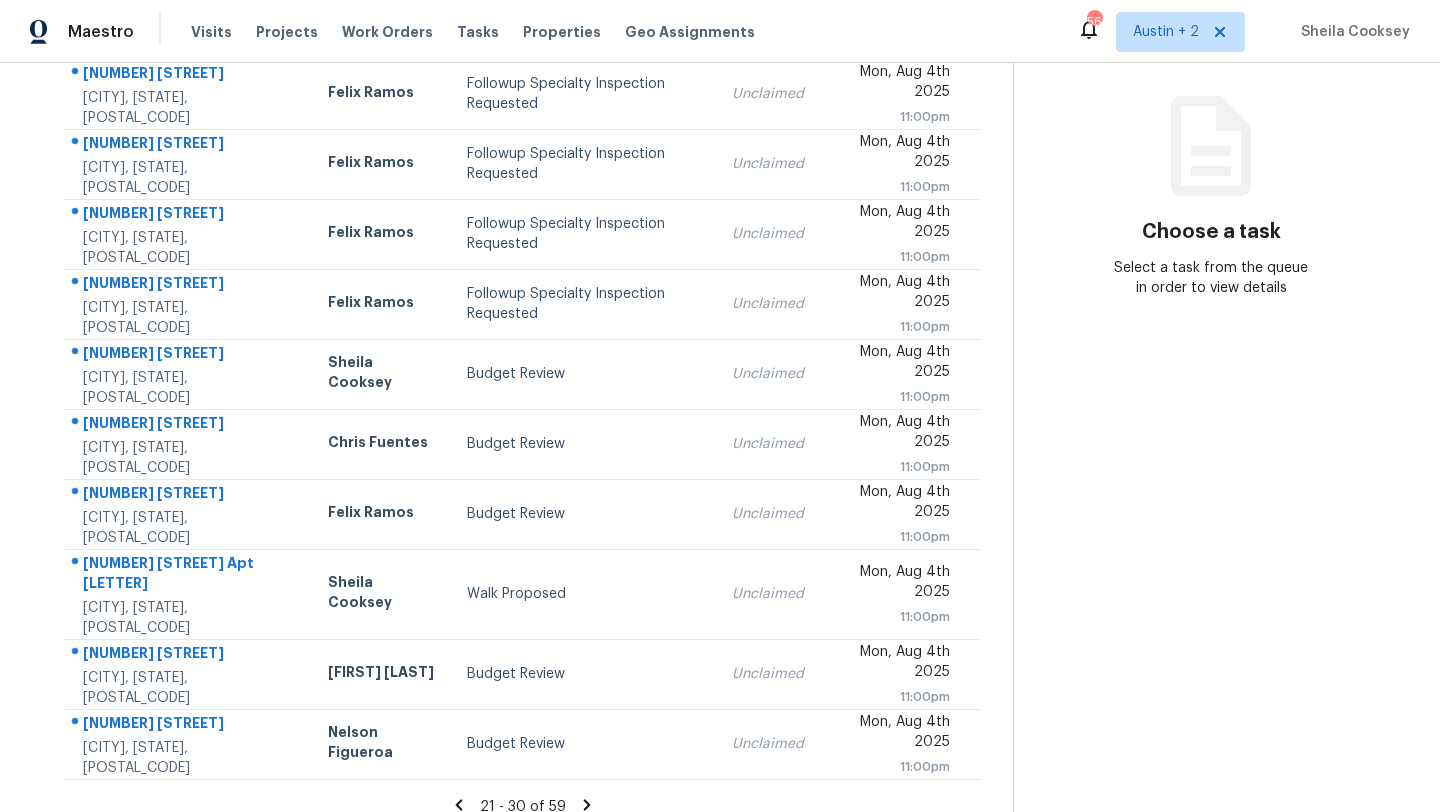 click 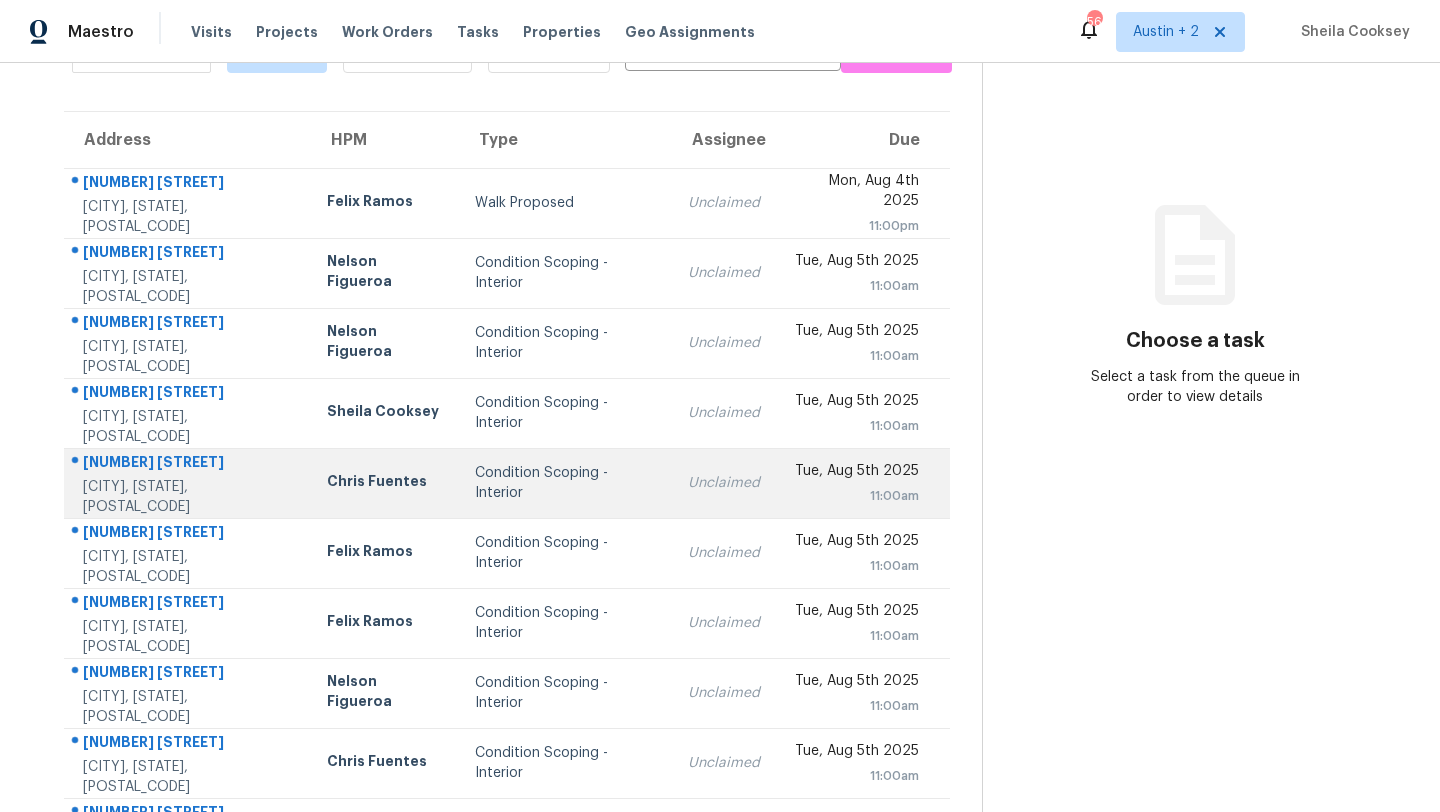 scroll, scrollTop: 229, scrollLeft: 0, axis: vertical 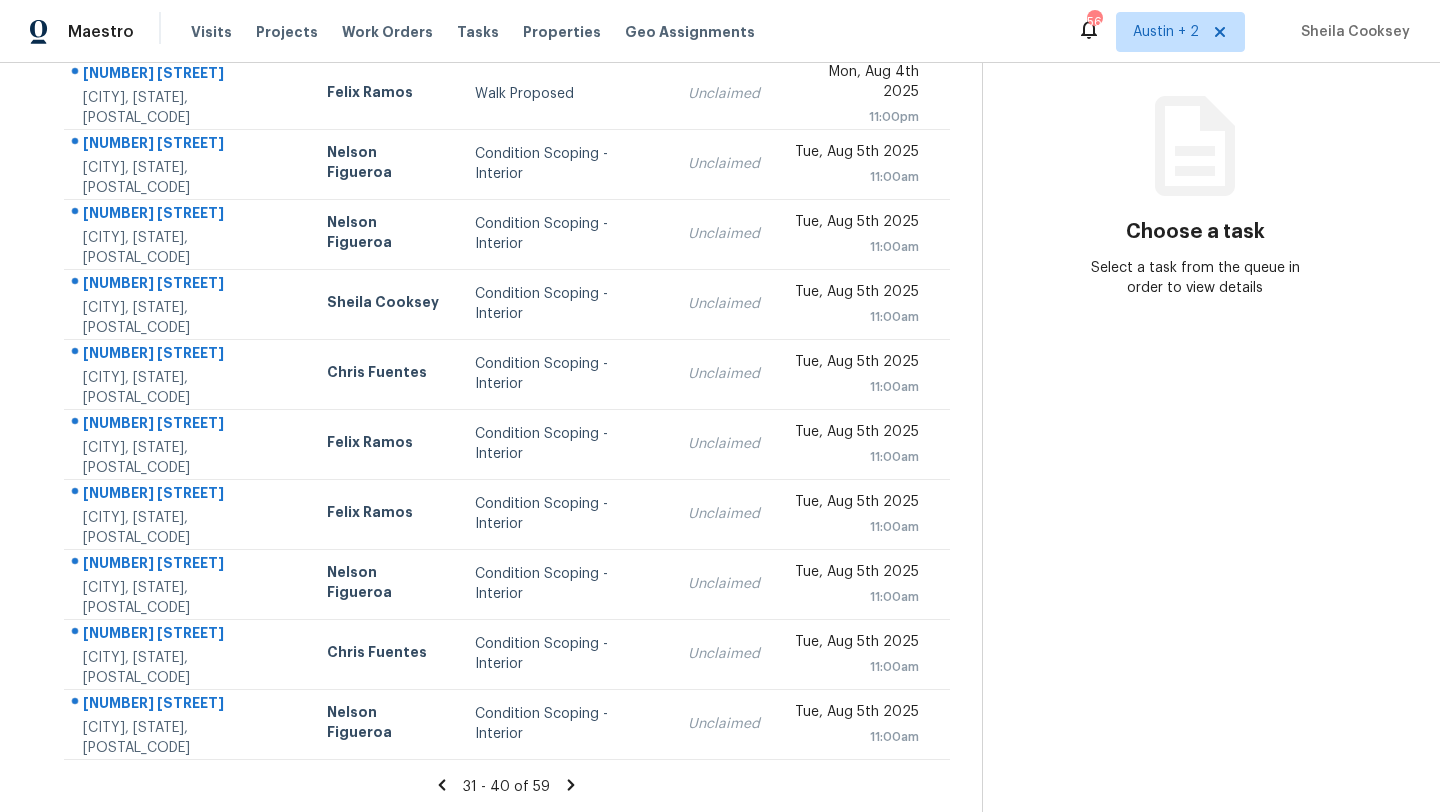 click 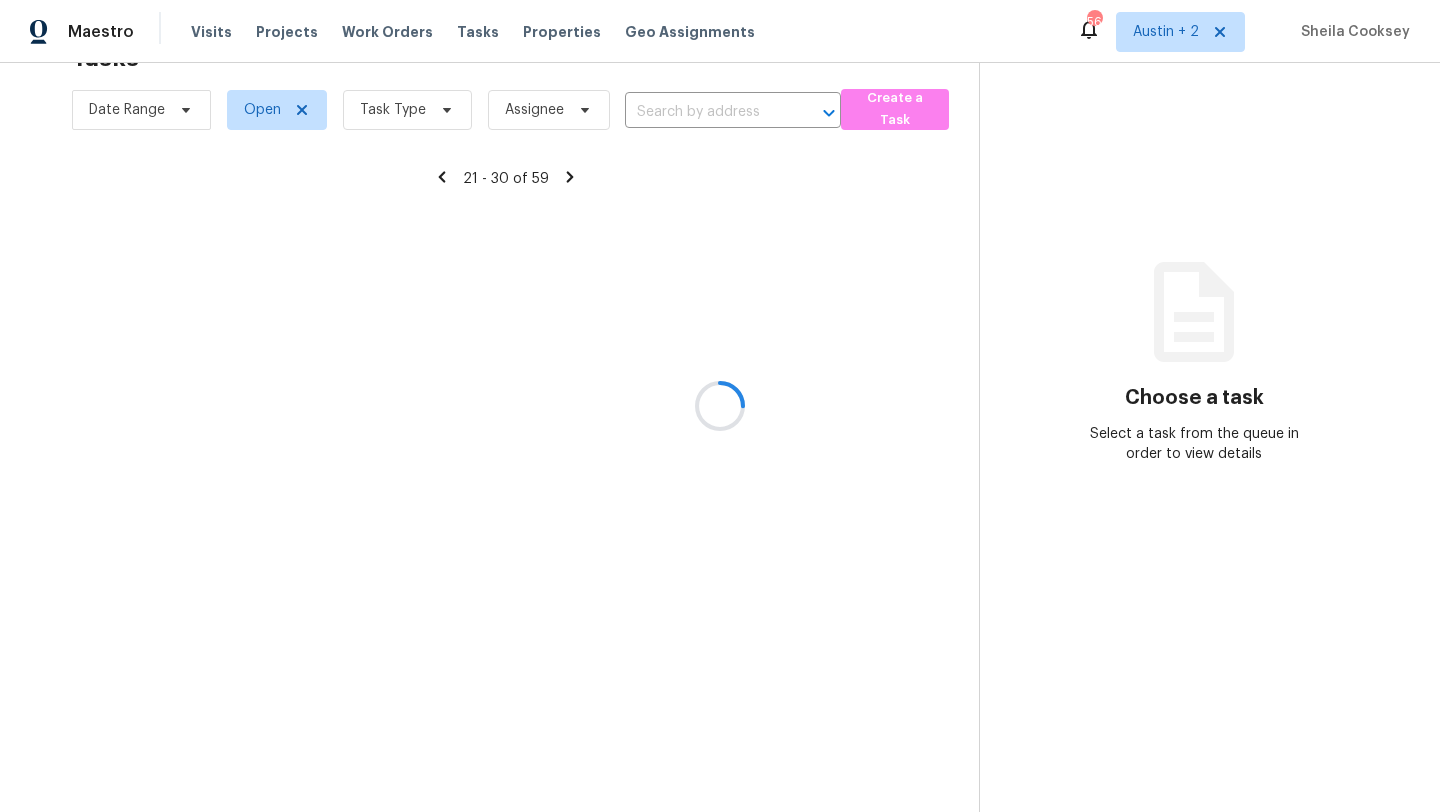 scroll, scrollTop: 229, scrollLeft: 0, axis: vertical 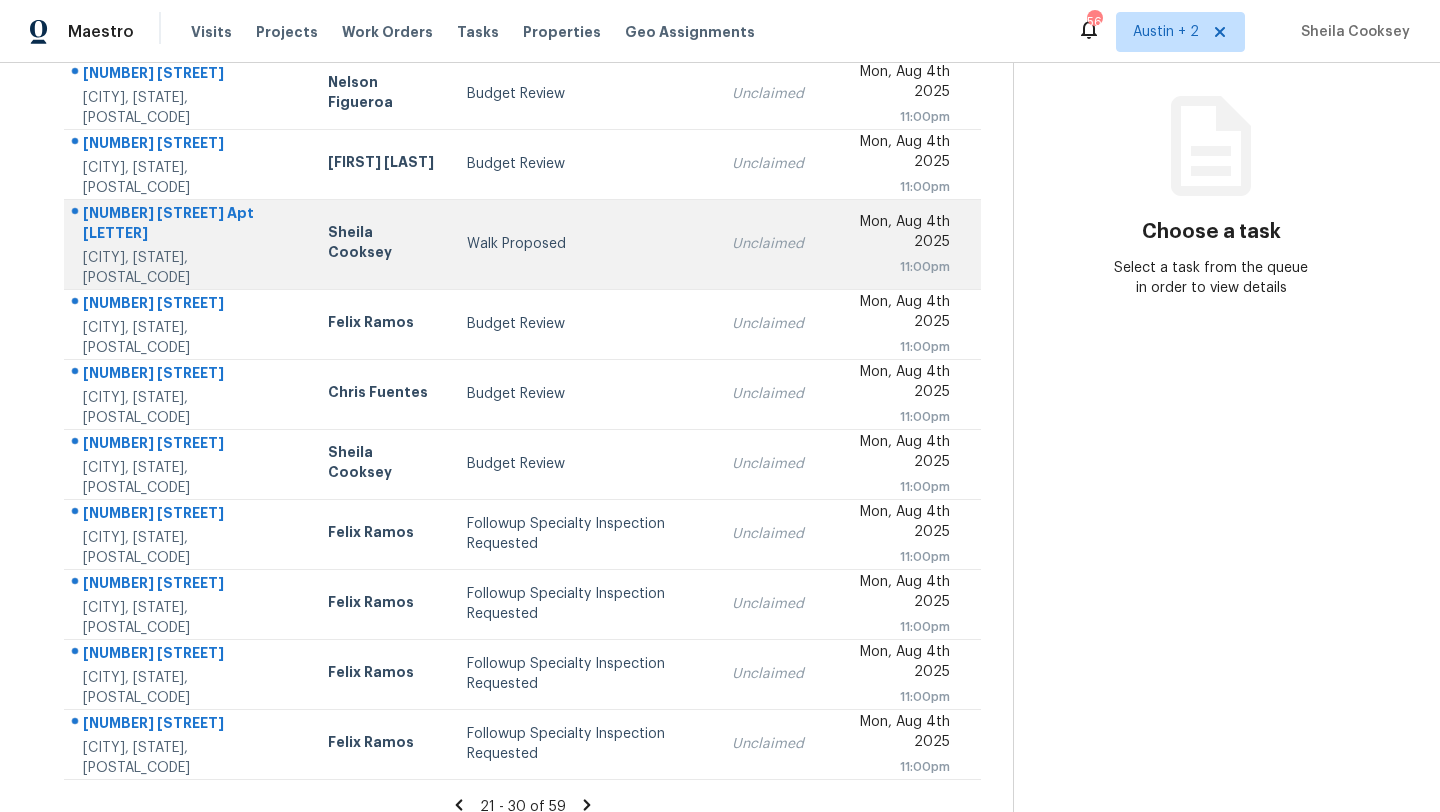 click on "Walk Proposed" at bounding box center (583, 244) 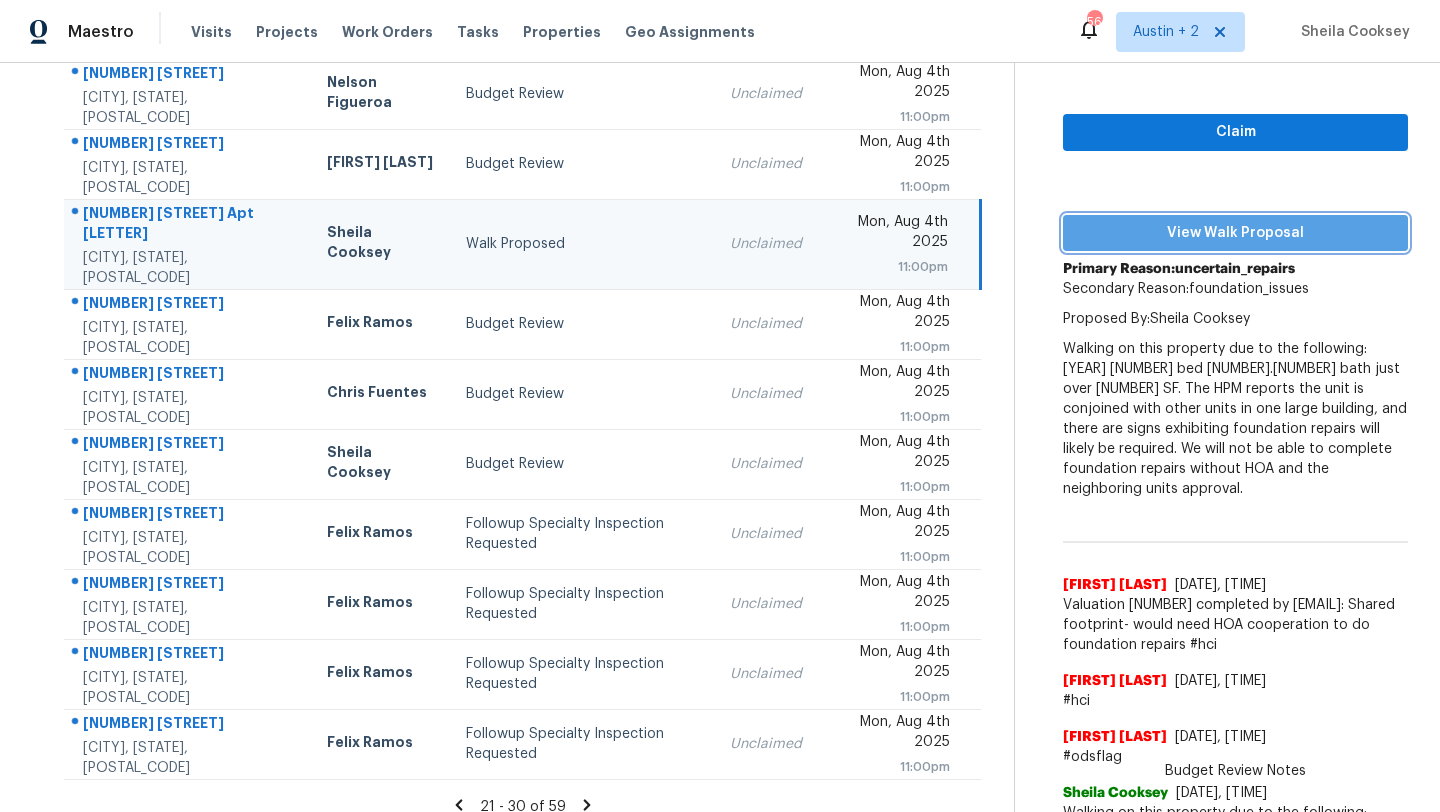click on "View Walk Proposal" at bounding box center [1235, 233] 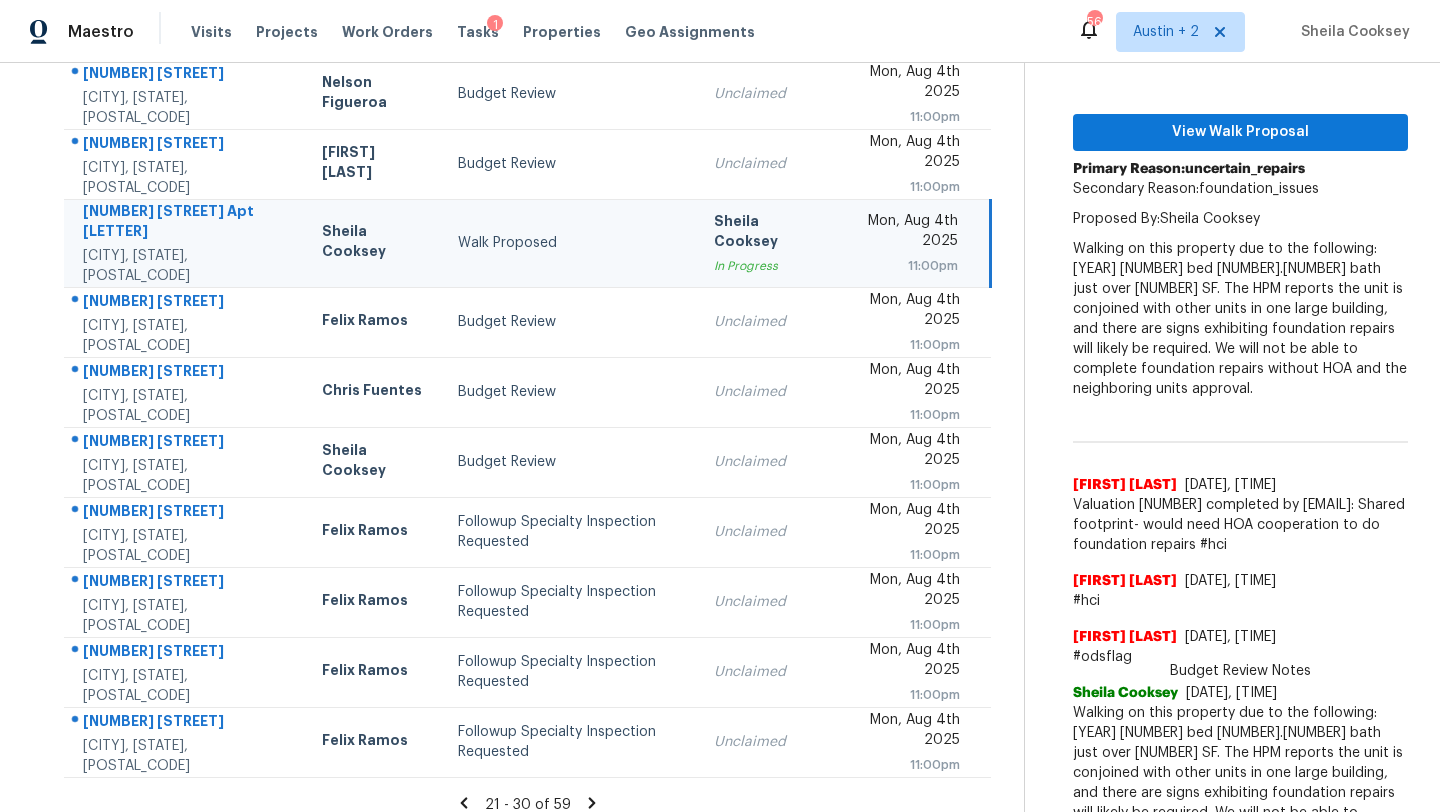 scroll, scrollTop: 0, scrollLeft: 0, axis: both 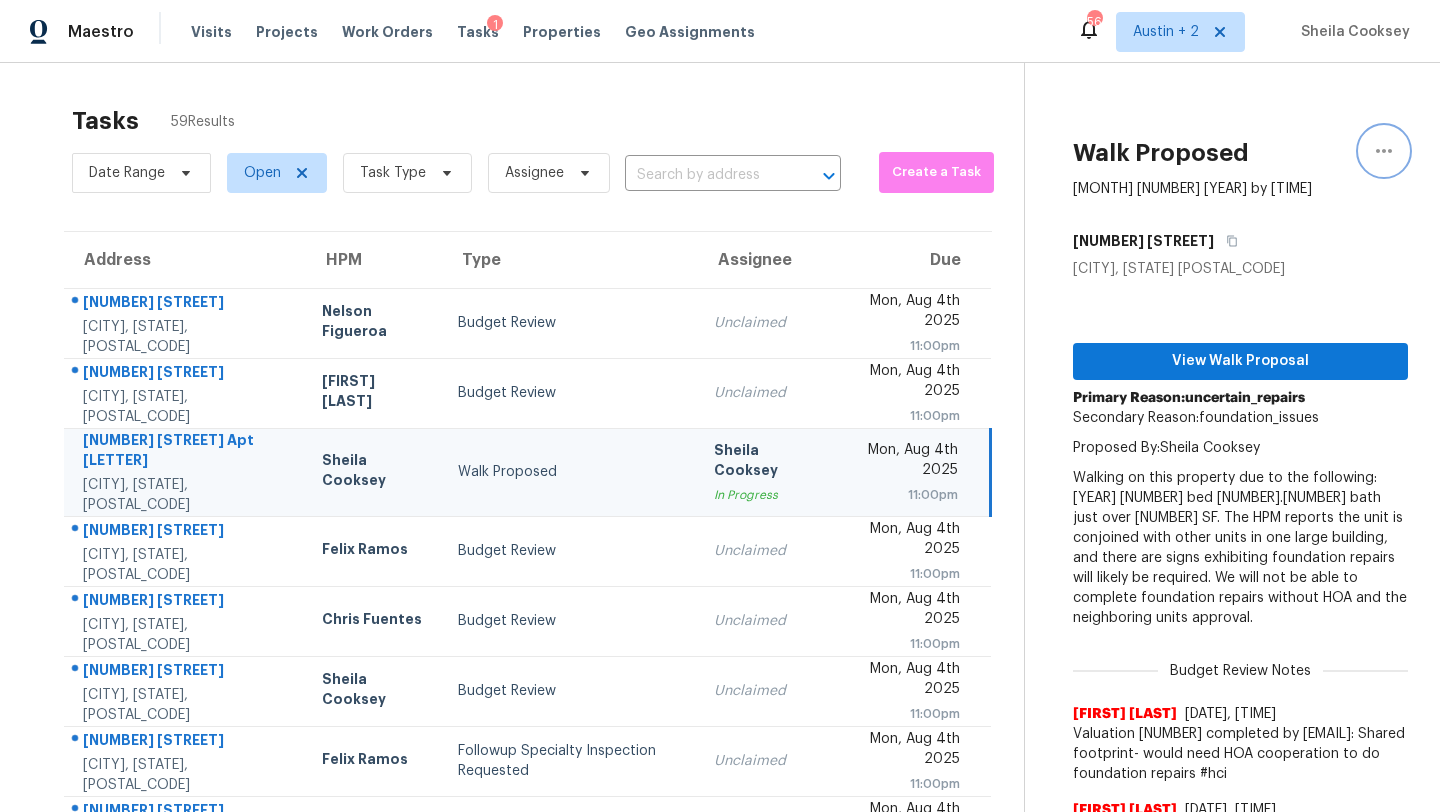 click at bounding box center (1384, 151) 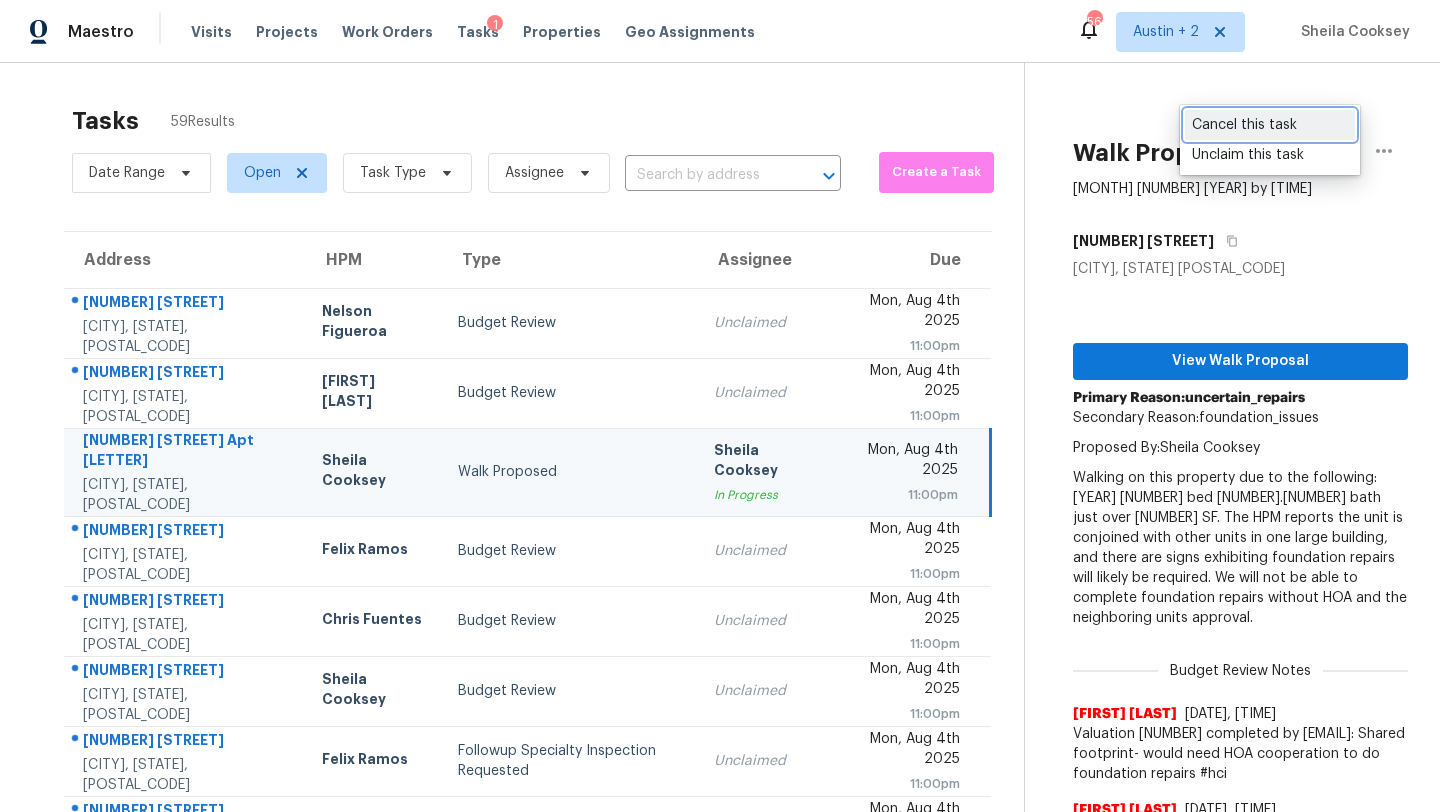click on "Cancel this task" at bounding box center (1270, 125) 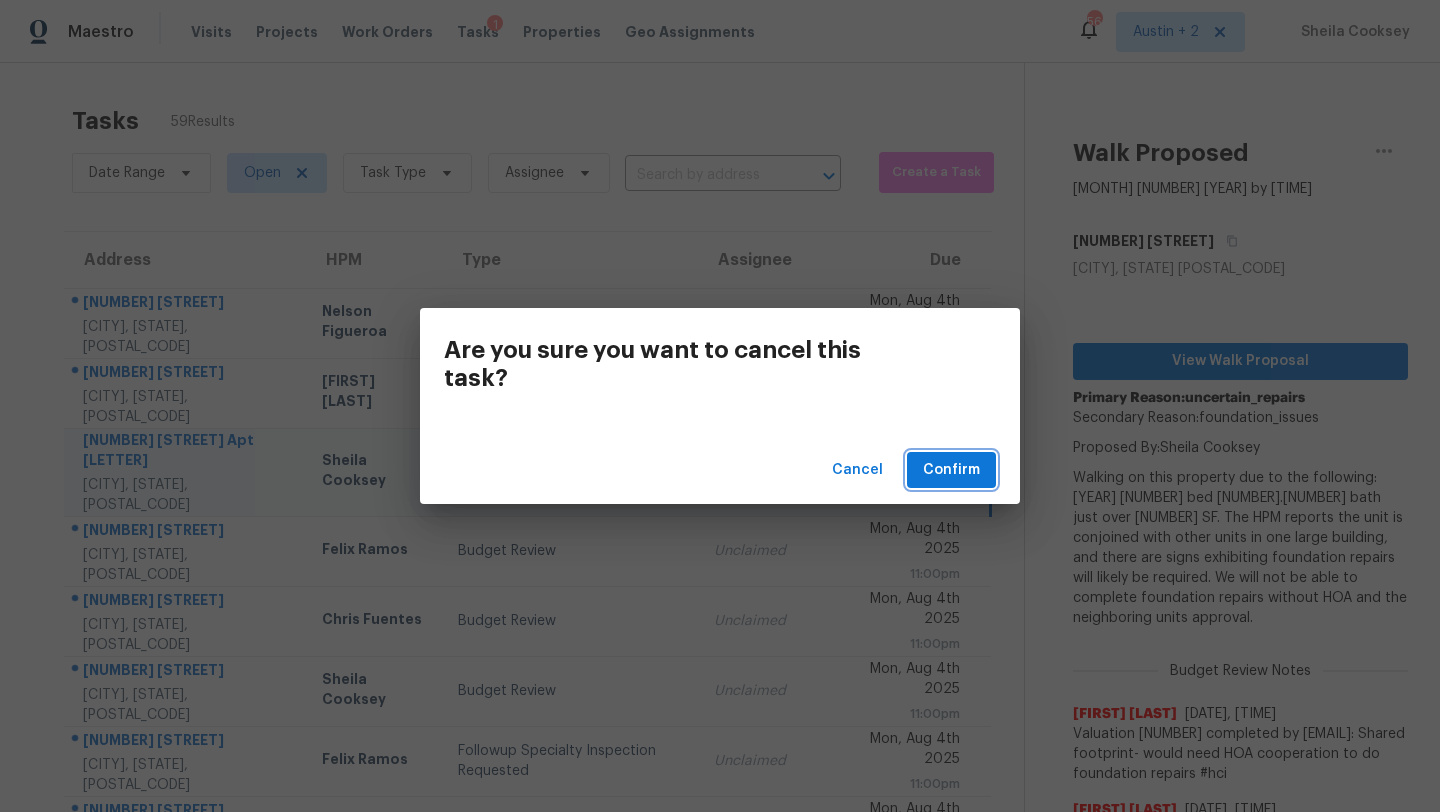 click on "Confirm" at bounding box center (951, 470) 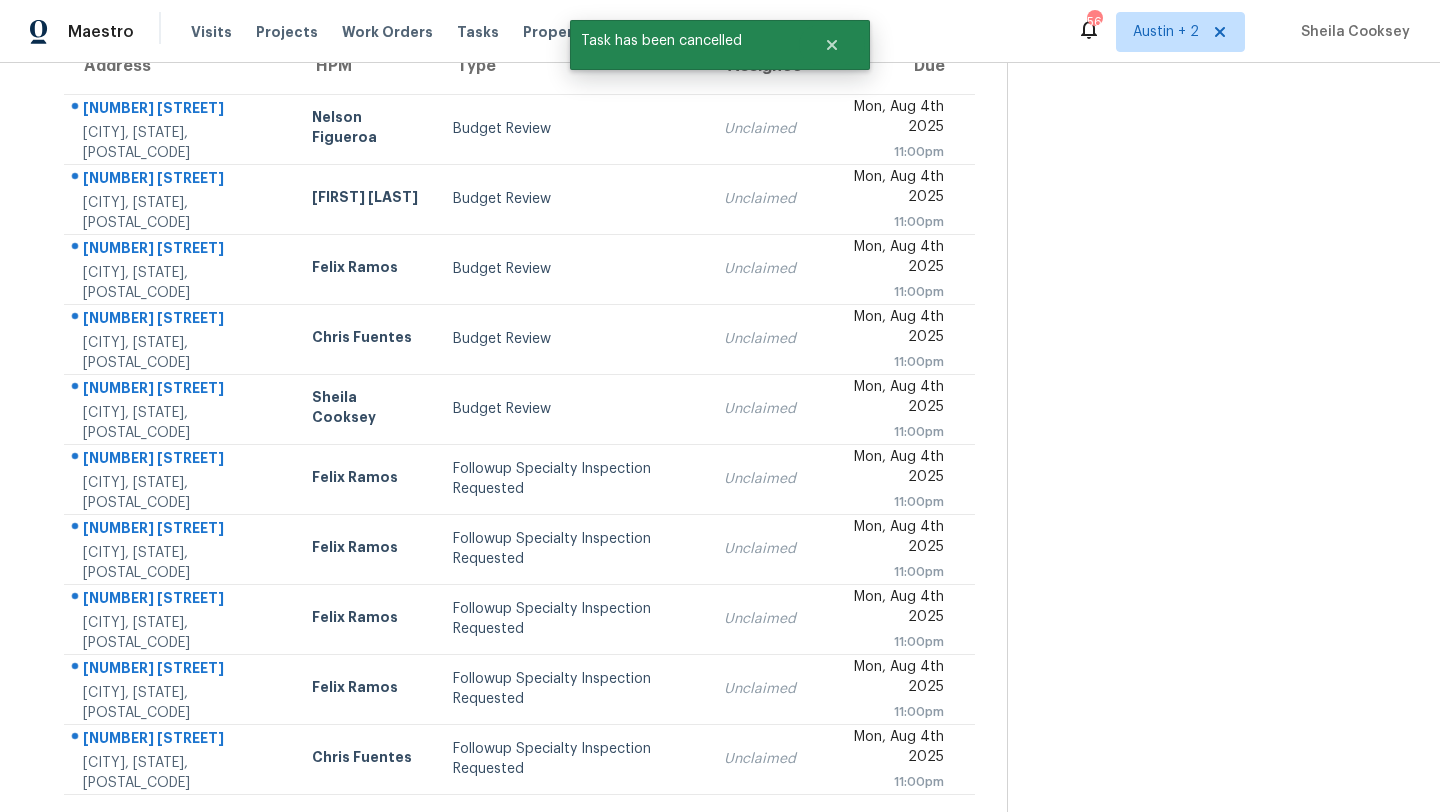 scroll, scrollTop: 229, scrollLeft: 0, axis: vertical 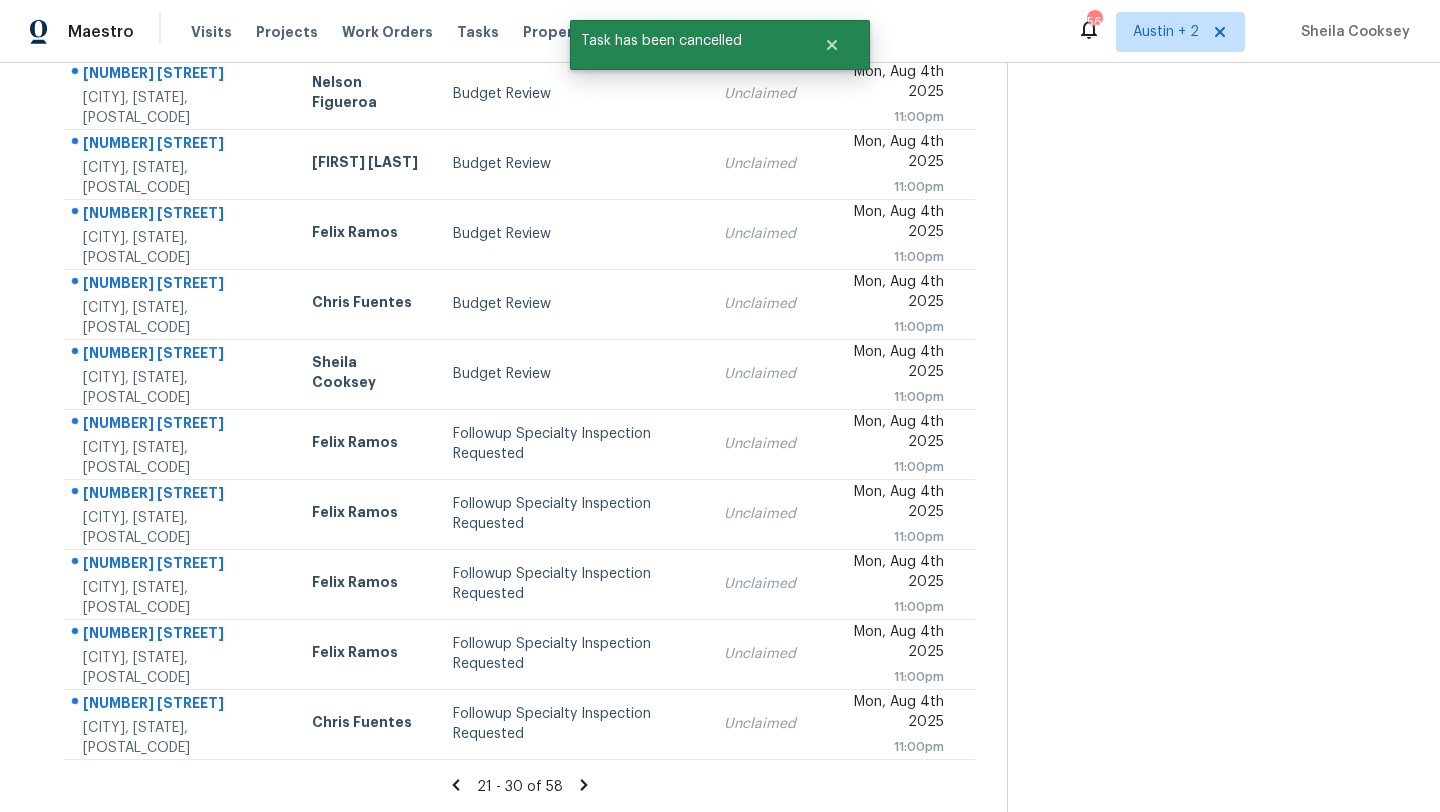 click 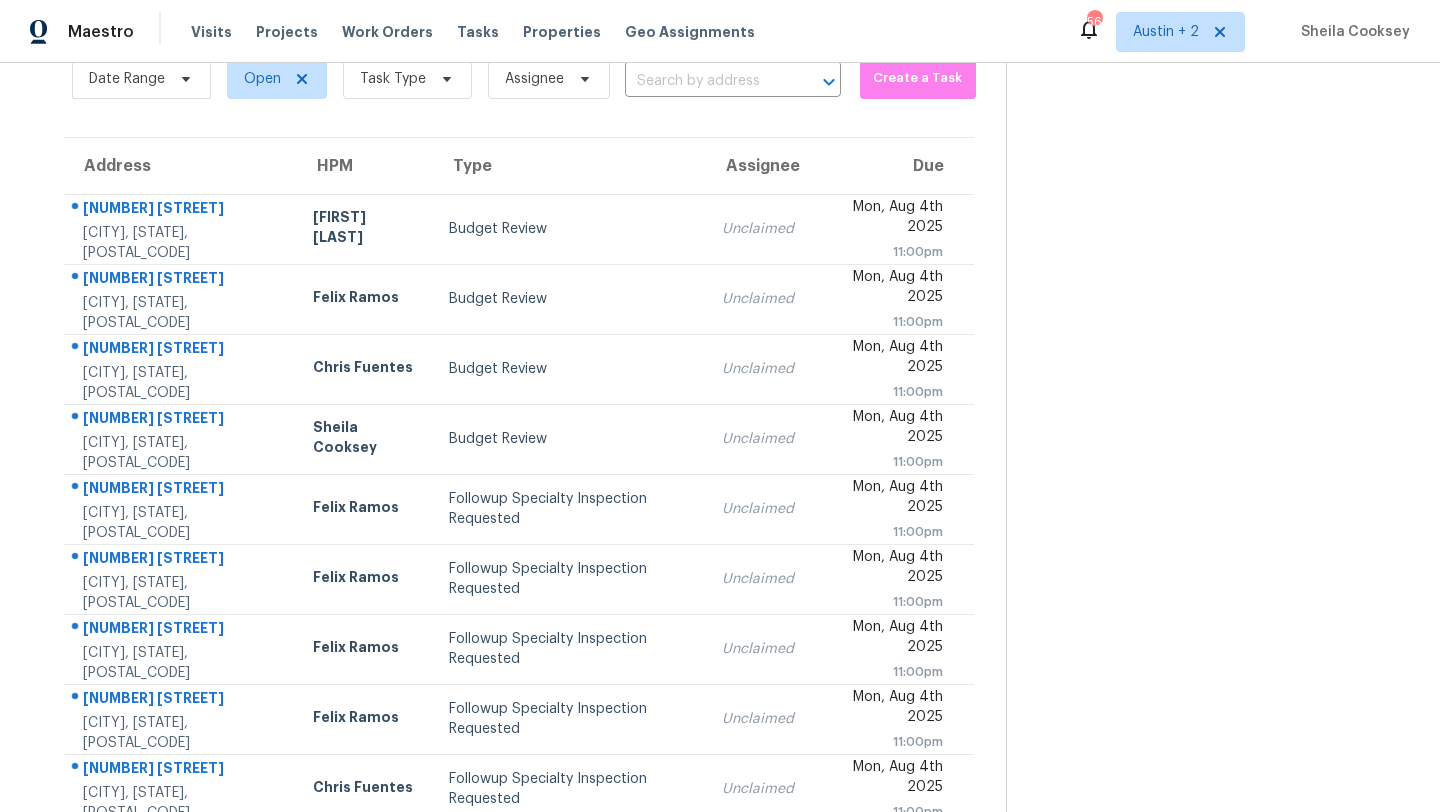 scroll, scrollTop: 229, scrollLeft: 0, axis: vertical 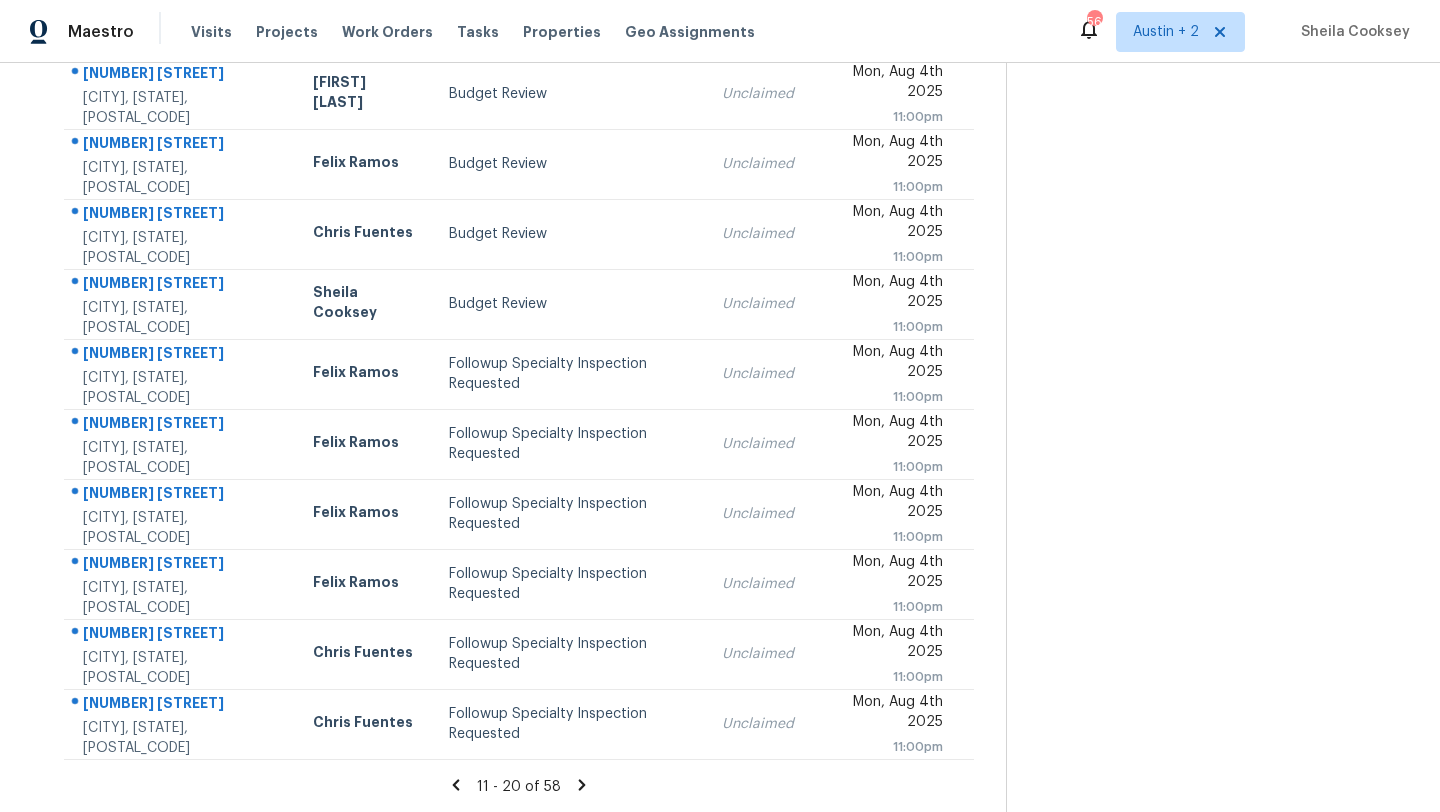 click 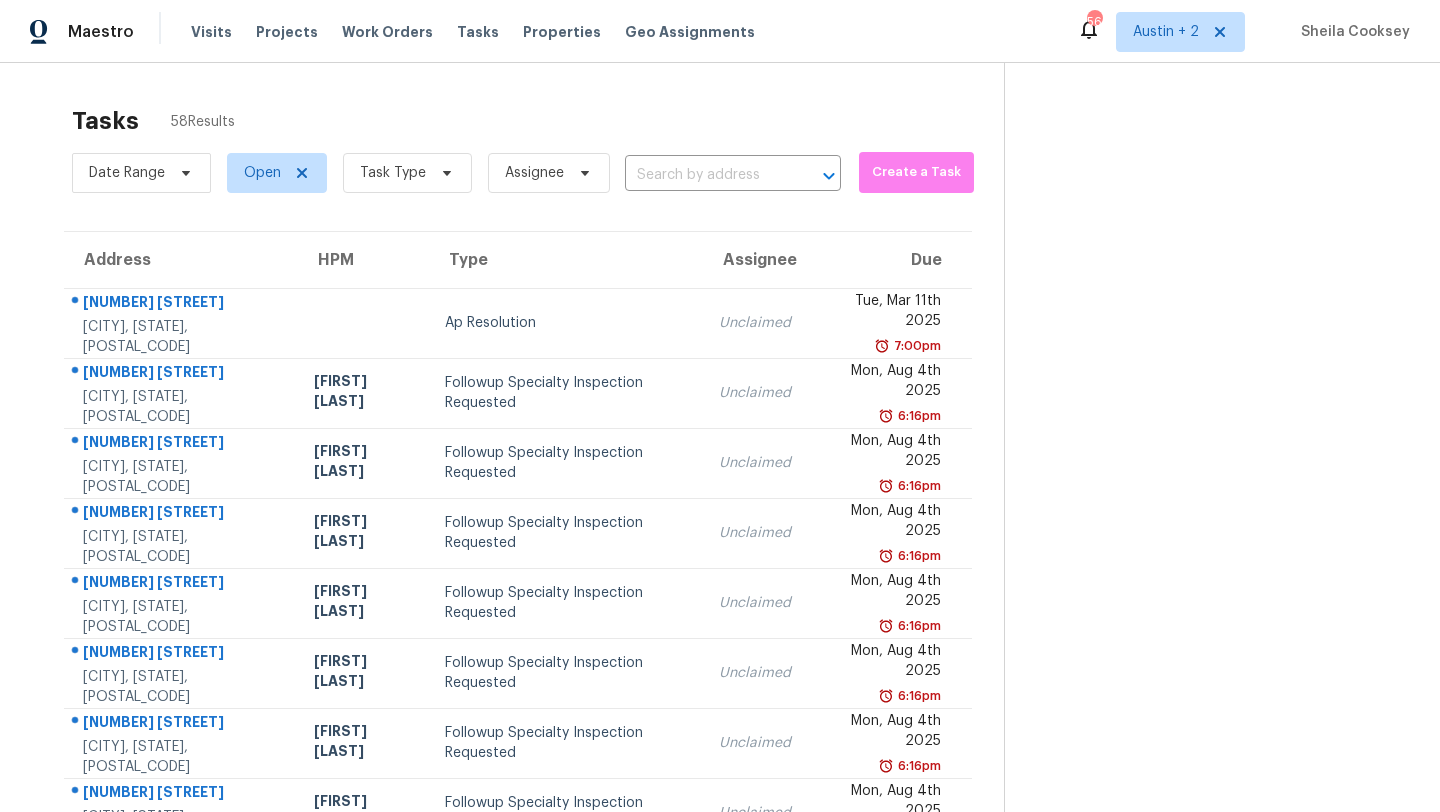scroll, scrollTop: 229, scrollLeft: 0, axis: vertical 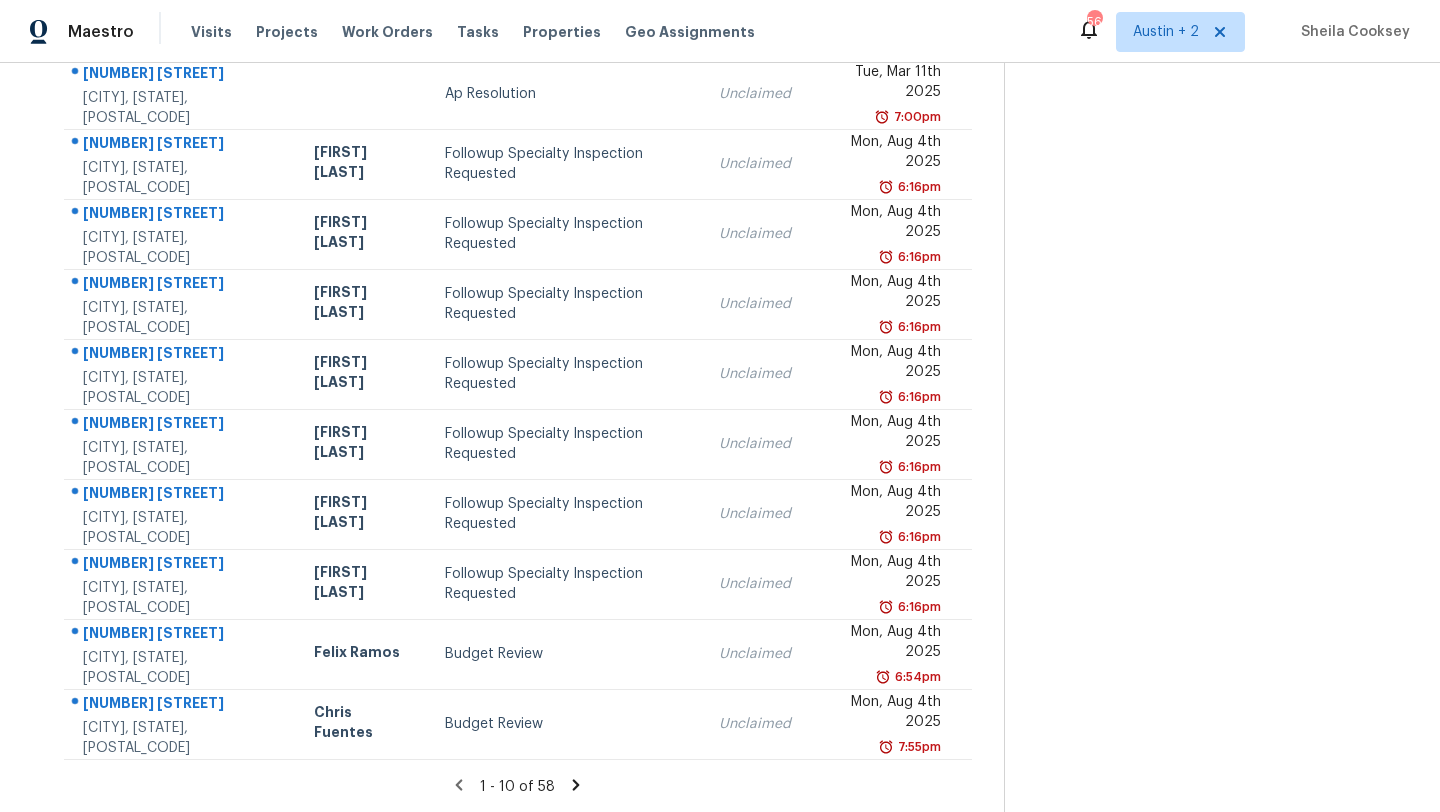 click 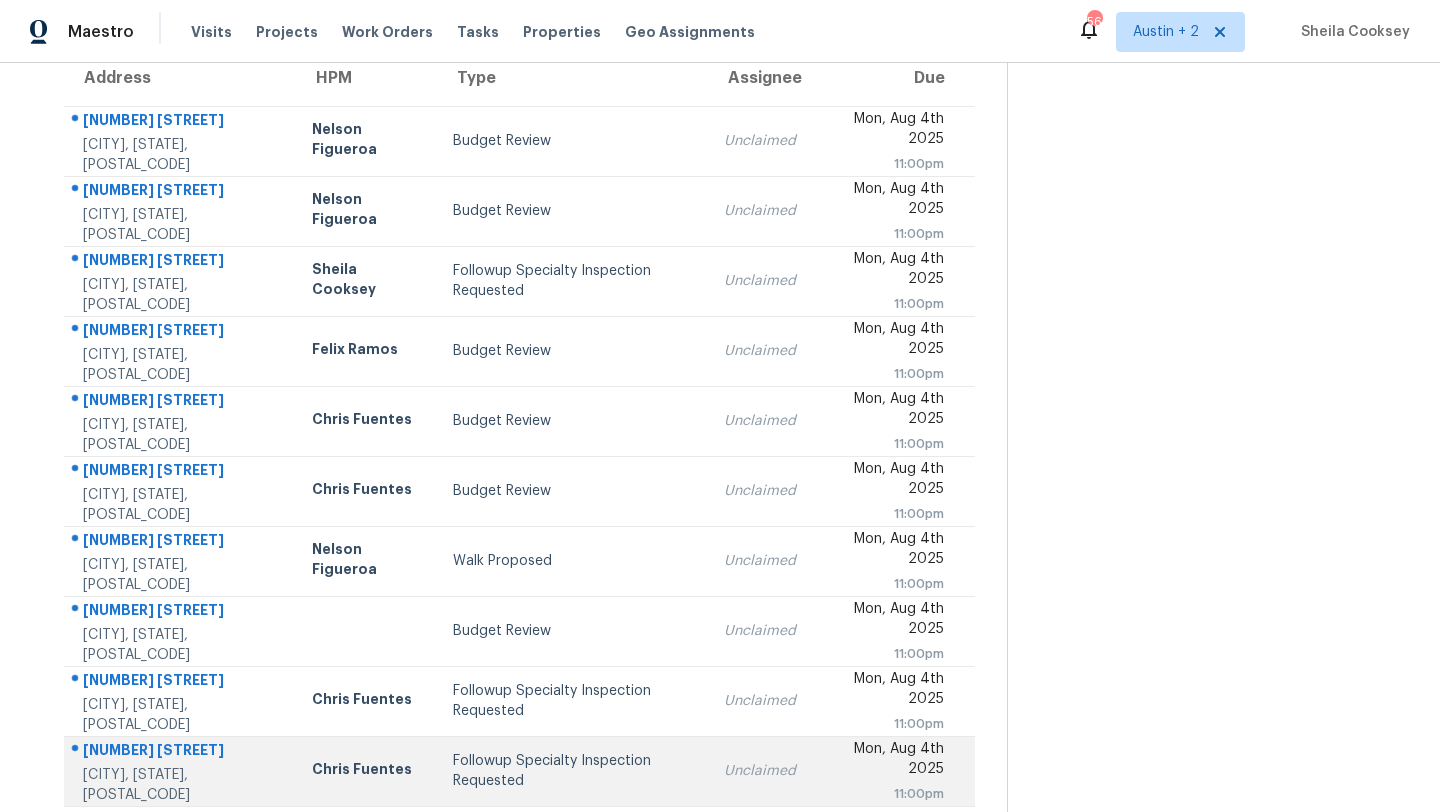 scroll, scrollTop: 229, scrollLeft: 0, axis: vertical 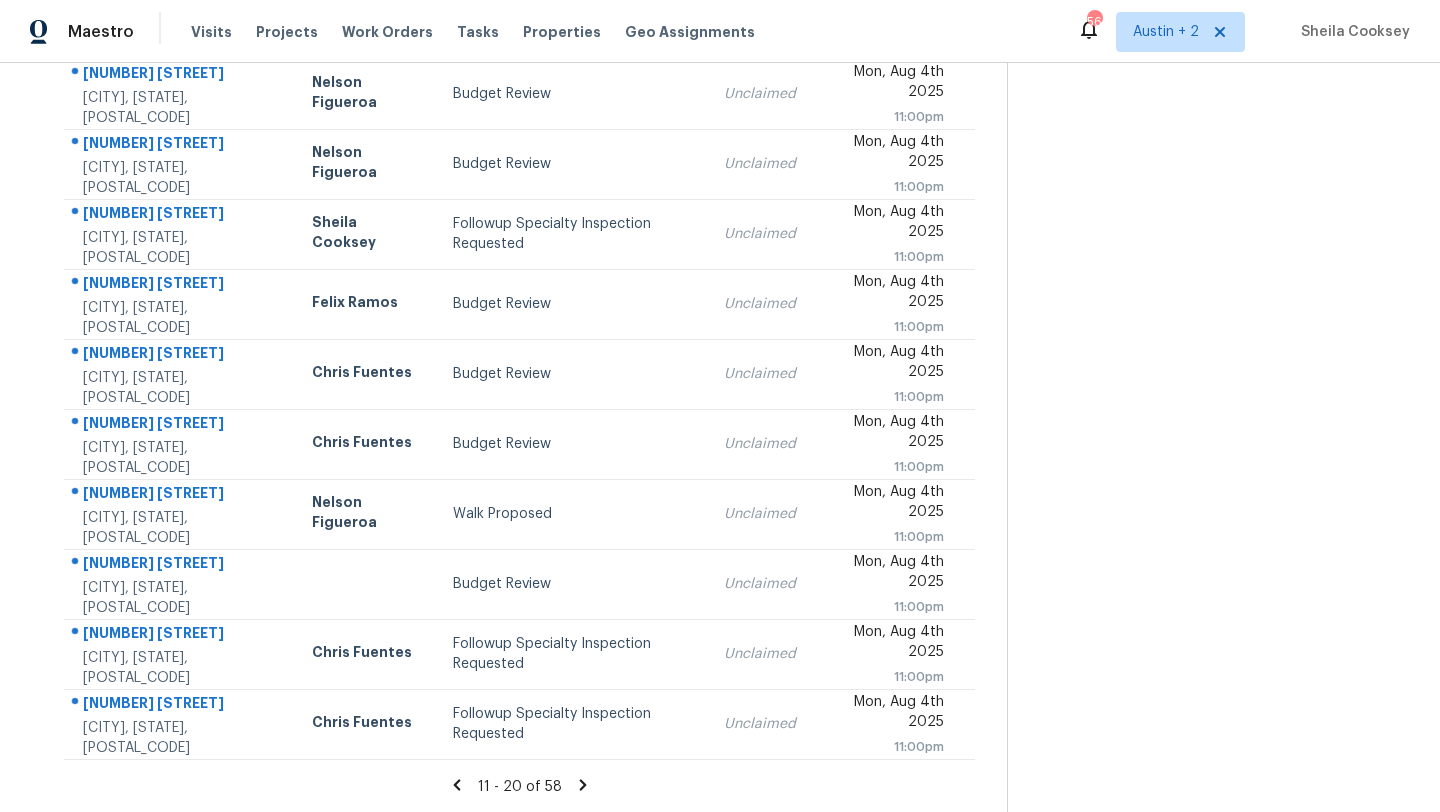 click 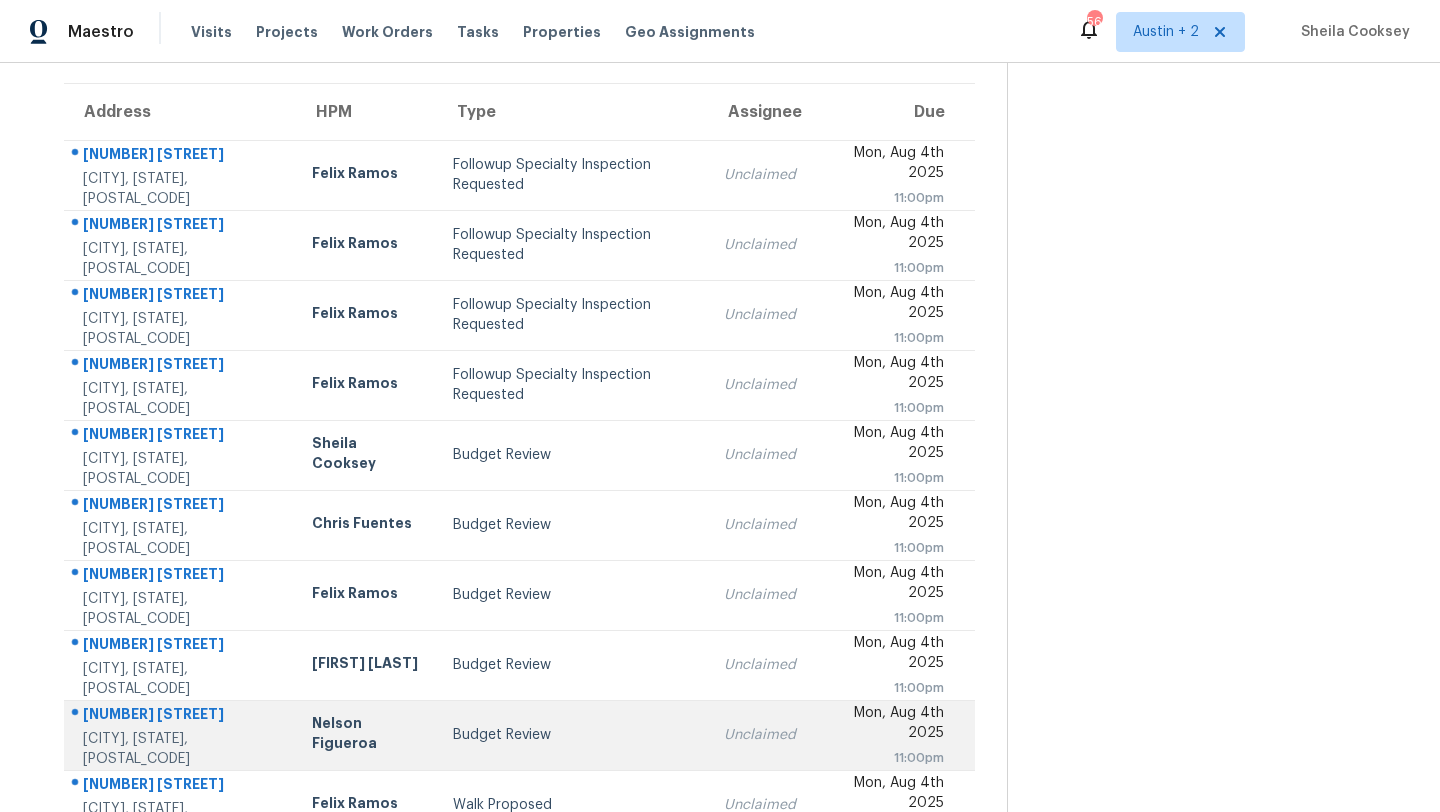 scroll, scrollTop: 229, scrollLeft: 0, axis: vertical 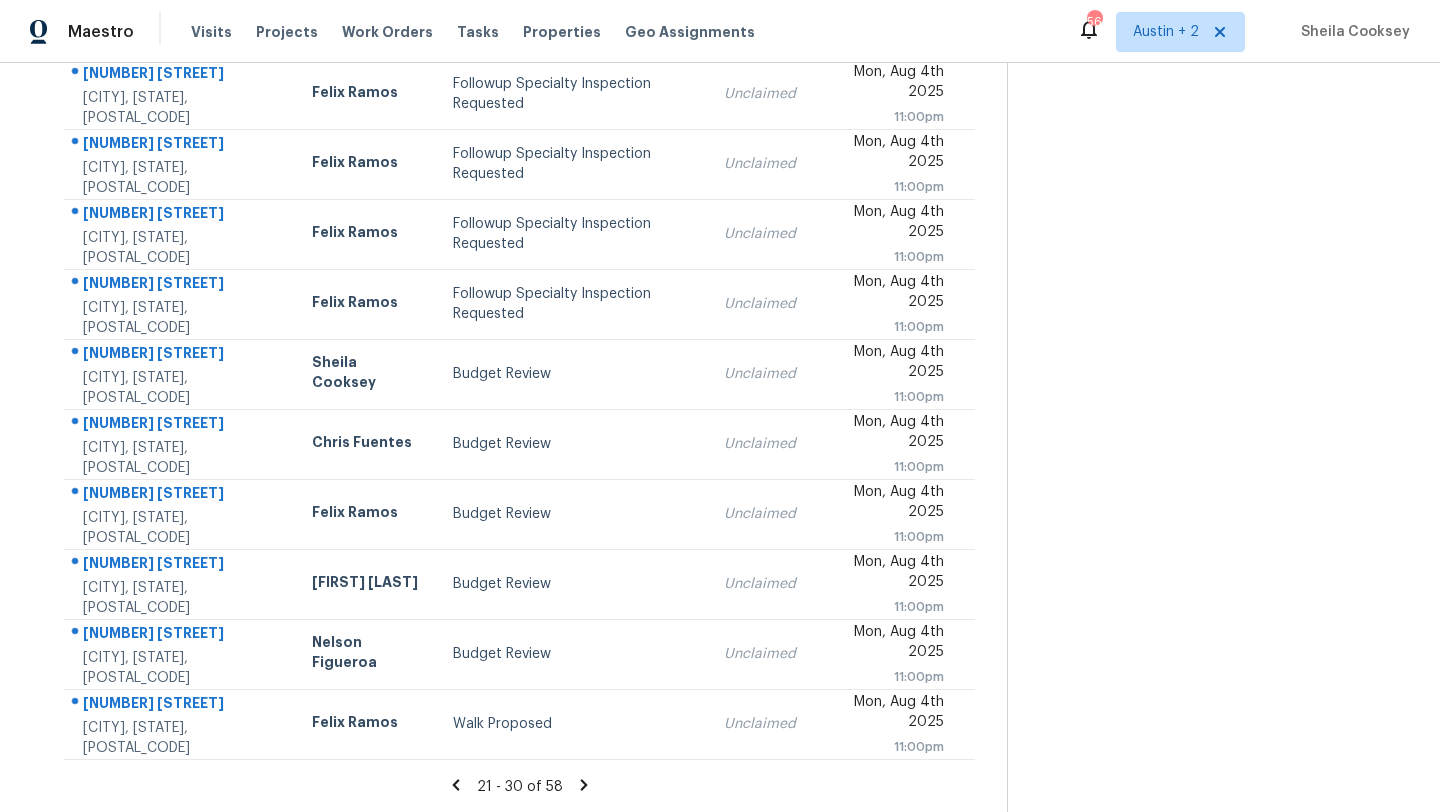 click 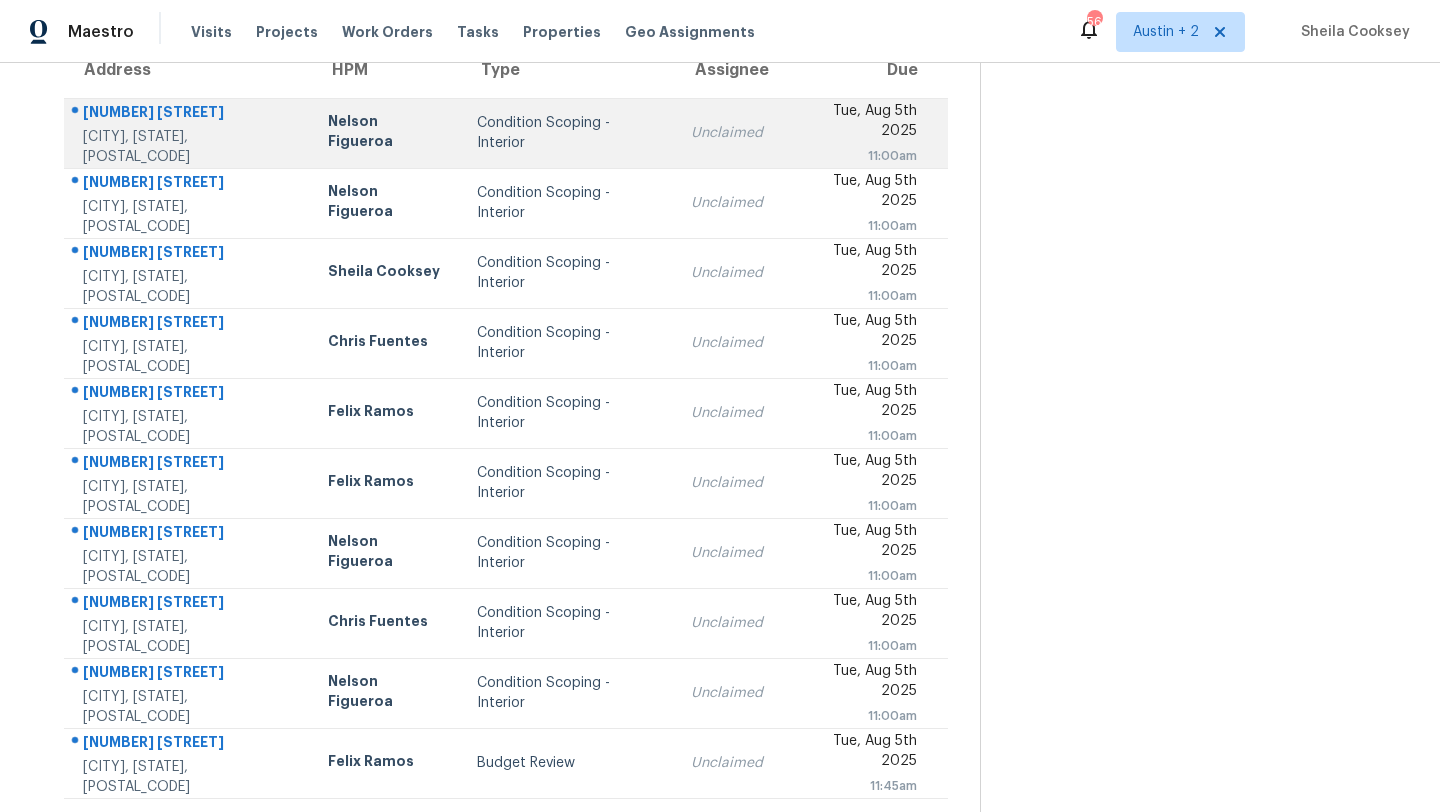 scroll, scrollTop: 229, scrollLeft: 0, axis: vertical 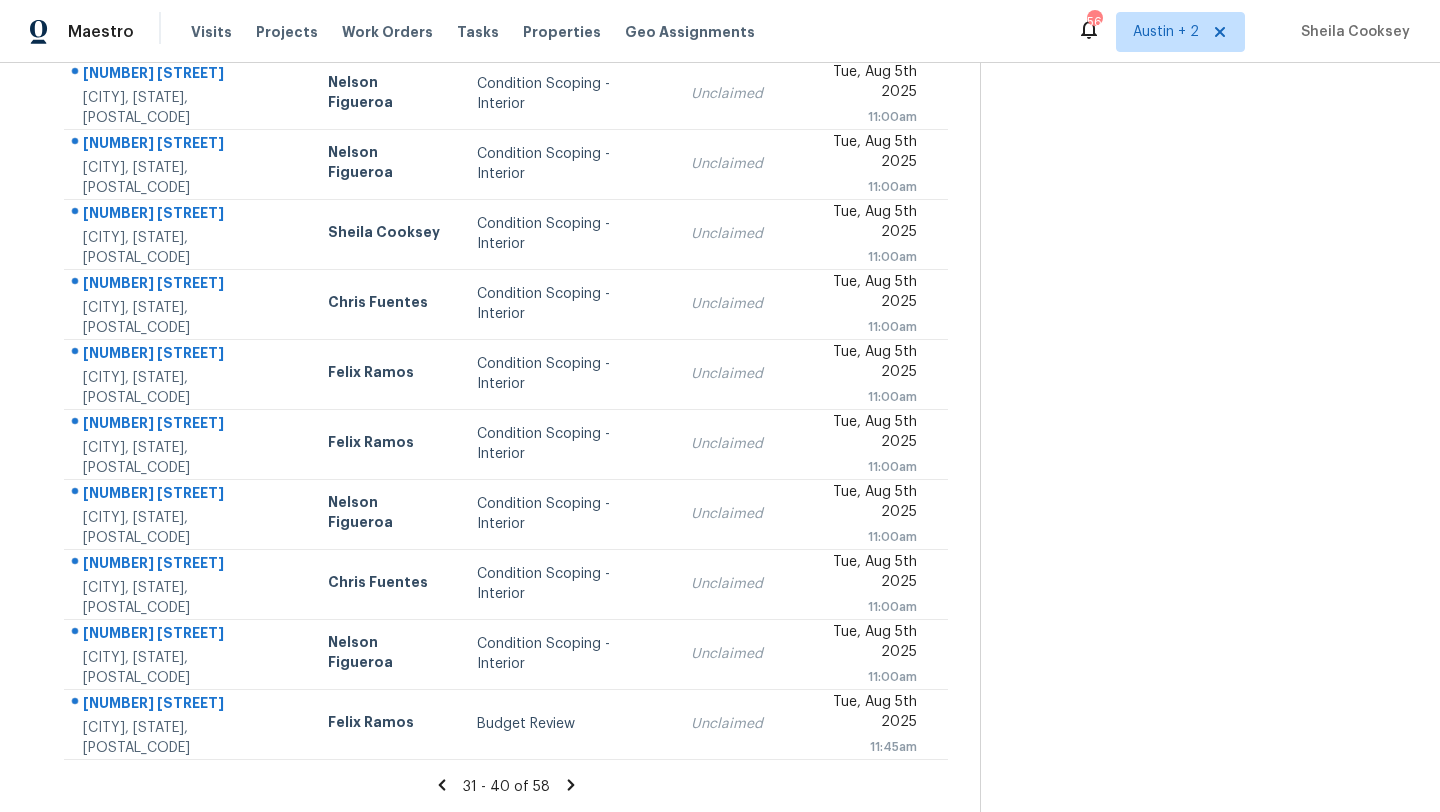 click 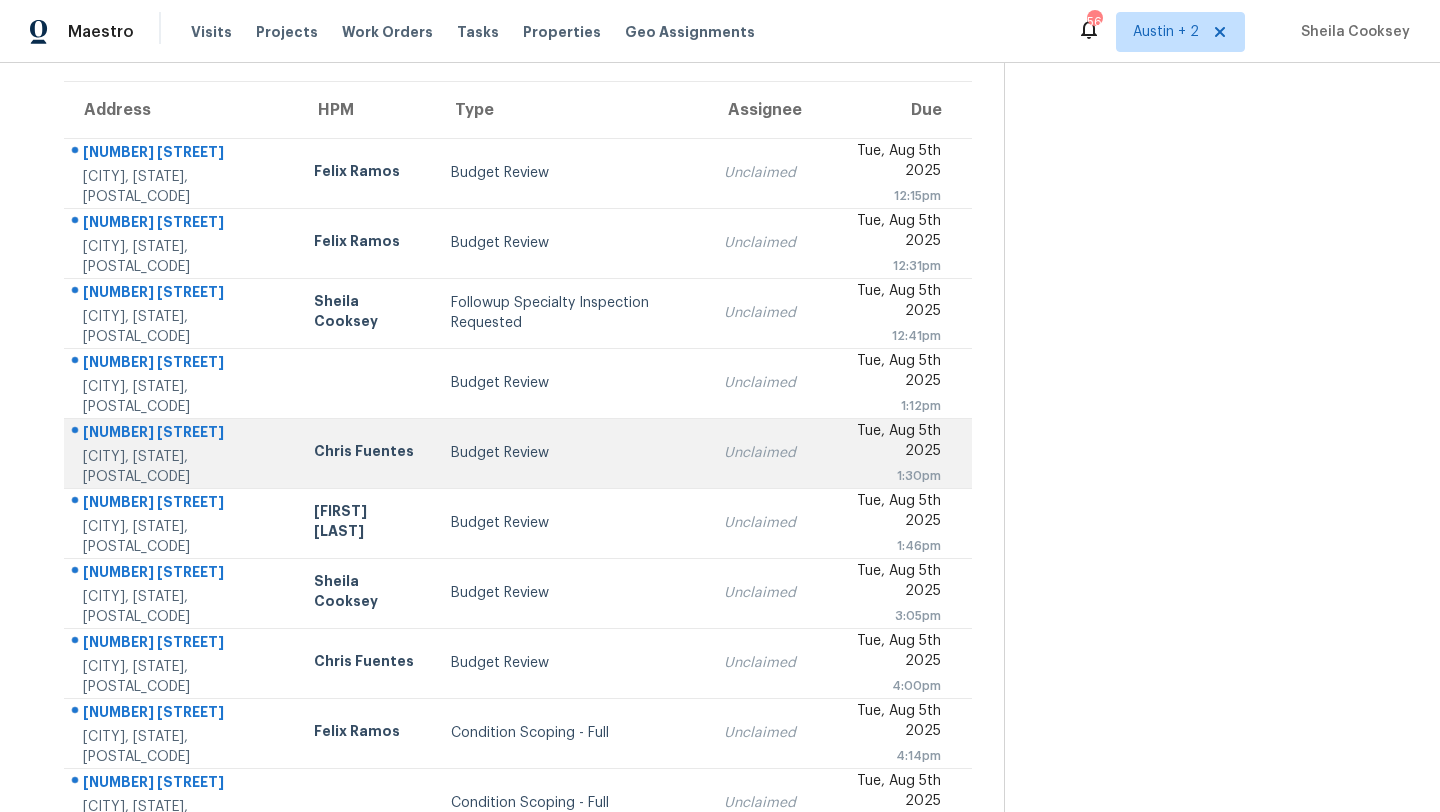 scroll, scrollTop: 229, scrollLeft: 0, axis: vertical 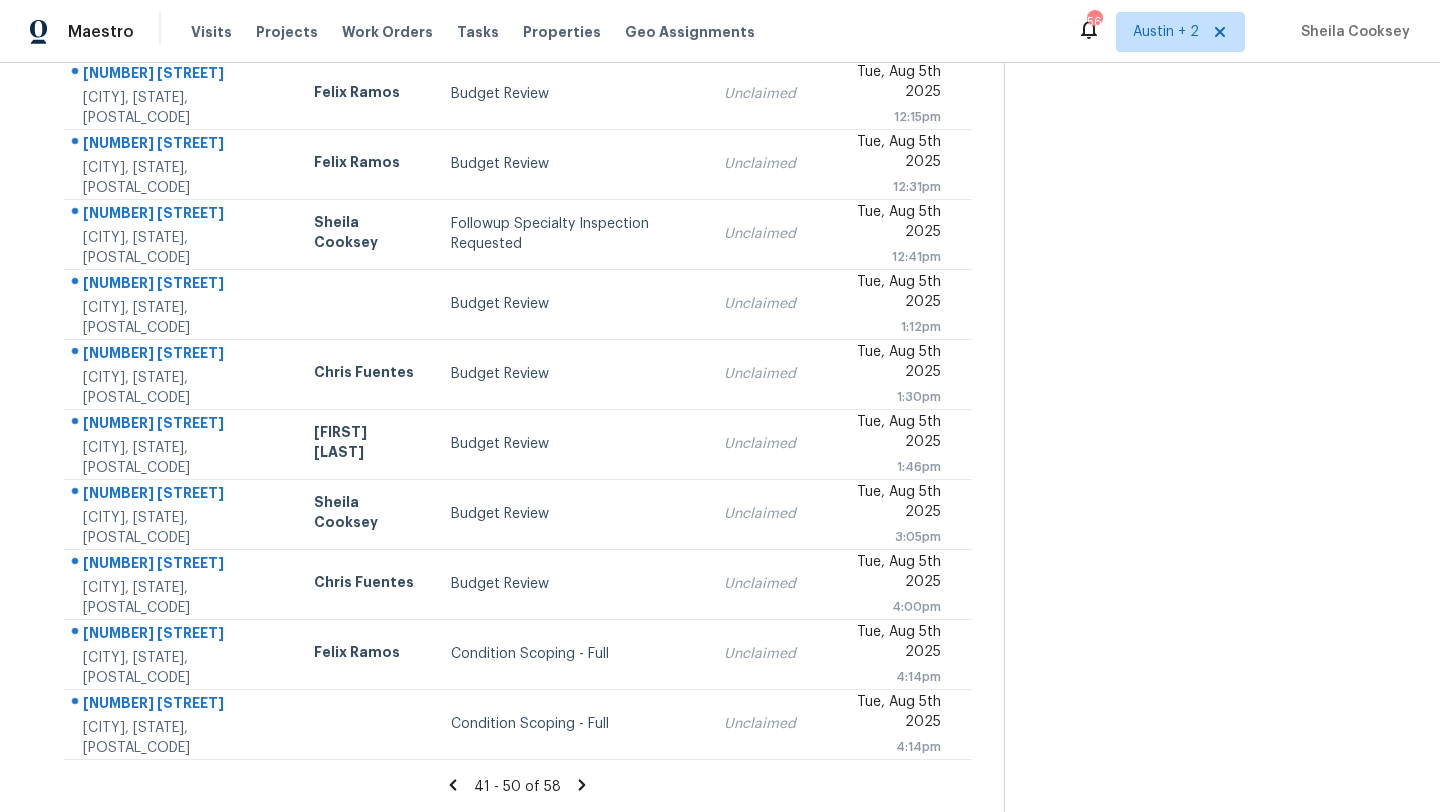 click 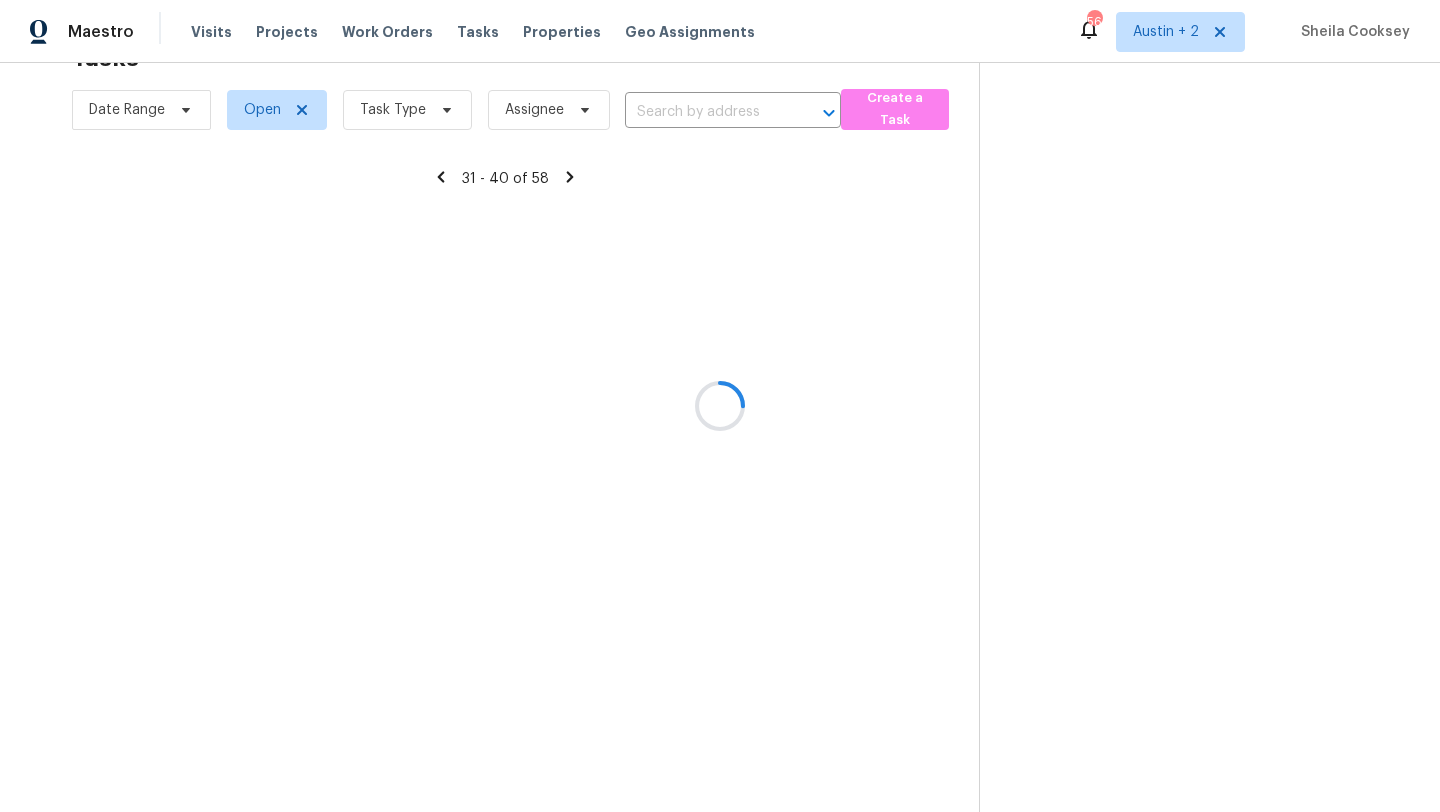 scroll, scrollTop: 63, scrollLeft: 0, axis: vertical 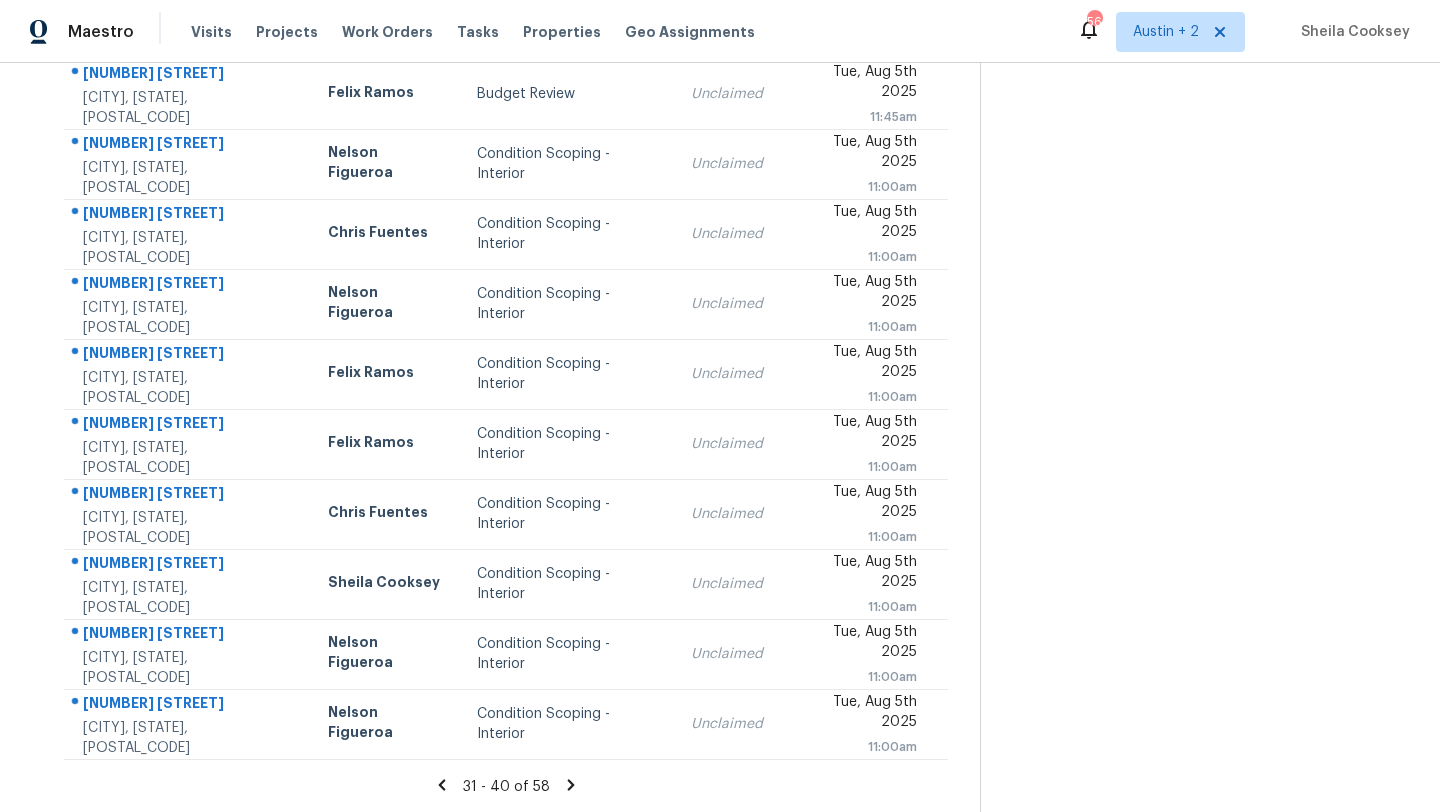 click 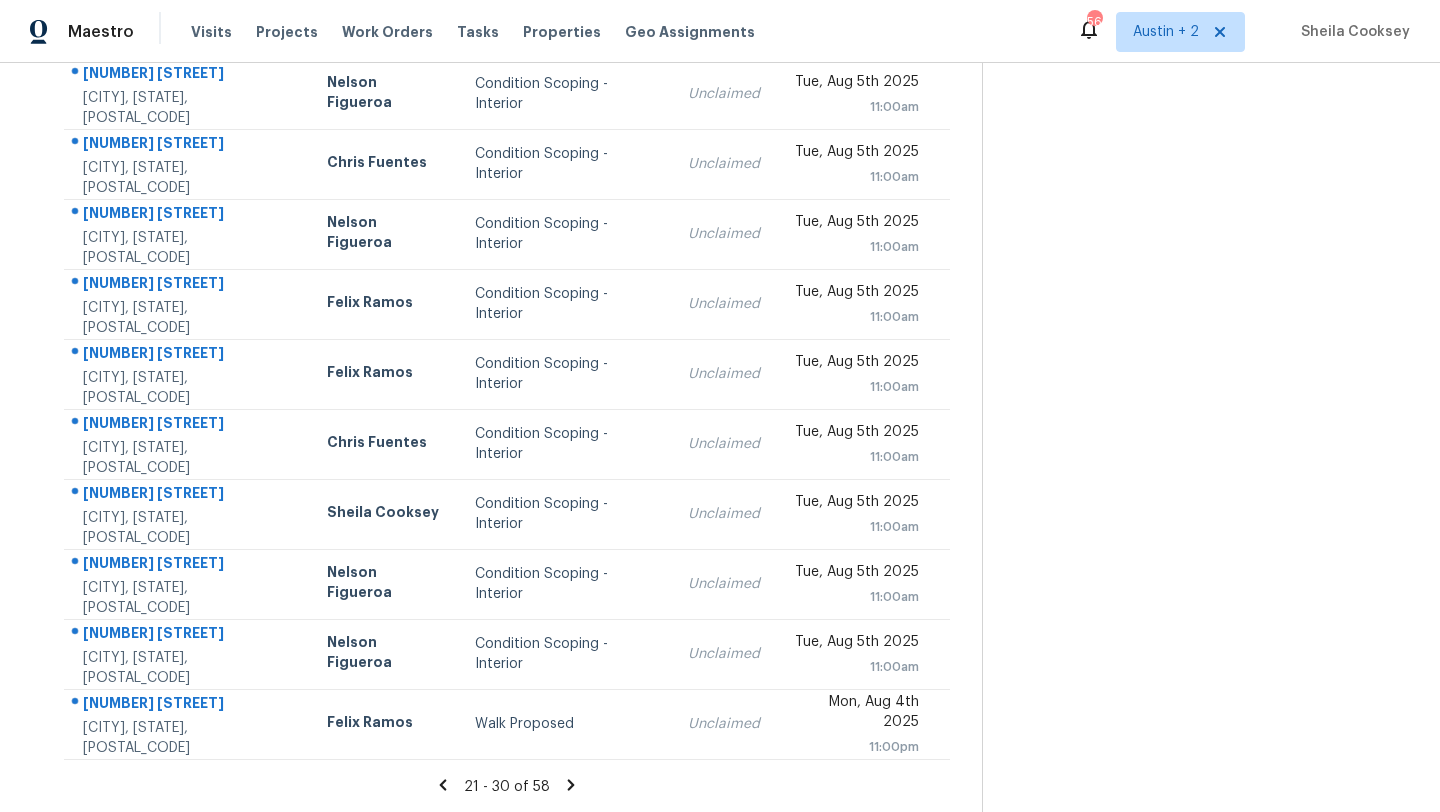 click 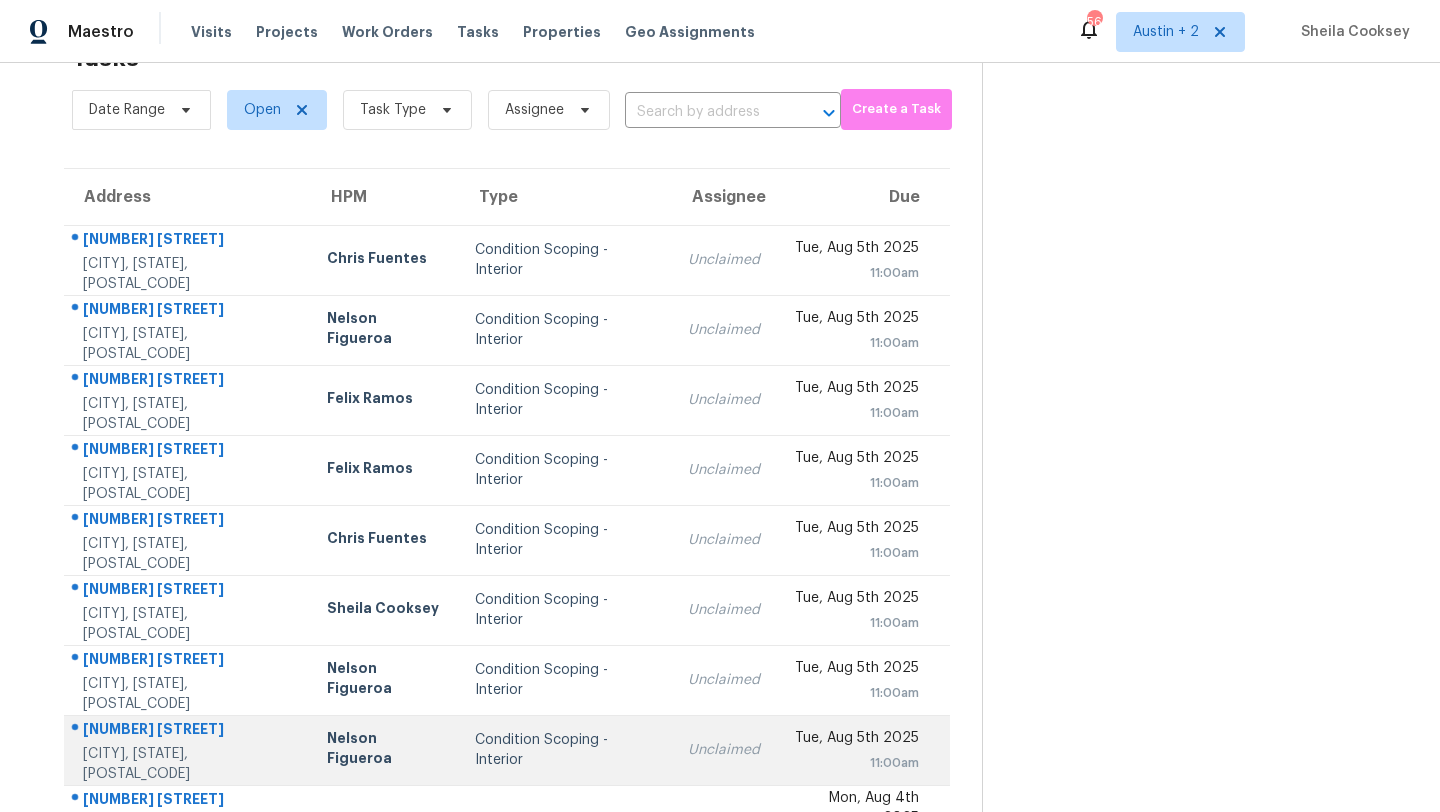 scroll, scrollTop: 229, scrollLeft: 0, axis: vertical 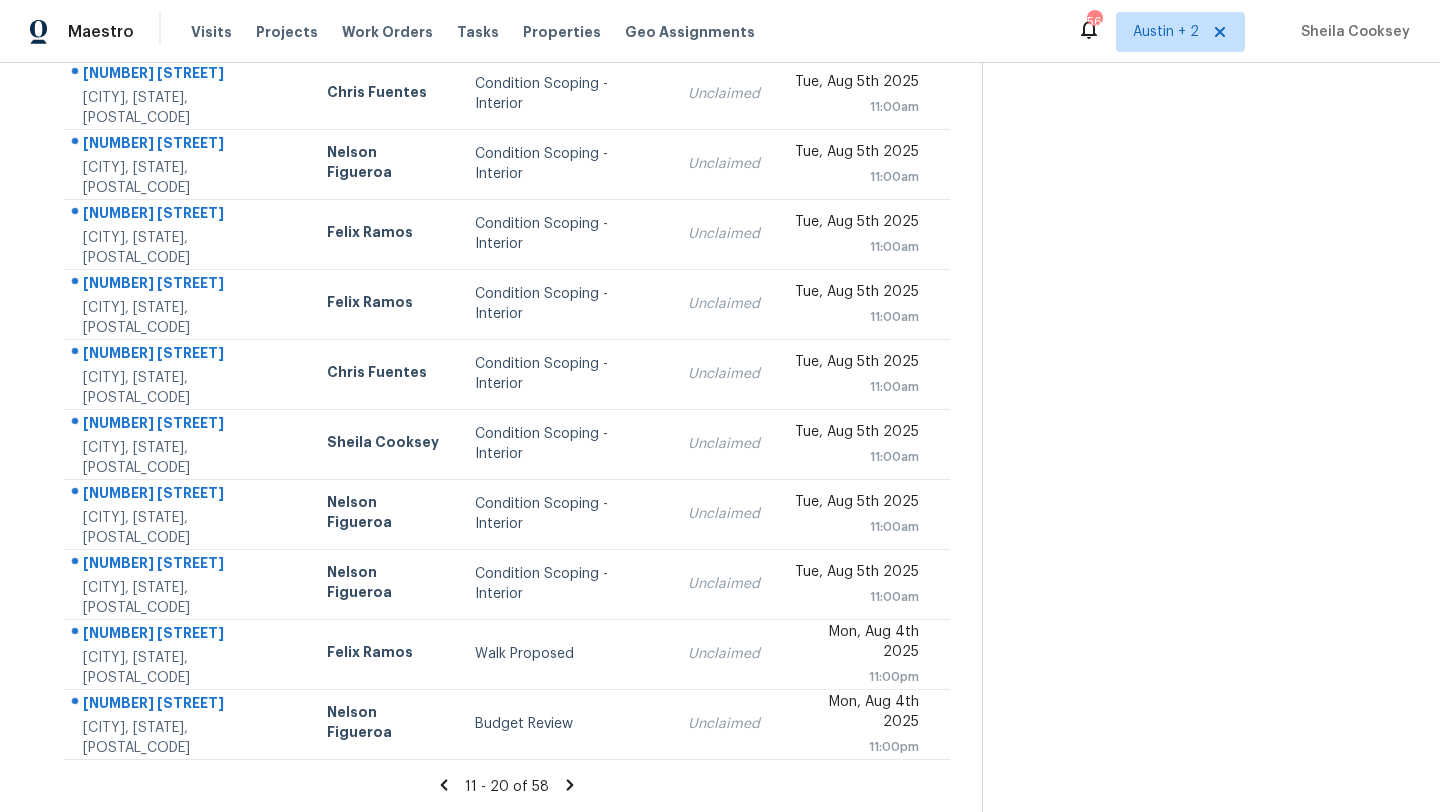 click 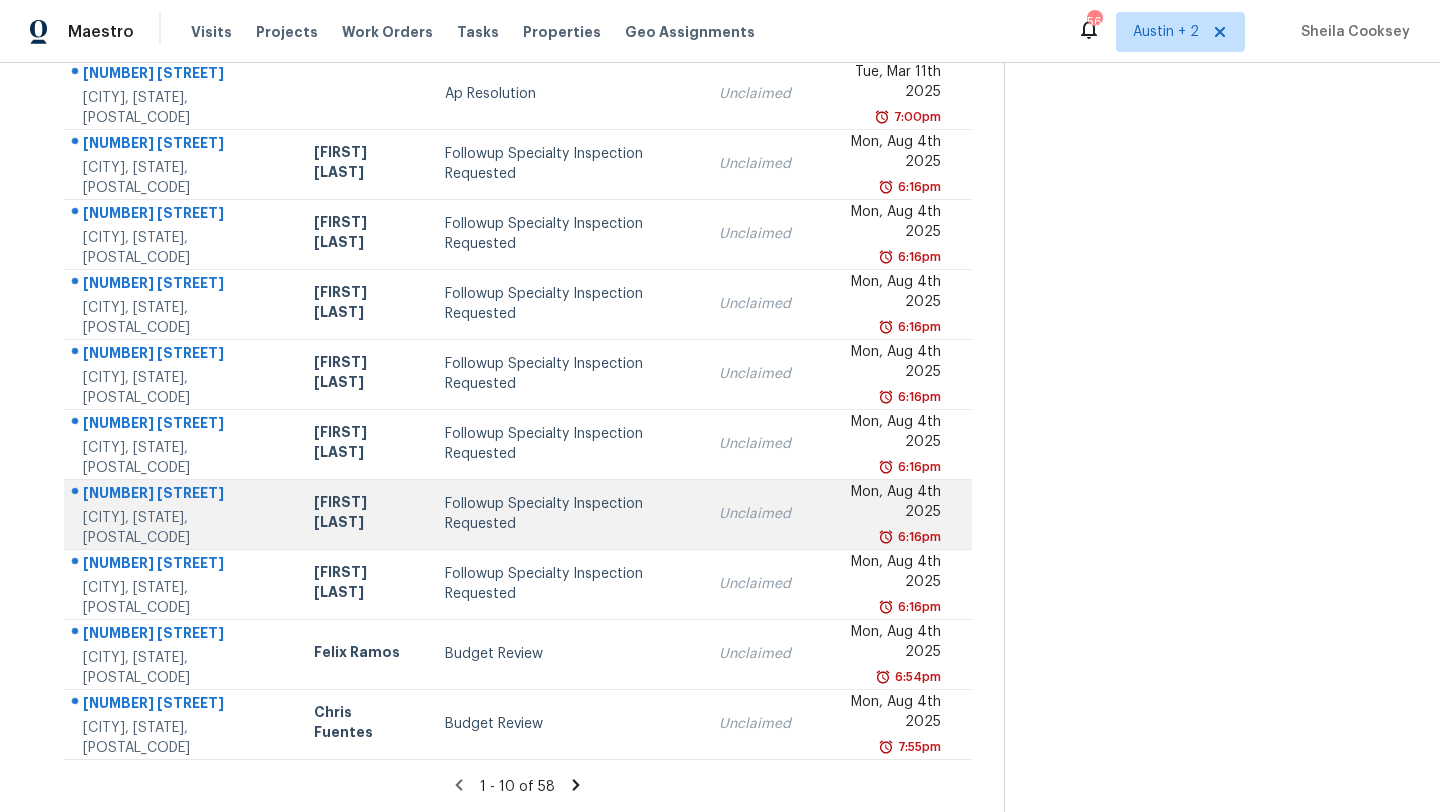 scroll, scrollTop: 0, scrollLeft: 0, axis: both 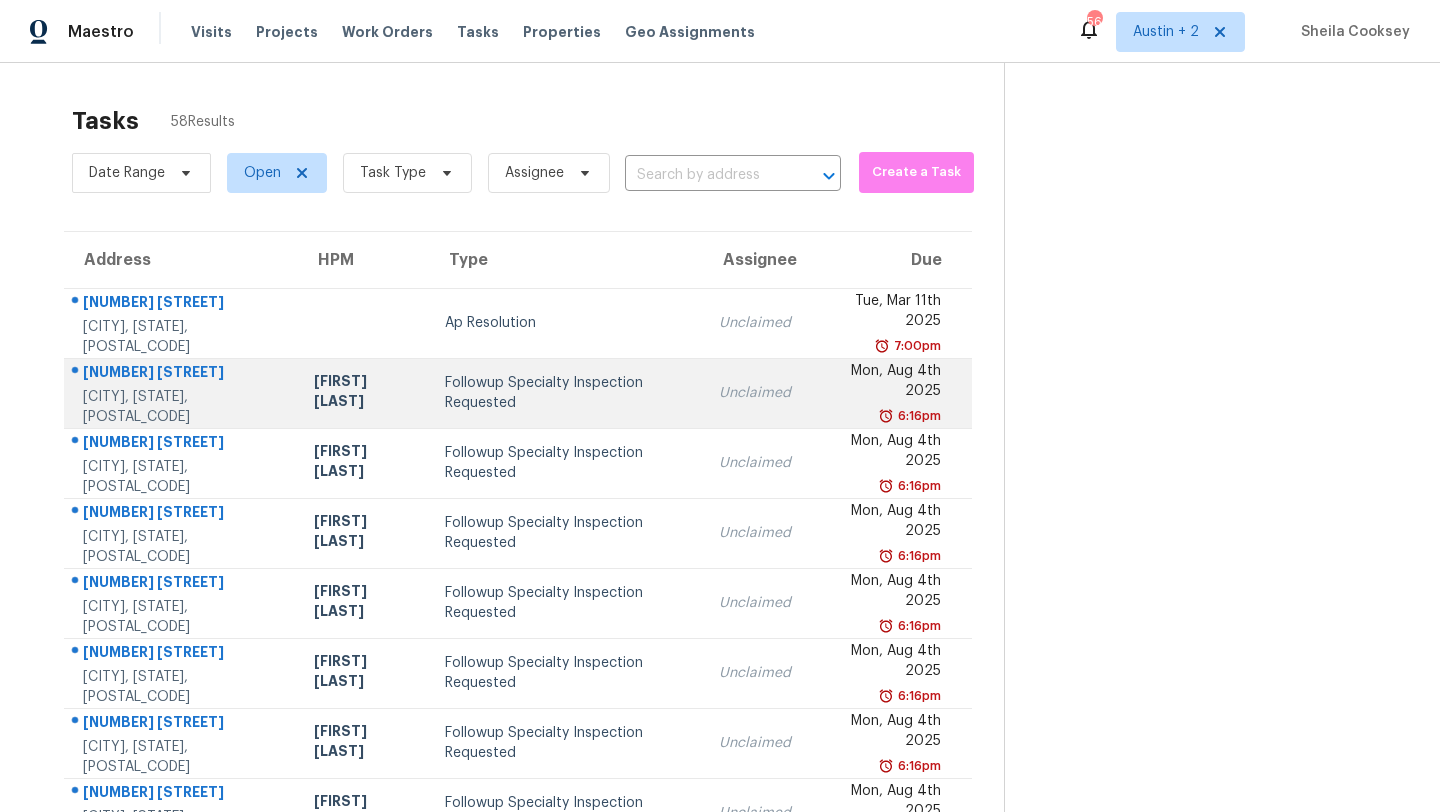 click on "Followup Specialty Inspection Requested" at bounding box center [566, 393] 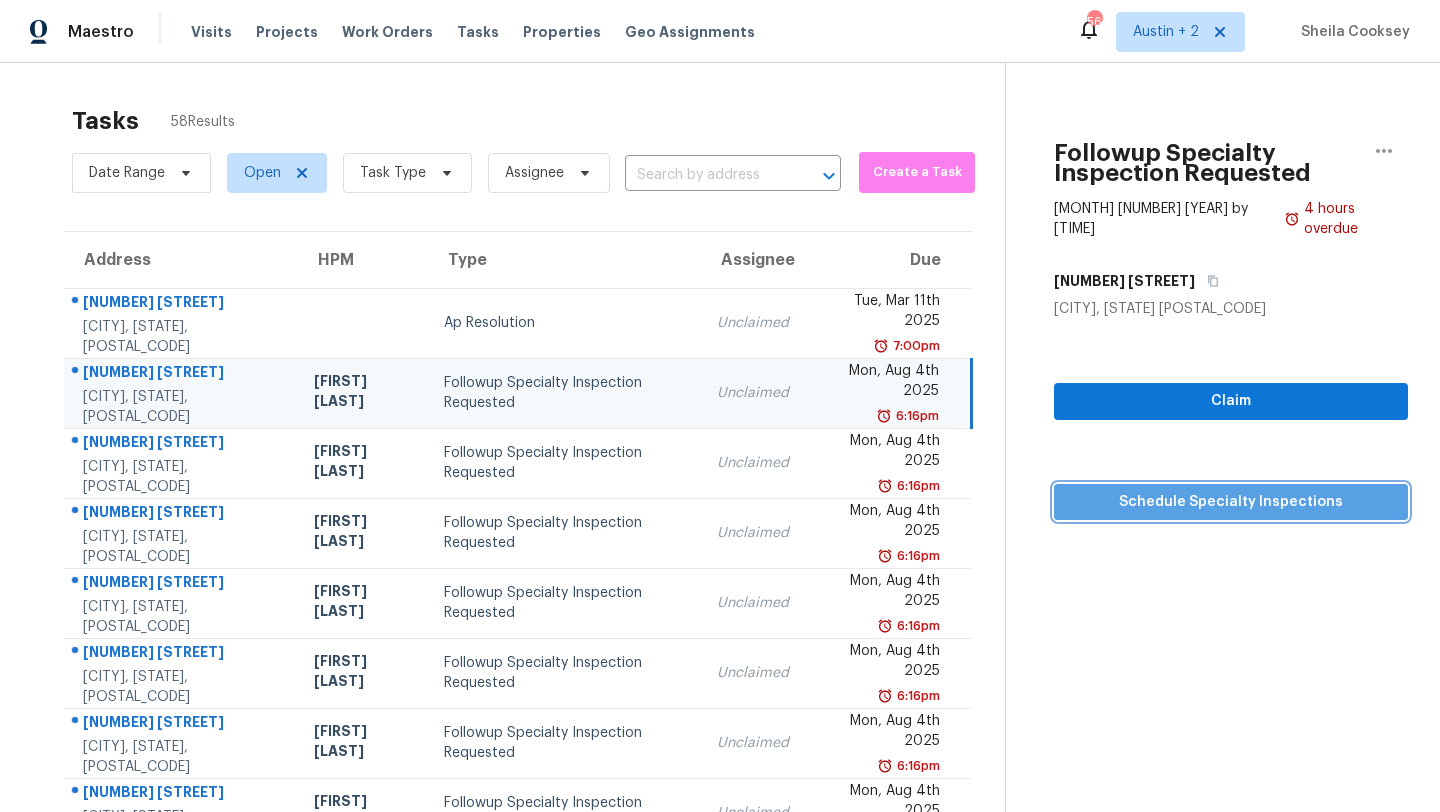 click on "Schedule Specialty Inspections" at bounding box center (1231, 502) 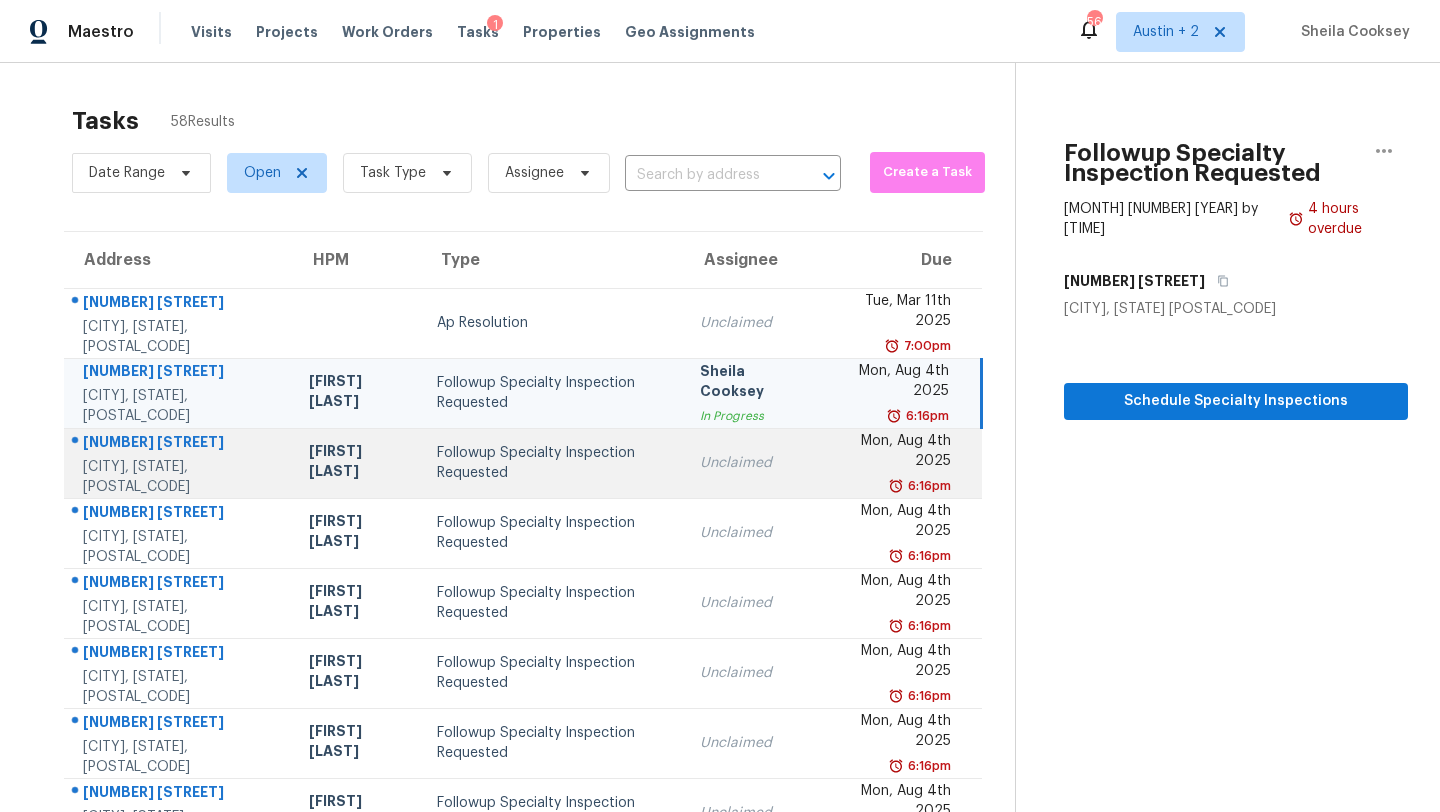 click on "Followup Specialty Inspection Requested" at bounding box center (552, 463) 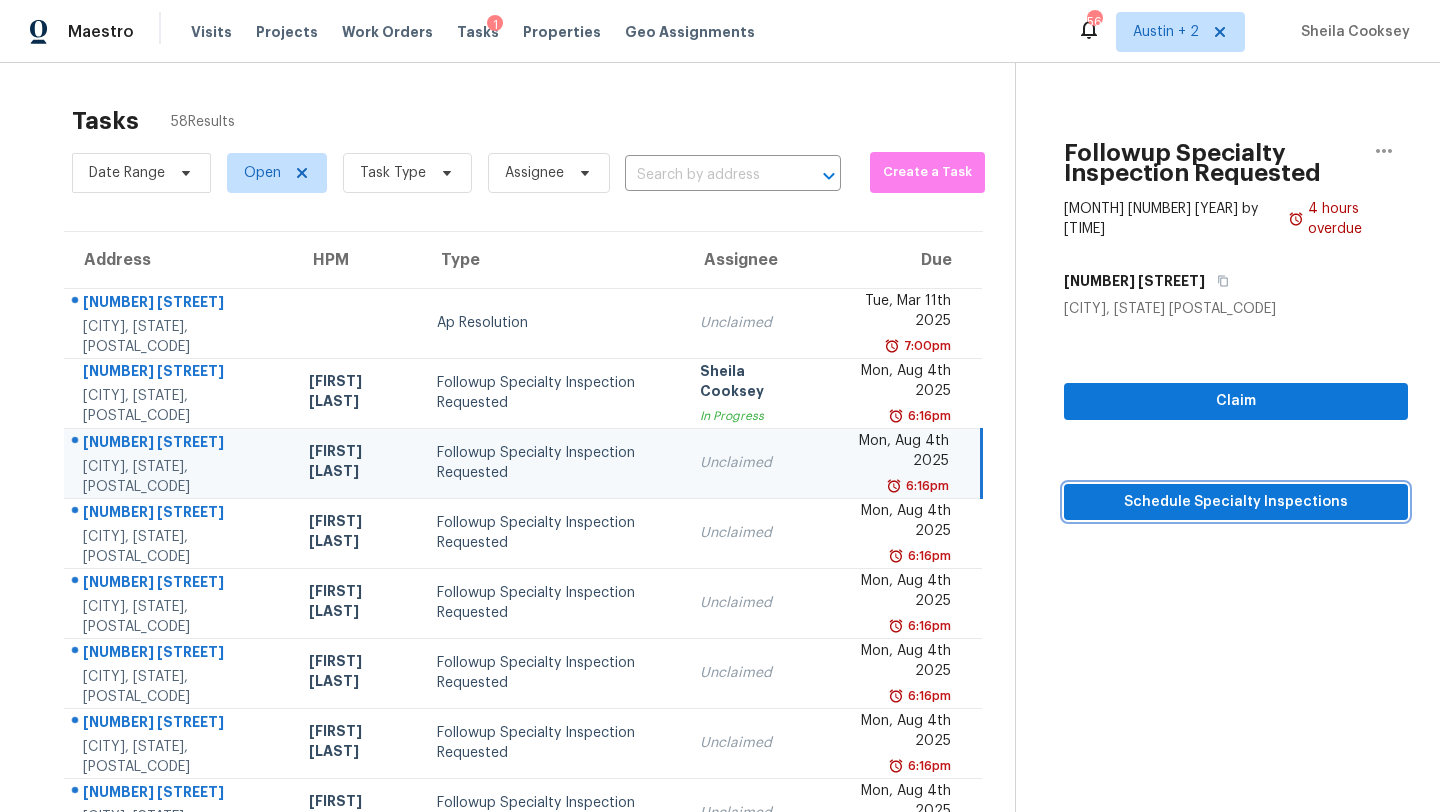 click on "Schedule Specialty Inspections" at bounding box center (1236, 502) 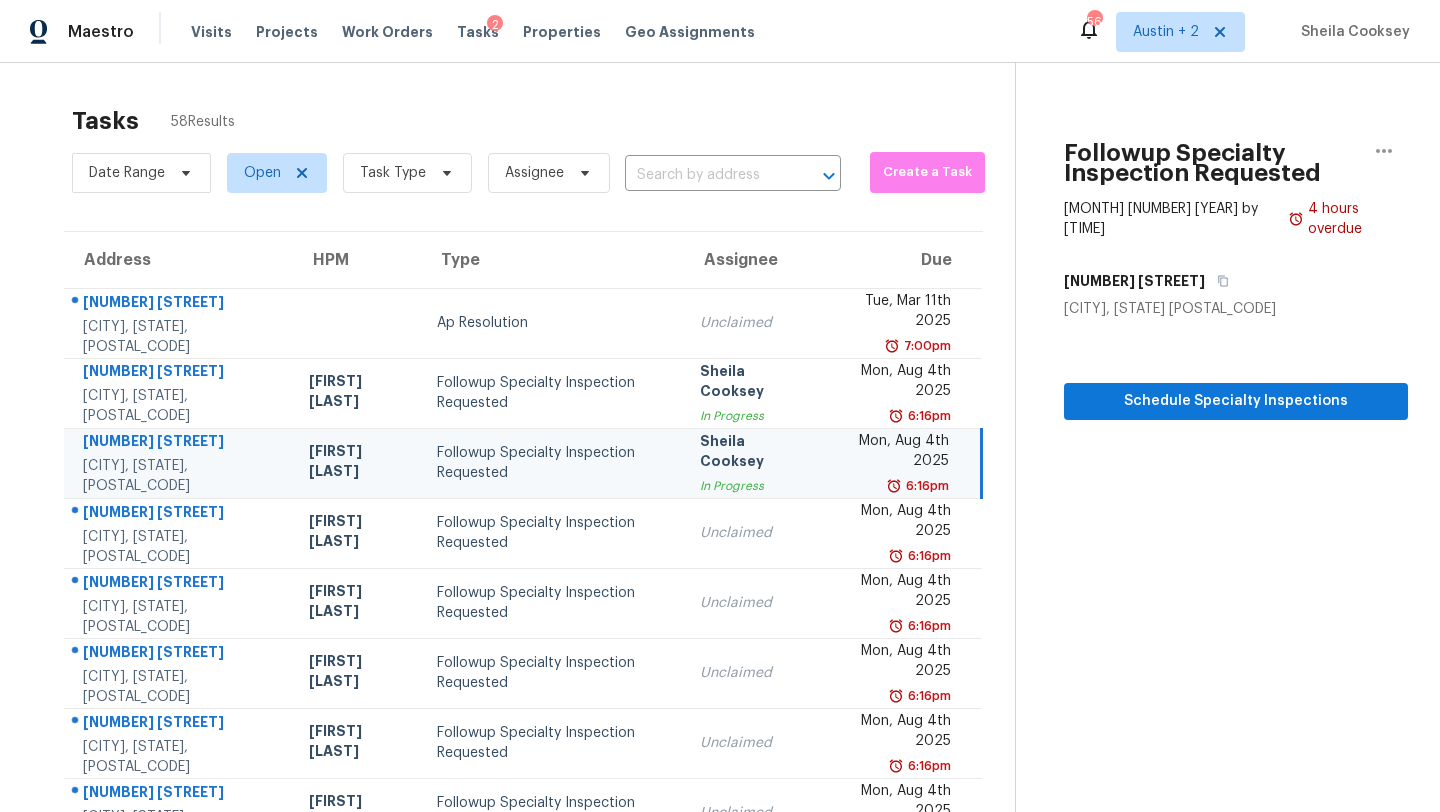 click on "Followup Specialty Inspection Requested" at bounding box center [552, 463] 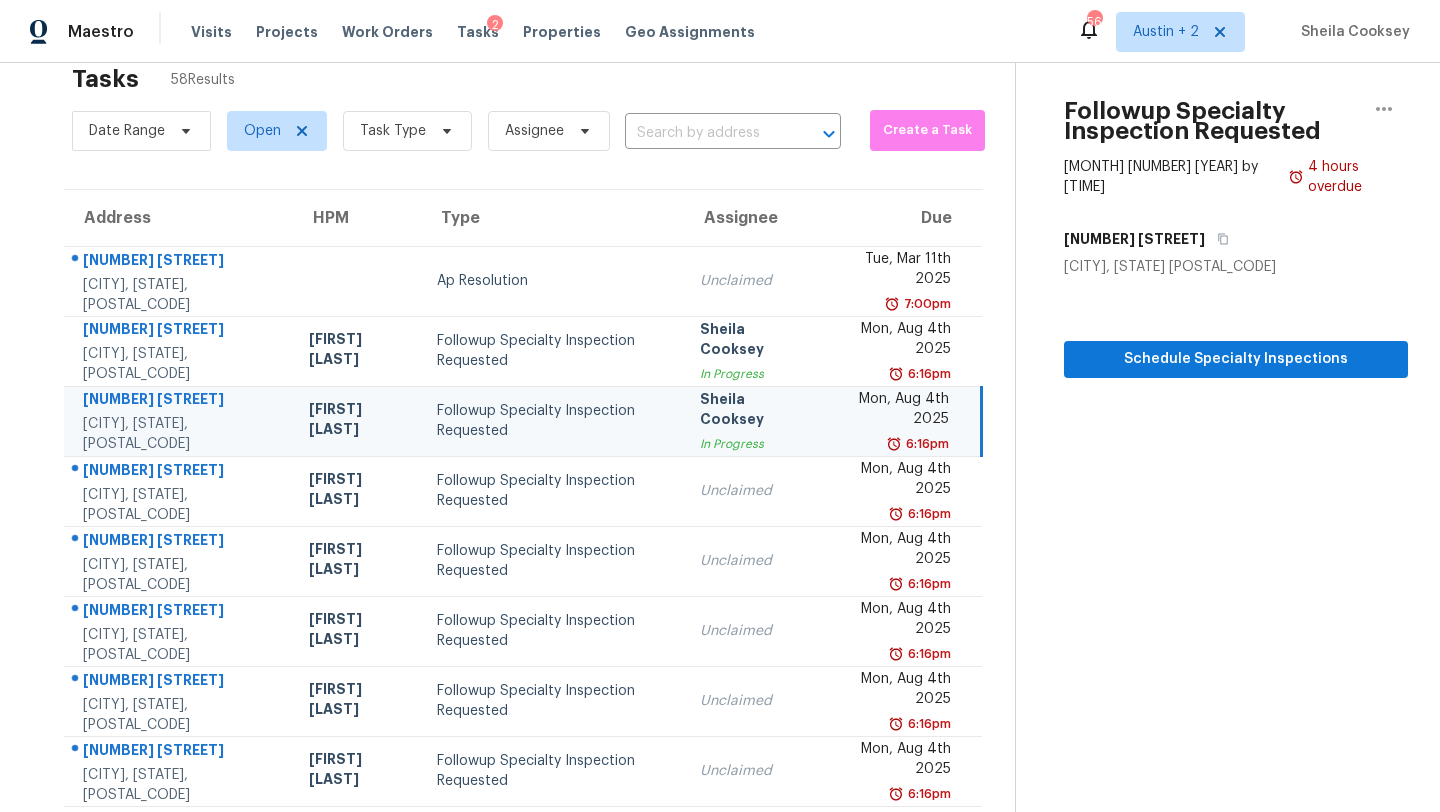 scroll, scrollTop: 37, scrollLeft: 0, axis: vertical 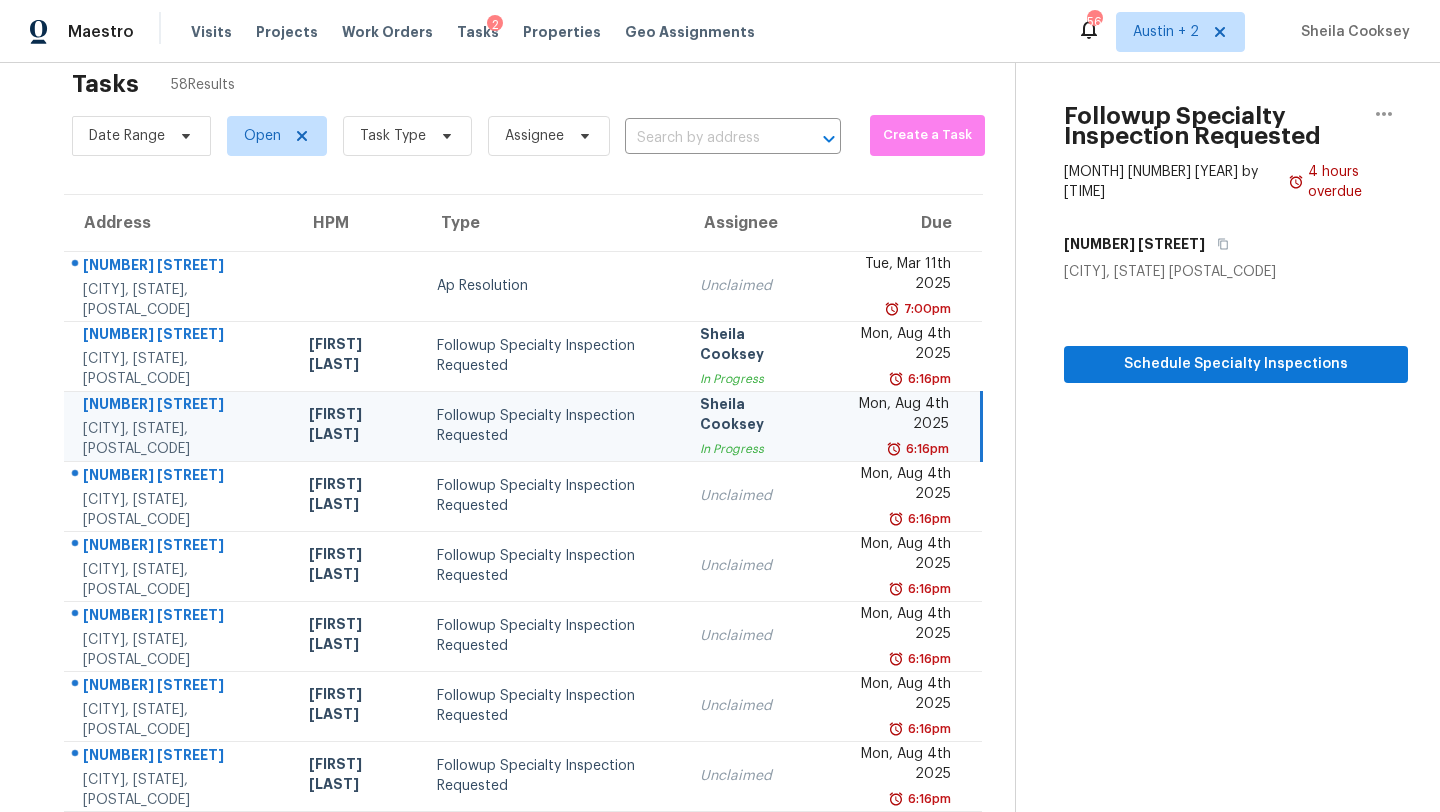 click on "Followup Specialty Inspection Requested" at bounding box center (552, 426) 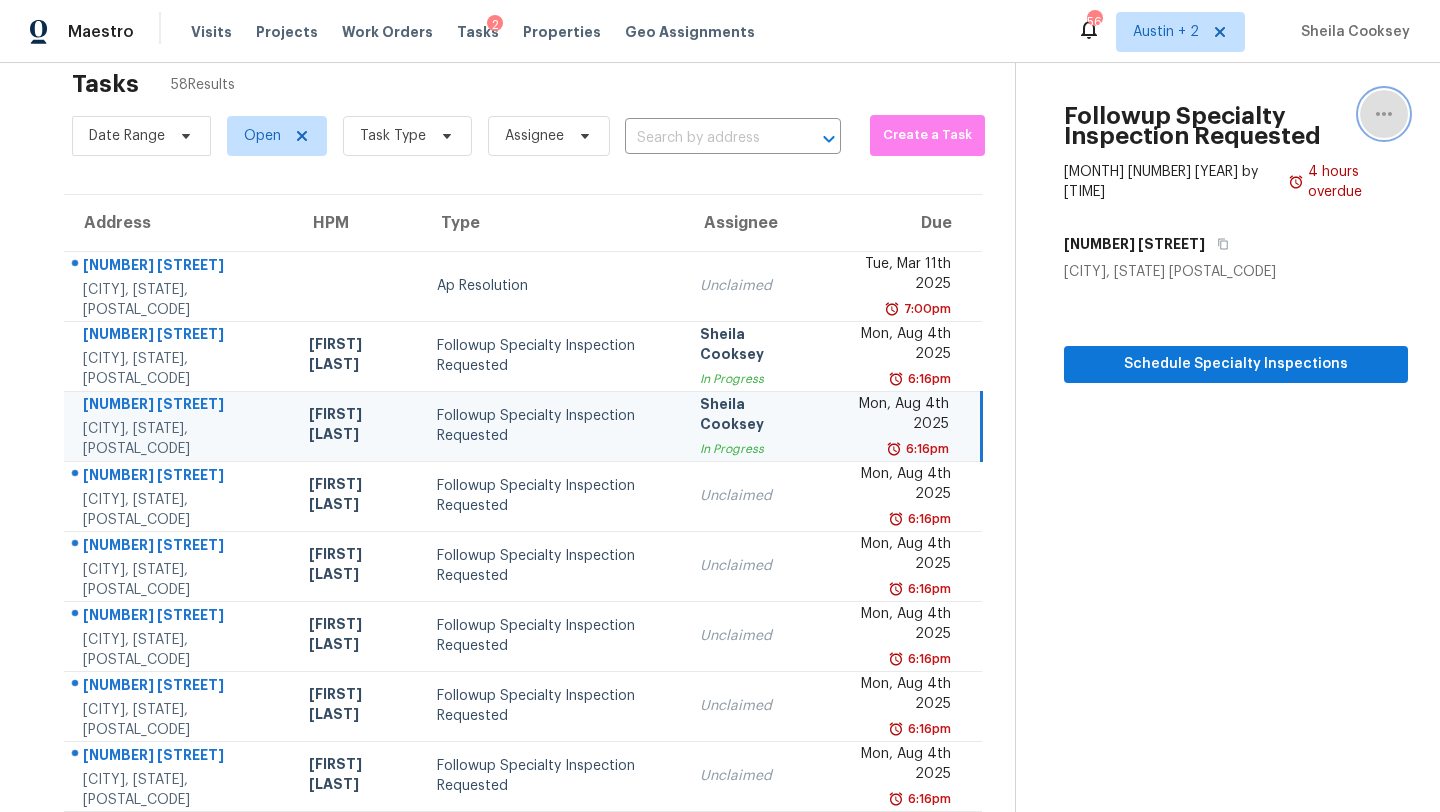 click 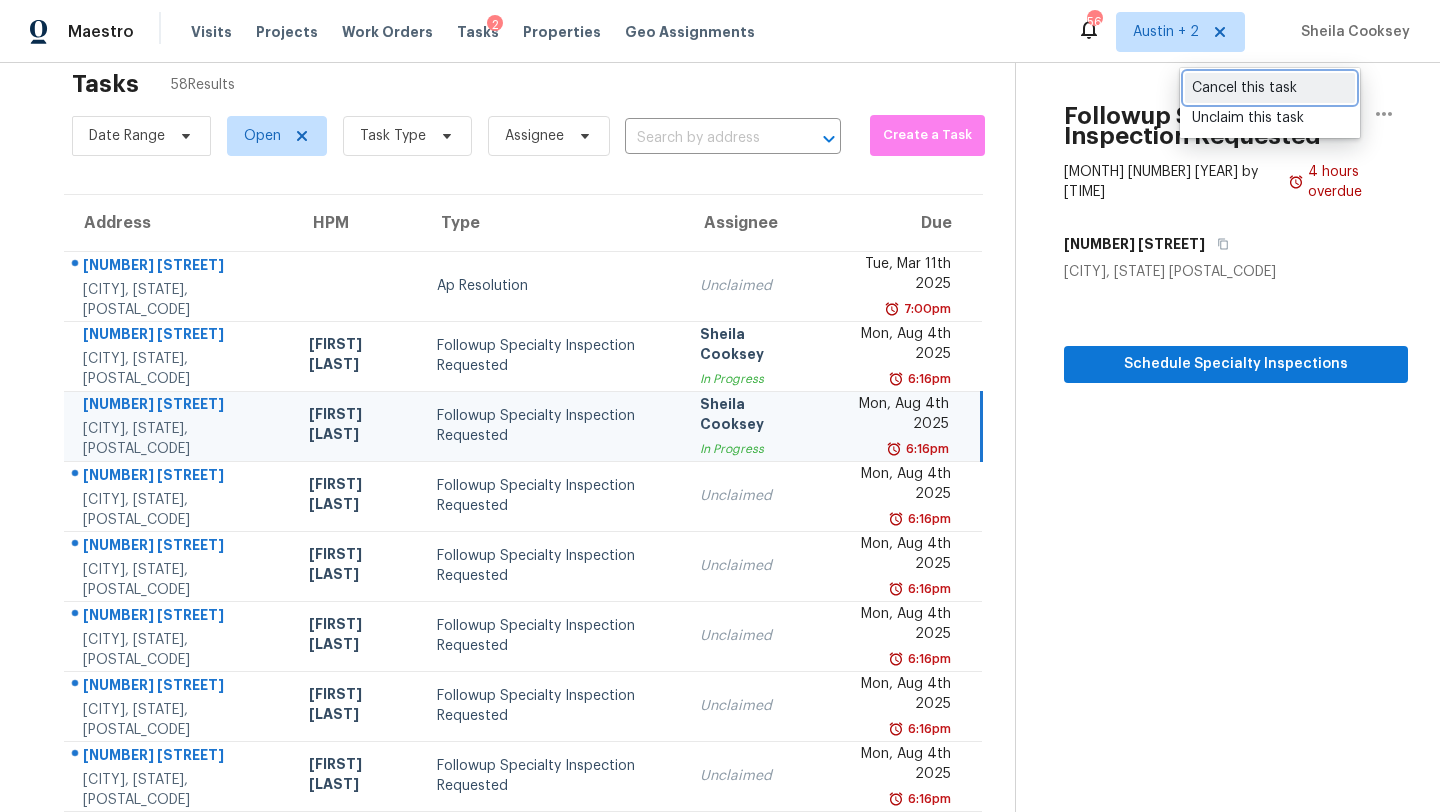 click on "Cancel this task" at bounding box center [1270, 88] 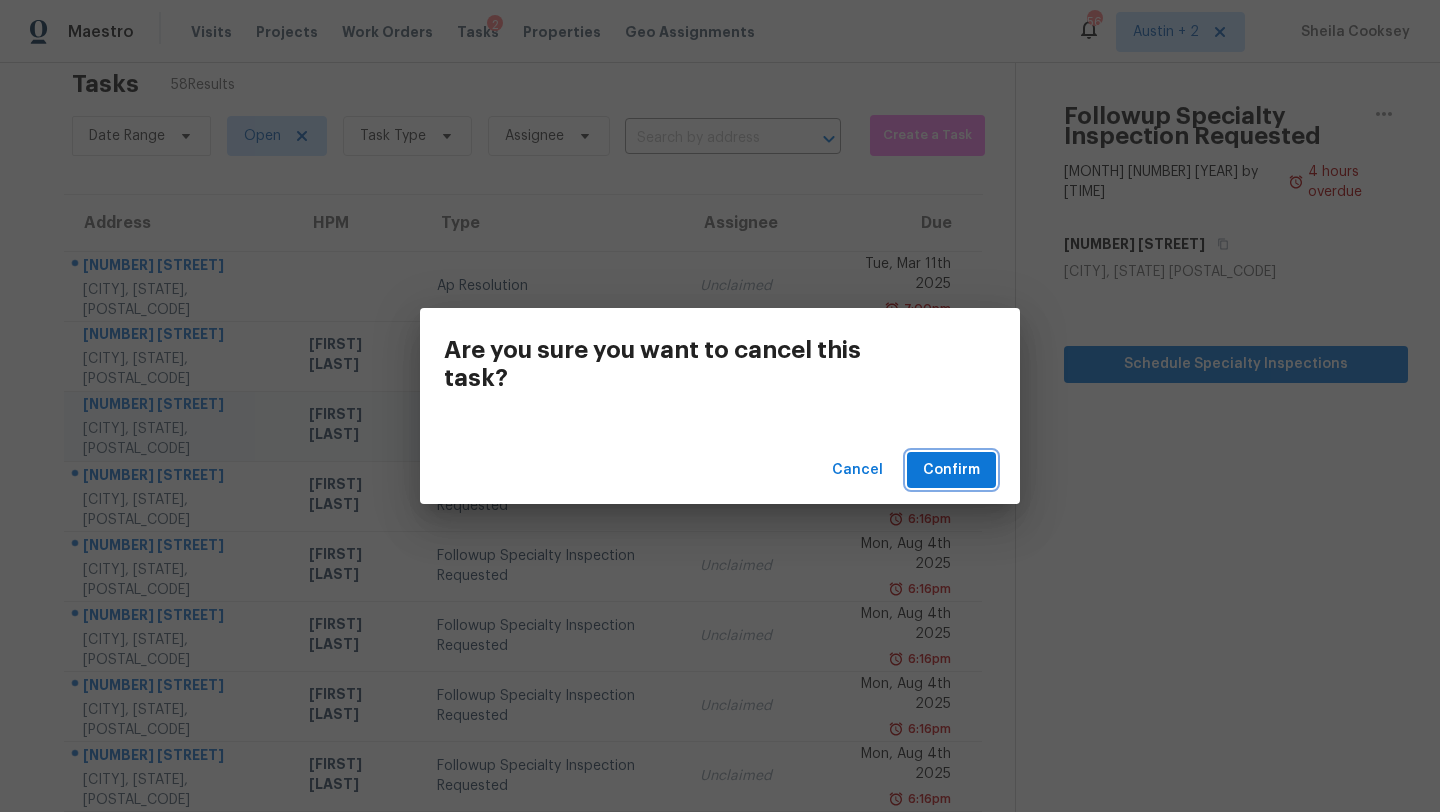 click on "Confirm" at bounding box center (951, 470) 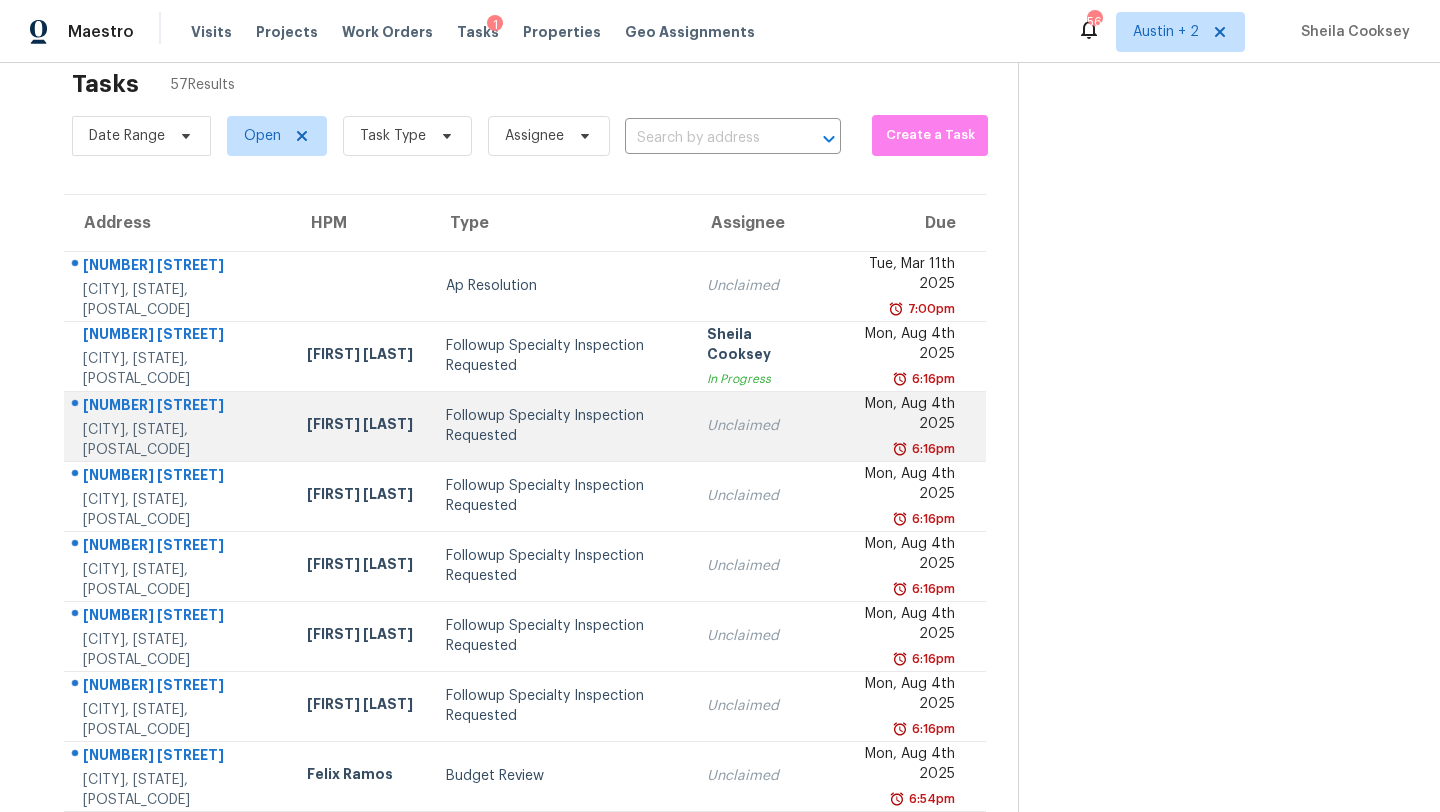 click on "Mon, Aug 4th 2025" at bounding box center (898, 416) 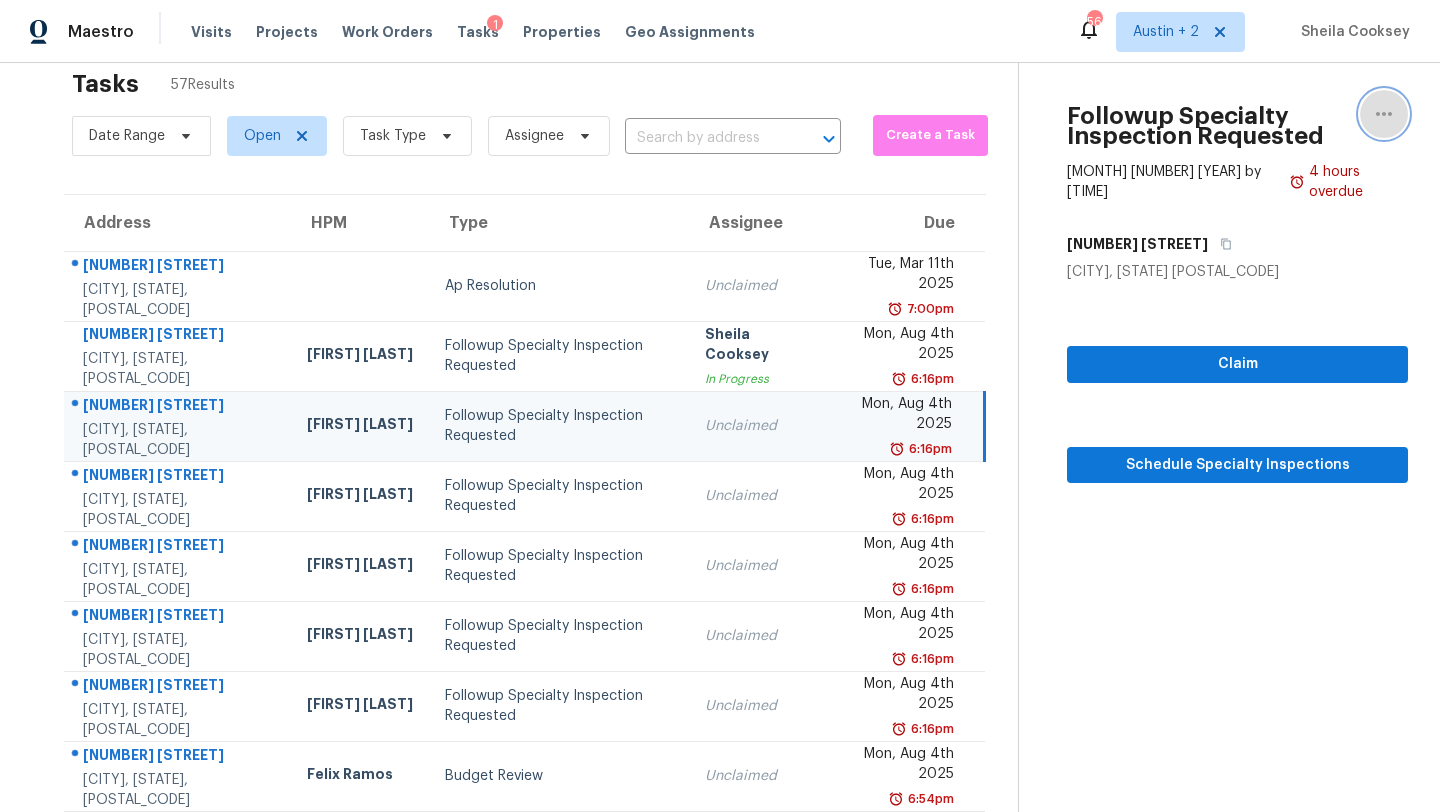 click 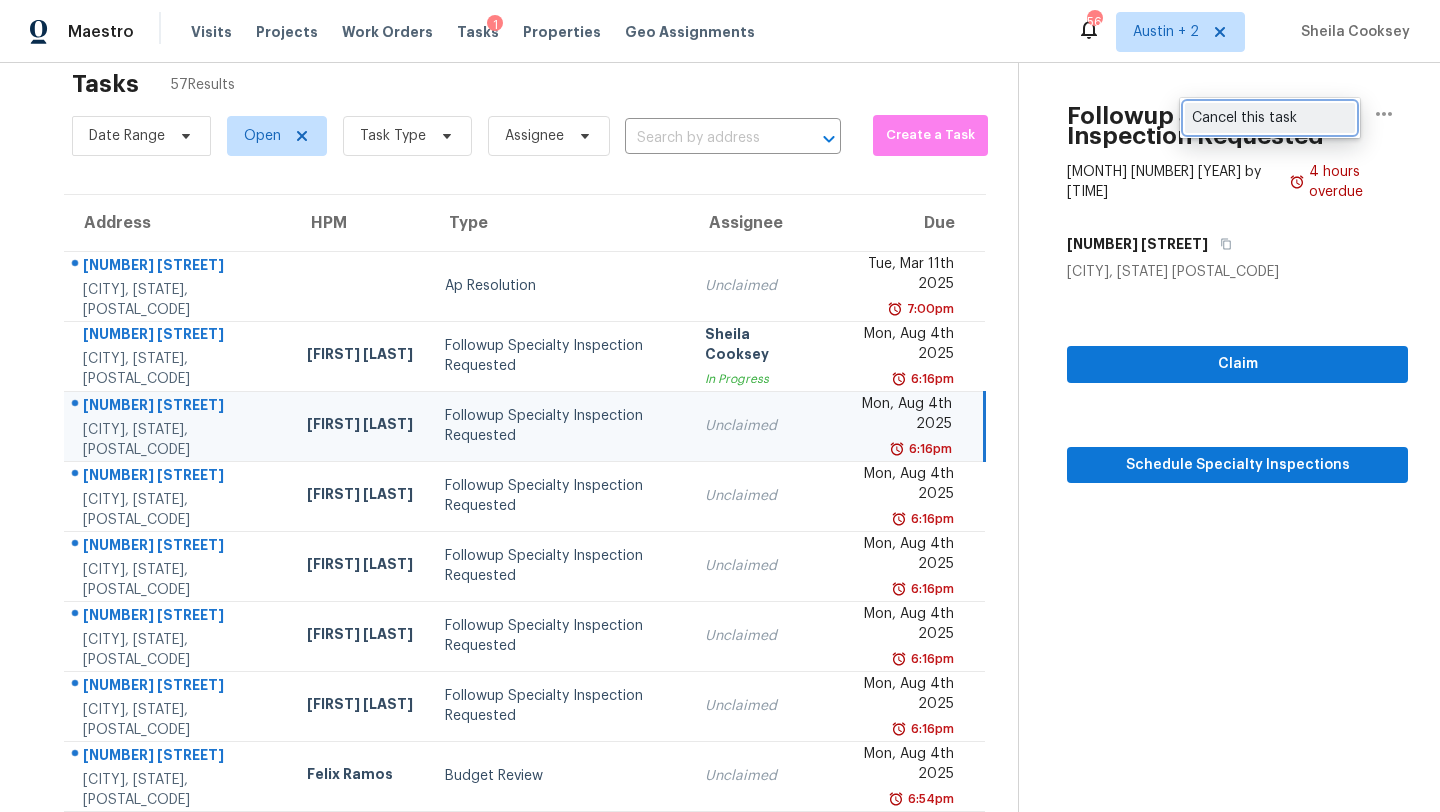 click on "Cancel this task" at bounding box center (1270, 118) 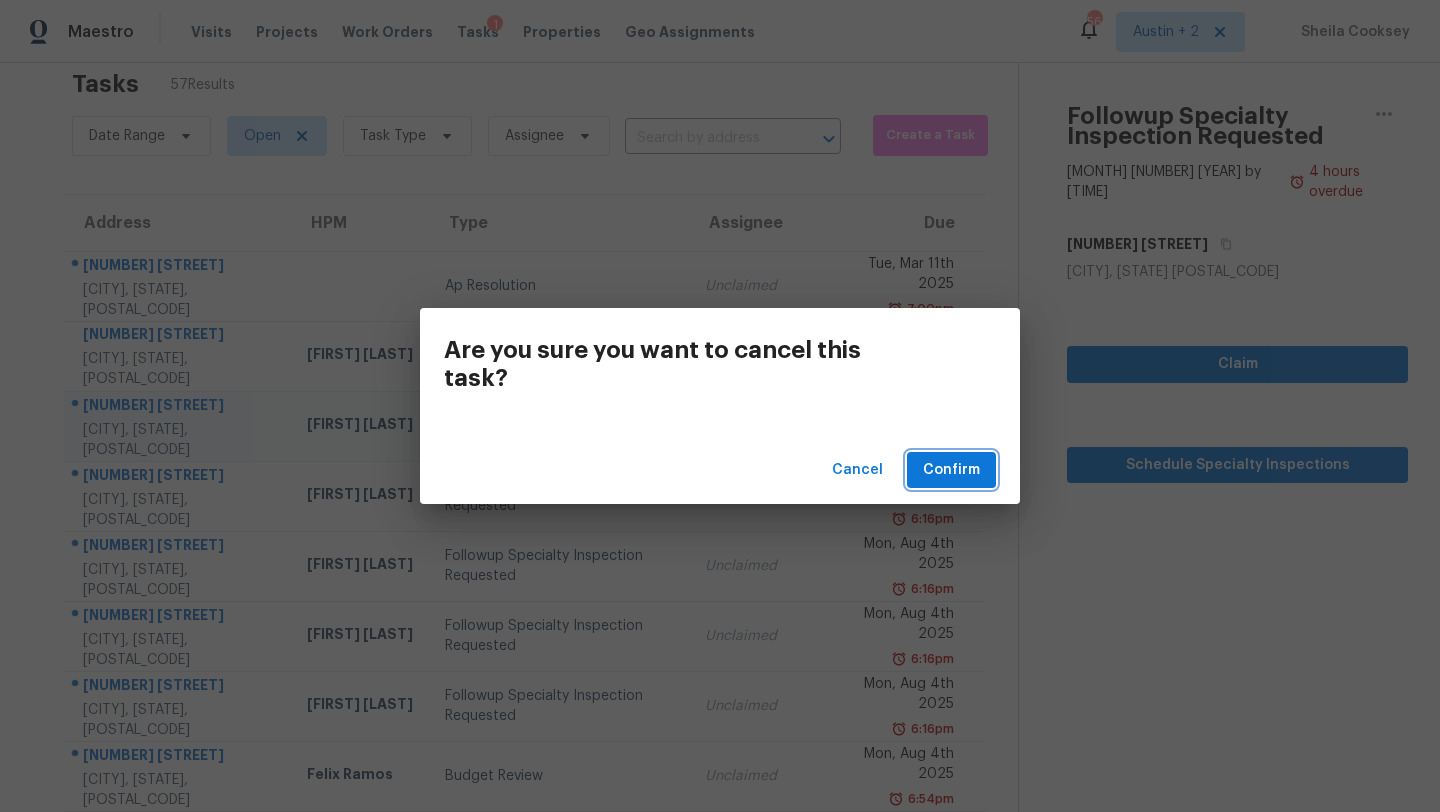 click on "Confirm" at bounding box center [951, 470] 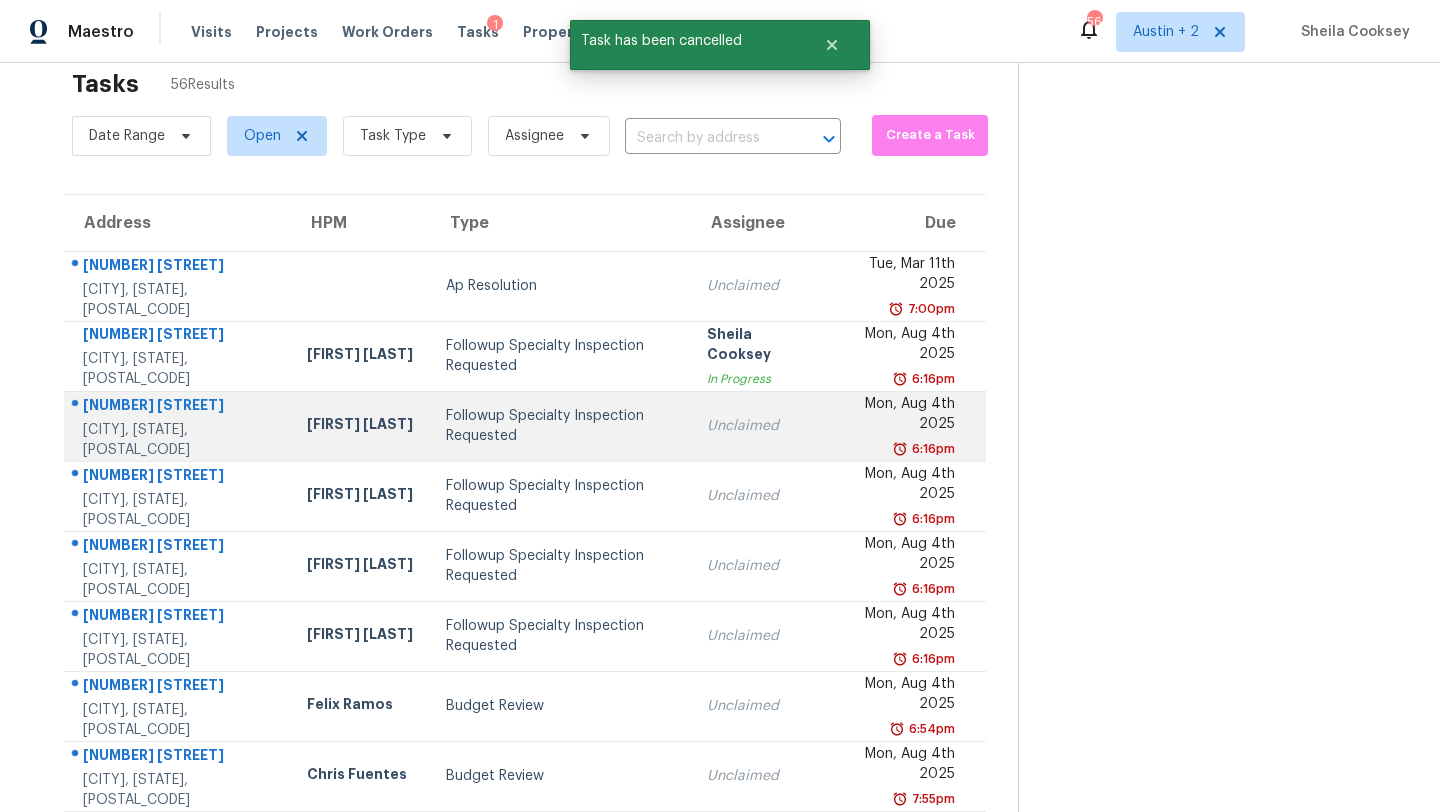 click on "Followup Specialty Inspection Requested" at bounding box center [560, 426] 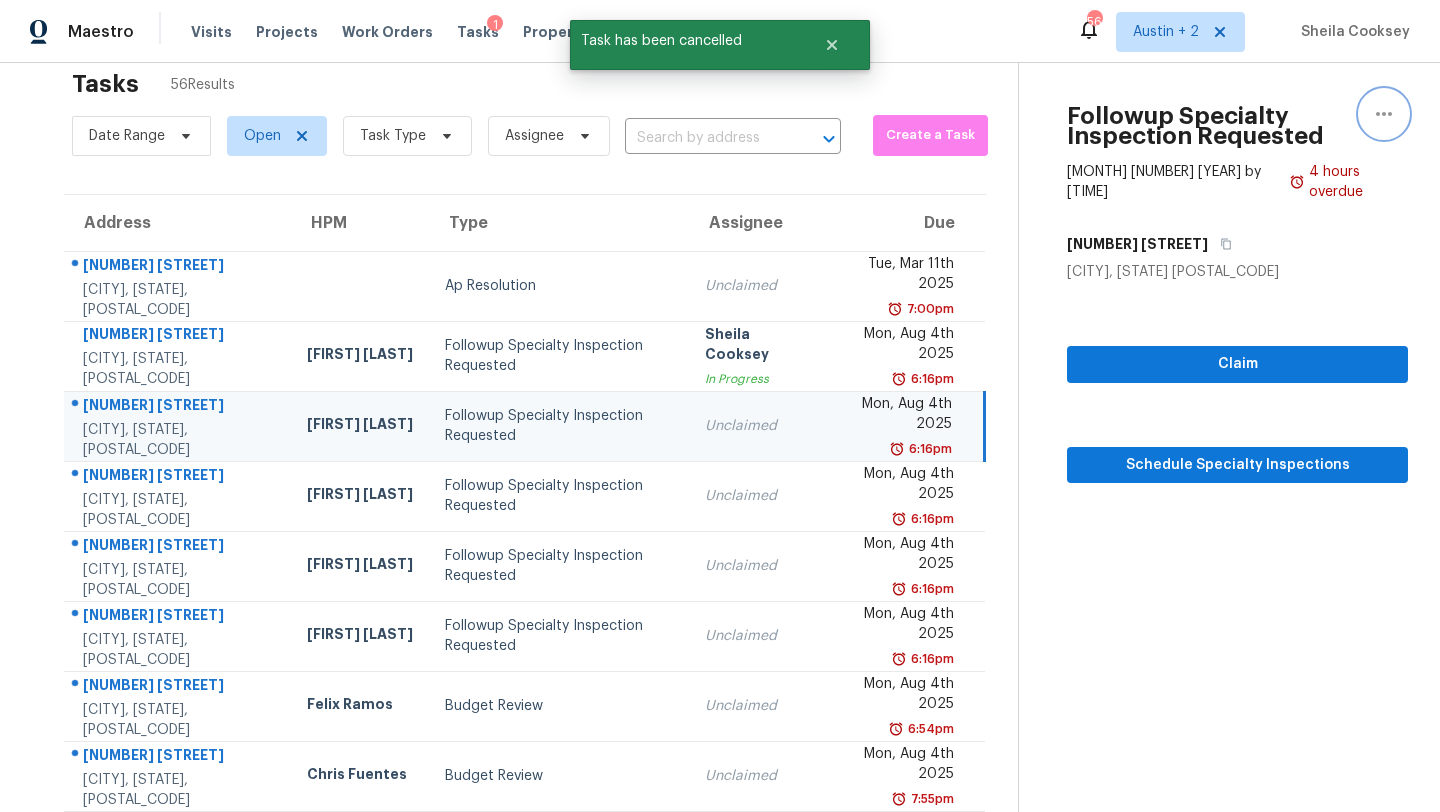click 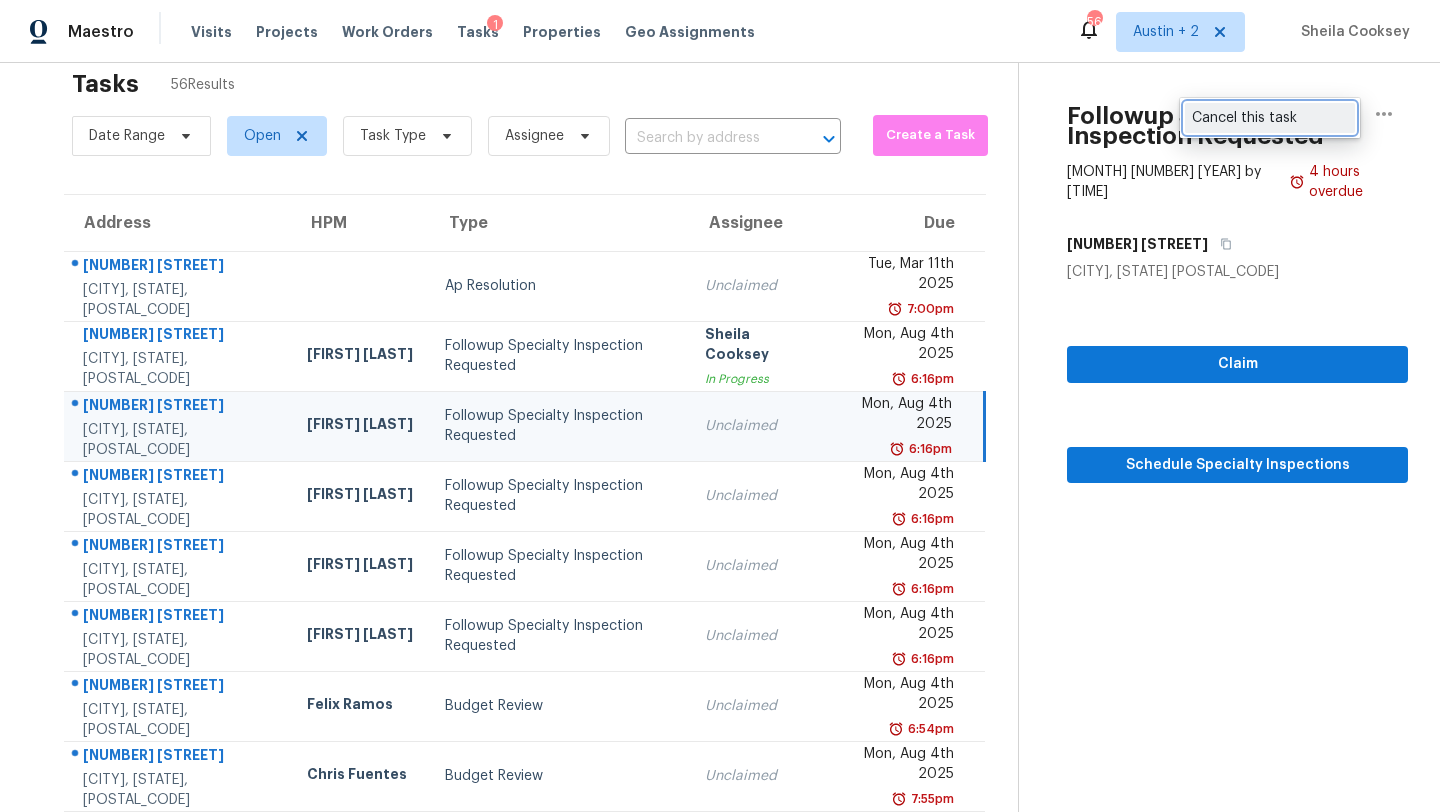 click on "Cancel this task" at bounding box center [1270, 118] 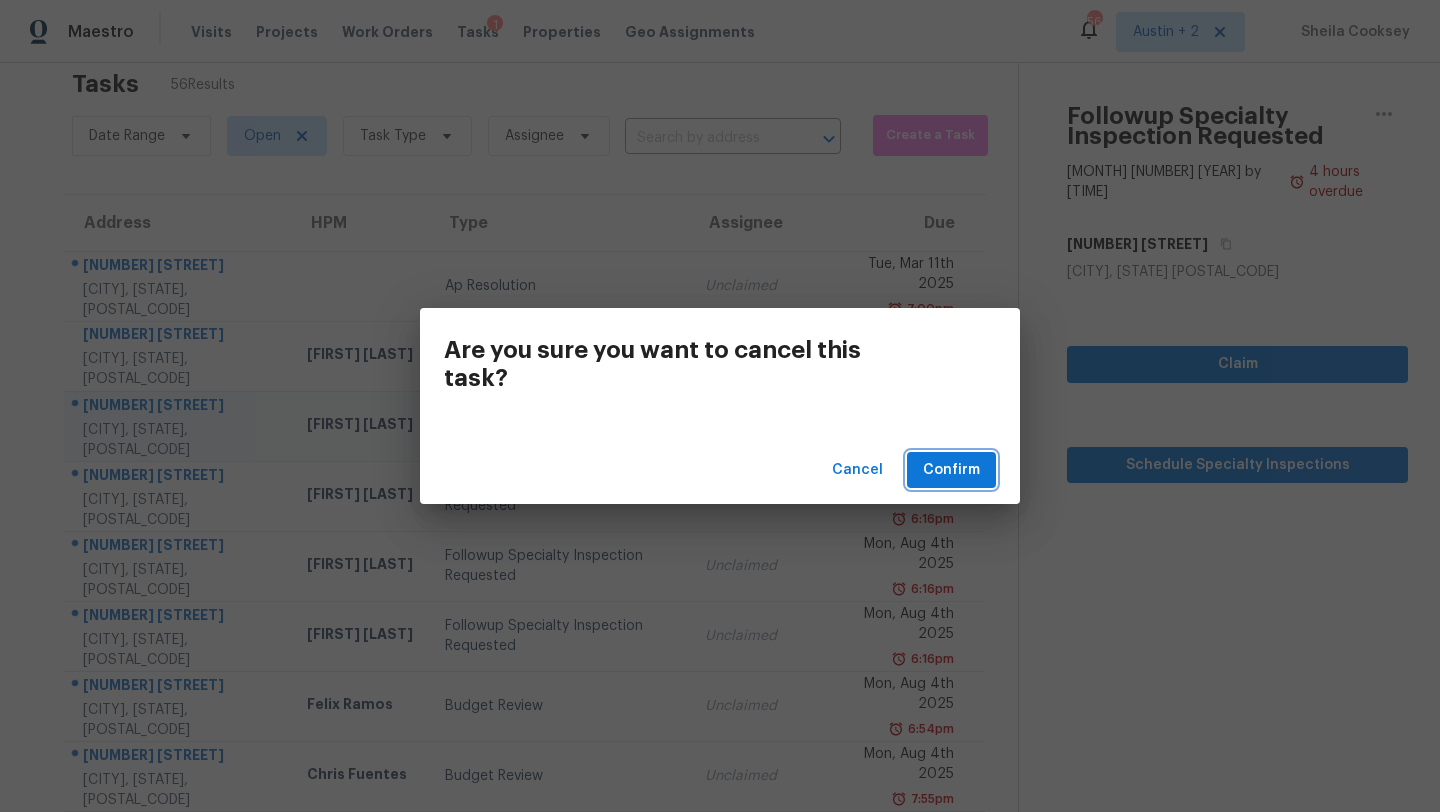 click on "Confirm" at bounding box center (951, 470) 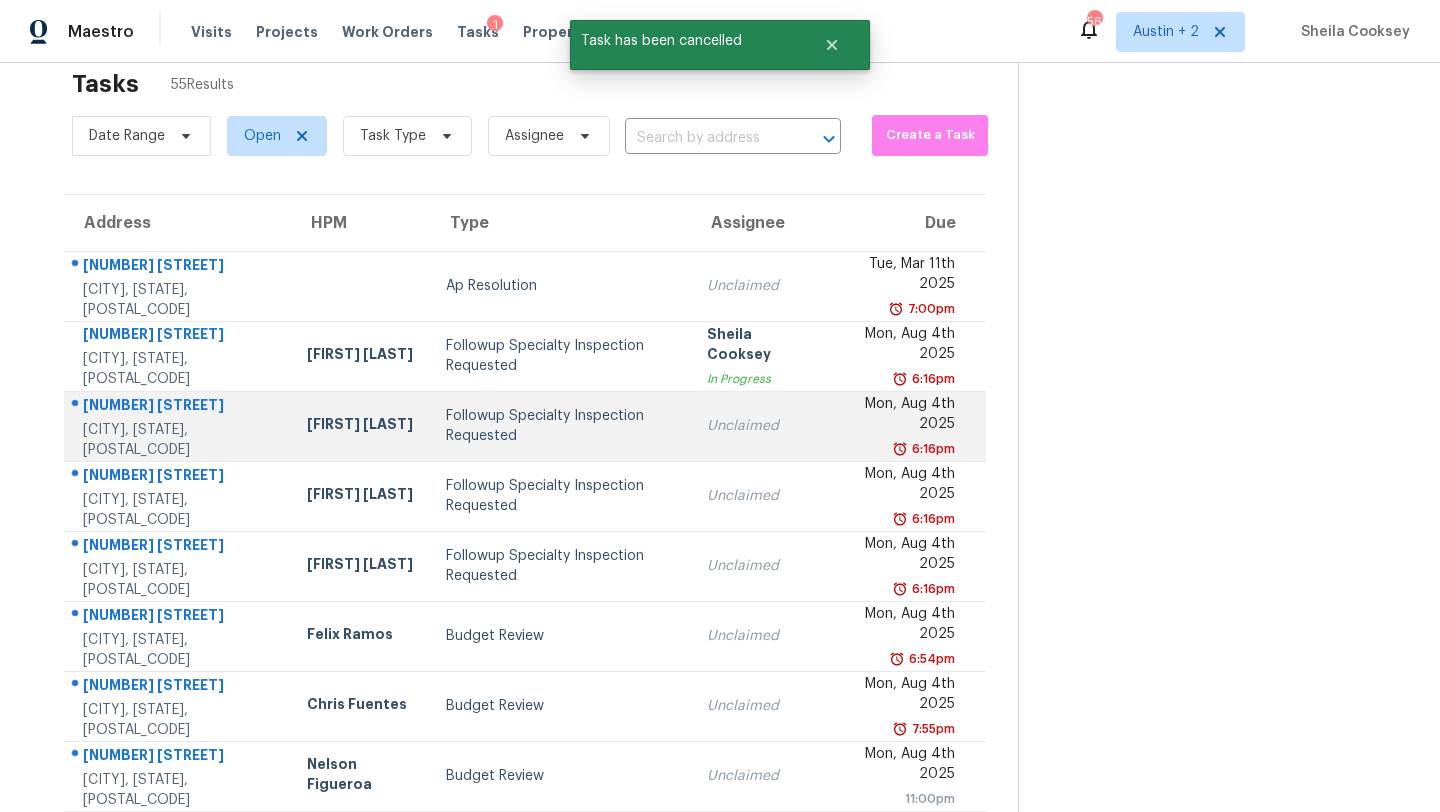 click on "Unclaimed" at bounding box center (758, 426) 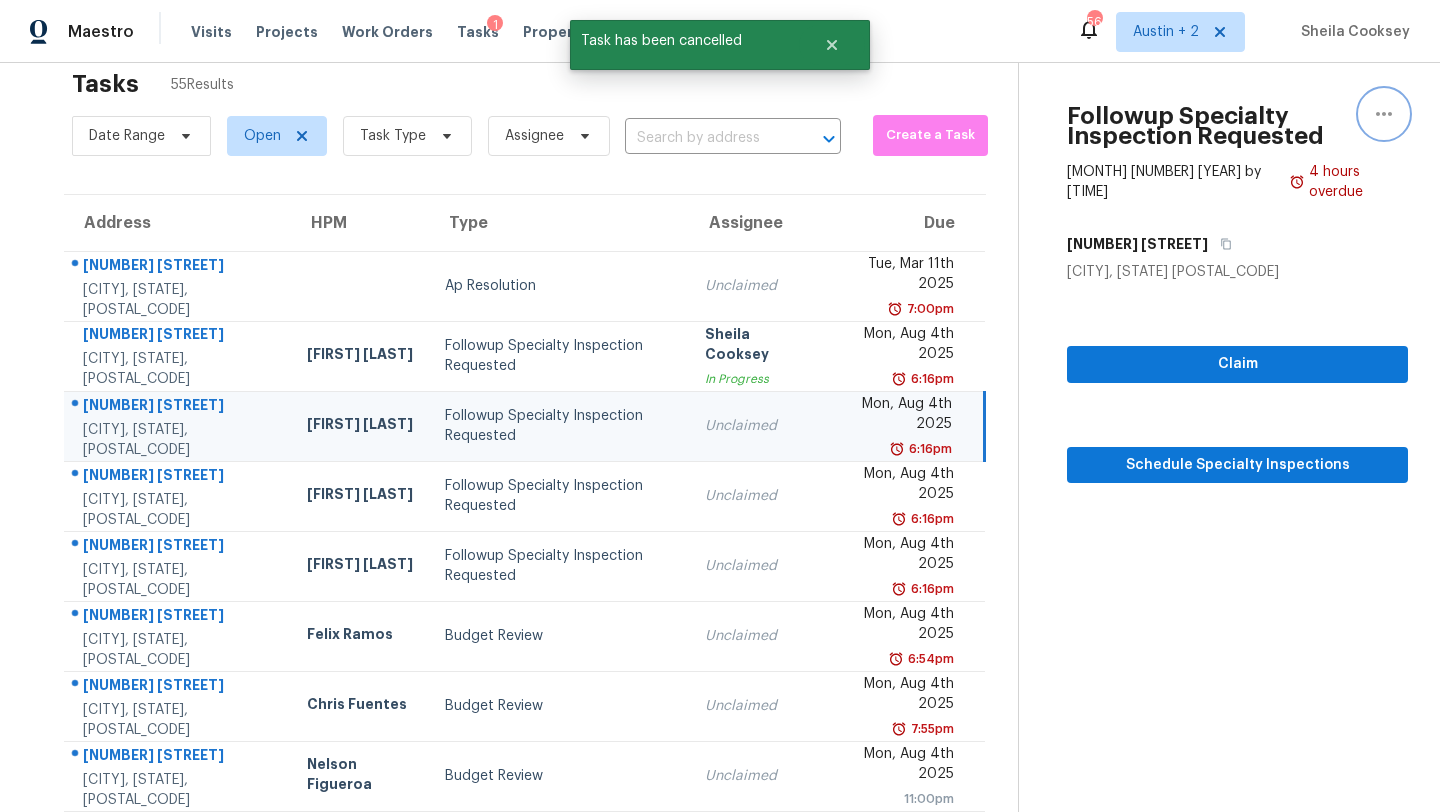 click 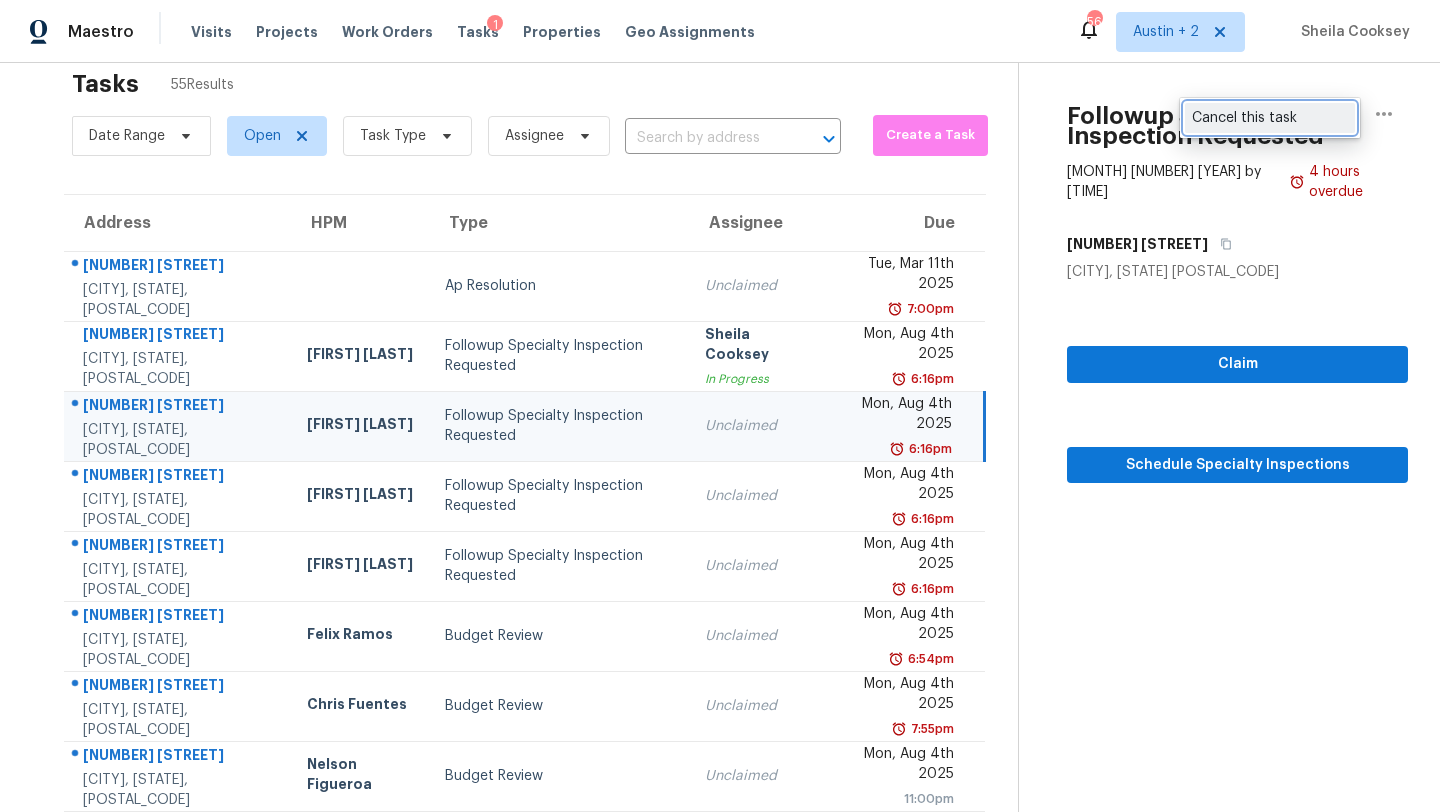 click on "Cancel this task" at bounding box center [1270, 118] 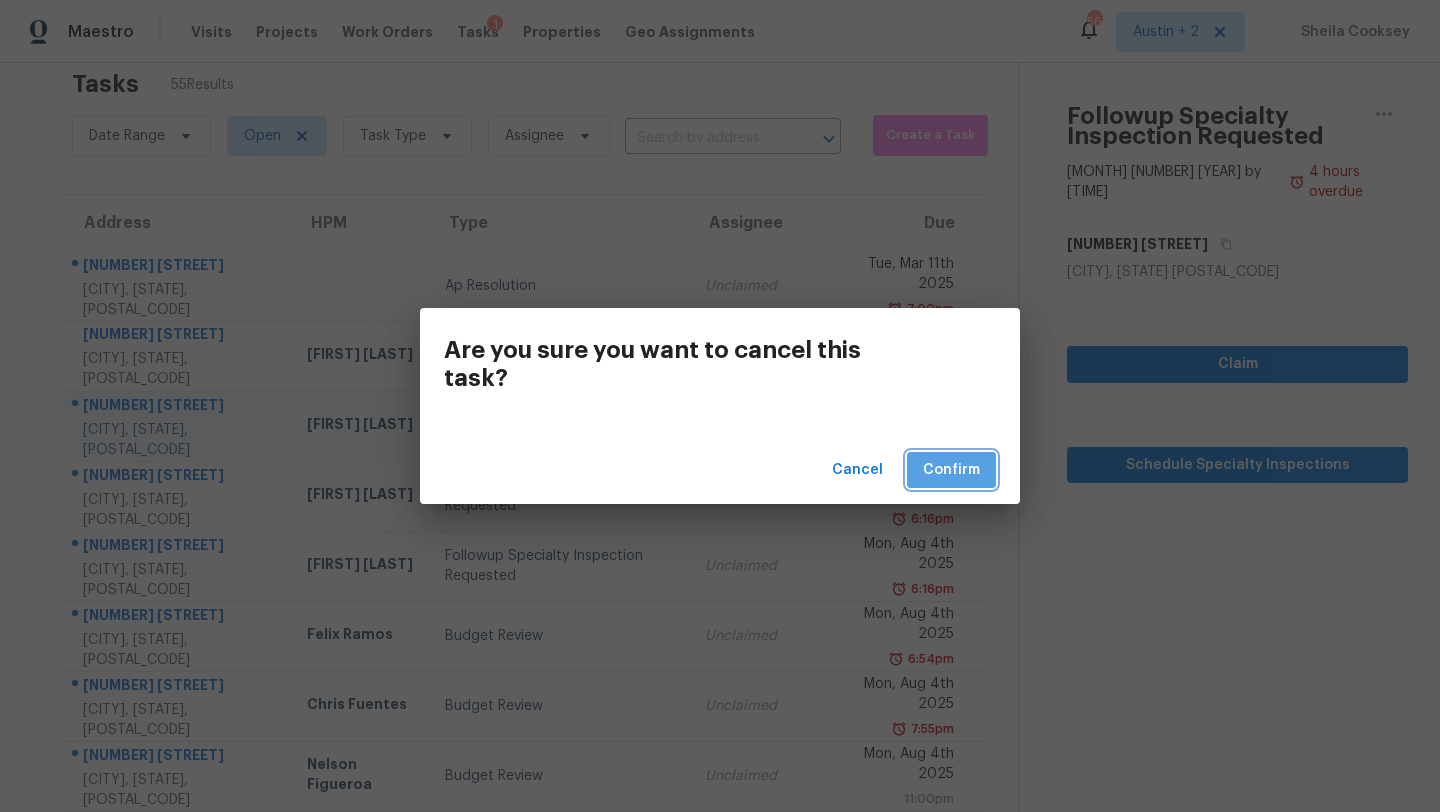 click on "Confirm" at bounding box center (951, 470) 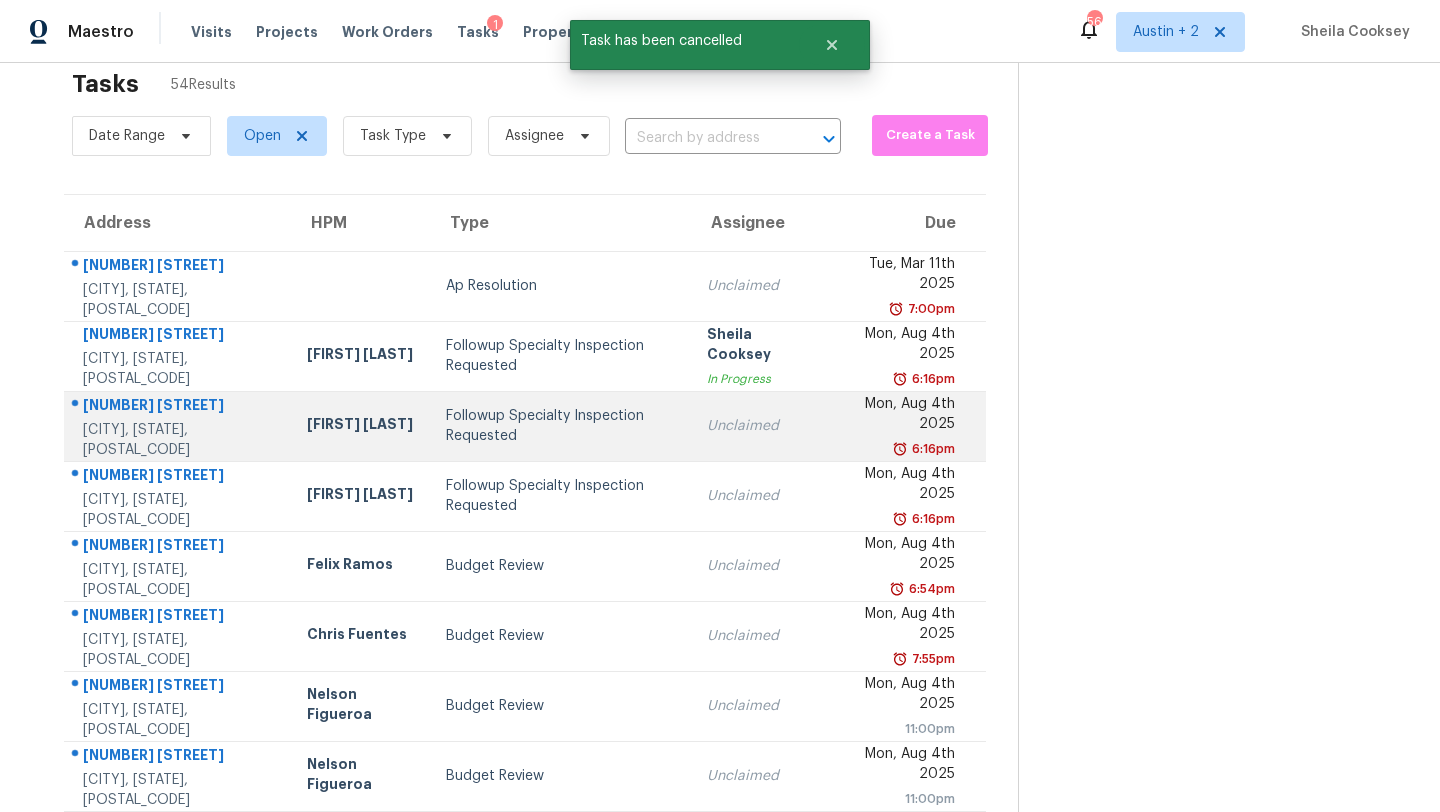 click on "Mon, Aug 4th 2025" at bounding box center [898, 416] 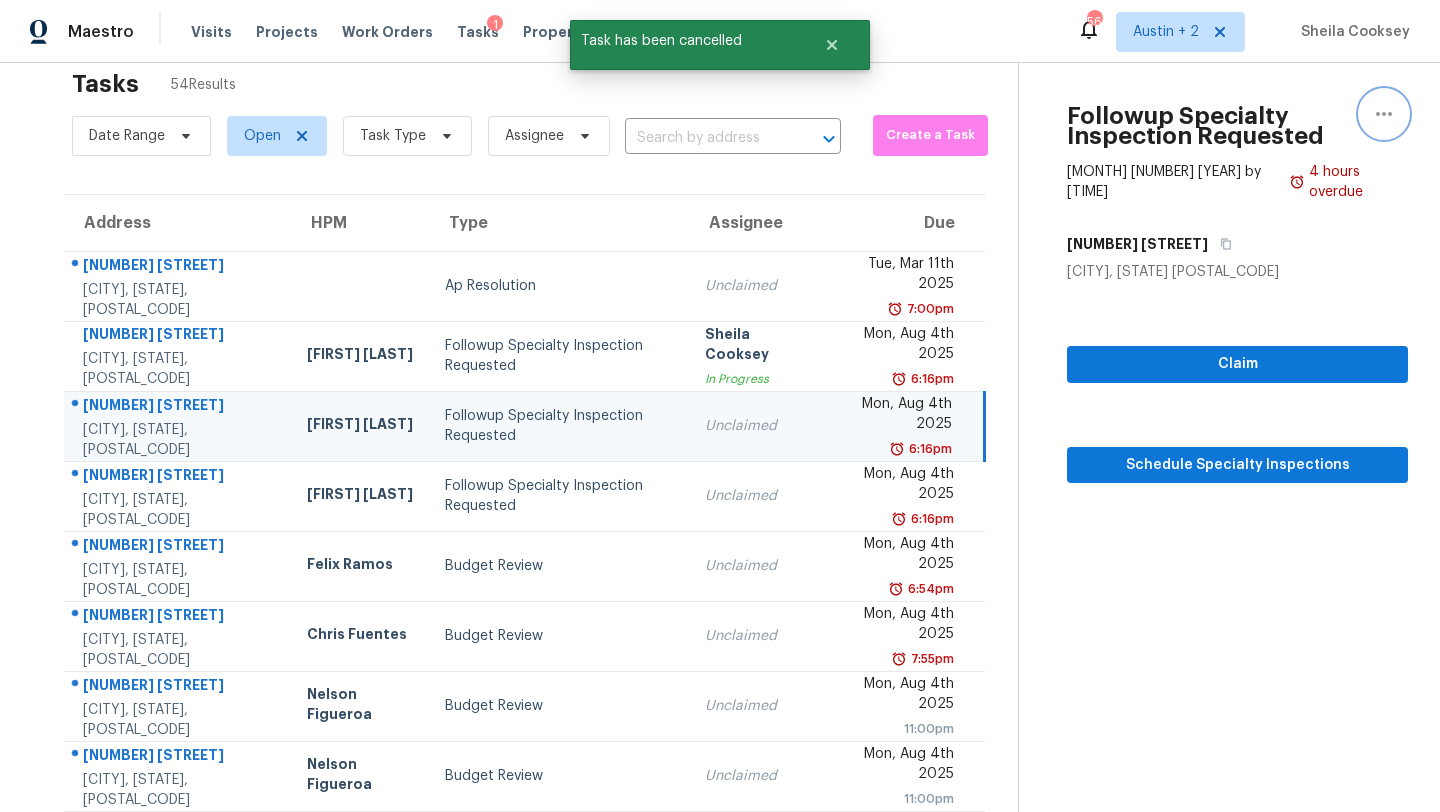click 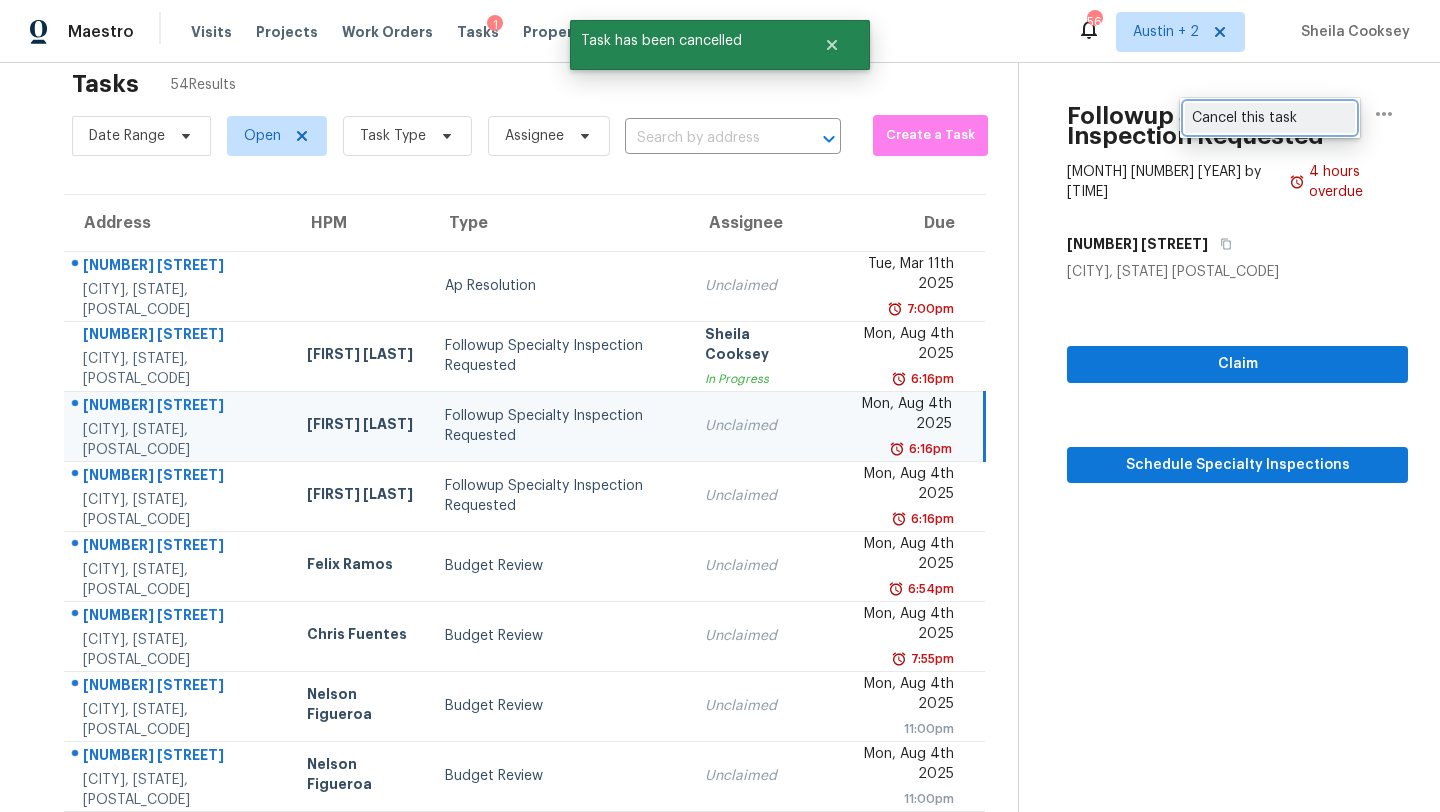 click on "Cancel this task" at bounding box center (1270, 118) 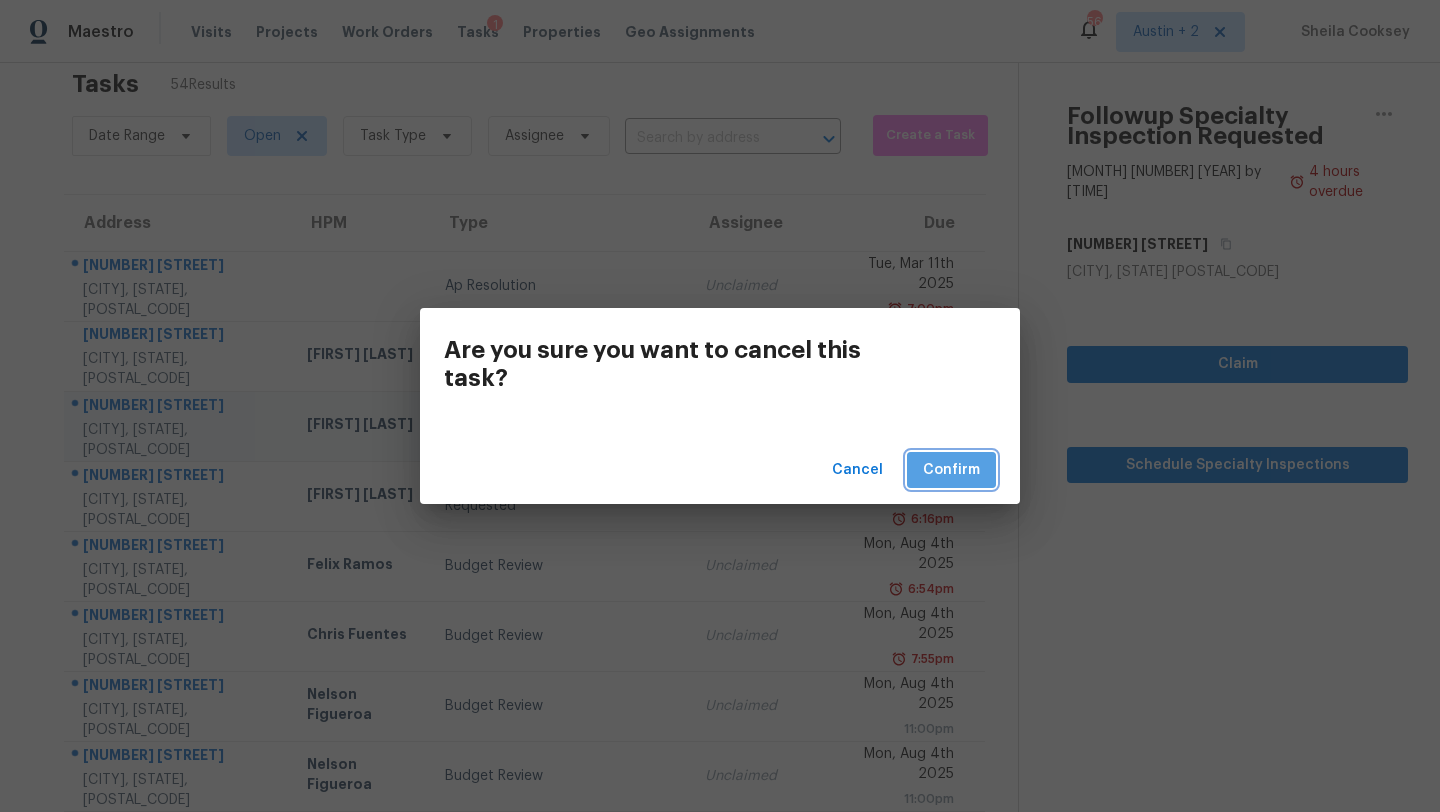 click on "Confirm" at bounding box center [951, 470] 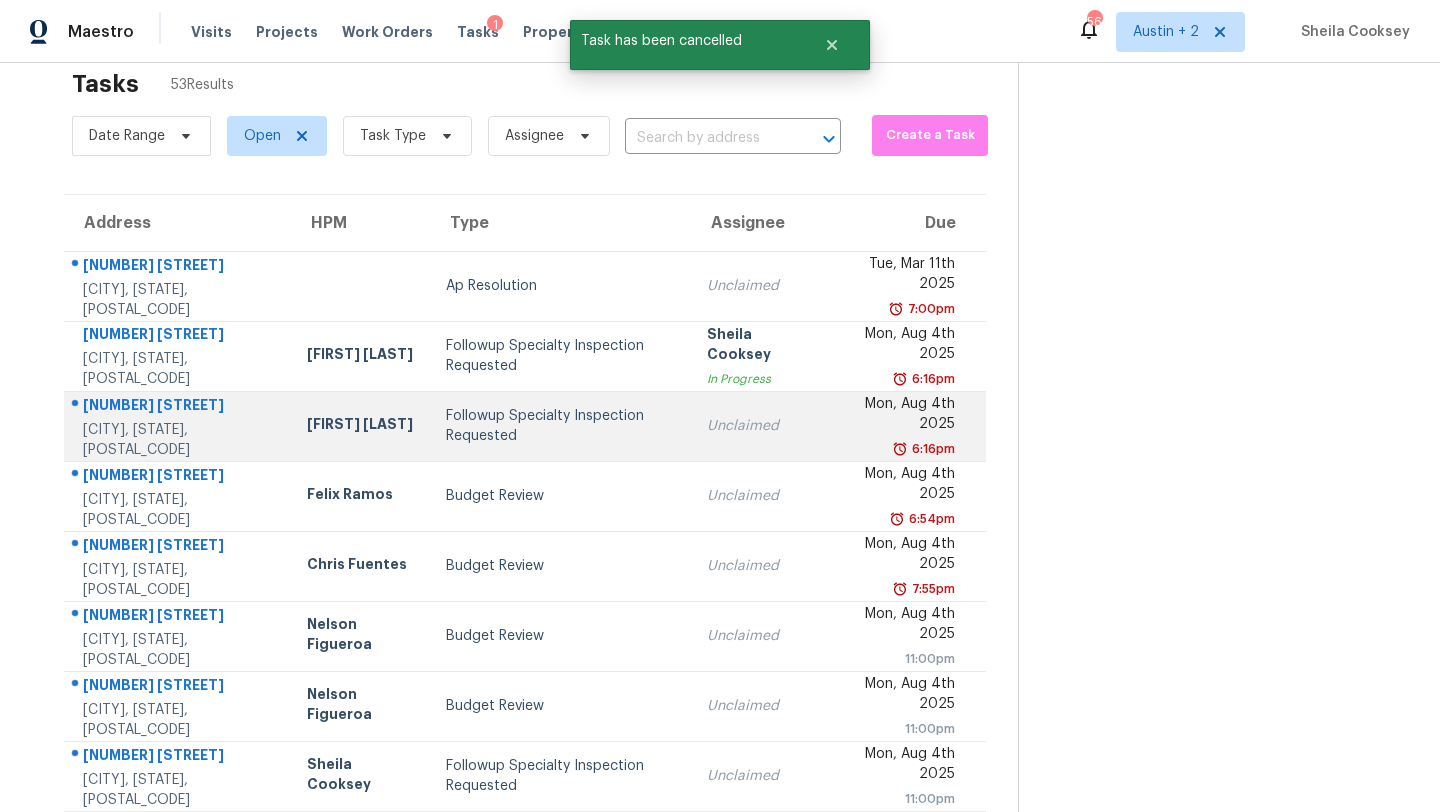 click on "6:16pm" at bounding box center [898, 449] 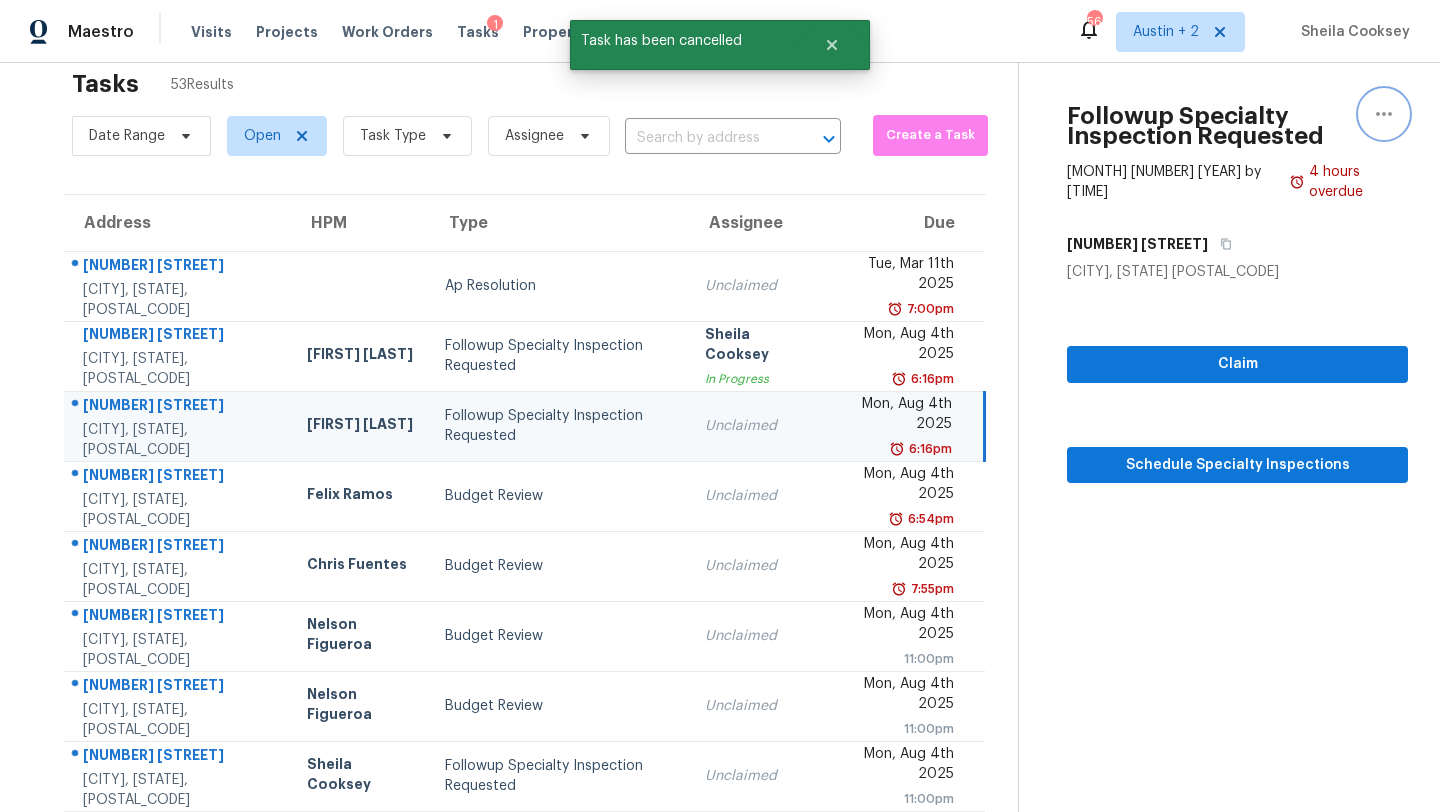 click 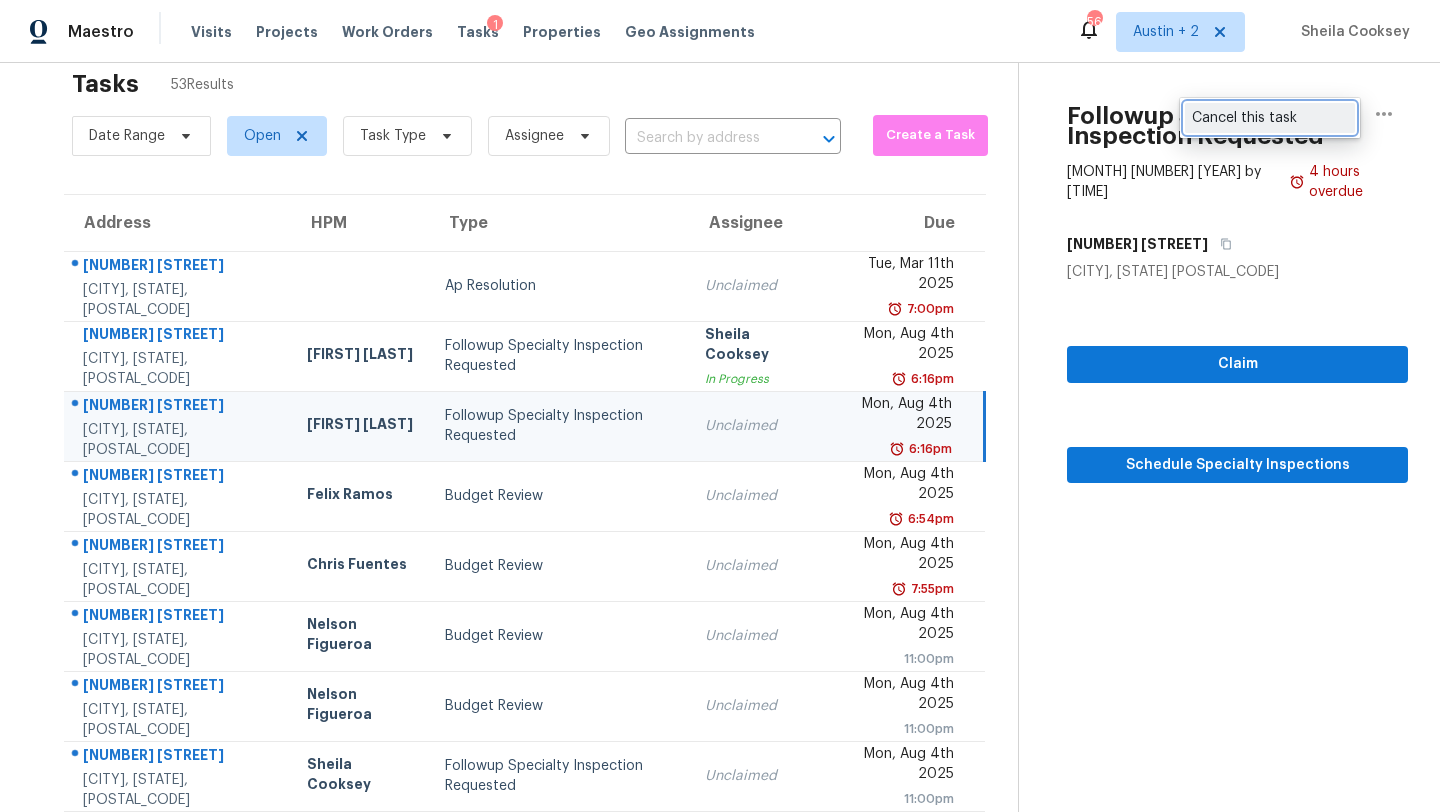 click on "Cancel this task" at bounding box center (1270, 118) 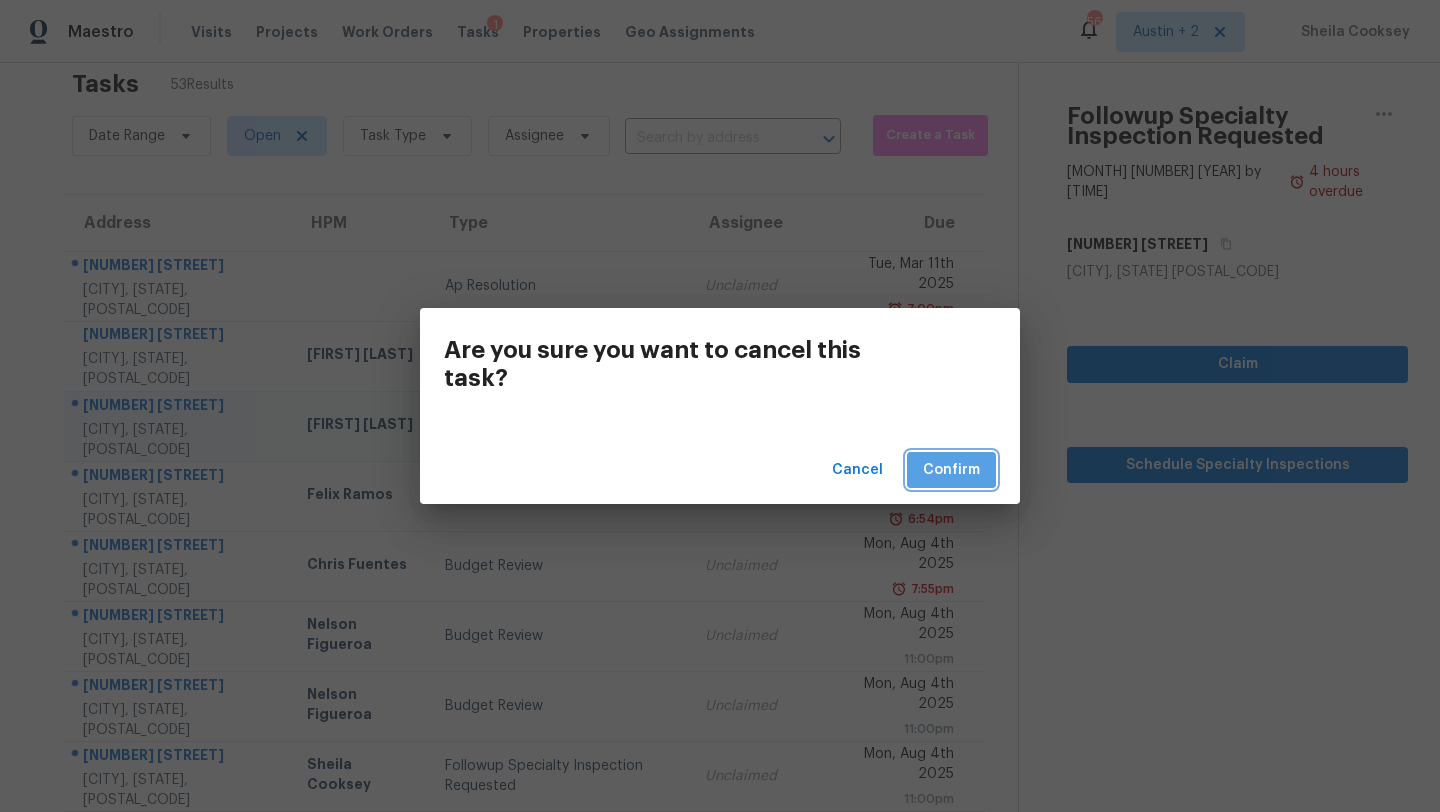 click on "Confirm" at bounding box center (951, 470) 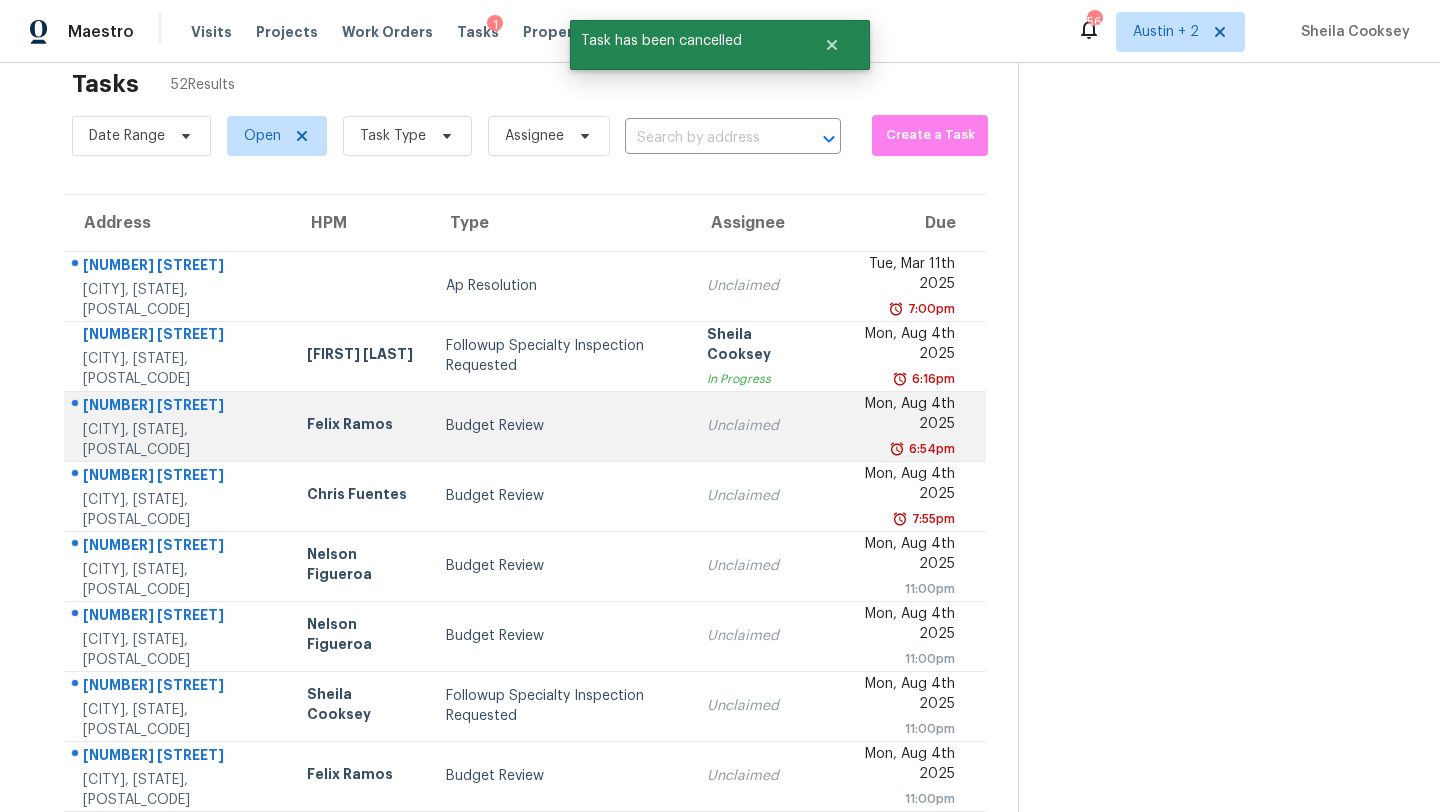 click on "Budget Review" at bounding box center (560, 426) 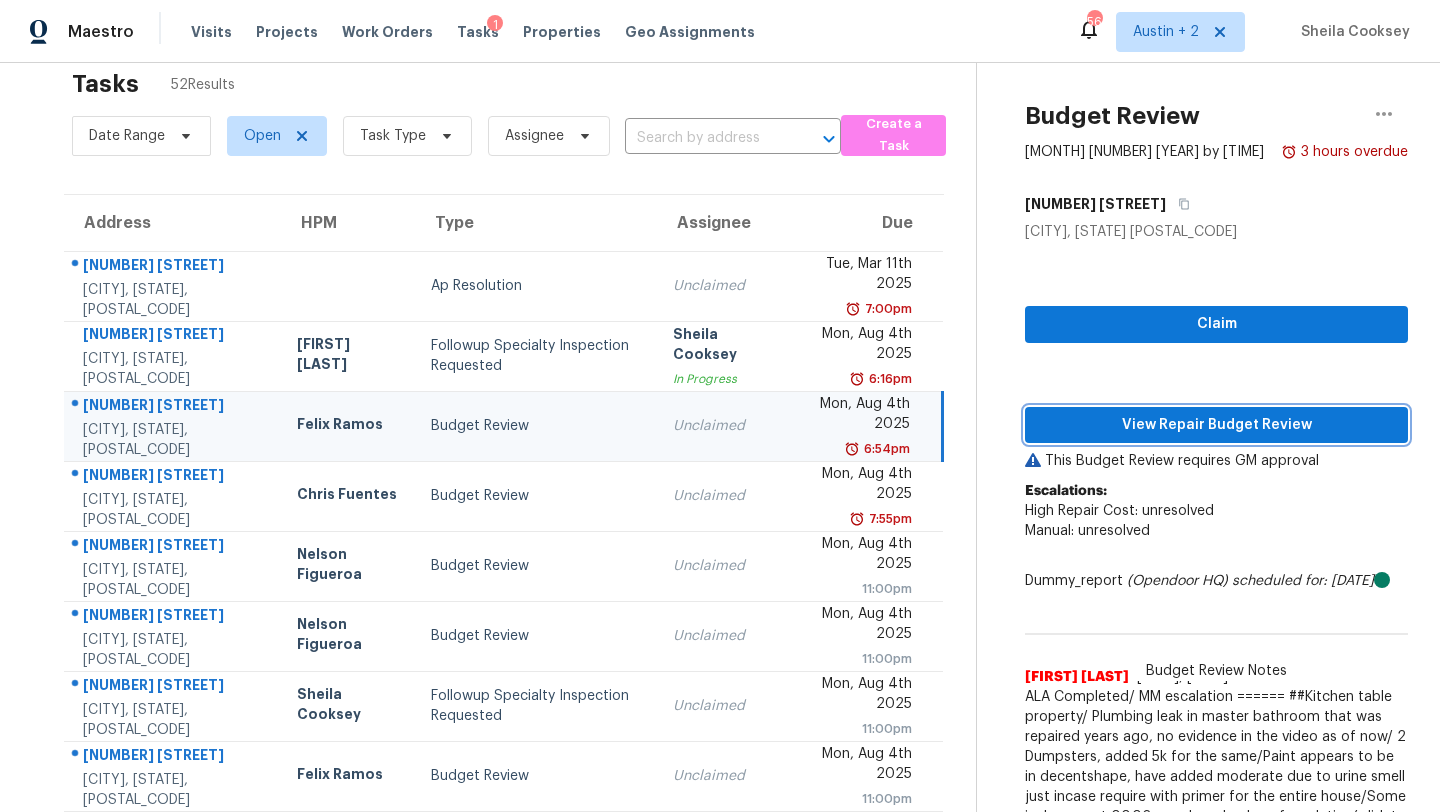 click on "View Repair Budget Review" at bounding box center (1216, 425) 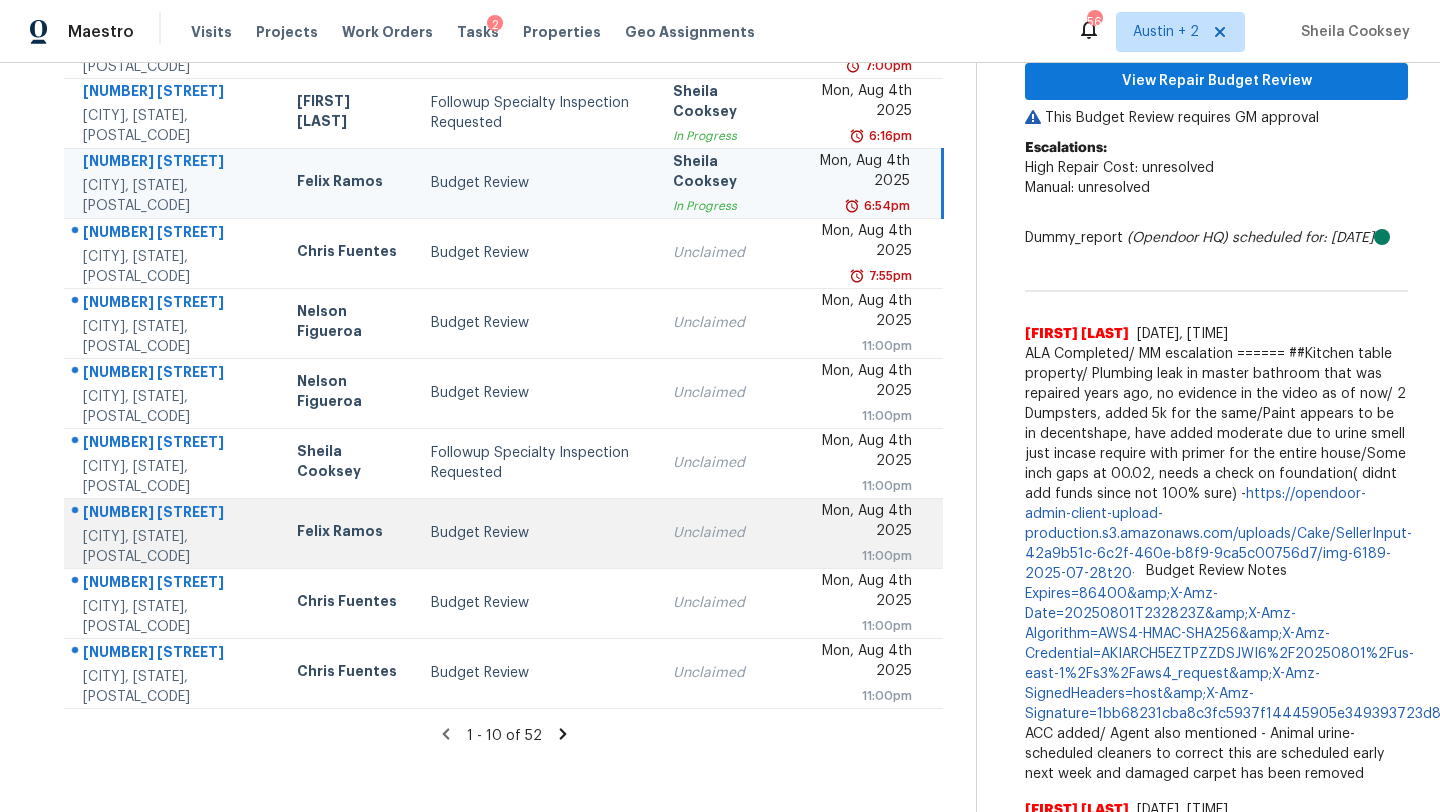 scroll, scrollTop: 338, scrollLeft: 0, axis: vertical 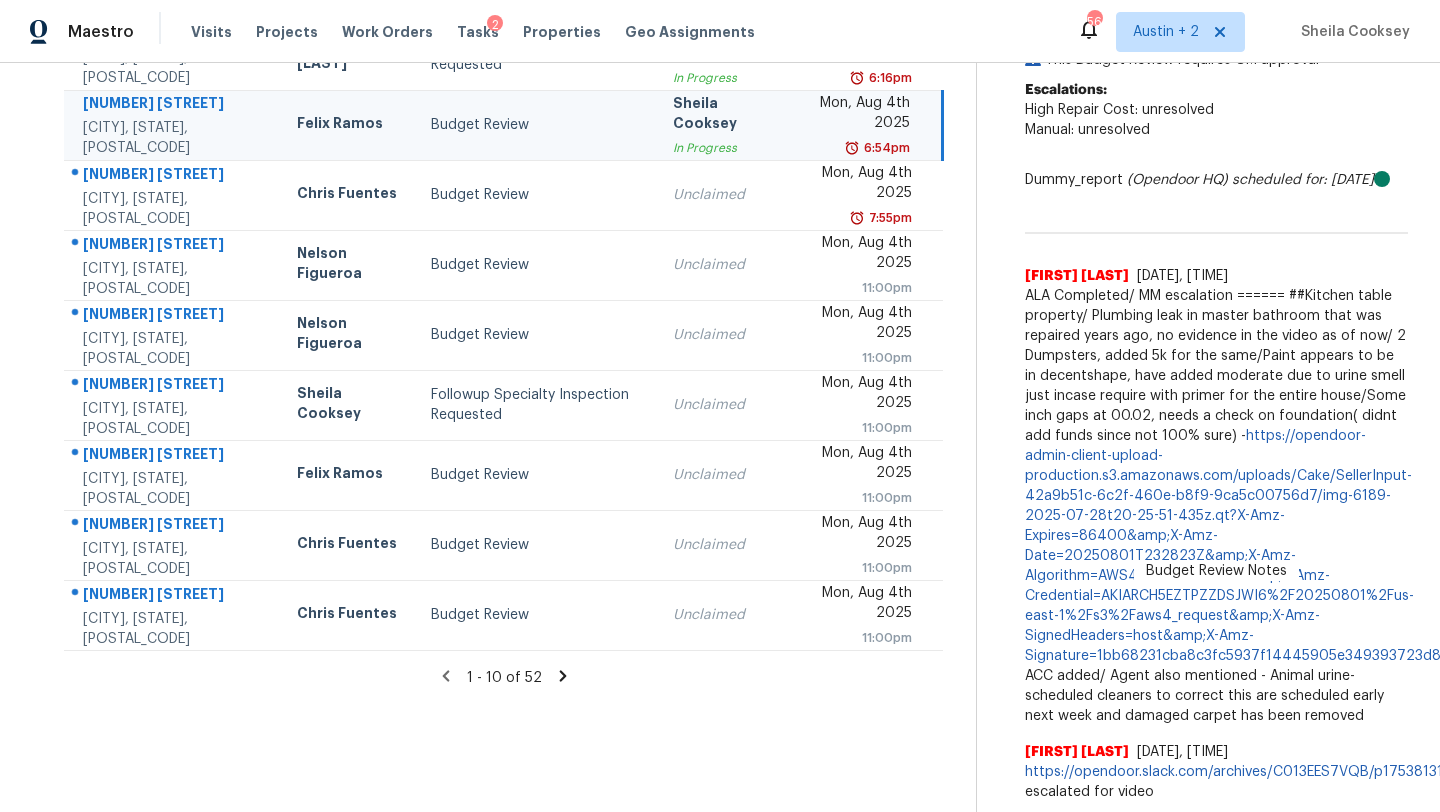 click 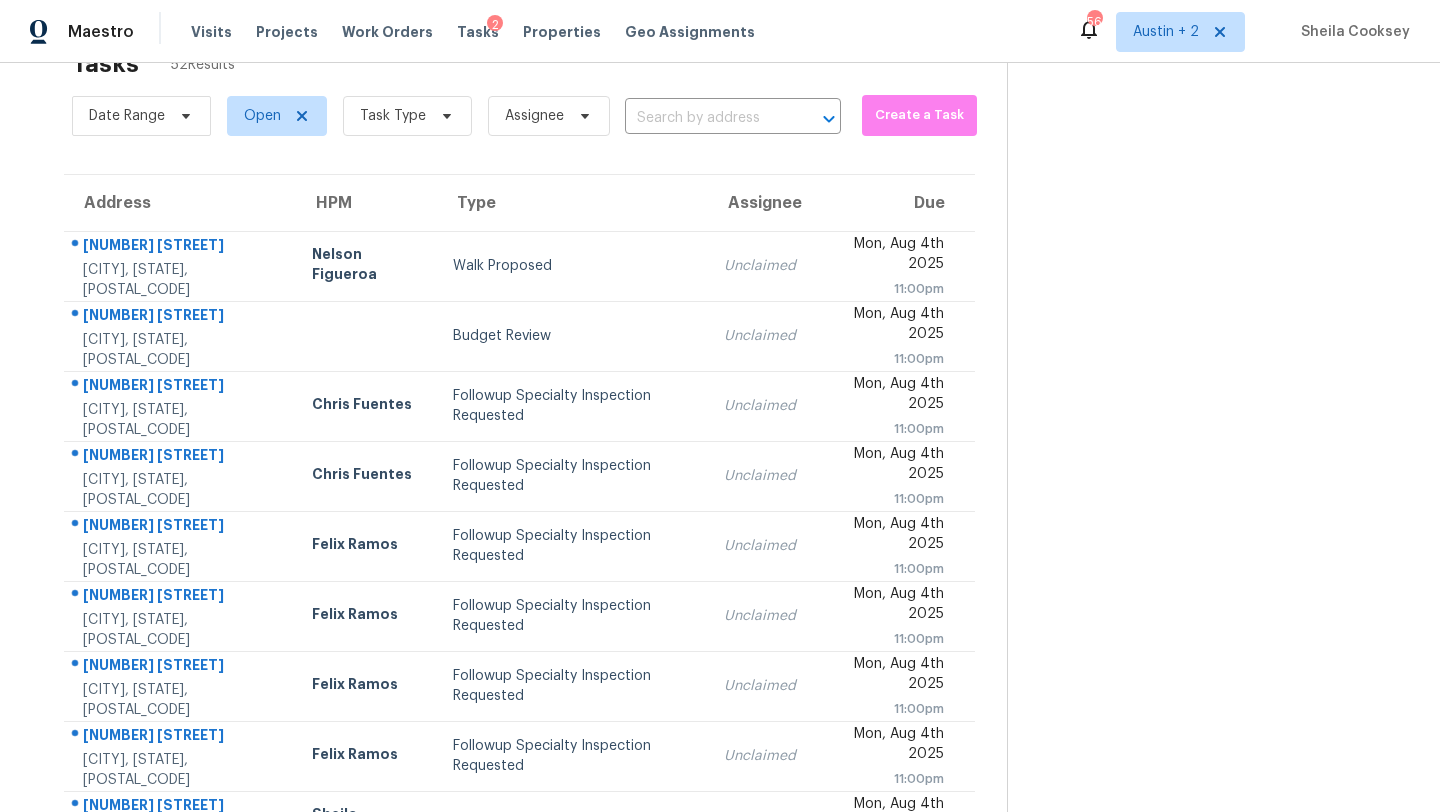 scroll, scrollTop: 229, scrollLeft: 0, axis: vertical 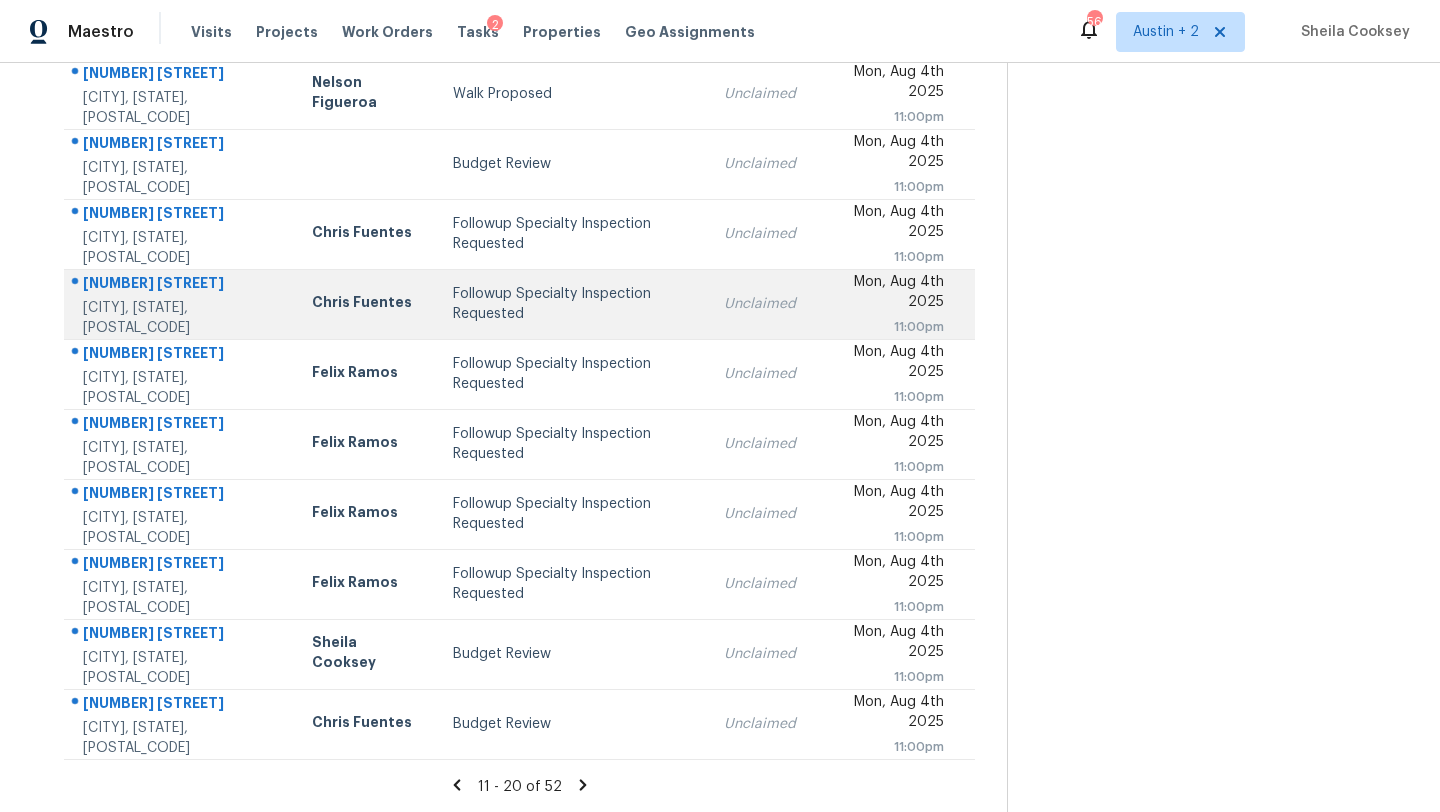 click on "Followup Specialty Inspection Requested" at bounding box center (572, 304) 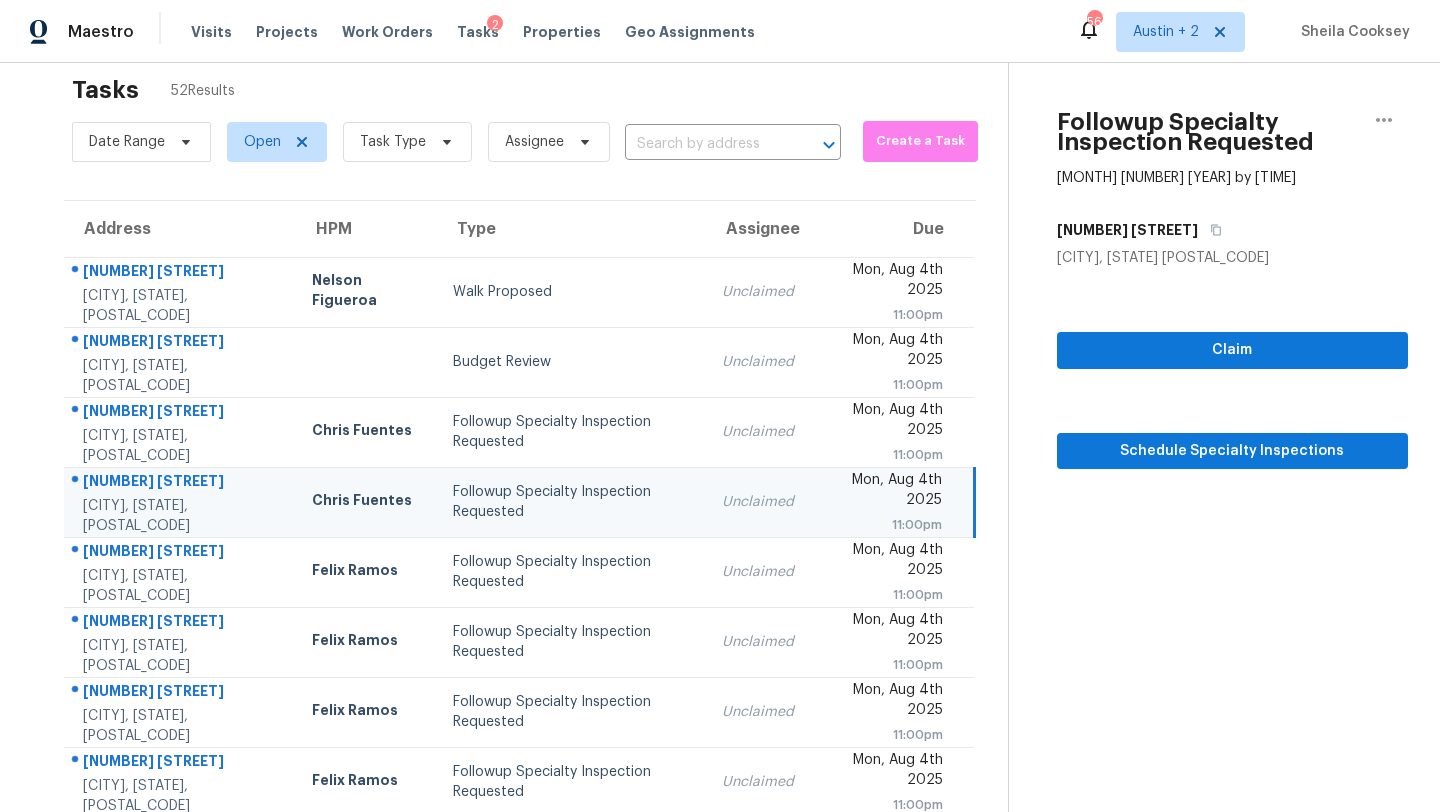 scroll, scrollTop: 0, scrollLeft: 0, axis: both 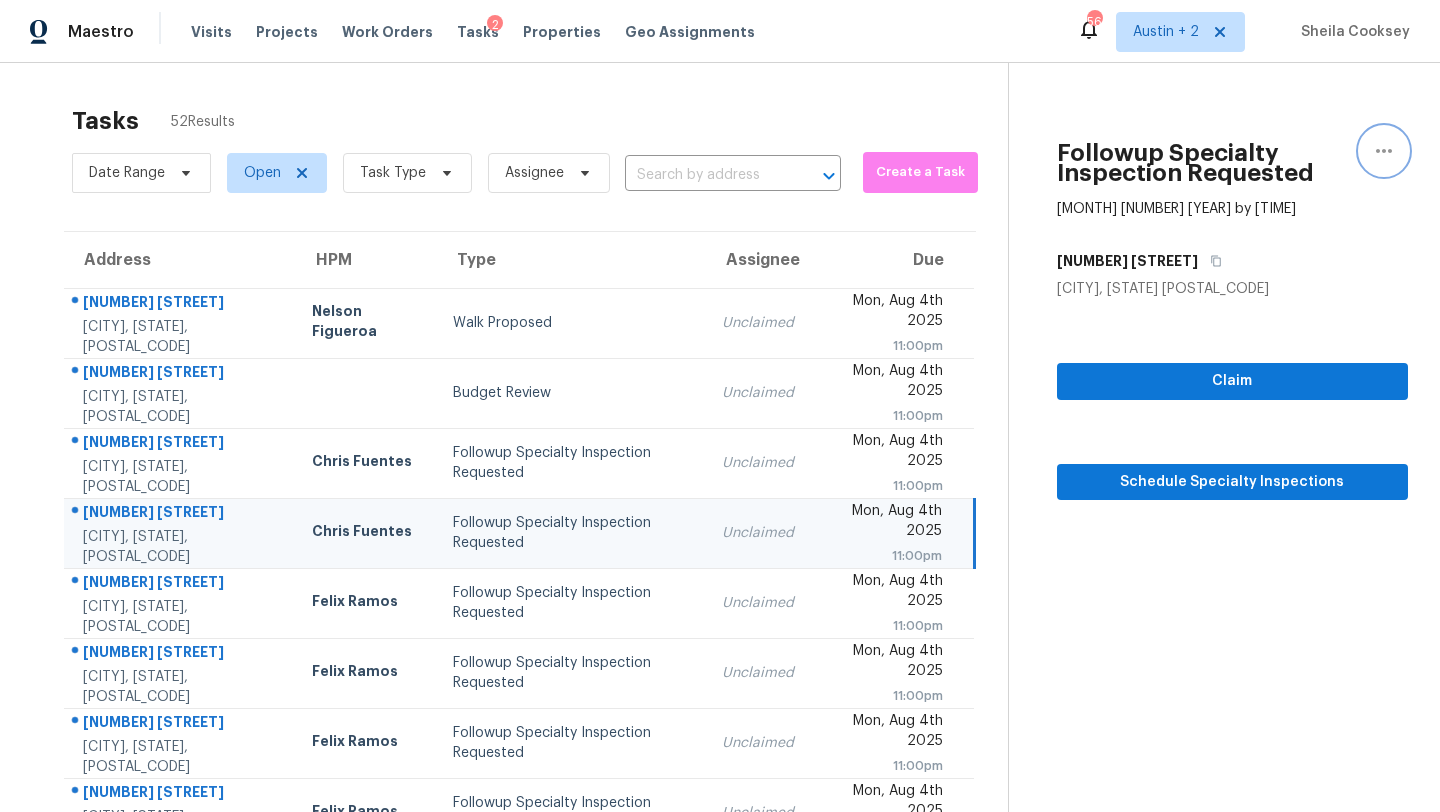click 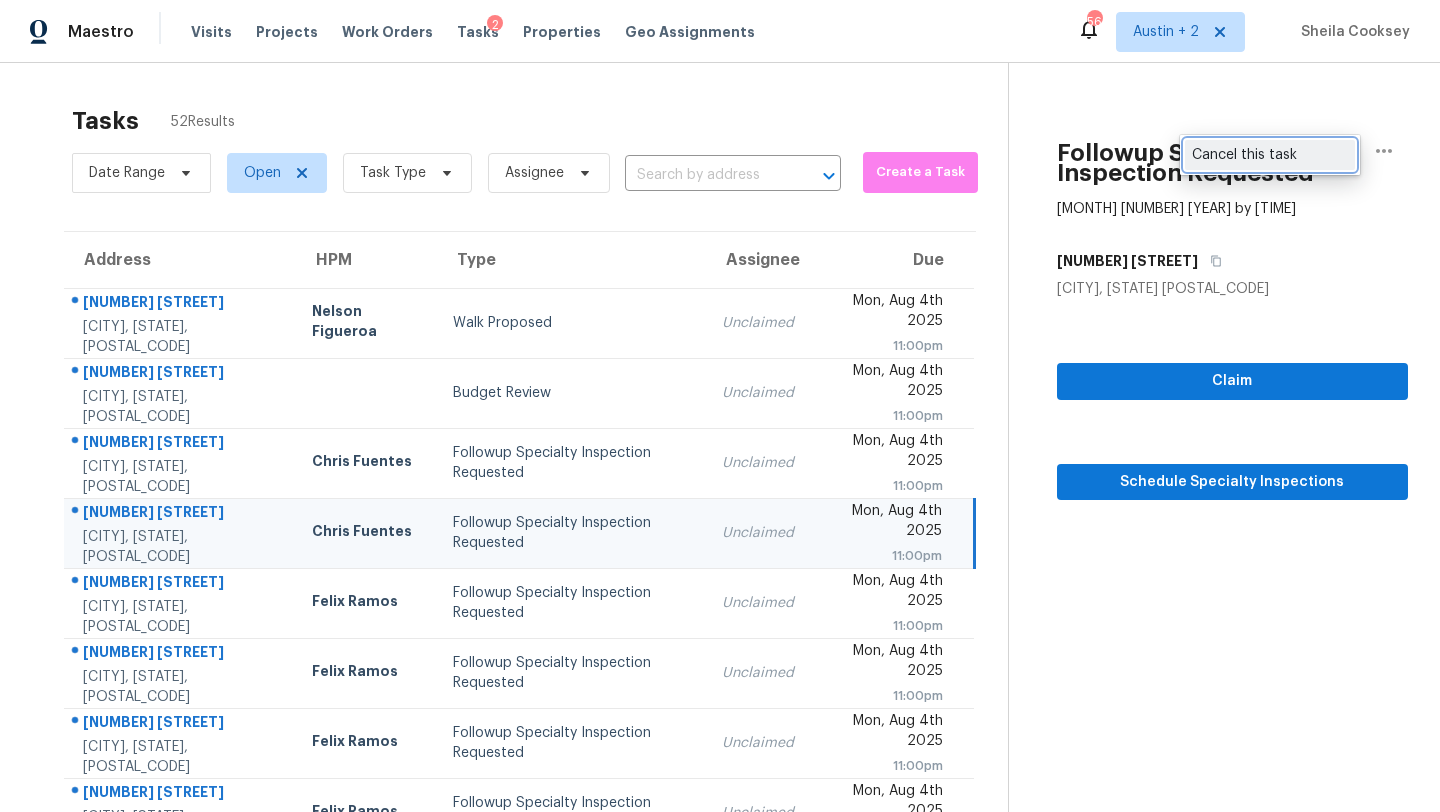 click on "Cancel this task" at bounding box center (1270, 155) 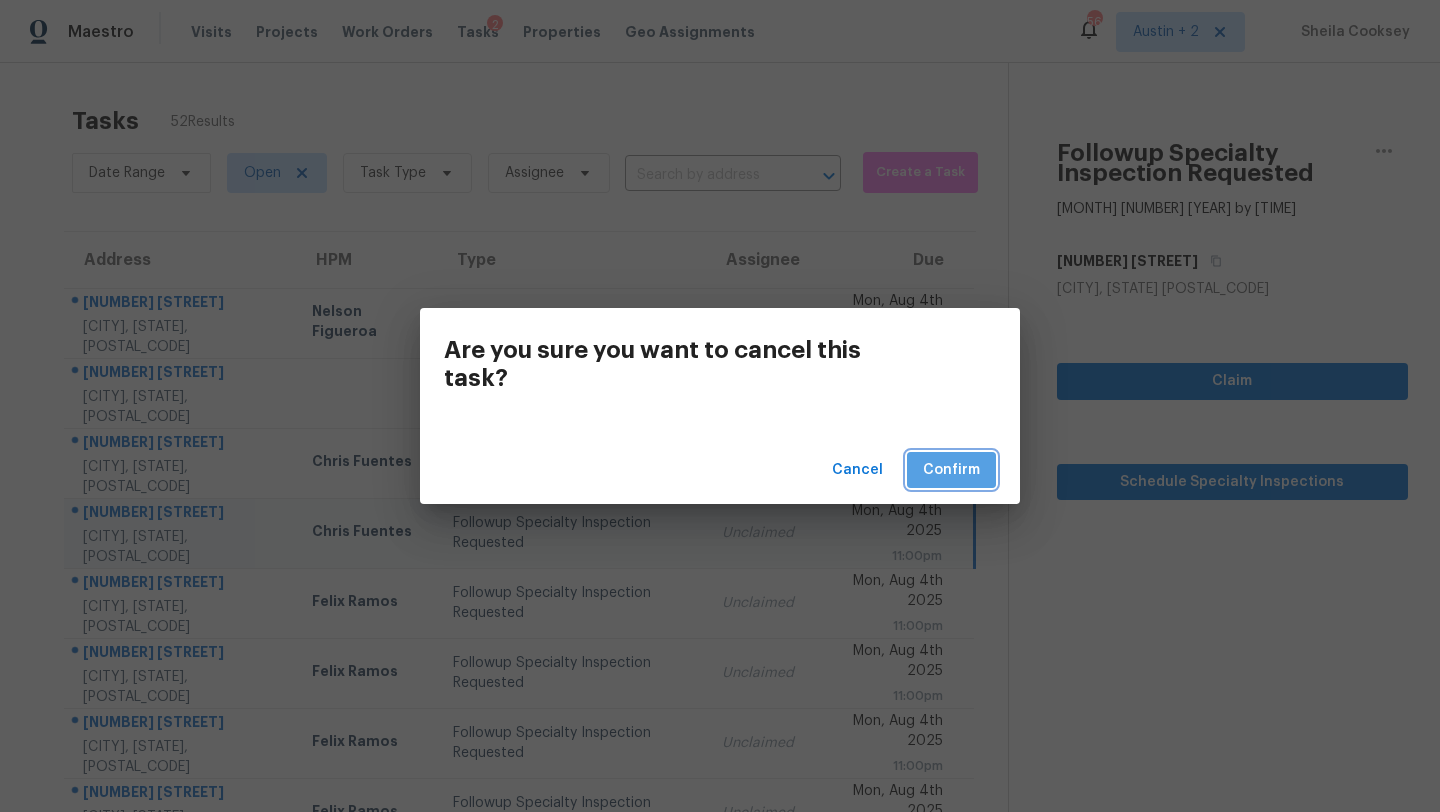 click on "Confirm" at bounding box center (951, 470) 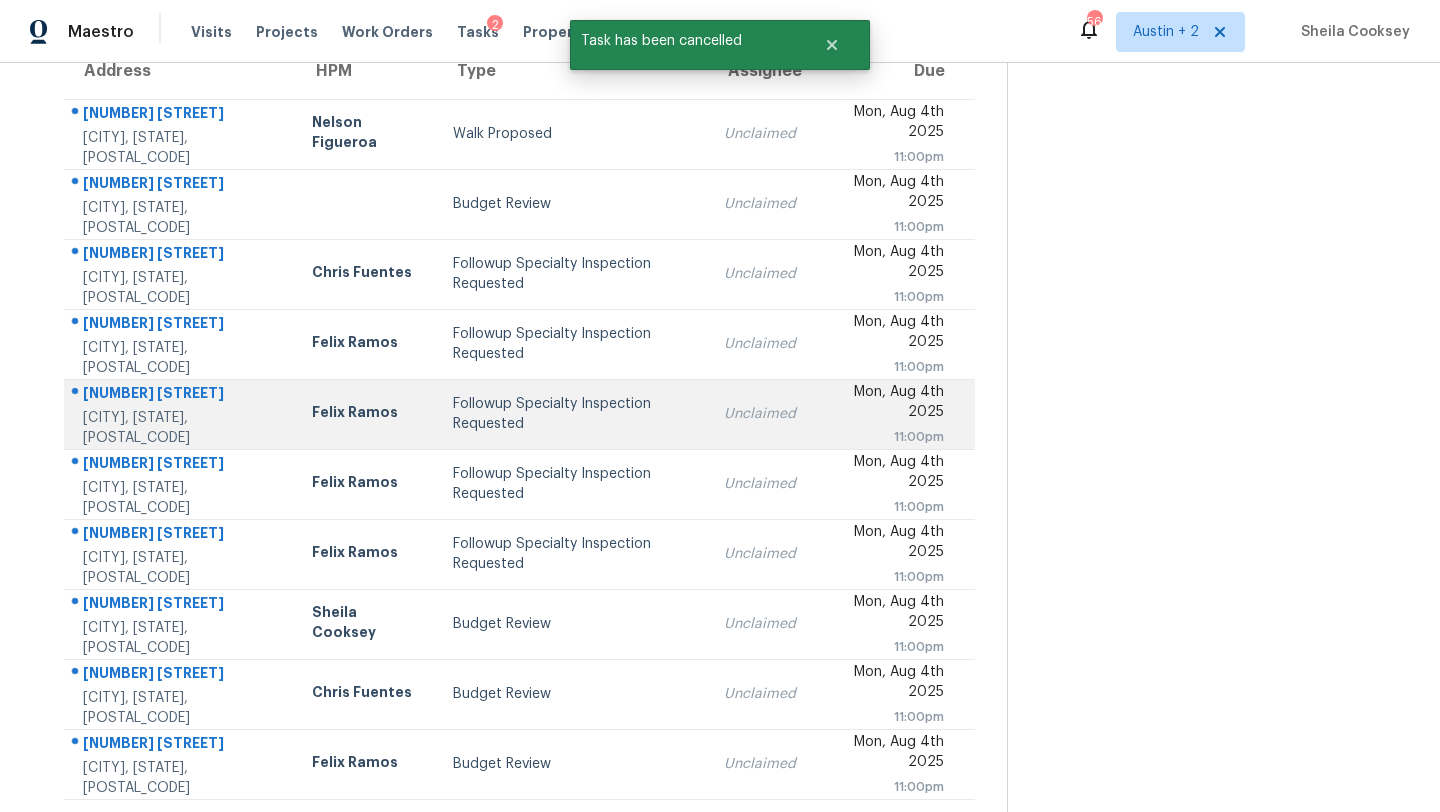 scroll, scrollTop: 202, scrollLeft: 0, axis: vertical 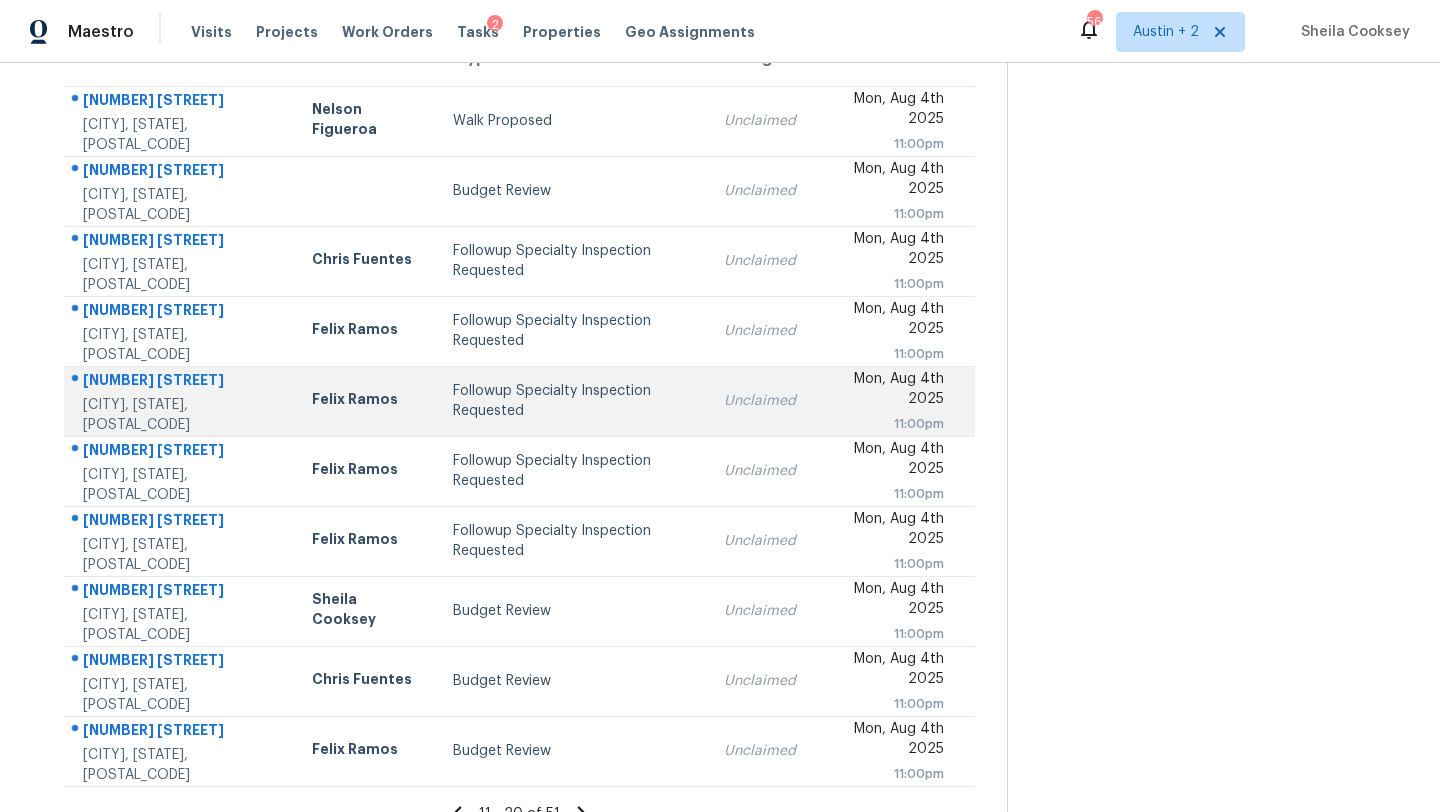 click on "Followup Specialty Inspection Requested" at bounding box center [572, 401] 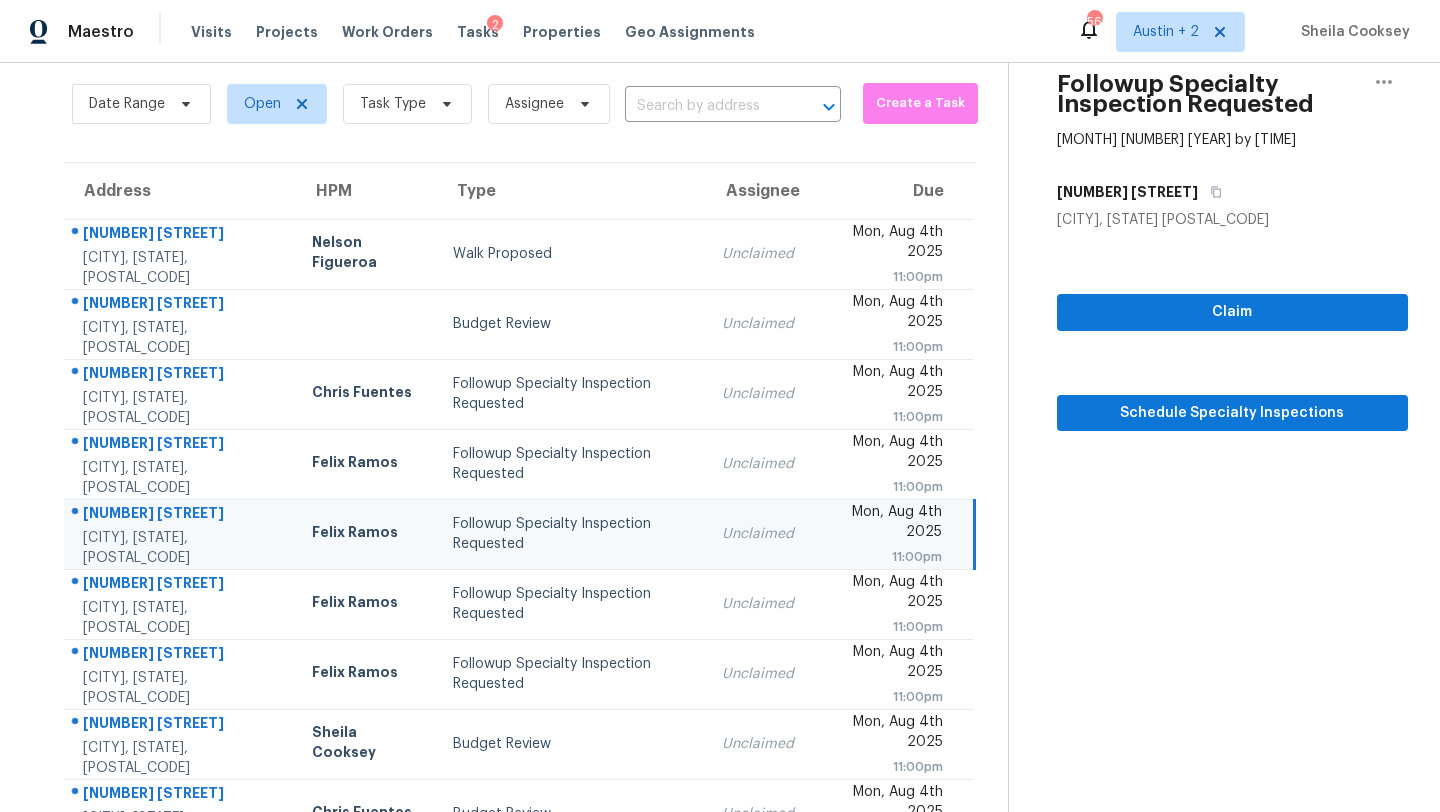 scroll, scrollTop: 0, scrollLeft: 0, axis: both 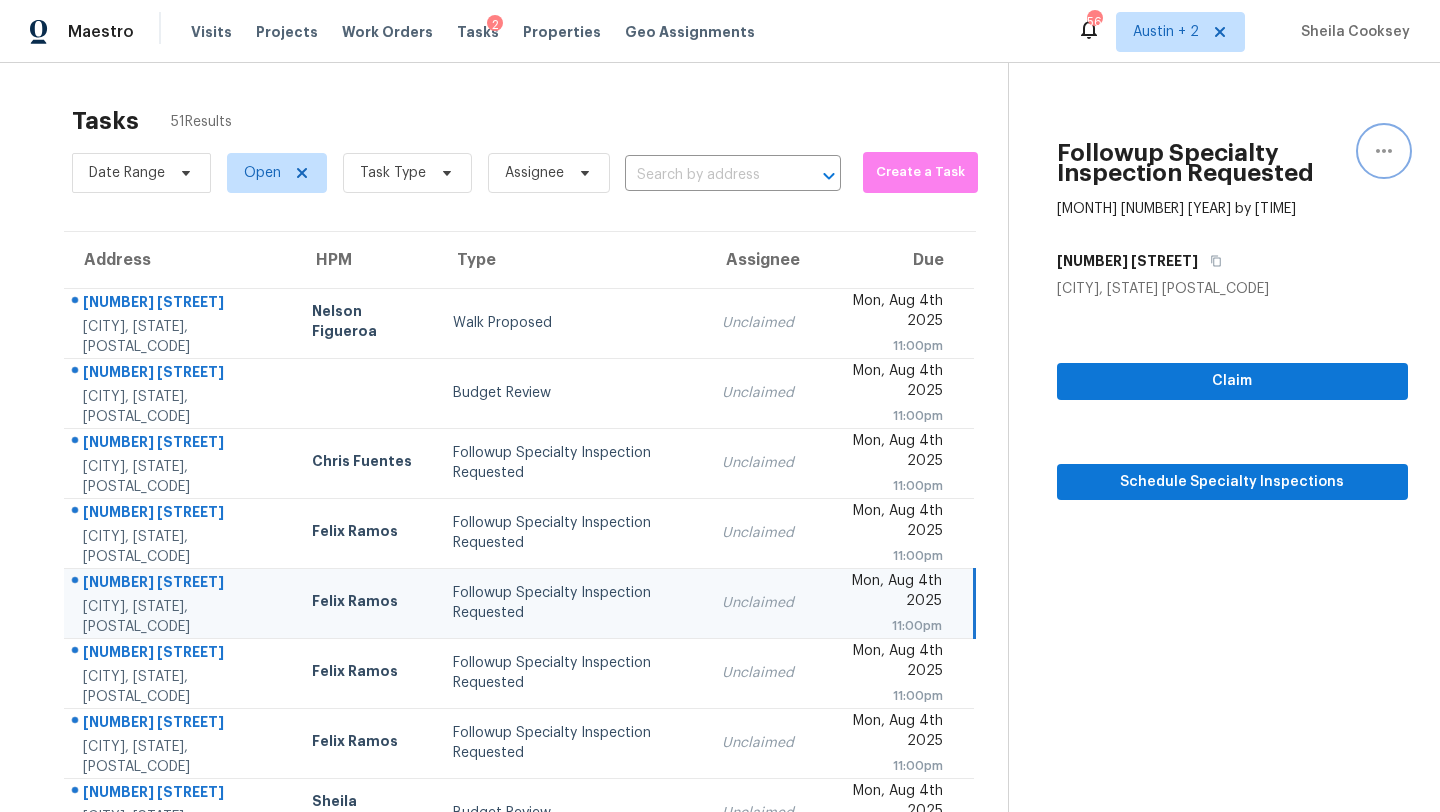 click 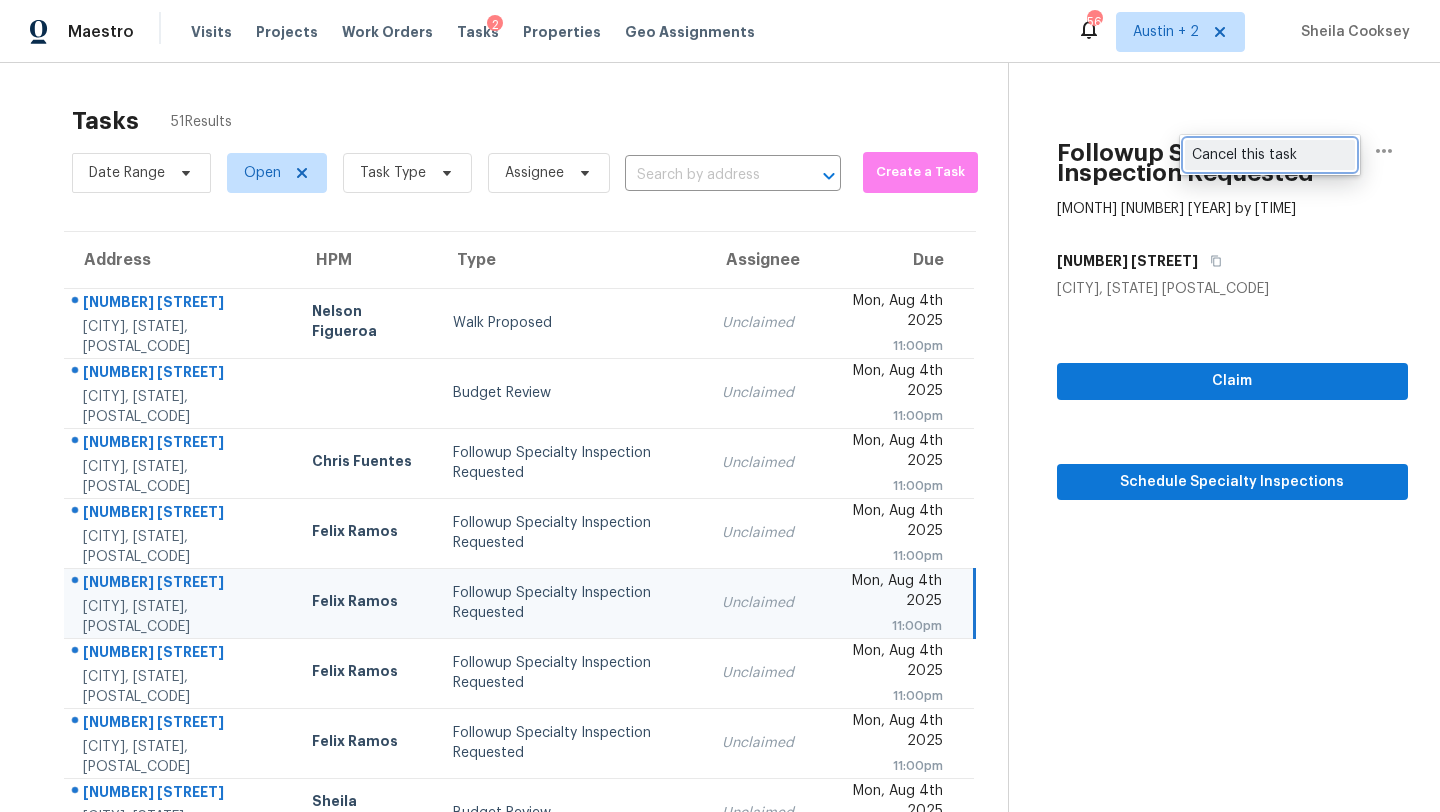click on "Cancel this task" at bounding box center [1270, 155] 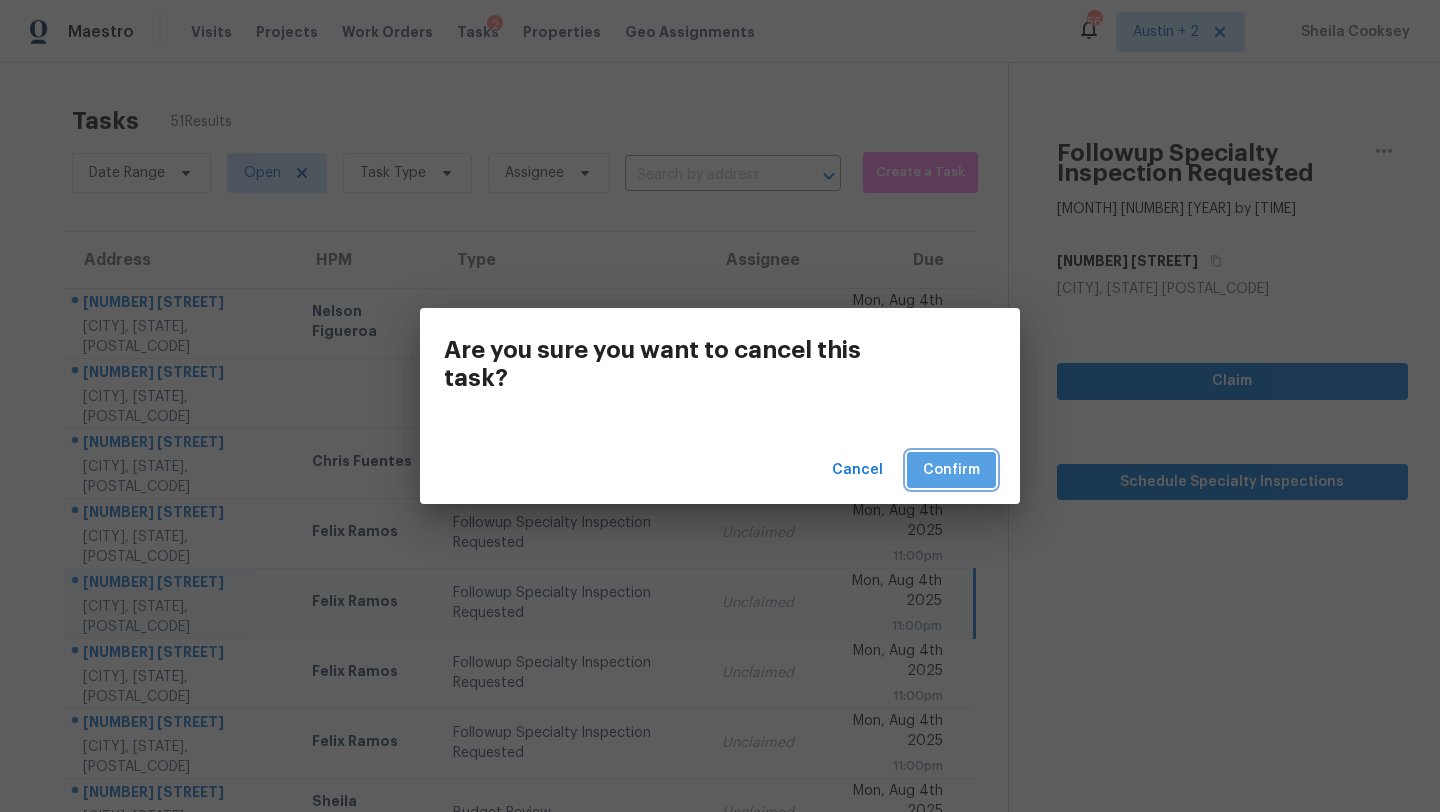 click on "Confirm" at bounding box center [951, 470] 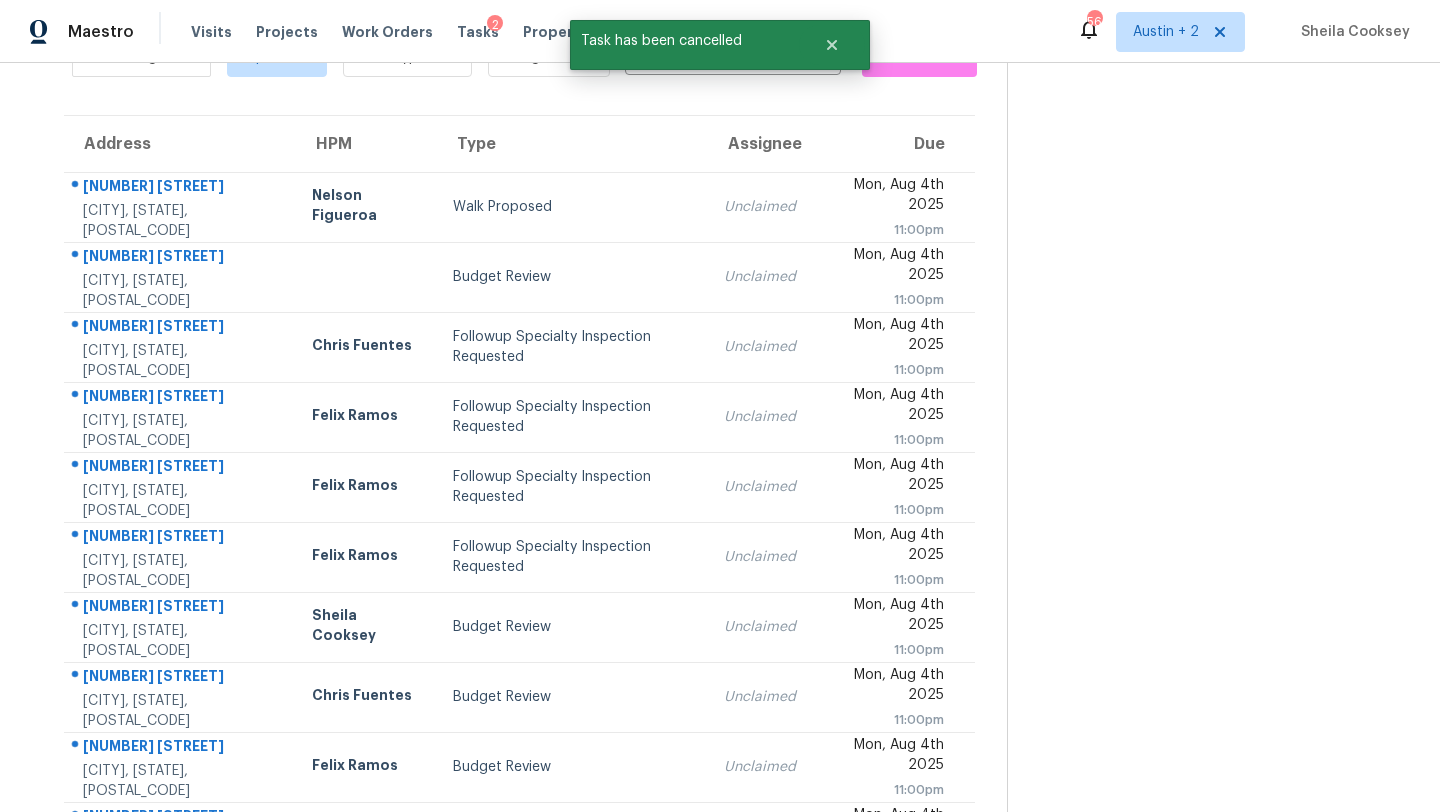 scroll, scrollTop: 124, scrollLeft: 0, axis: vertical 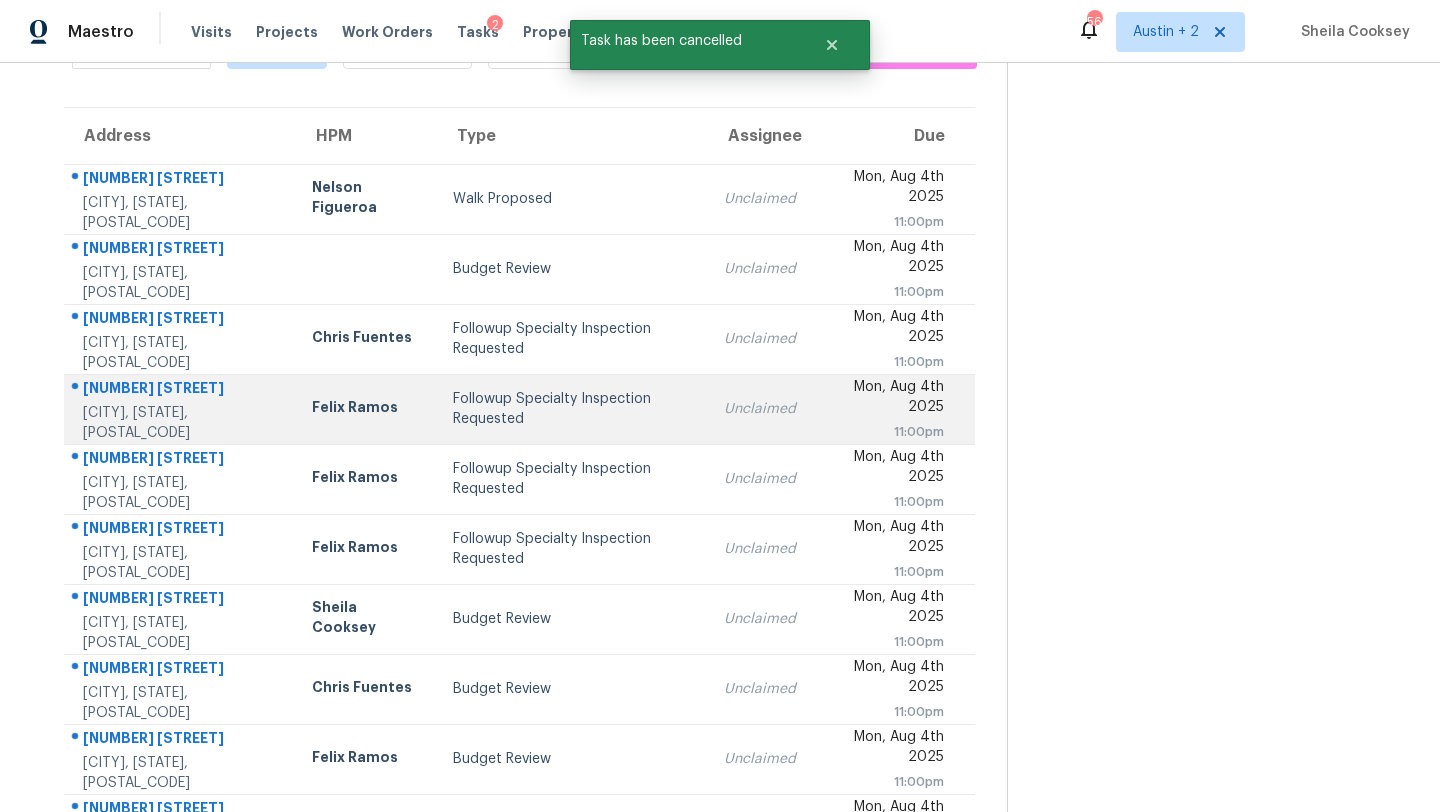 click on "Followup Specialty Inspection Requested" at bounding box center [572, 409] 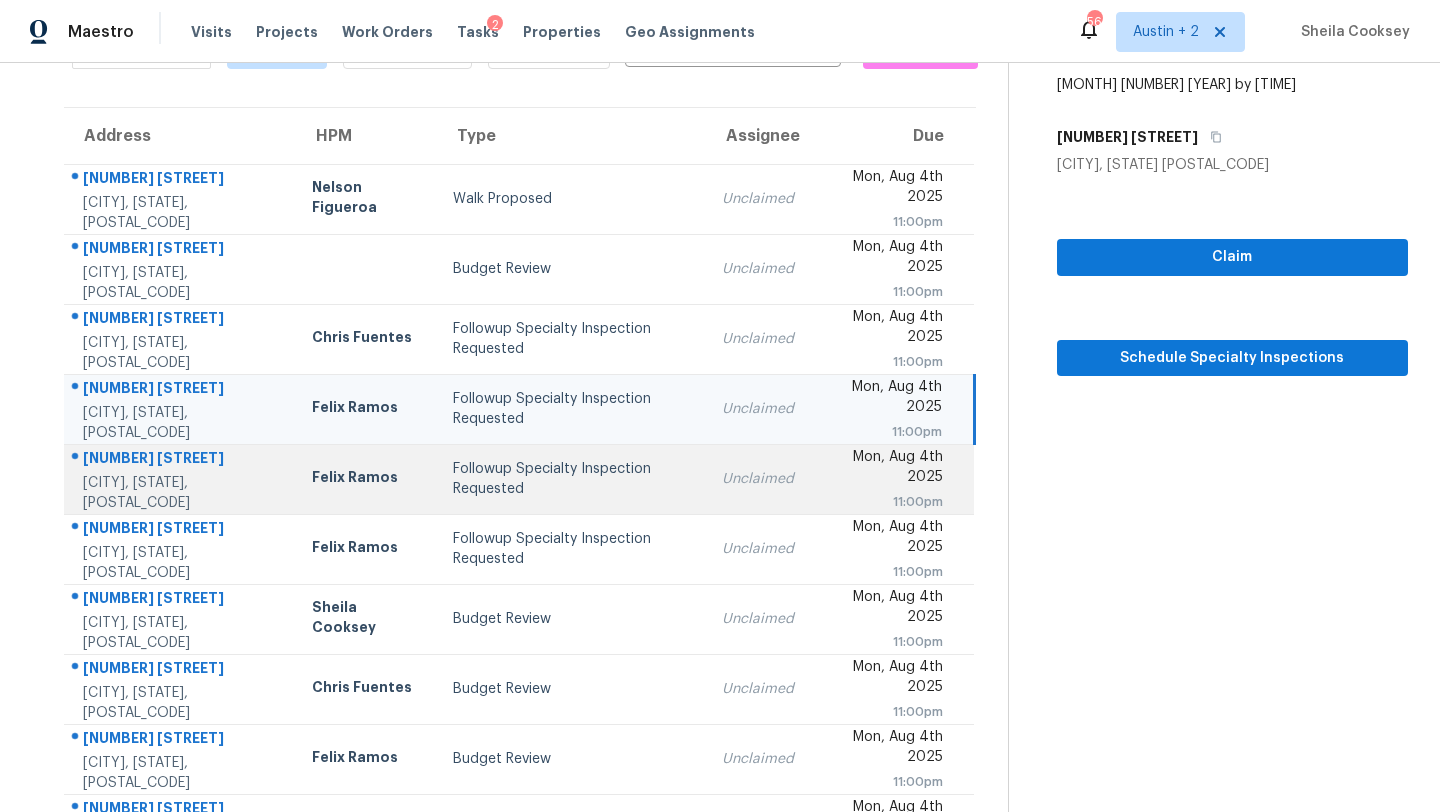 click on "Unclaimed" at bounding box center [758, 479] 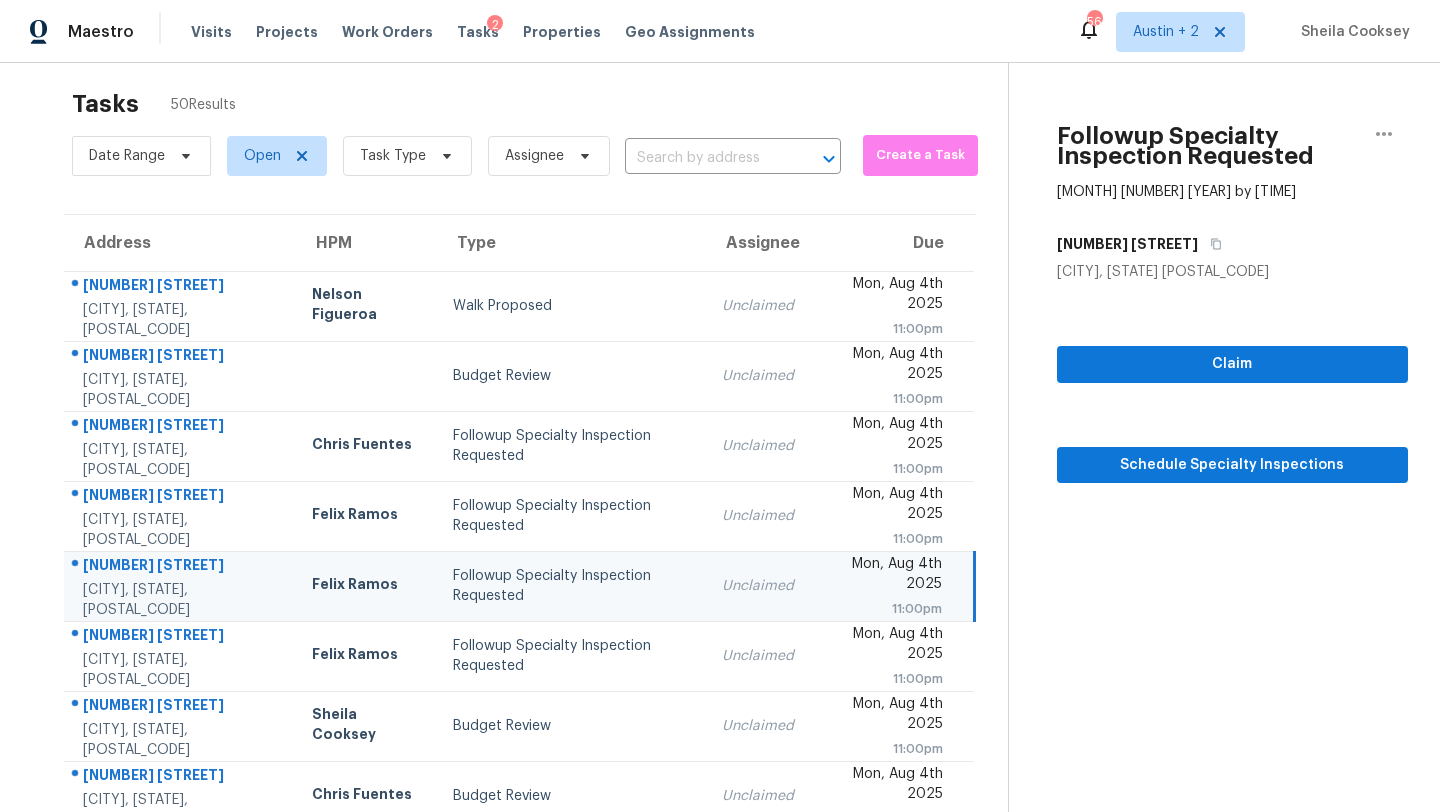 scroll, scrollTop: 0, scrollLeft: 0, axis: both 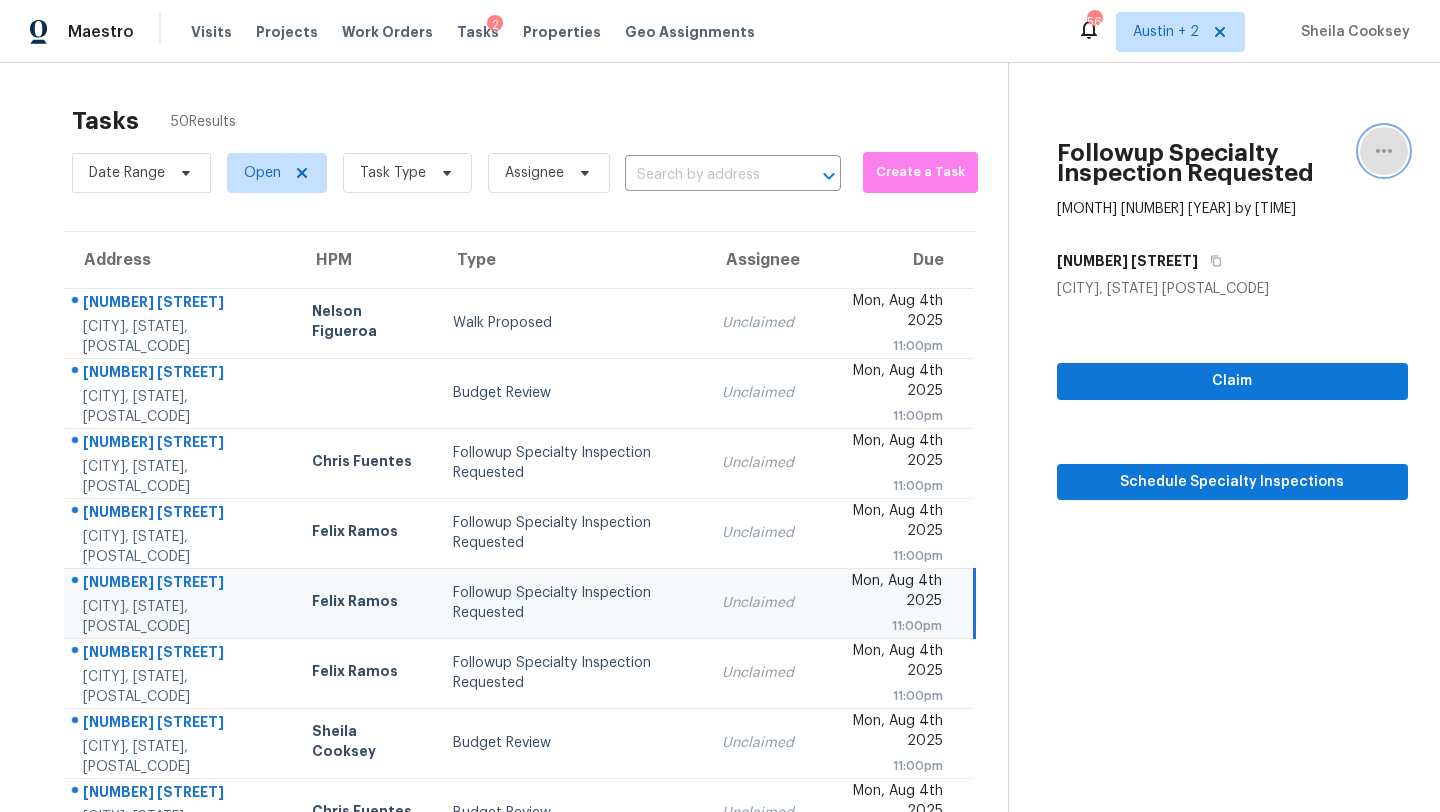 click 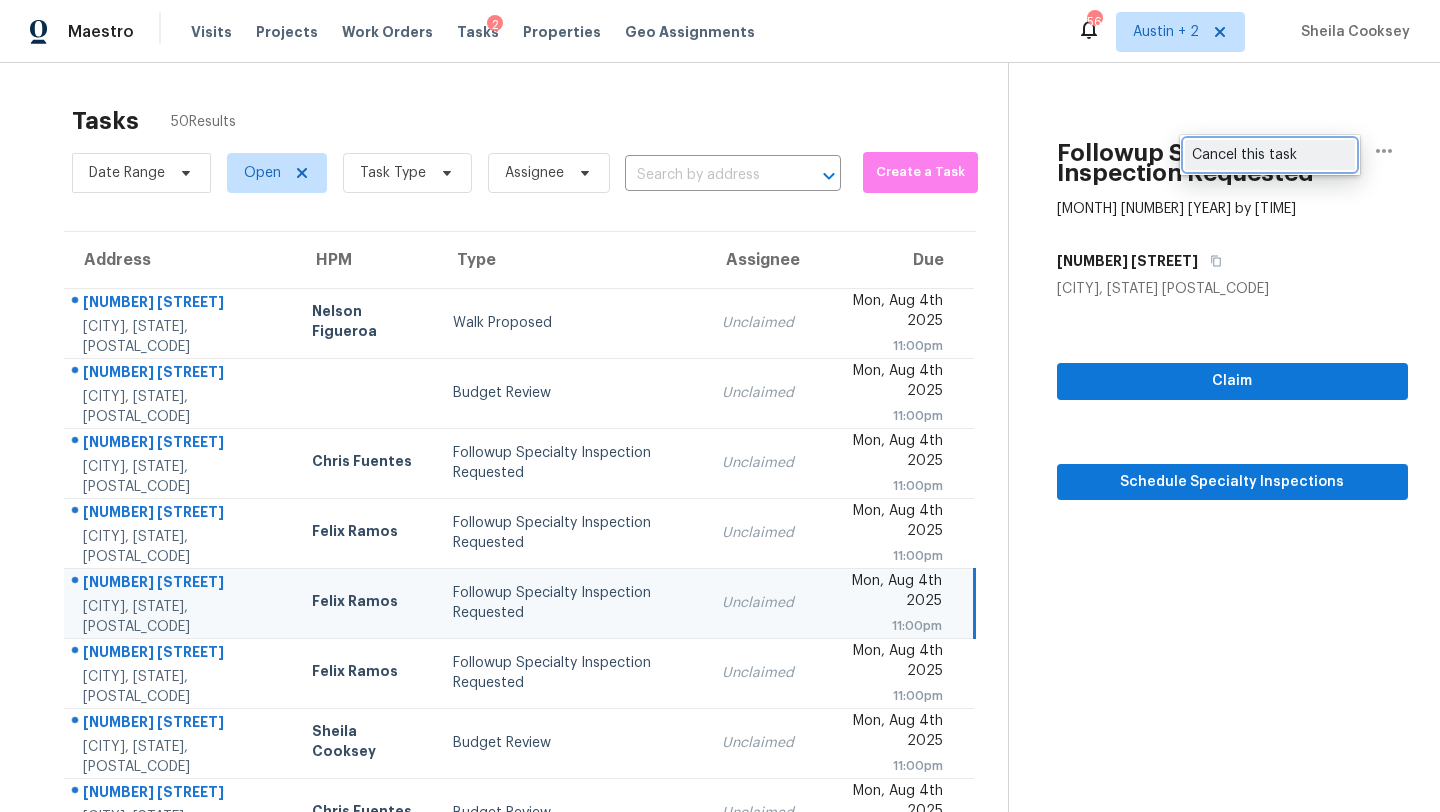 click on "Cancel this task" at bounding box center (1270, 155) 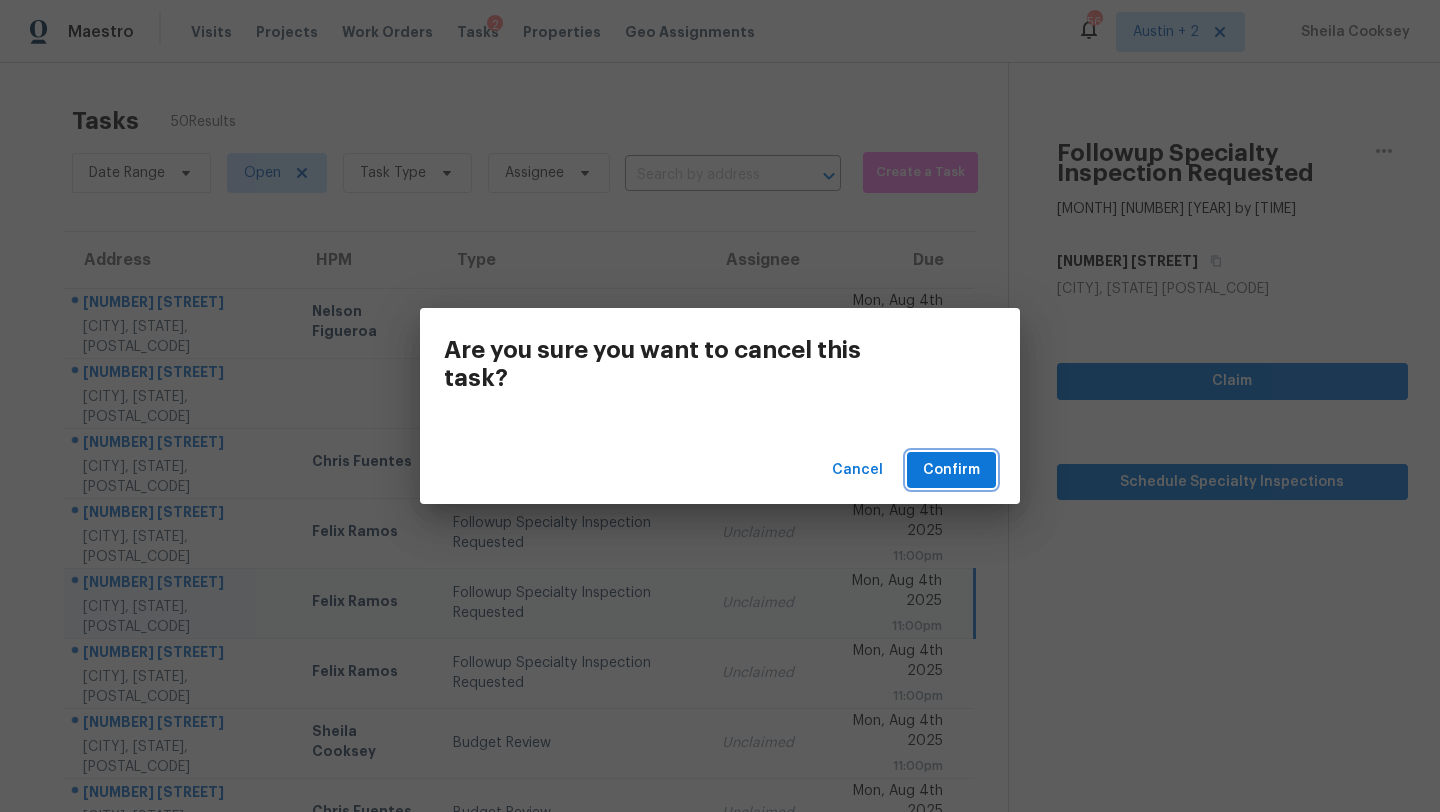 click on "Confirm" at bounding box center (951, 470) 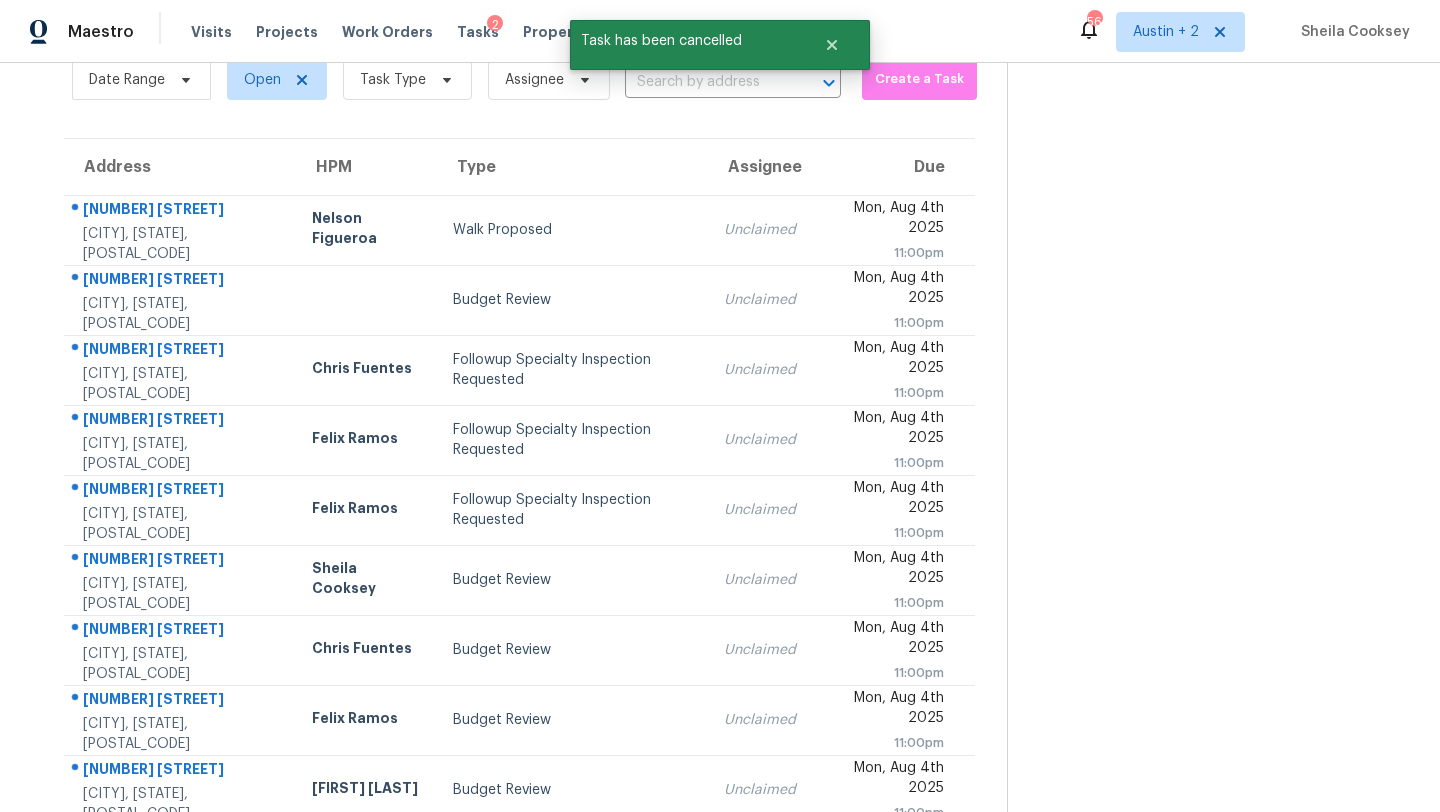 scroll, scrollTop: 107, scrollLeft: 0, axis: vertical 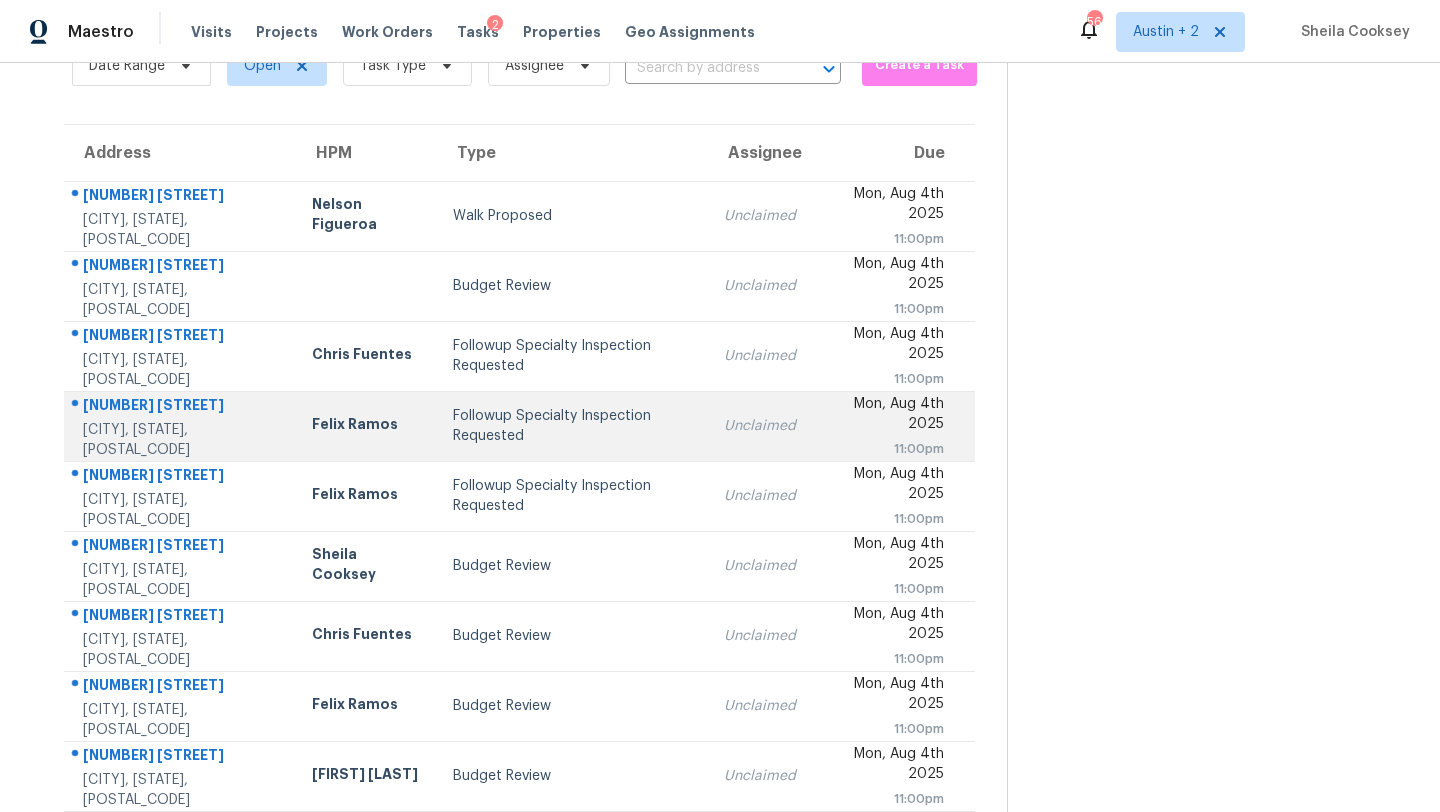 click on "Unclaimed" at bounding box center (760, 426) 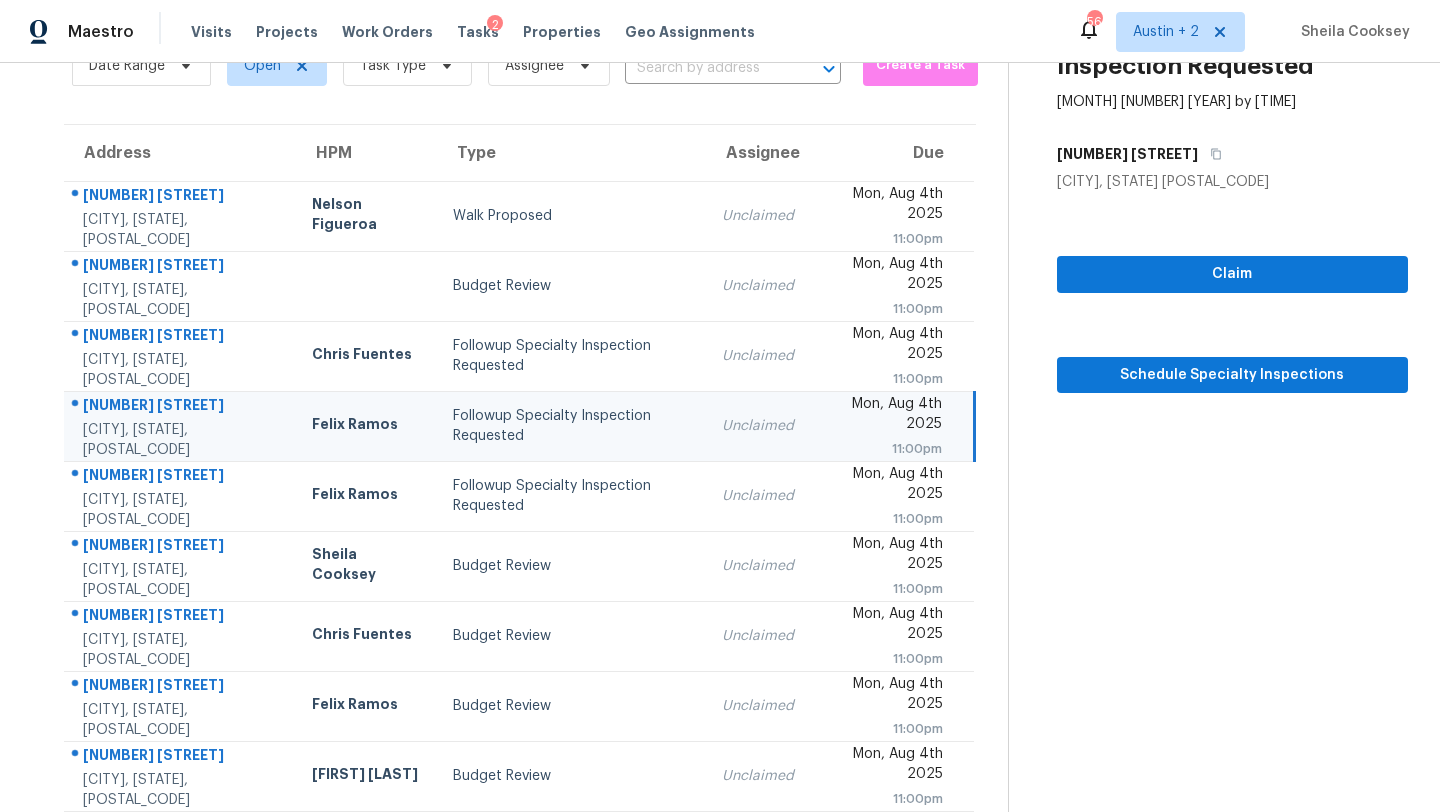scroll, scrollTop: 0, scrollLeft: 0, axis: both 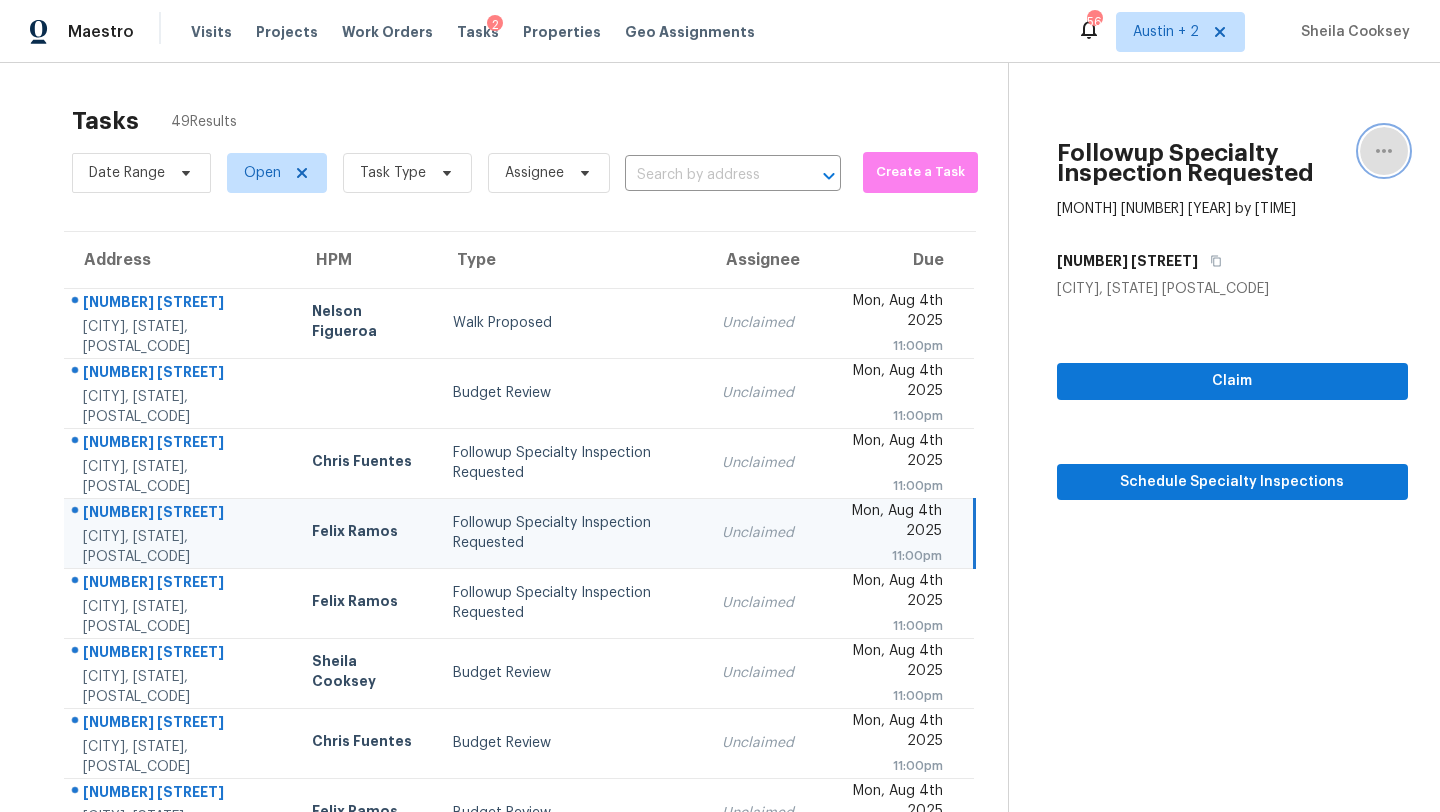 click 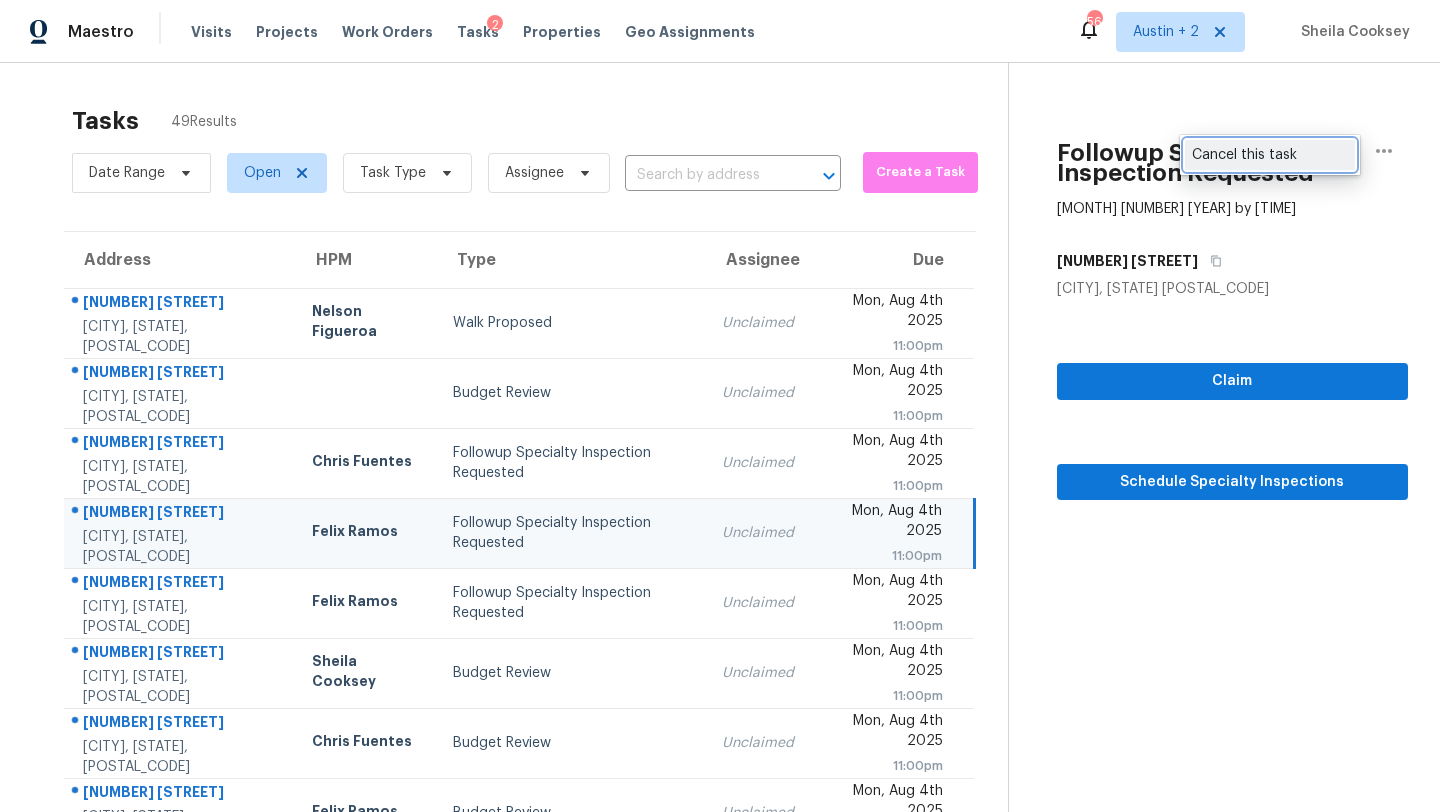 click on "Cancel this task" at bounding box center (1270, 155) 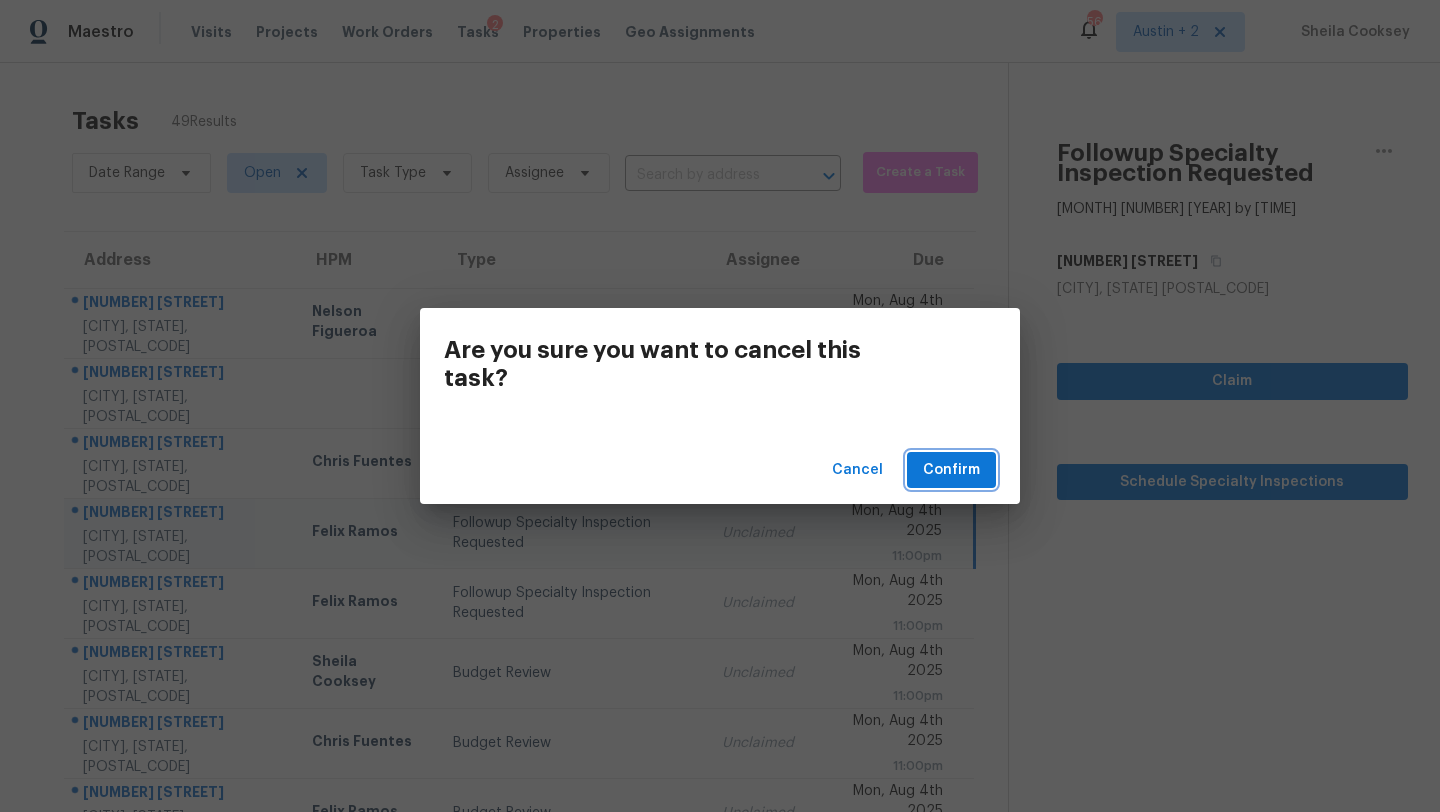 click on "Confirm" at bounding box center [951, 470] 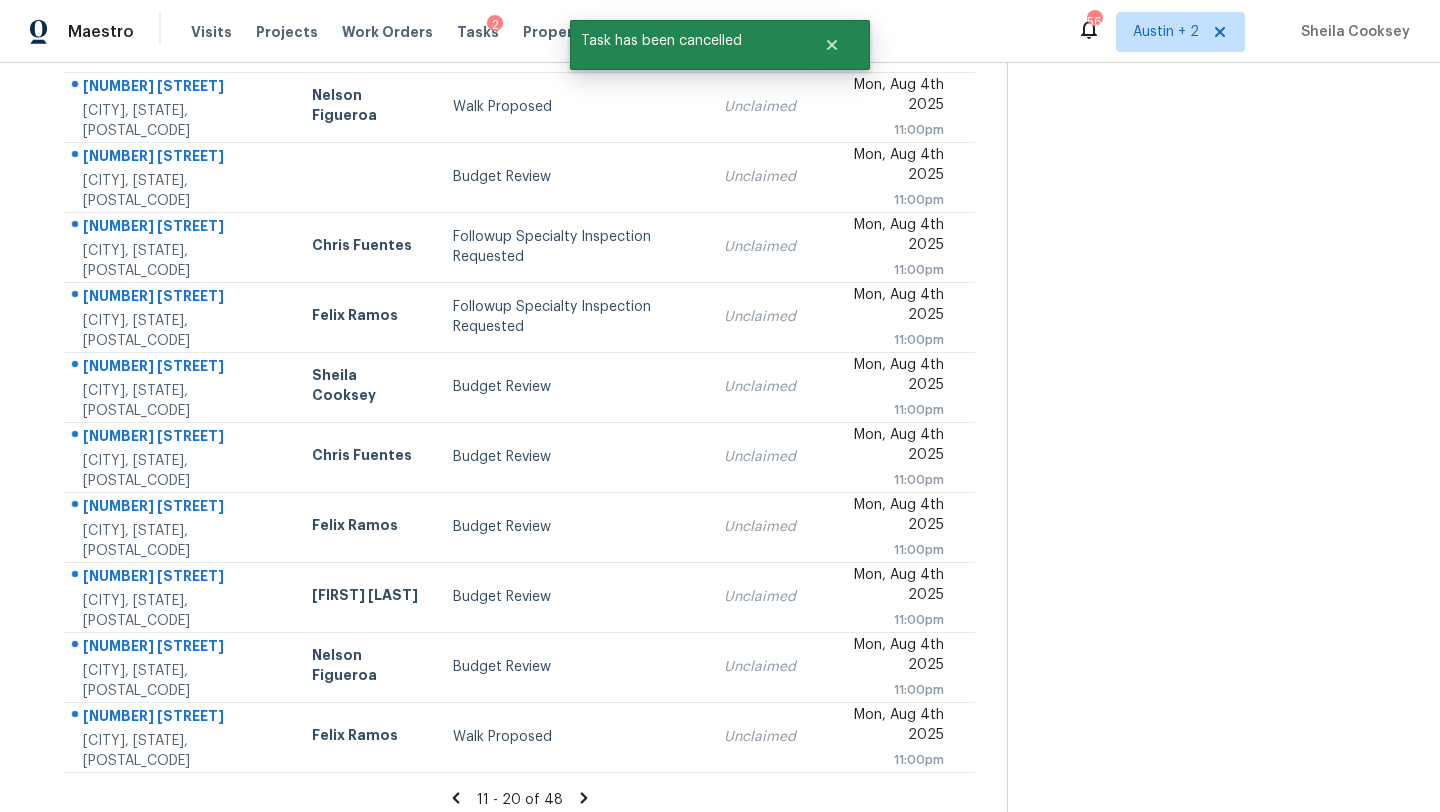 scroll, scrollTop: 229, scrollLeft: 0, axis: vertical 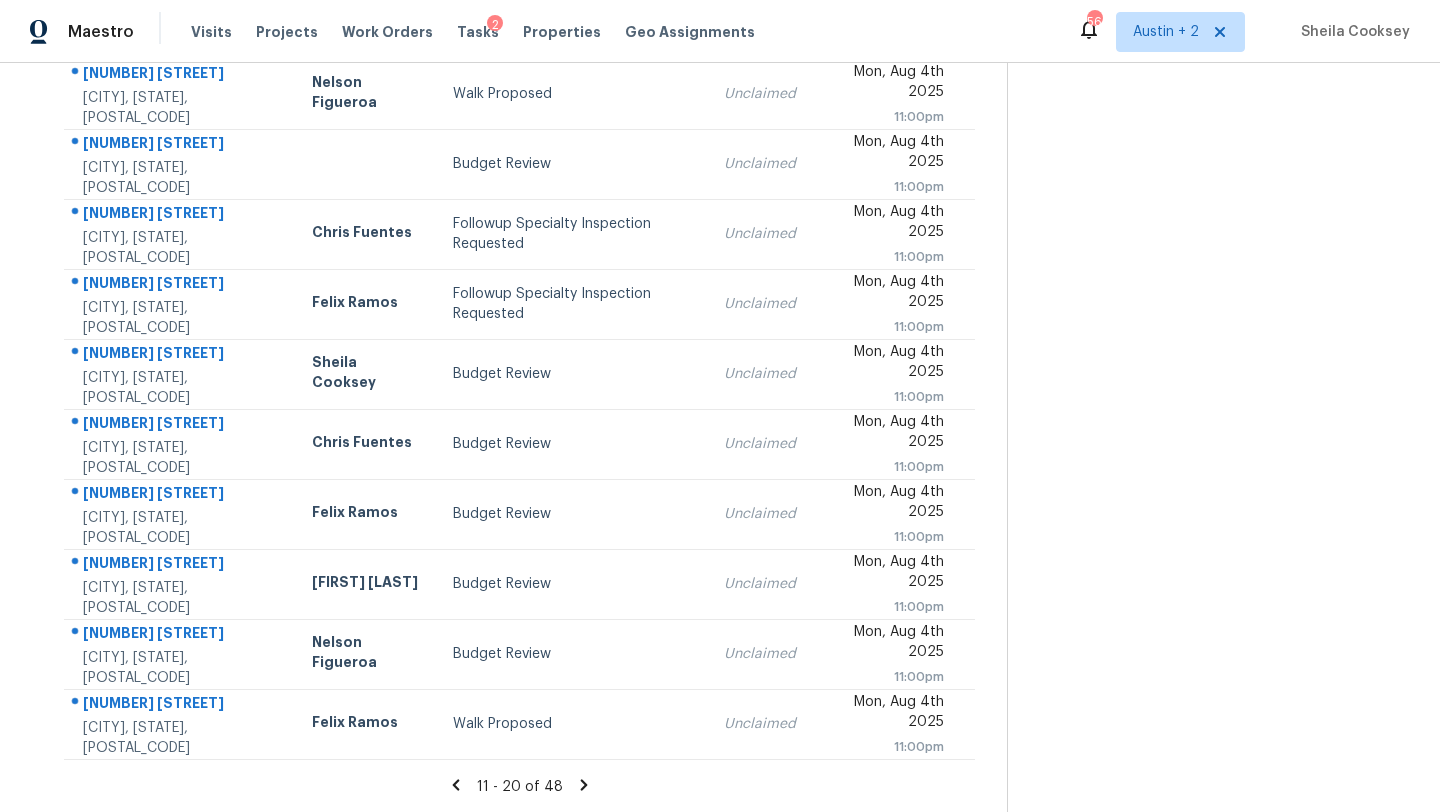 click 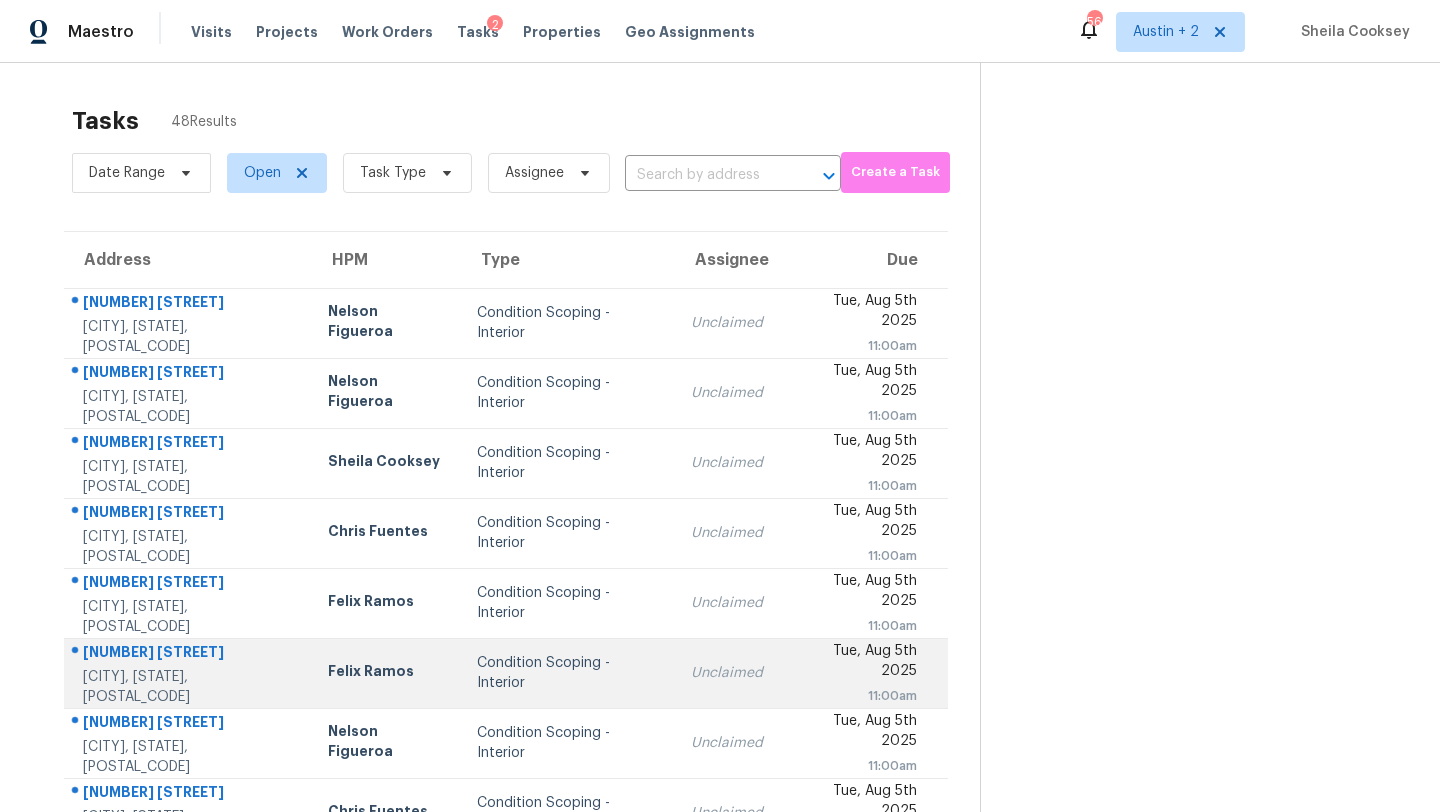 scroll, scrollTop: 229, scrollLeft: 0, axis: vertical 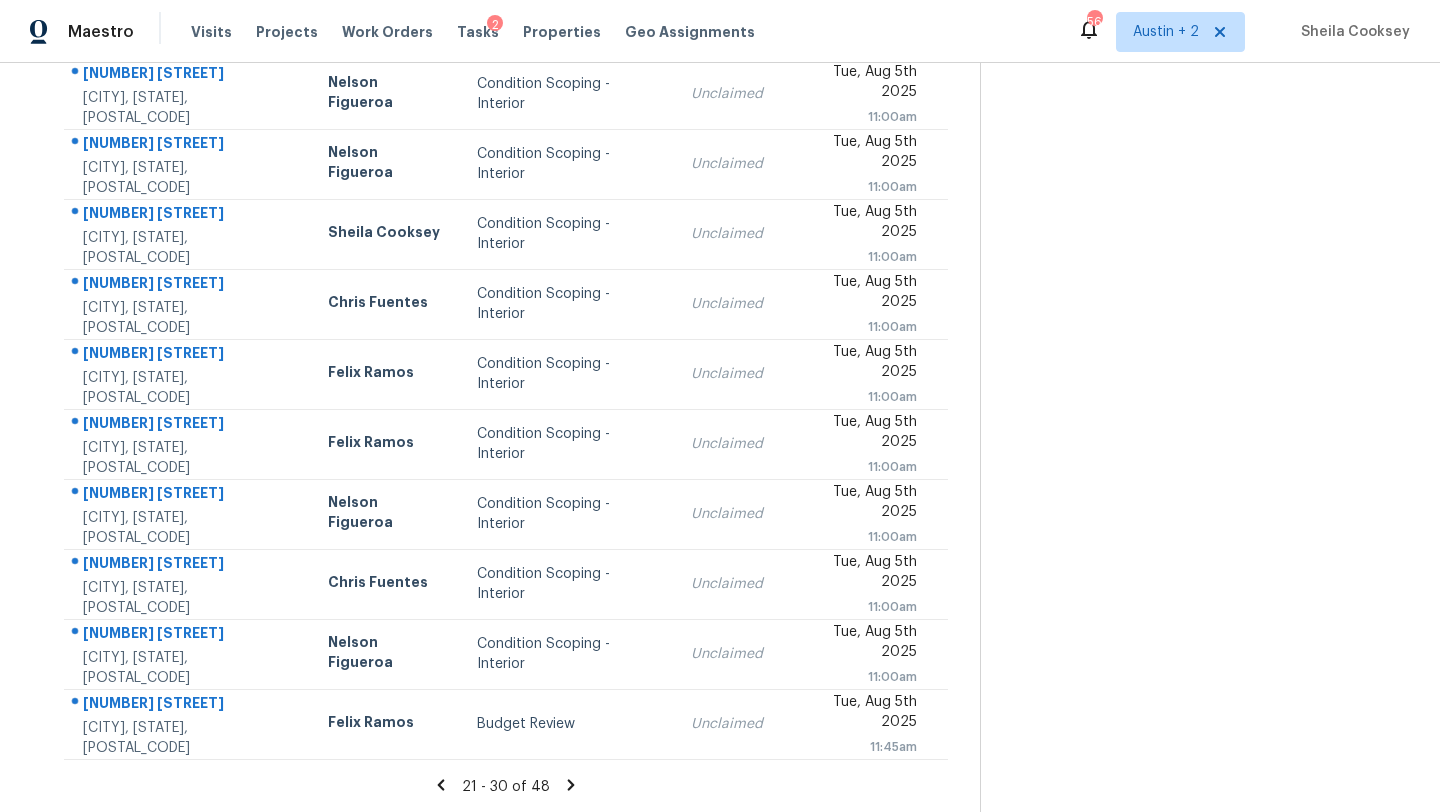 click 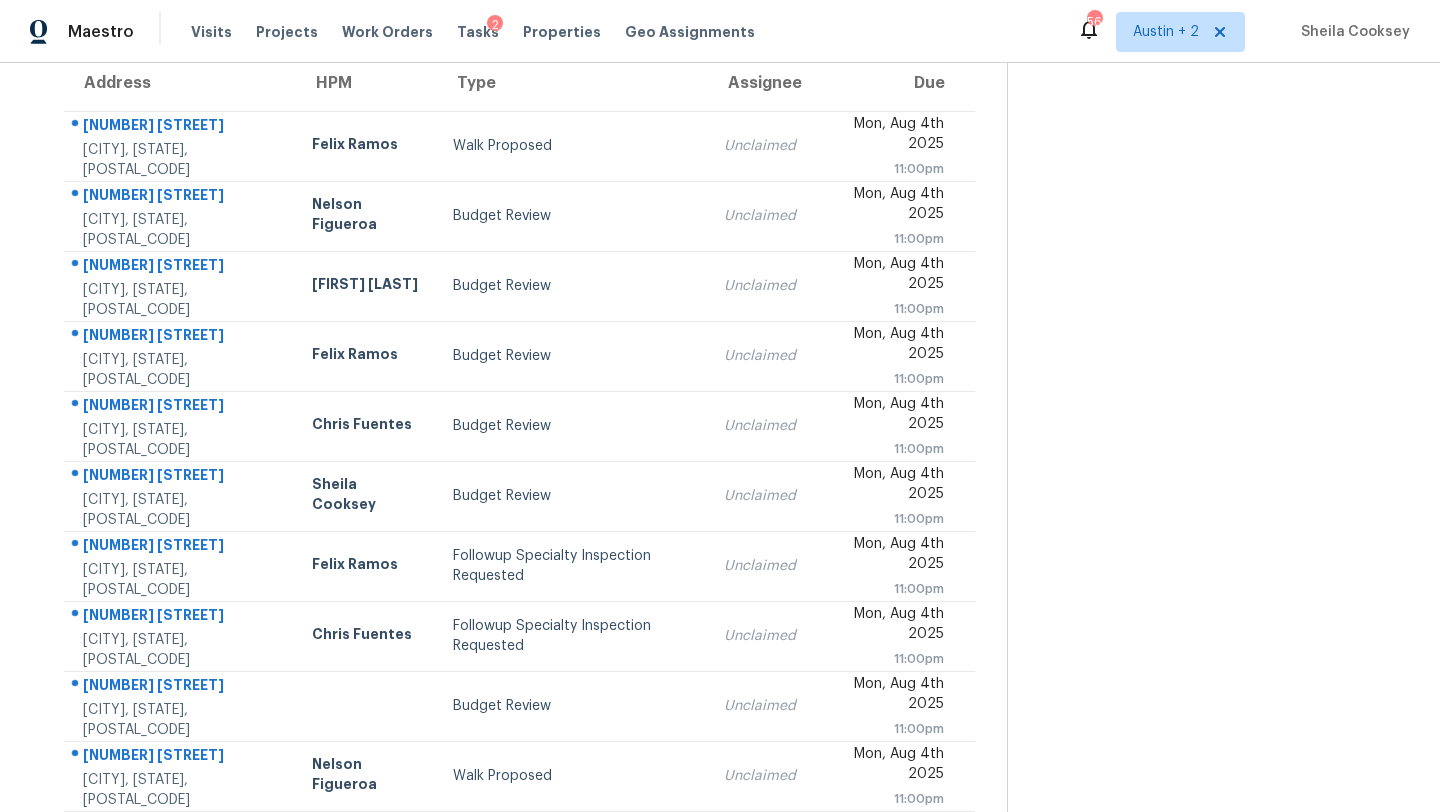scroll, scrollTop: 175, scrollLeft: 0, axis: vertical 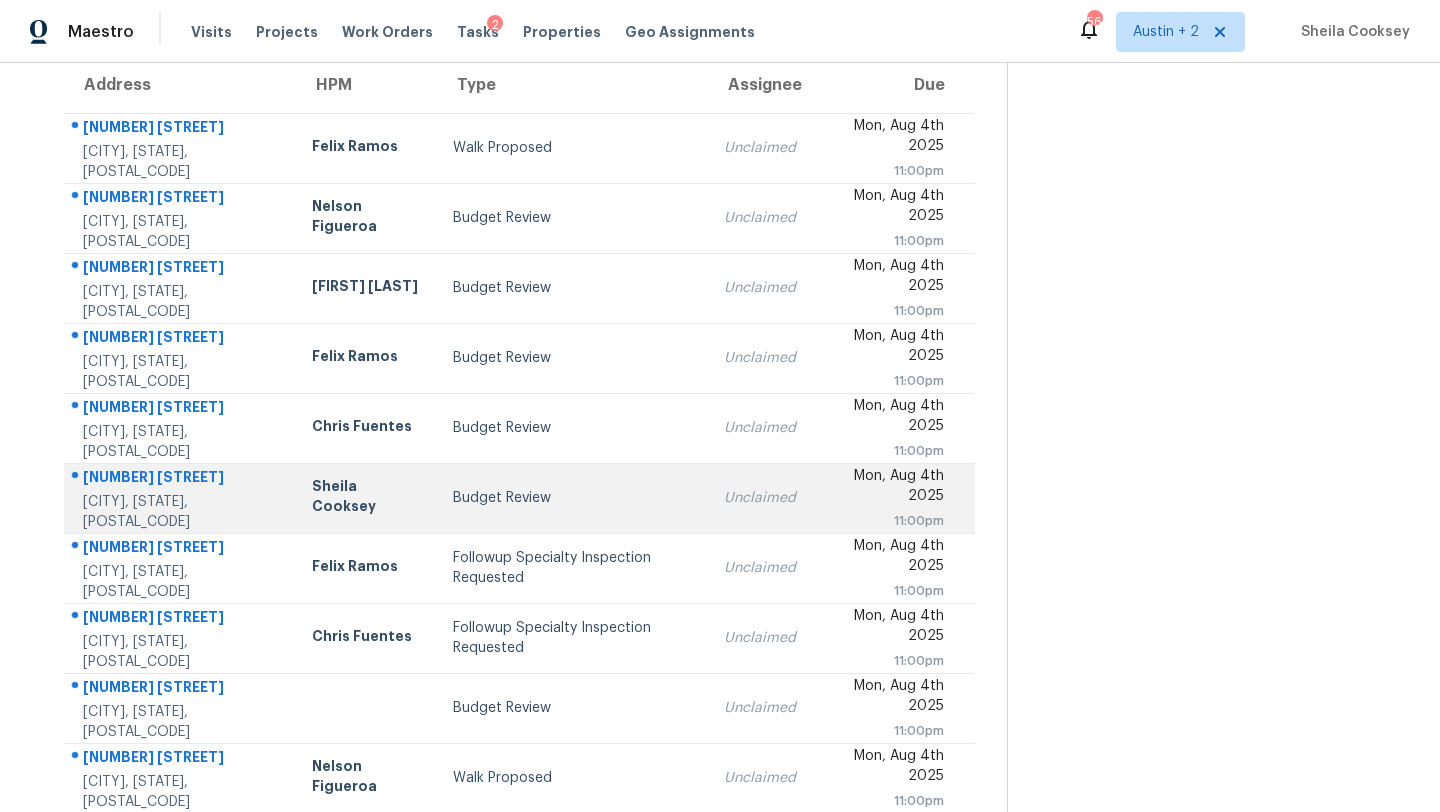 click on "Budget Review" at bounding box center (572, 498) 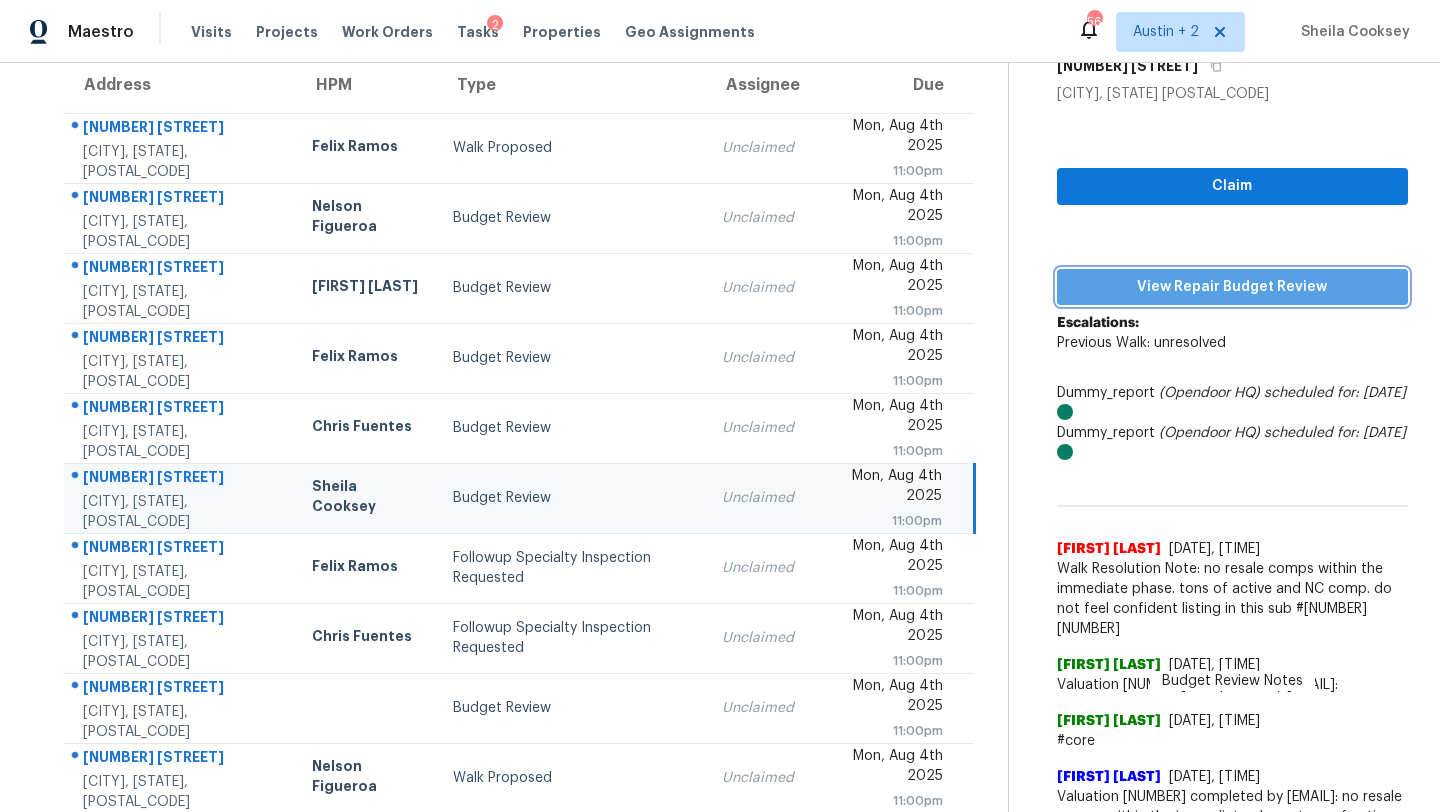 click on "View Repair Budget Review" at bounding box center (1232, 287) 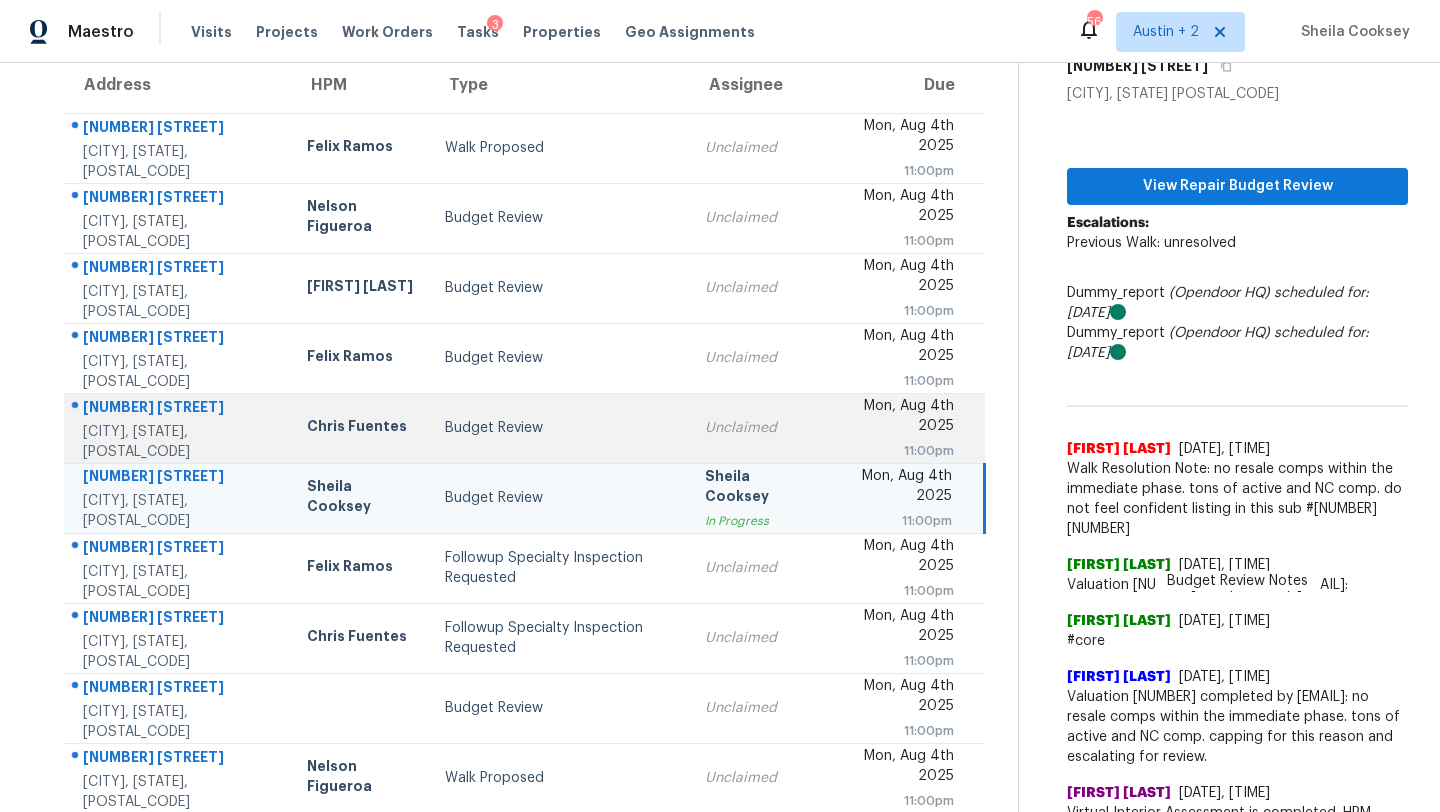 click on "Budget Review" at bounding box center [559, 428] 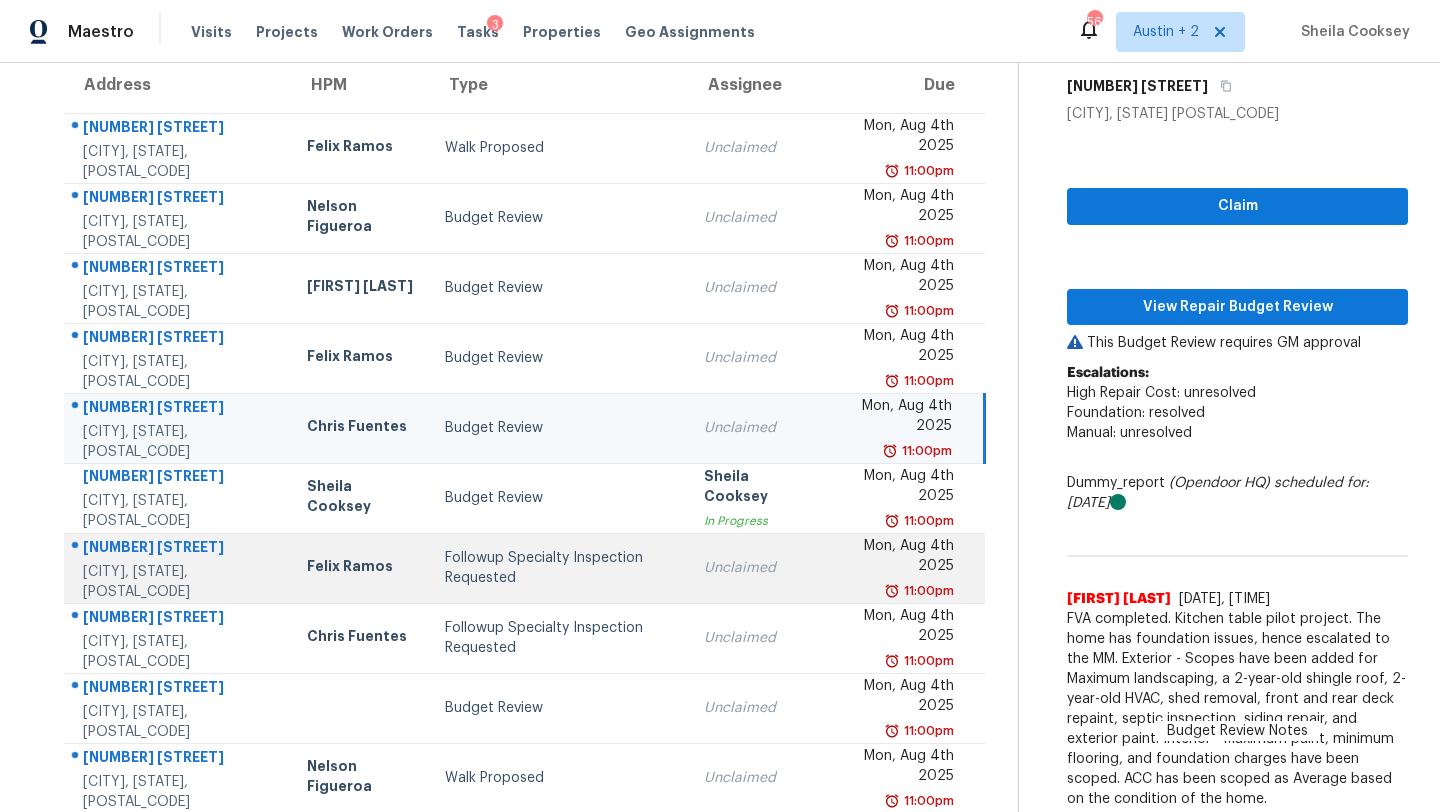 scroll, scrollTop: 201, scrollLeft: 0, axis: vertical 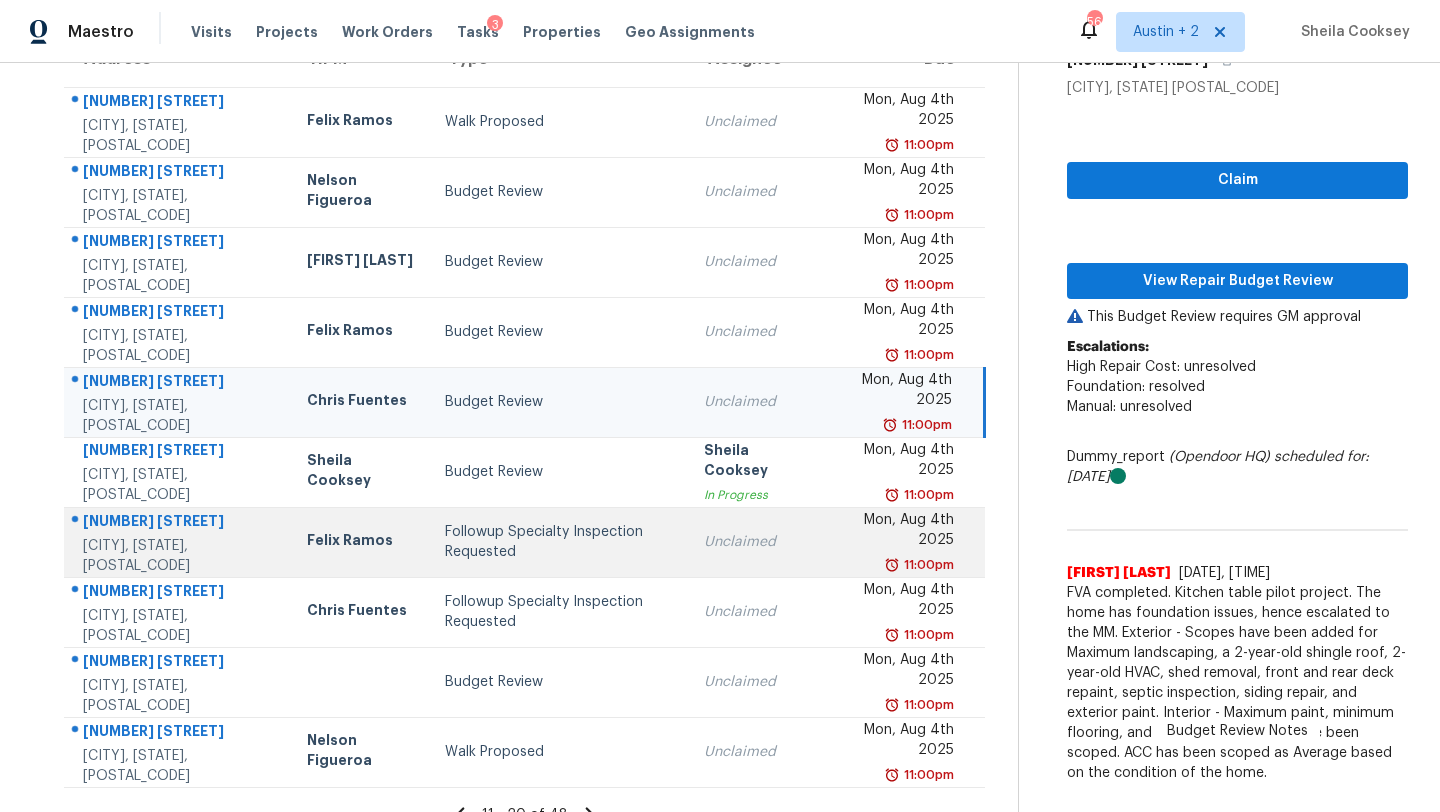 click on "Followup Specialty Inspection Requested" at bounding box center [559, 542] 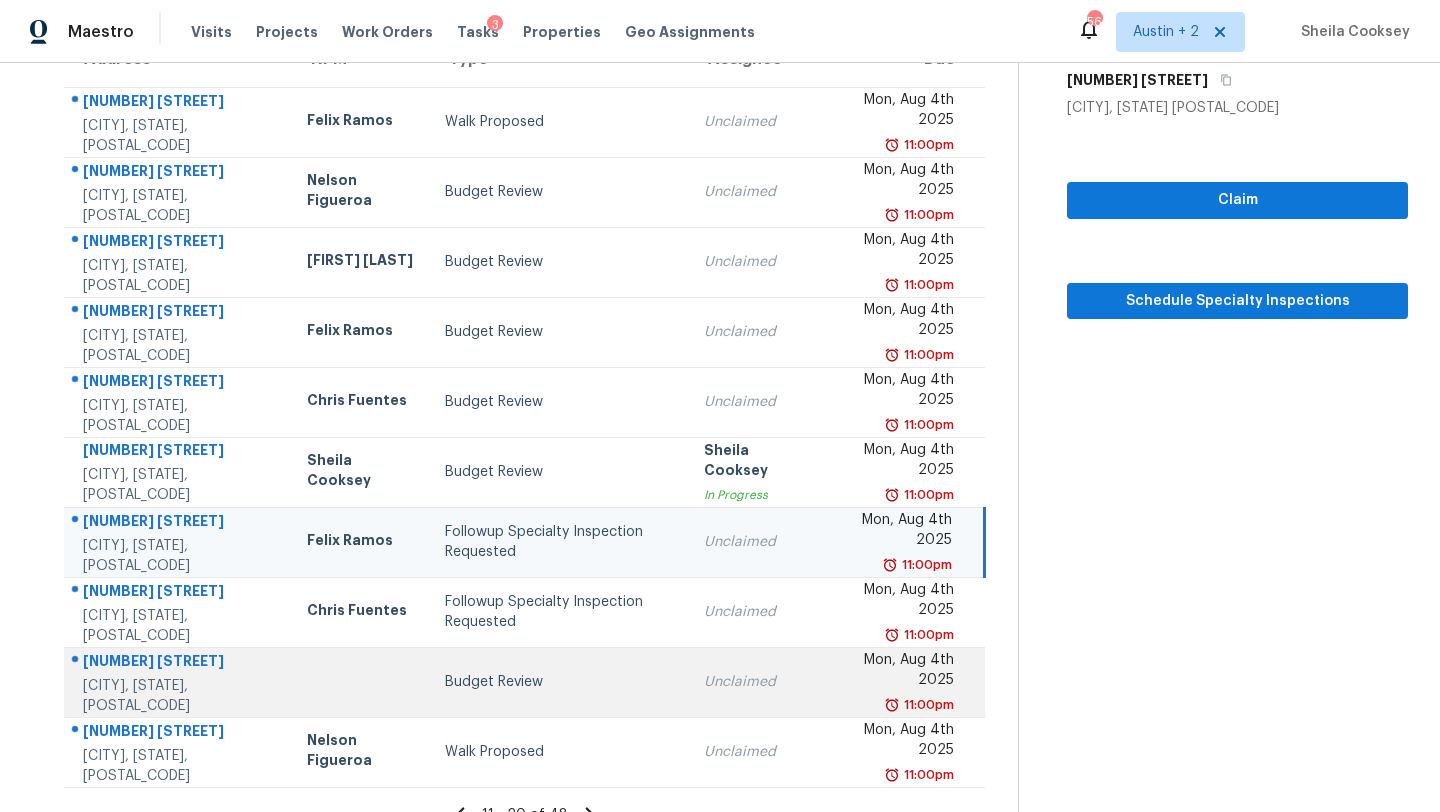 scroll, scrollTop: 229, scrollLeft: 0, axis: vertical 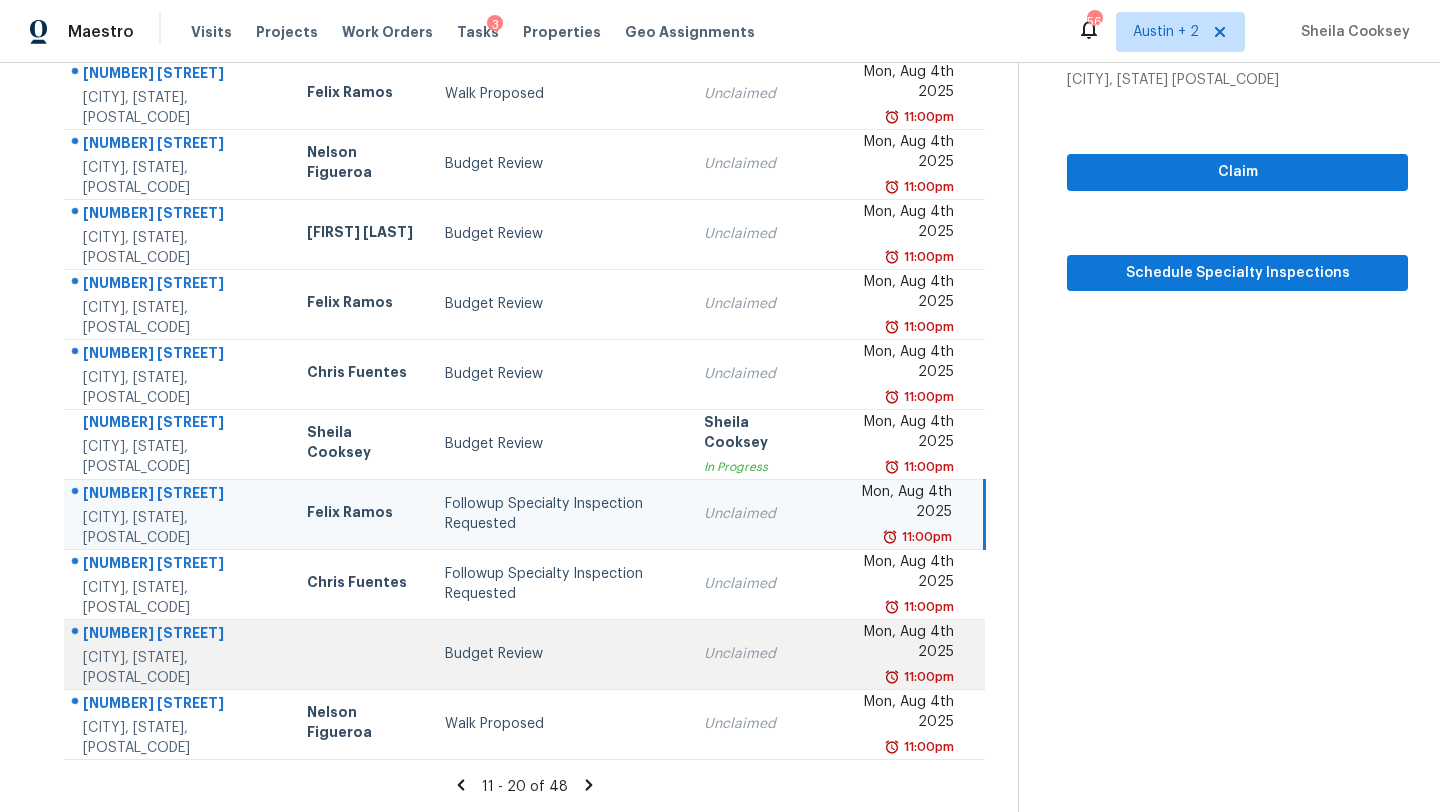 click on "Budget Review" at bounding box center [559, 654] 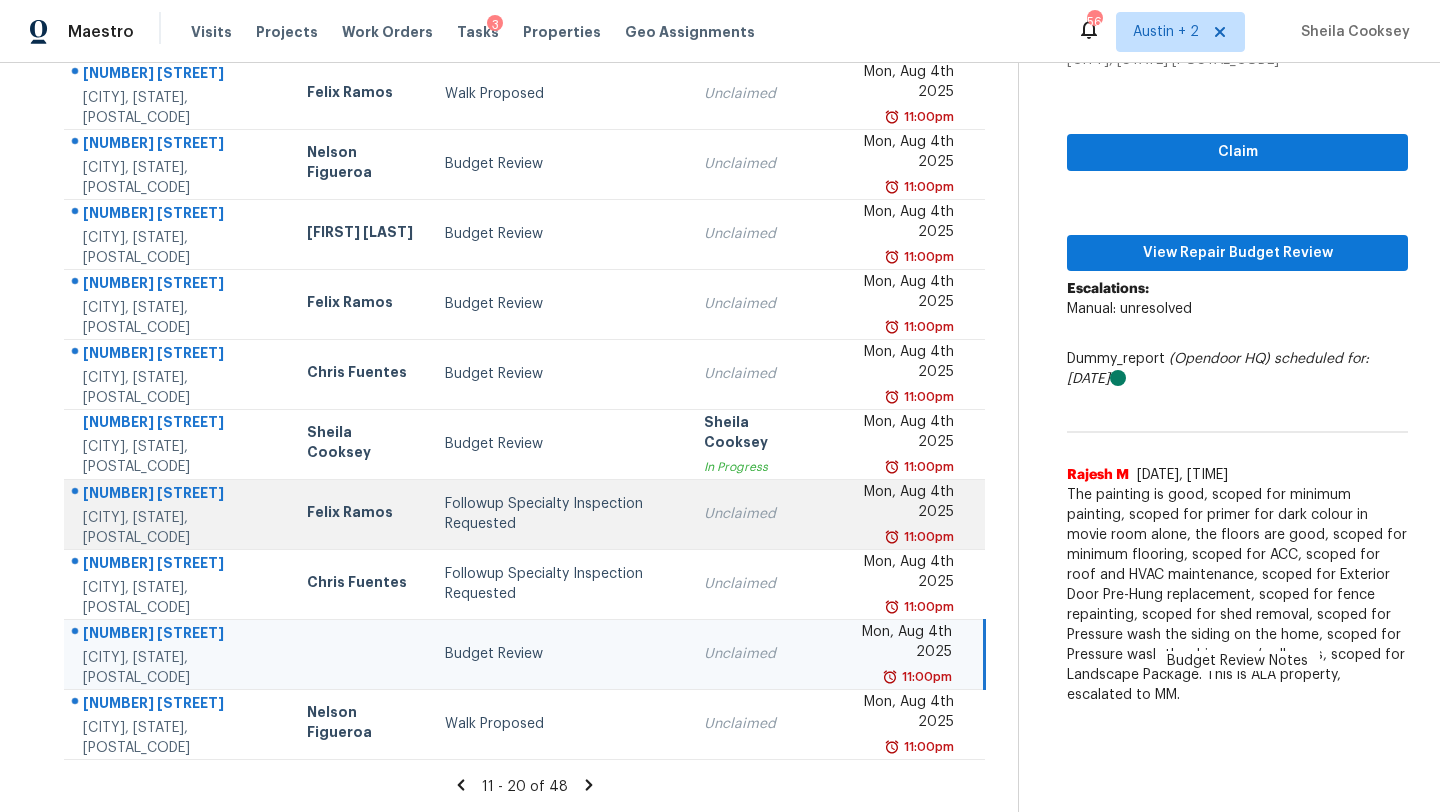 scroll, scrollTop: 0, scrollLeft: 0, axis: both 